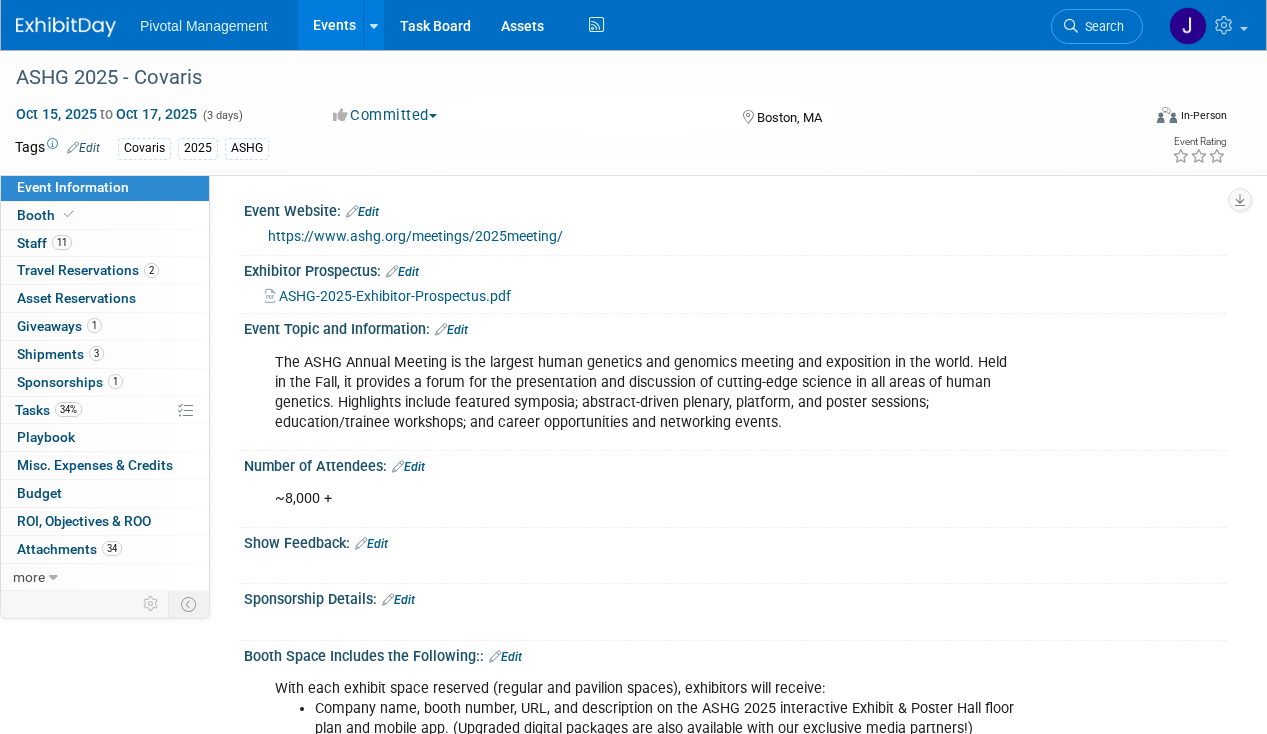 scroll, scrollTop: 1332, scrollLeft: 0, axis: vertical 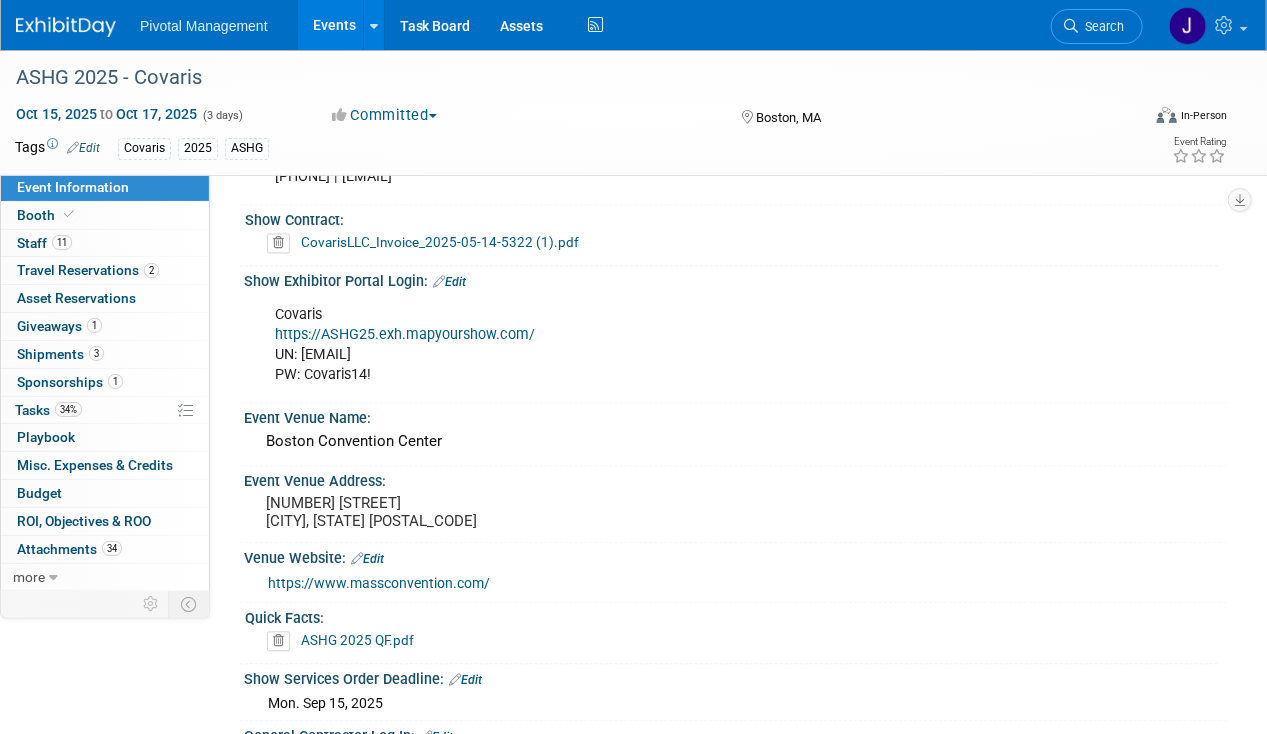drag, startPoint x: 317, startPoint y: 22, endPoint x: 990, endPoint y: 102, distance: 677.73816 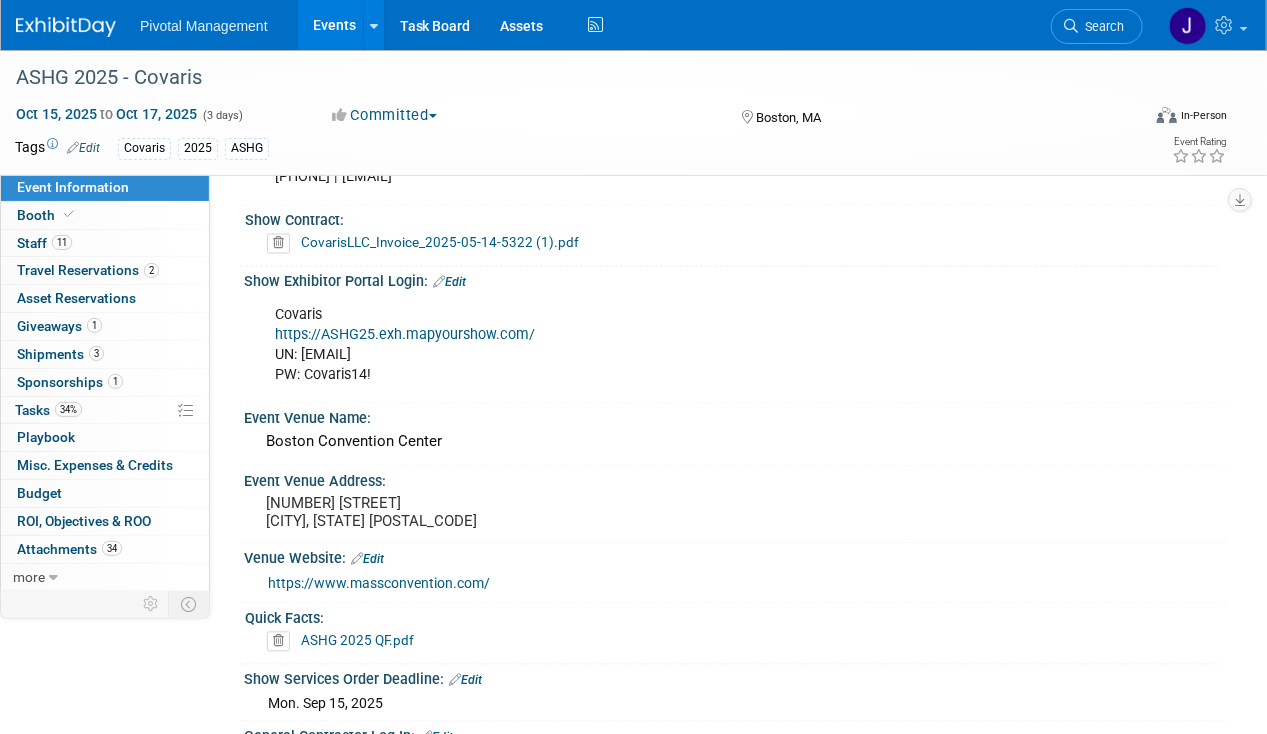 click on "Events" at bounding box center (334, 25) 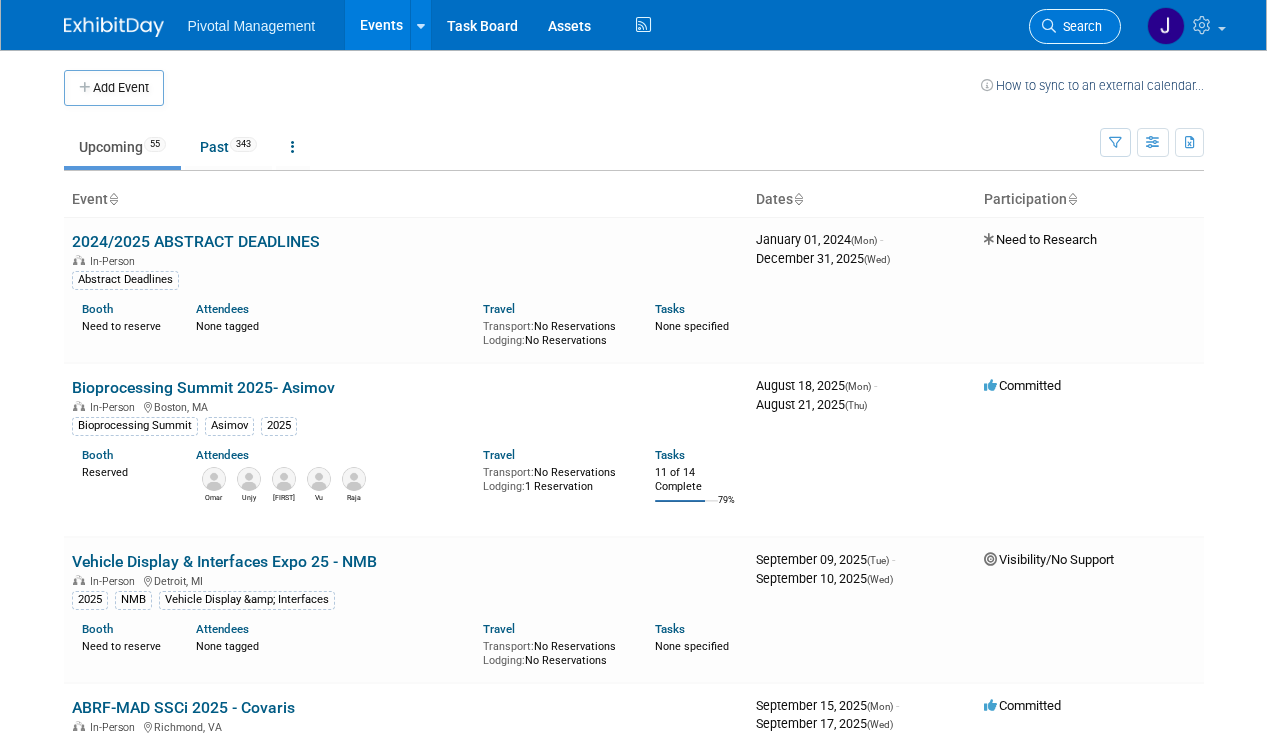scroll, scrollTop: 0, scrollLeft: 0, axis: both 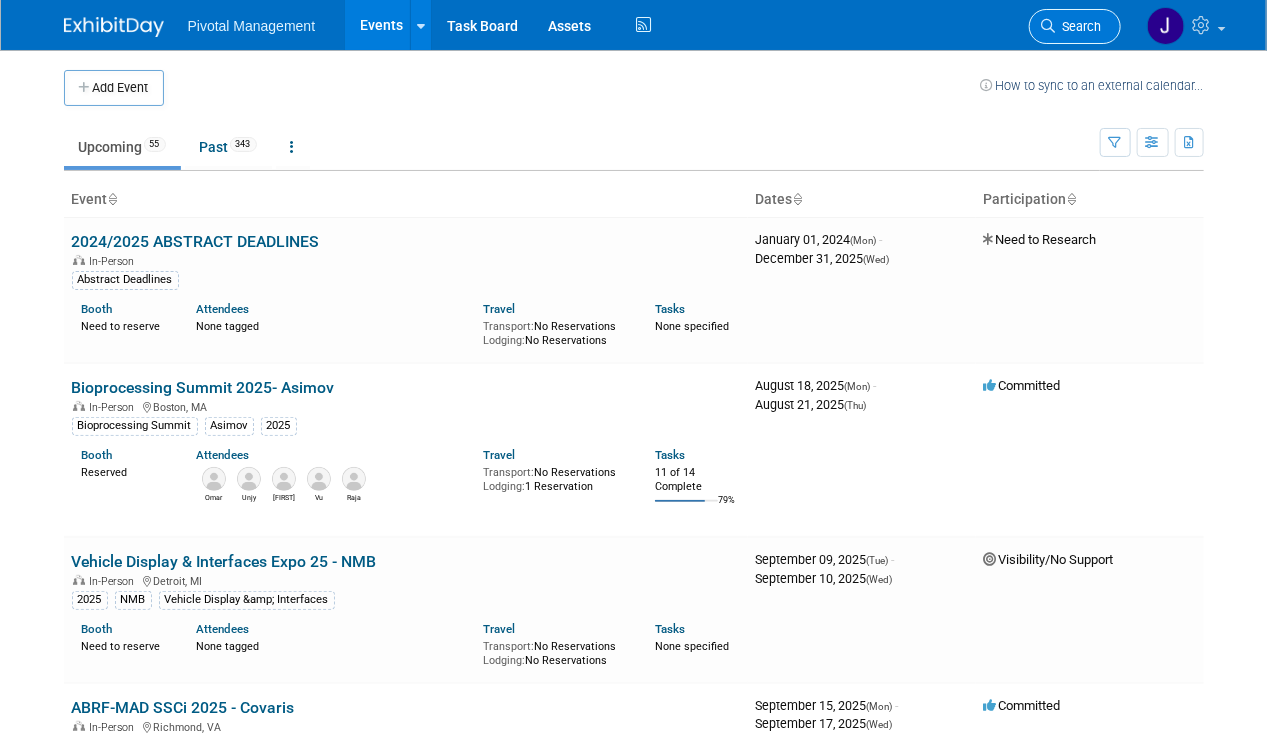 click on "Search" at bounding box center [1075, 26] 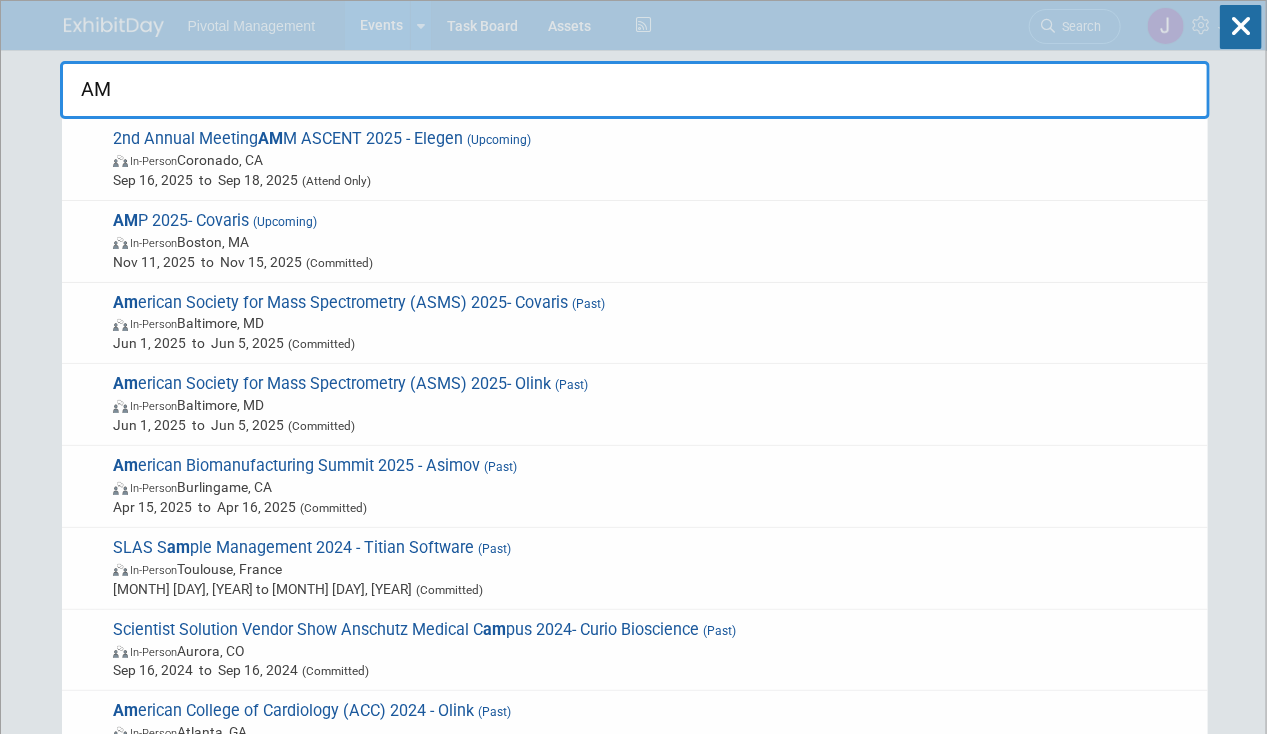 type on "AMP" 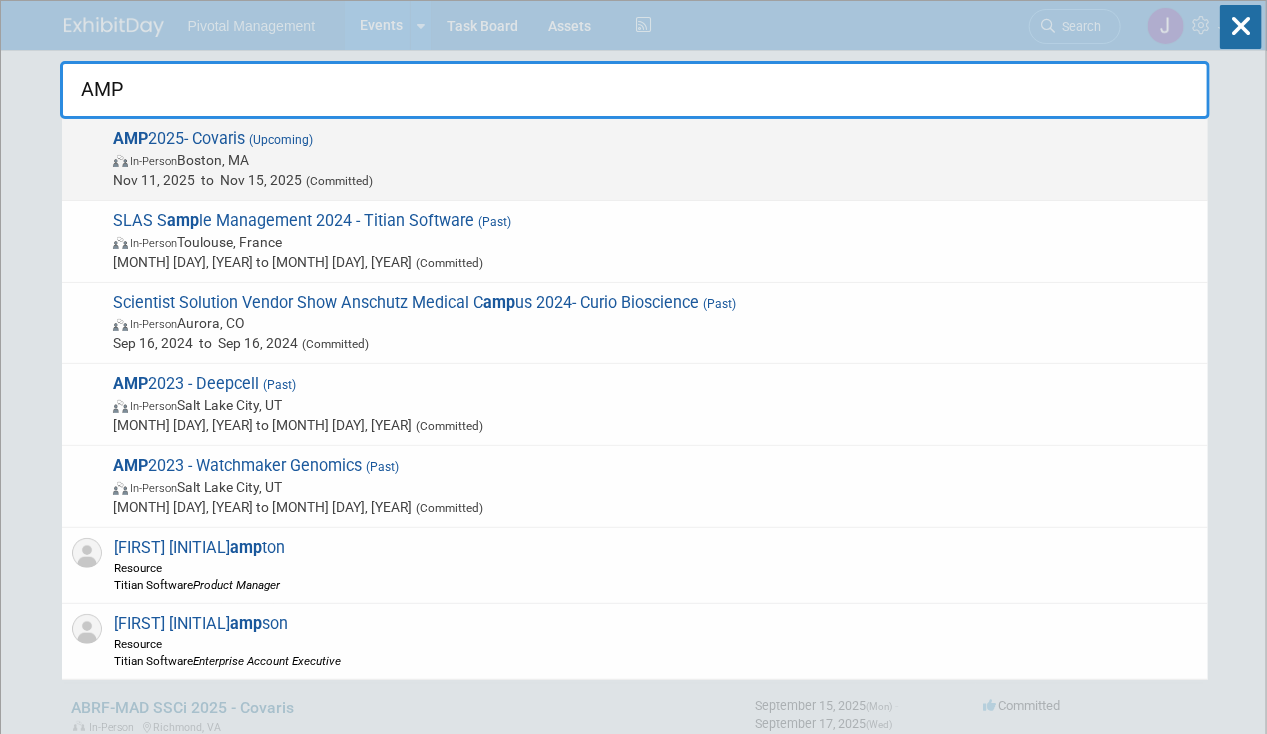 click on "Nov 11, 2025  to  Nov 15, 2025  (Committed)" at bounding box center (655, 180) 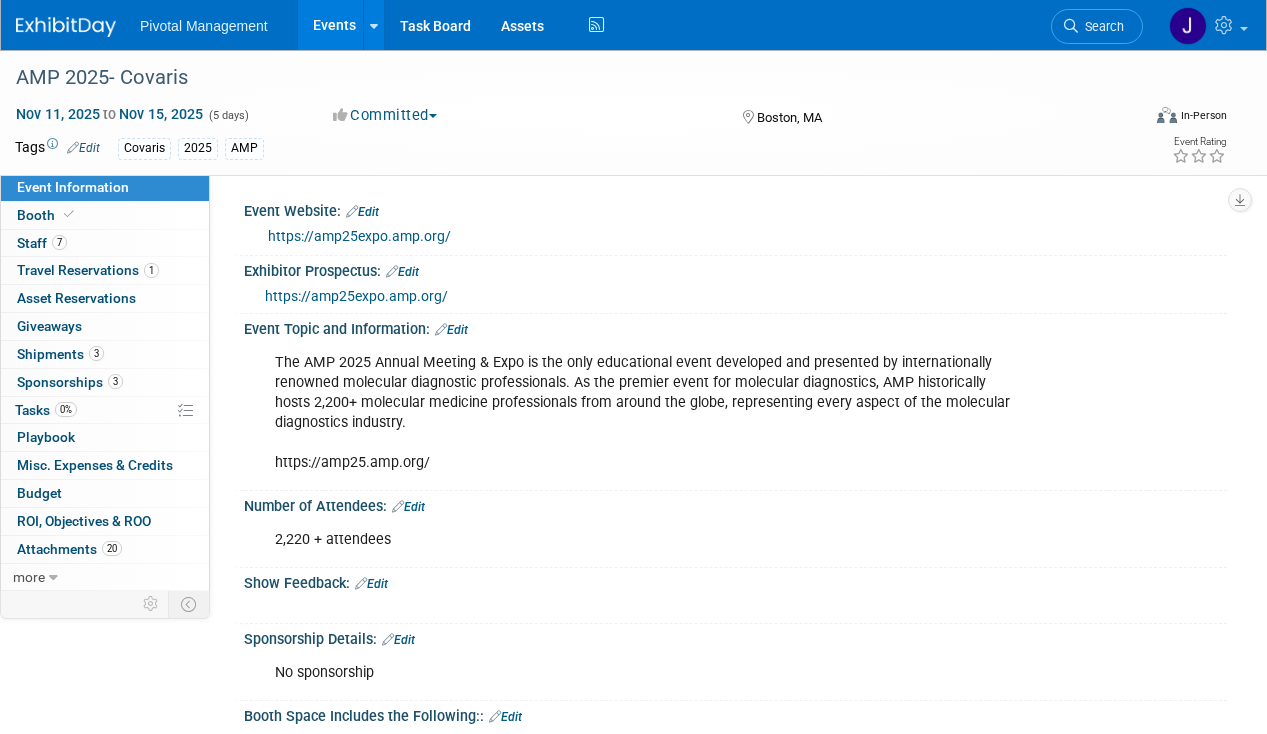 scroll, scrollTop: 0, scrollLeft: 0, axis: both 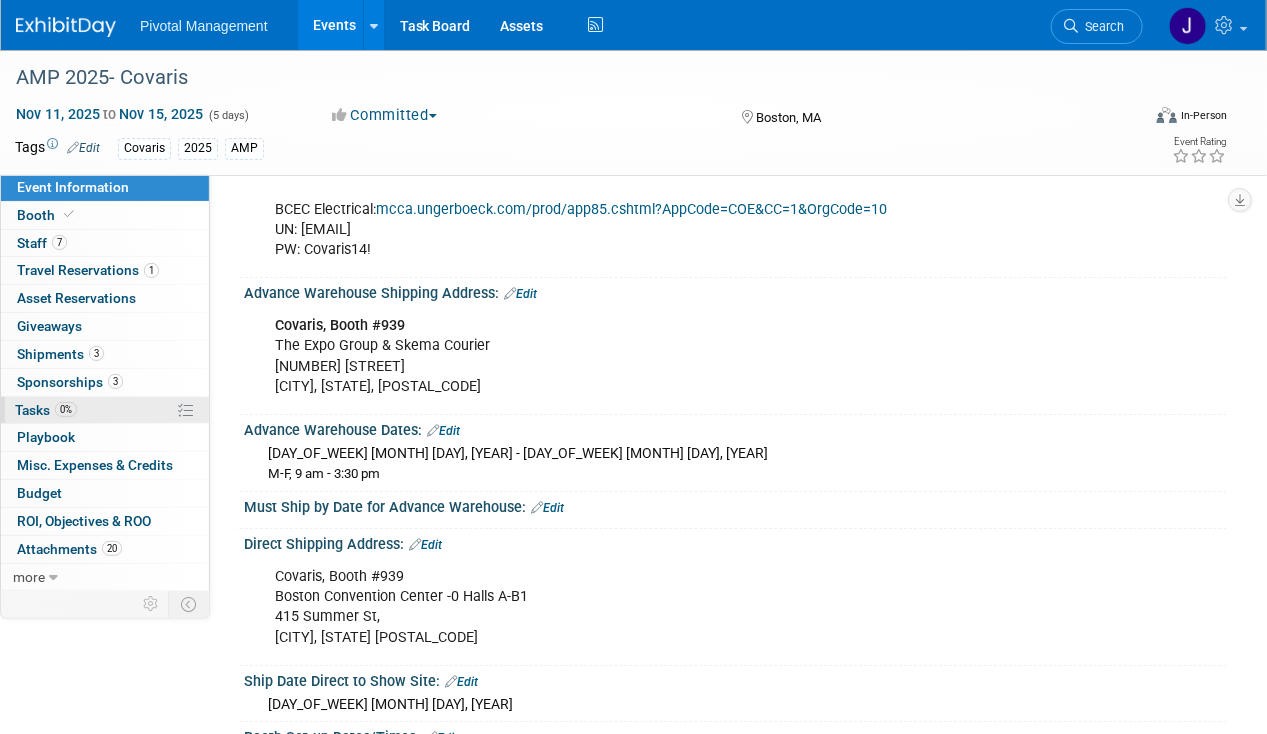 click on "0%" at bounding box center [66, 409] 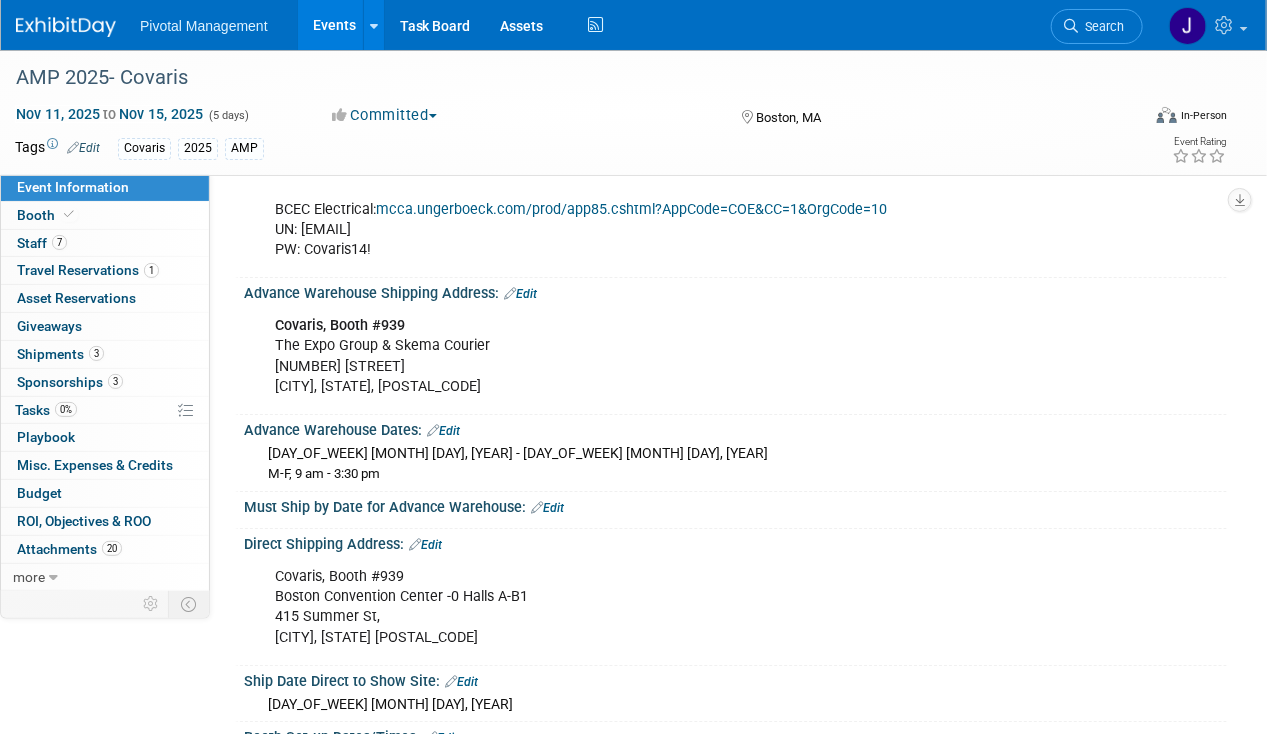 scroll, scrollTop: 0, scrollLeft: 0, axis: both 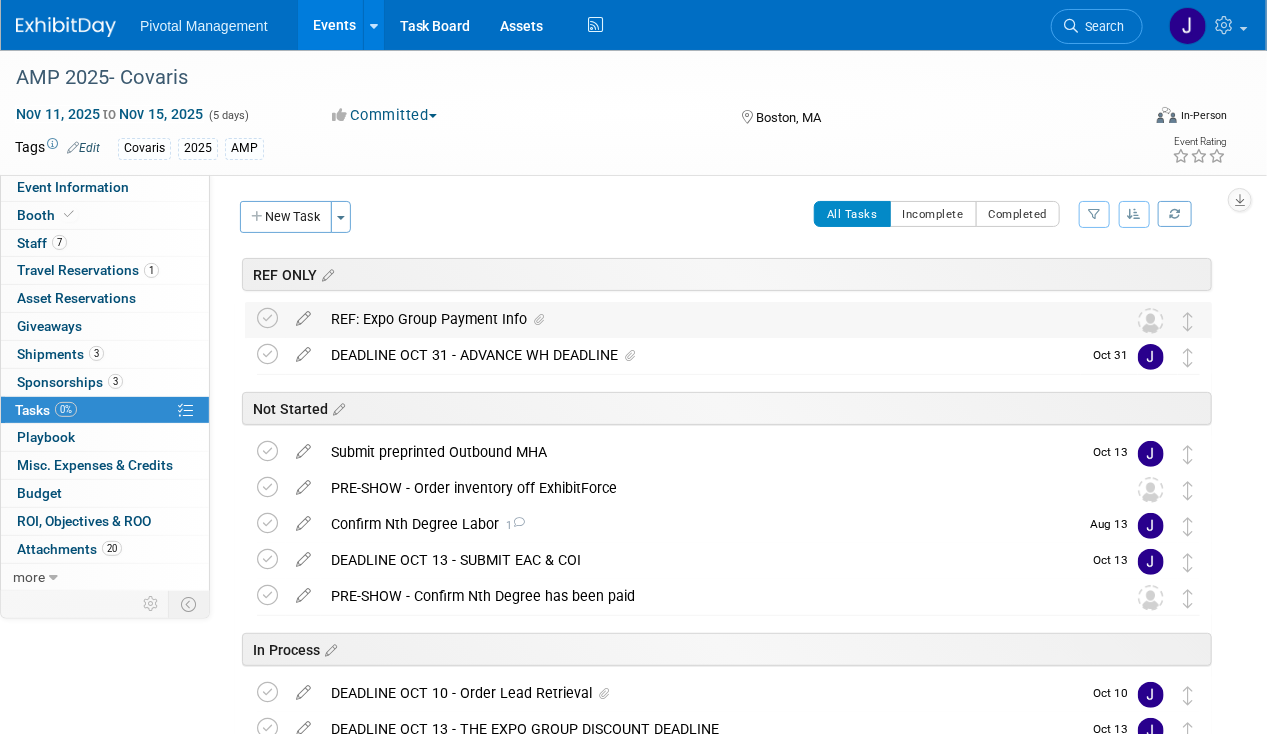 click on "REF: Expo Group Payment Info" at bounding box center [709, 319] 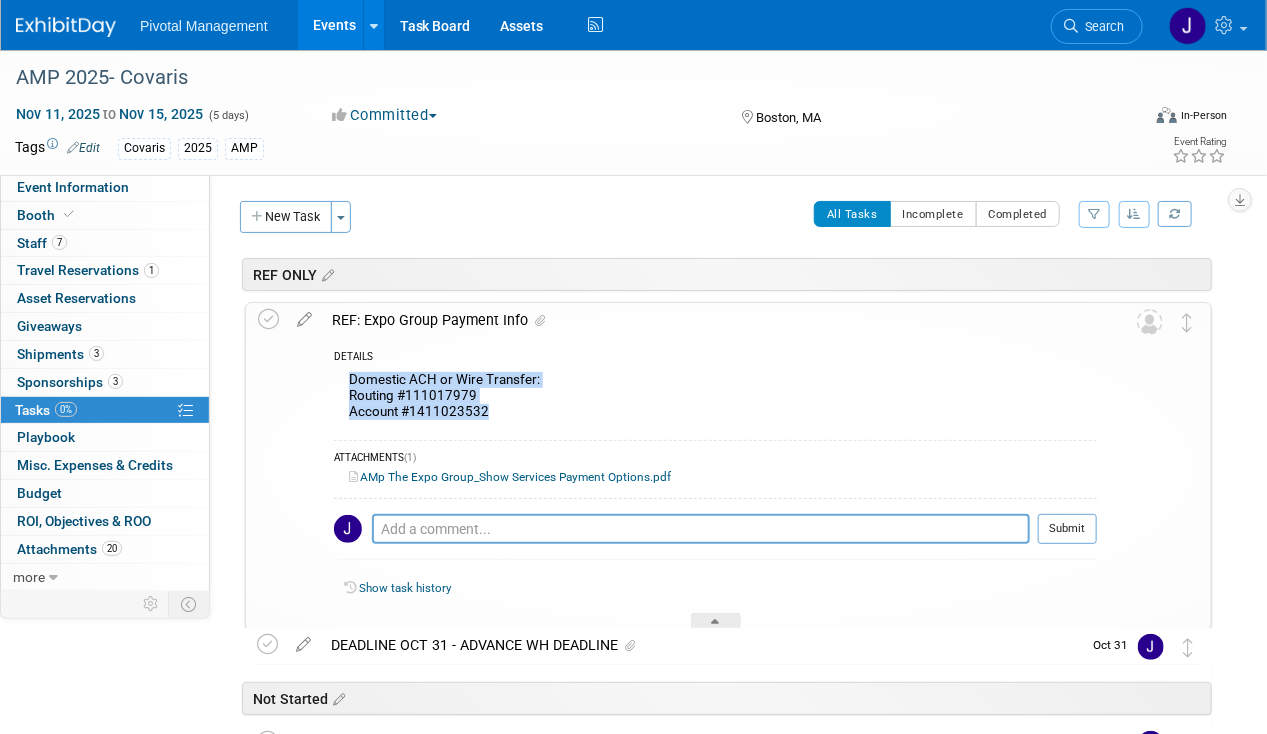 drag, startPoint x: 343, startPoint y: 370, endPoint x: 484, endPoint y: 406, distance: 145.5232 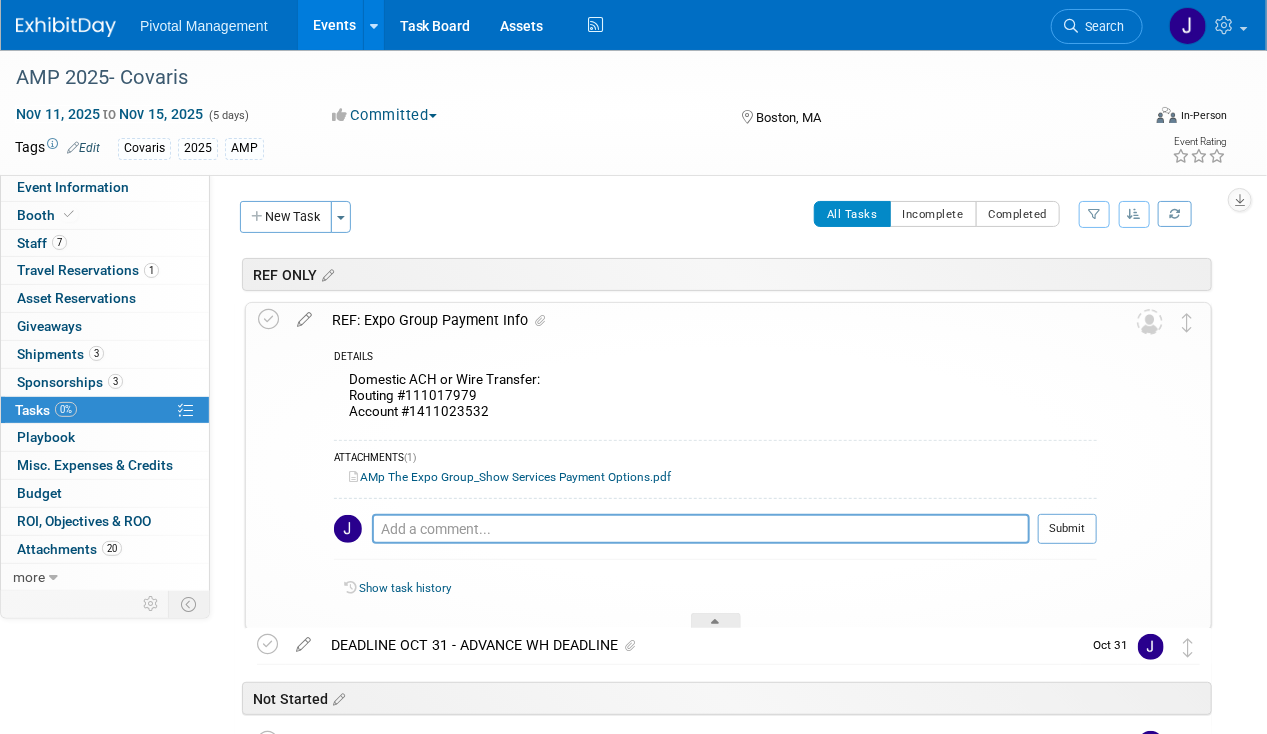 click on "Events" at bounding box center (334, 25) 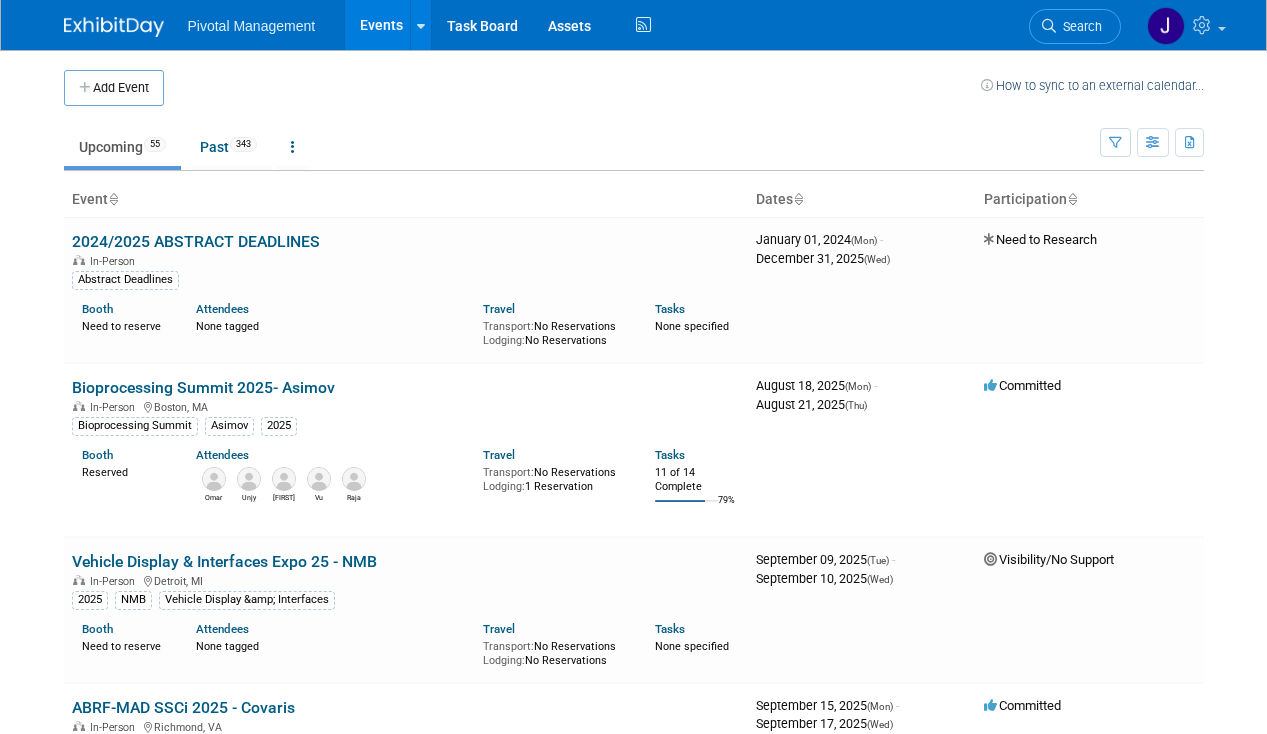 scroll, scrollTop: 0, scrollLeft: 0, axis: both 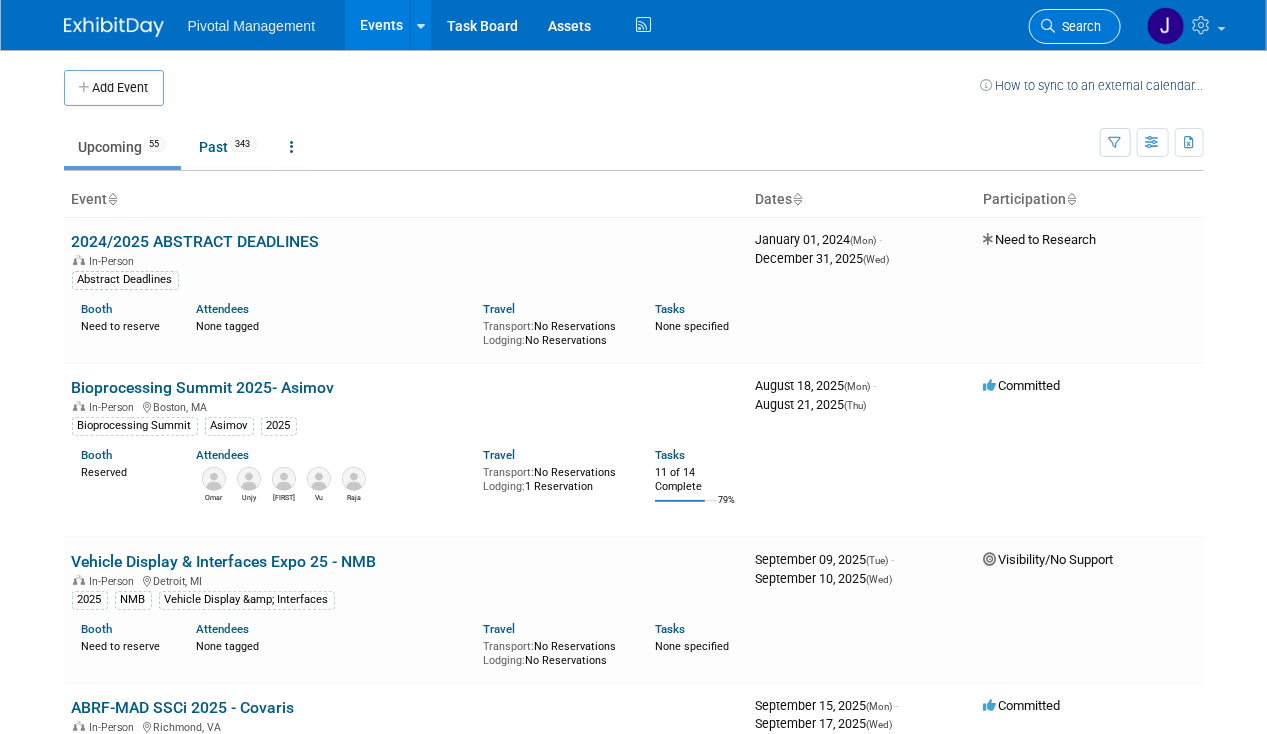 click on "Search" at bounding box center (1075, 26) 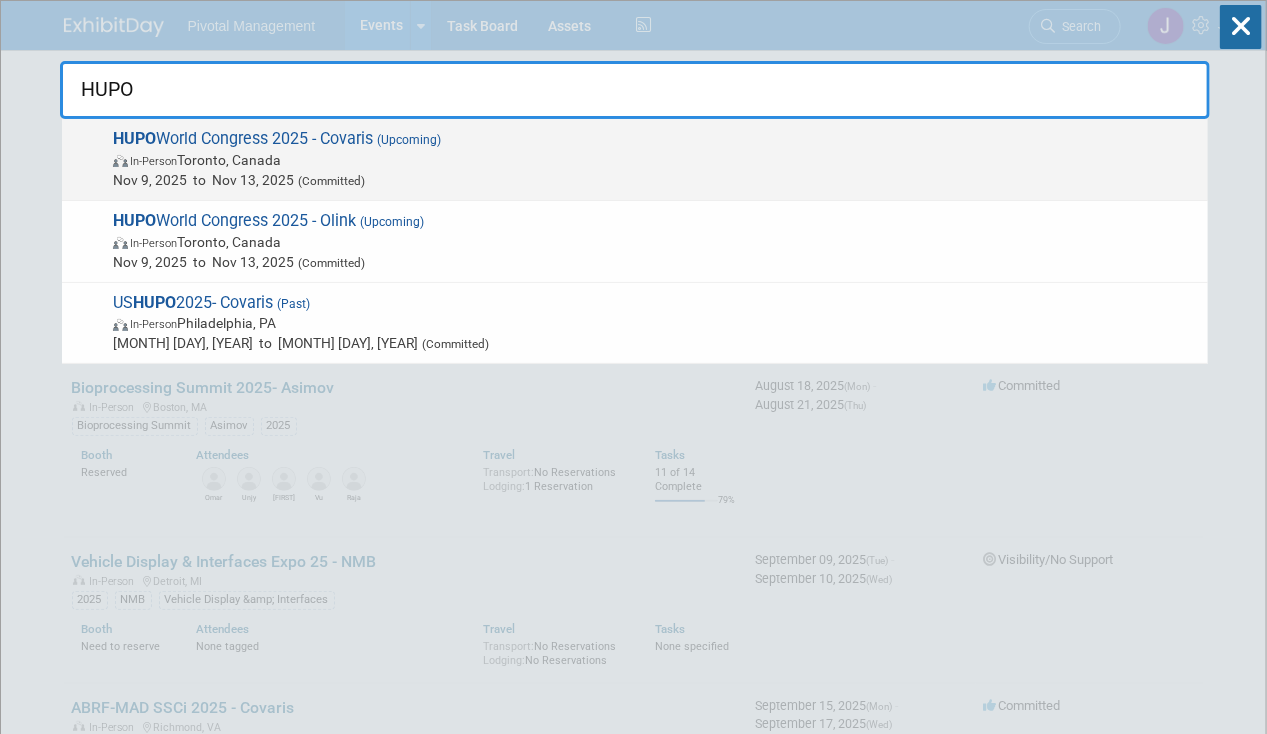 type on "HUPO" 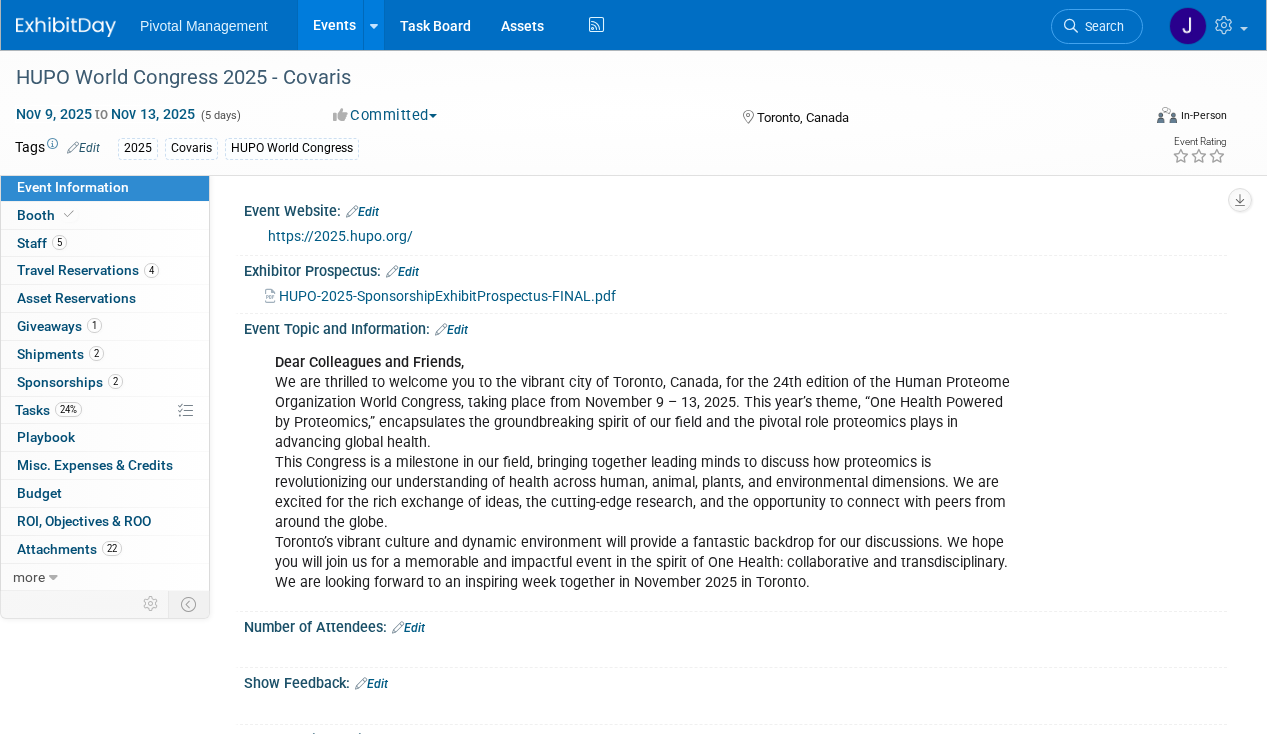scroll, scrollTop: 0, scrollLeft: 0, axis: both 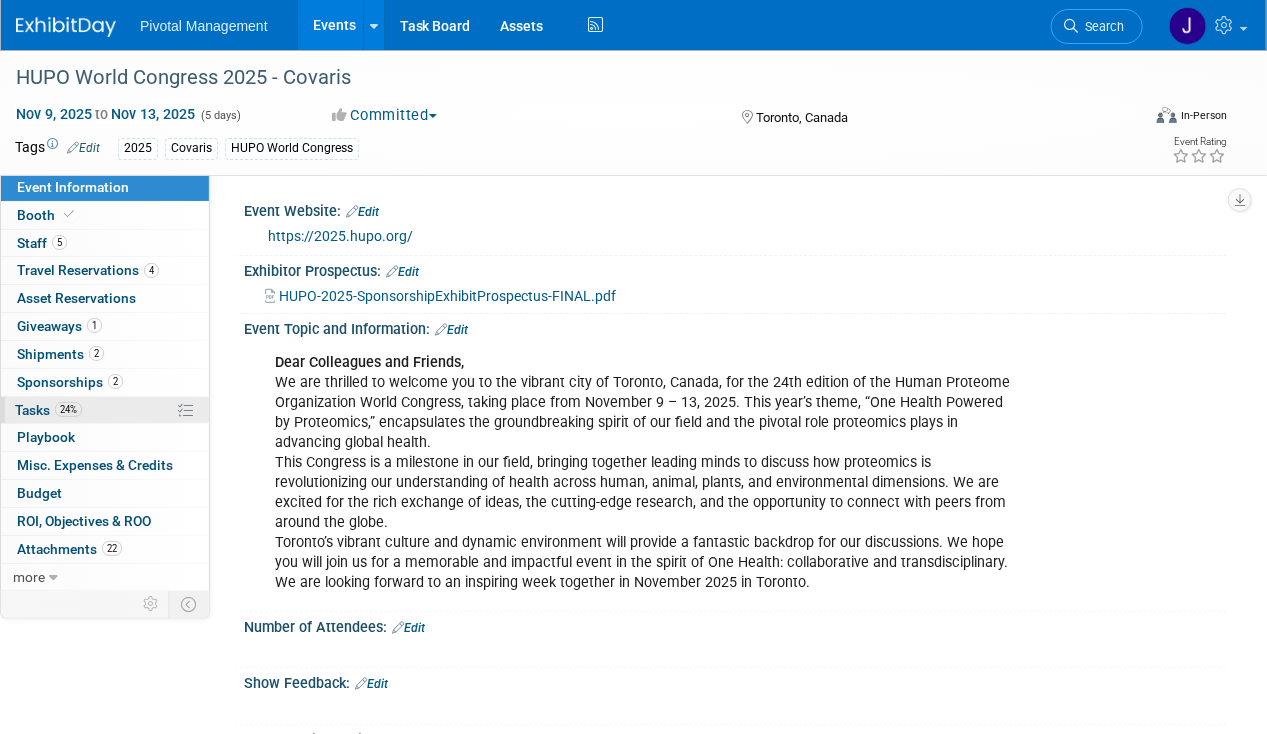 click on "24%" at bounding box center (68, 409) 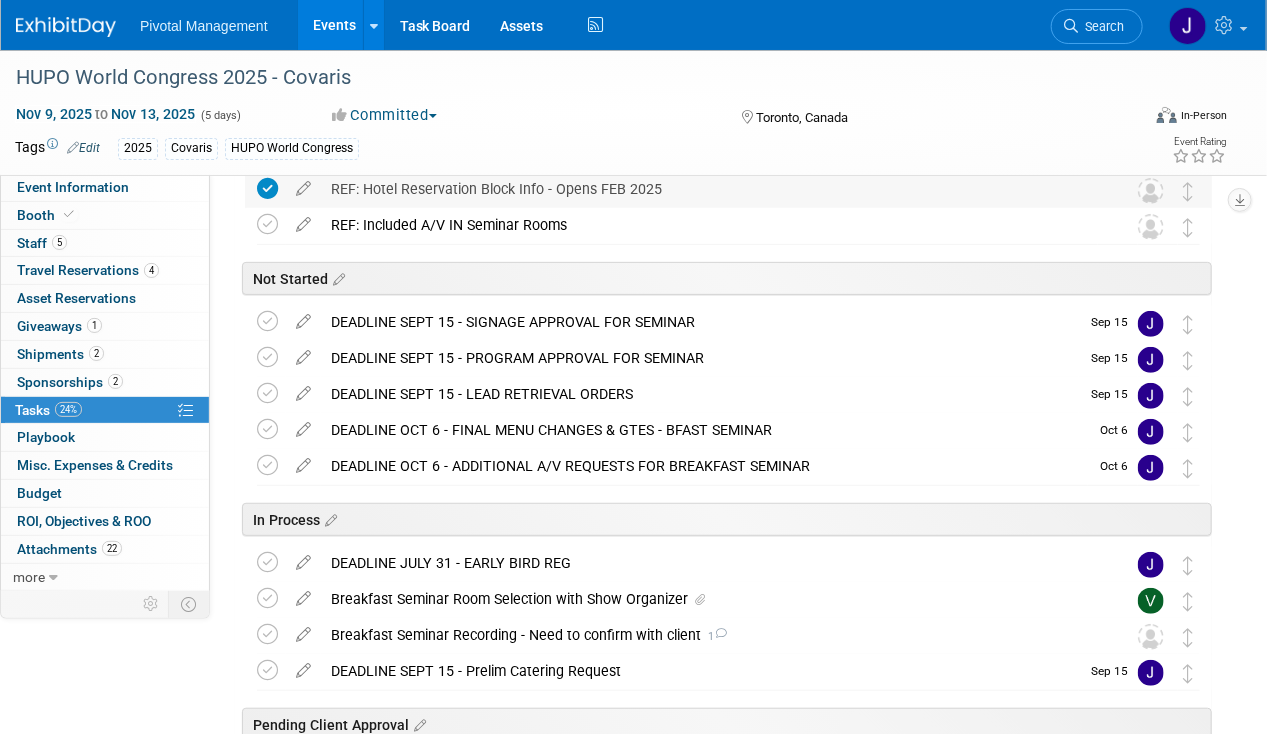 scroll, scrollTop: 170, scrollLeft: 0, axis: vertical 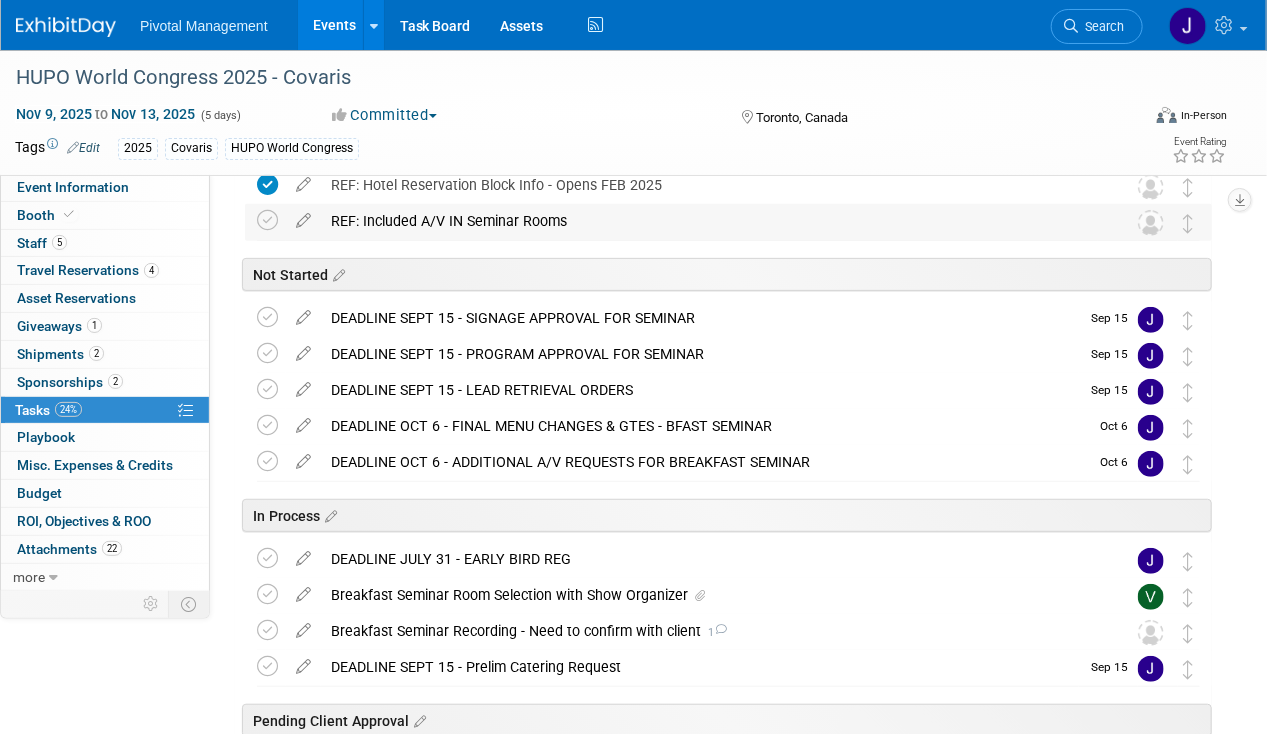click on "REF: Included A/V IN Seminar Rooms" at bounding box center (709, 221) 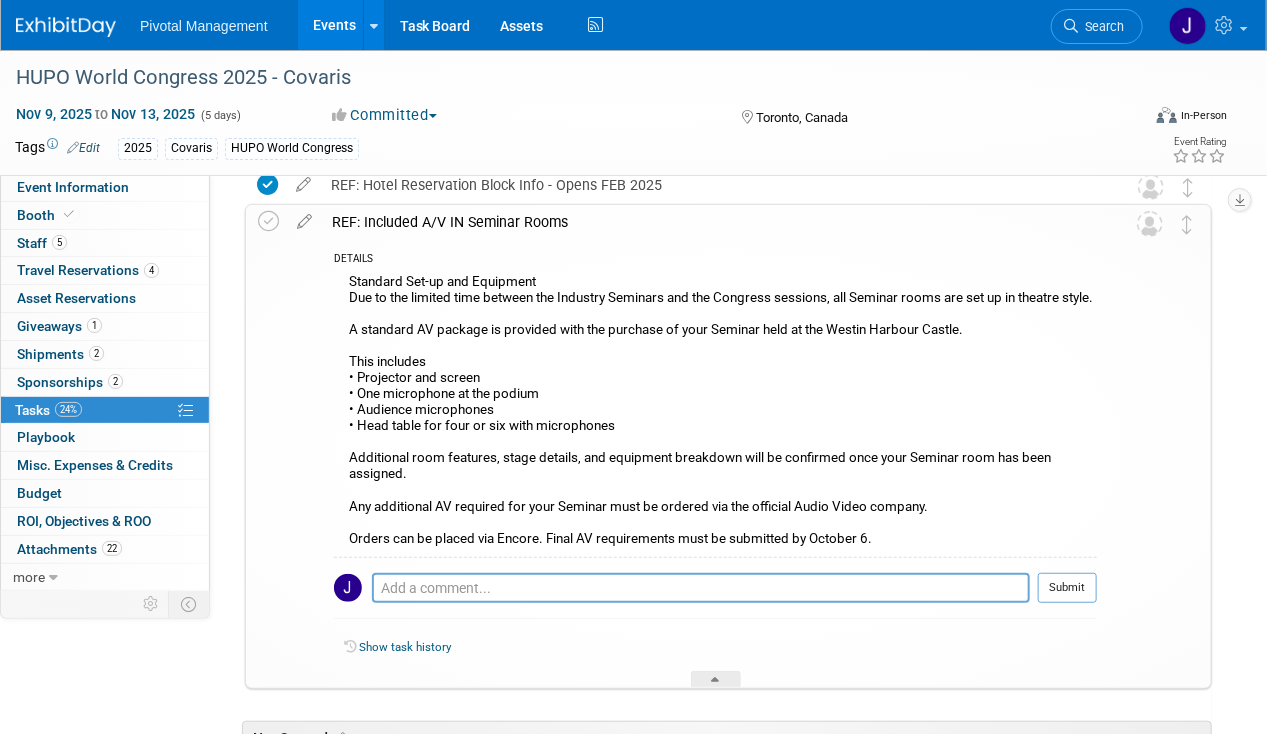 click on "REF: Included A/V IN Seminar Rooms" at bounding box center [709, 222] 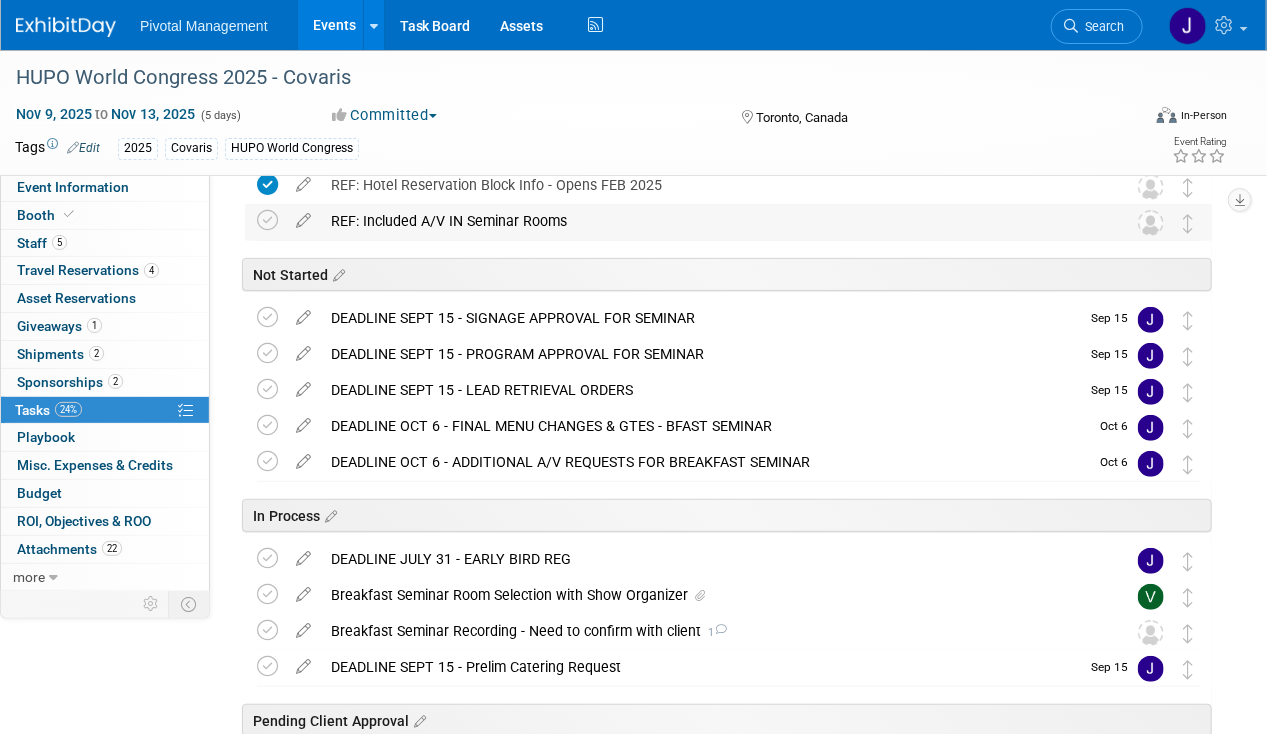 click on "REF: Included A/V IN Seminar Rooms" at bounding box center (709, 221) 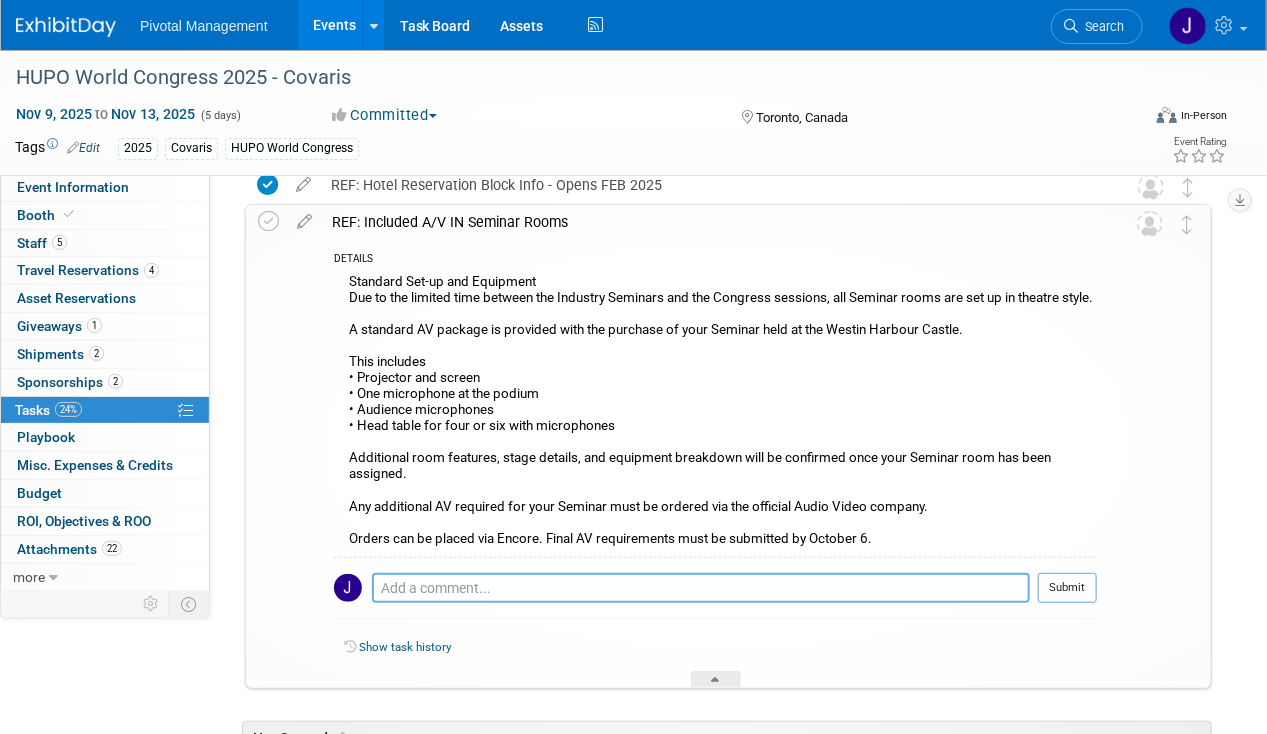 click at bounding box center (701, 588) 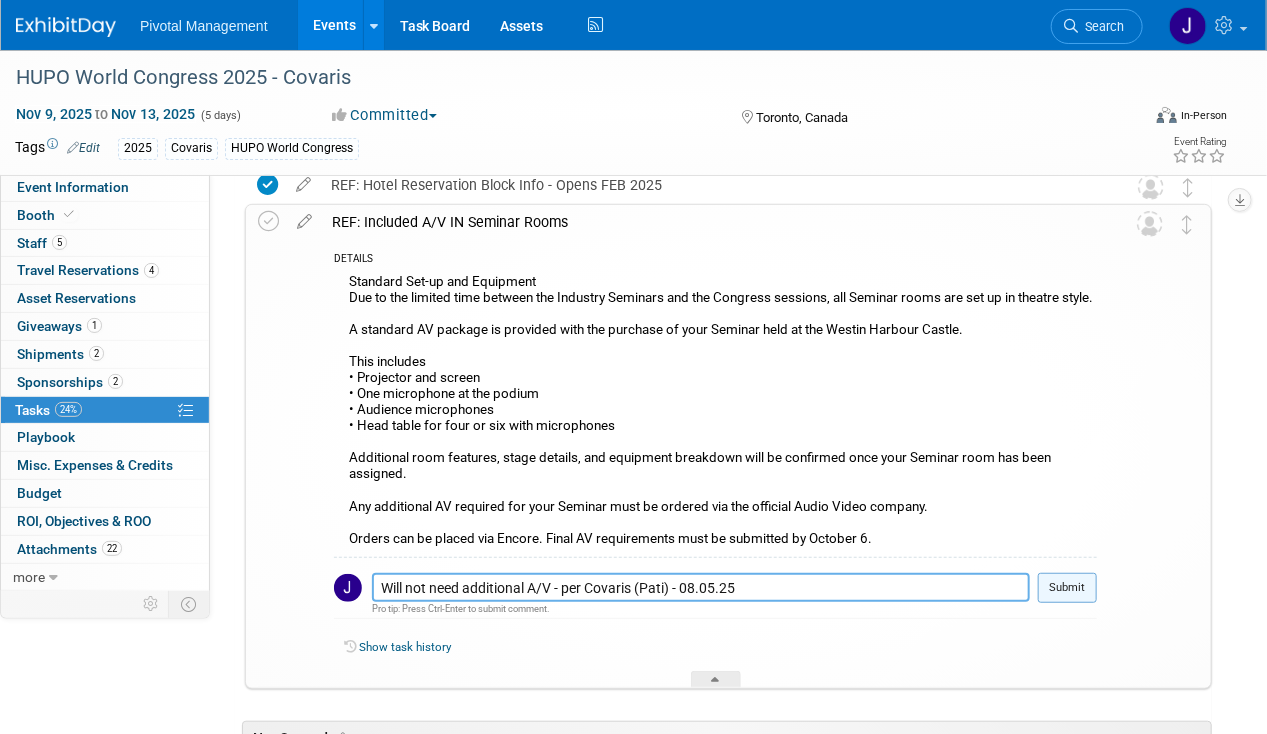type on "Will not need additional A/V - per Covaris (Pati) - 08.05.25" 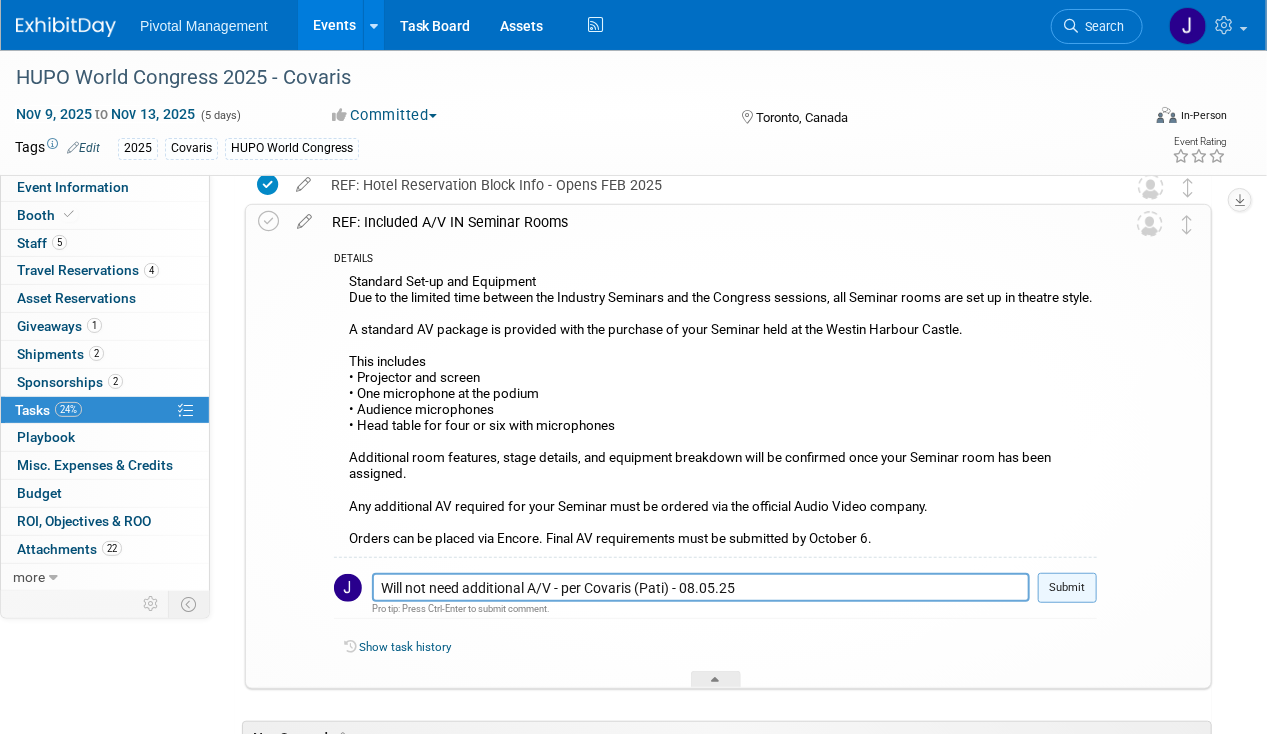 click on "Submit" at bounding box center (1067, 588) 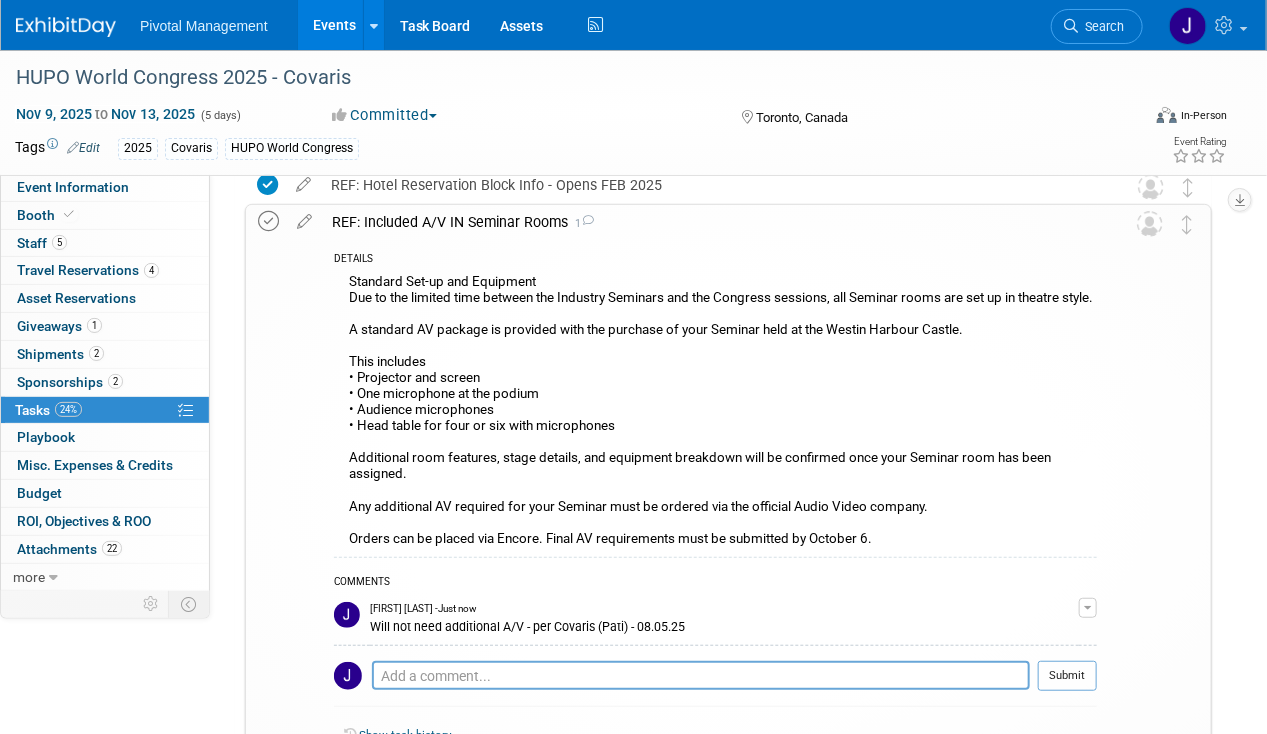 click at bounding box center (268, 221) 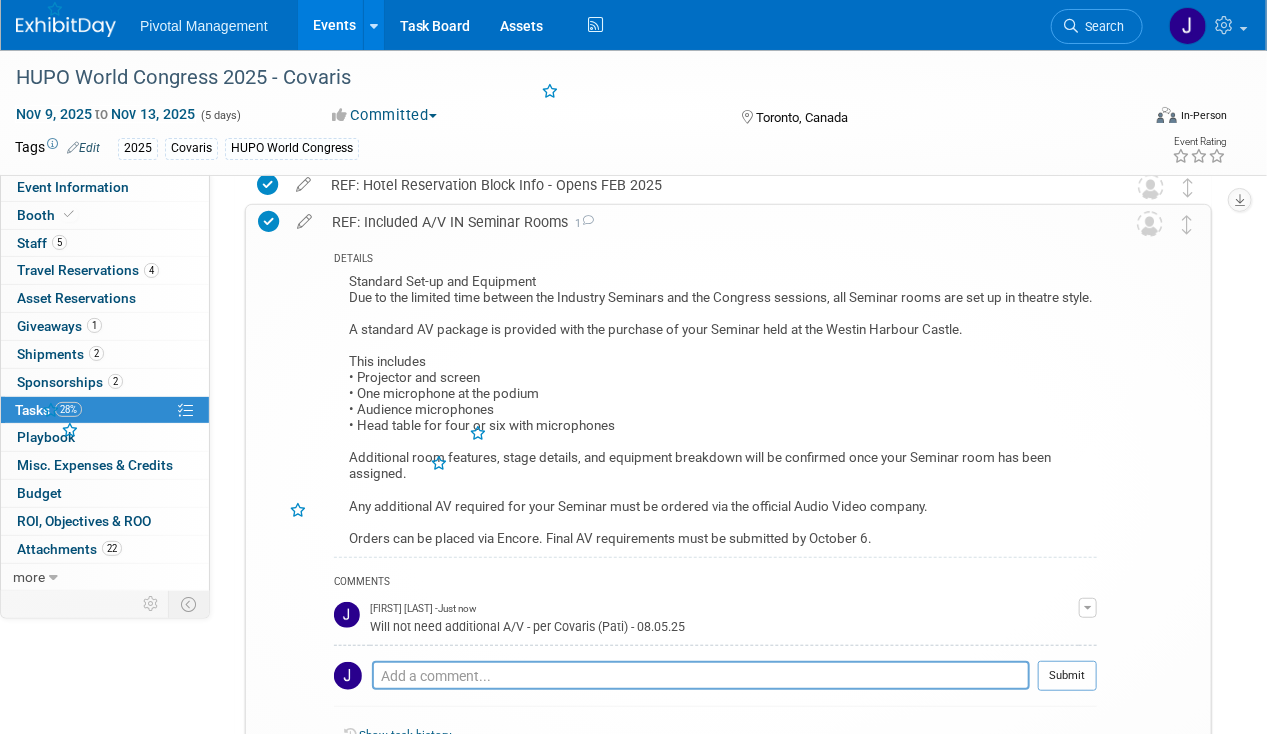 click on "REF: Included A/V IN Seminar Rooms
1" at bounding box center (709, 222) 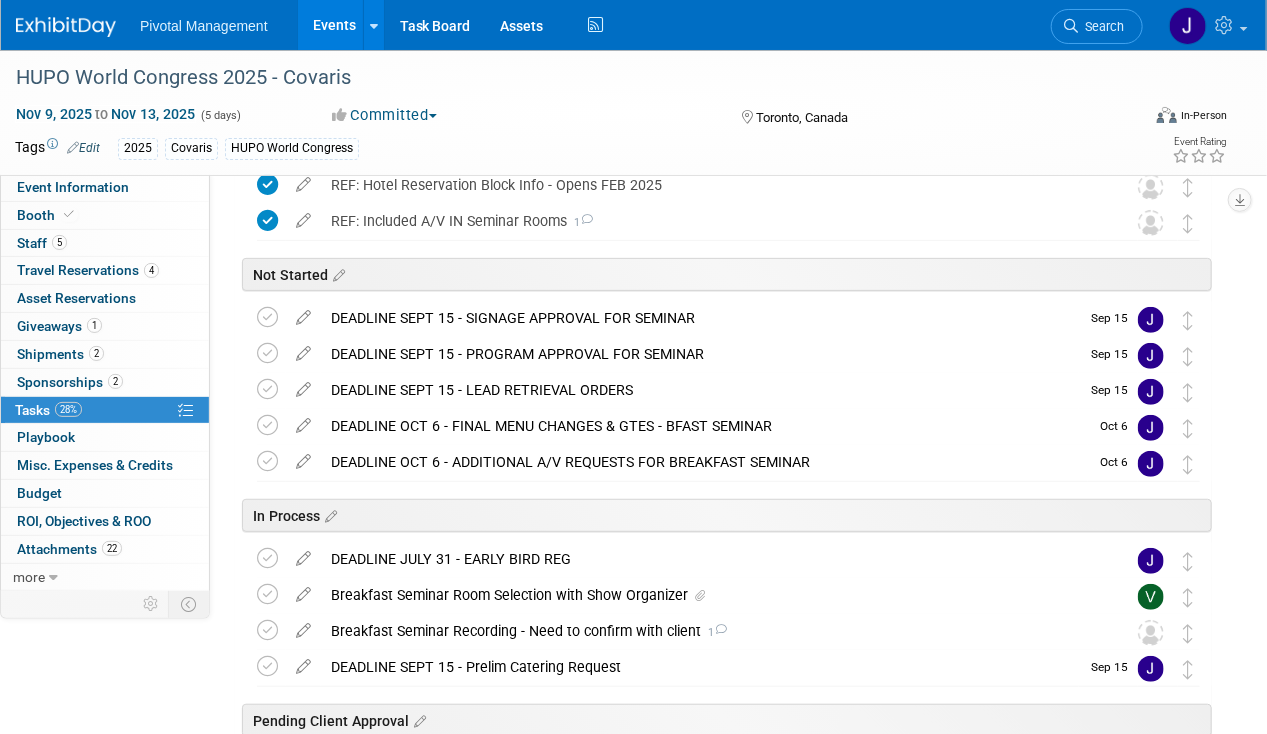 click on "Not Started" at bounding box center [723, 270] 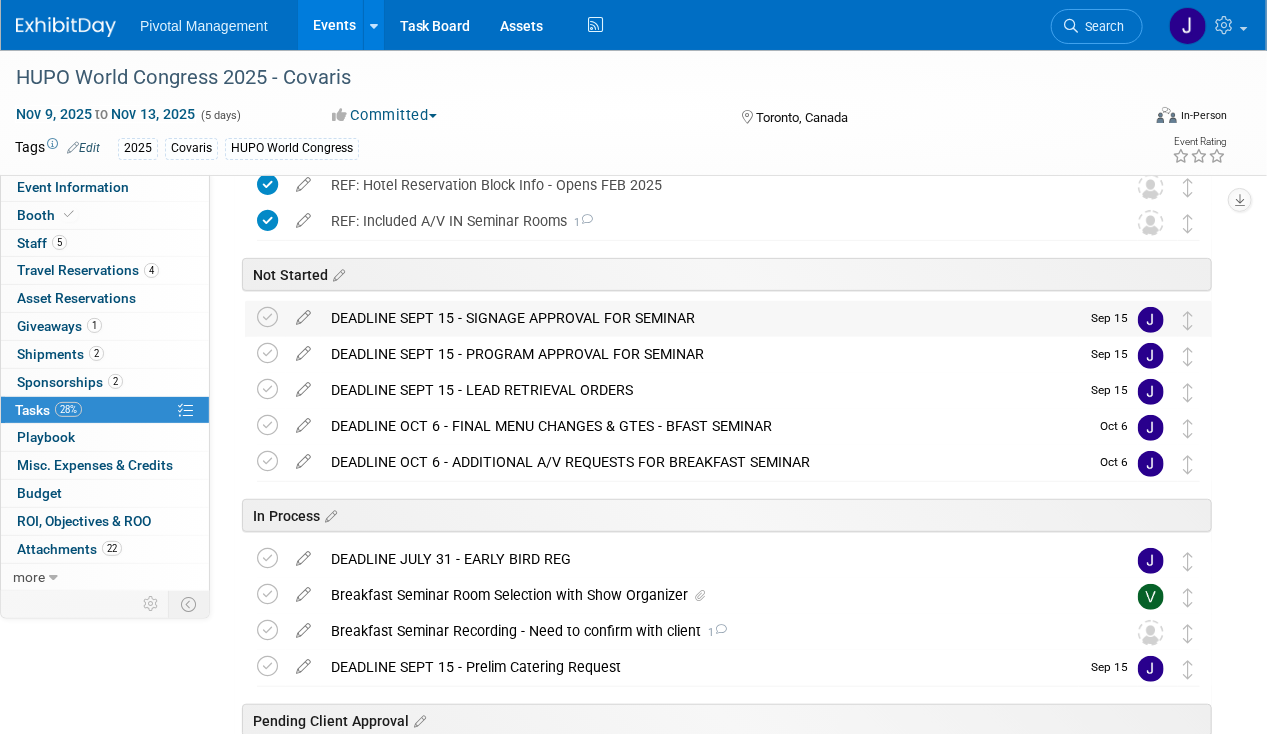 click on "DEADLINE SEPT 15 - SIGNAGE APPROVAL FOR SEMINAR" at bounding box center [700, 318] 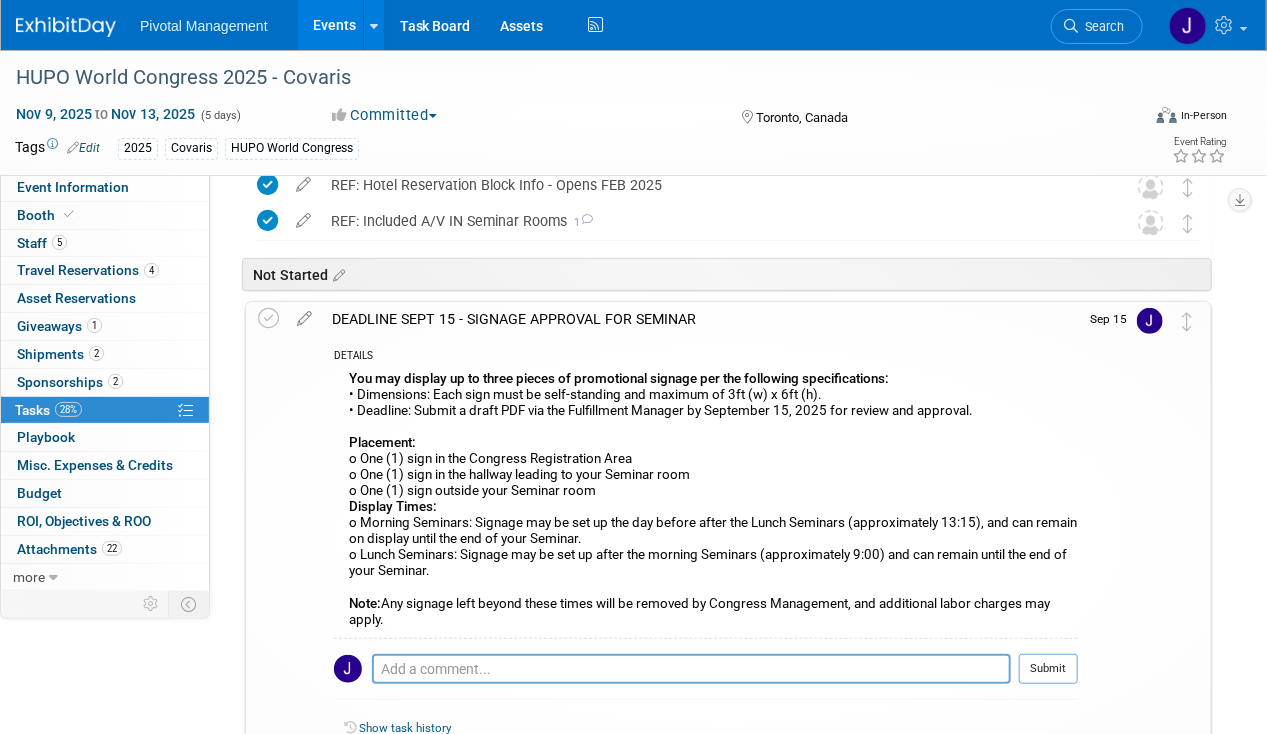 click on "DEADLINE SEPT 15 - SIGNAGE APPROVAL FOR SEMINAR" at bounding box center [700, 319] 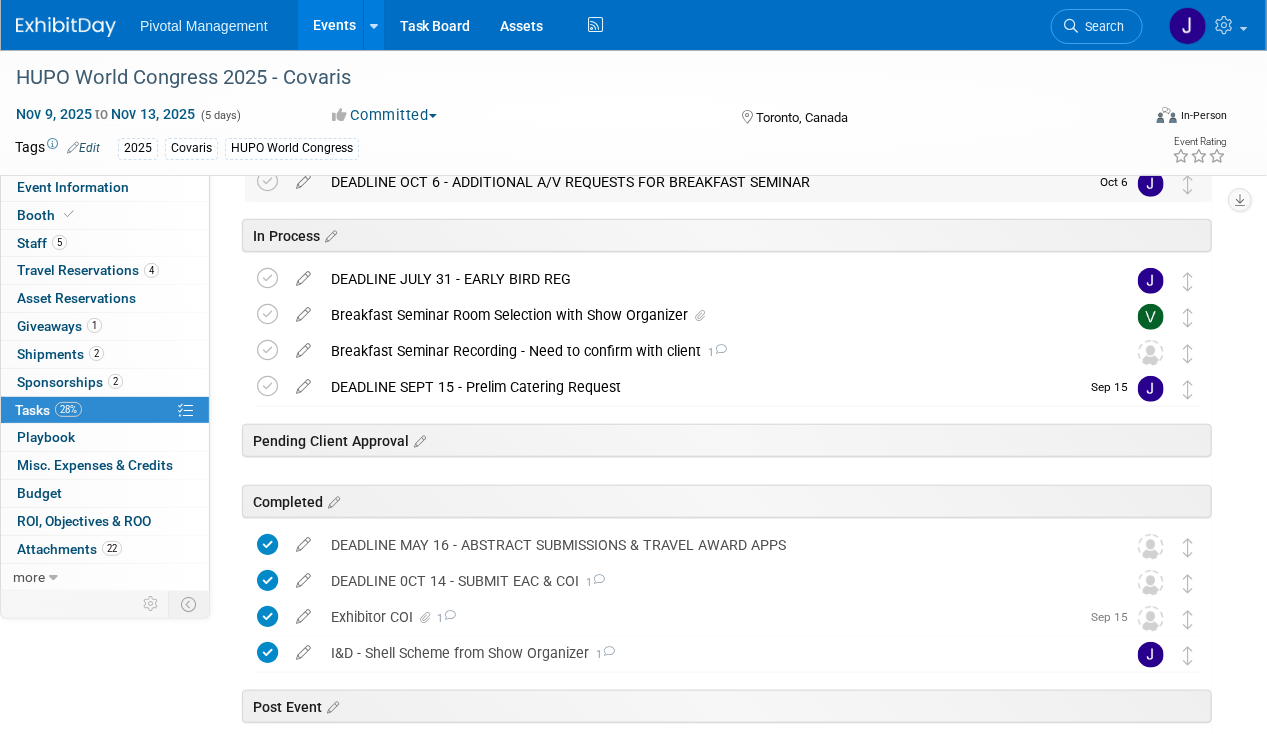 scroll, scrollTop: 451, scrollLeft: 0, axis: vertical 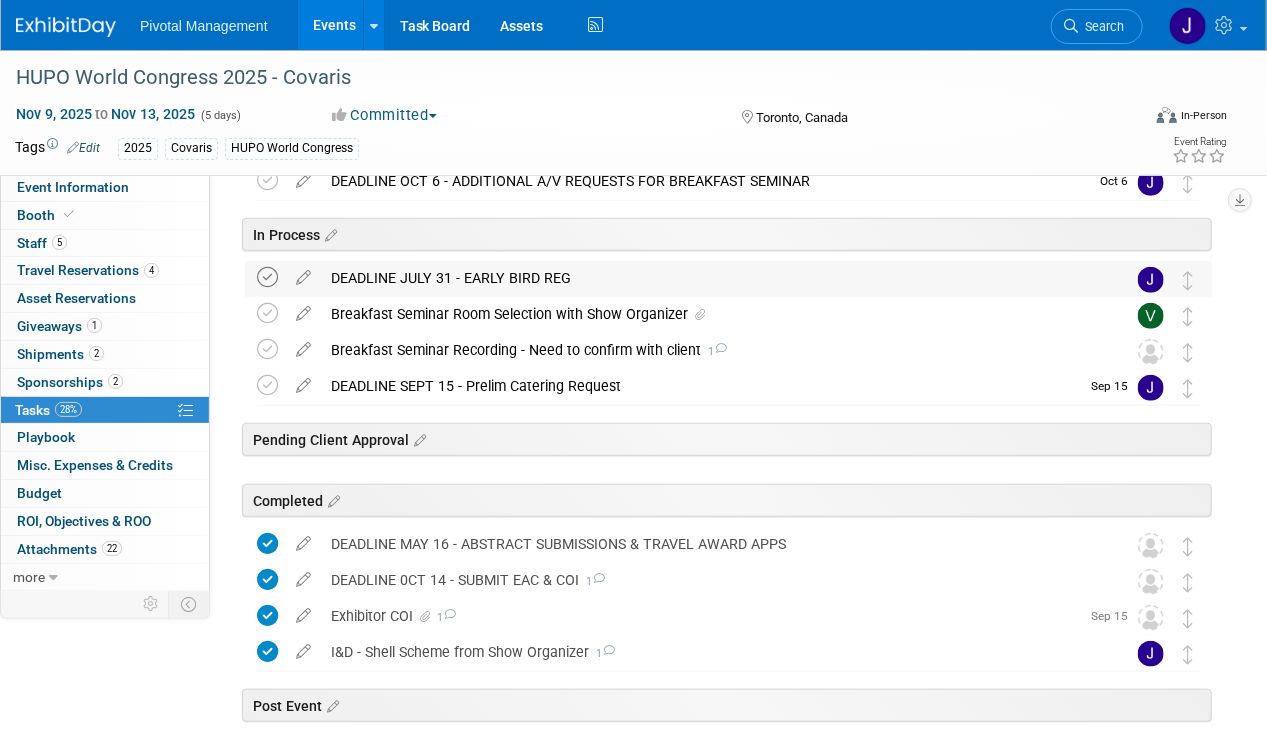 click at bounding box center (267, 277) 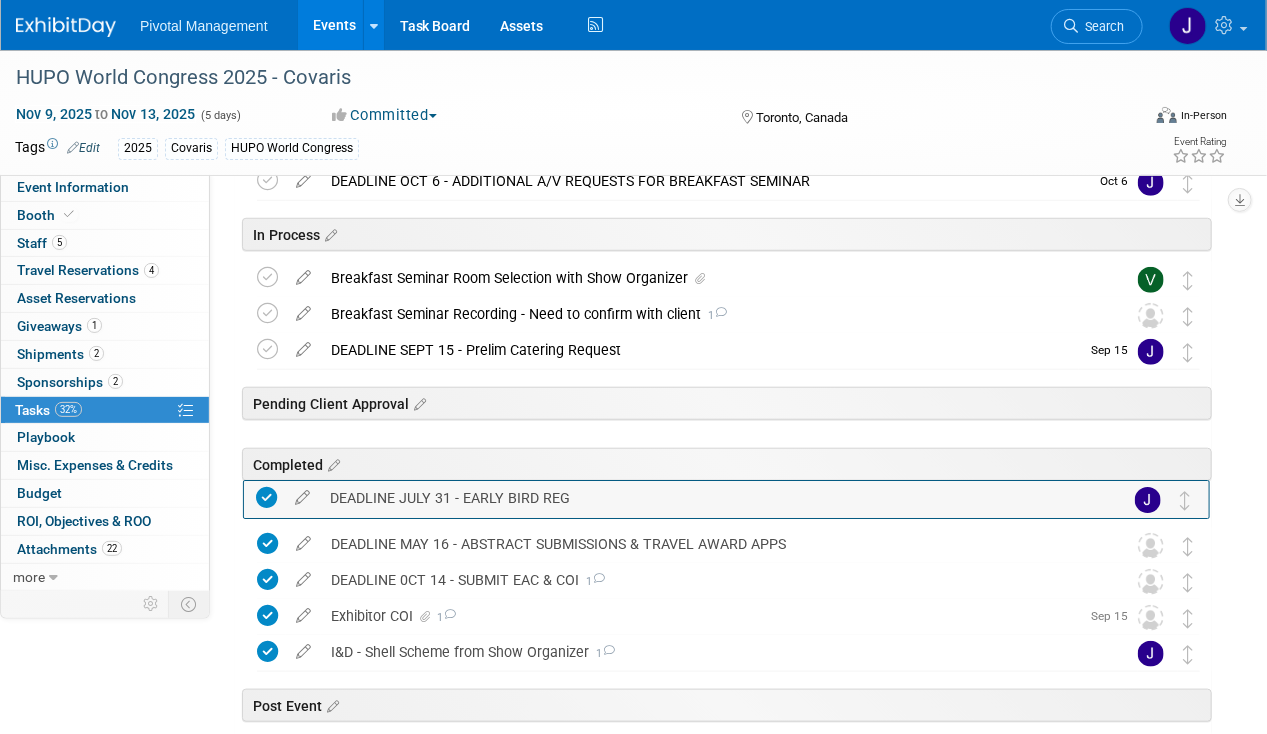 drag, startPoint x: 1180, startPoint y: 271, endPoint x: 1179, endPoint y: 491, distance: 220.00227 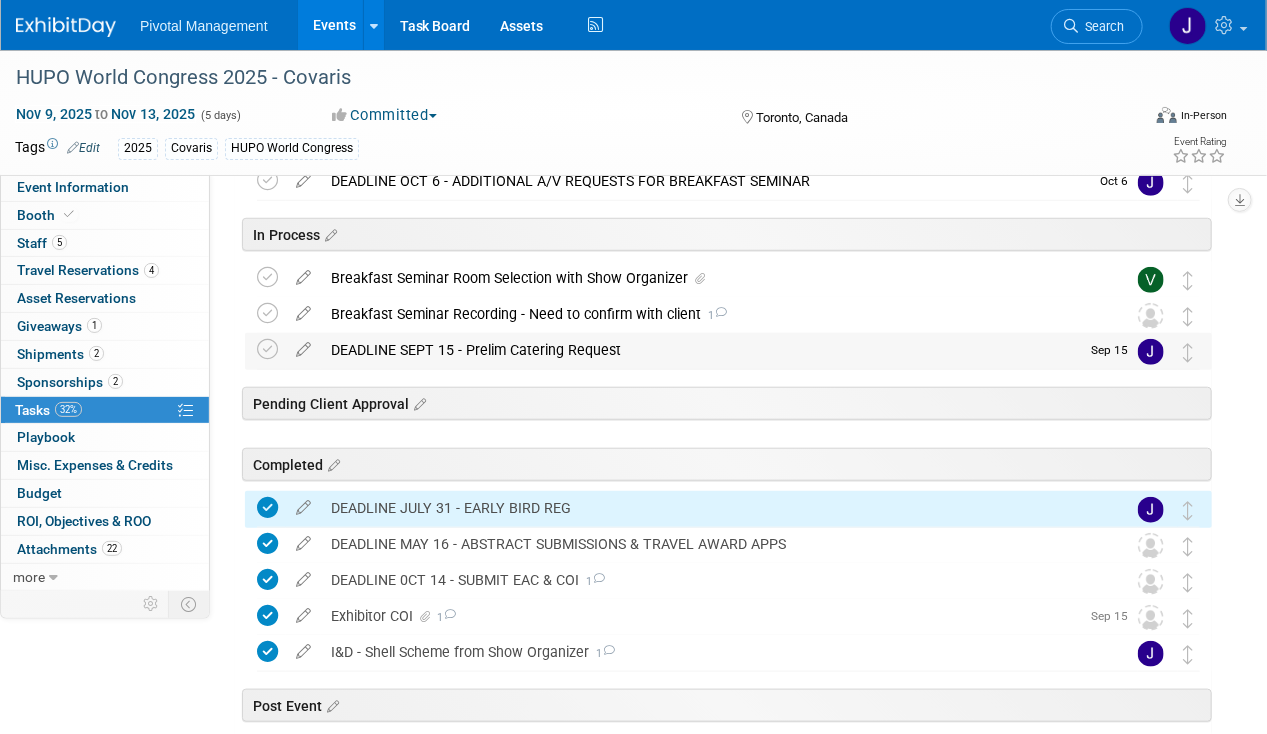 click on "DEADLINE SEPT 15 - Prelim Catering Request" at bounding box center (700, 350) 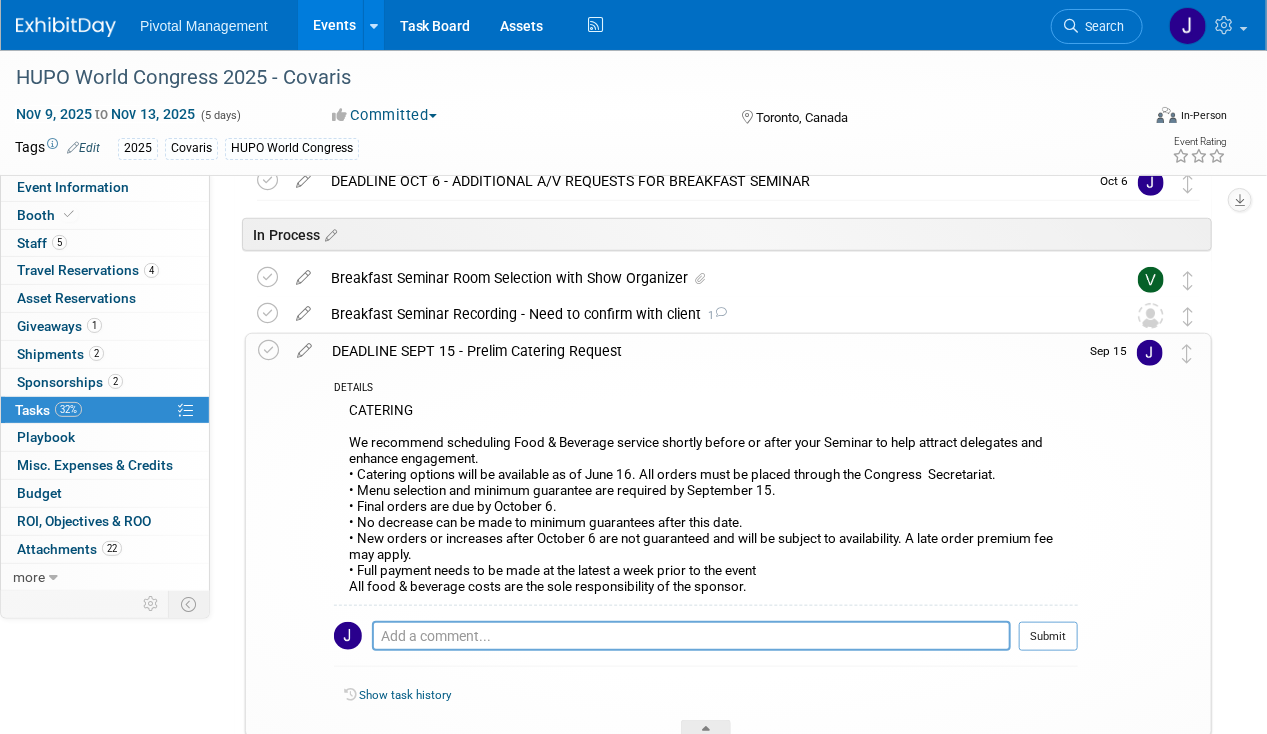 click on "DEADLINE SEPT 15 - Prelim Catering Request" at bounding box center (700, 351) 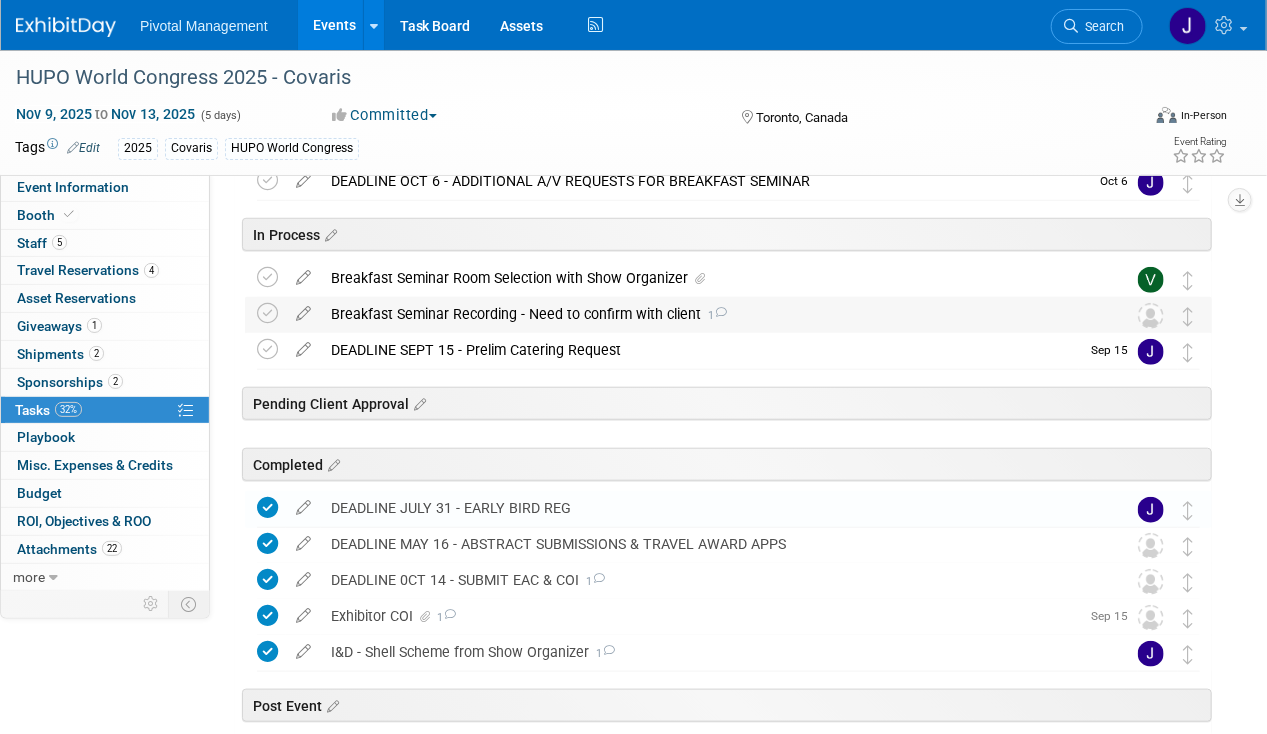 click on "Breakfast Seminar Recording - Need to confirm with client
1" at bounding box center (709, 314) 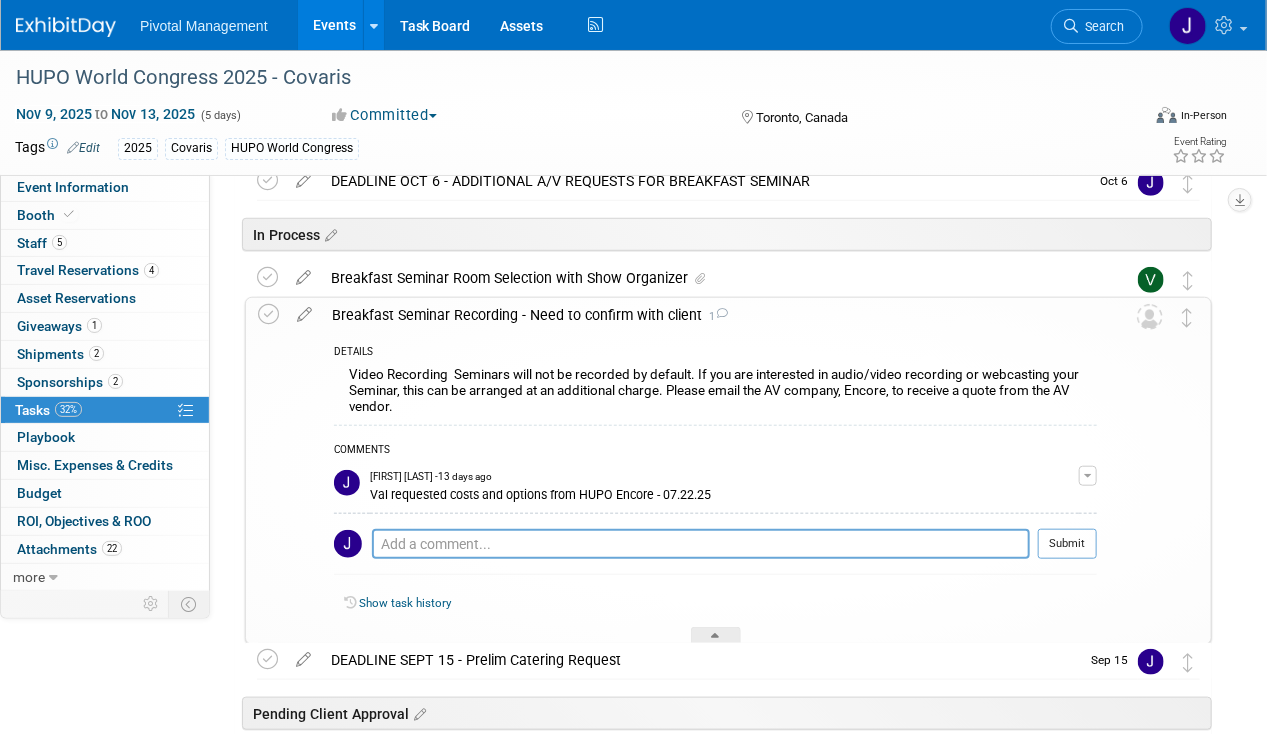 click on "Breakfast Seminar Recording - Need to confirm with client
1" at bounding box center [709, 315] 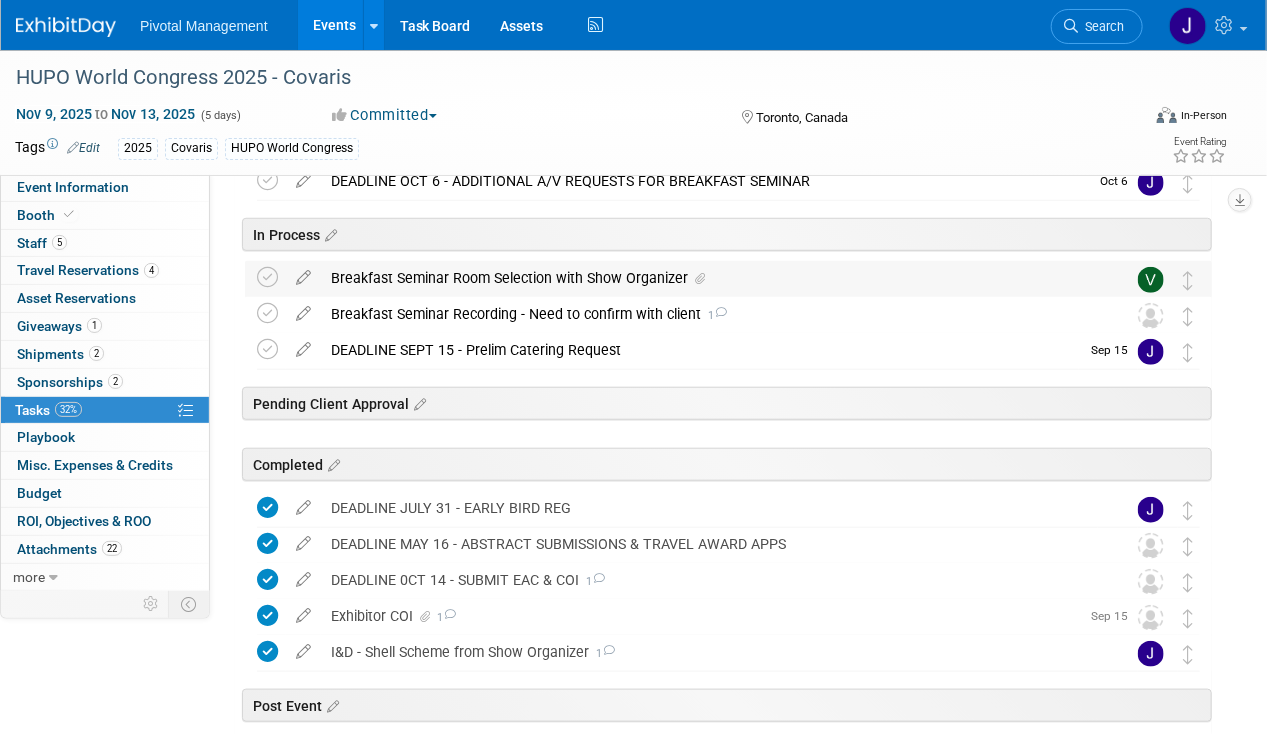 click on "Breakfast Seminar Room Selection with Show Organizer" at bounding box center (709, 278) 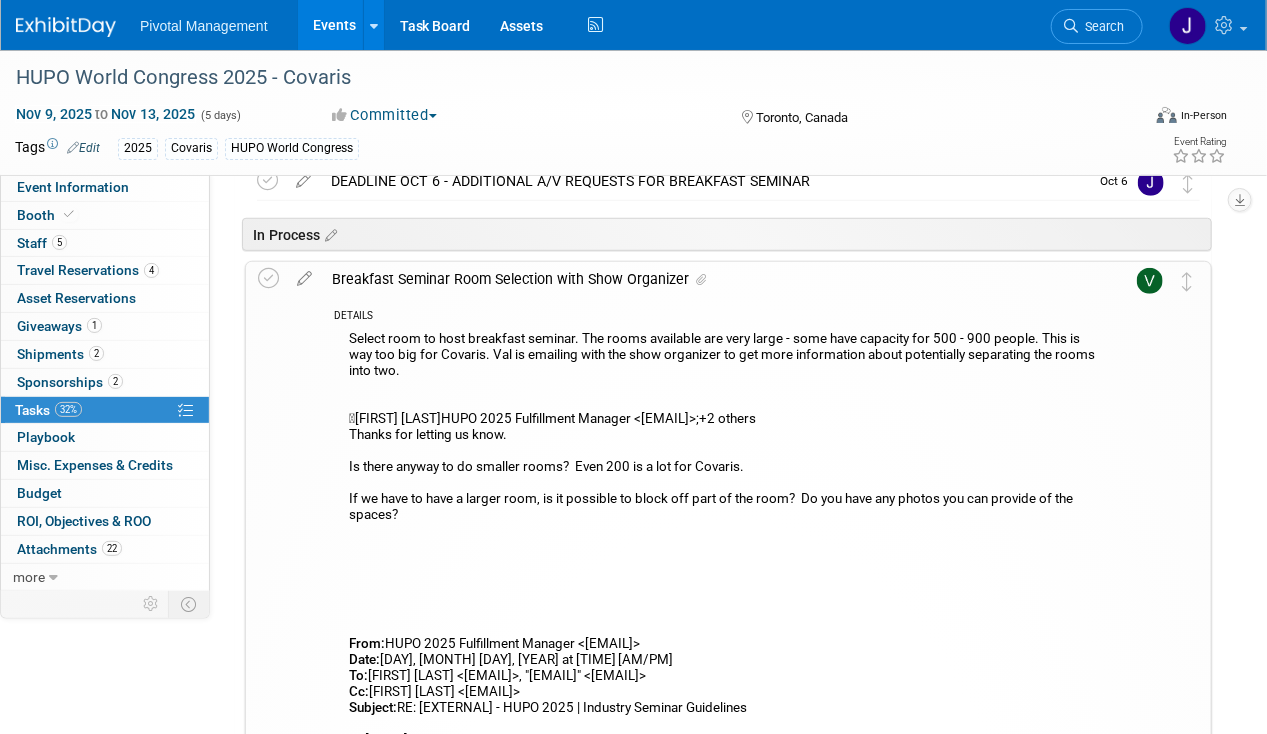 click on "Breakfast Seminar Room Selection with Show Organizer" at bounding box center [709, 279] 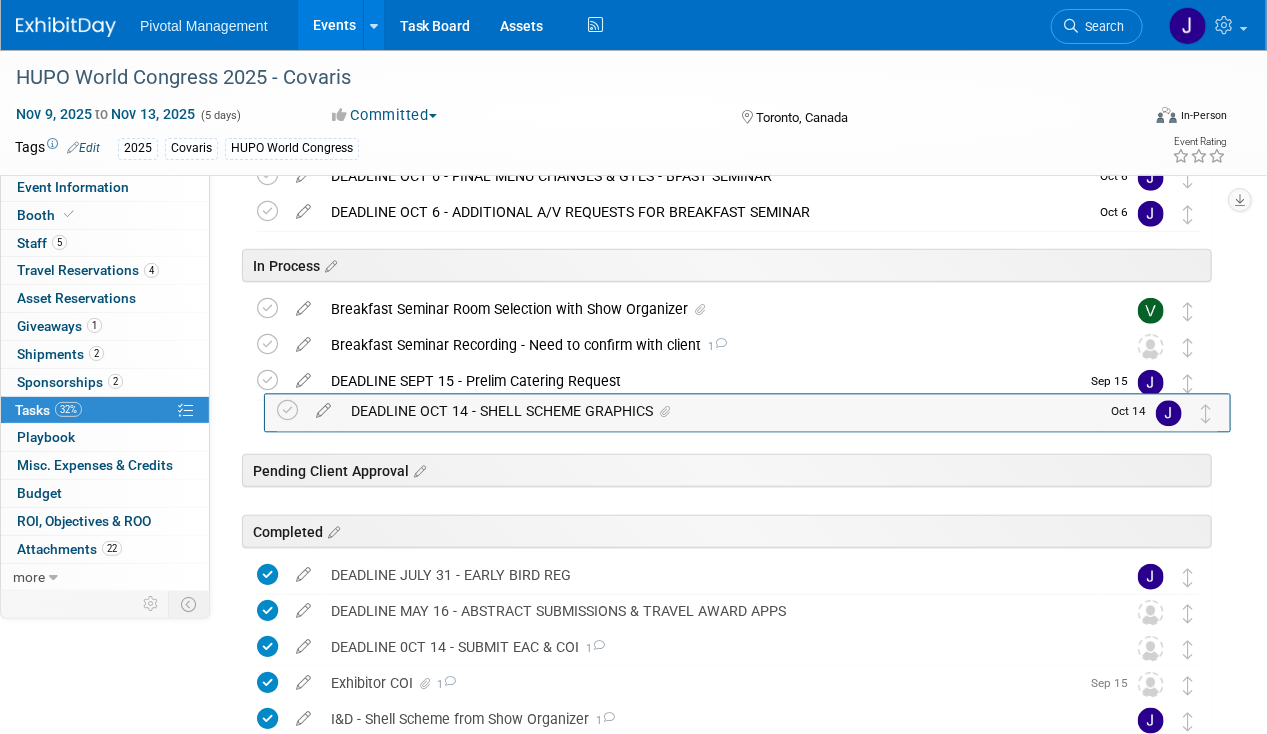 scroll, scrollTop: 412, scrollLeft: 0, axis: vertical 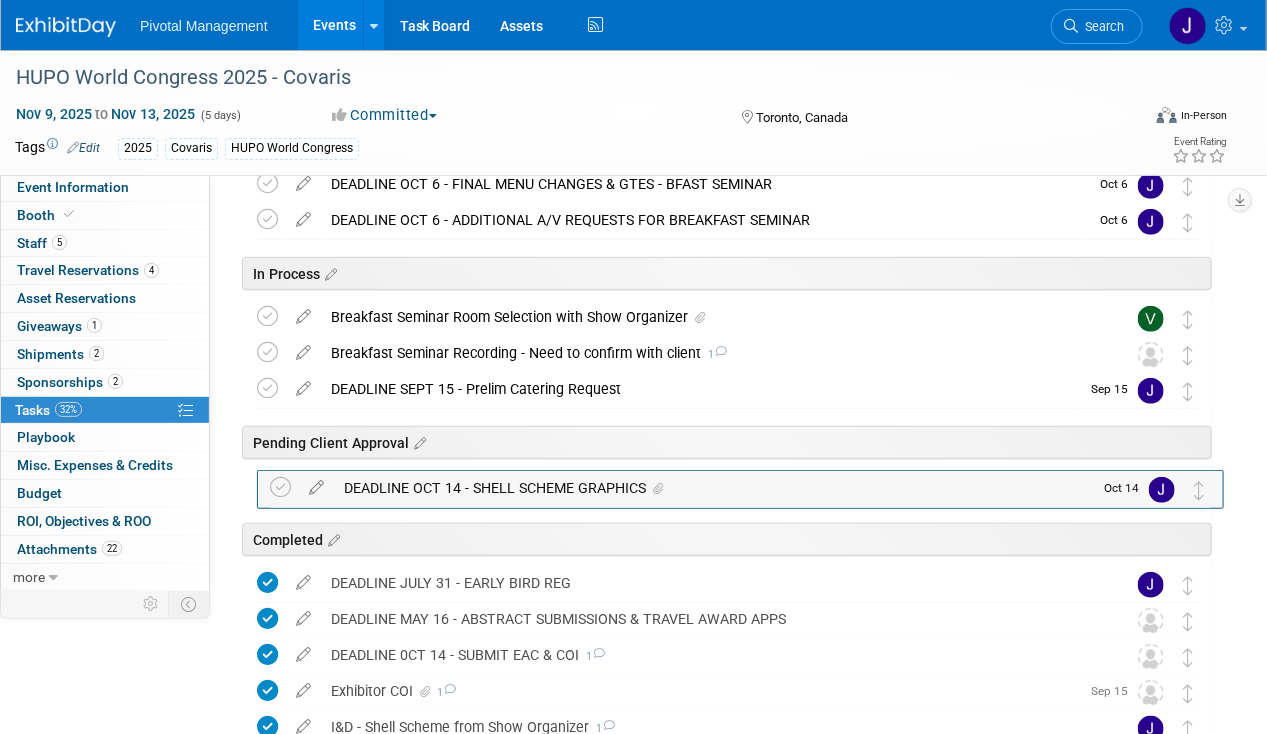 drag, startPoint x: 1194, startPoint y: 345, endPoint x: 1206, endPoint y: 481, distance: 136.52838 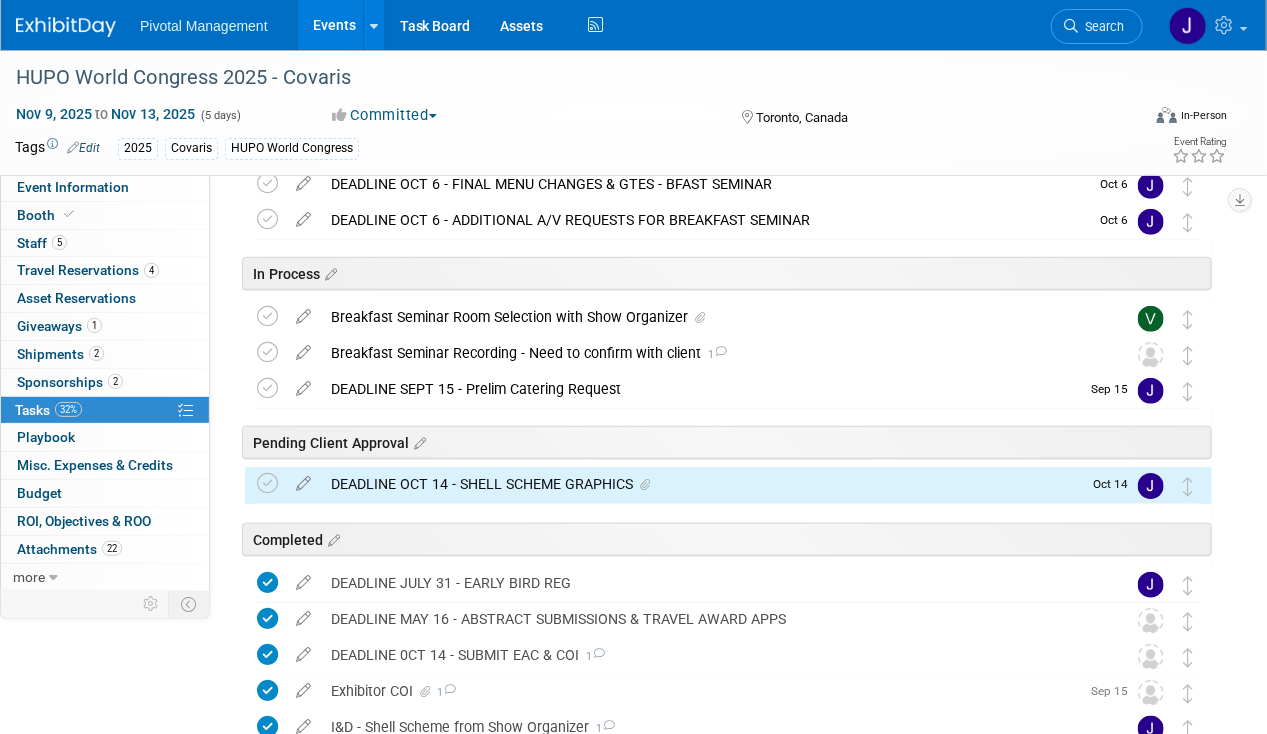 click on "DEADLINE OCT 14 - SHELL SCHEME GRAPHICS" at bounding box center (701, 484) 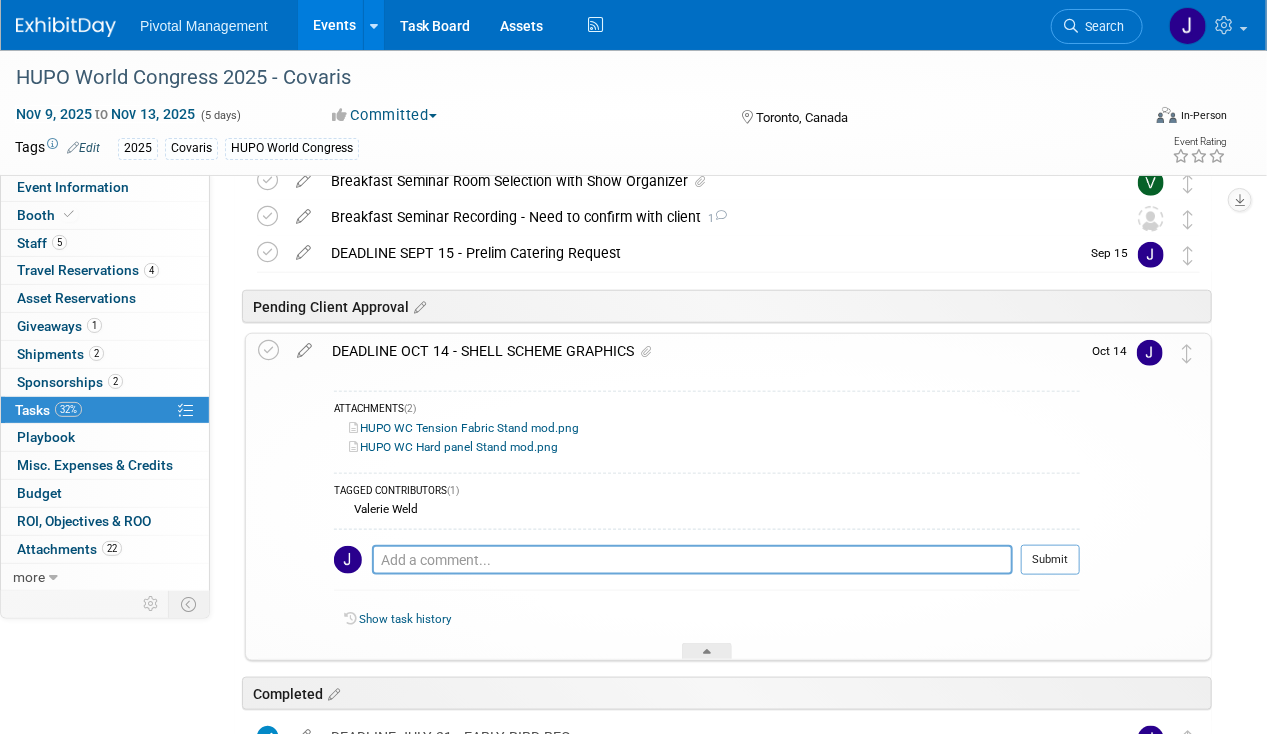 scroll, scrollTop: 625, scrollLeft: 0, axis: vertical 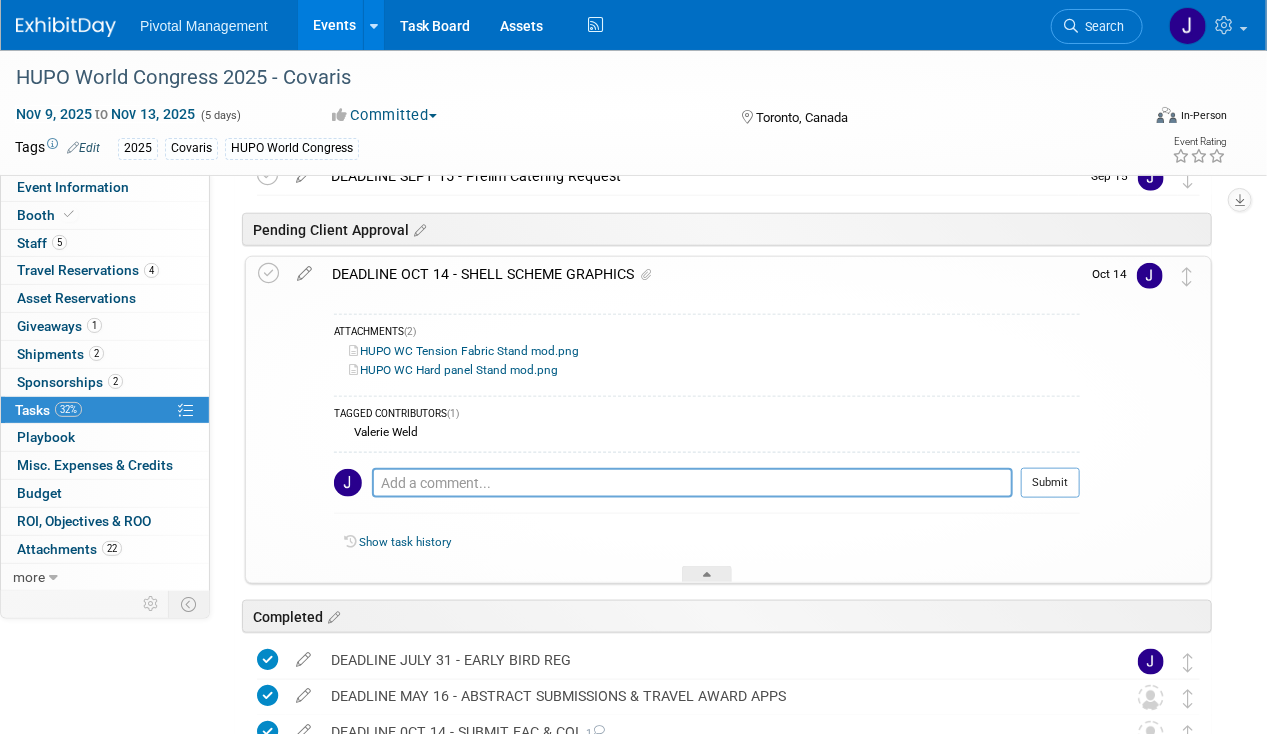 click at bounding box center (304, 269) 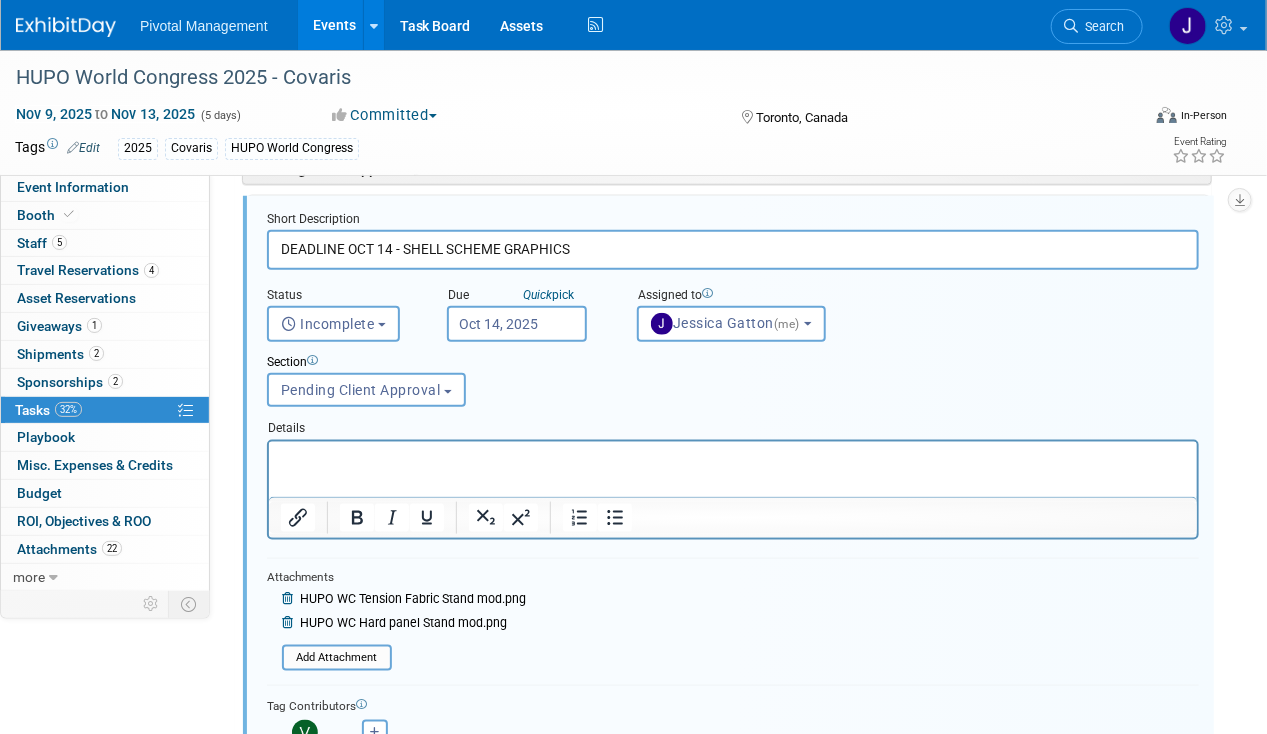 scroll, scrollTop: 820, scrollLeft: 0, axis: vertical 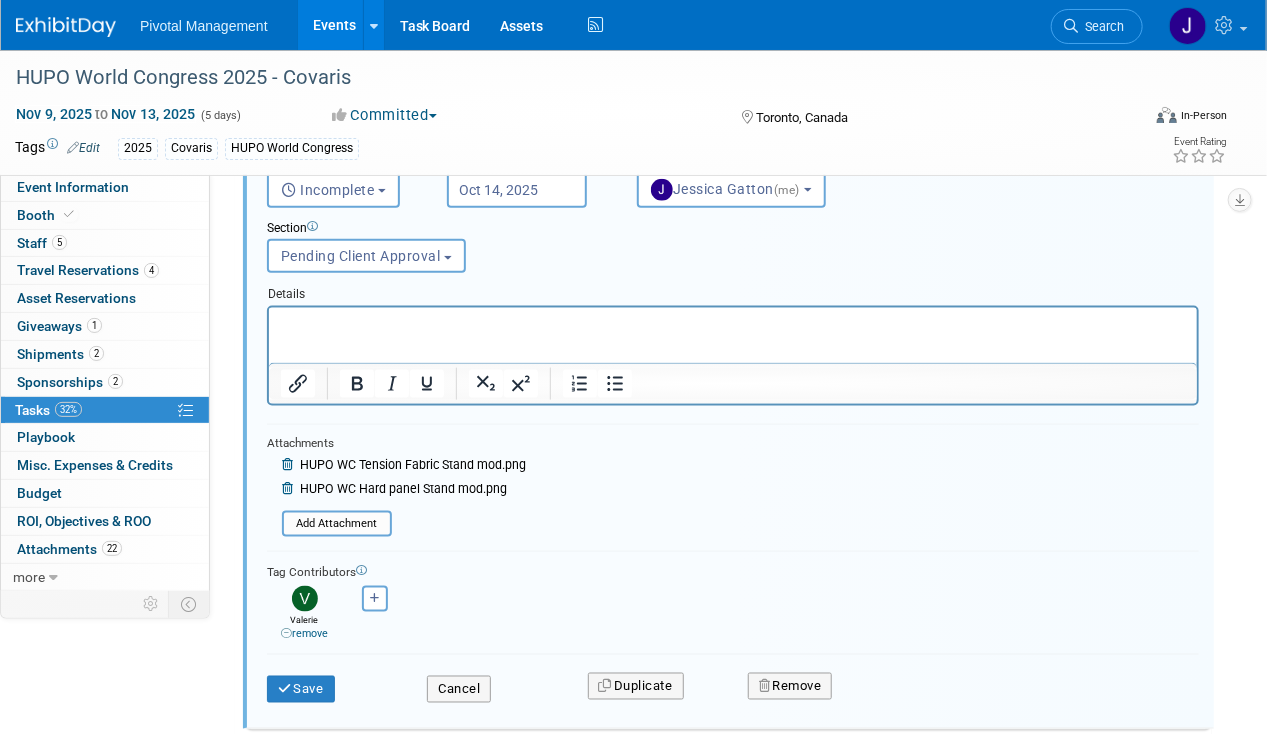 click at bounding box center (732, 324) 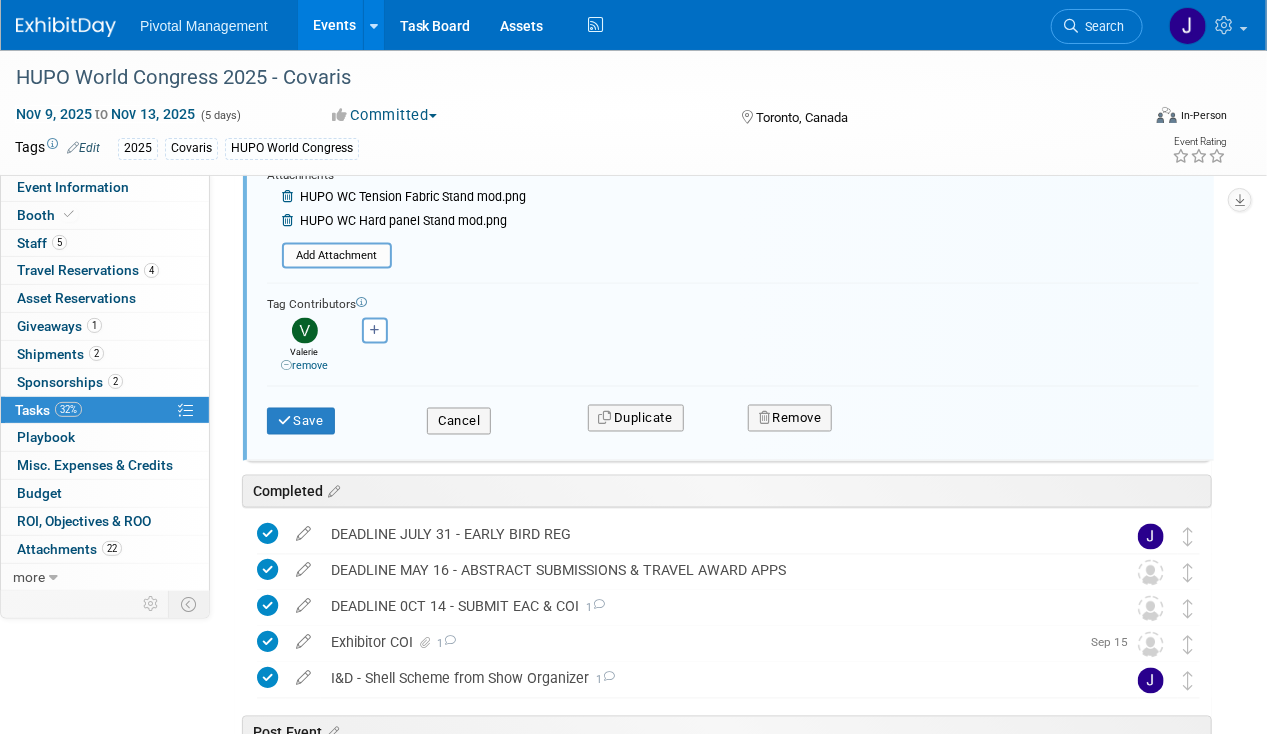 scroll, scrollTop: 1116, scrollLeft: 0, axis: vertical 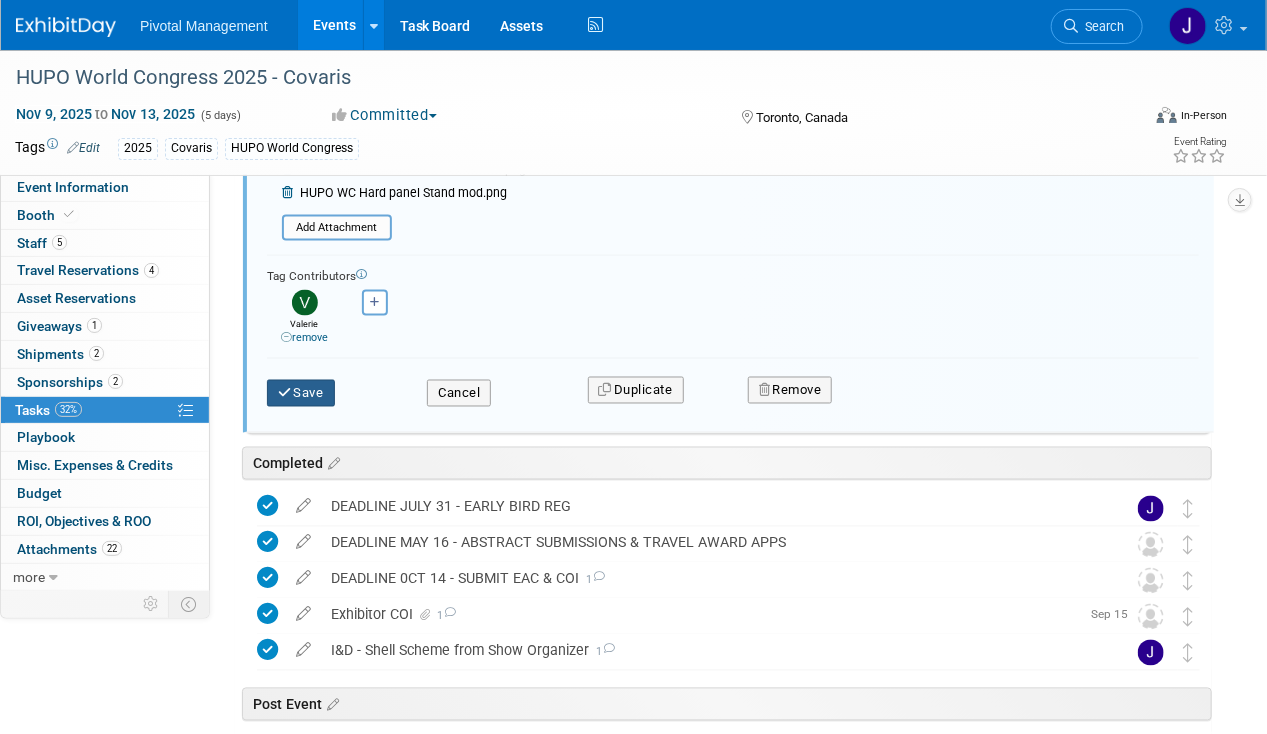 click on "Save" at bounding box center (301, 394) 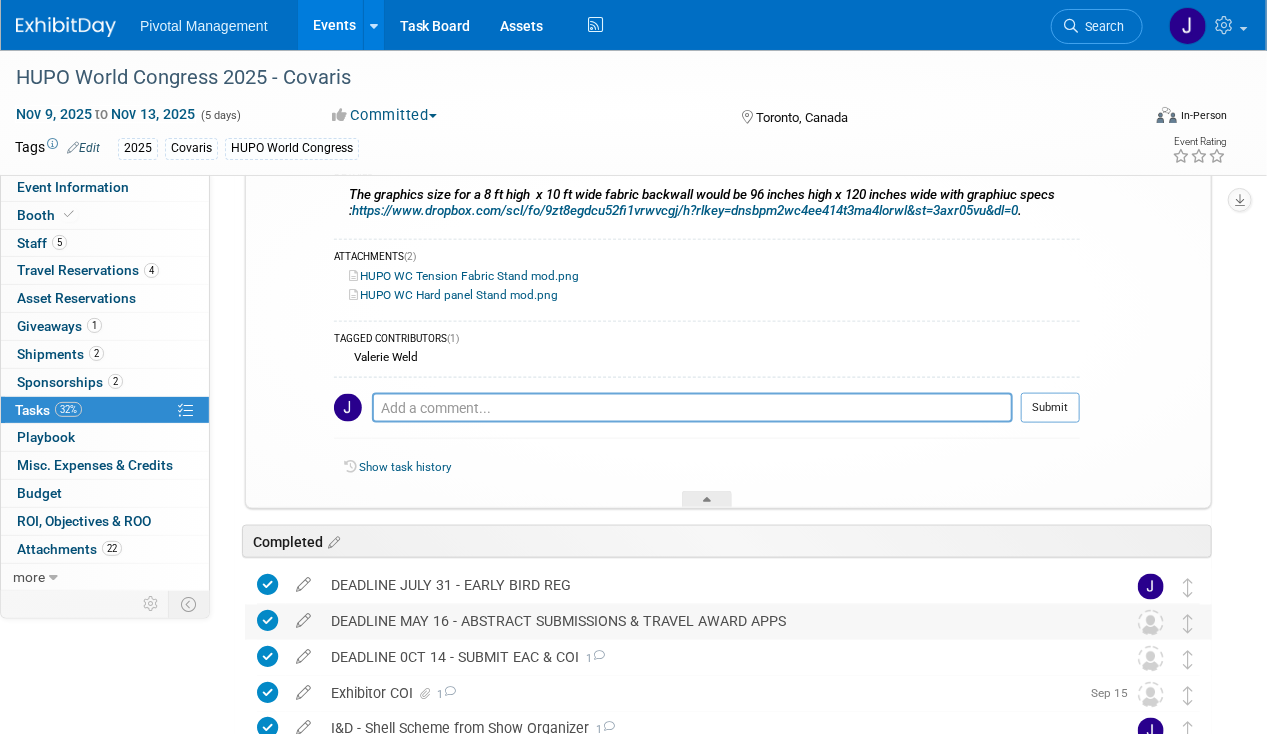 scroll, scrollTop: 757, scrollLeft: 0, axis: vertical 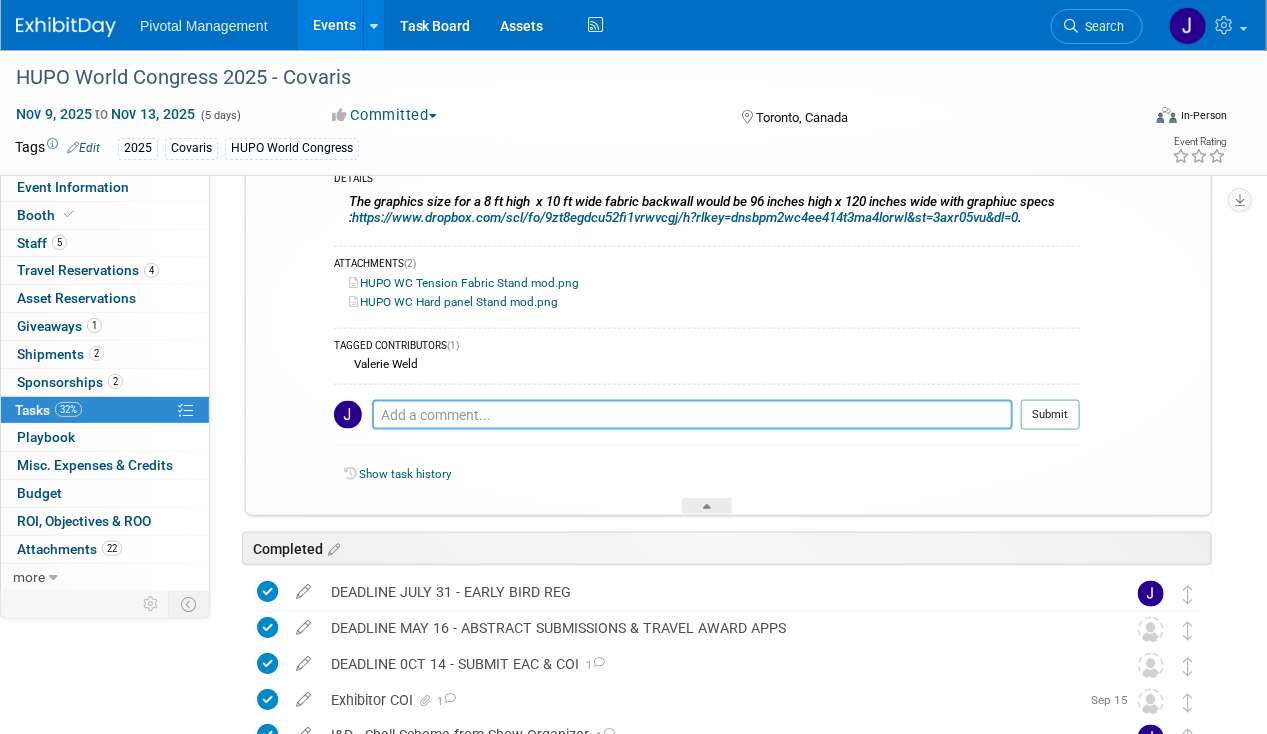 click at bounding box center (692, 414) 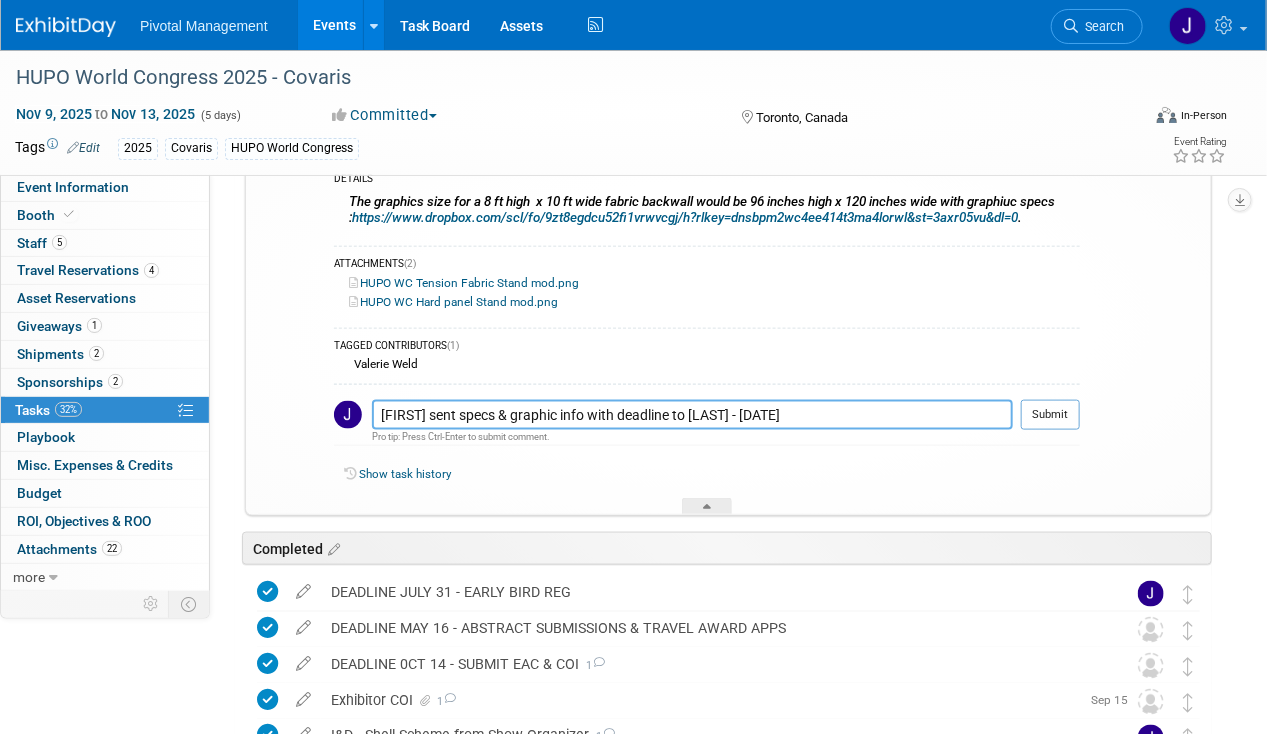 click on "Valerie sent specs & graphic info with deadline to Pati - 08.05.25" at bounding box center [692, 414] 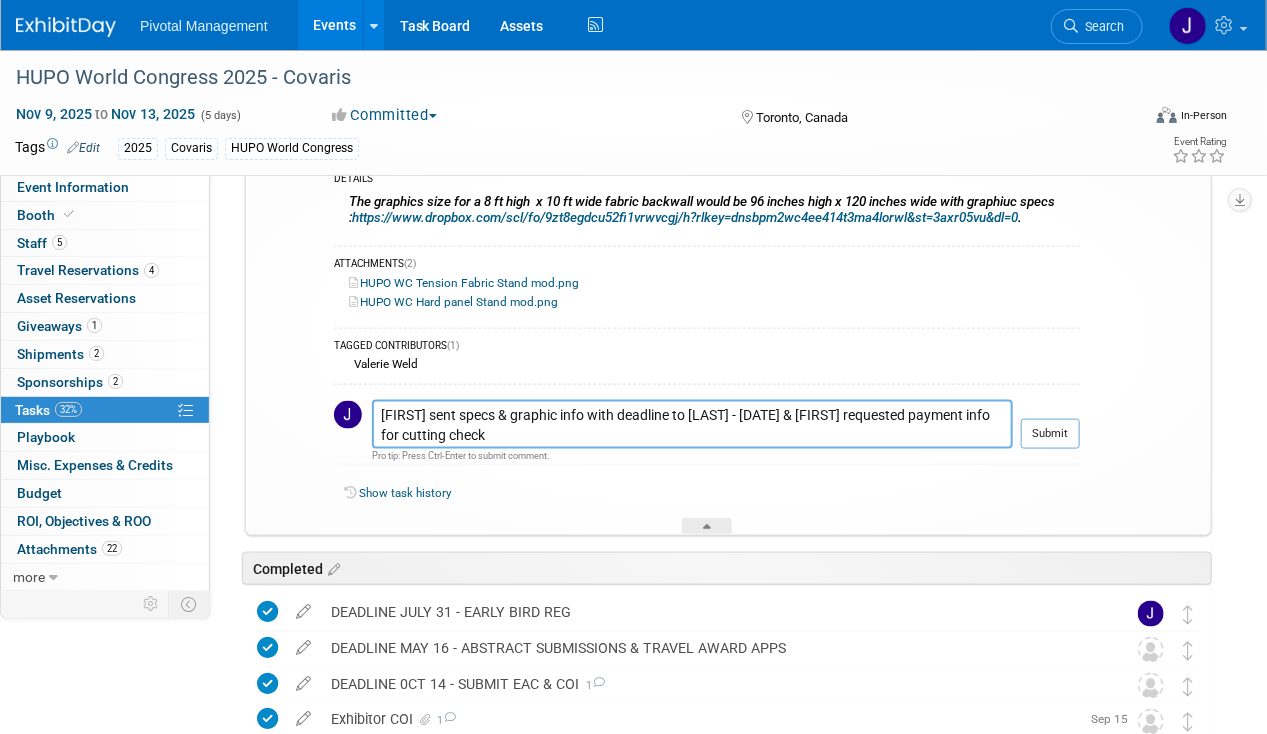 type on "Valerie sent specs & graphic info with deadline to Pati - 08.05.25 & Jess requested payment info for cutting check" 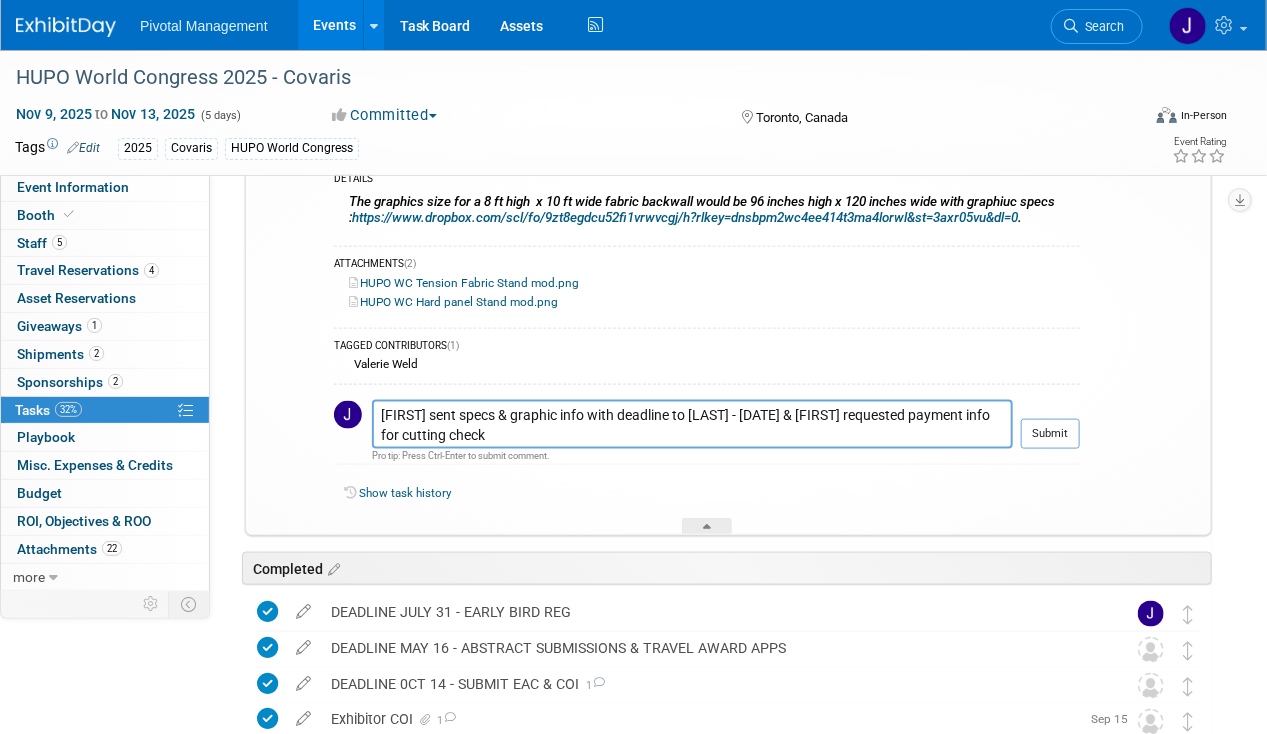 click at bounding box center (1050, 456) 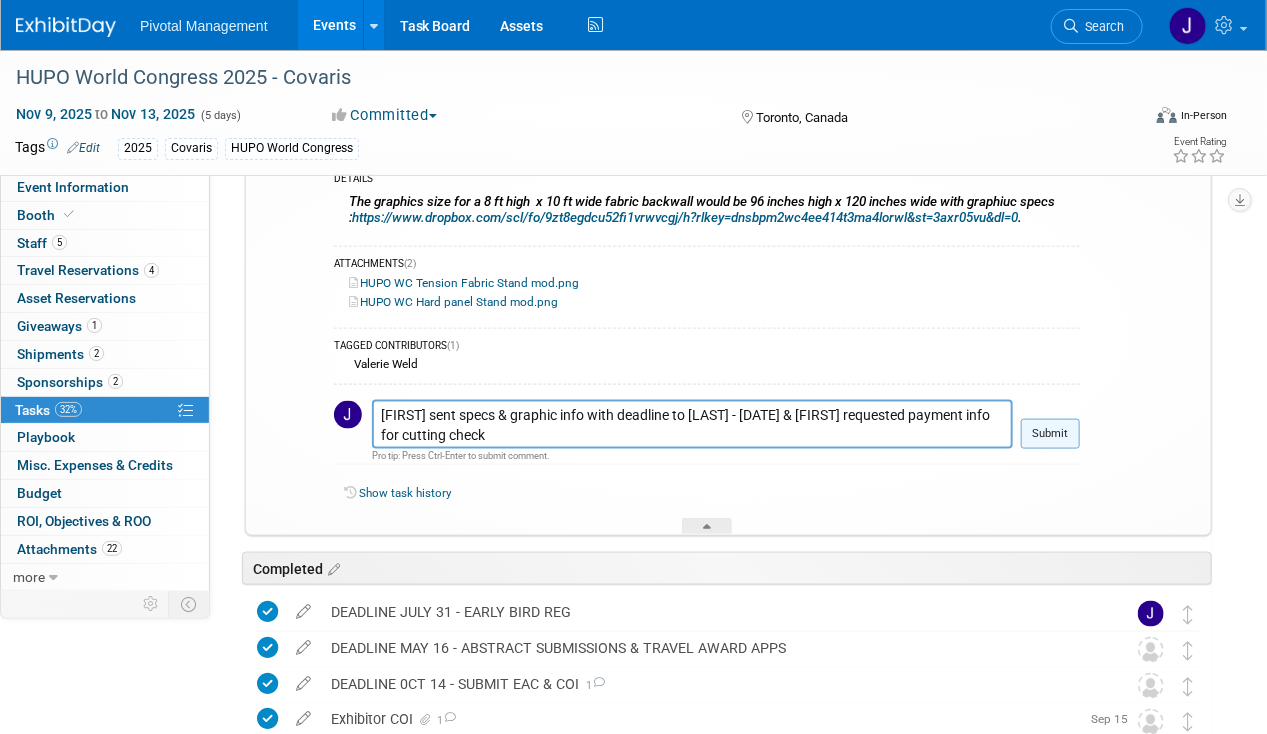 click on "Submit" at bounding box center (1050, 434) 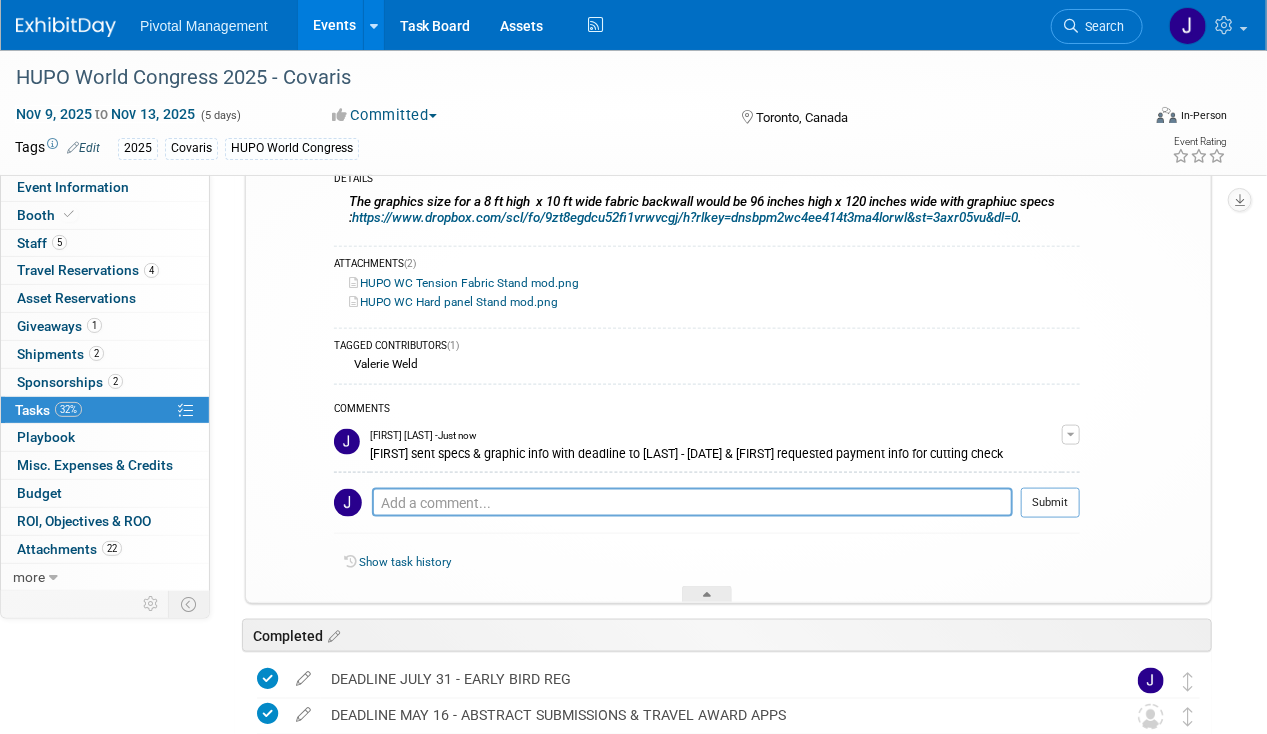 click on "Events" at bounding box center [334, 25] 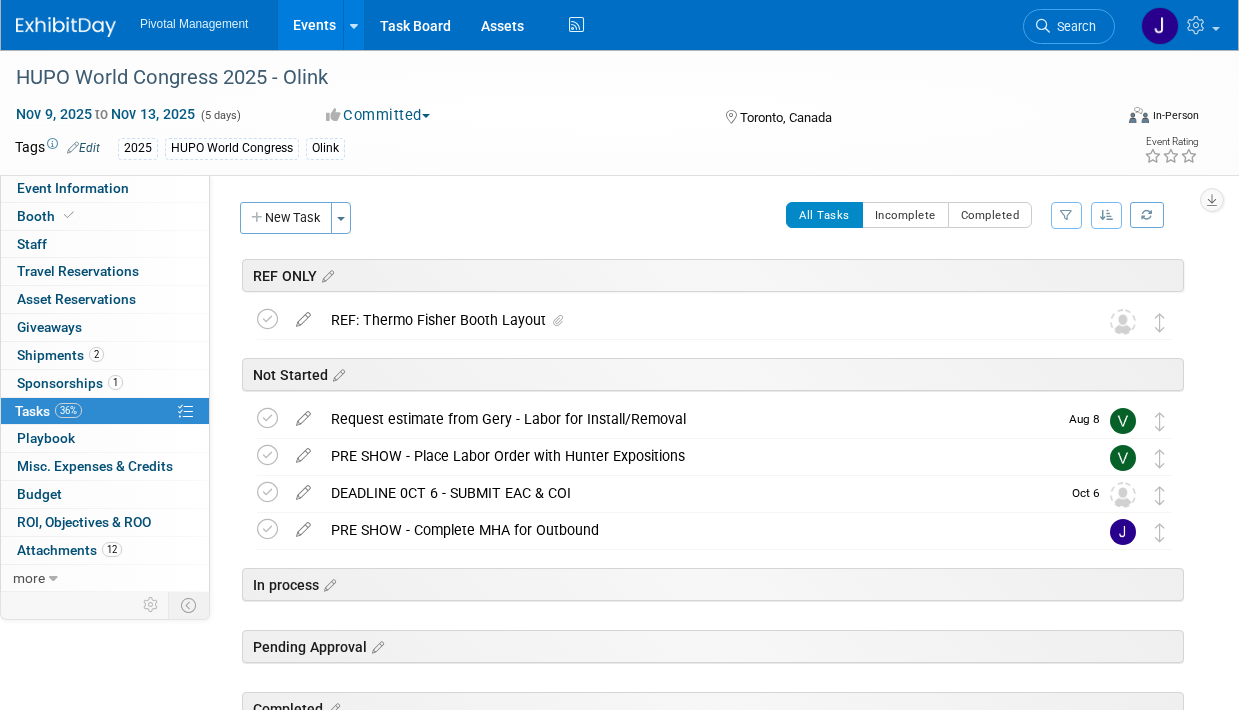 scroll, scrollTop: 0, scrollLeft: 0, axis: both 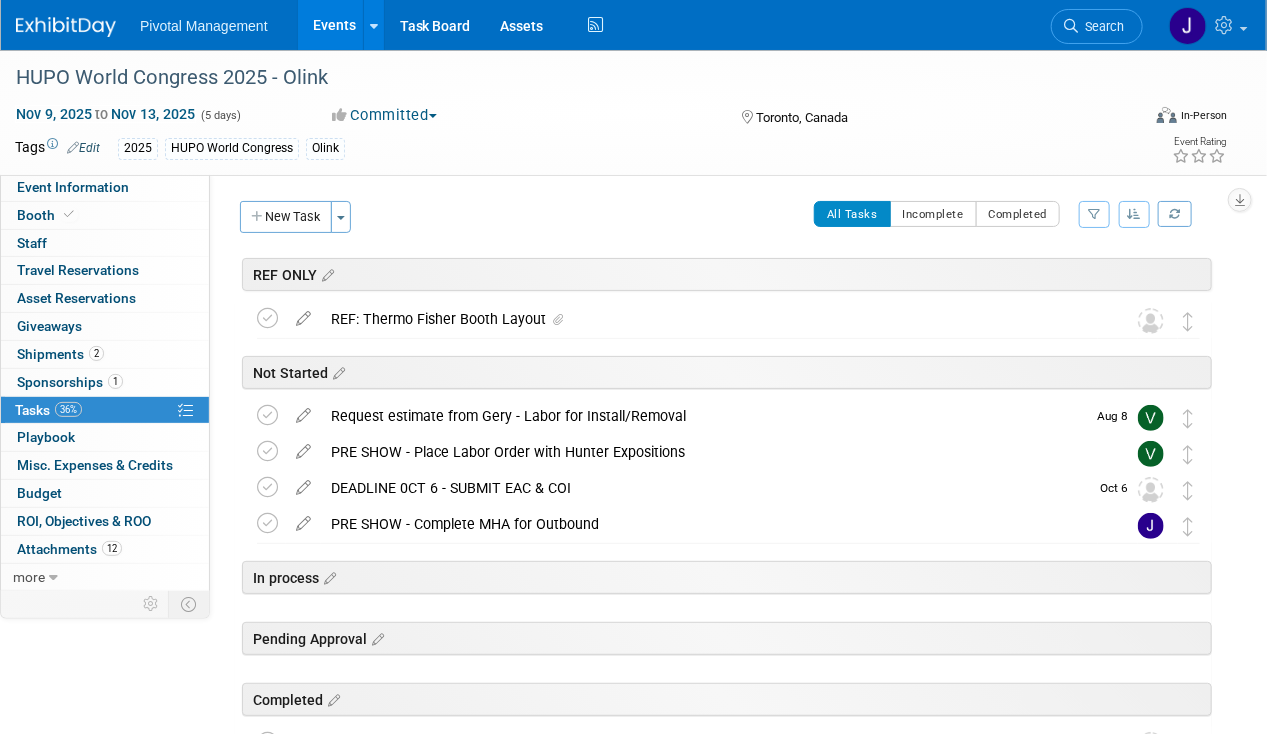 drag, startPoint x: 312, startPoint y: 24, endPoint x: 325, endPoint y: 26, distance: 13.152946 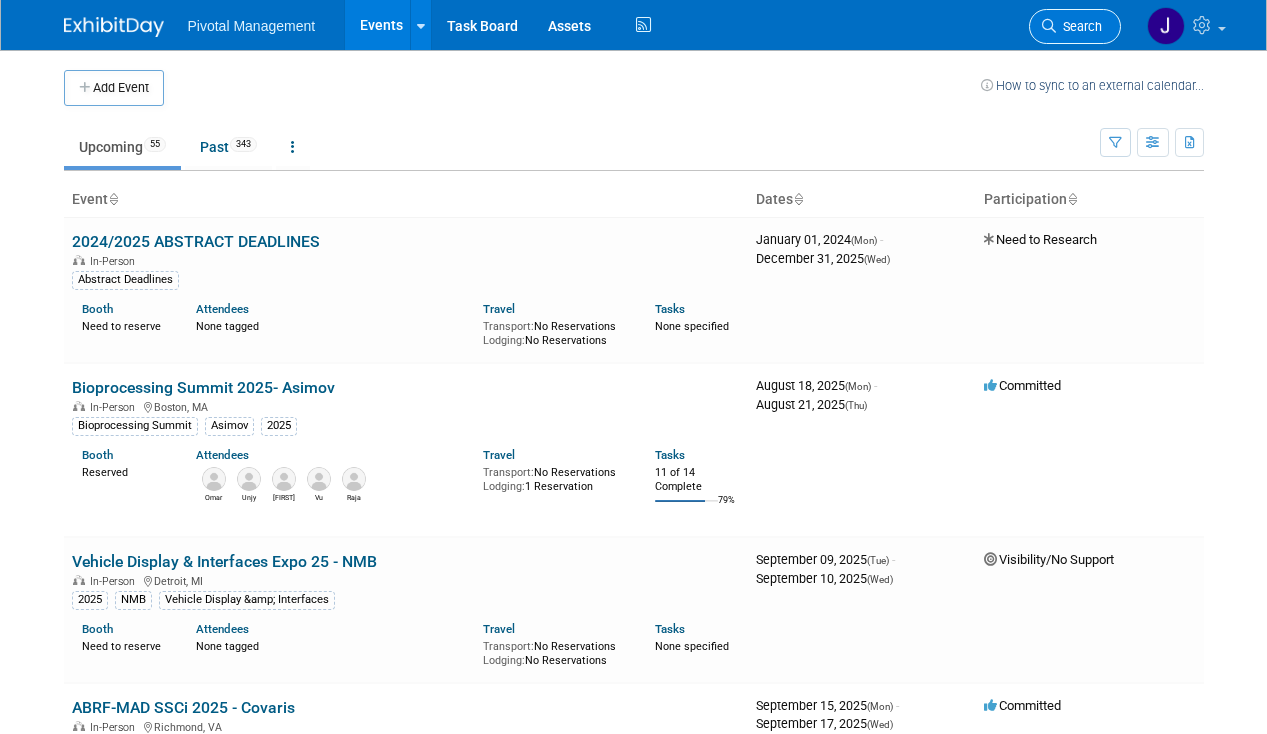 scroll, scrollTop: 0, scrollLeft: 0, axis: both 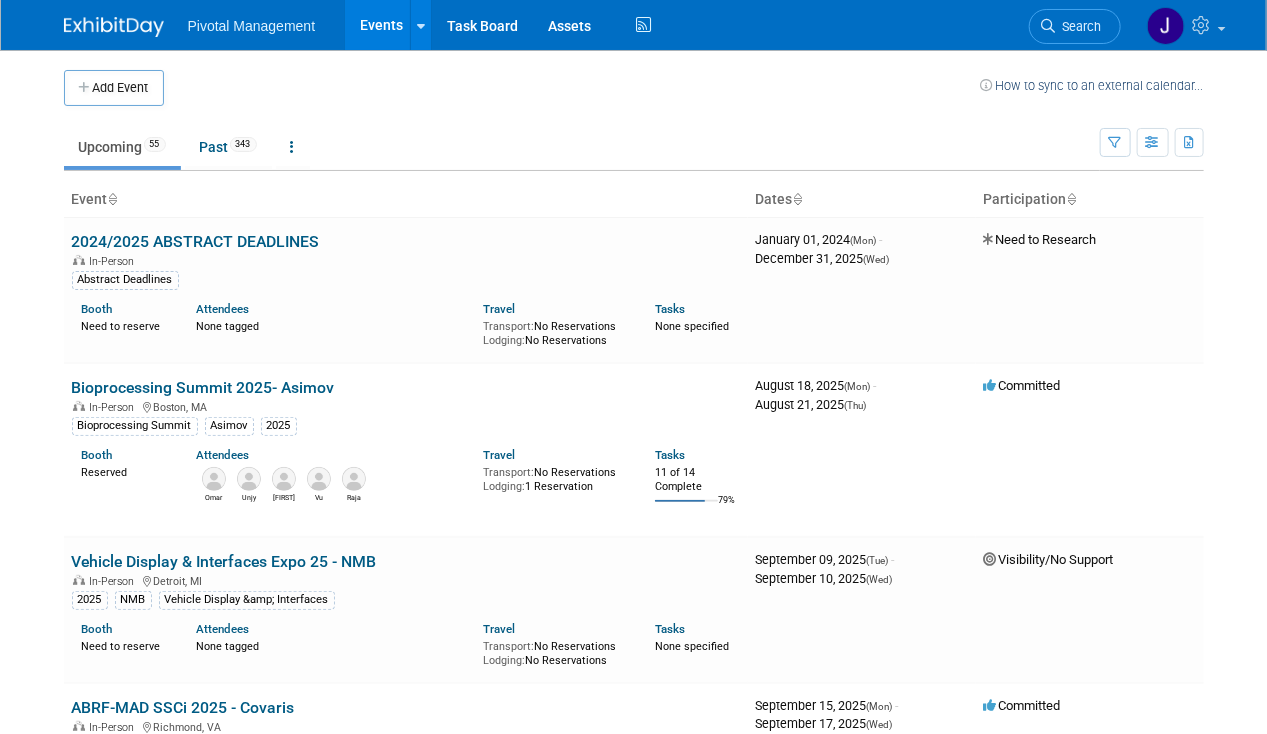 click on "Search" at bounding box center [1079, 26] 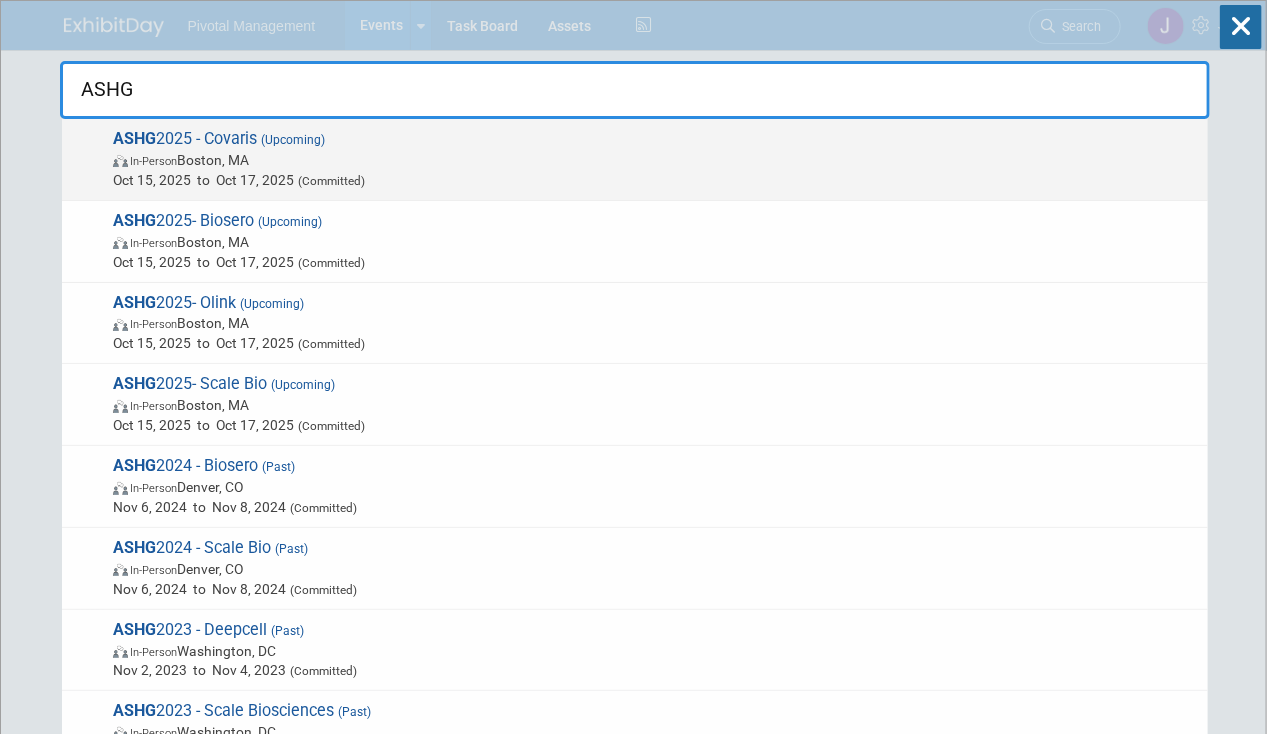 type on "ASHG" 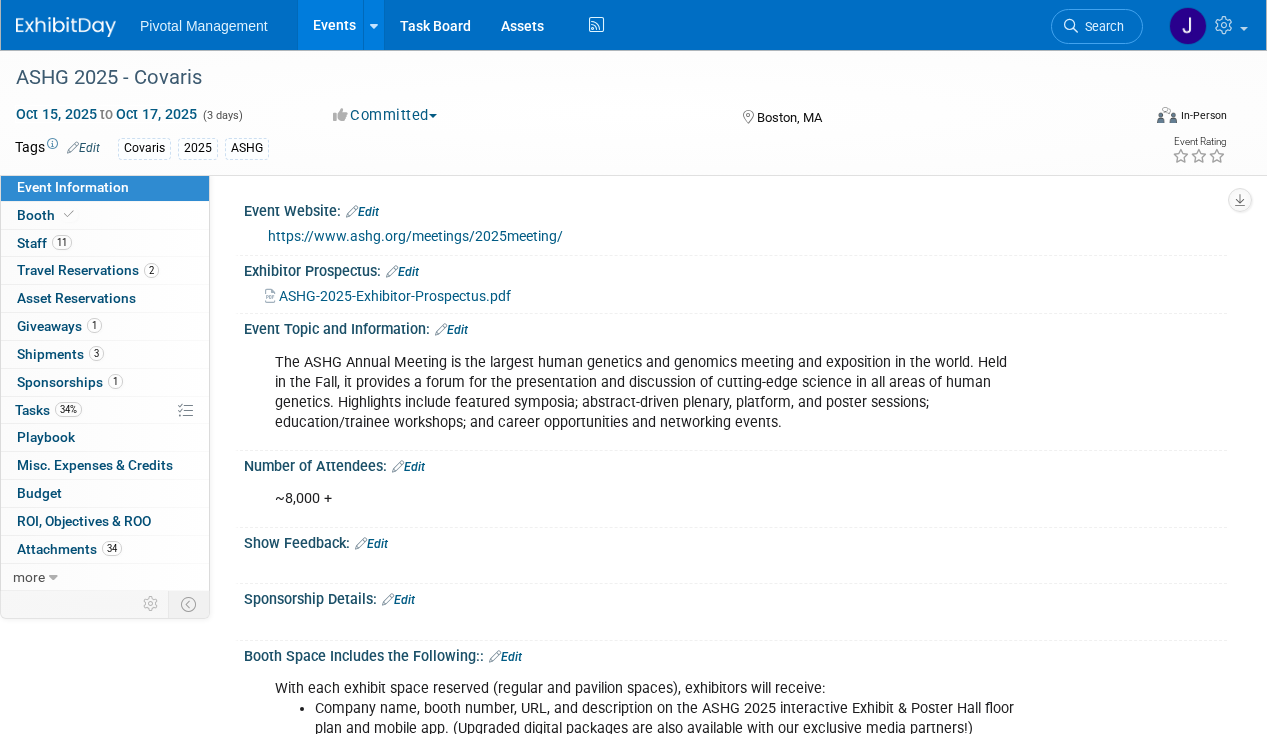 scroll, scrollTop: 0, scrollLeft: 0, axis: both 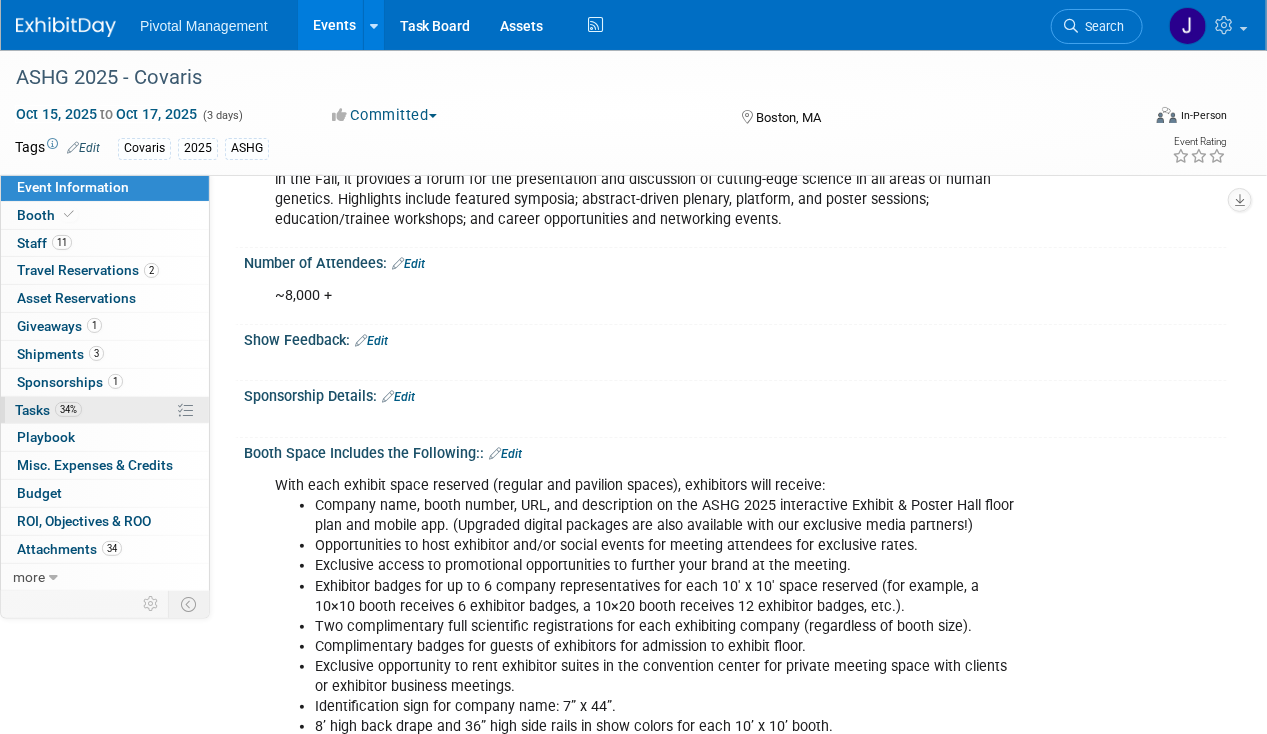click on "Tasks 34%" at bounding box center [48, 410] 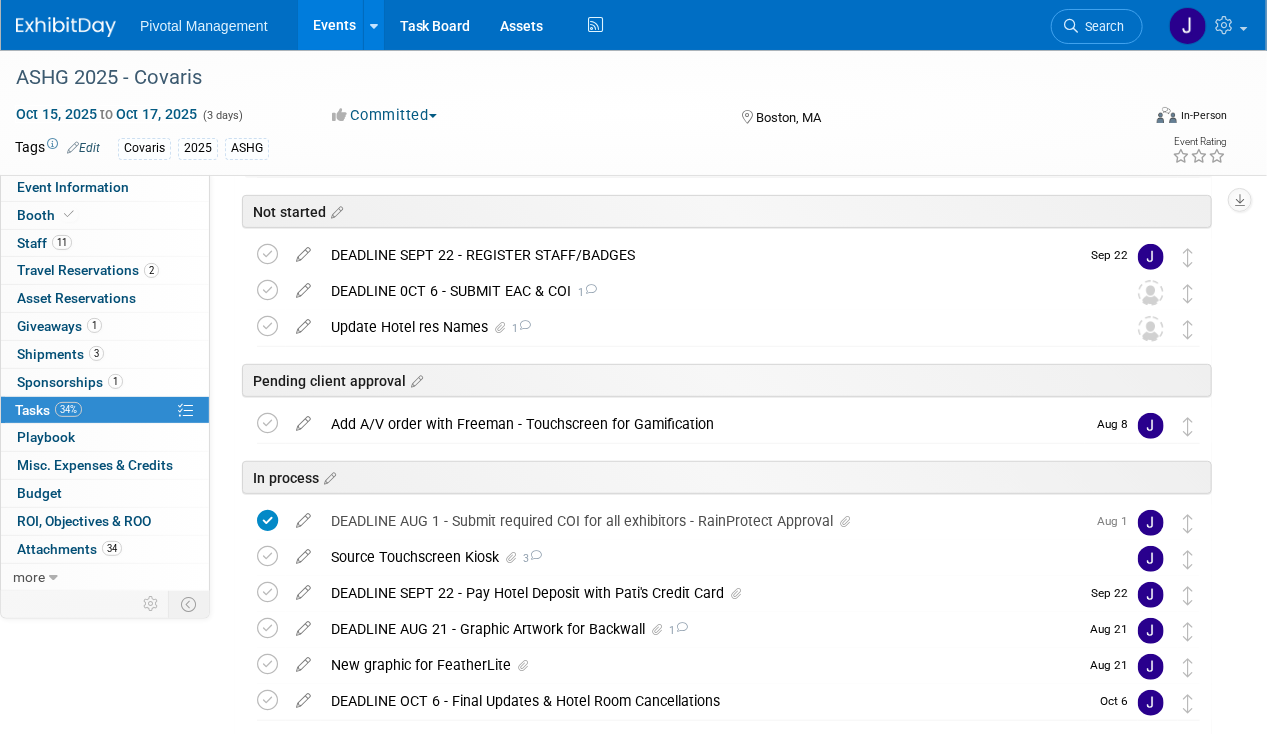 scroll, scrollTop: 234, scrollLeft: 0, axis: vertical 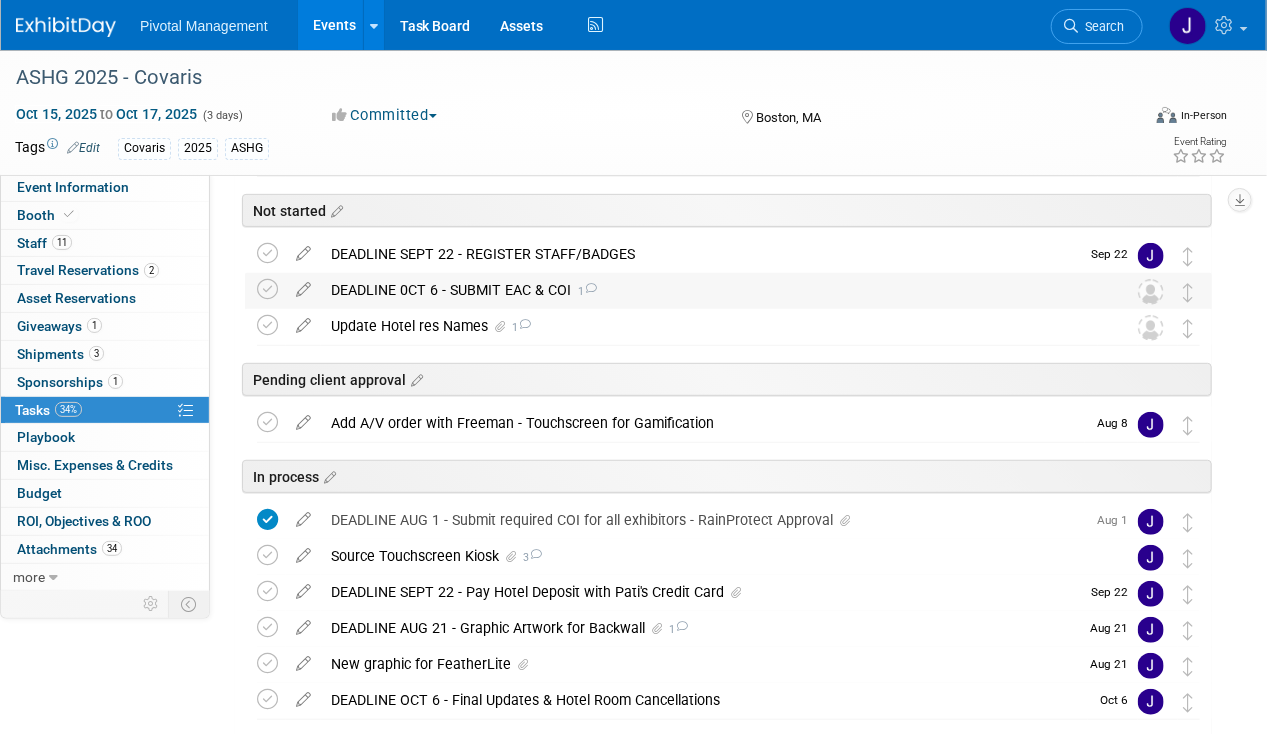 click on "DEADLINE 0CT 6 - SUBMIT EAC & COI
1" at bounding box center [709, 290] 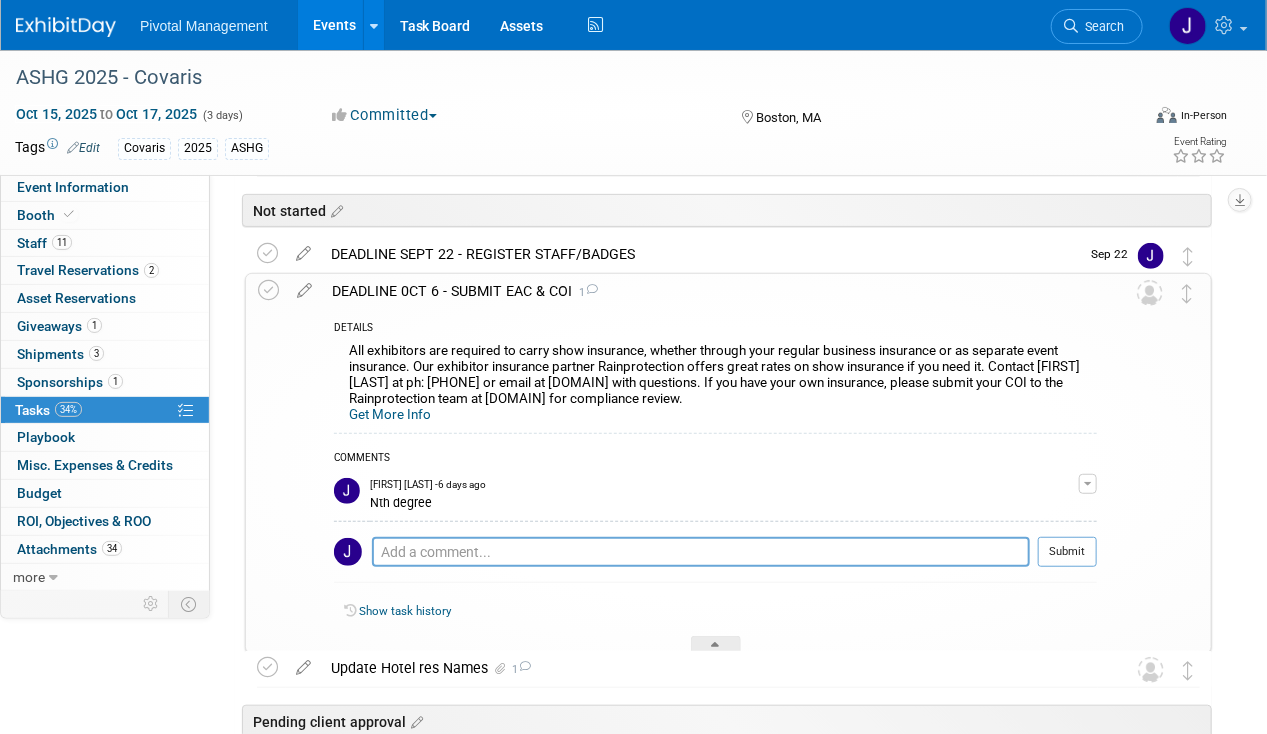 click on "DEADLINE 0CT 6 - SUBMIT EAC & COI
1" at bounding box center [709, 291] 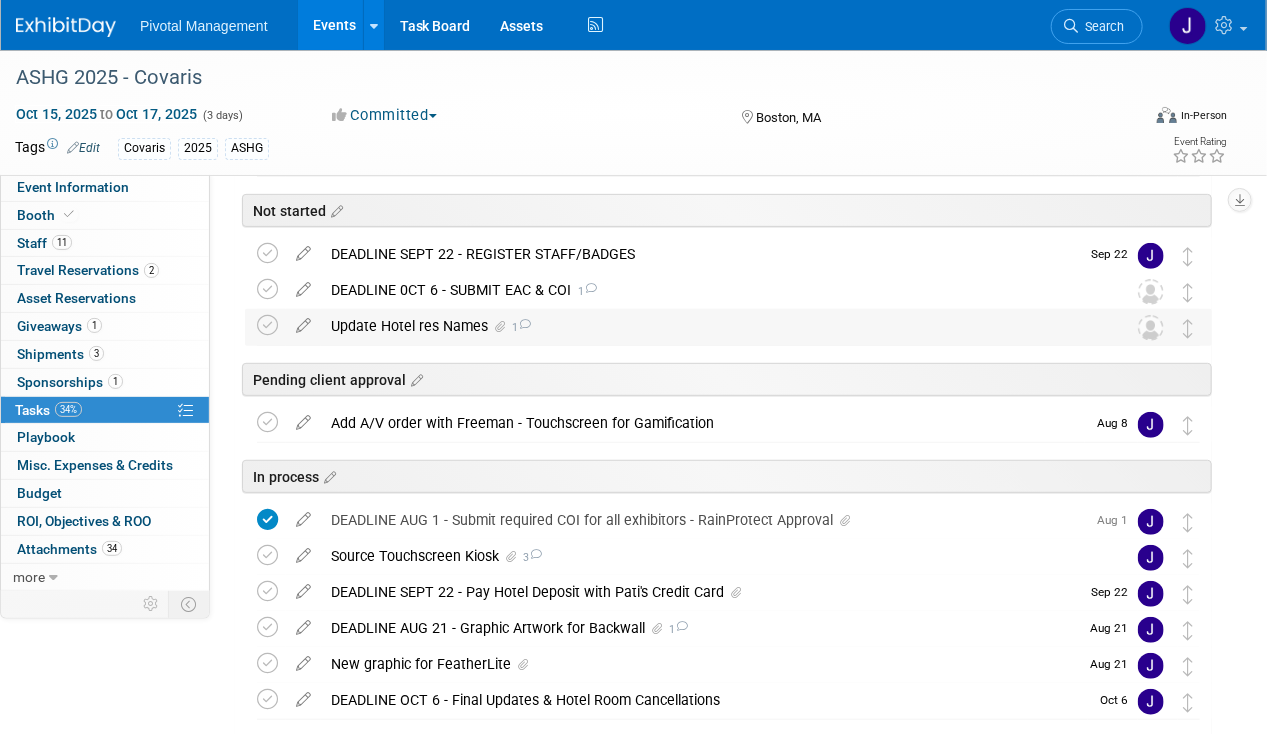 click on "Update Hotel res Names
1" at bounding box center [709, 326] 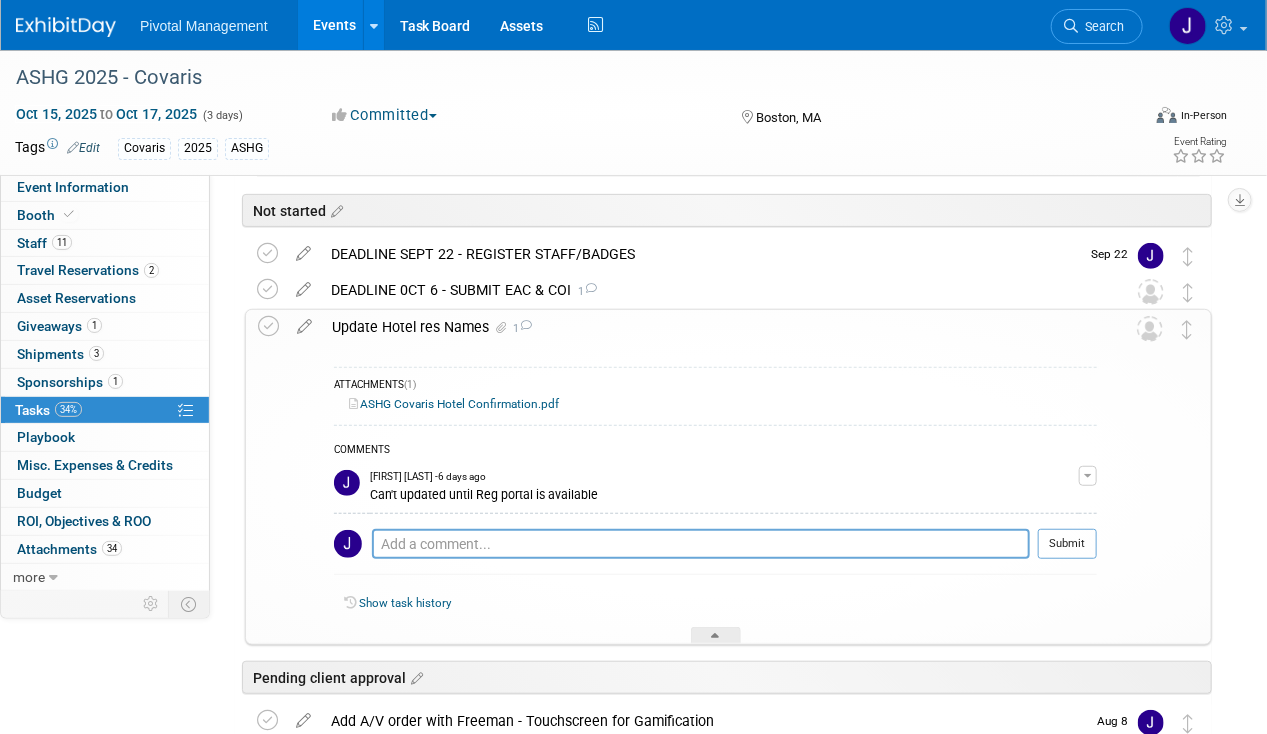 click on "Update Hotel res Names
1" at bounding box center (709, 327) 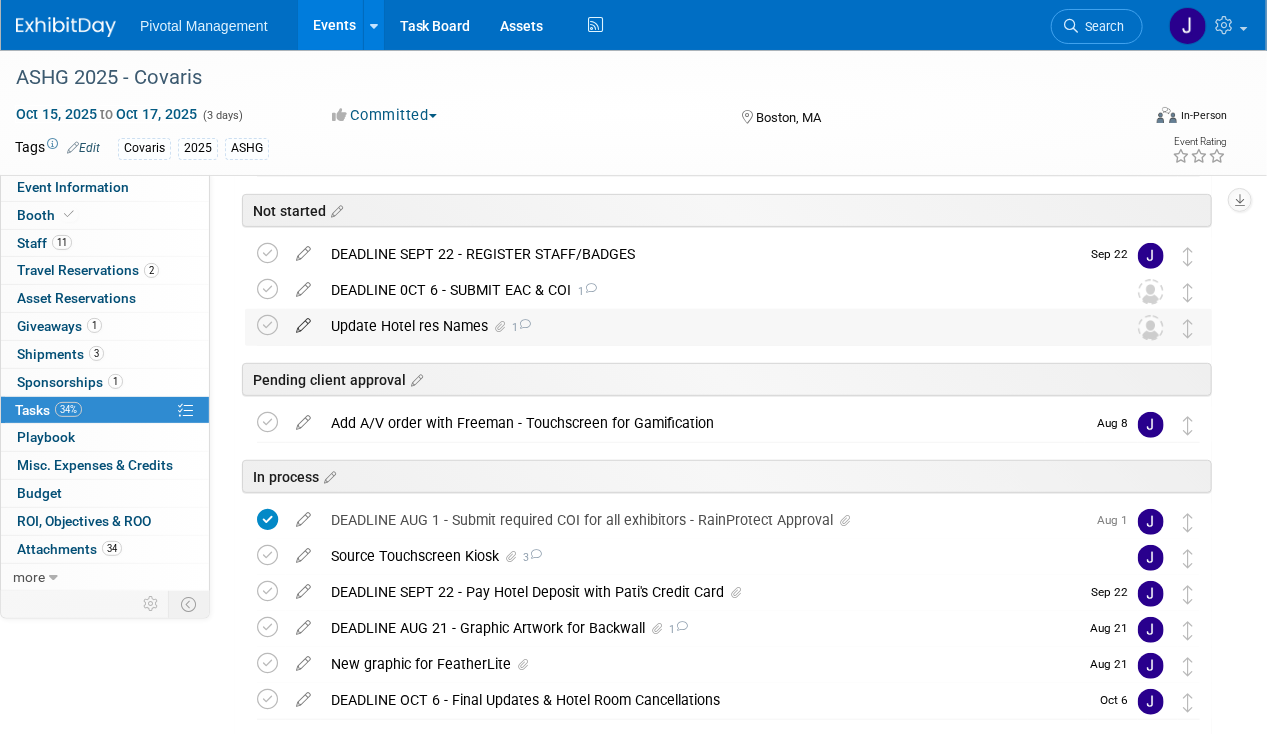 click at bounding box center [303, 321] 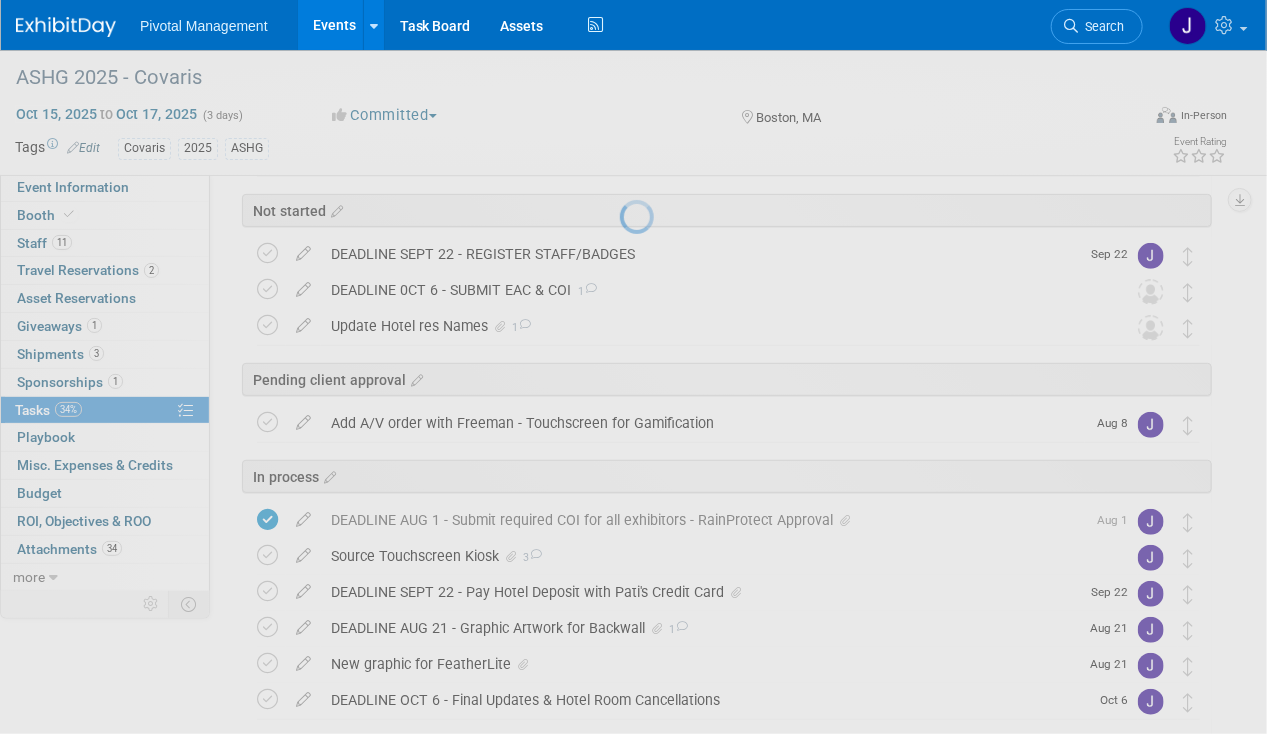 select on "7" 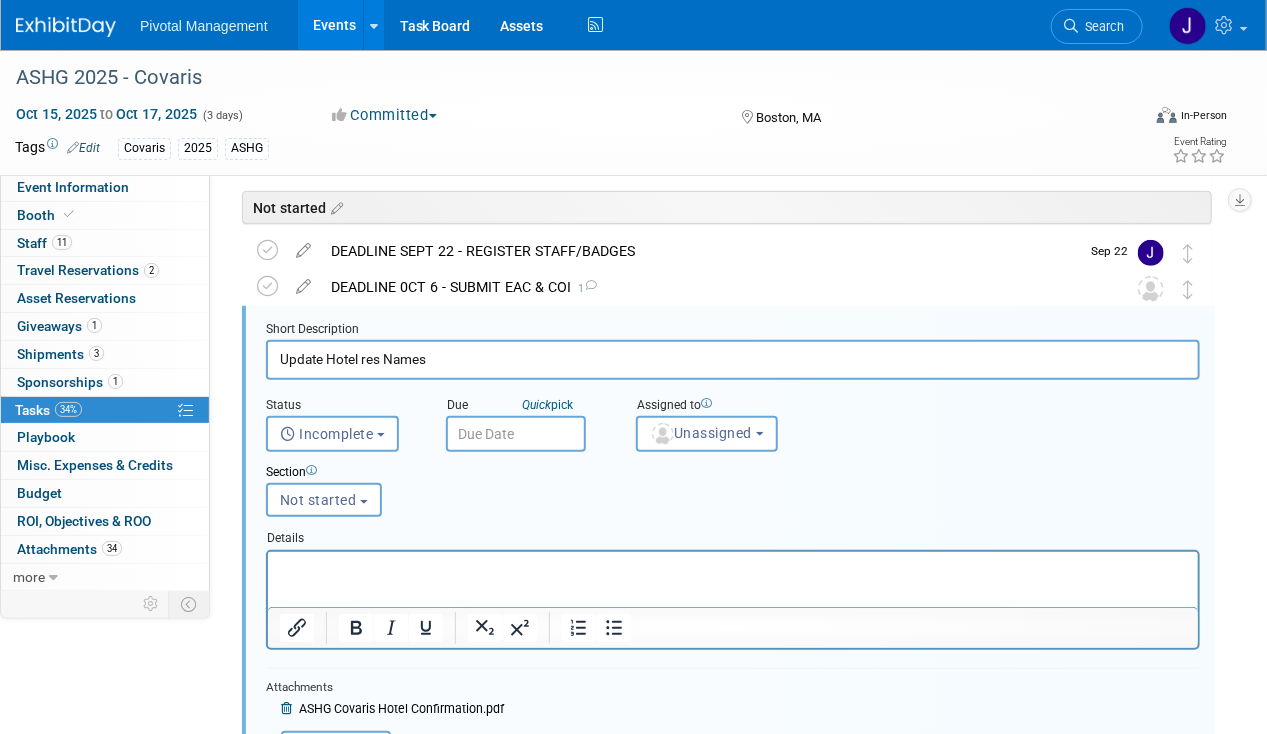click on "Pivotal Management
Events
Add Event
Bulk Upload Events
Shareable Event Boards
Recently Viewed Events:
ASHG 2025 - Covaris
Boston, MA
Oct 15, 2025  to  Oct 17, 2025
HUPO World Congress 2025 - Covaris
Toronto, Canada
Nov 9, 2025  to  Nov 13, 2025
AMP 2025- Covaris
Boston, MA
Nov 11, 2025  to  Nov 15, 2025
Task Board
Assets
Activity Feed
My Account
My Profile & Preferences
Sync to External Calendar...
Team Workspace
Users and Permissions
Workspace Settings
Metrics & Analytics
Budgeting, ROI & ROO
Annual Budgets (all events)
You've Earned Free Swag ...
Refer & Earn
Contact us
Sign out
Search" at bounding box center [633, 130] 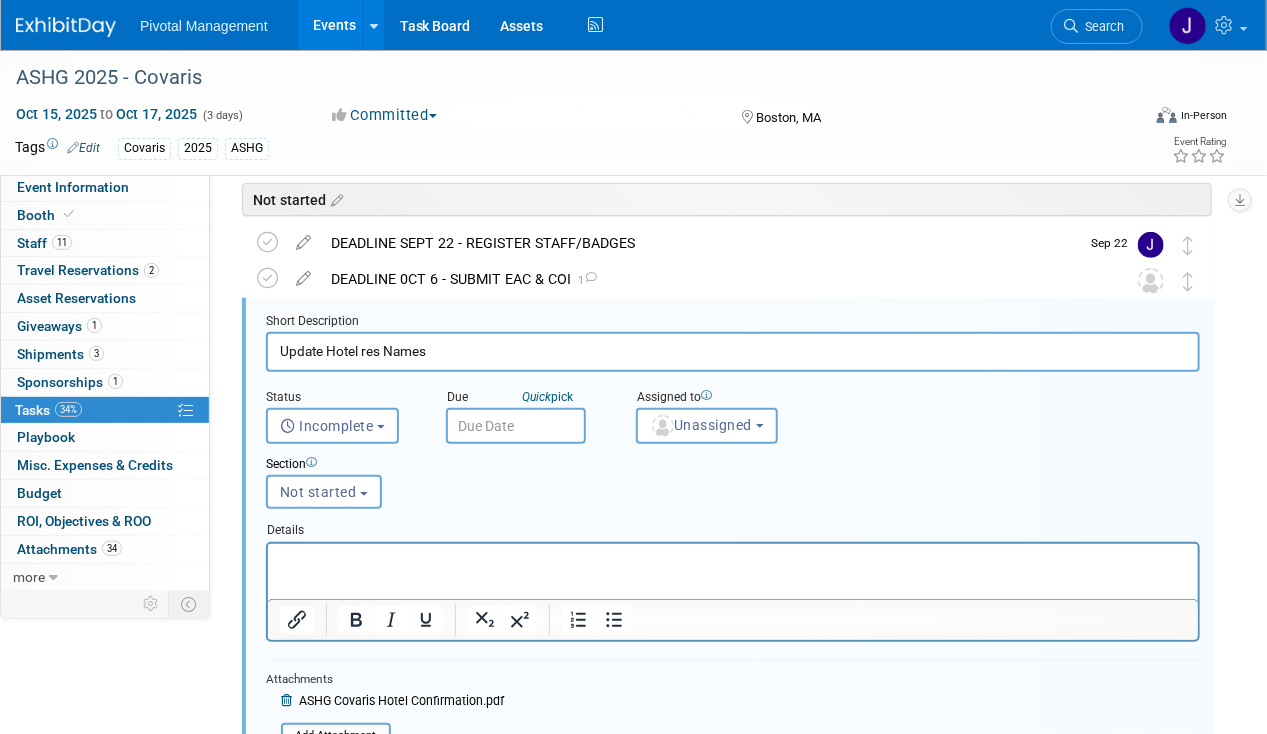 scroll, scrollTop: 249, scrollLeft: 0, axis: vertical 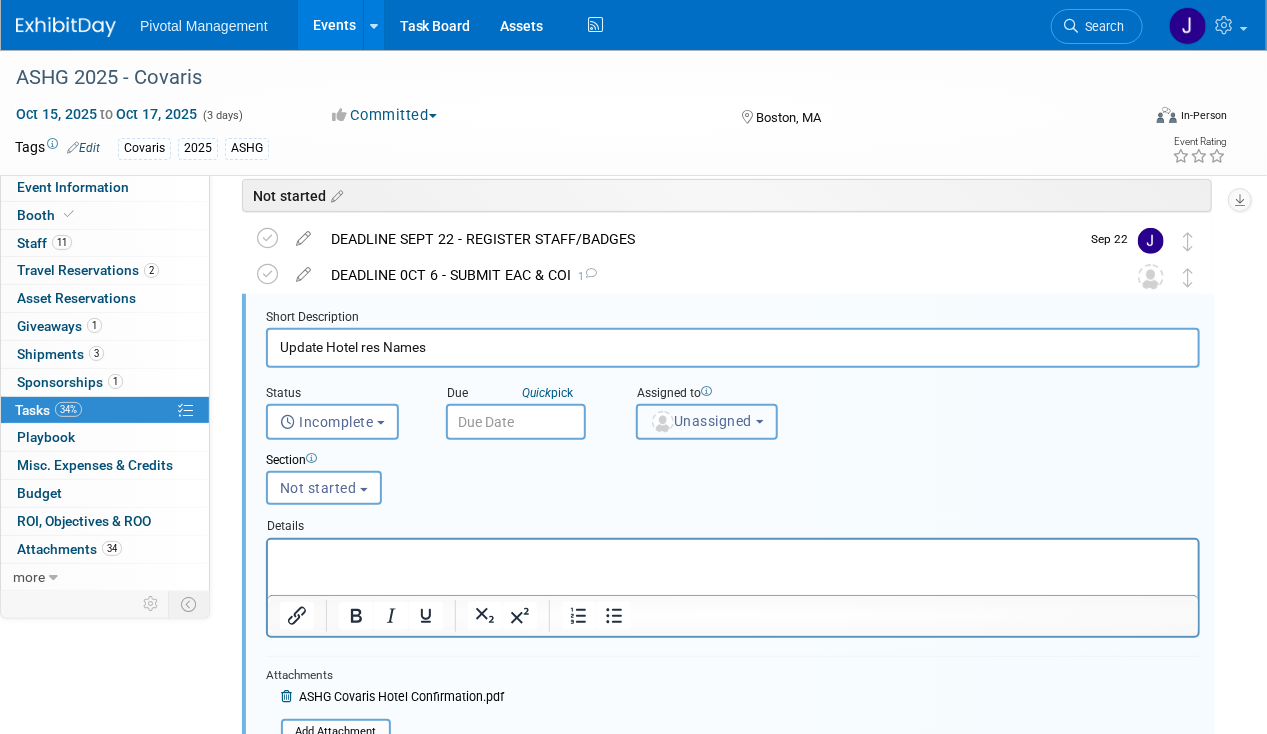 click on "Unassigned" at bounding box center (701, 421) 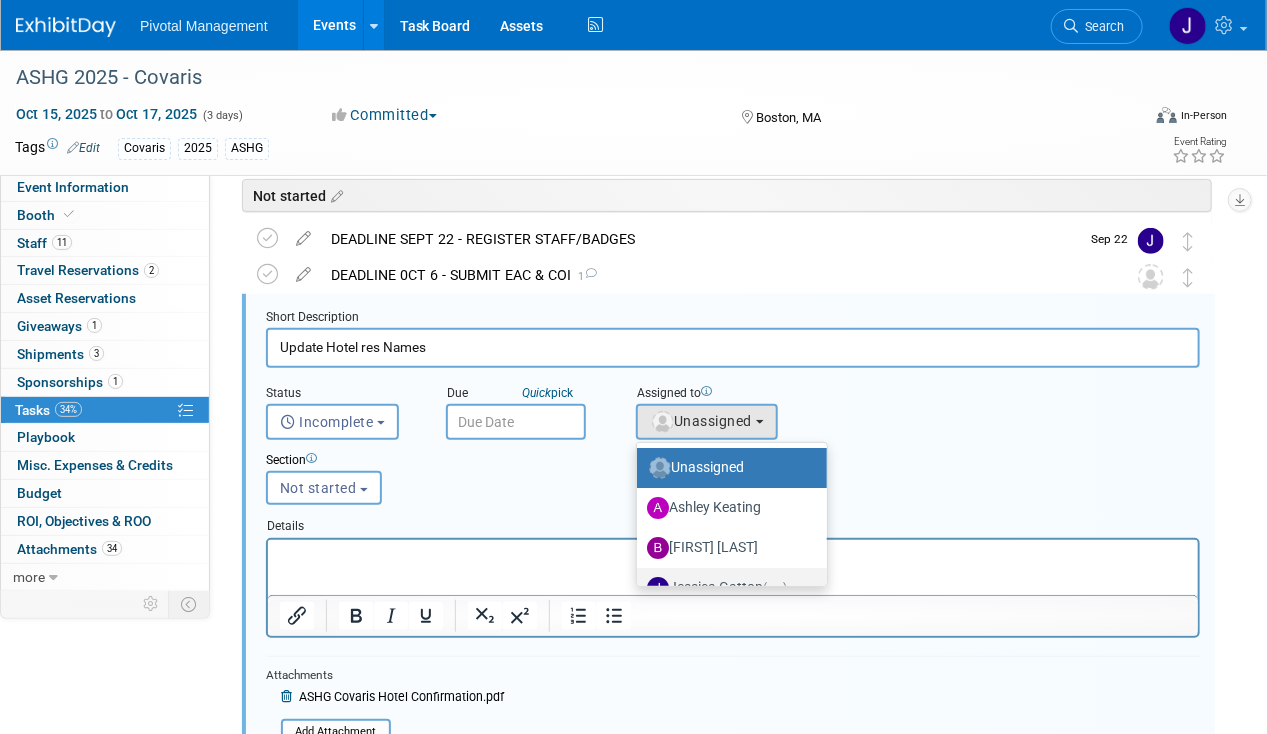 click on "Jessica Gatton
(me)" at bounding box center [727, 588] 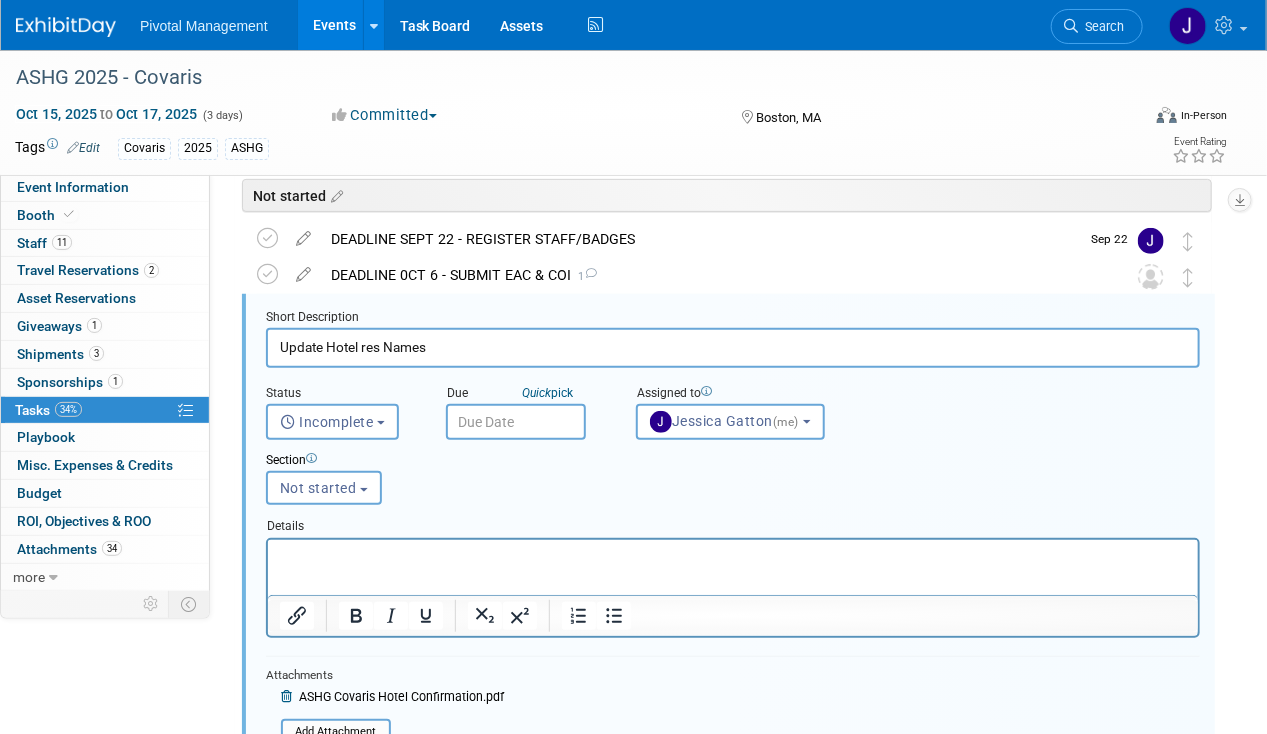 click at bounding box center [516, 422] 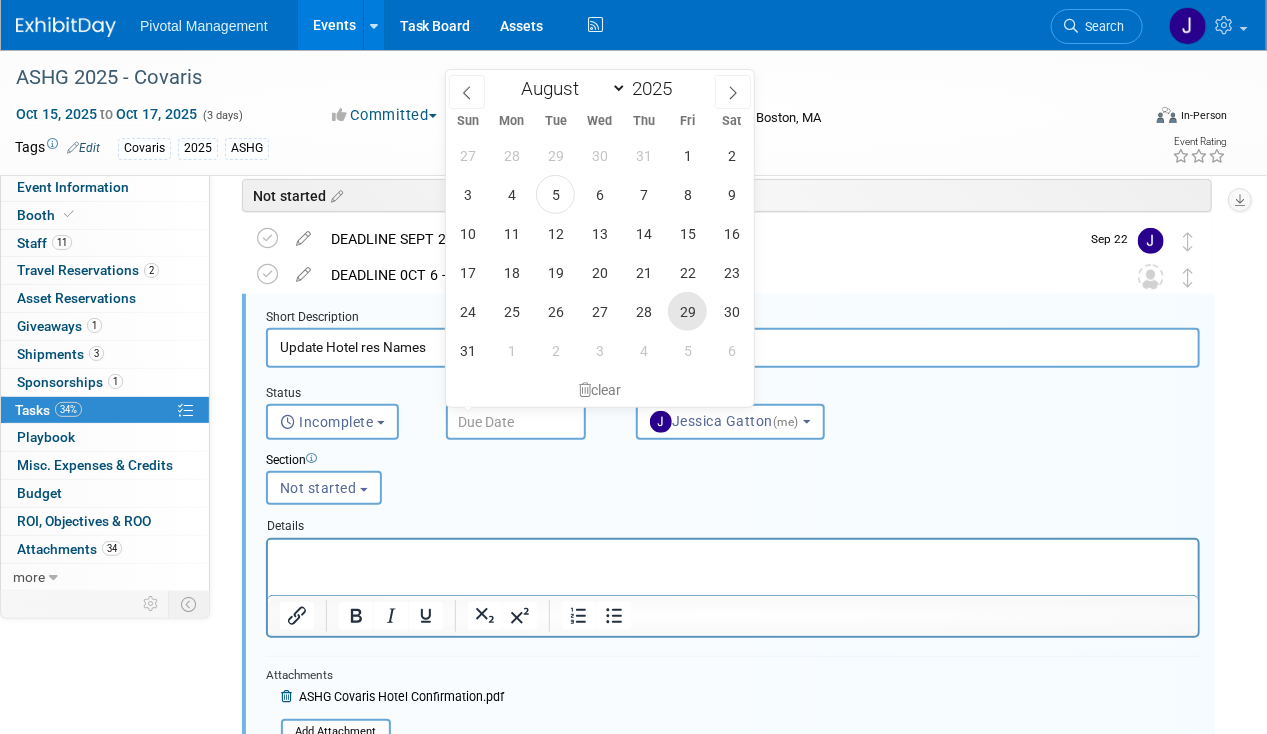 click on "29" at bounding box center (687, 311) 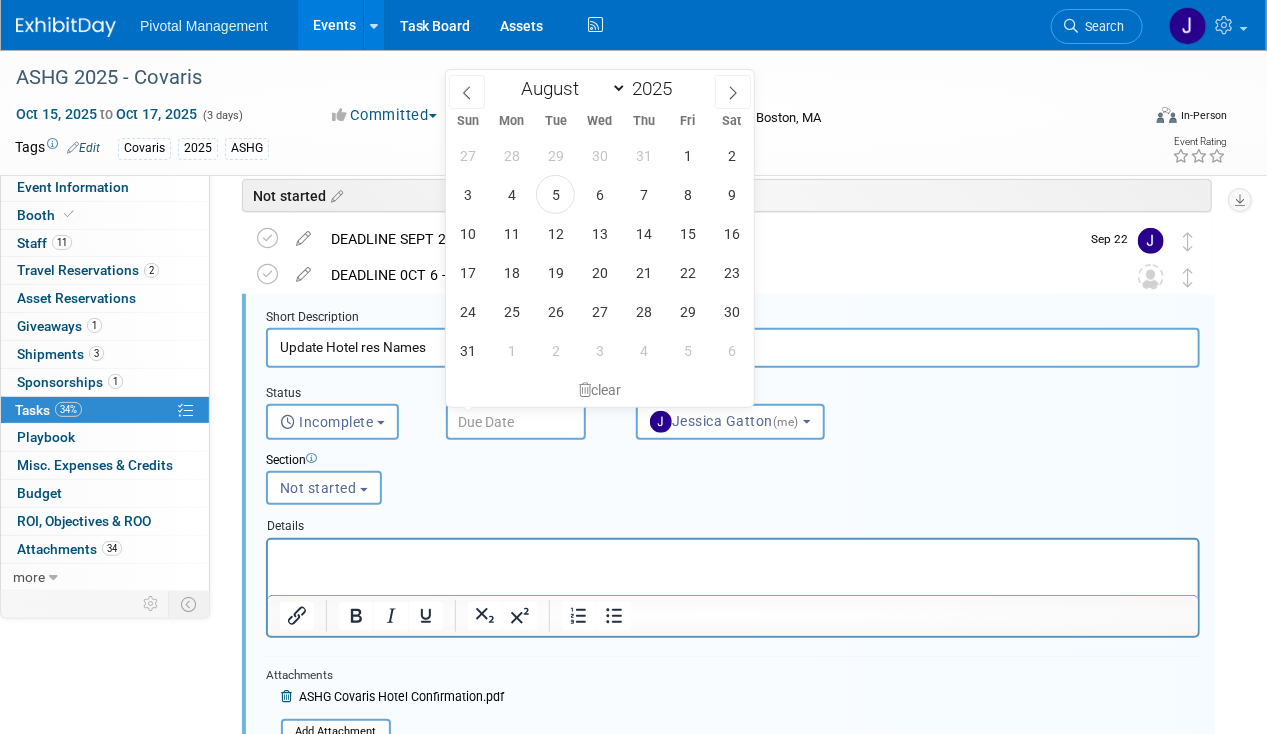 type on "Aug 29, 2025" 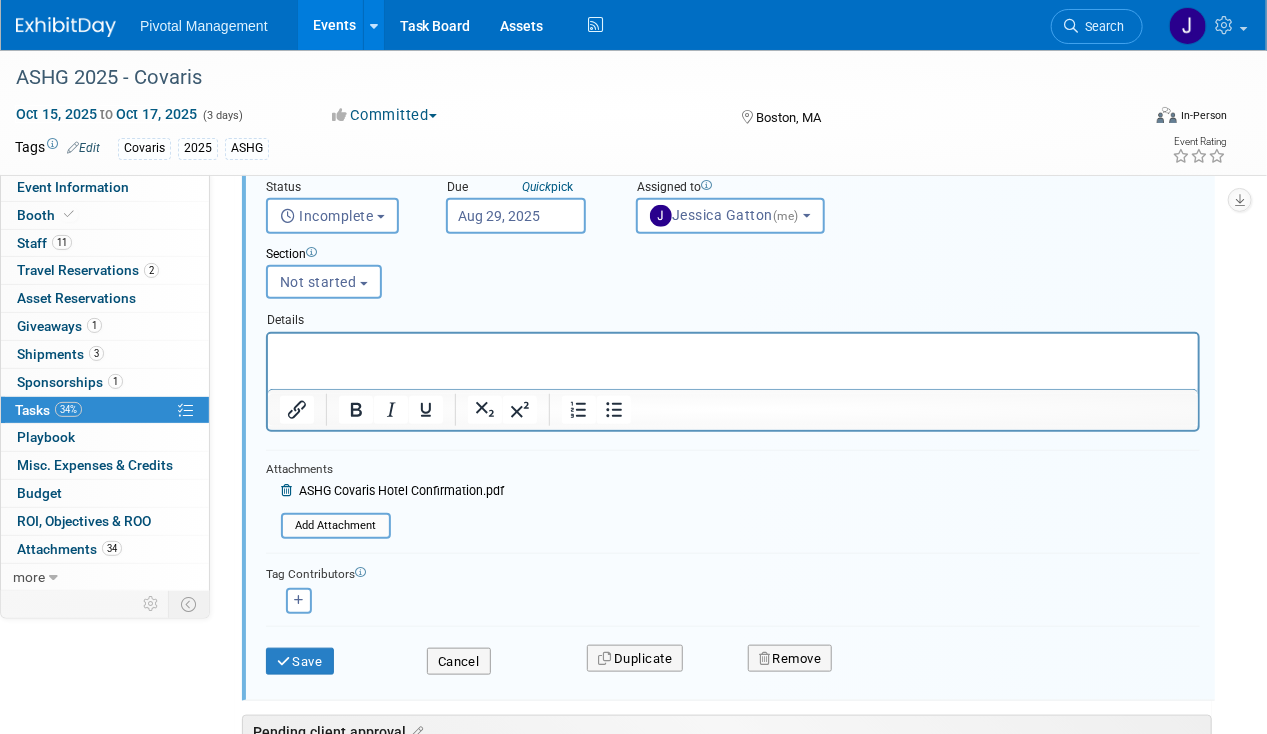 scroll, scrollTop: 485, scrollLeft: 0, axis: vertical 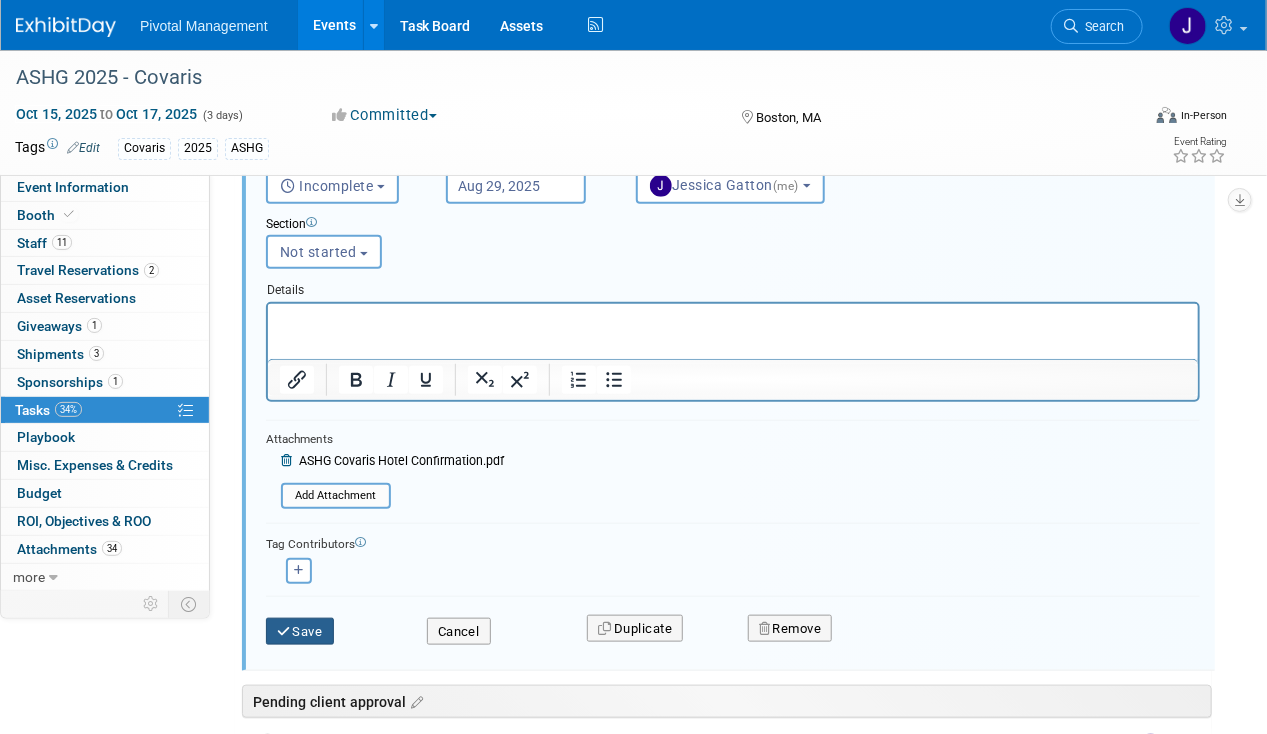 click on "Save" at bounding box center [300, 632] 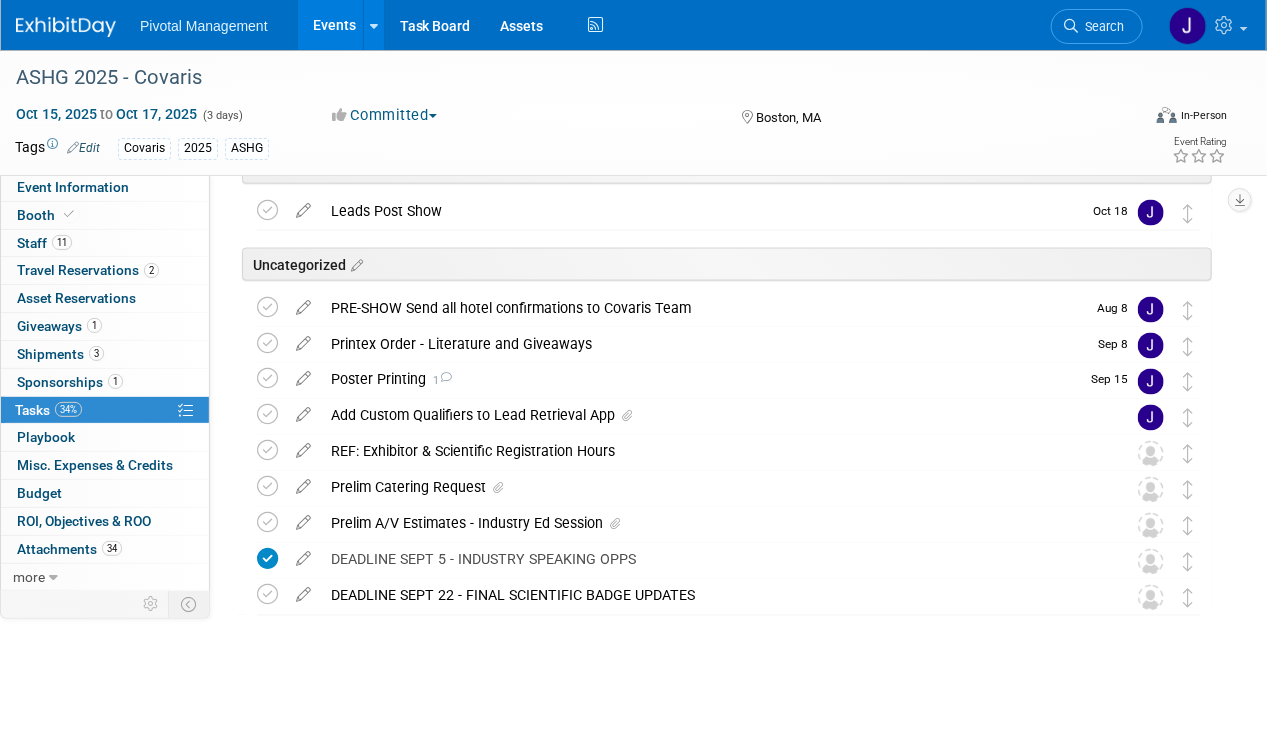 scroll, scrollTop: 1098, scrollLeft: 0, axis: vertical 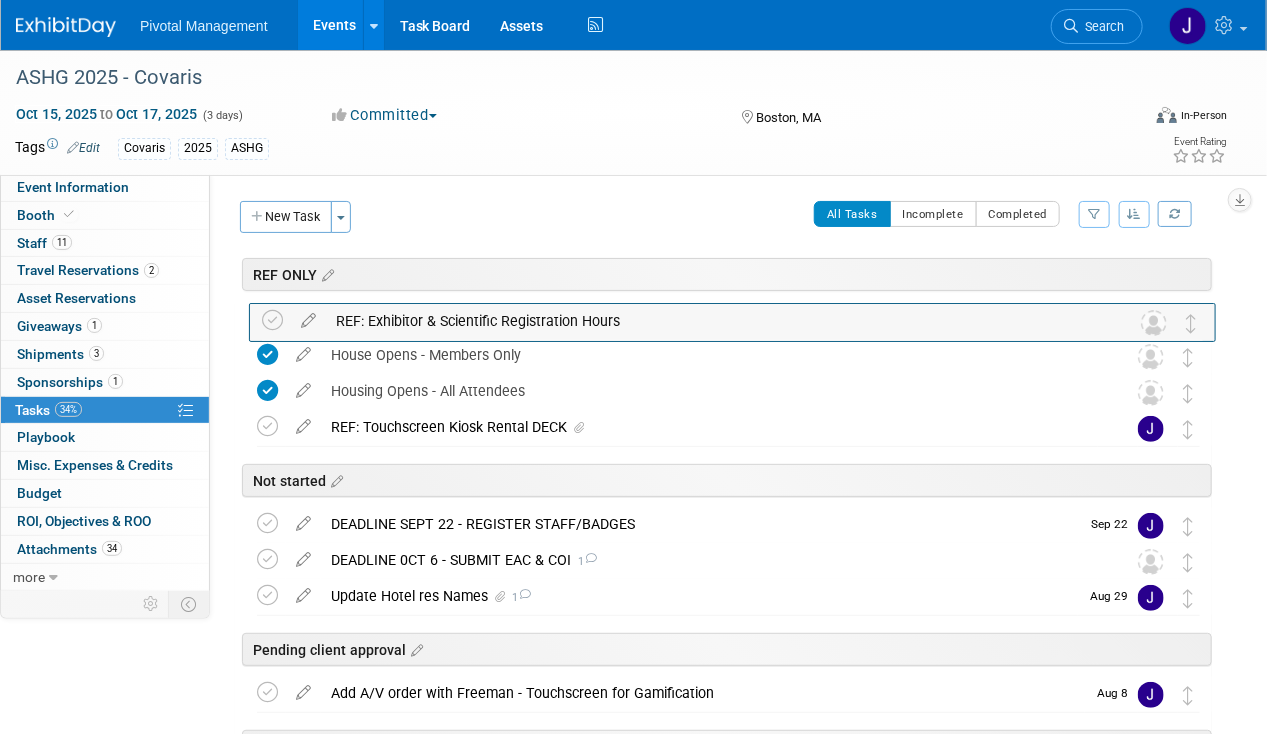 drag, startPoint x: 1197, startPoint y: 455, endPoint x: 1200, endPoint y: 326, distance: 129.03488 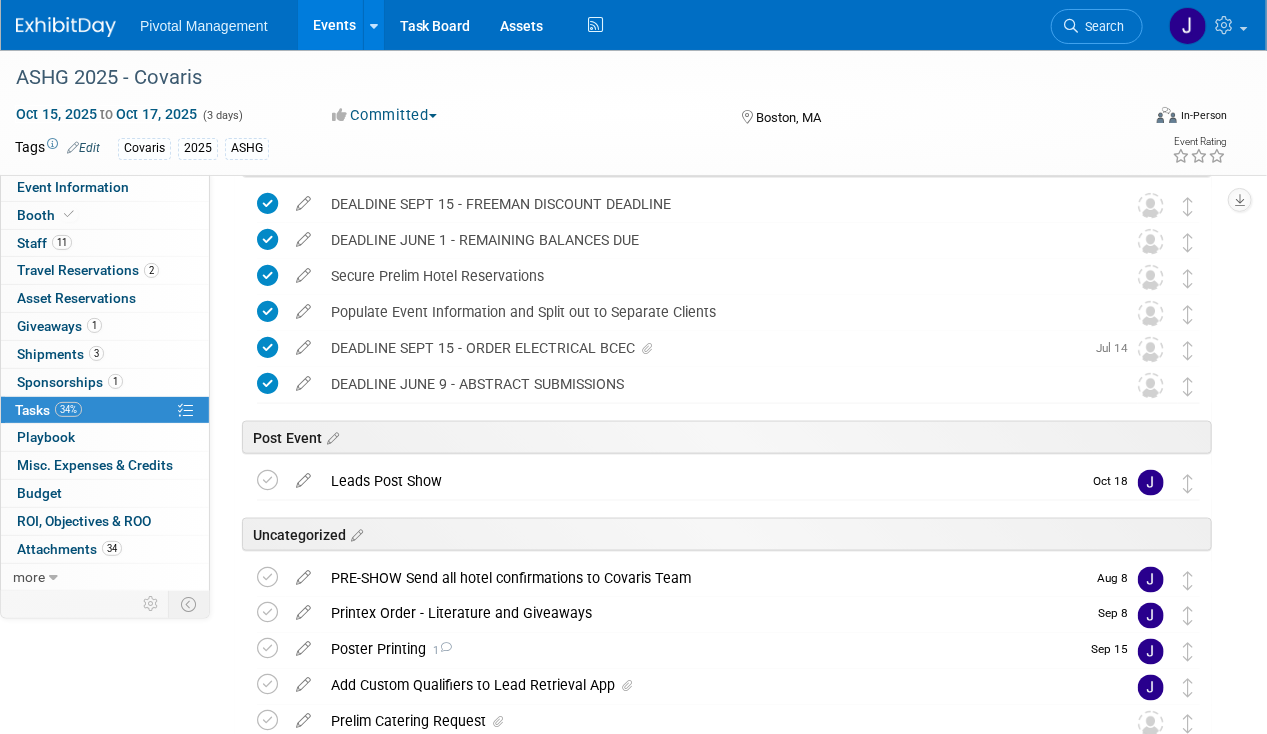 scroll, scrollTop: 1098, scrollLeft: 0, axis: vertical 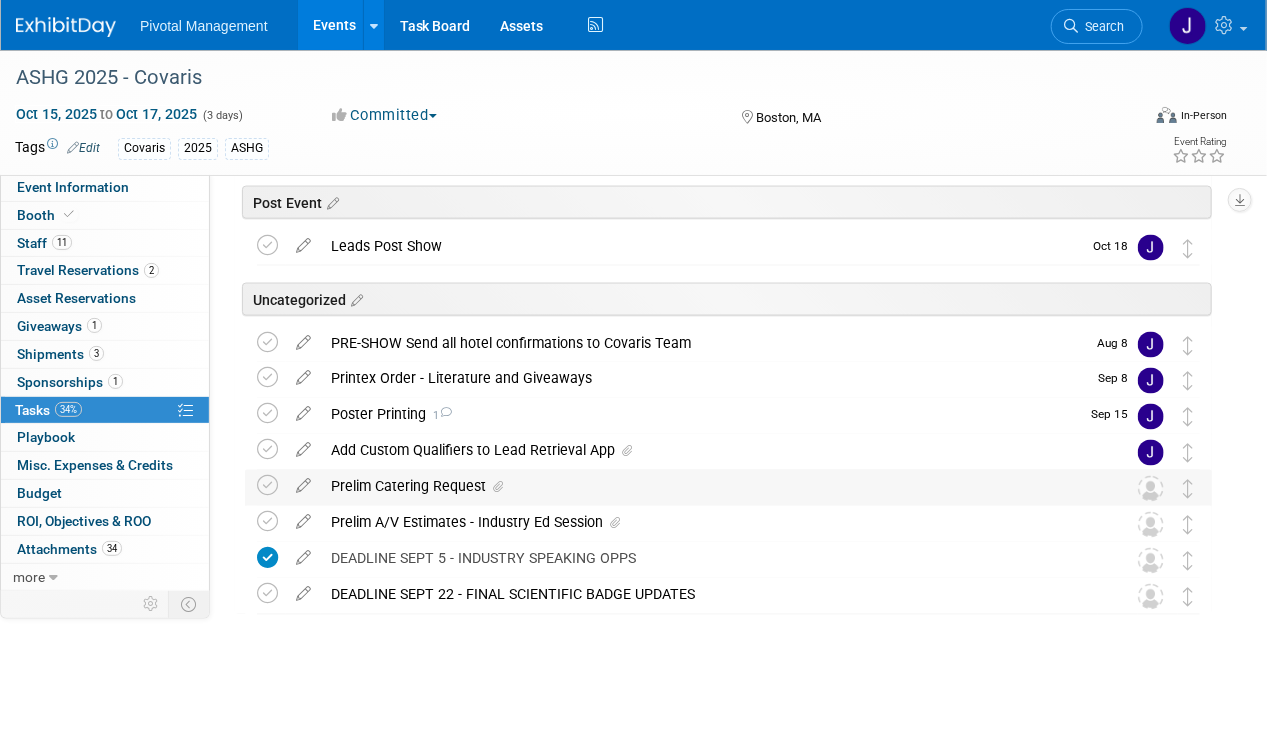 click at bounding box center [494, 488] 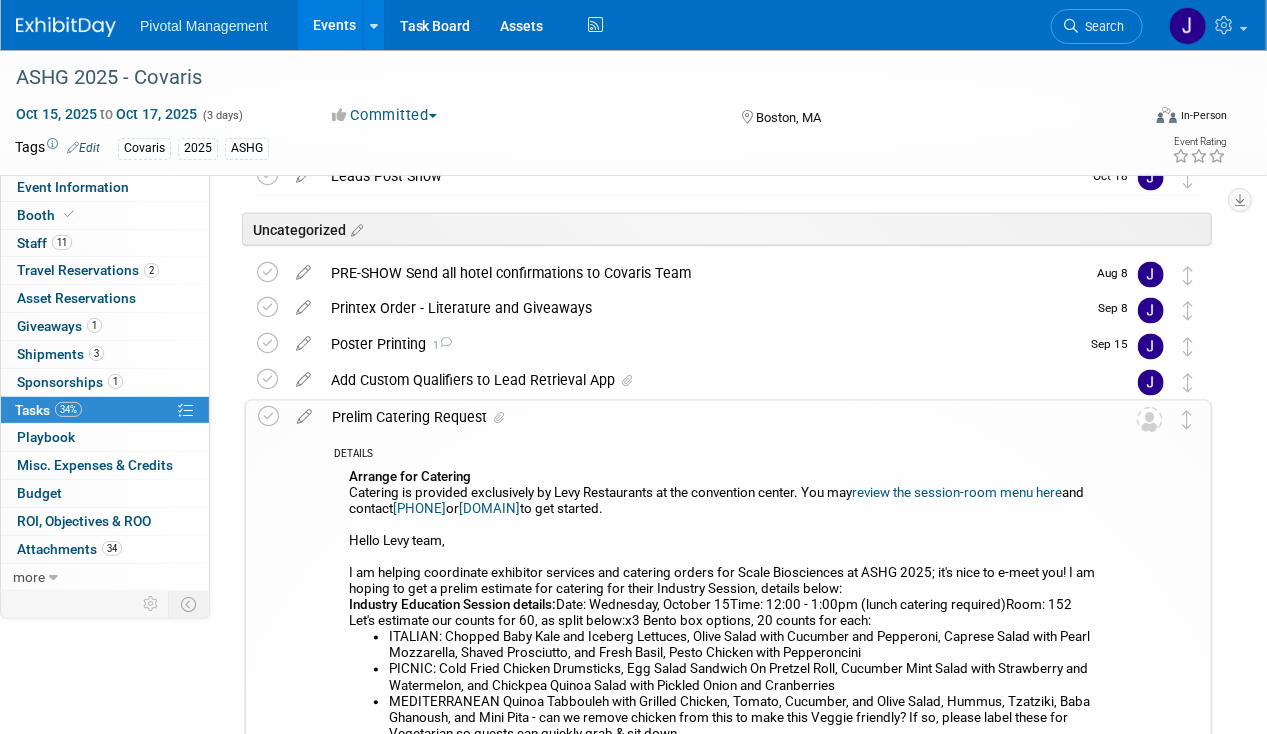 scroll, scrollTop: 1160, scrollLeft: 0, axis: vertical 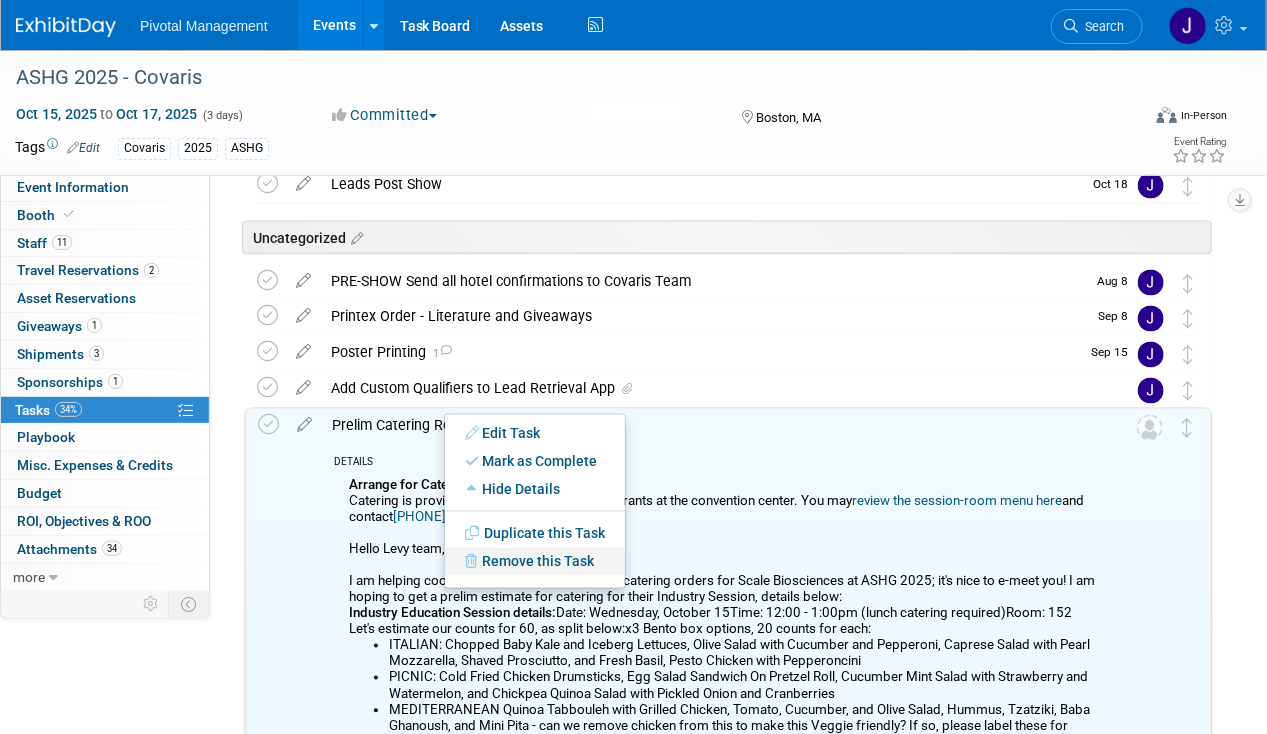 click on "Remove this Task" at bounding box center [535, 562] 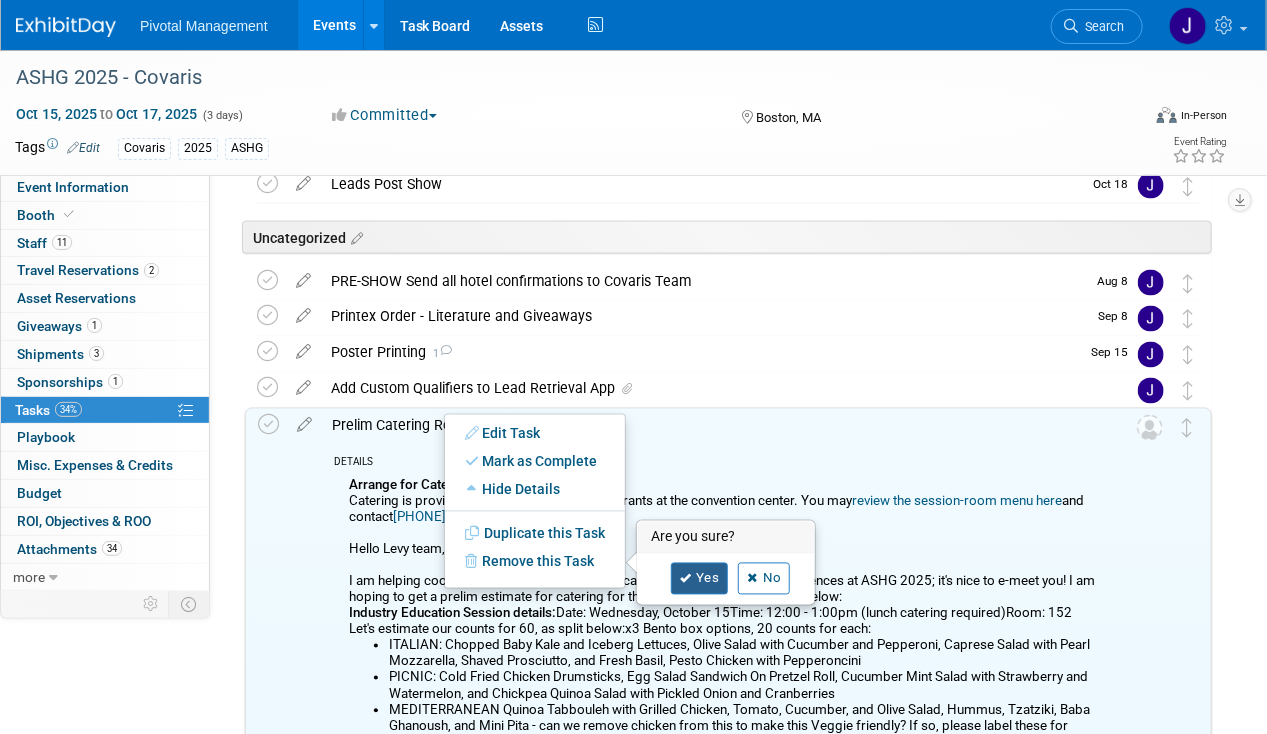 click on "Yes" at bounding box center [700, 579] 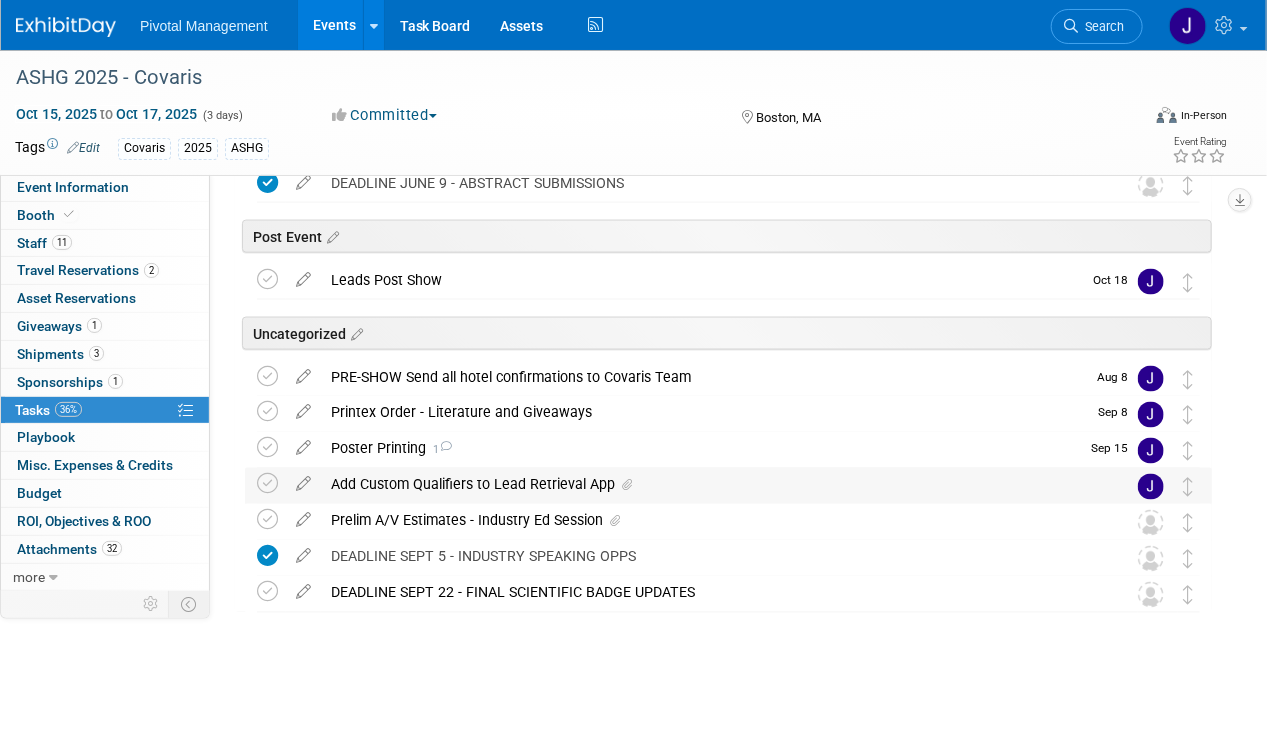 scroll, scrollTop: 1062, scrollLeft: 0, axis: vertical 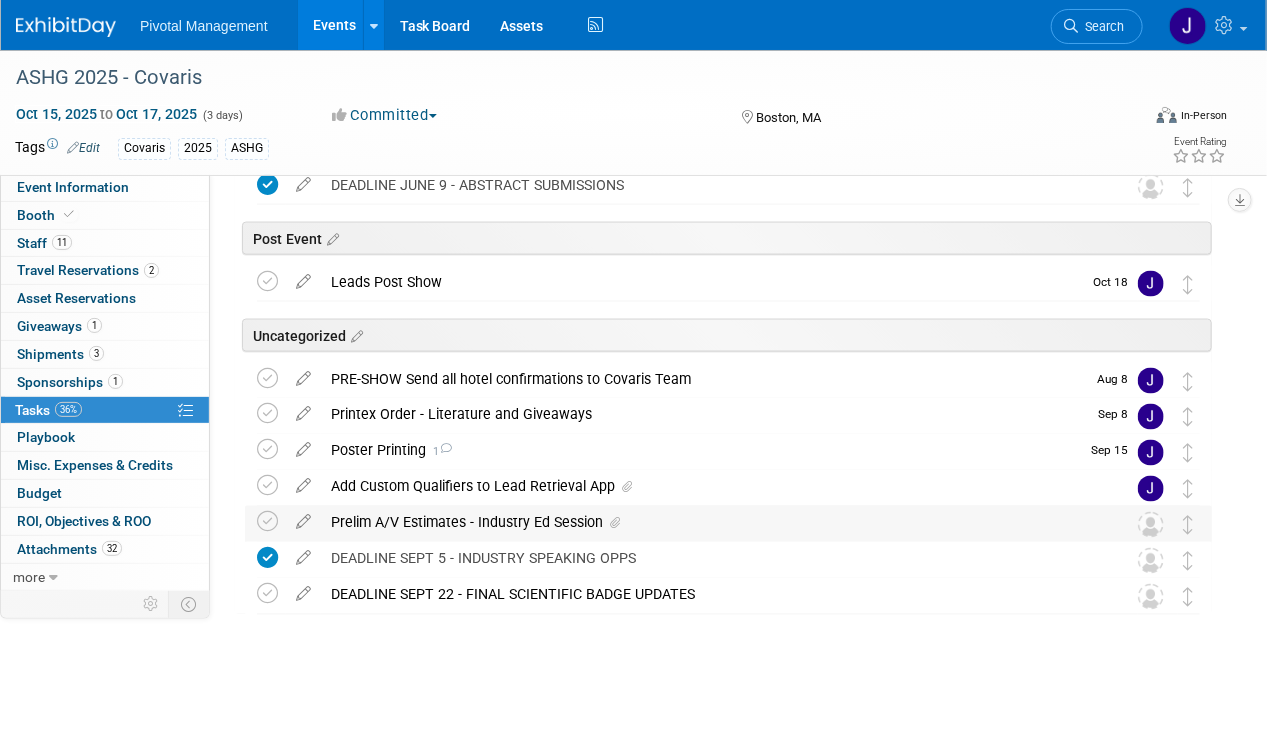 click on "Prelim A/V Estimates - Industry Ed Session" at bounding box center (709, 523) 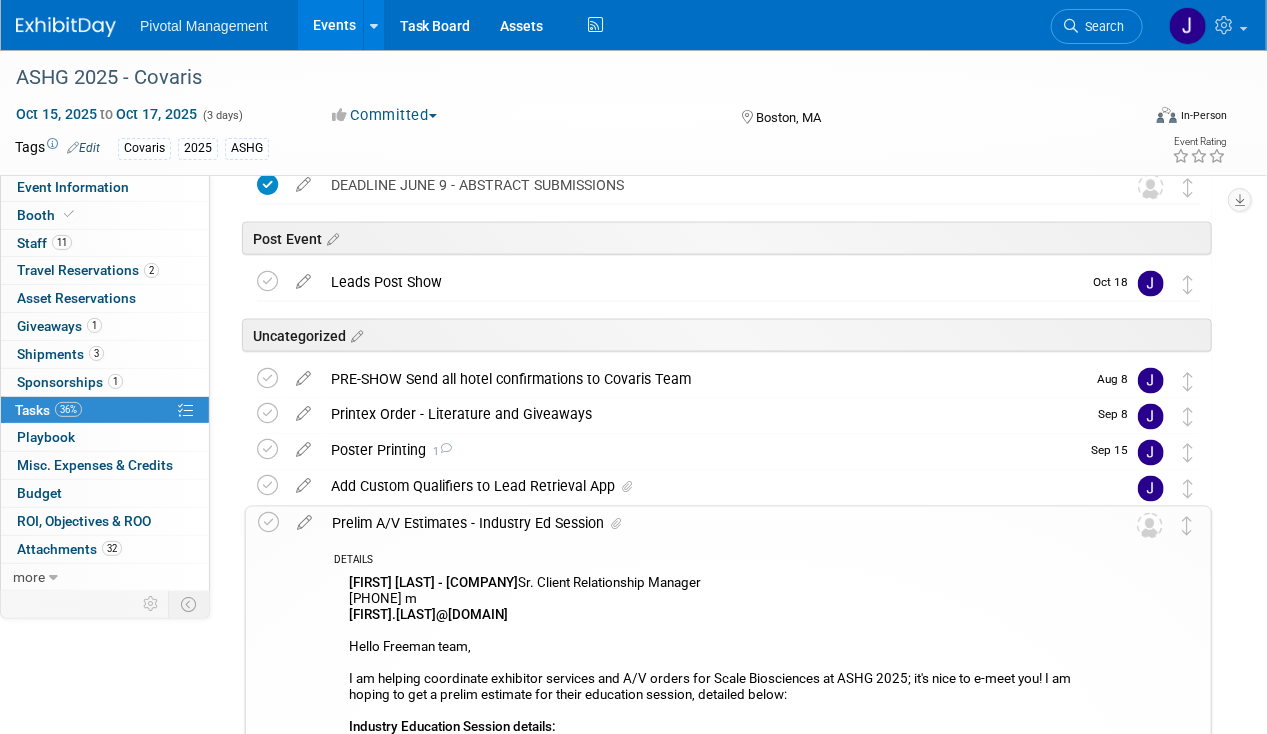 scroll, scrollTop: 1160, scrollLeft: 0, axis: vertical 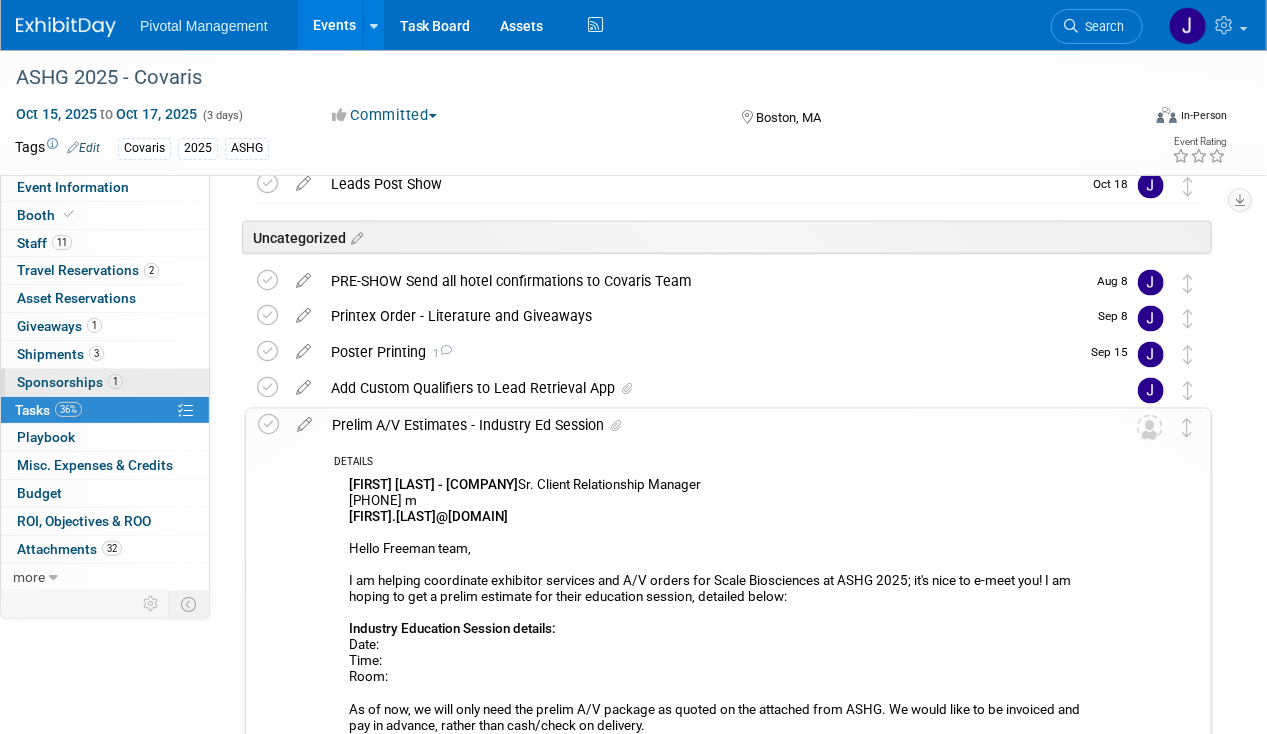 click on "1
Sponsorships 1" at bounding box center [105, 382] 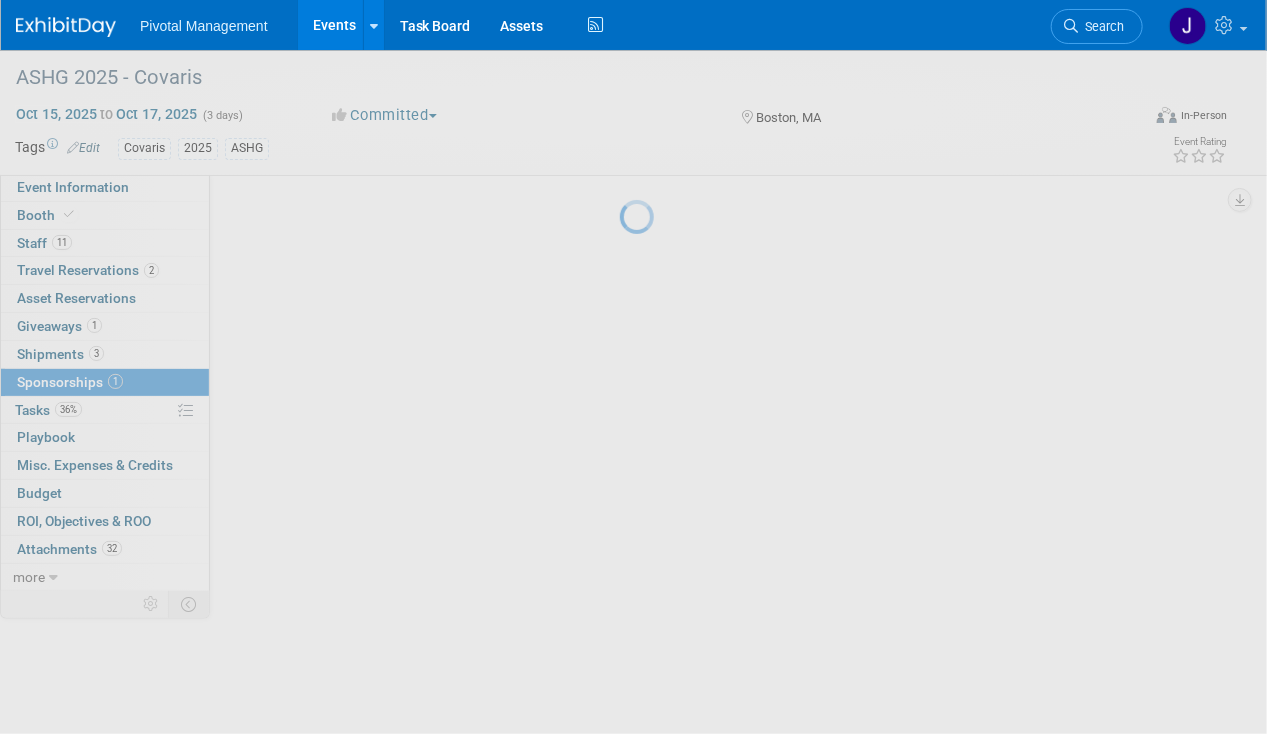 scroll, scrollTop: 0, scrollLeft: 0, axis: both 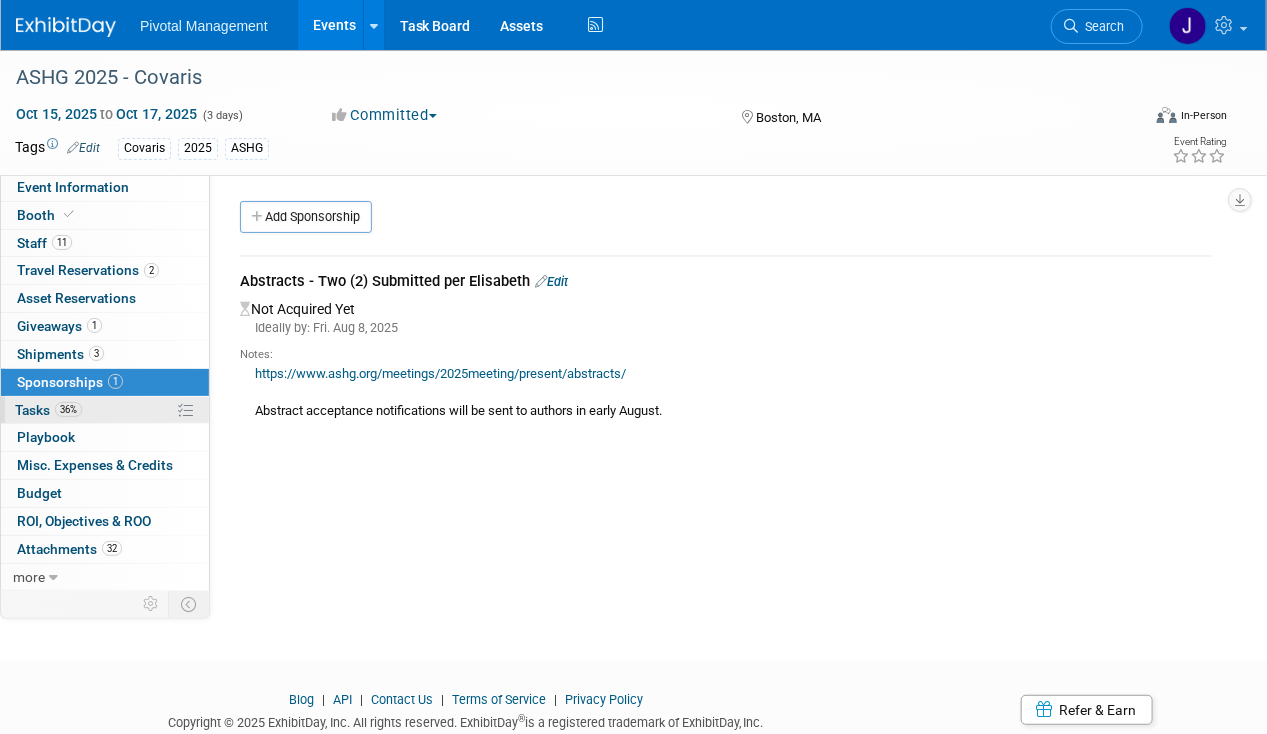 click on "36%
Tasks 36%" at bounding box center [105, 410] 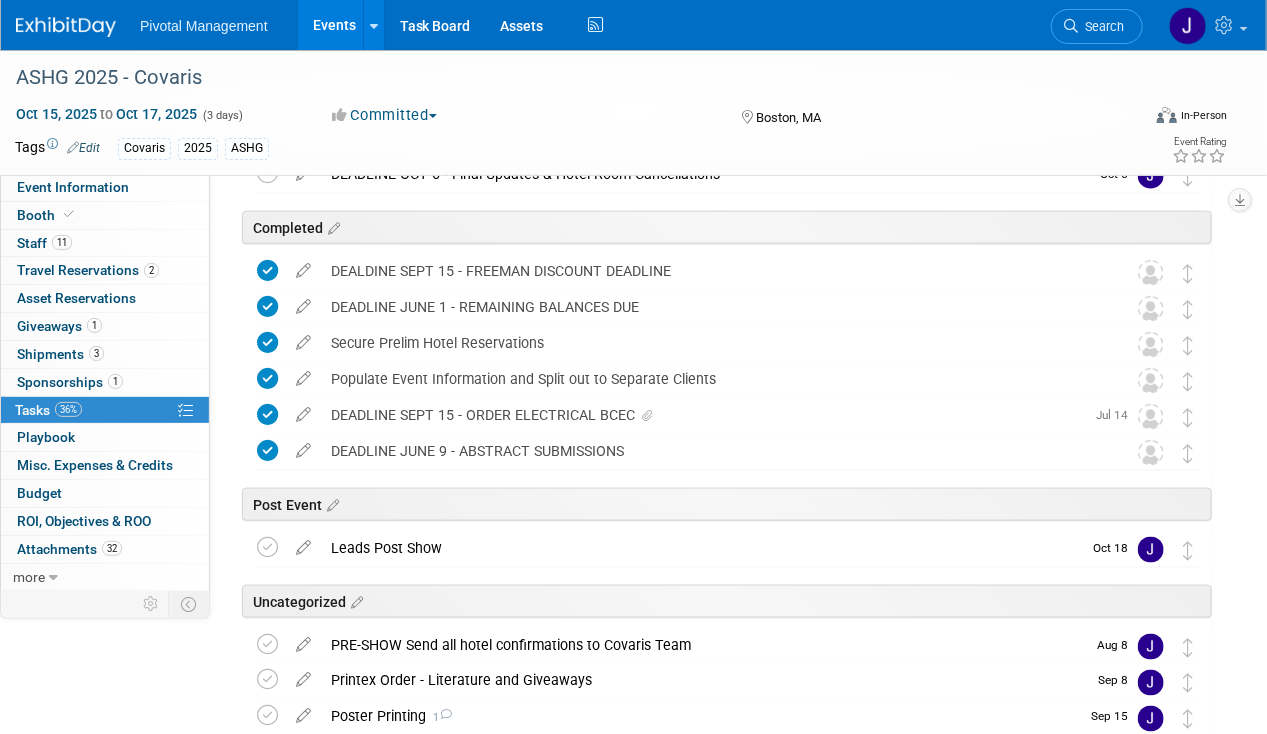 scroll, scrollTop: 1062, scrollLeft: 0, axis: vertical 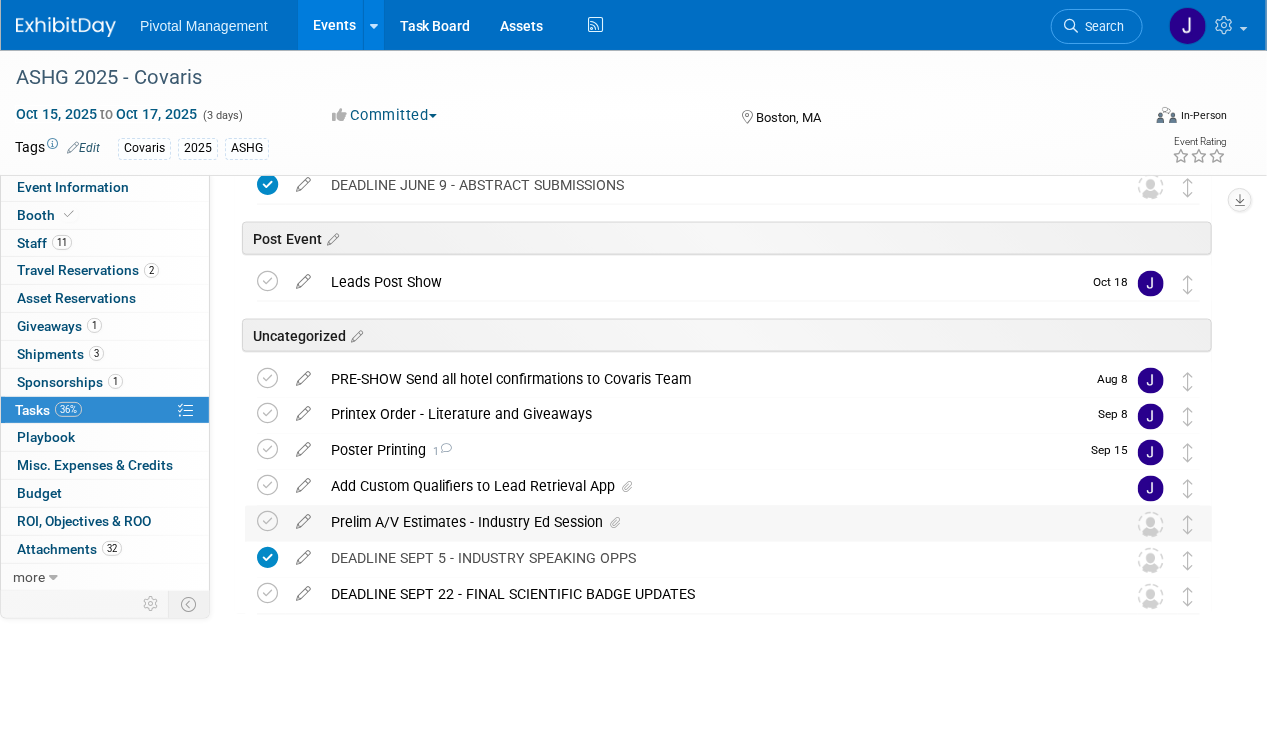 click on "Prelim A/V Estimates - Industry Ed Session" at bounding box center [709, 523] 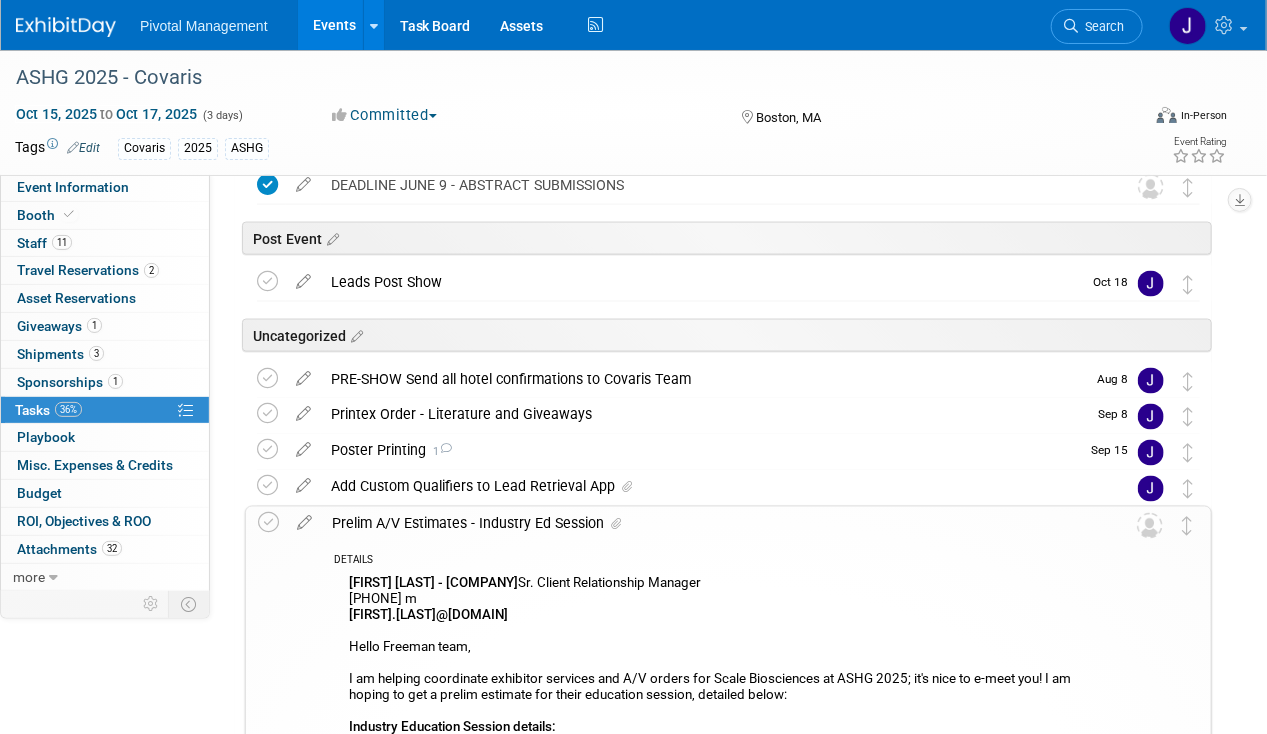 click on "Prelim A/V Estimates - Industry Ed Session" at bounding box center (709, 524) 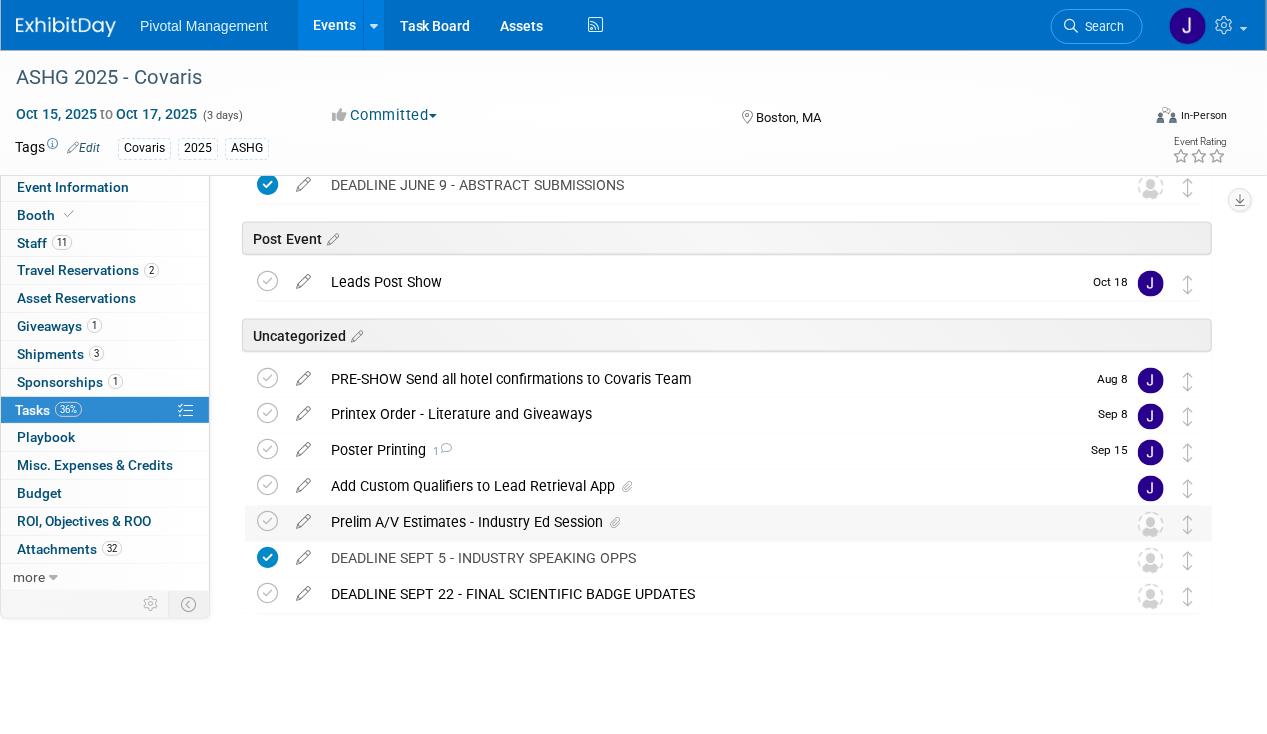 click on "Prelim A/V Estimates - Industry Ed Session" at bounding box center (709, 523) 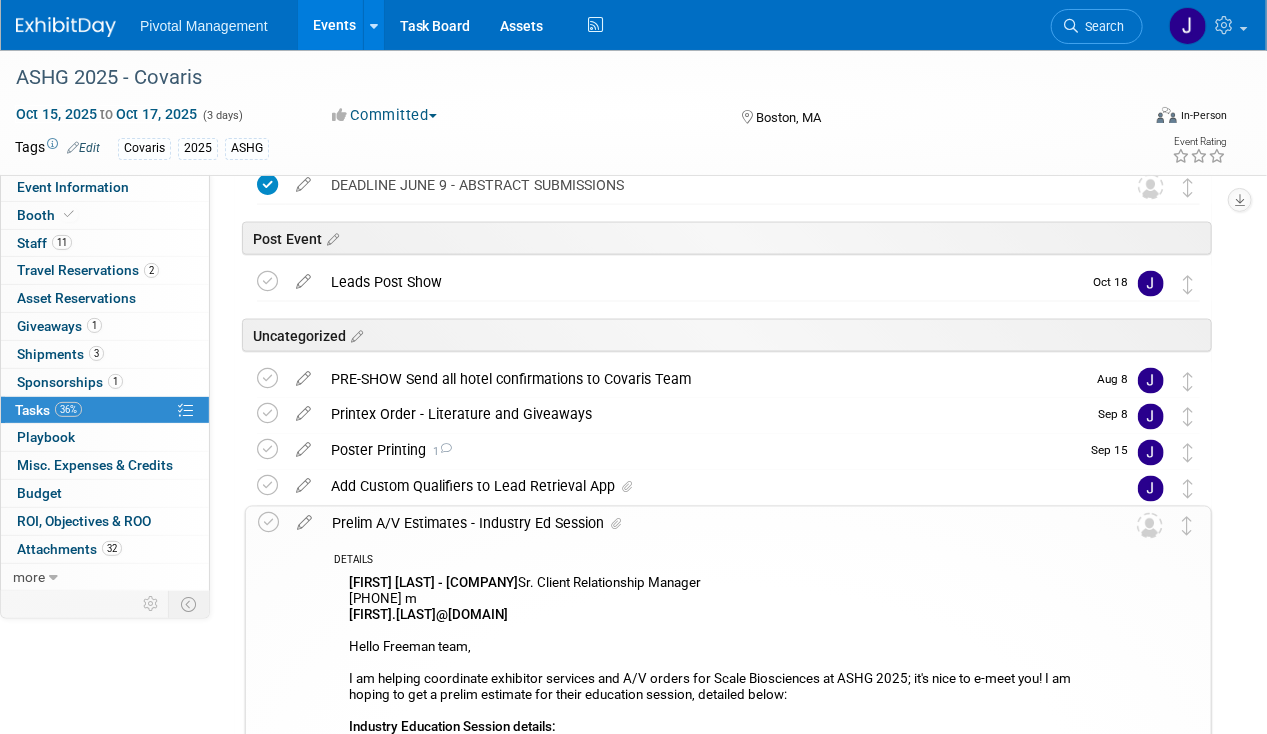 click on "Prelim A/V Estimates - Industry Ed Session" at bounding box center [709, 524] 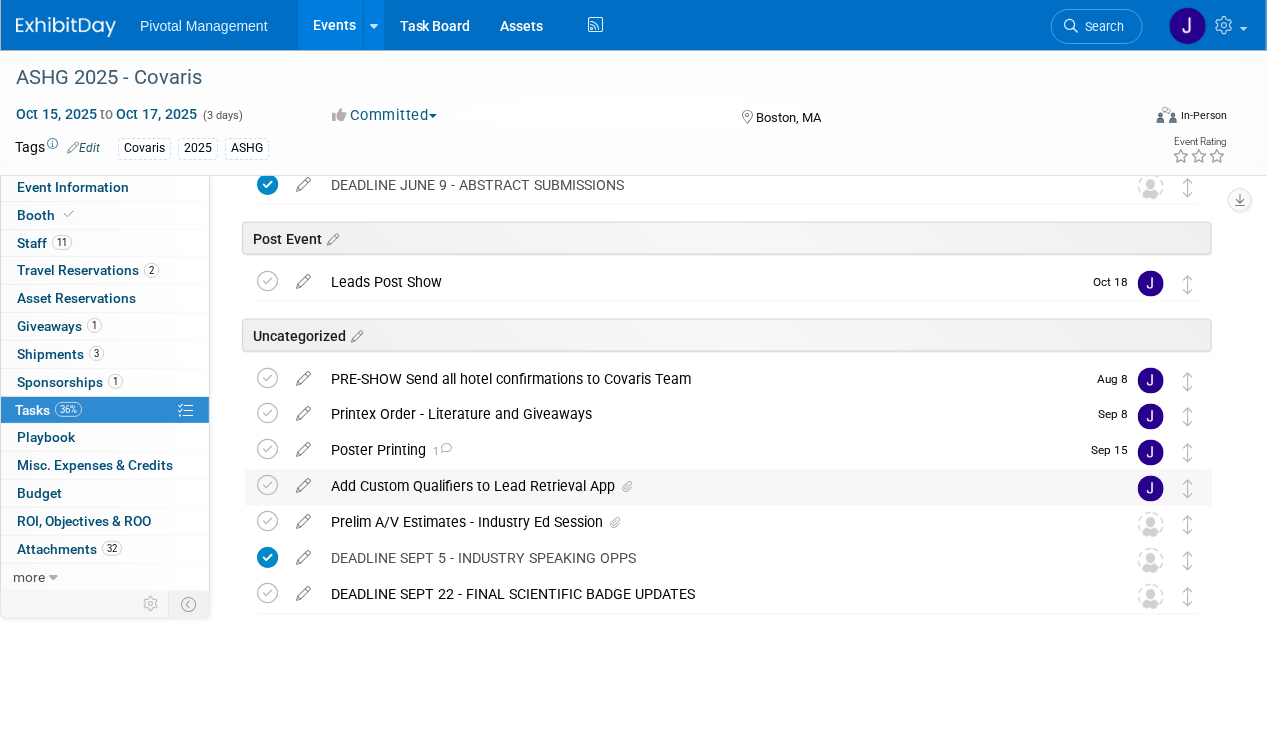 click on "Add Custom Qualifiers to Lead Retrieval App" at bounding box center [709, 487] 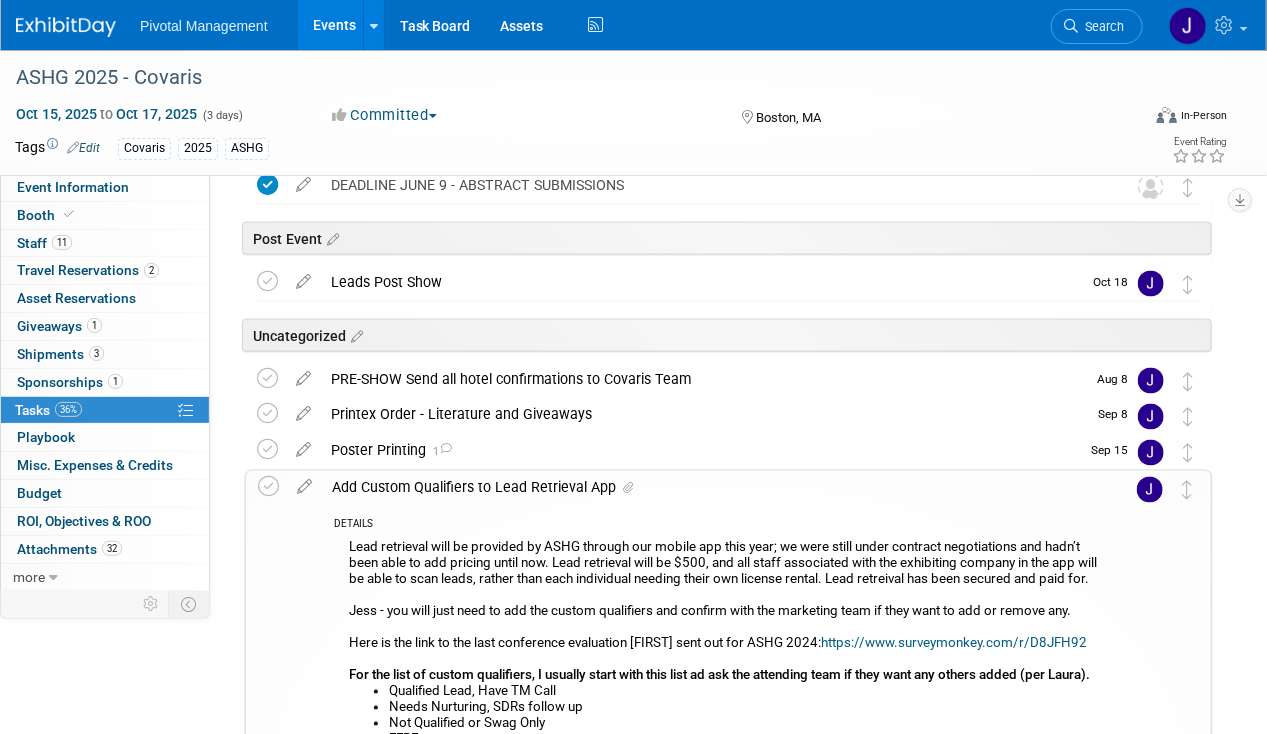 click on "Add Custom Qualifiers to Lead Retrieval App" at bounding box center (709, 488) 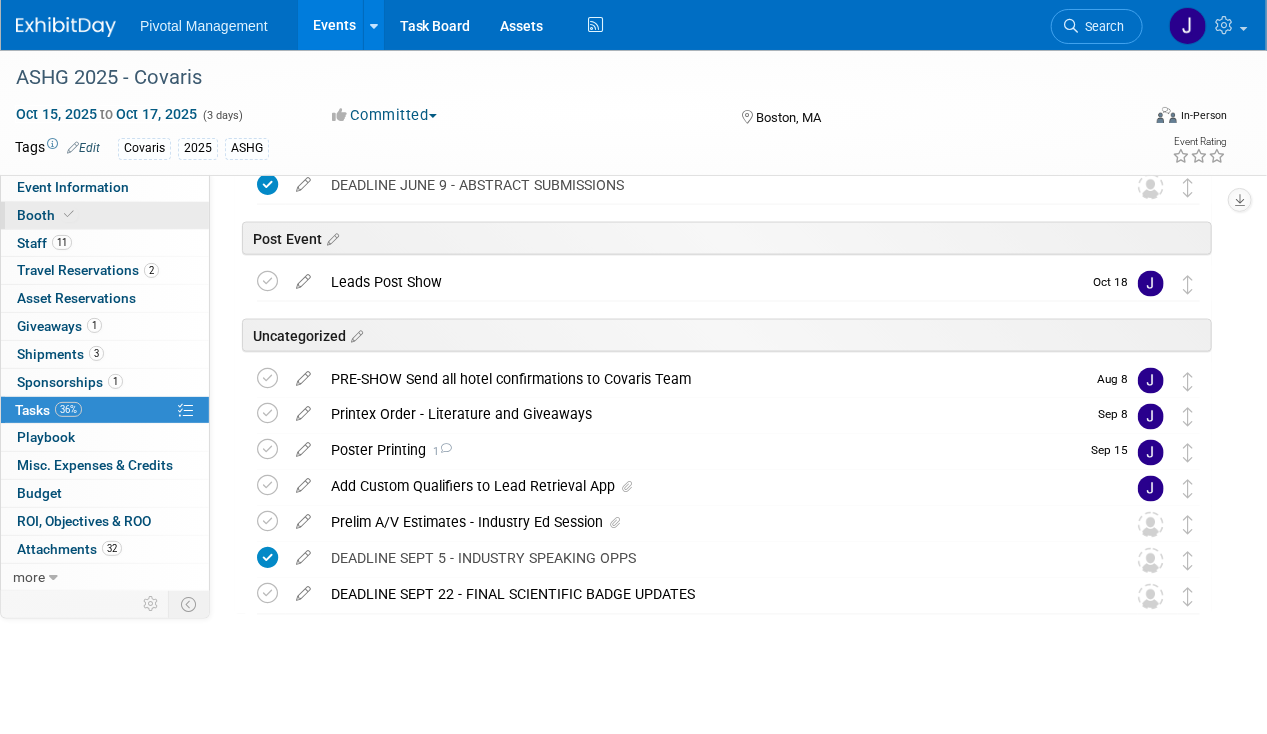 click on "Booth" at bounding box center (105, 215) 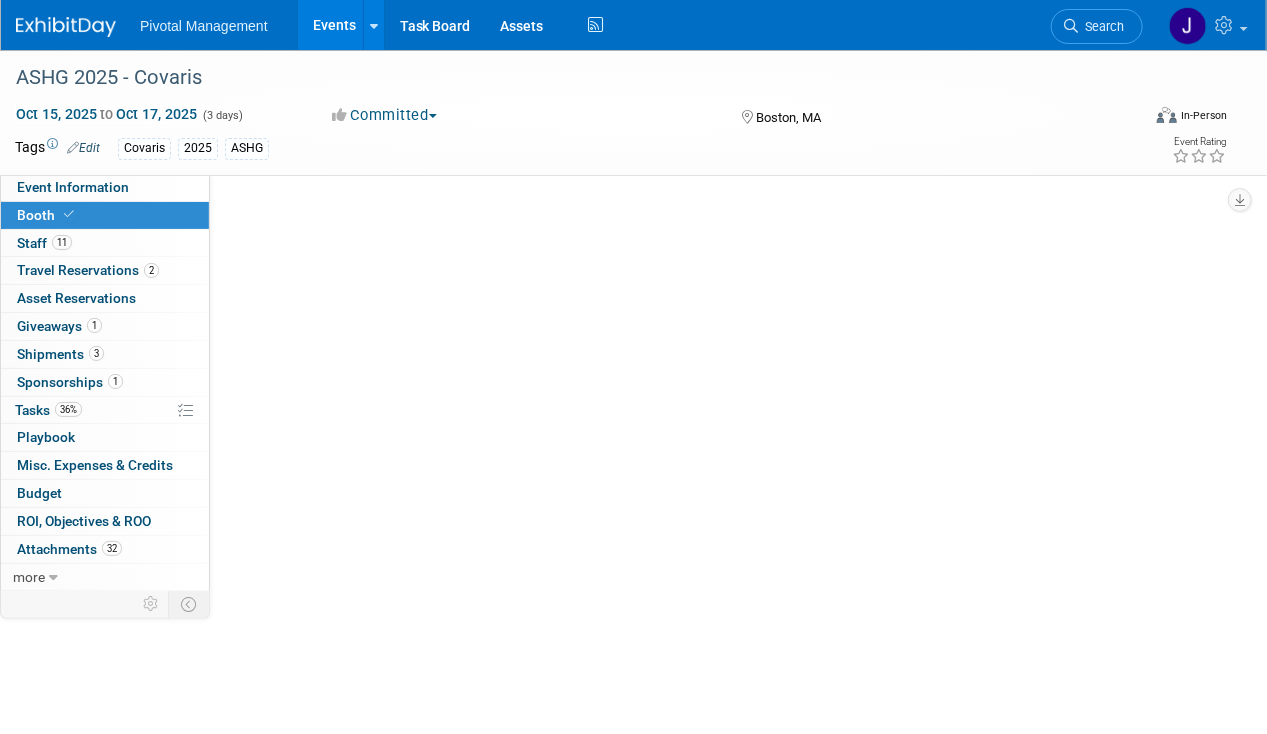 scroll, scrollTop: 0, scrollLeft: 0, axis: both 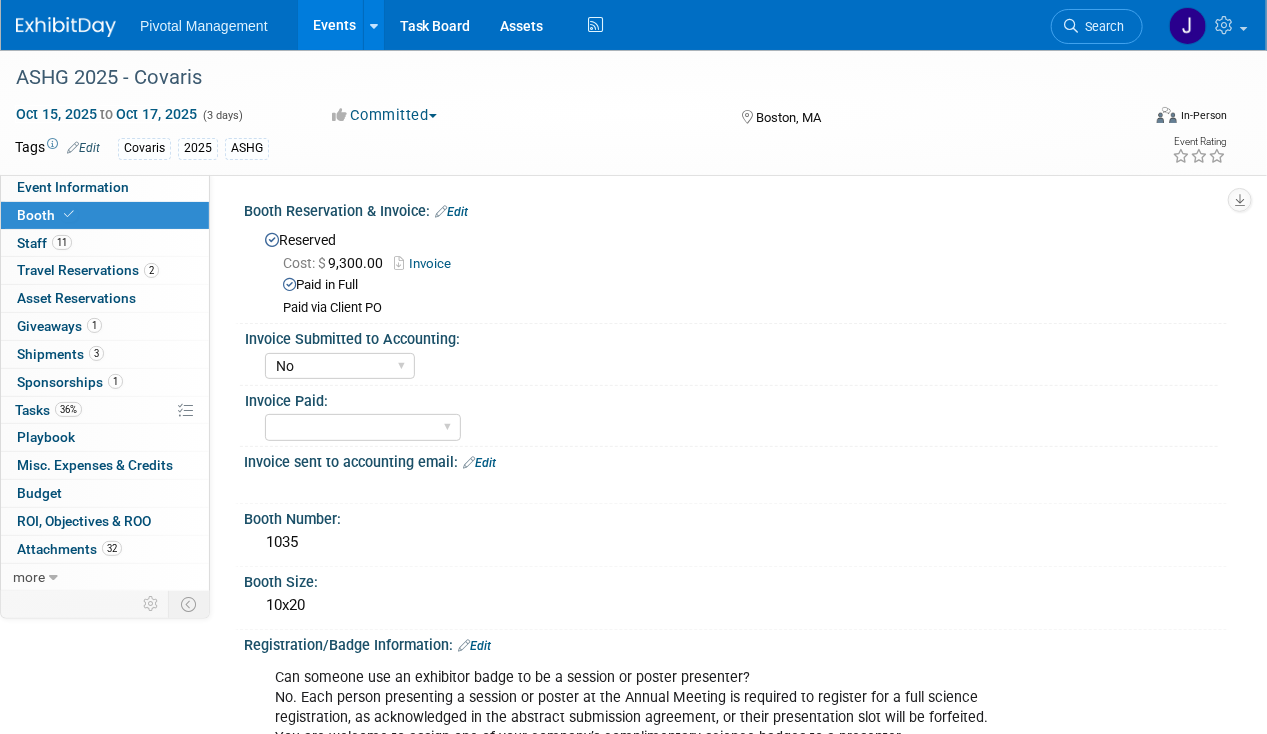 click on "Invoice" at bounding box center (427, 263) 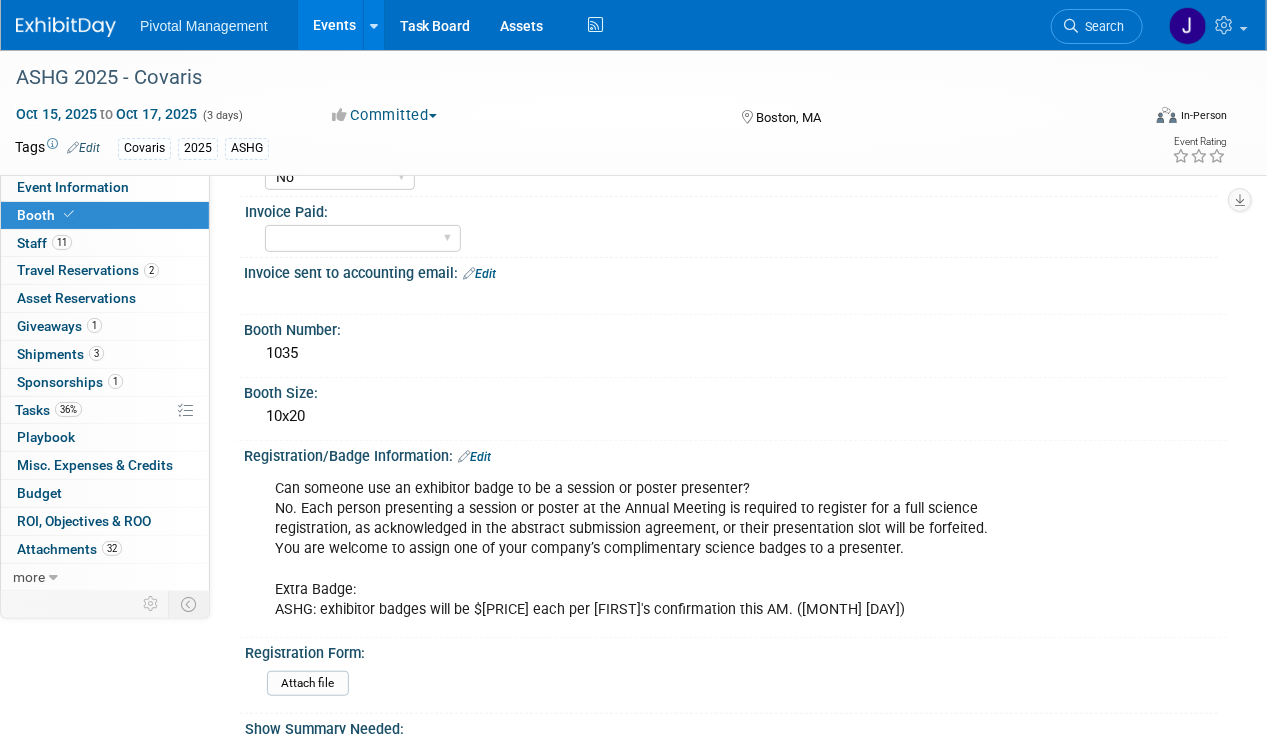scroll, scrollTop: 327, scrollLeft: 0, axis: vertical 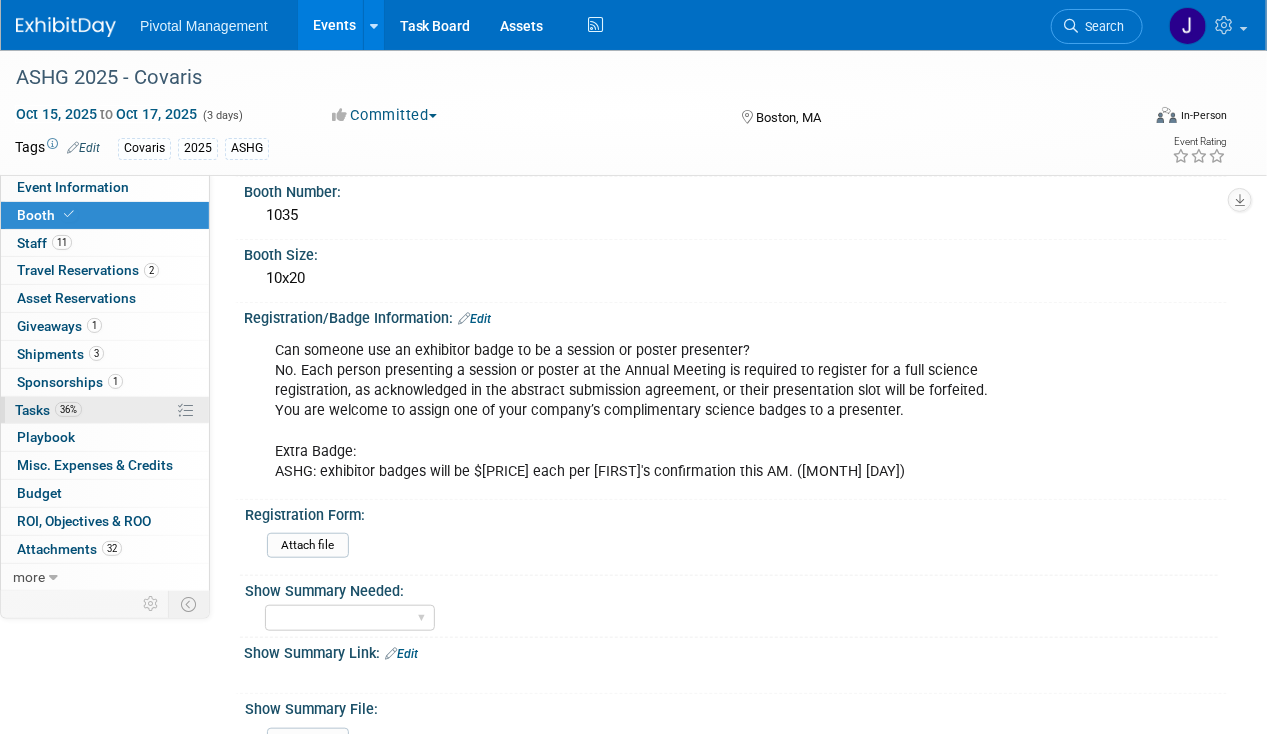 click on "36%
Tasks 36%" at bounding box center [105, 410] 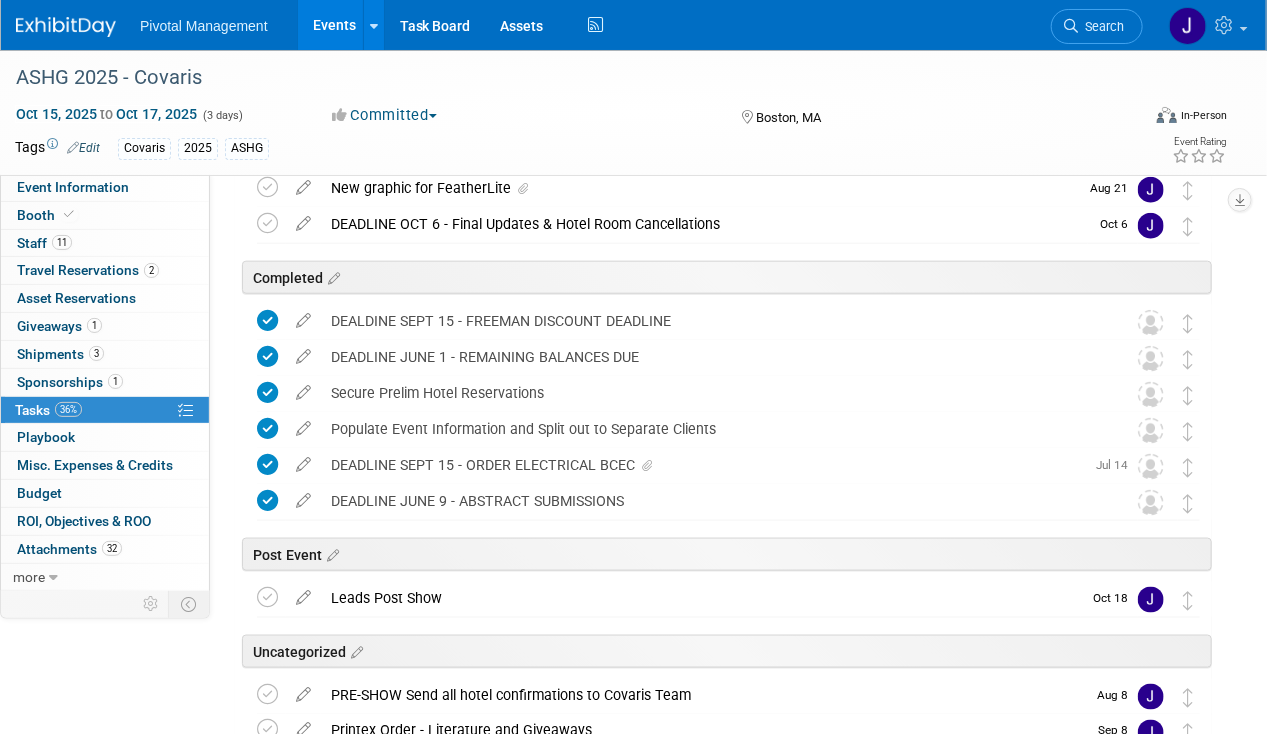 scroll, scrollTop: 1062, scrollLeft: 0, axis: vertical 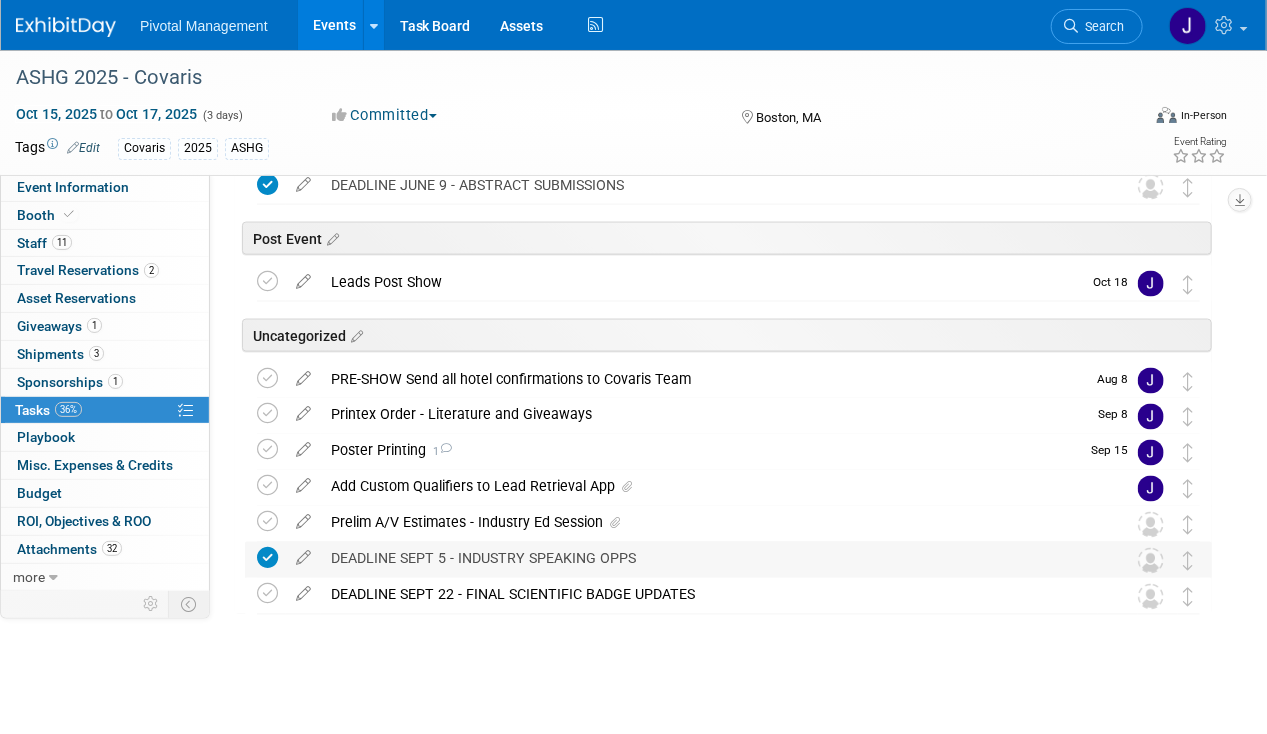 click on "DEADLINE SEPT 5 - INDUSTRY SPEAKING OPPS" at bounding box center (709, 559) 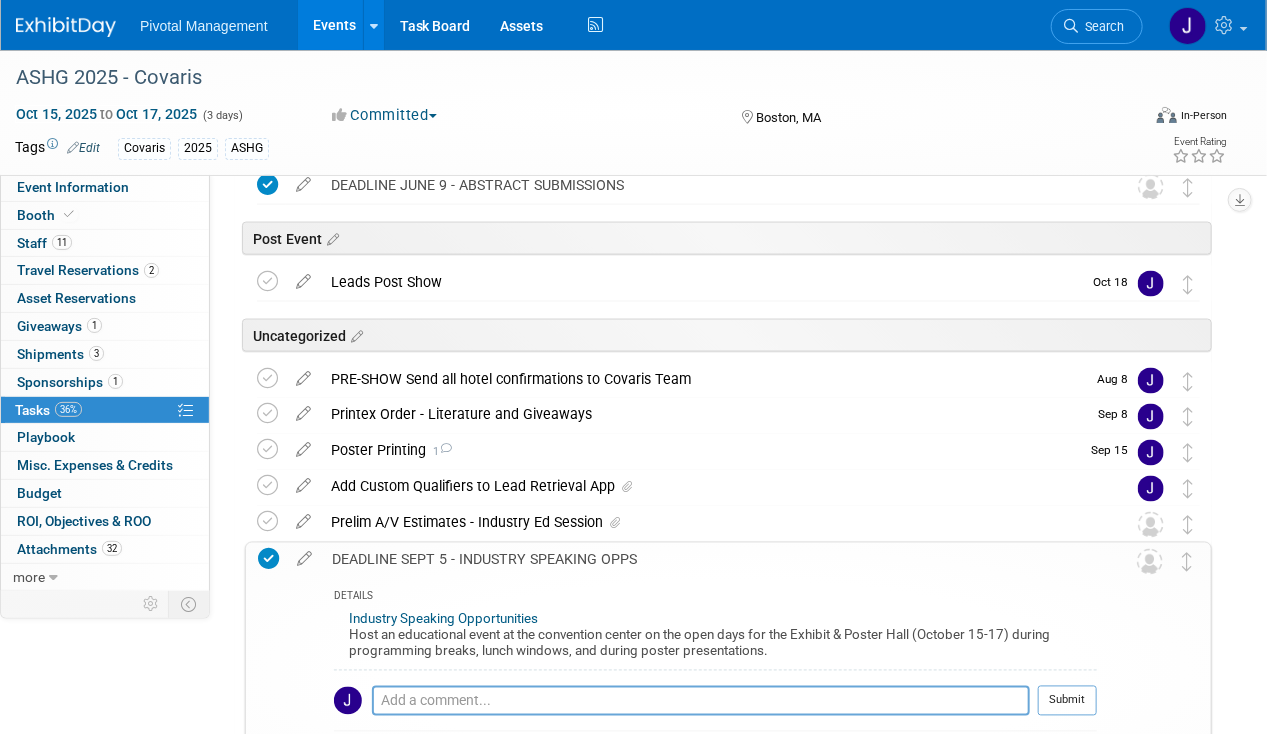 scroll, scrollTop: 1285, scrollLeft: 0, axis: vertical 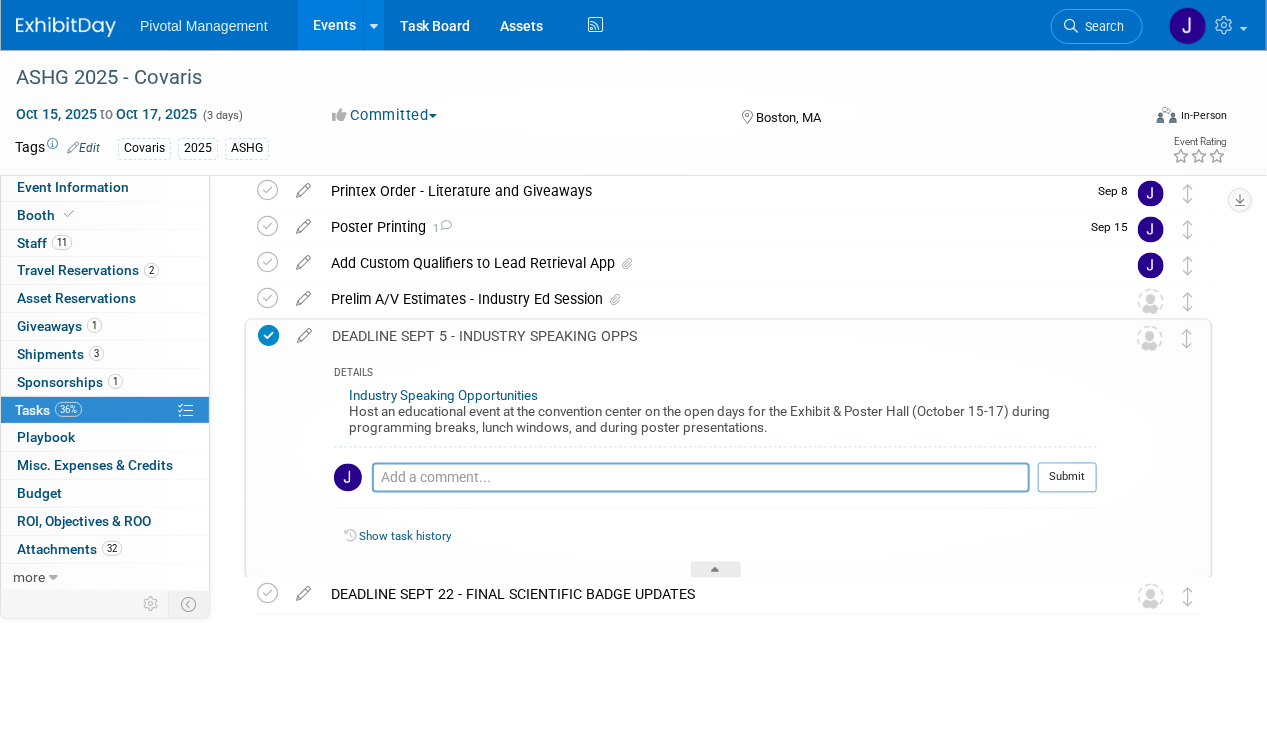 click on "Pro tip: Press Ctrl-Enter to submit comment.
Submit" at bounding box center [715, 483] 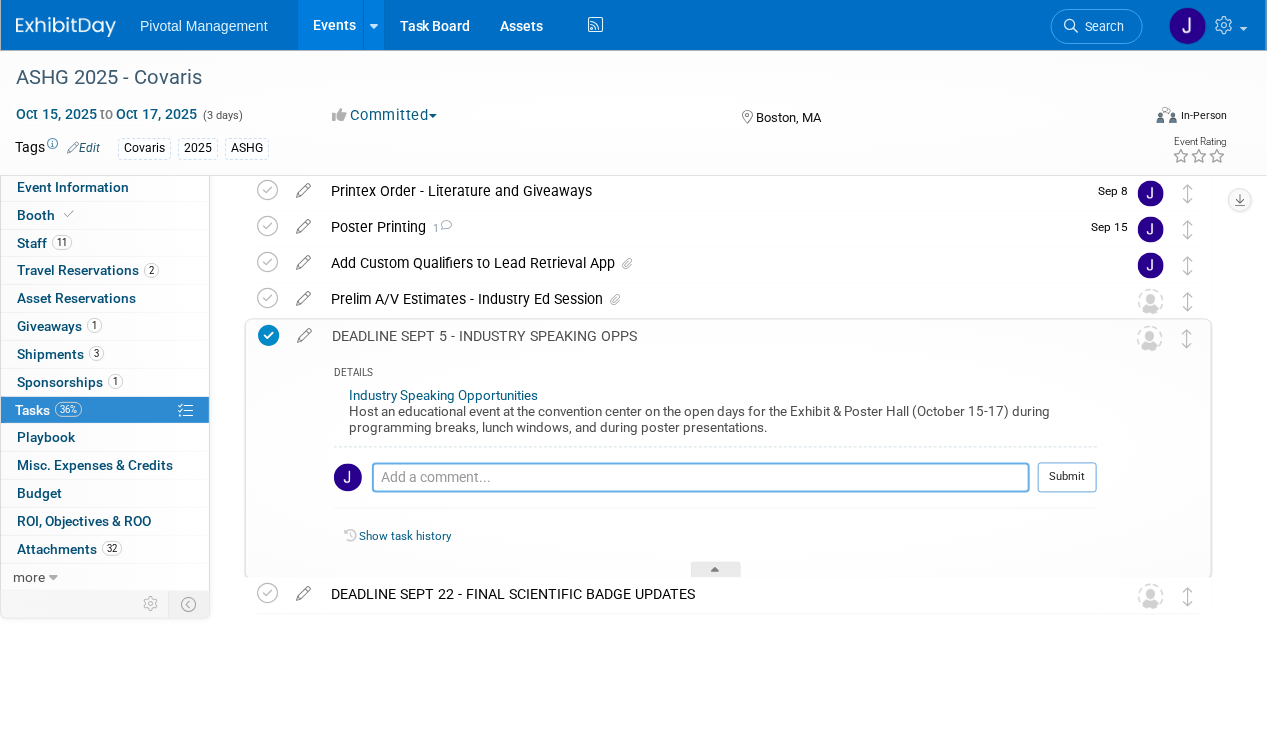 click at bounding box center [701, 478] 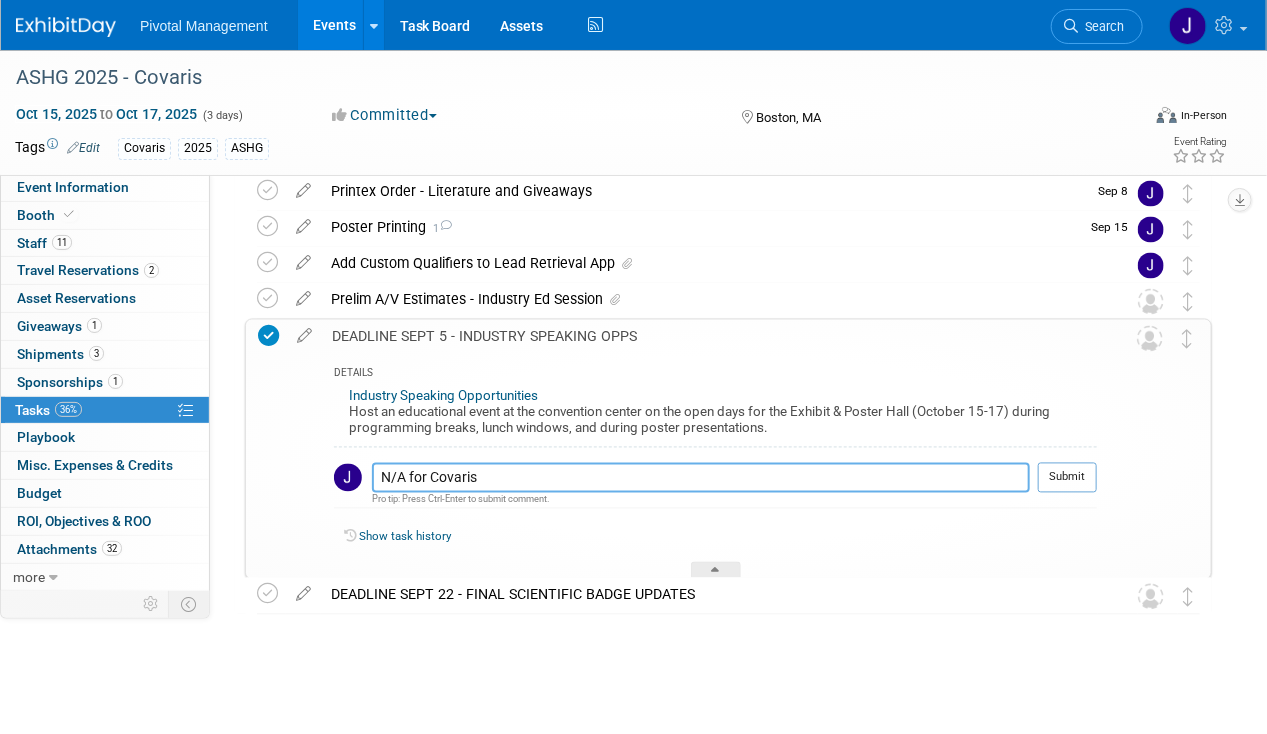 click on "N/A for Covaris" at bounding box center [701, 477] 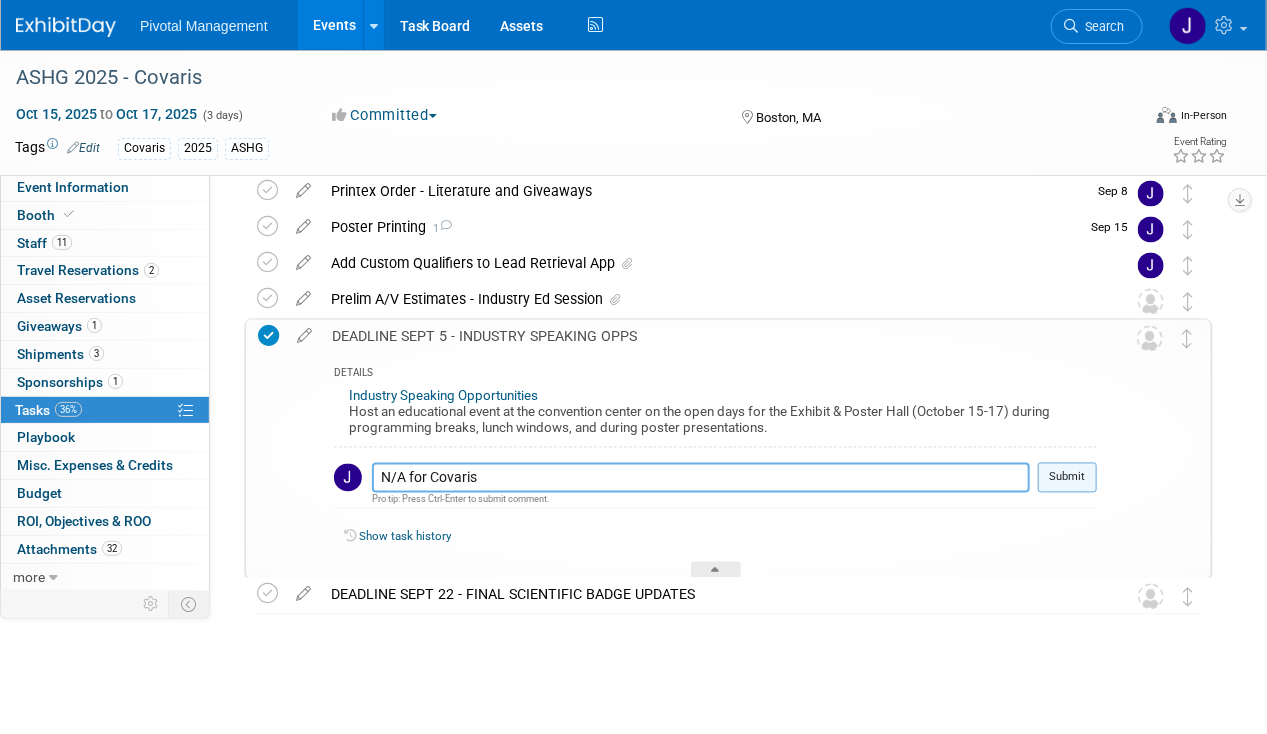 type on "N/A for Covaris" 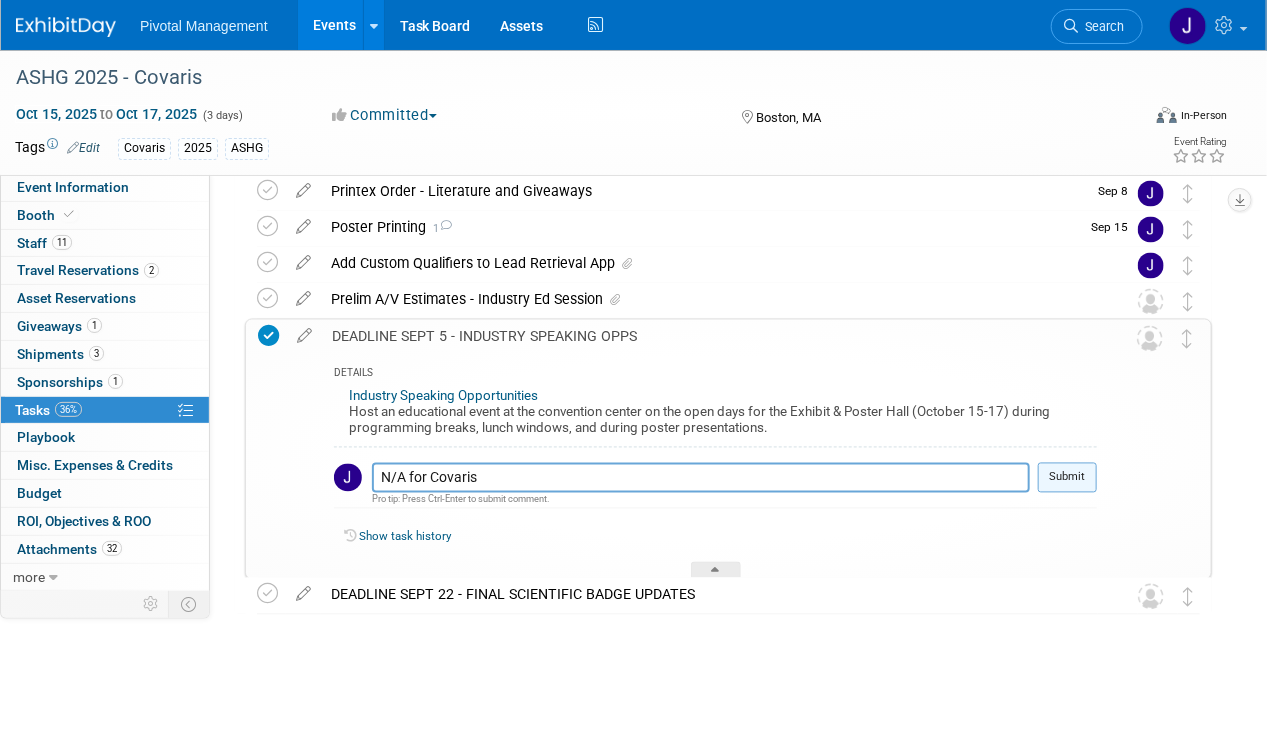 click on "Submit" at bounding box center [1067, 478] 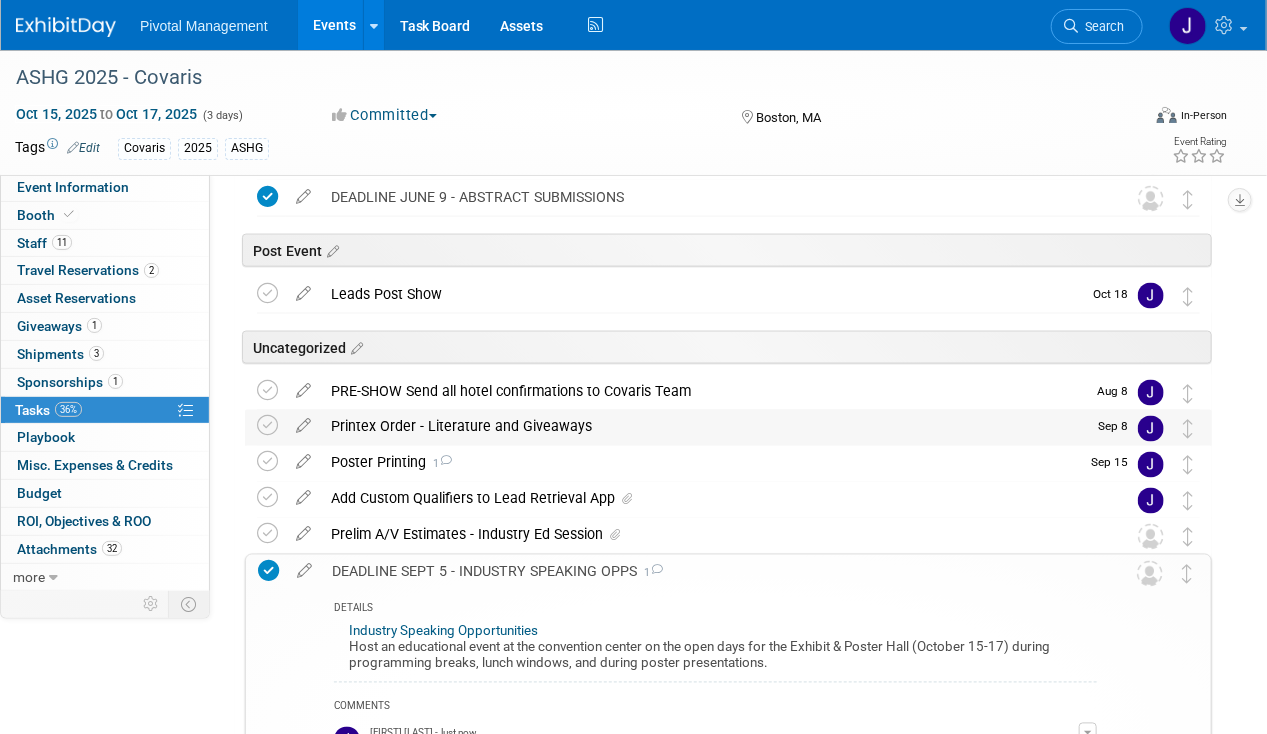 scroll, scrollTop: 1050, scrollLeft: 0, axis: vertical 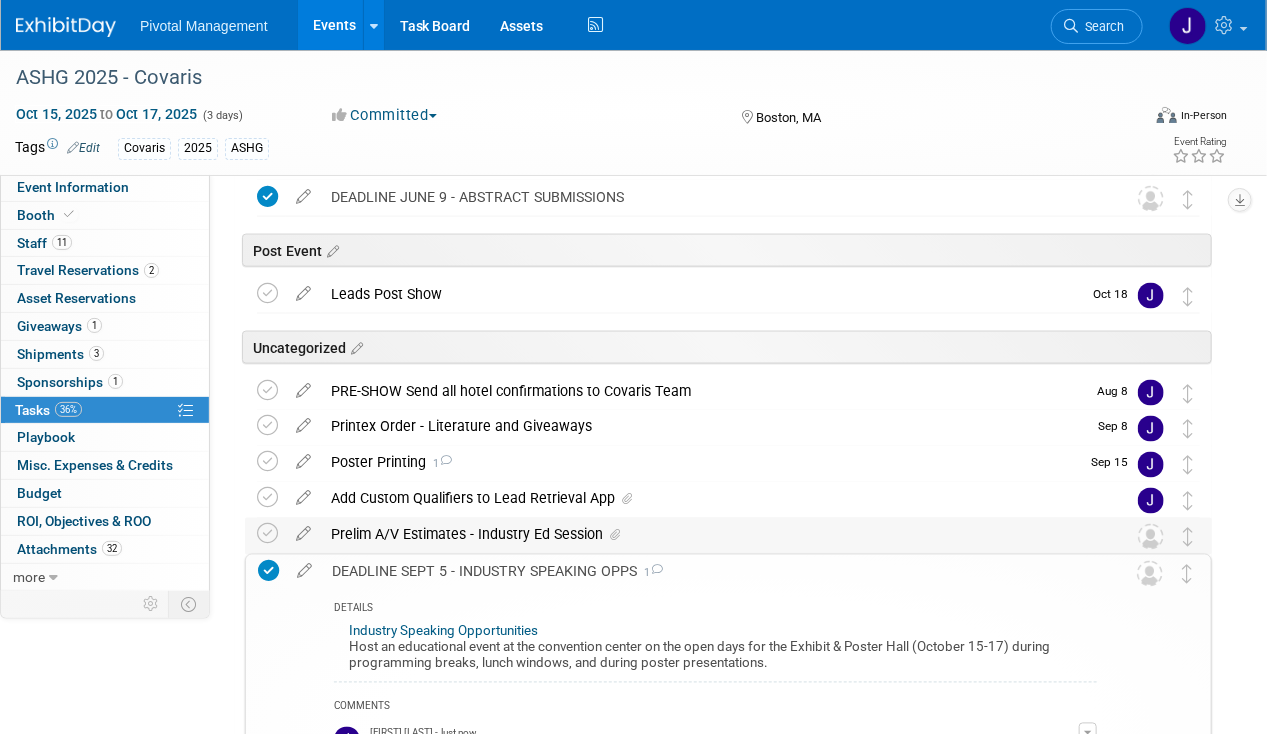 click on "Prelim A/V Estimates - Industry Ed Session" at bounding box center [709, 535] 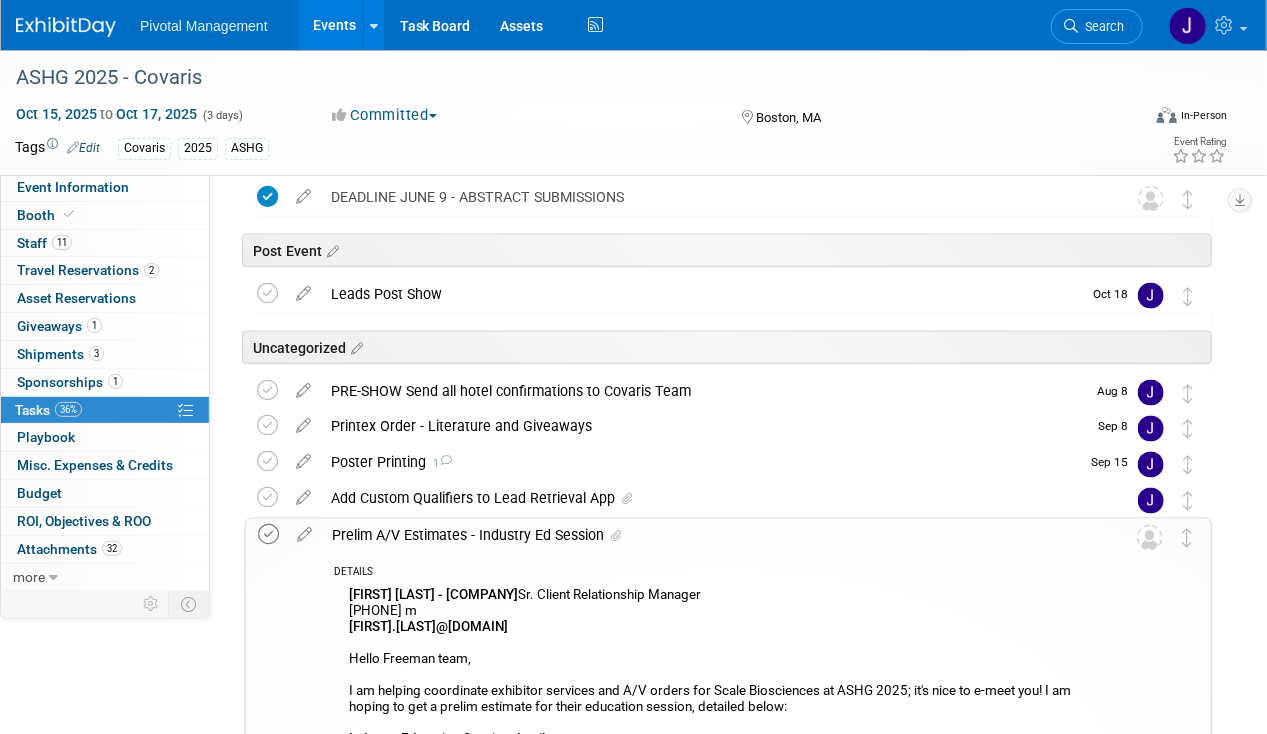 click at bounding box center [268, 535] 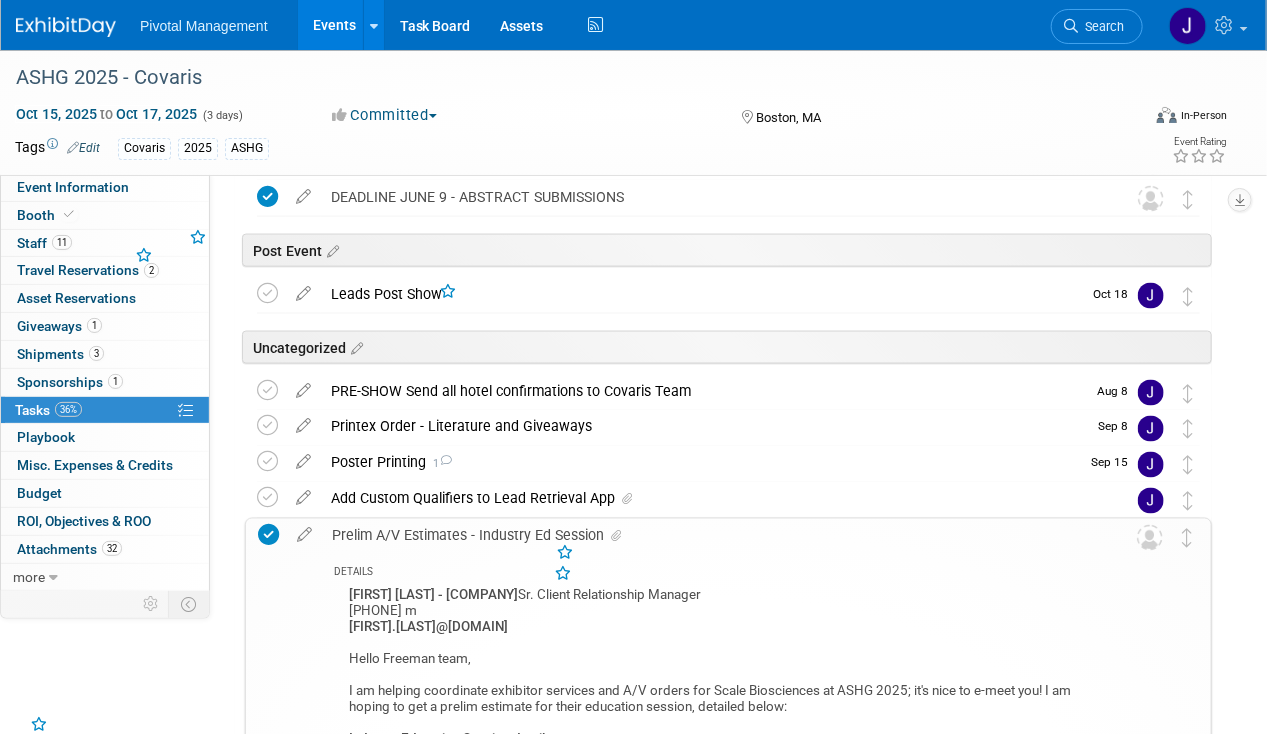 scroll, scrollTop: 1445, scrollLeft: 0, axis: vertical 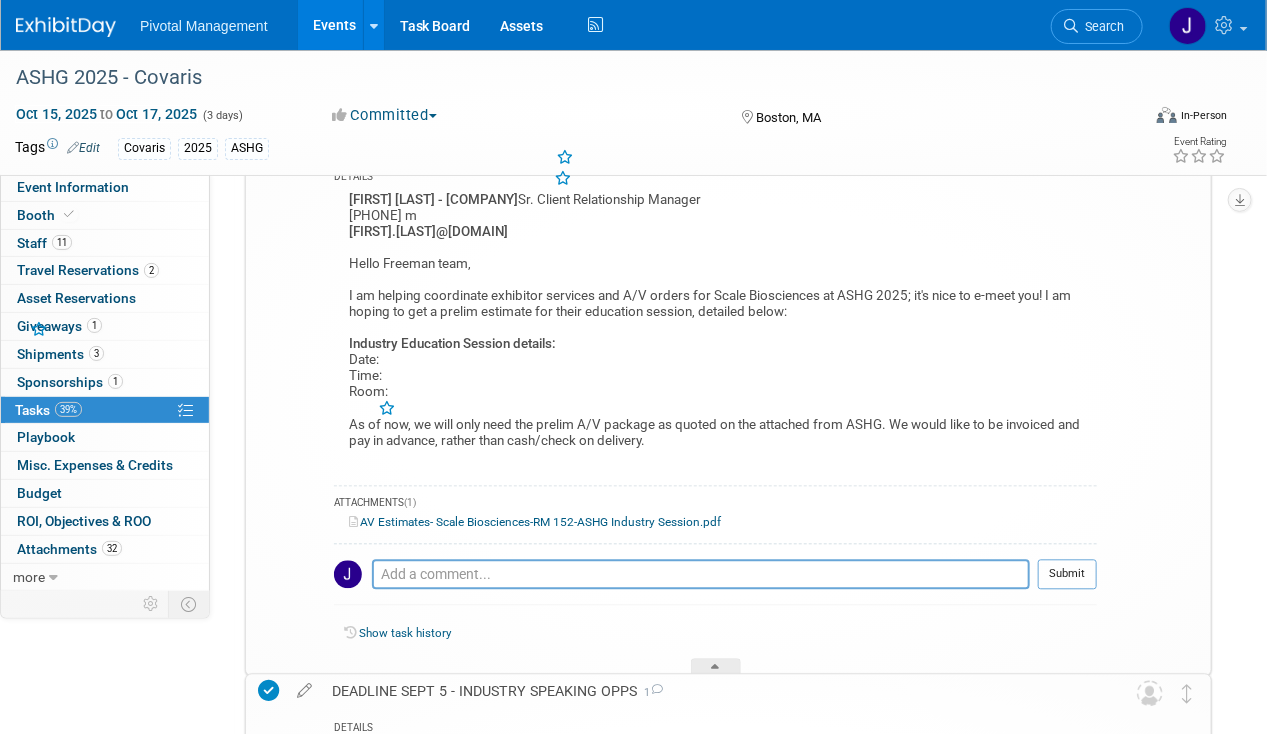 click on "Pro tip: Press Ctrl-Enter to submit comment.
Submit" at bounding box center [715, 580] 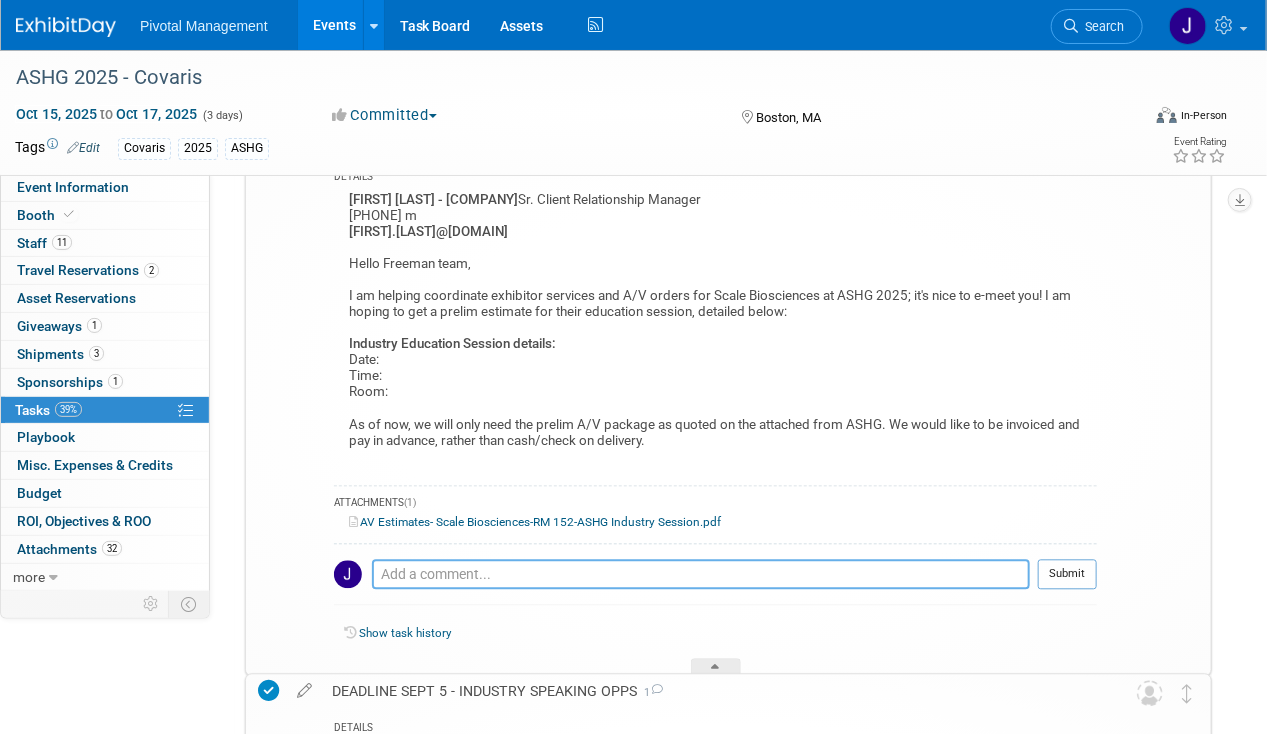 click at bounding box center [701, 574] 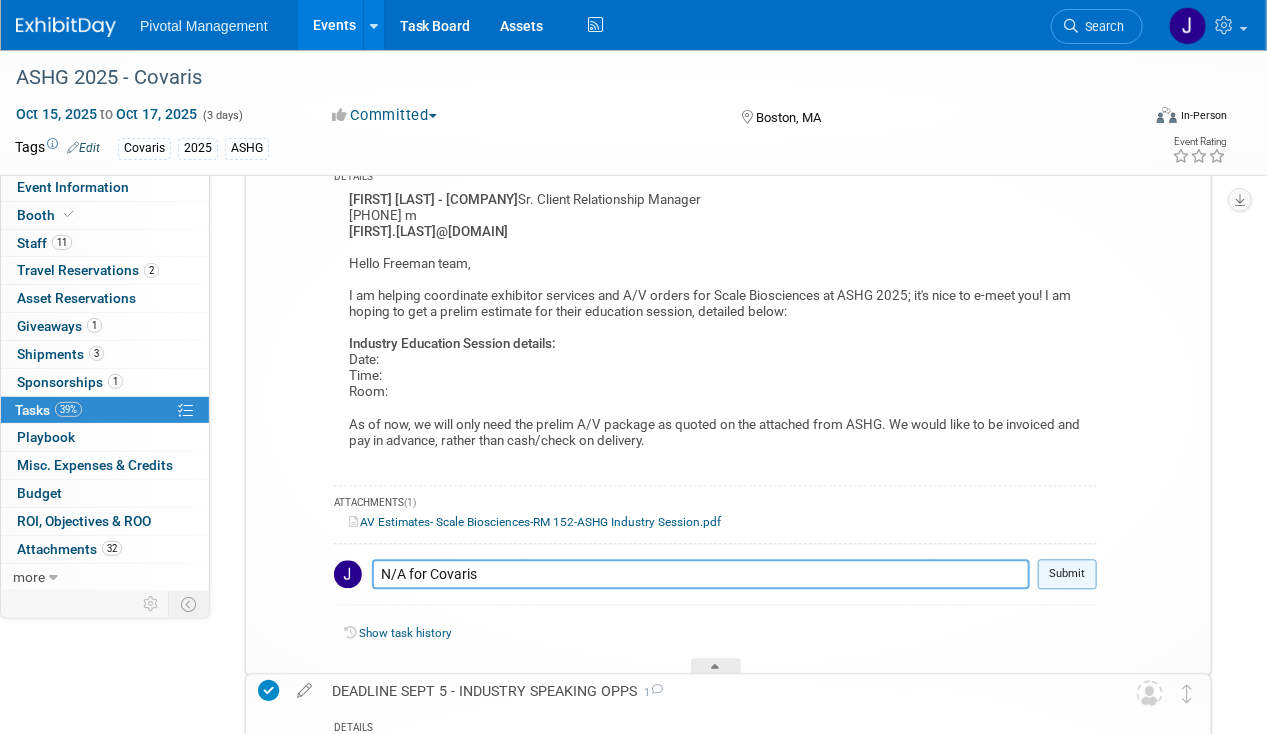 type on "N/A for Covaris" 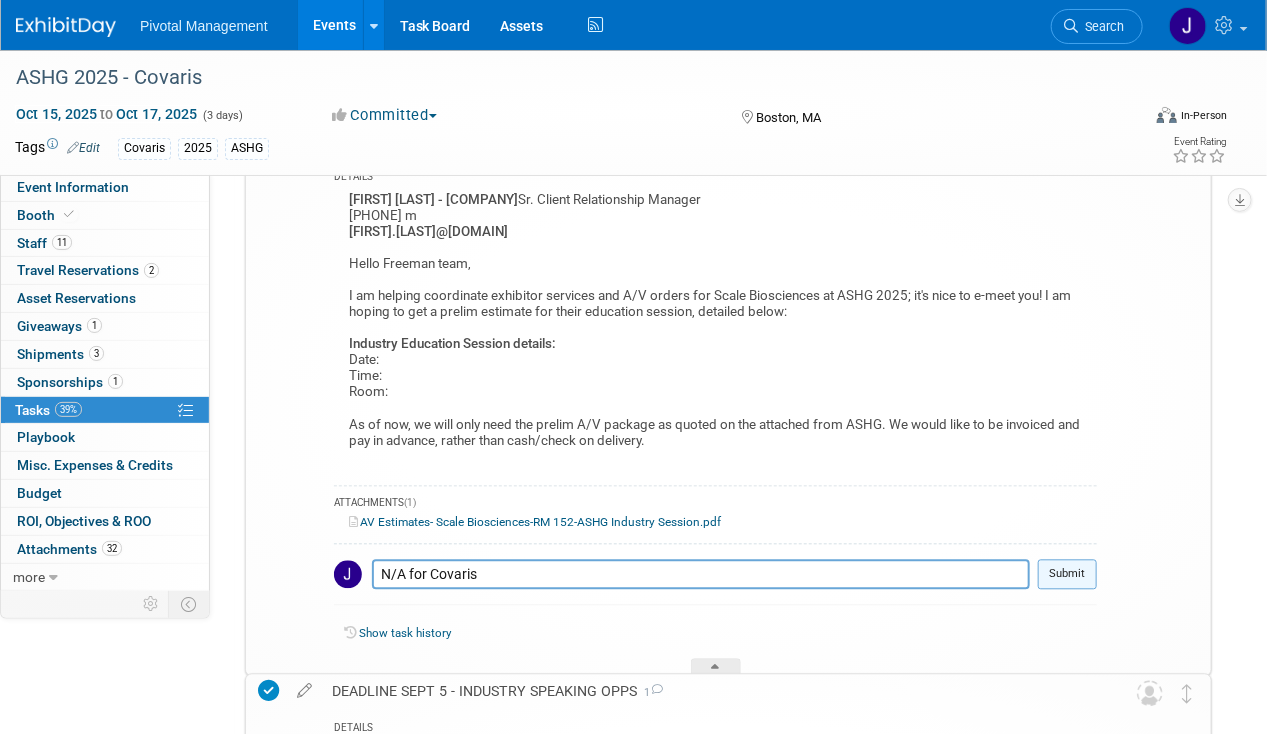 click on "Submit" at bounding box center [1067, 575] 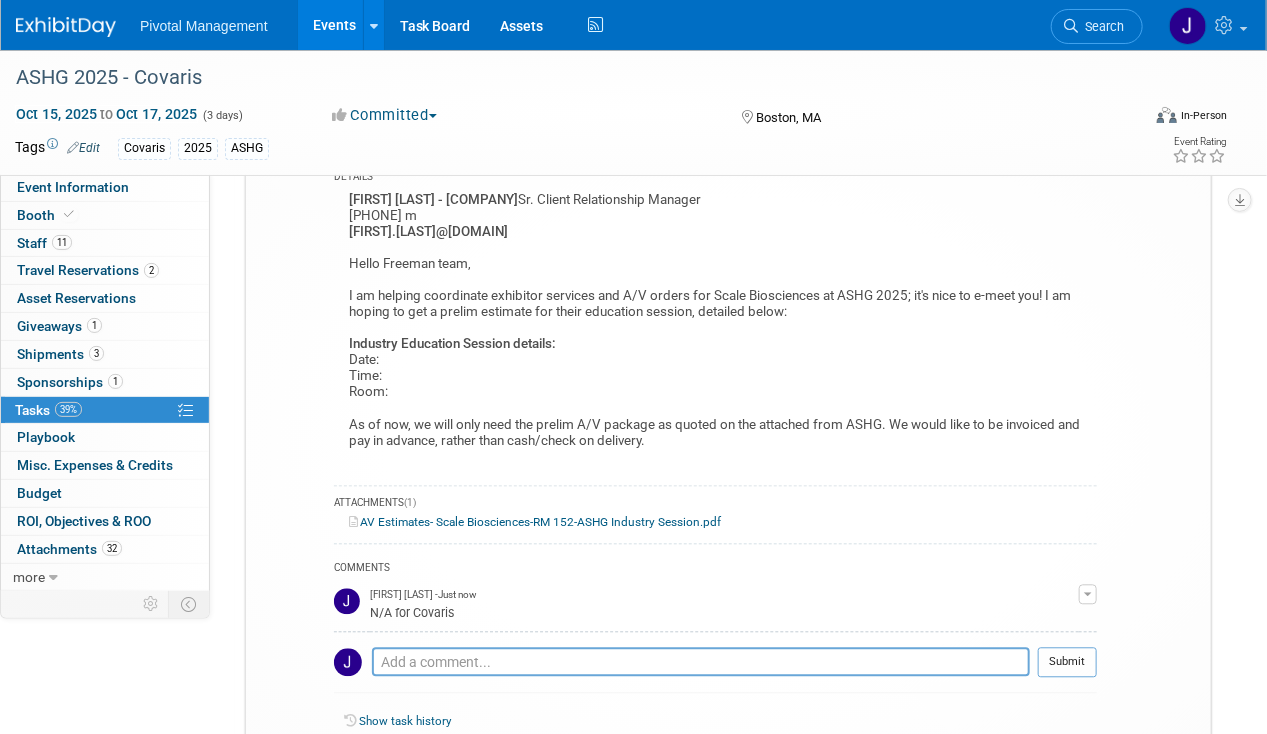 scroll, scrollTop: 1022, scrollLeft: 0, axis: vertical 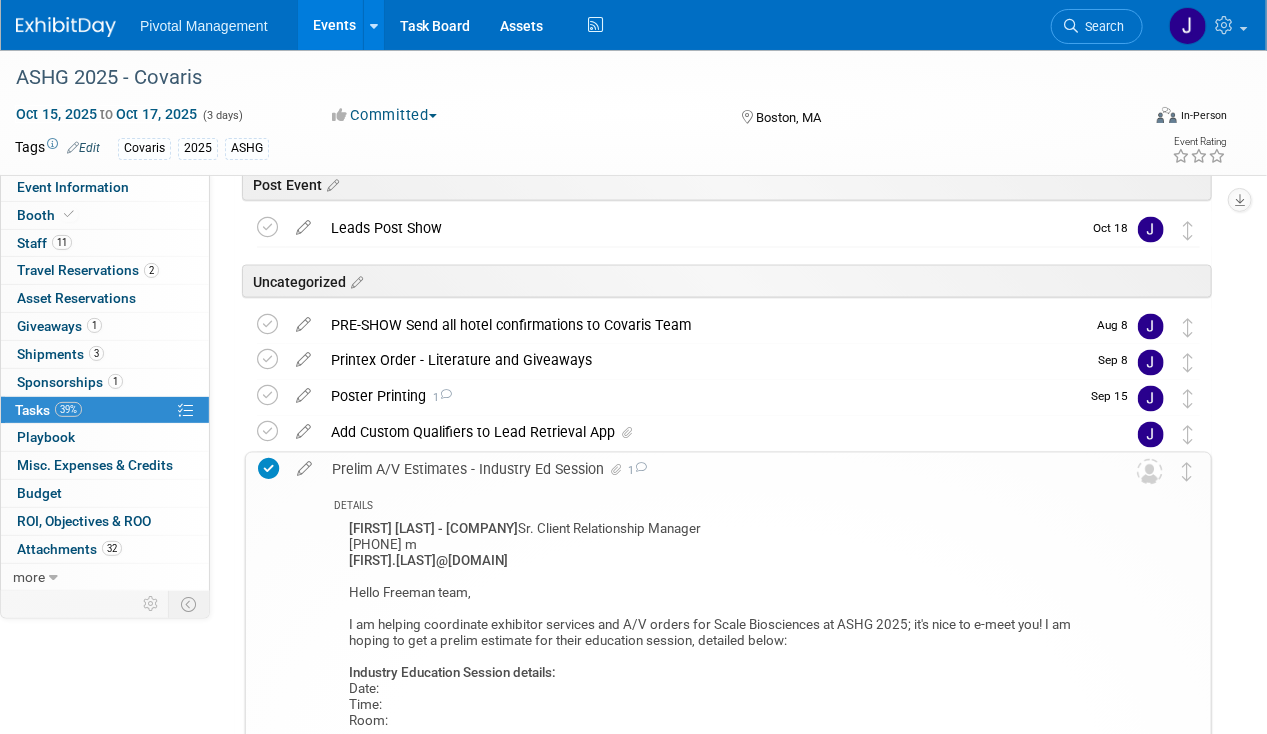 click on "ASHG 2025 - Covaris
Boston, MA
Oct 15, 2025   to   Oct 17, 2025
(Going)
REF: Exhibitor & Scientific Registration Hours
DETAILS
Monday October 13, 2:00 pm – 5:00 pm  Exhibitors only Tuesday October 14, 8:30 am – 6:00 pm Wednesday October 15, 7:00 am – 4:00 pm Thursday November 16, 7:00 am – 4:00 pmFriday October 177:00 am – 4:00 pm
Pro tip: Press Ctrl-Enter to submit comment.
Submit
Show task history
House Opens - Members Only
DETAILS
https://www.ashg.org/meetings/2025meeting/attend/member-housing-priority-week/
Pro tip: Press Ctrl-Enter to submit comment.
Submit
Show task history
Housing Opens - All Attendees
DETAILS
Headquarter hotels: Price estimates:
Submit" at bounding box center [723, 329] 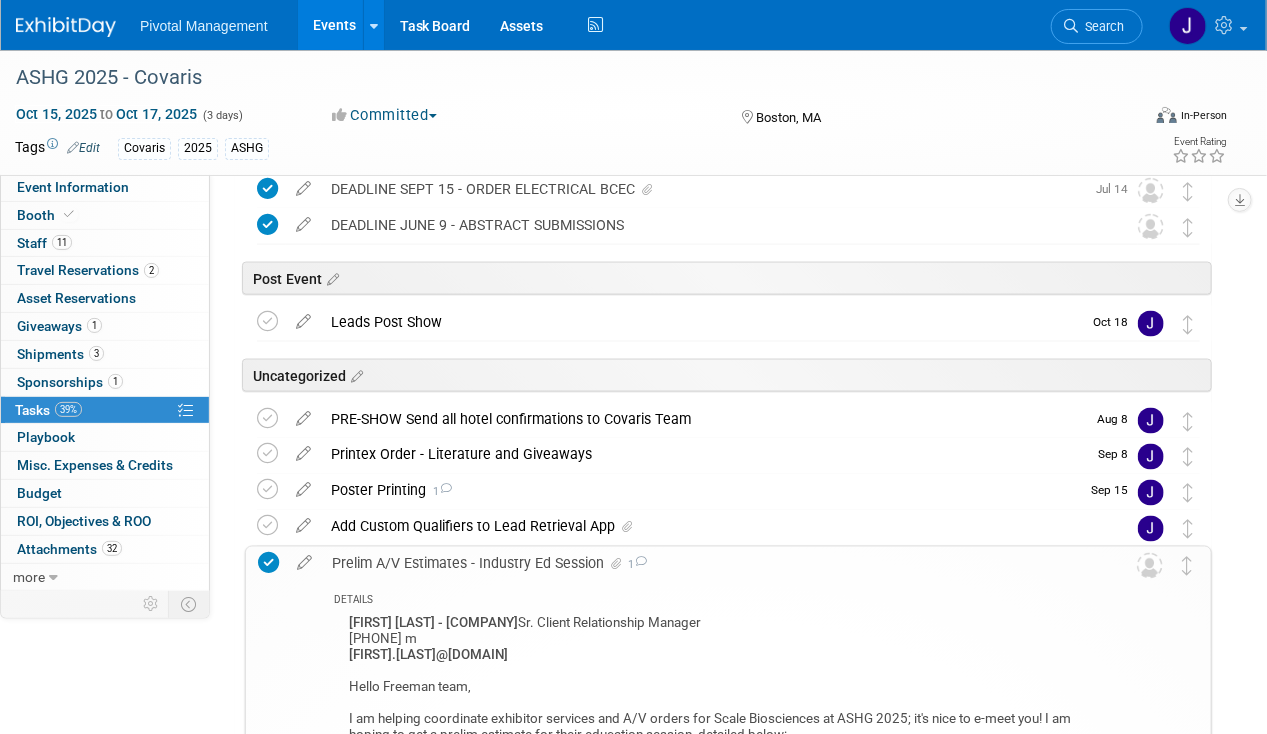 click on "Prelim A/V Estimates - Industry Ed Session
1" at bounding box center [709, 564] 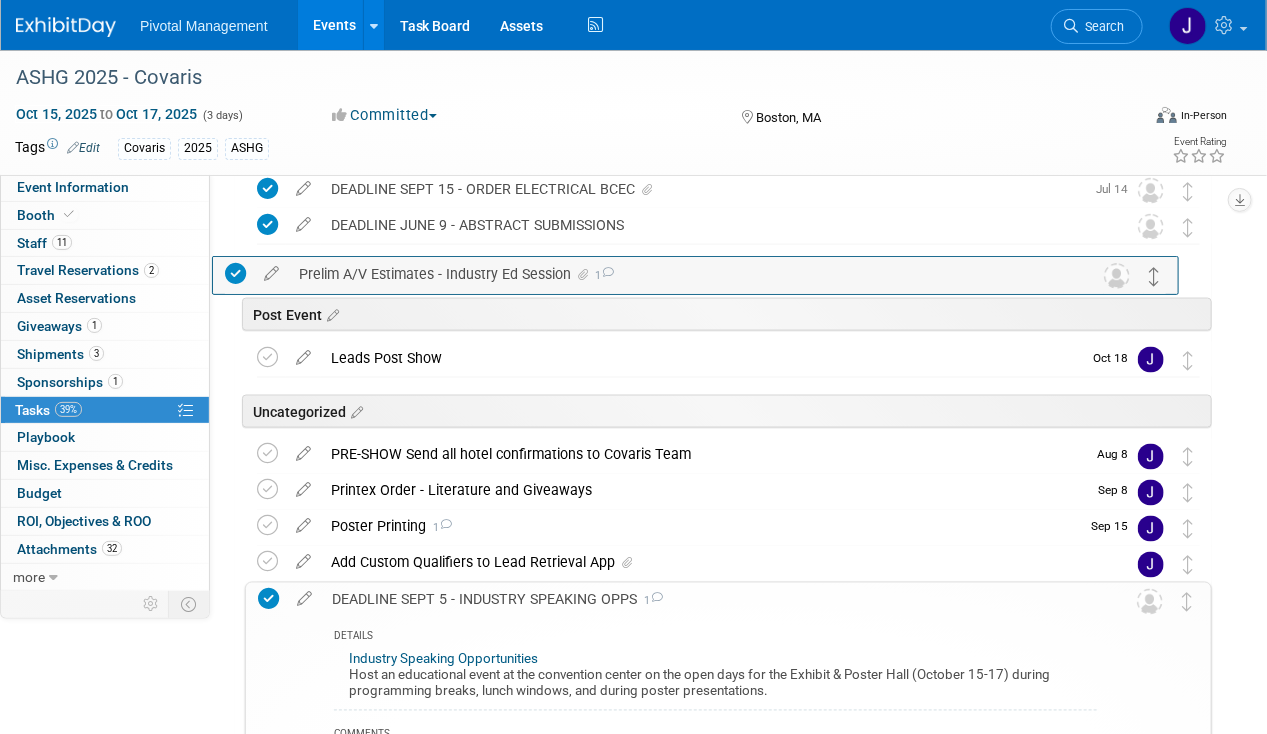 drag, startPoint x: 1183, startPoint y: 564, endPoint x: 1149, endPoint y: 275, distance: 290.99313 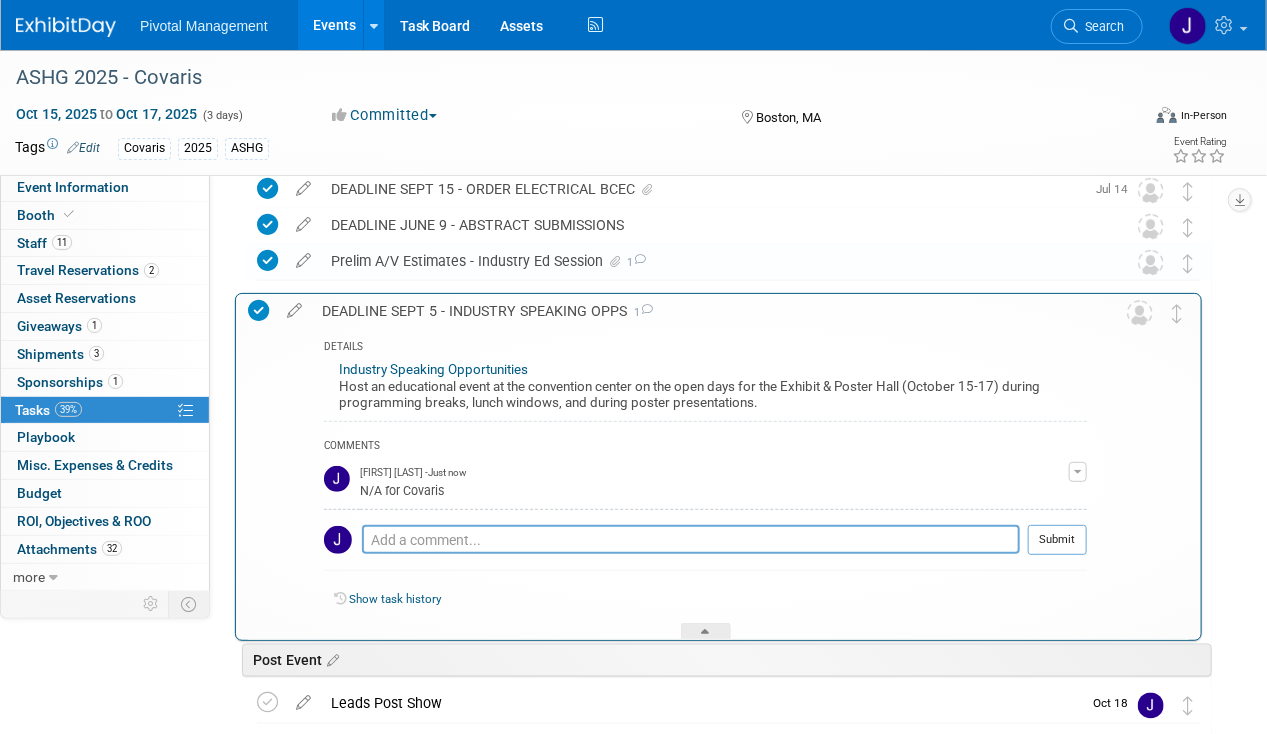 drag, startPoint x: 1198, startPoint y: 606, endPoint x: 1189, endPoint y: 318, distance: 288.1406 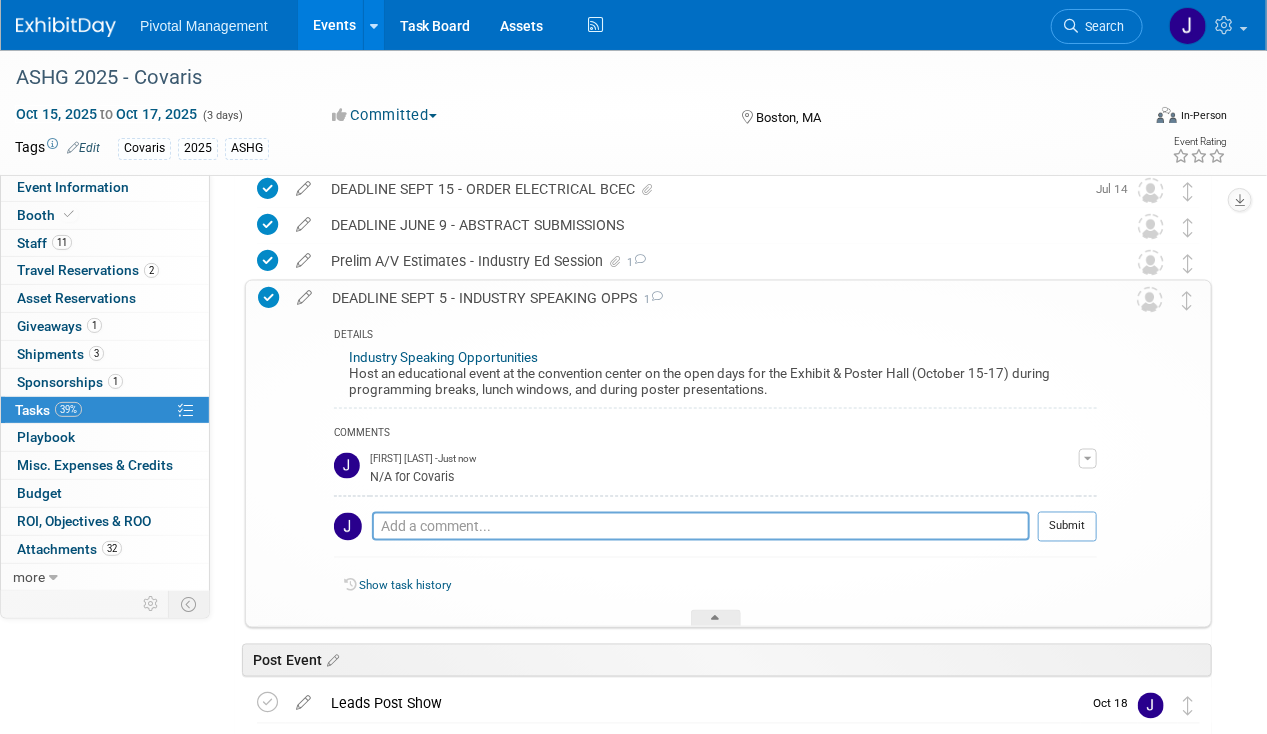 click at bounding box center [656, 296] 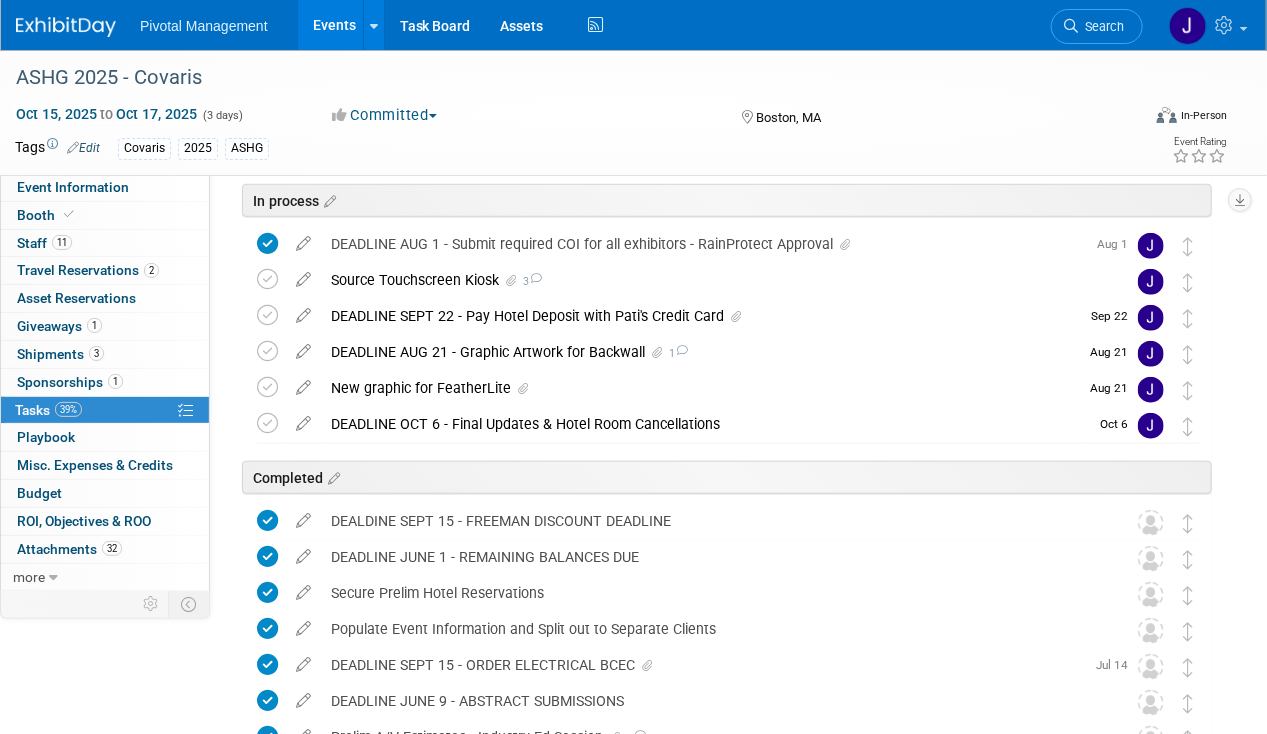 scroll, scrollTop: 421, scrollLeft: 0, axis: vertical 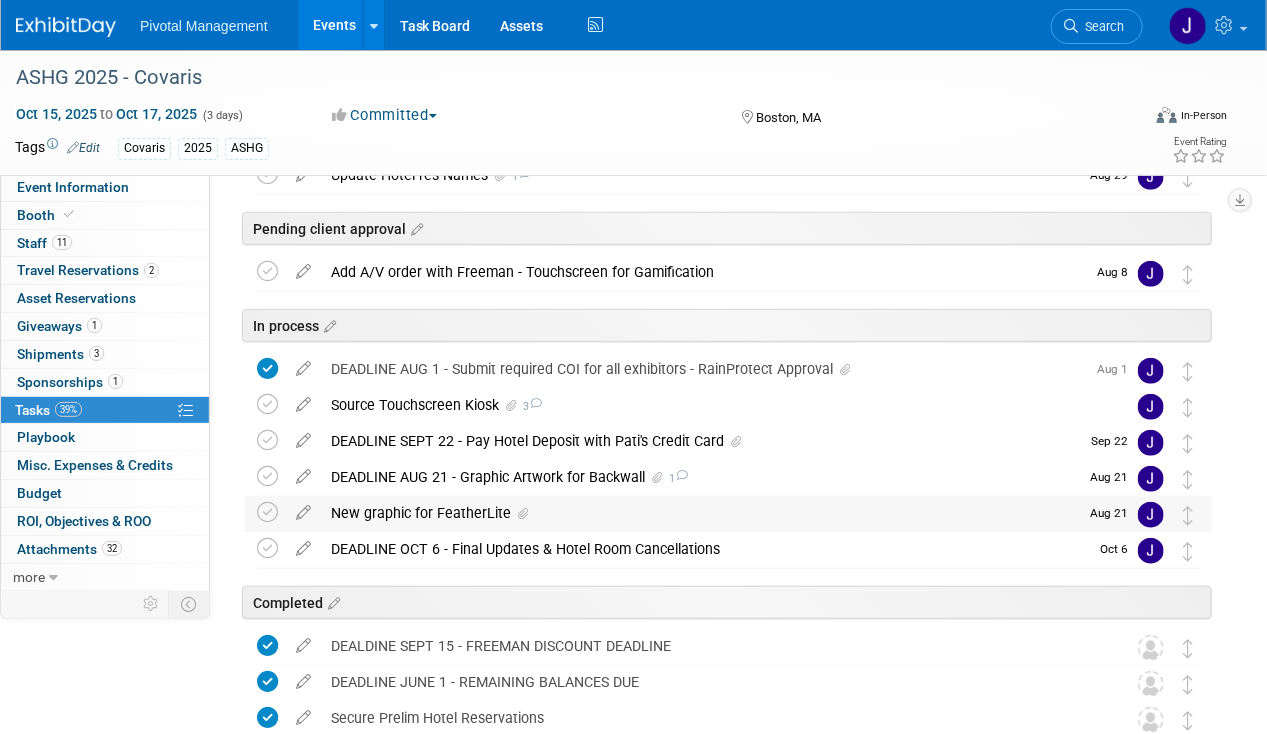 click on "New graphic for FeatherLite" at bounding box center [699, 513] 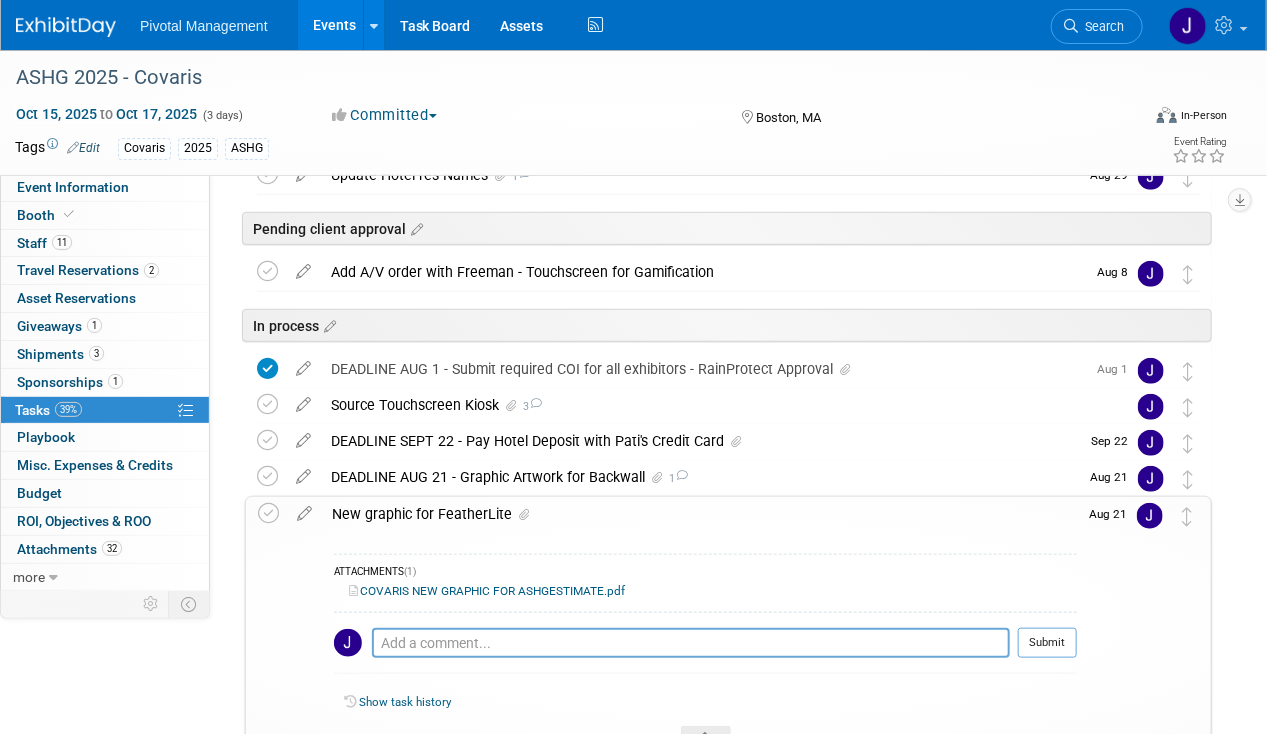 click on "New graphic for FeatherLite" at bounding box center (699, 514) 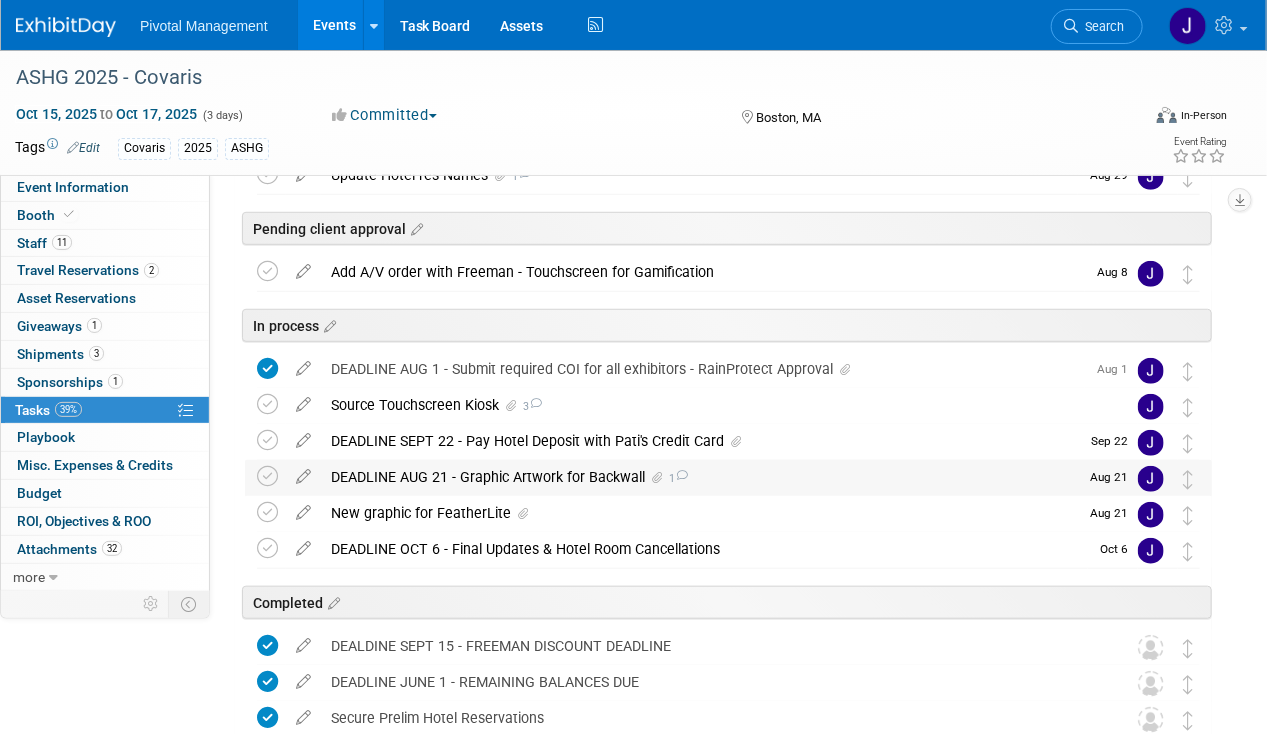 click on "DEADLINE AUG 21 - Graphic Artwork for Backwall
1" at bounding box center [699, 477] 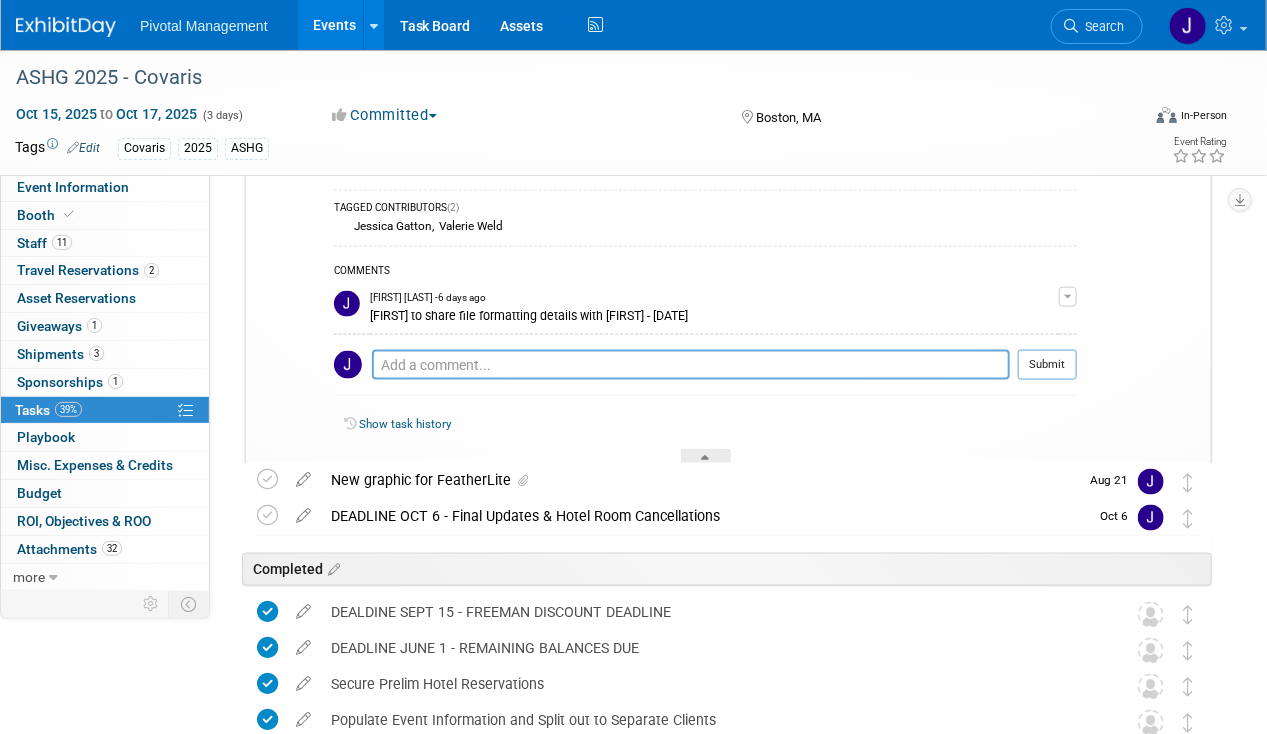 scroll, scrollTop: 916, scrollLeft: 0, axis: vertical 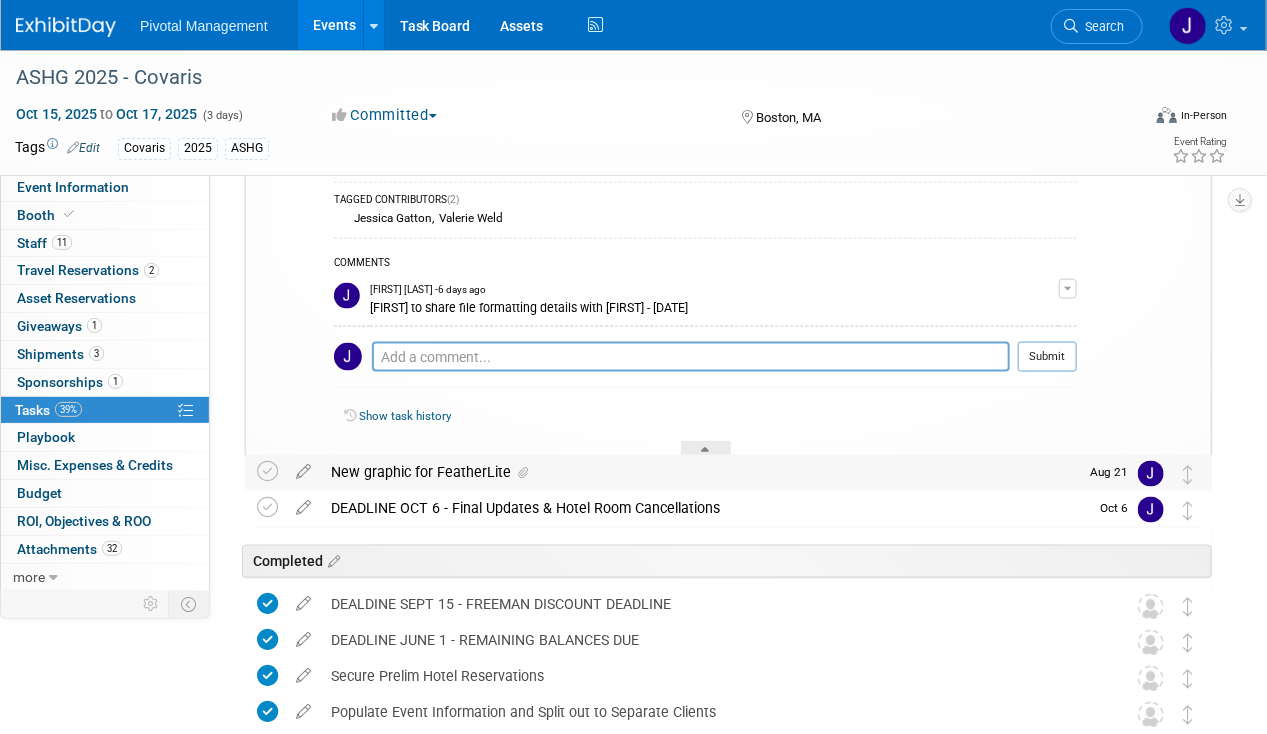 click on "New graphic for FeatherLite" at bounding box center [699, 472] 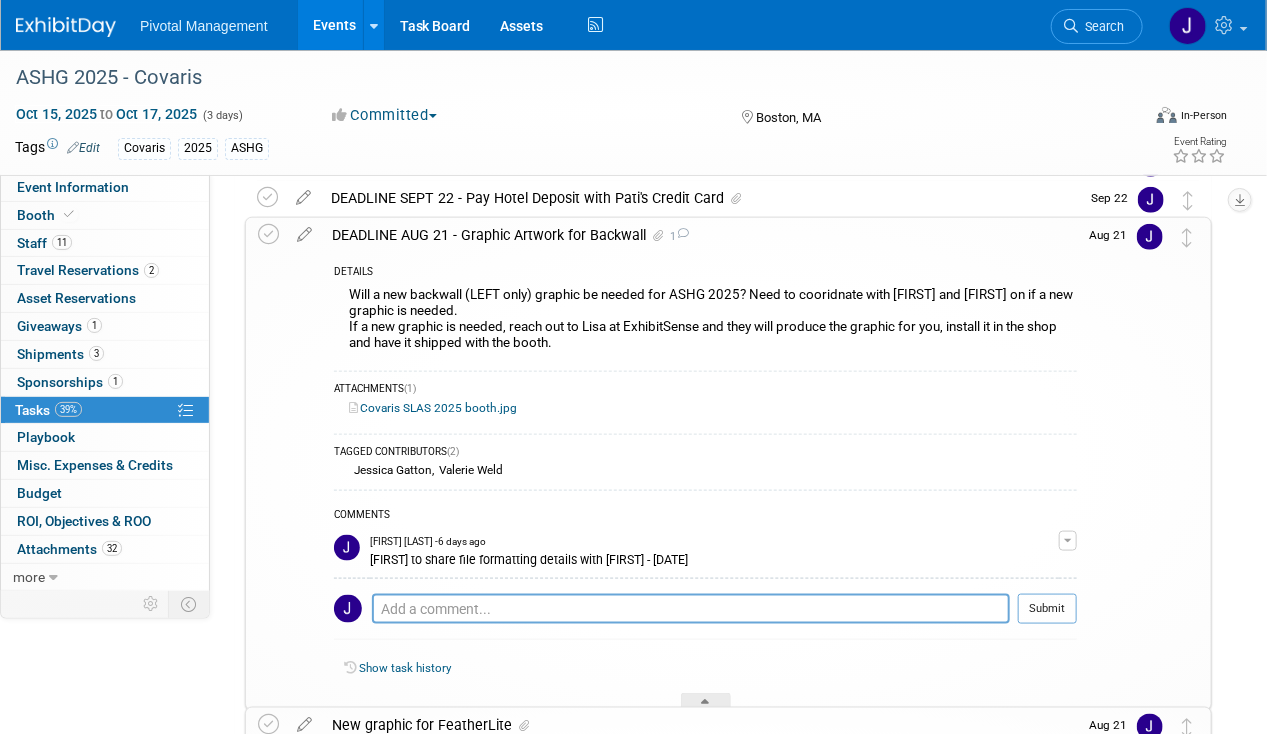 scroll, scrollTop: 663, scrollLeft: 0, axis: vertical 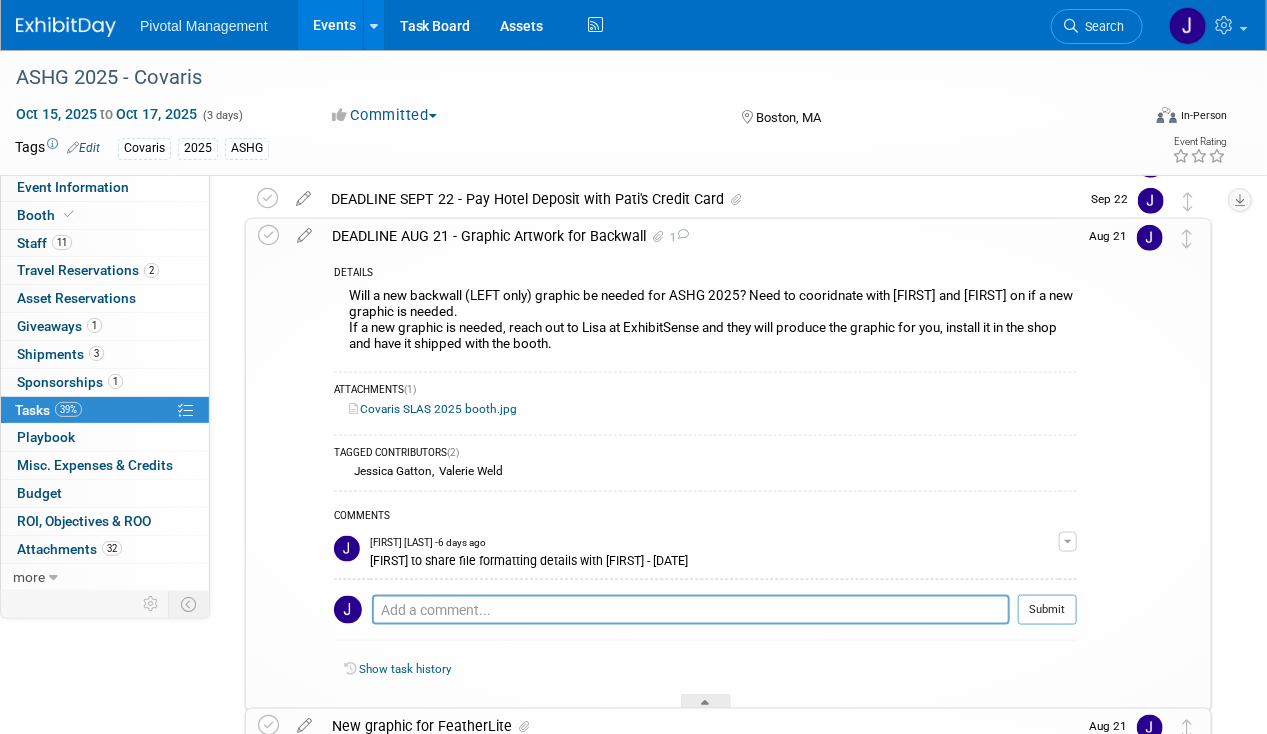 click on "Covaris SLAS 2025 booth.jpg" at bounding box center (433, 409) 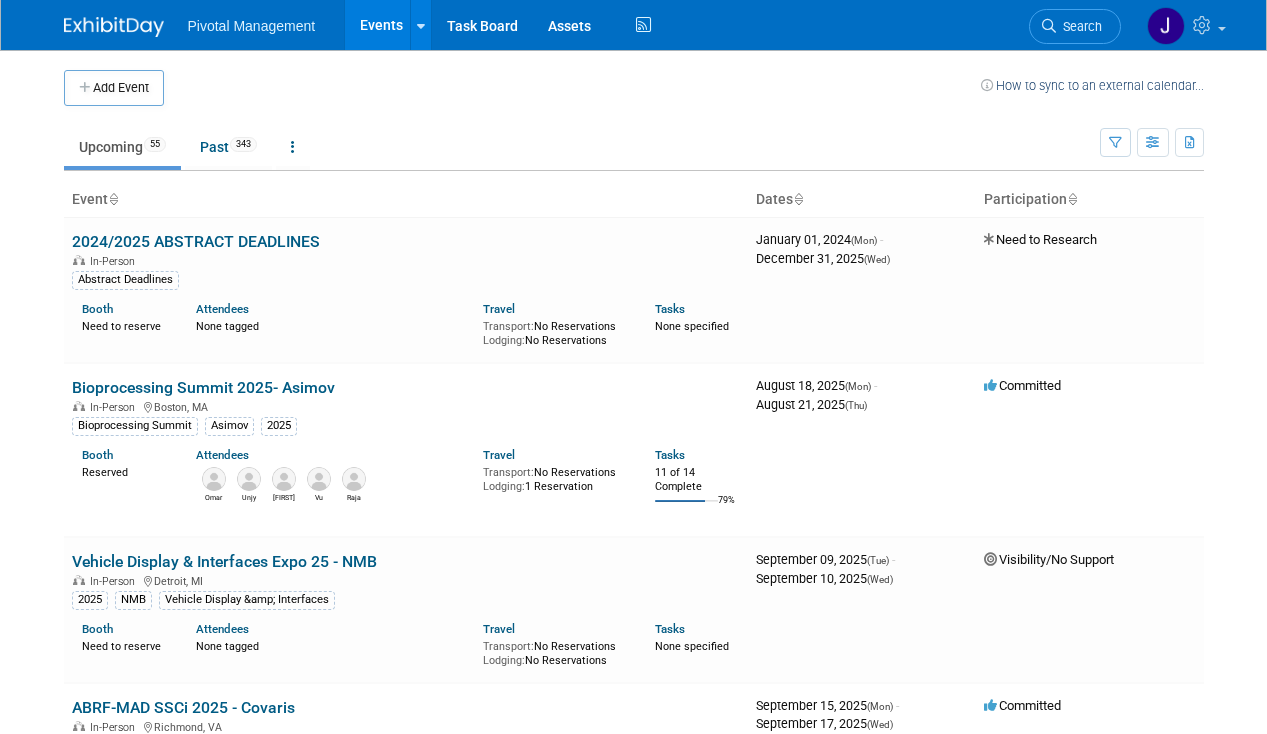 scroll, scrollTop: 0, scrollLeft: 0, axis: both 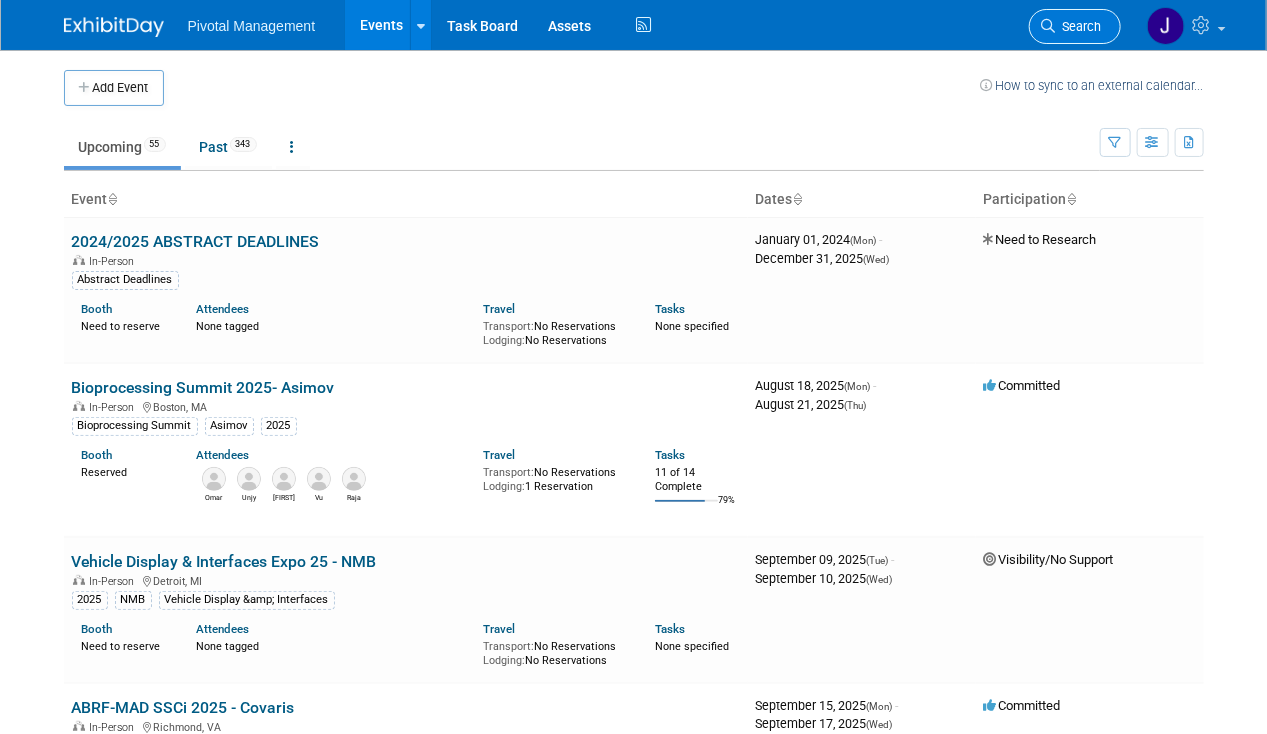 click on "Search" at bounding box center (1075, 26) 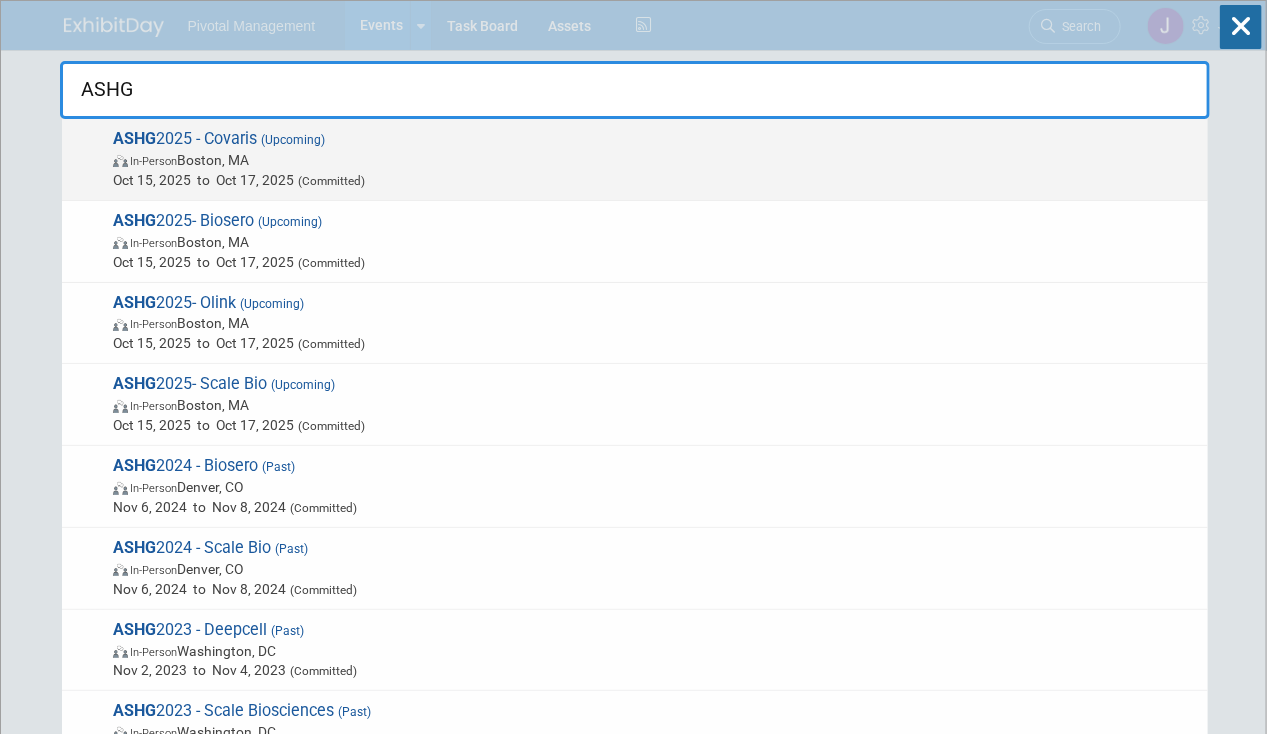 type on "ASHG" 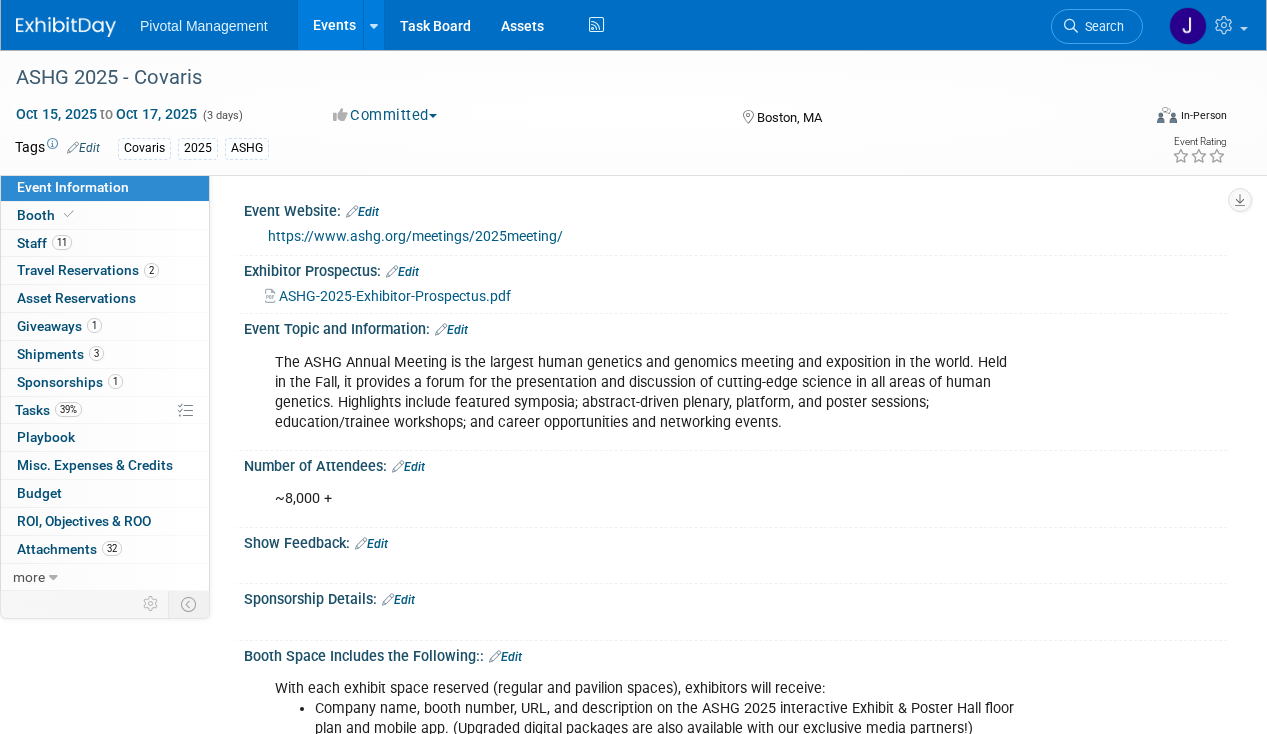 scroll, scrollTop: 0, scrollLeft: 0, axis: both 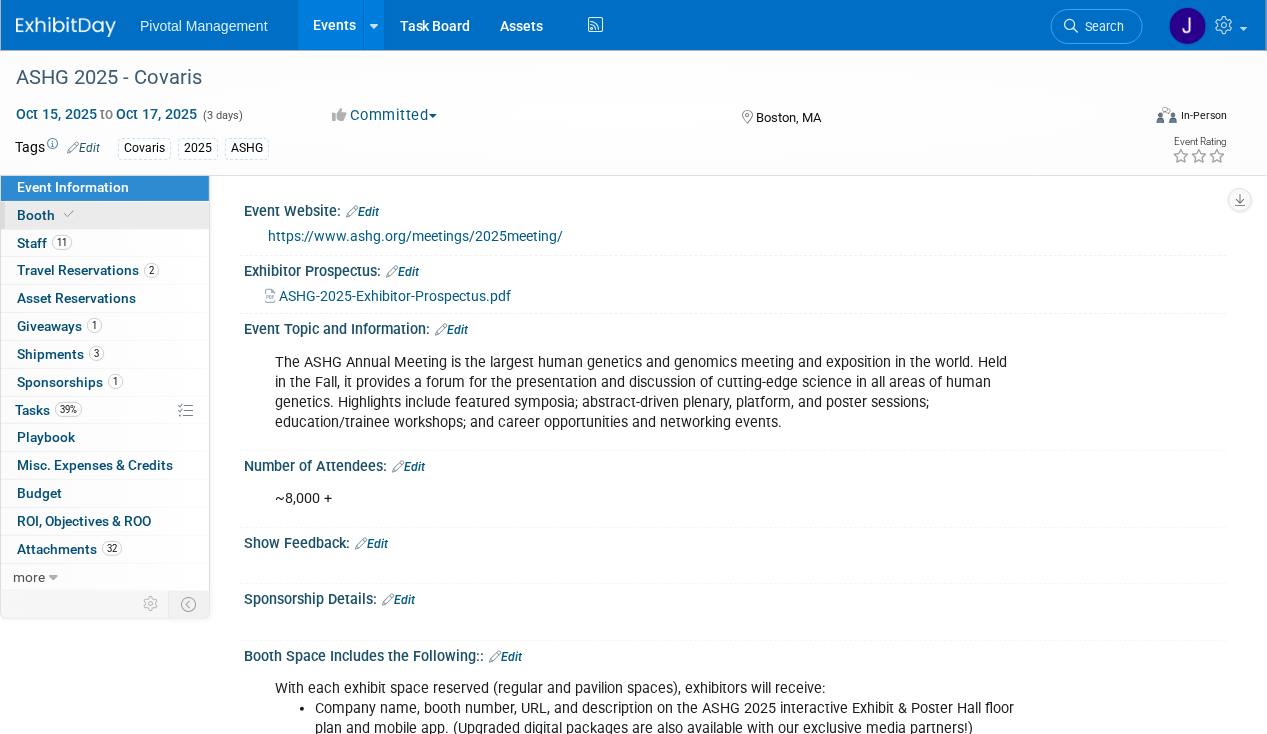 click on "Booth" at bounding box center [105, 215] 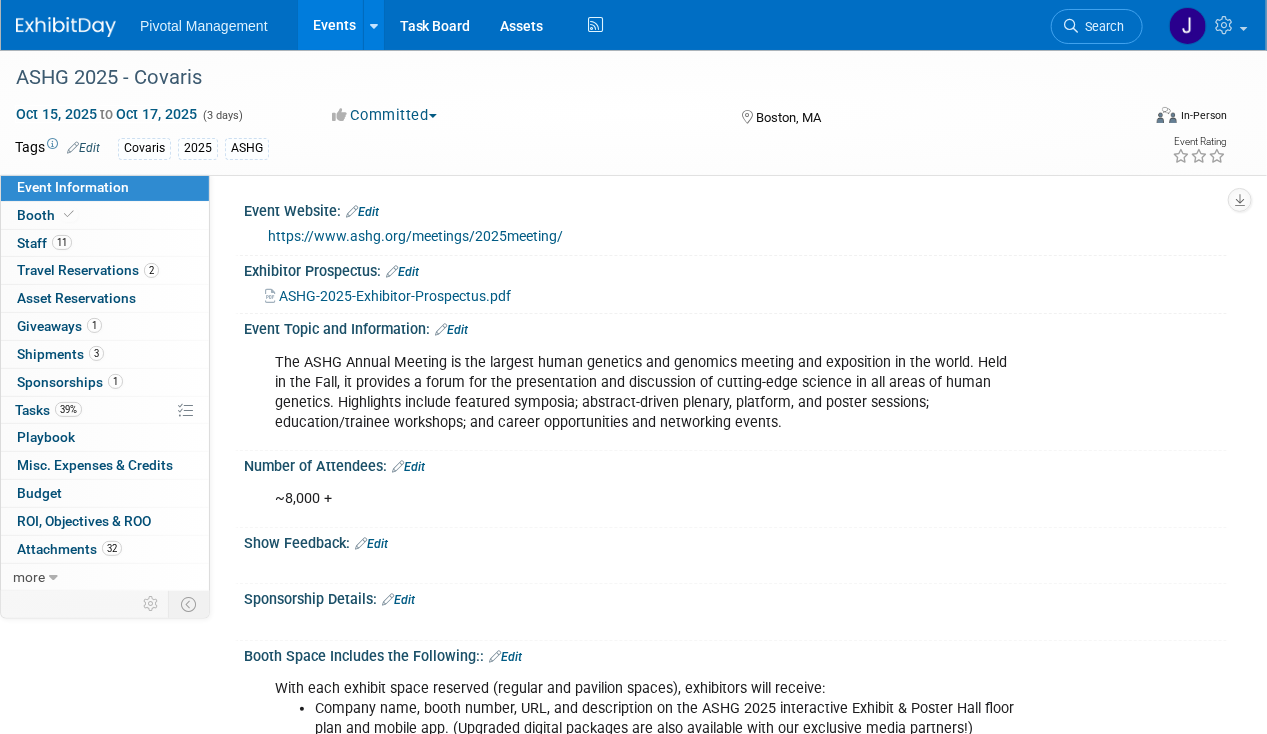 select on "No" 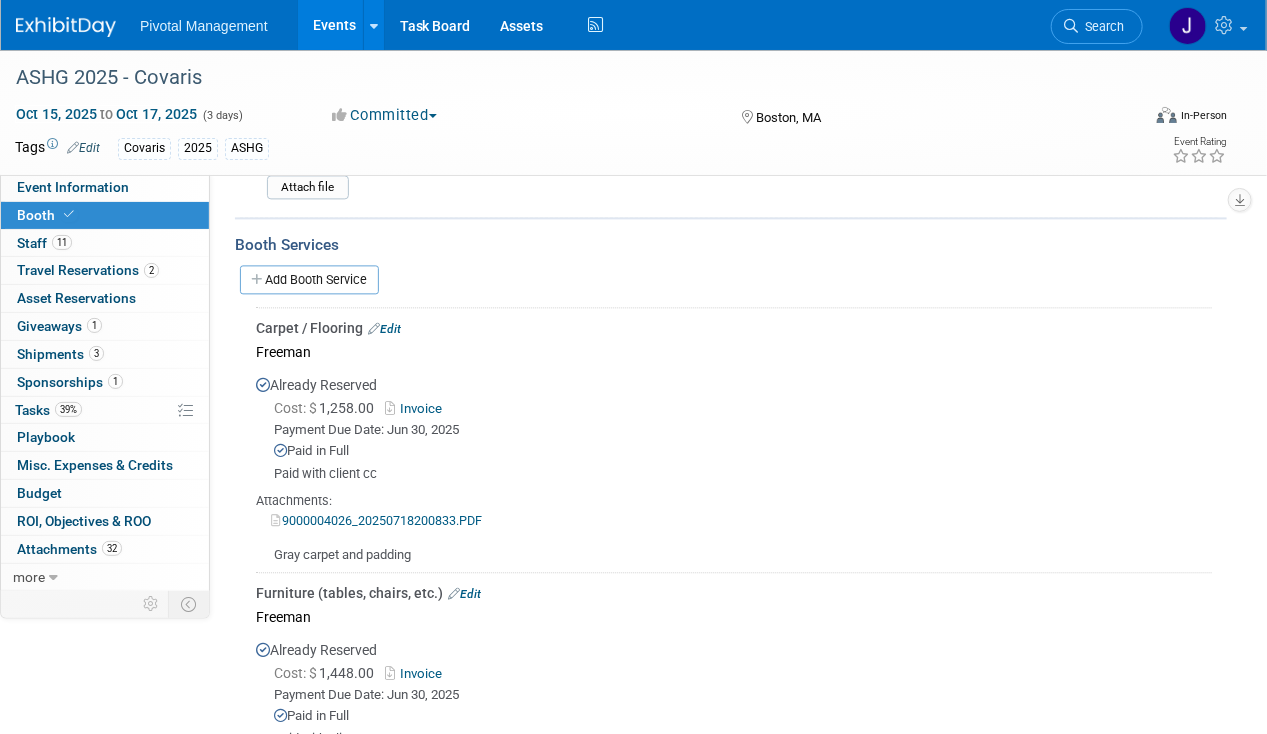 scroll, scrollTop: 1562, scrollLeft: 0, axis: vertical 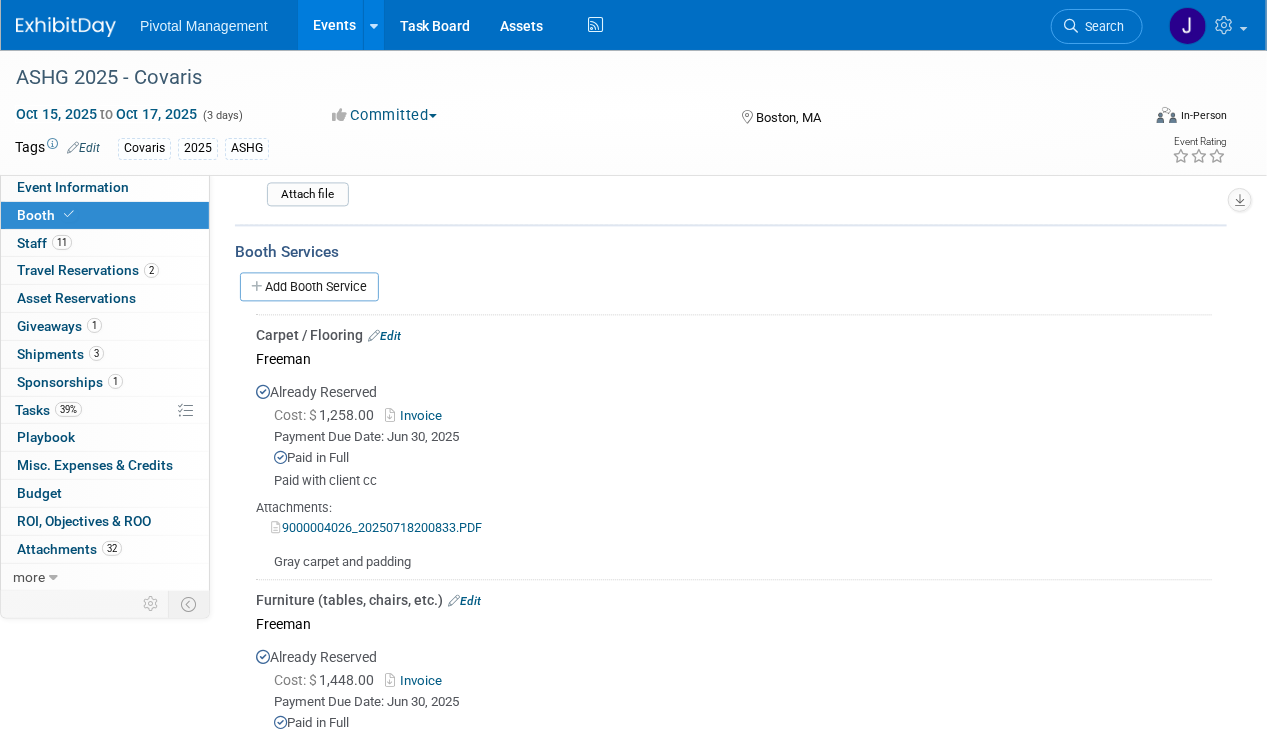 click on "Add Booth Service" at bounding box center (309, 286) 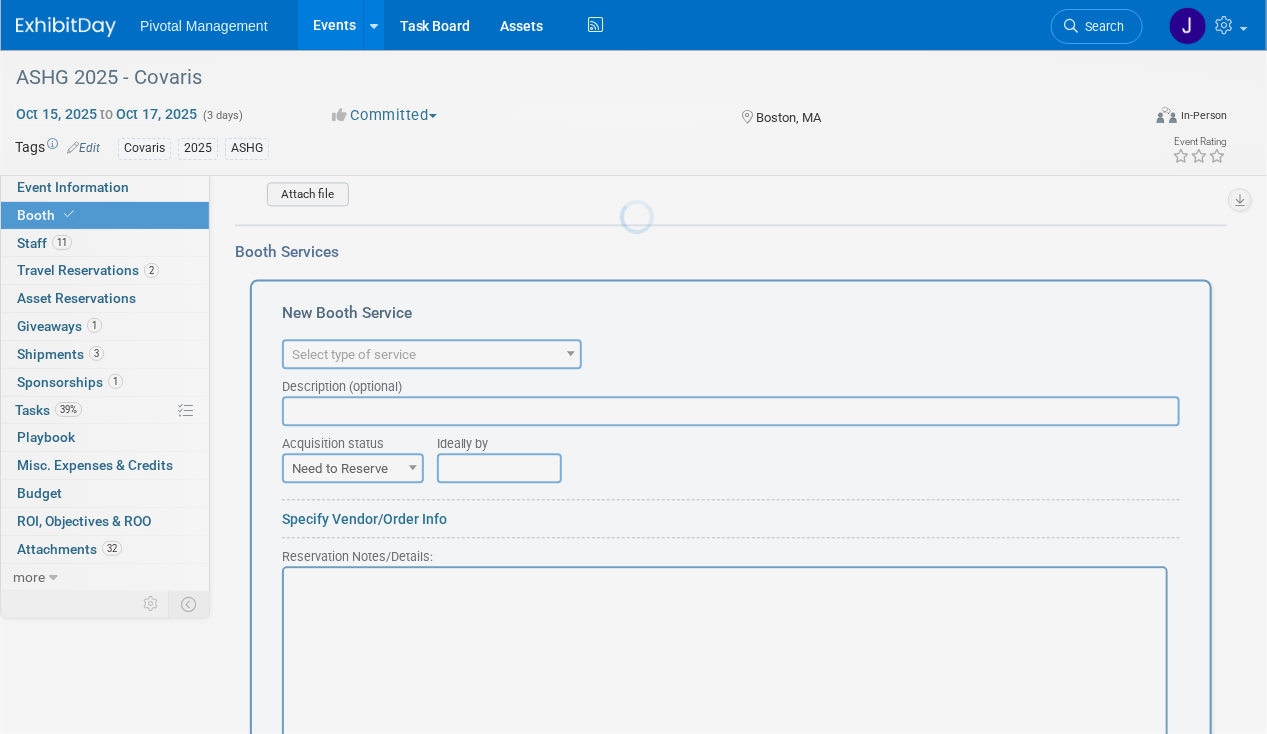 scroll, scrollTop: 0, scrollLeft: 0, axis: both 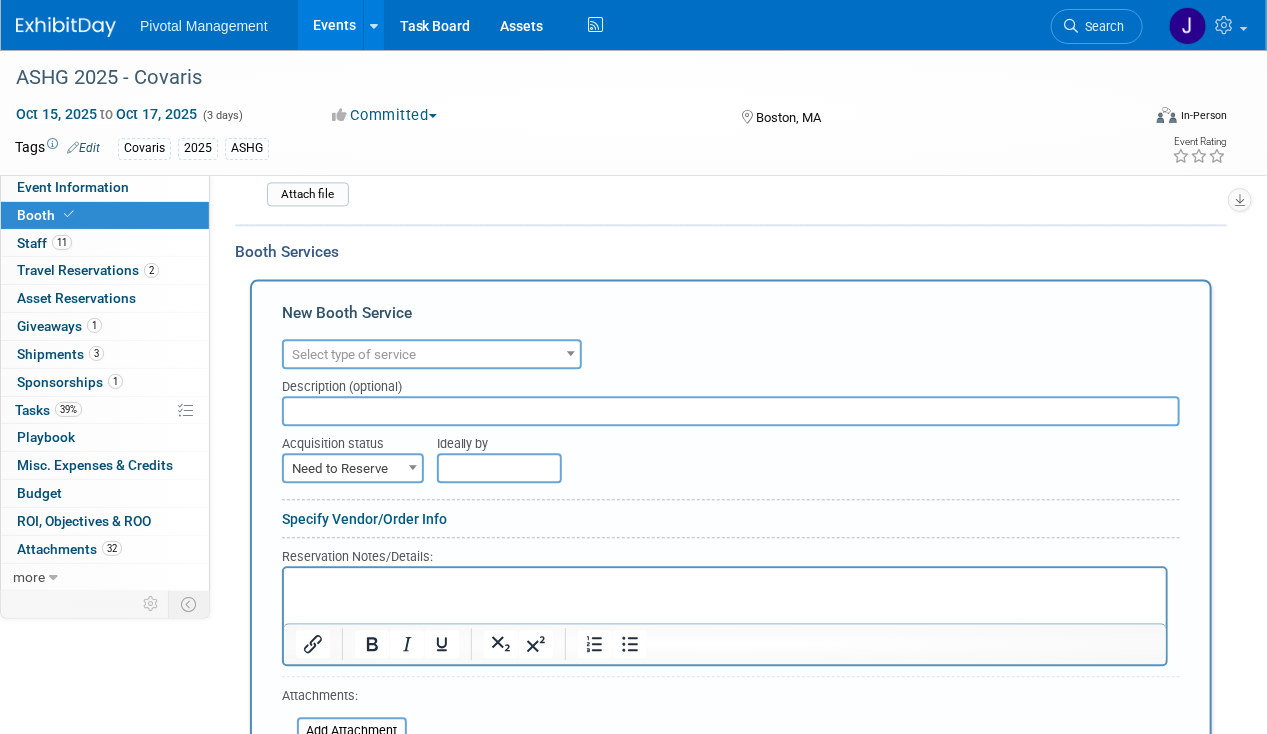 click on "Select type of service" at bounding box center [432, 355] 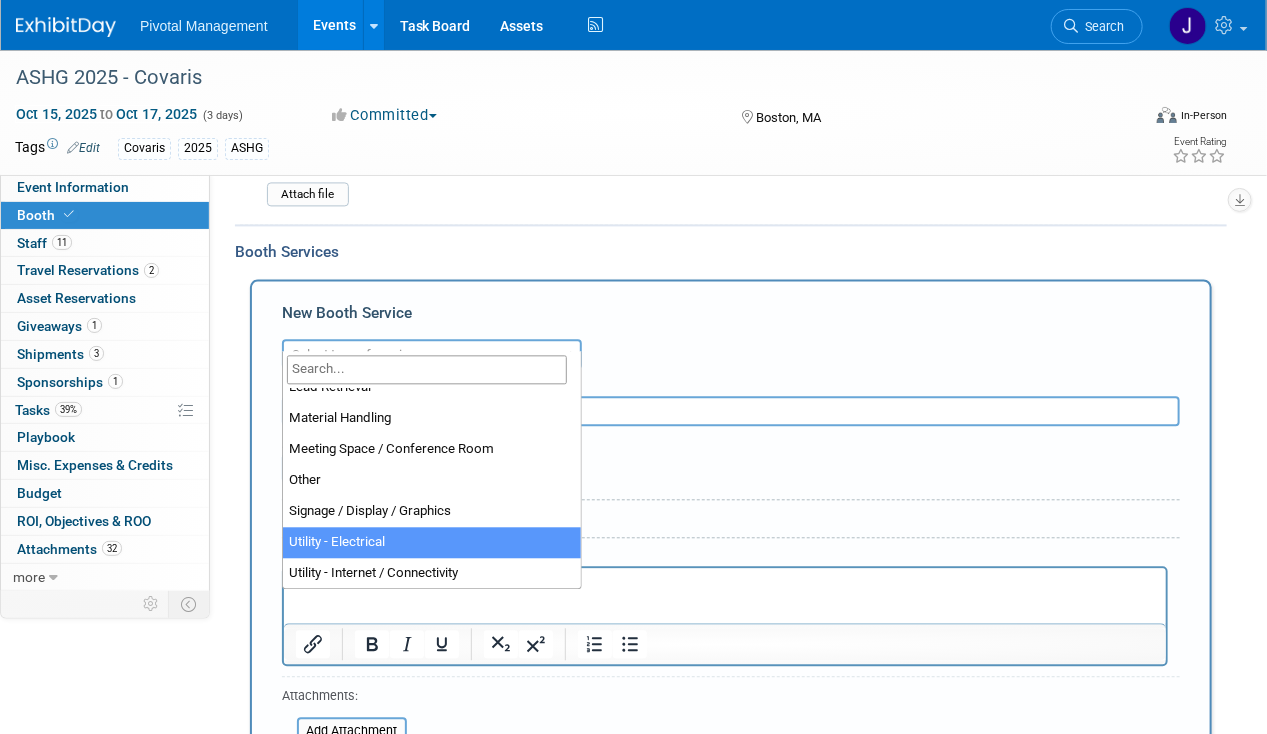 scroll, scrollTop: 445, scrollLeft: 0, axis: vertical 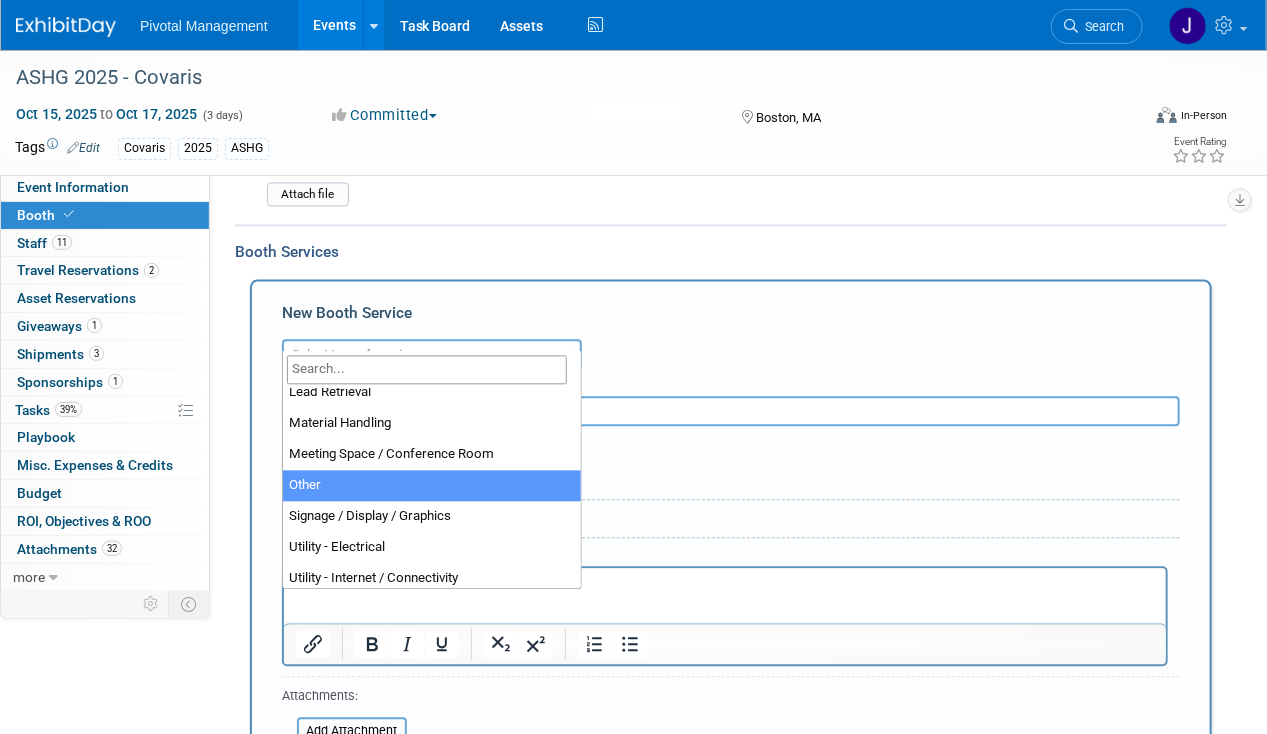 select on "1" 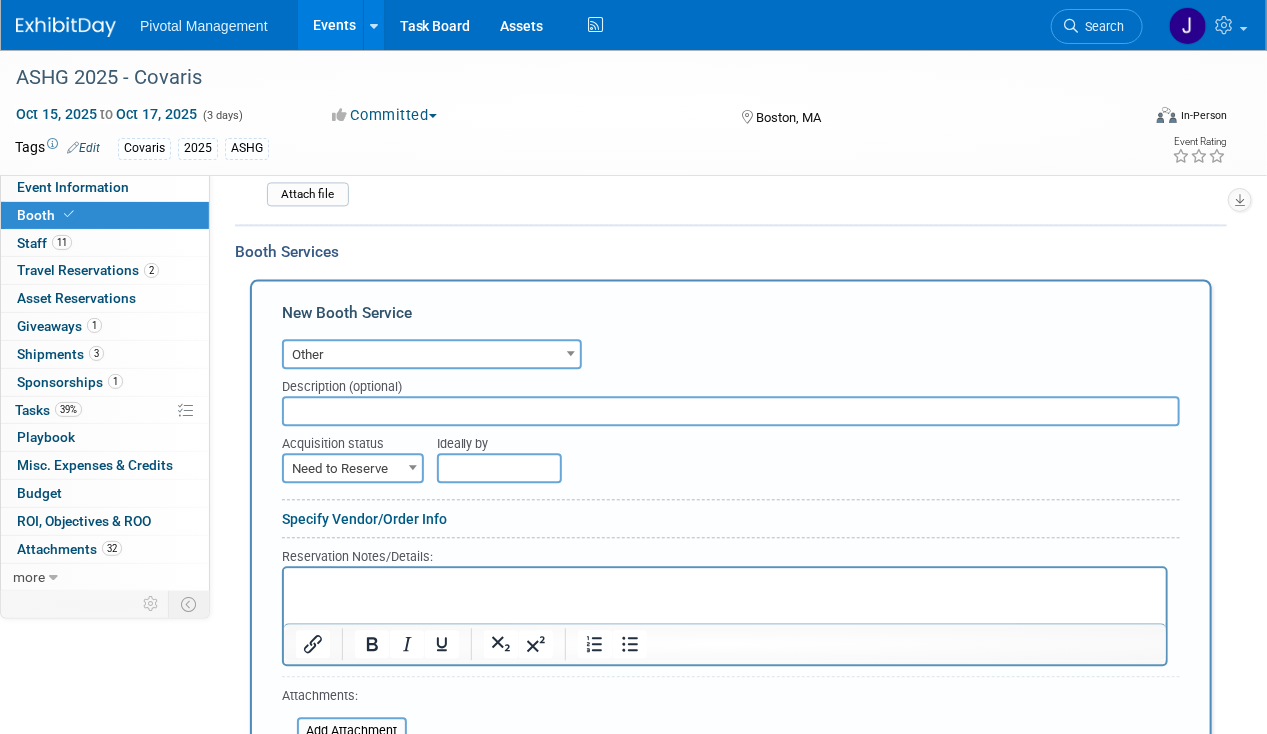 click at bounding box center [731, 411] 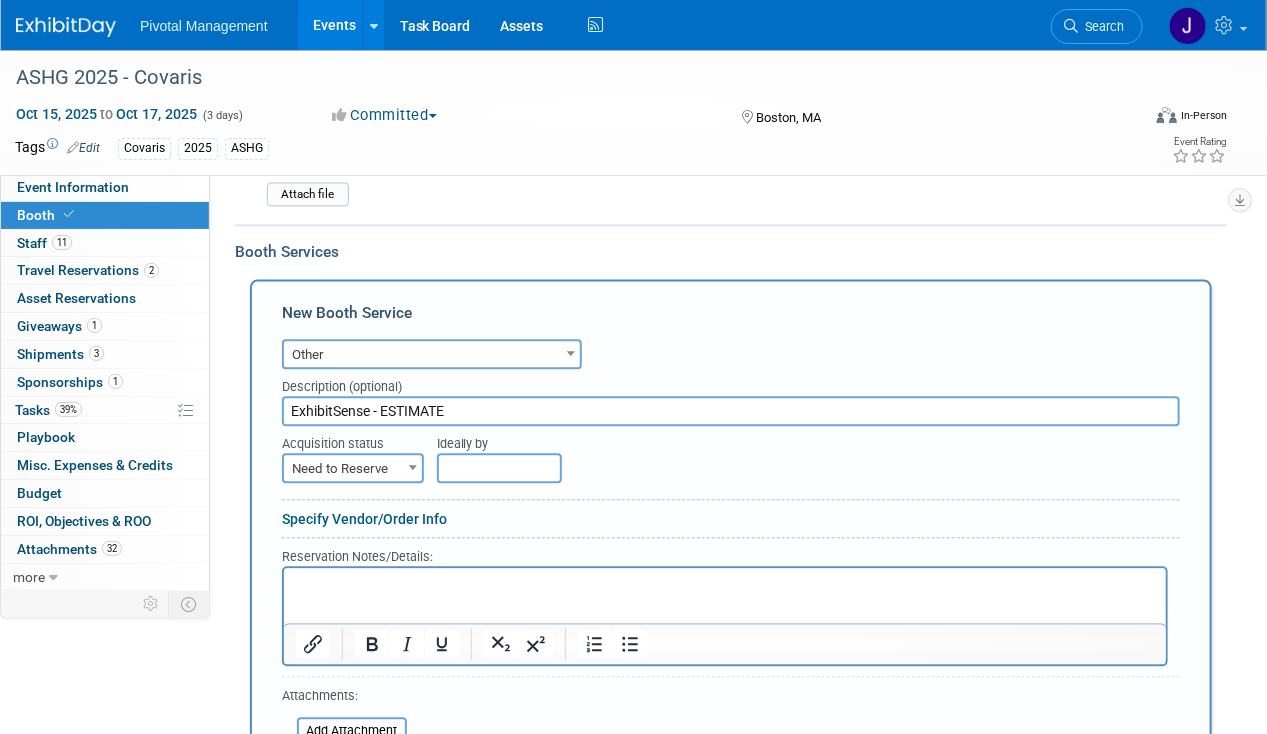 type on "ExhibitSense - ESTIMATE" 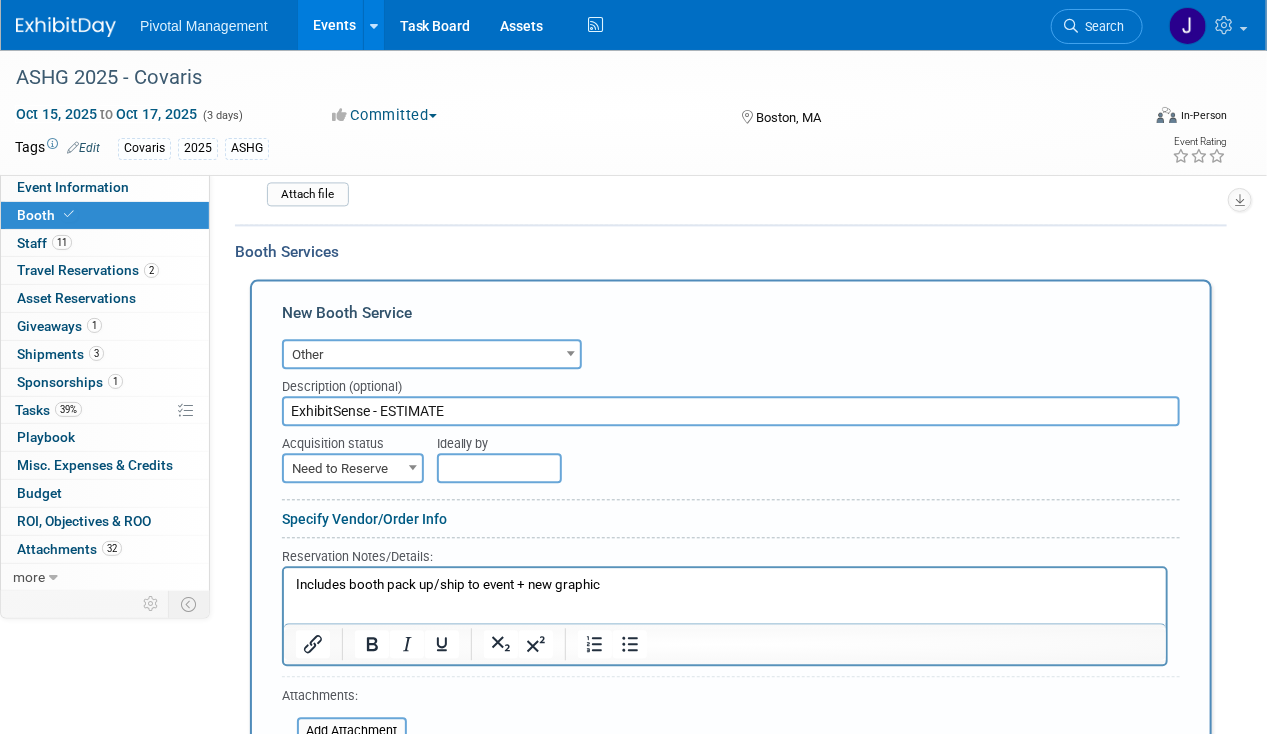 click on "Need to Reserve" at bounding box center (353, 469) 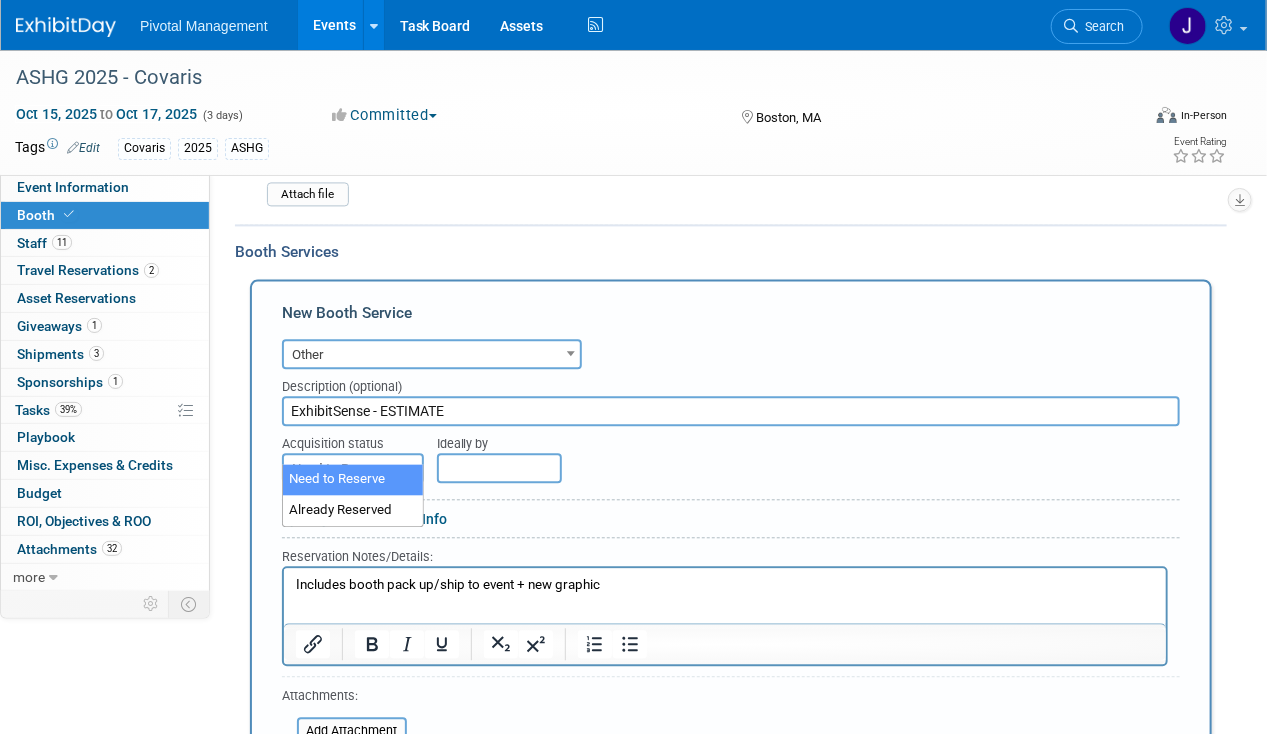 click on "Need to Reserve" at bounding box center [353, 469] 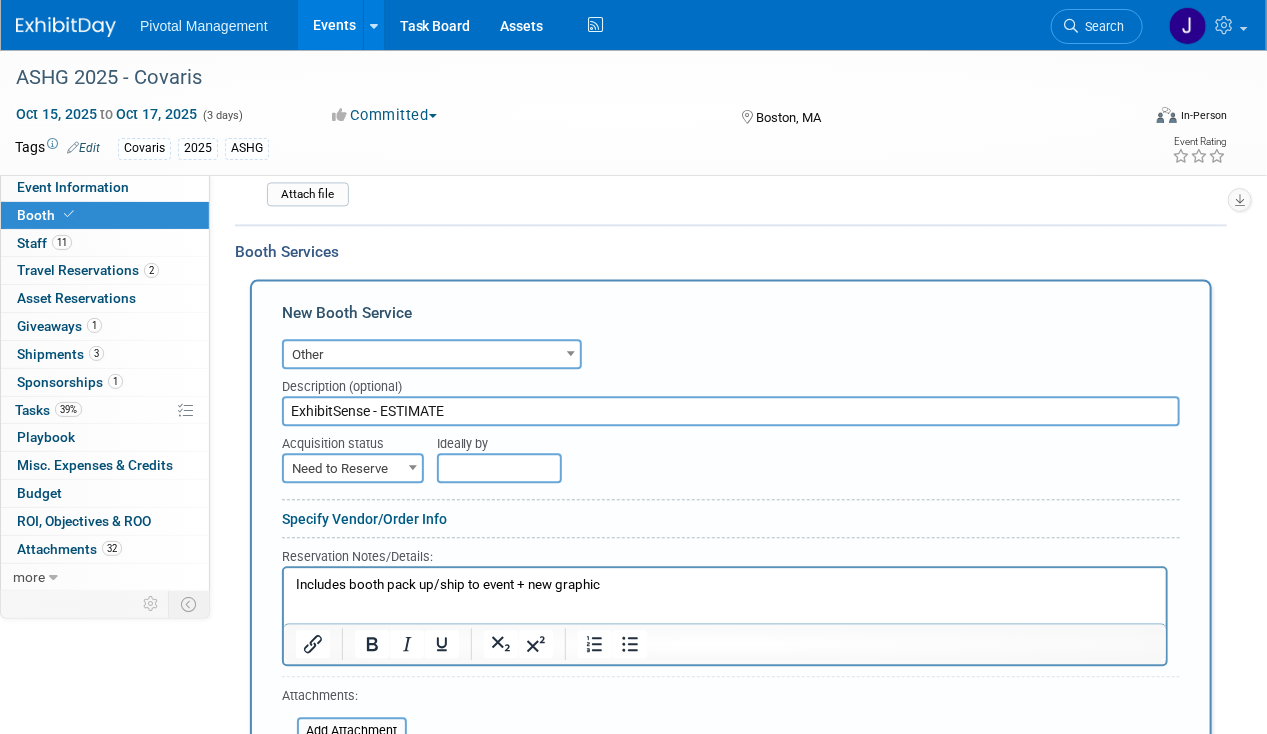 click at bounding box center [499, 468] 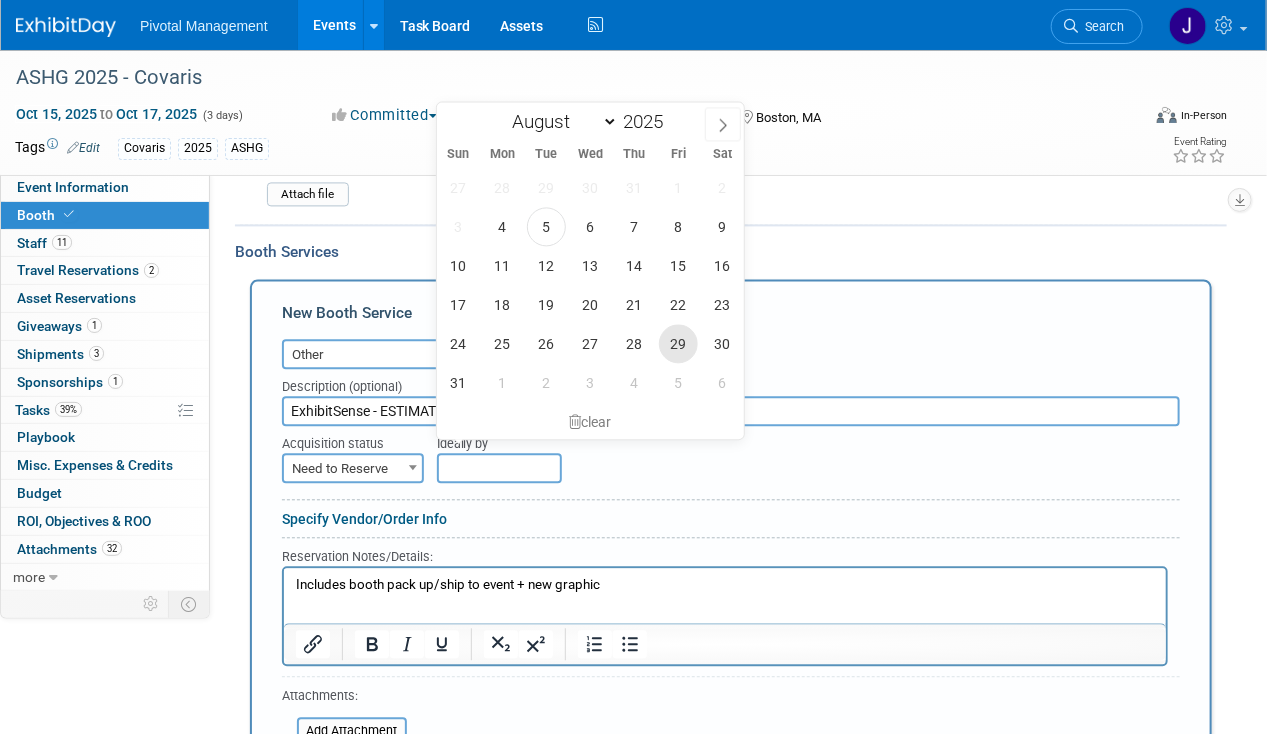 click on "29" at bounding box center [678, 343] 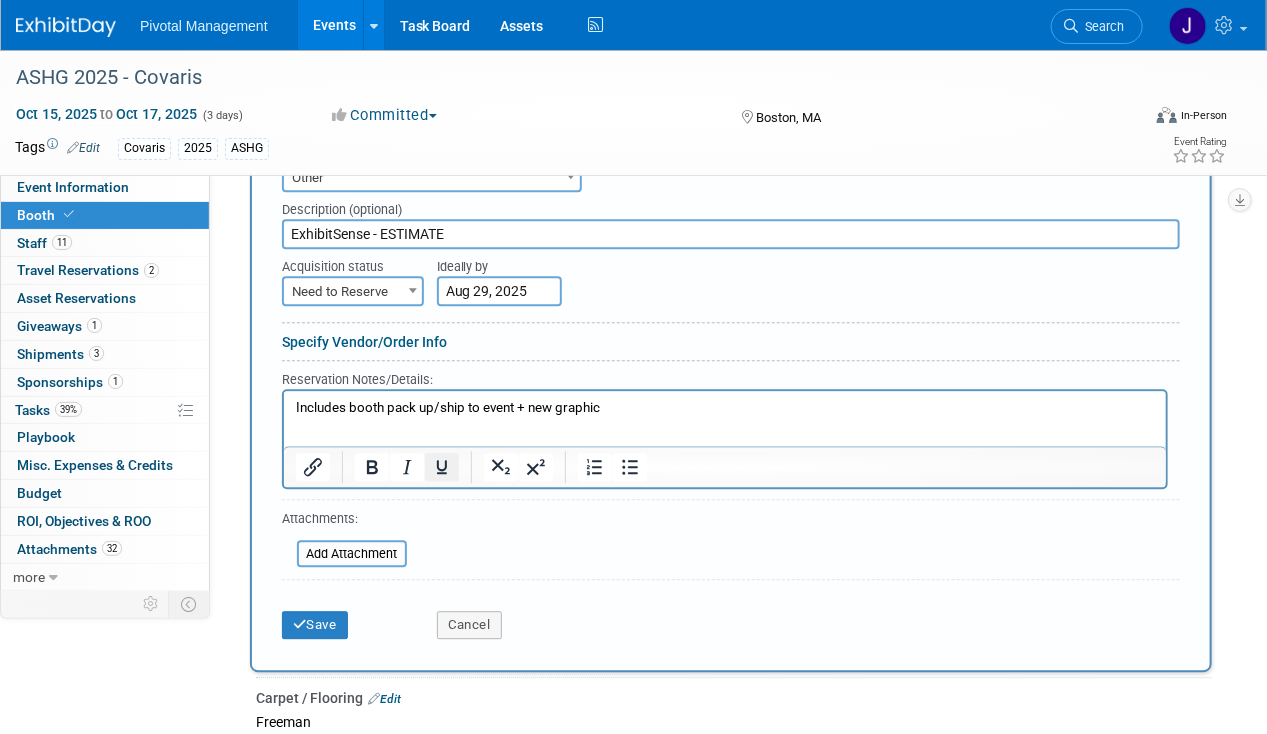 scroll, scrollTop: 1896, scrollLeft: 0, axis: vertical 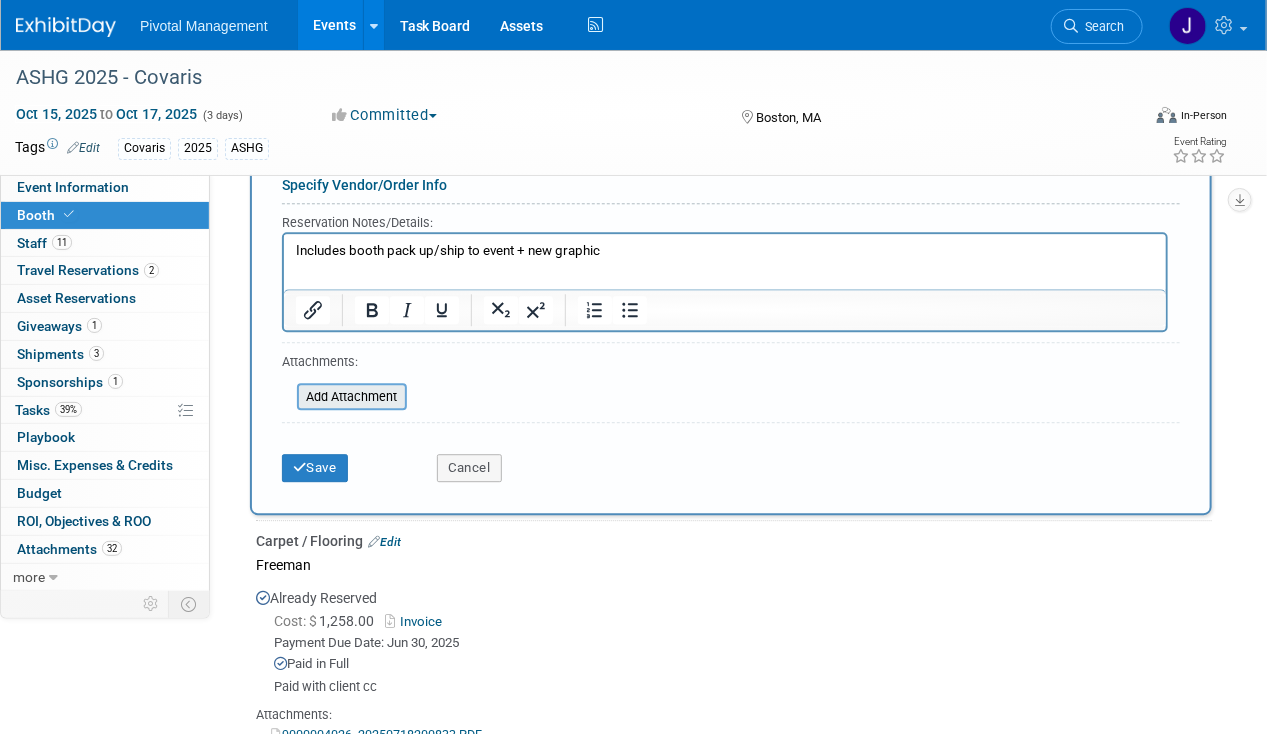click at bounding box center [286, 397] 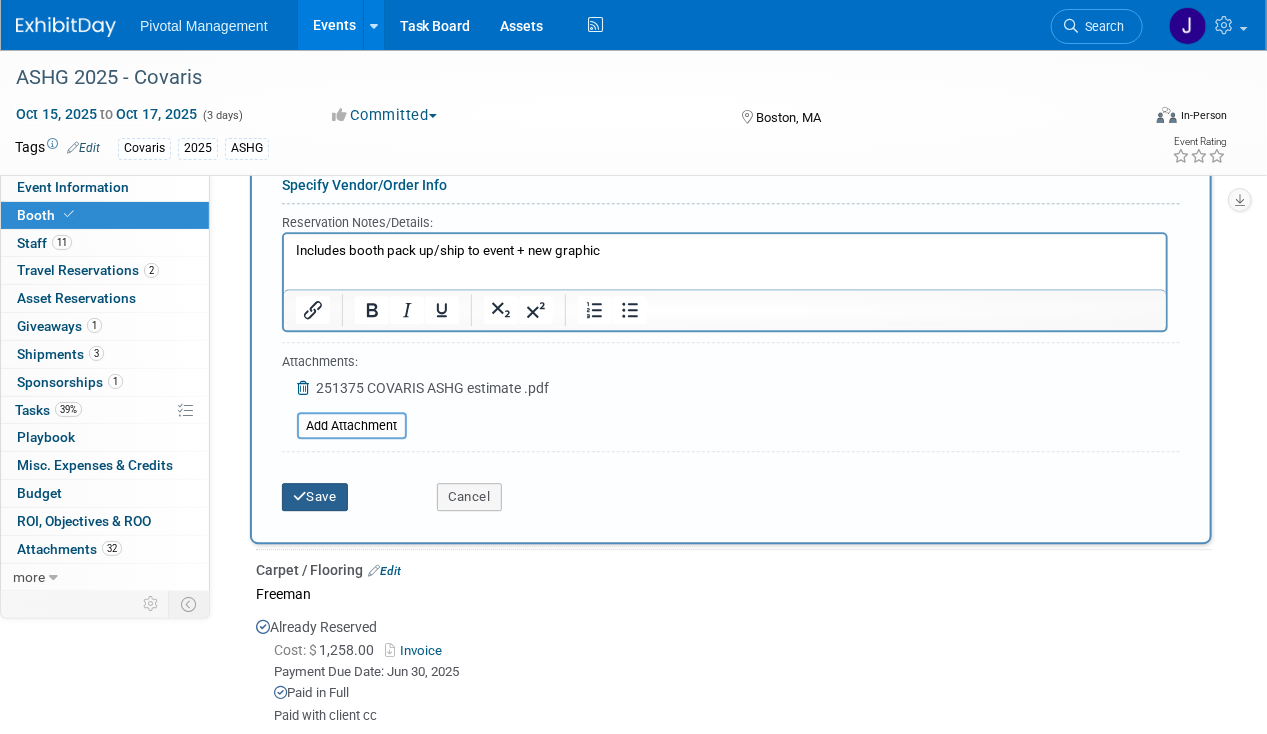 click on "Save" at bounding box center (315, 497) 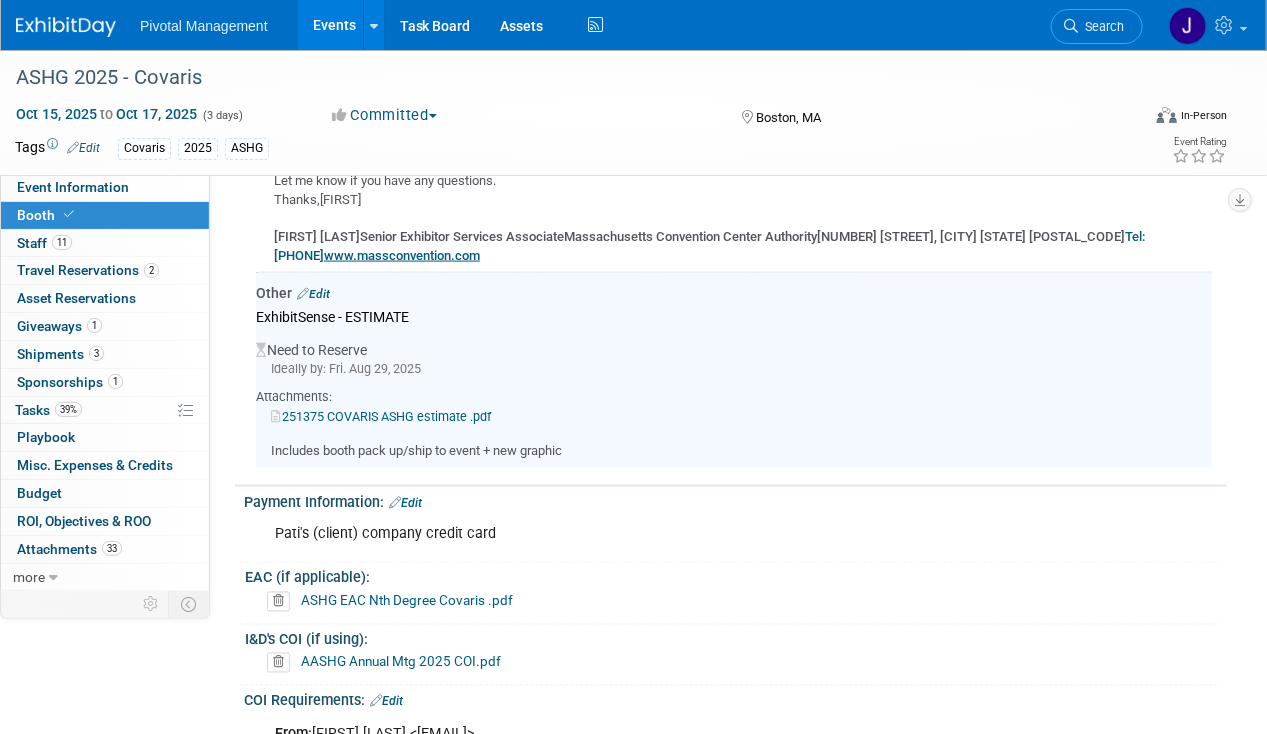 scroll, scrollTop: 3965, scrollLeft: 0, axis: vertical 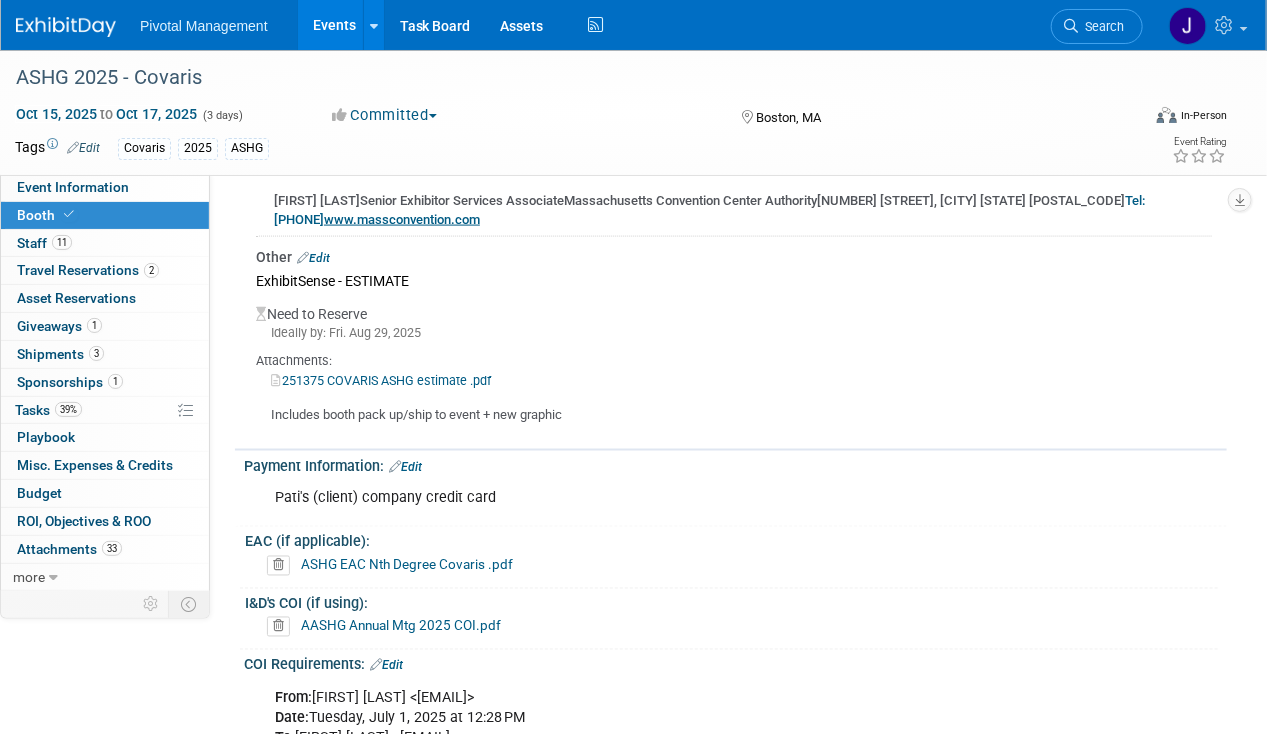 drag, startPoint x: 328, startPoint y: 227, endPoint x: 351, endPoint y: 238, distance: 25.495098 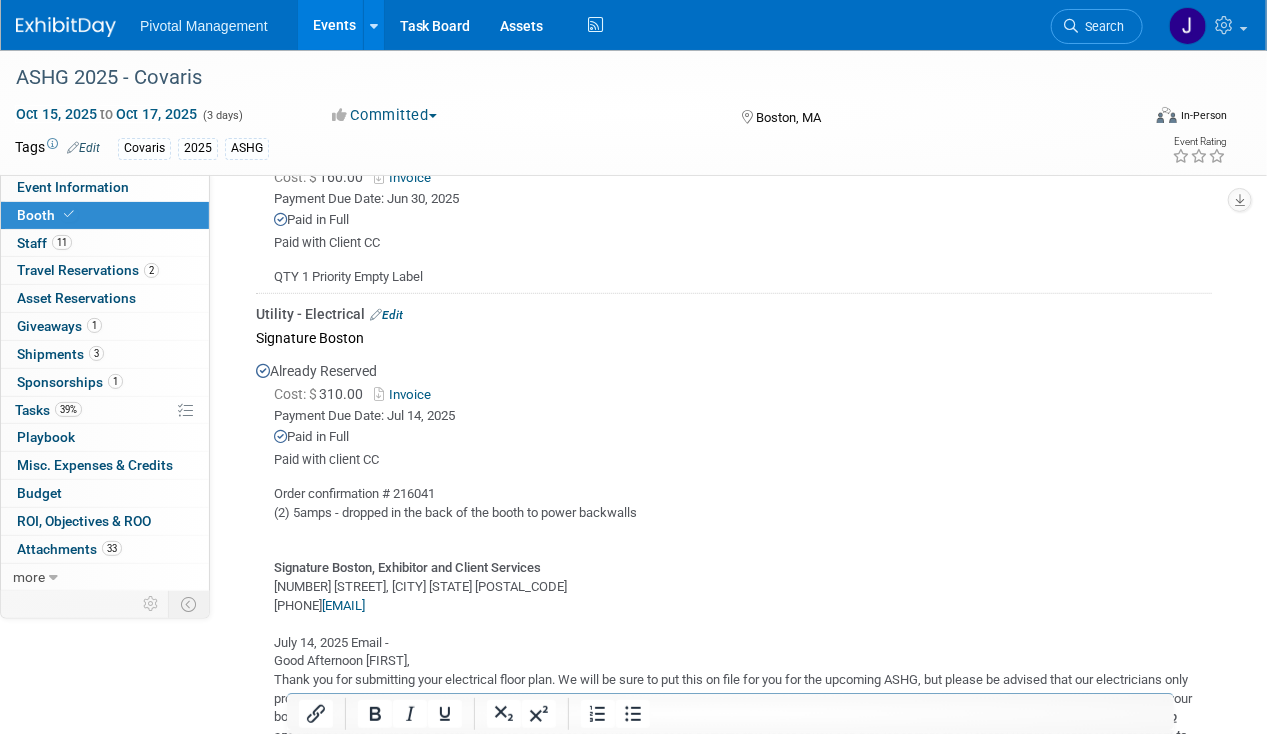 scroll, scrollTop: 3916, scrollLeft: 0, axis: vertical 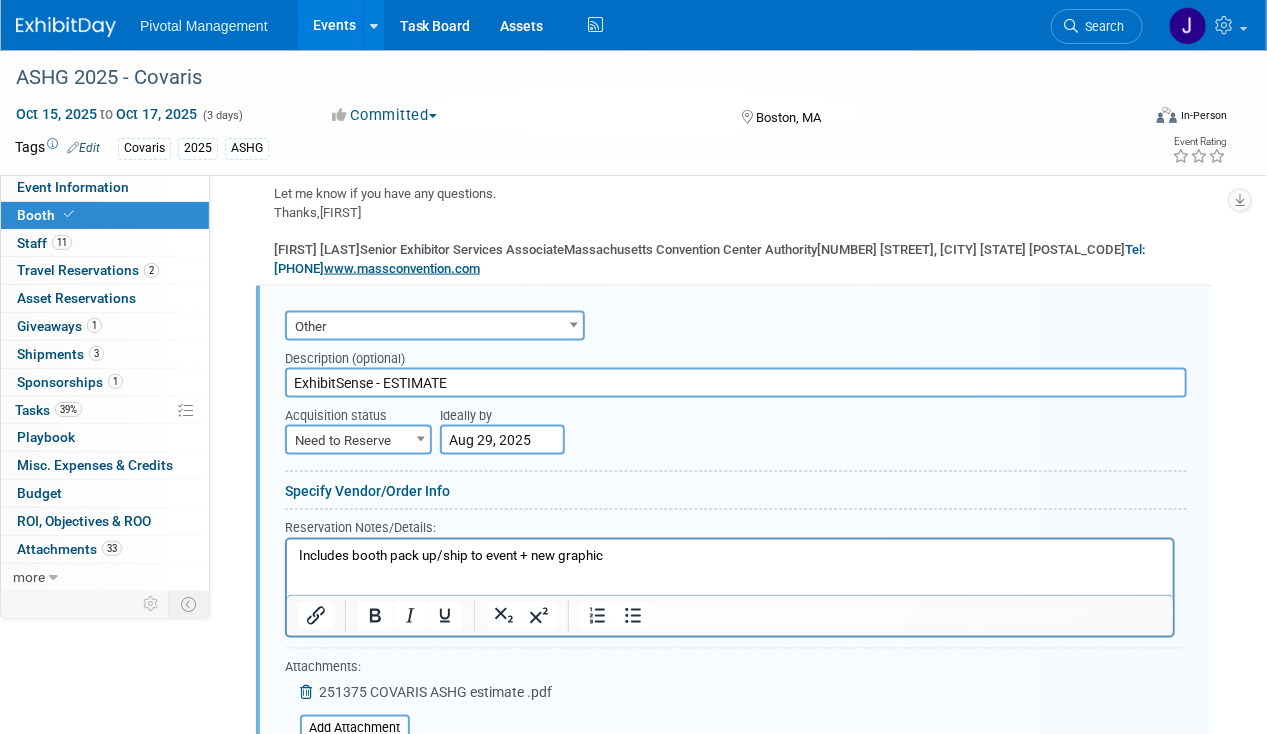 click on "Audio / Video
Carpet / Flooring
Catering / Food / Beverage
Floral / Decorative
Furniture (tables, chairs, etc.)
Labor – Cleaning
Labor - Consultant / Contractor / Specialist
Labor – Forklift
Labor - Installation / Dismantle
Labor - Other / Miscellaneous
Labor - Rigging
Labor - Security
Labor - Temp Staff
Labor – Transportation
Lead Retrieval
Material Handling
Other Utility - Water" at bounding box center [736, 323] 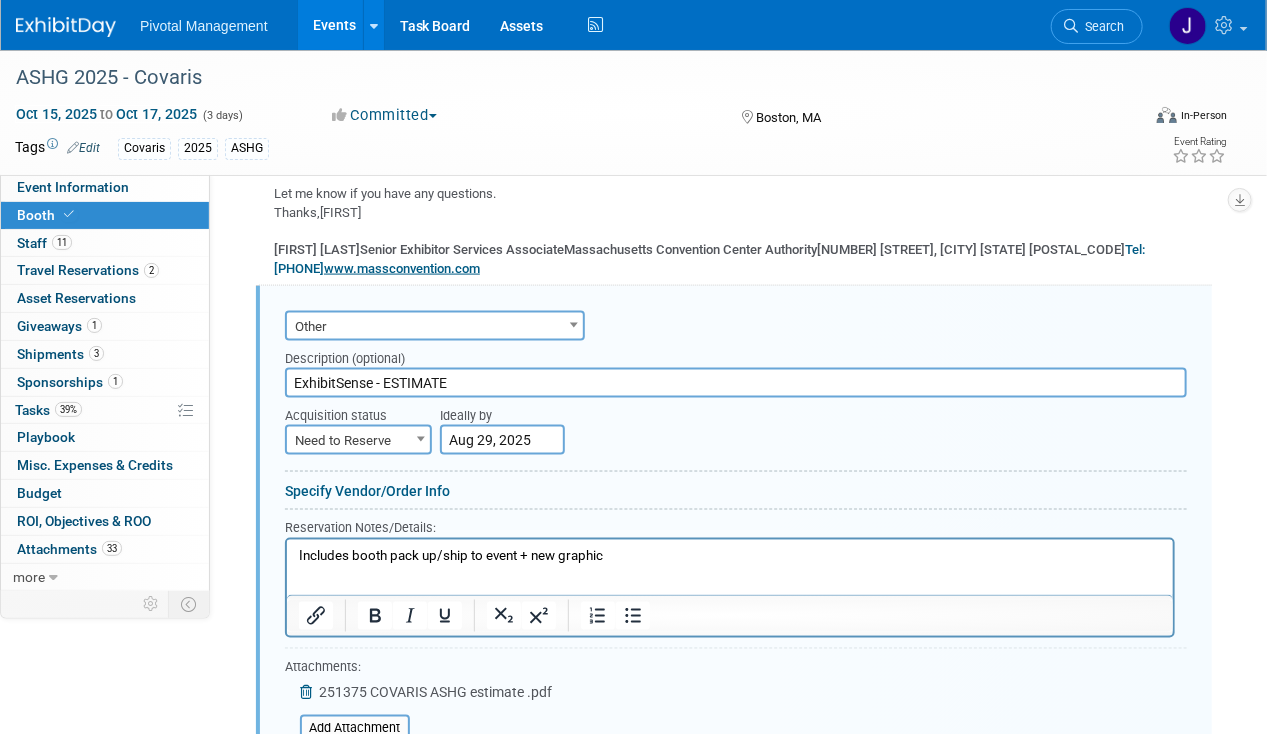 click on "Other" at bounding box center [435, 327] 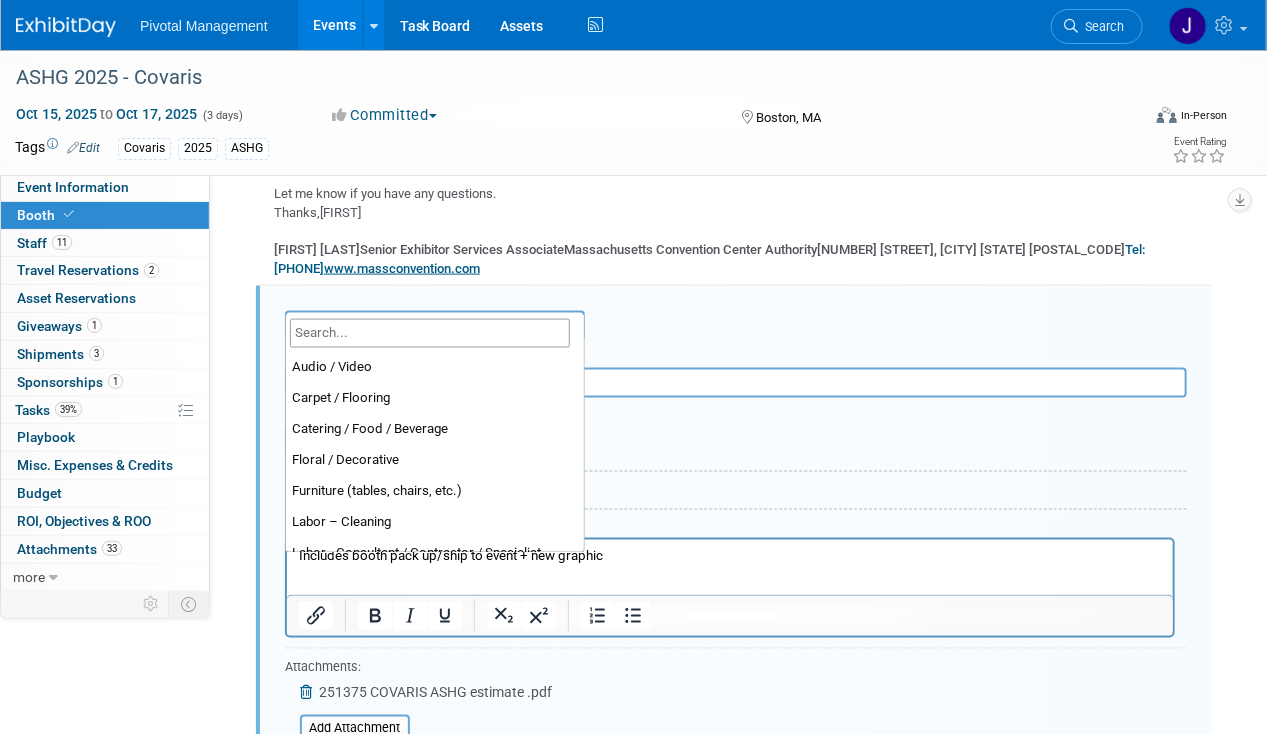 scroll, scrollTop: 465, scrollLeft: 0, axis: vertical 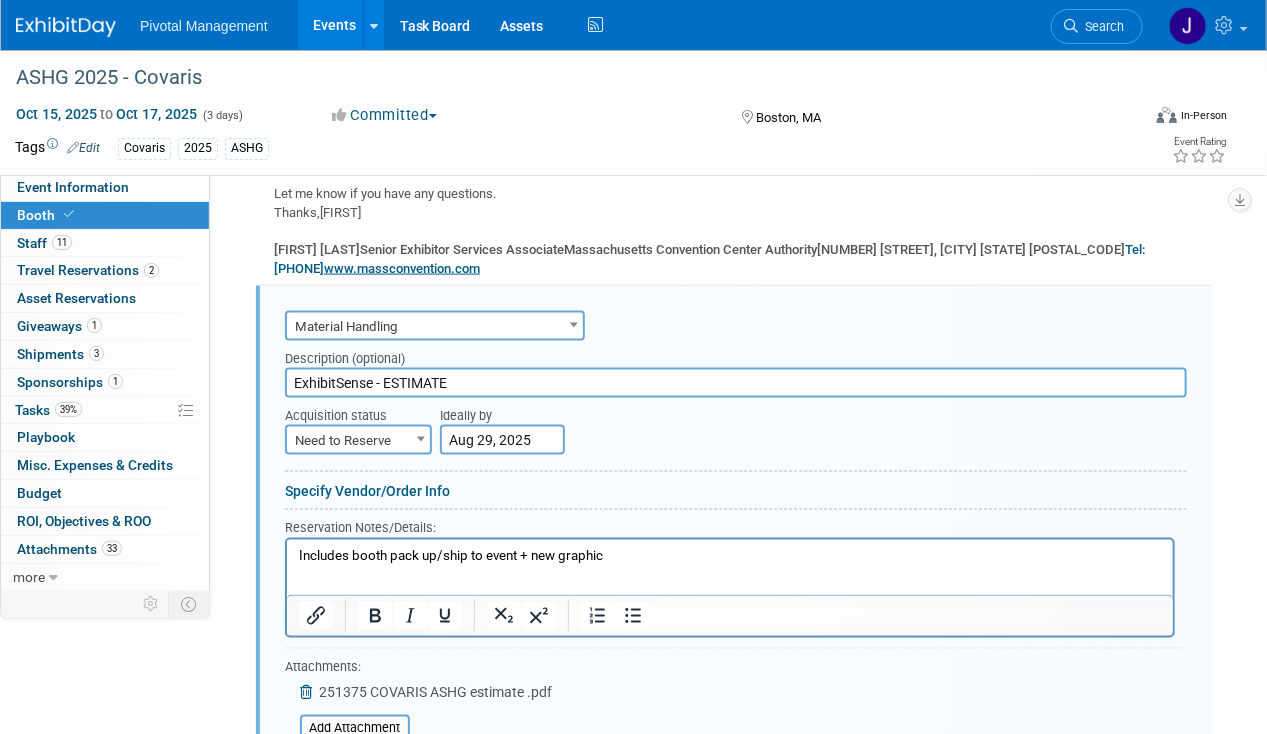 click on "Description (optional)" at bounding box center [736, 354] 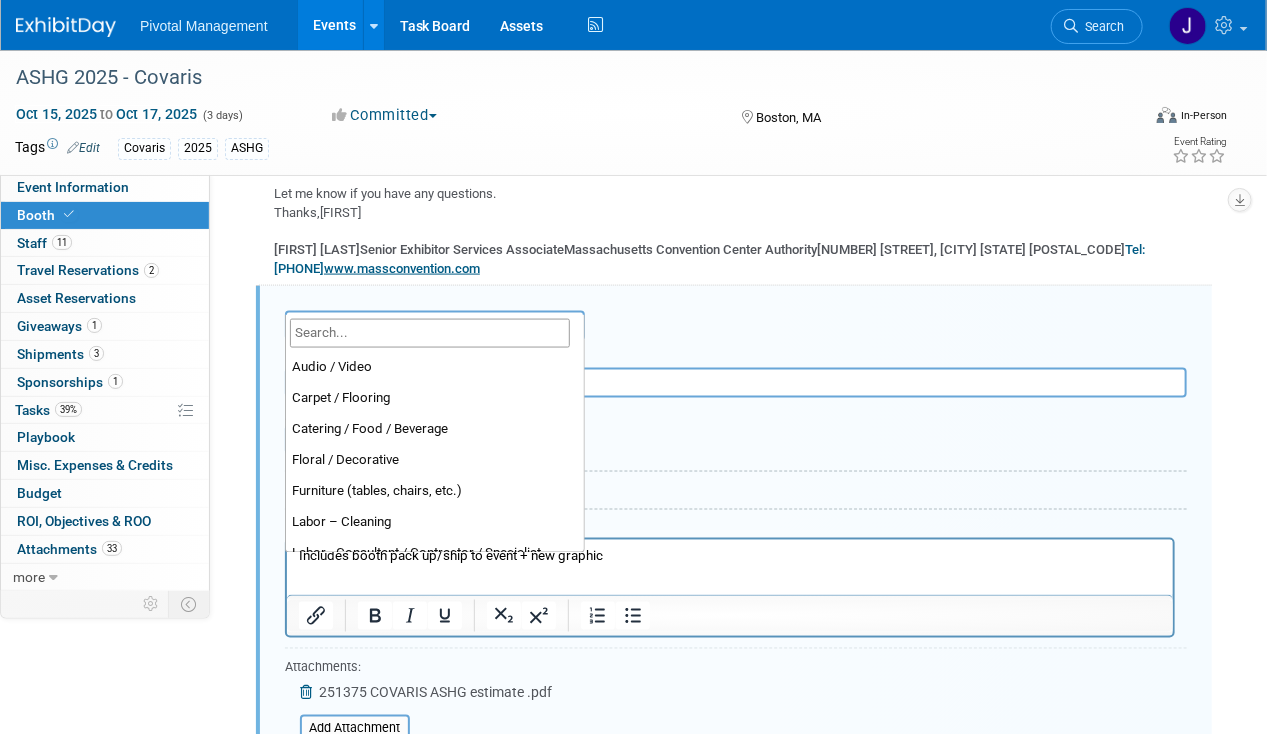 click on "Material Handling" at bounding box center (435, 327) 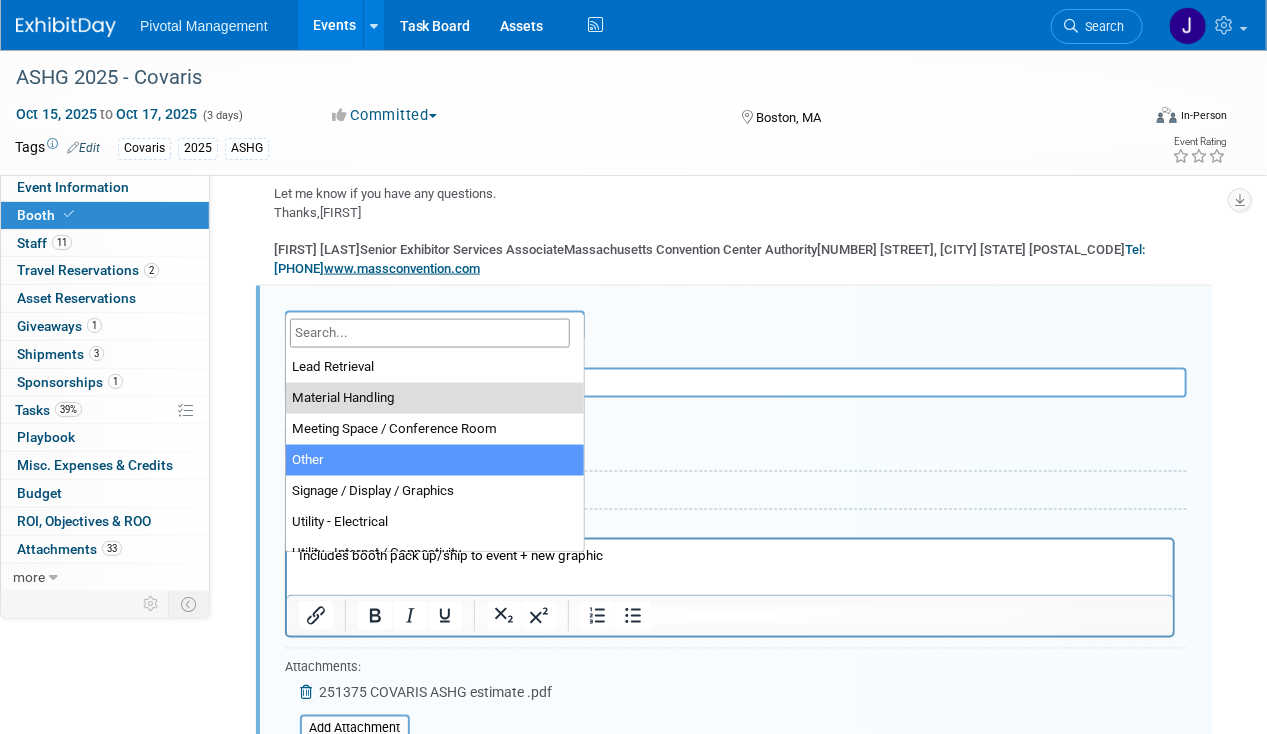select on "1" 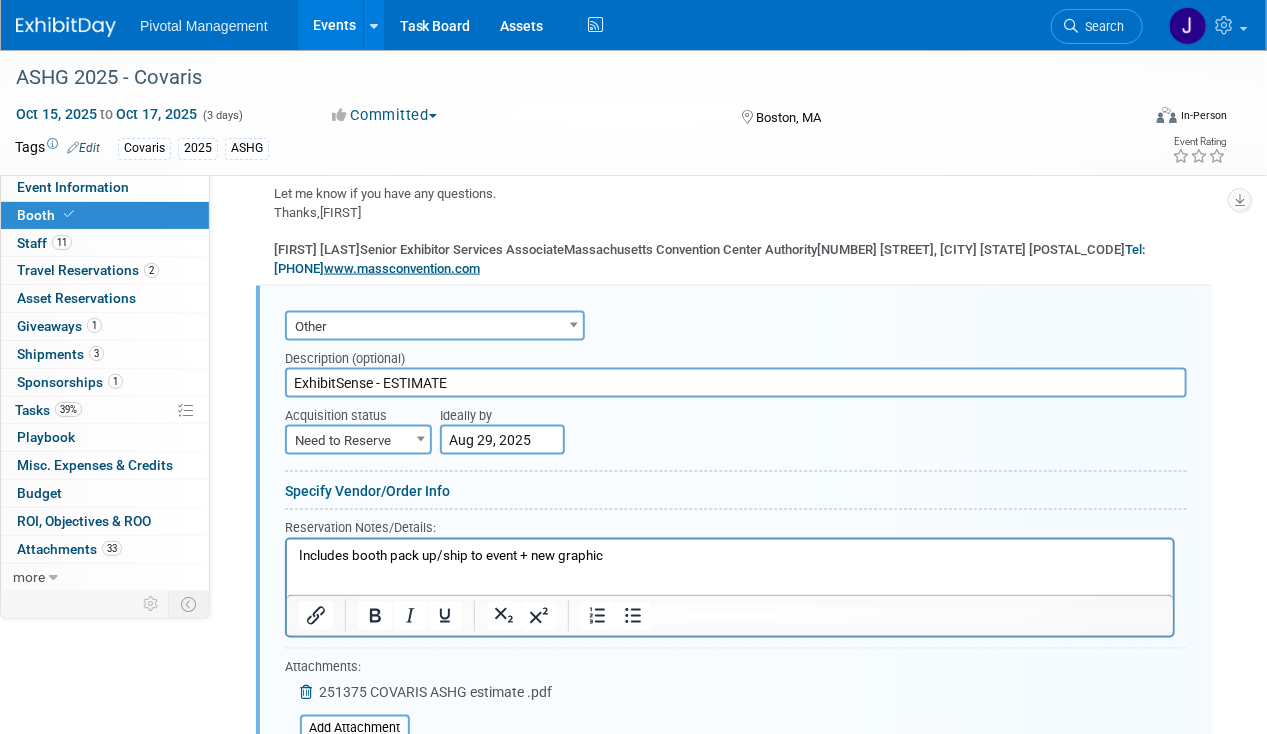 click on "Need to Reserve" at bounding box center (358, 441) 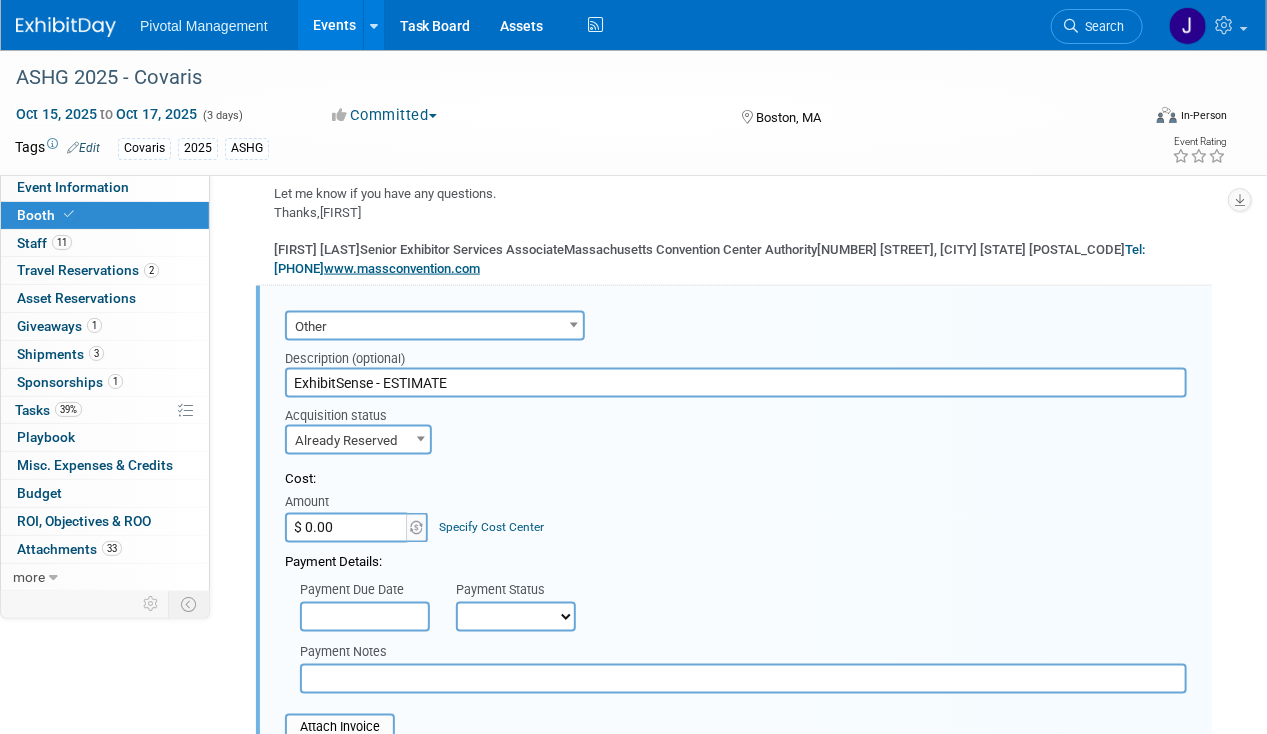 click on "Already Reserved" at bounding box center [358, 441] 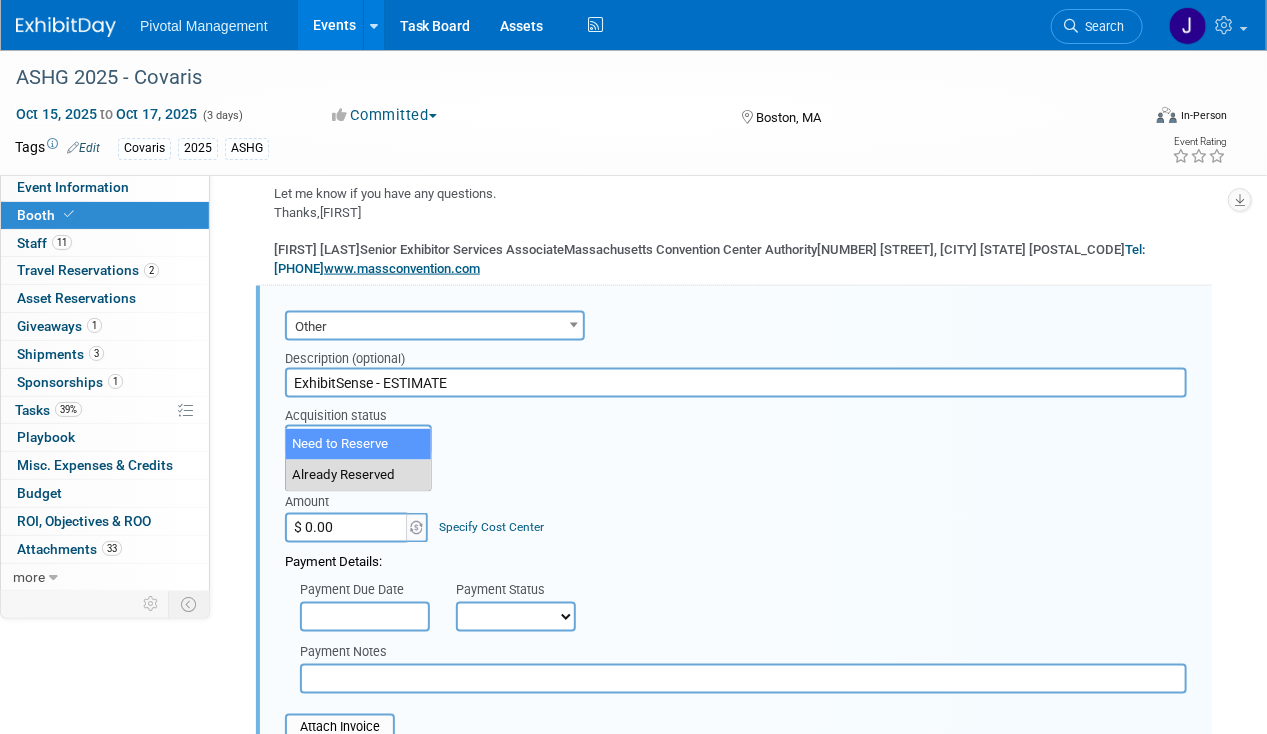 select on "1" 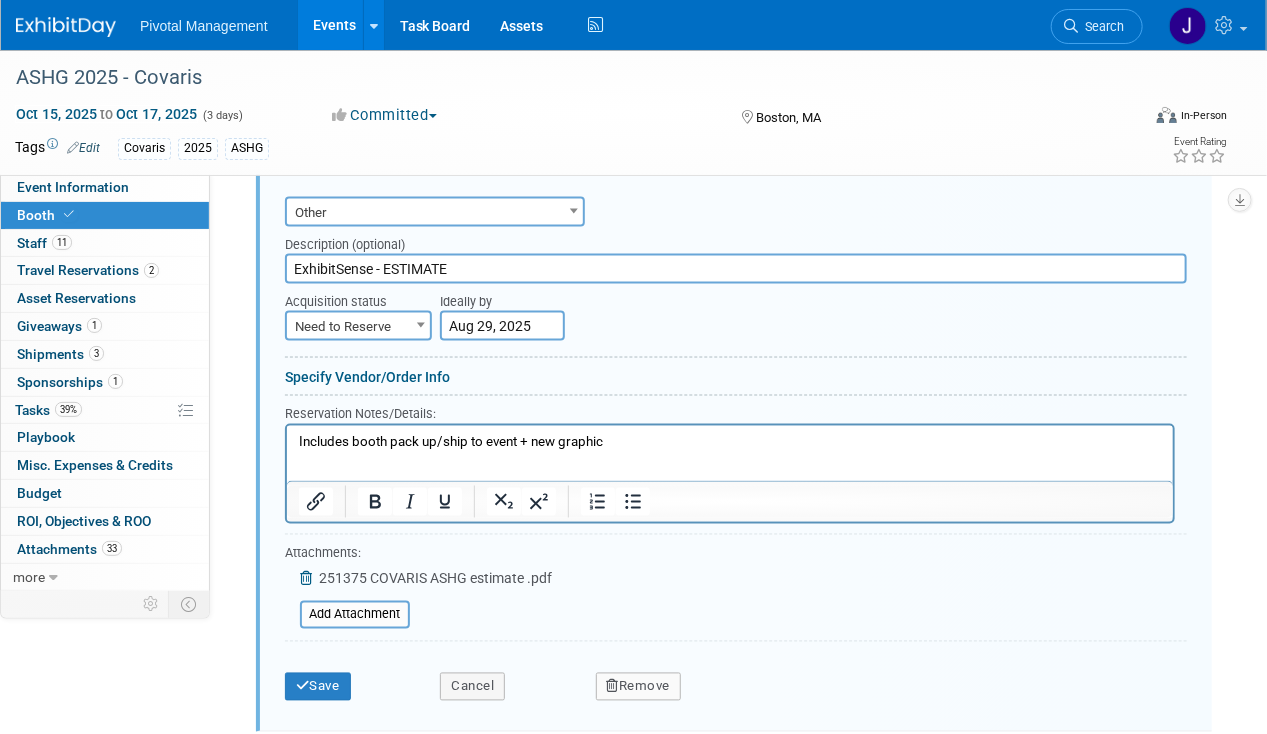 scroll, scrollTop: 4117, scrollLeft: 0, axis: vertical 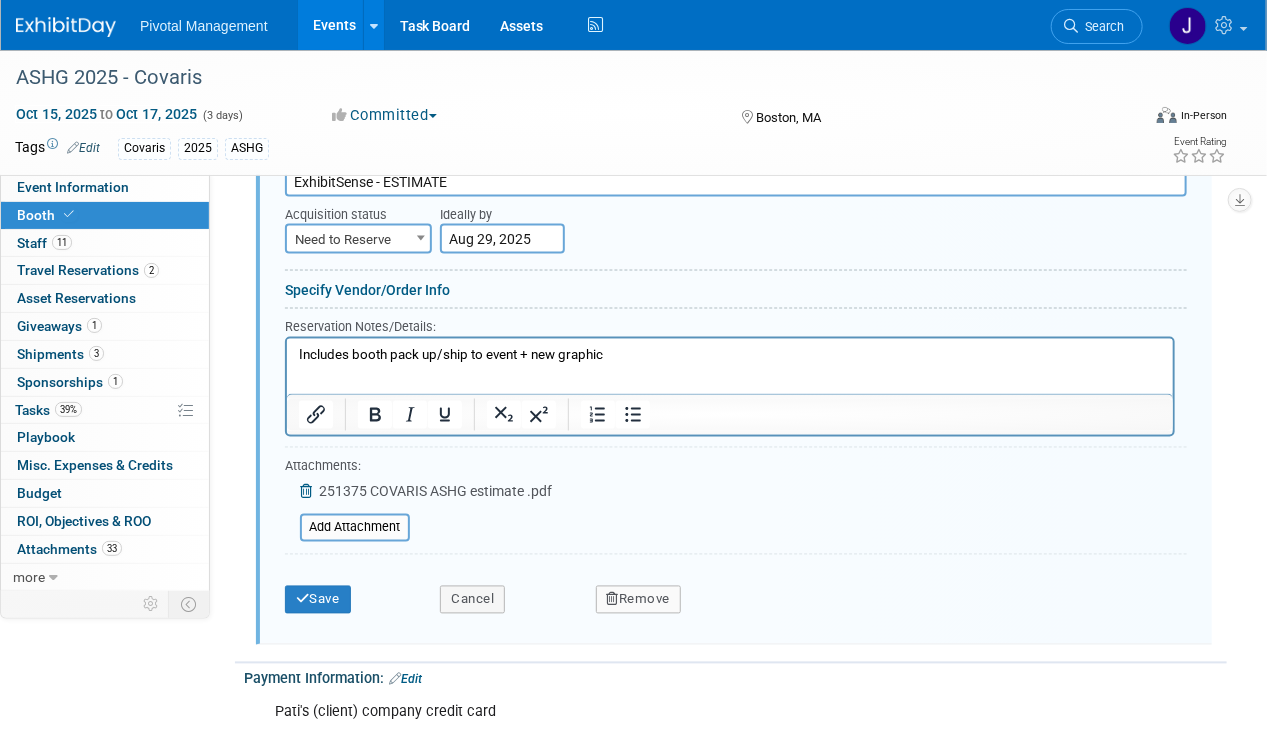 click on "Includes booth pack up/ship to event + new graphic" at bounding box center (729, 351) 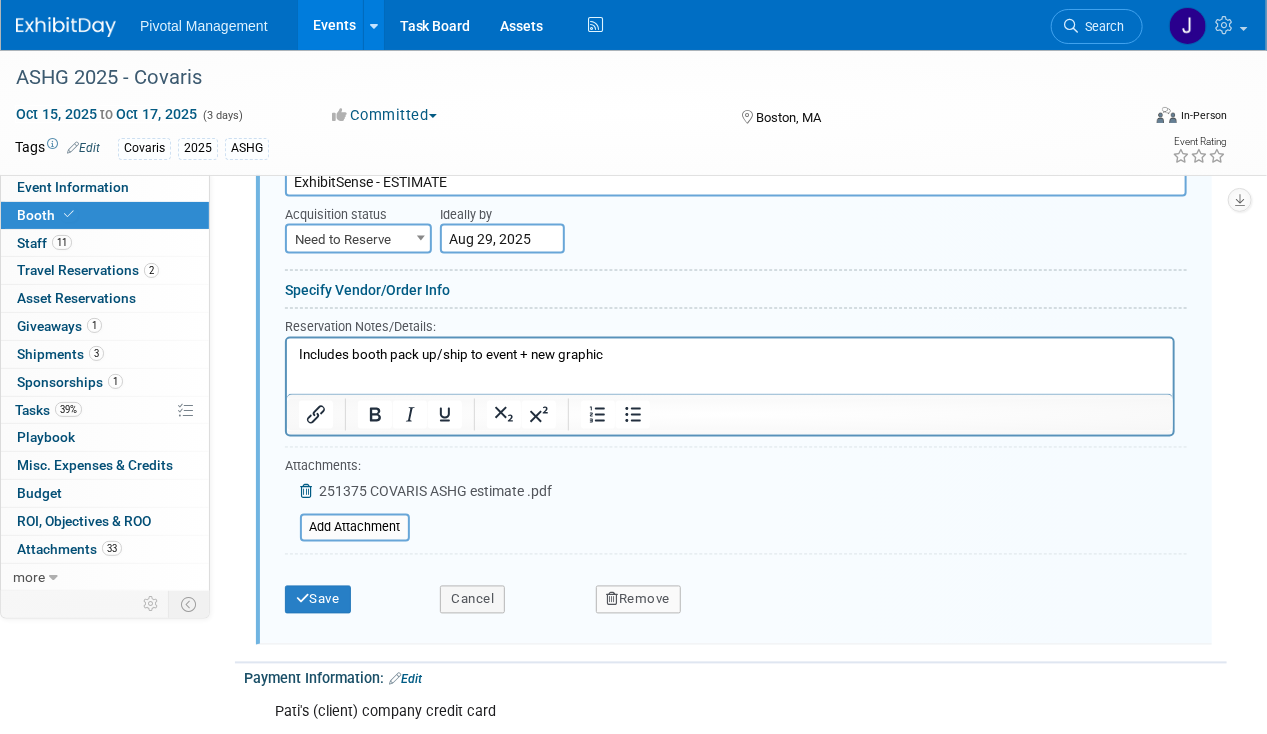 type 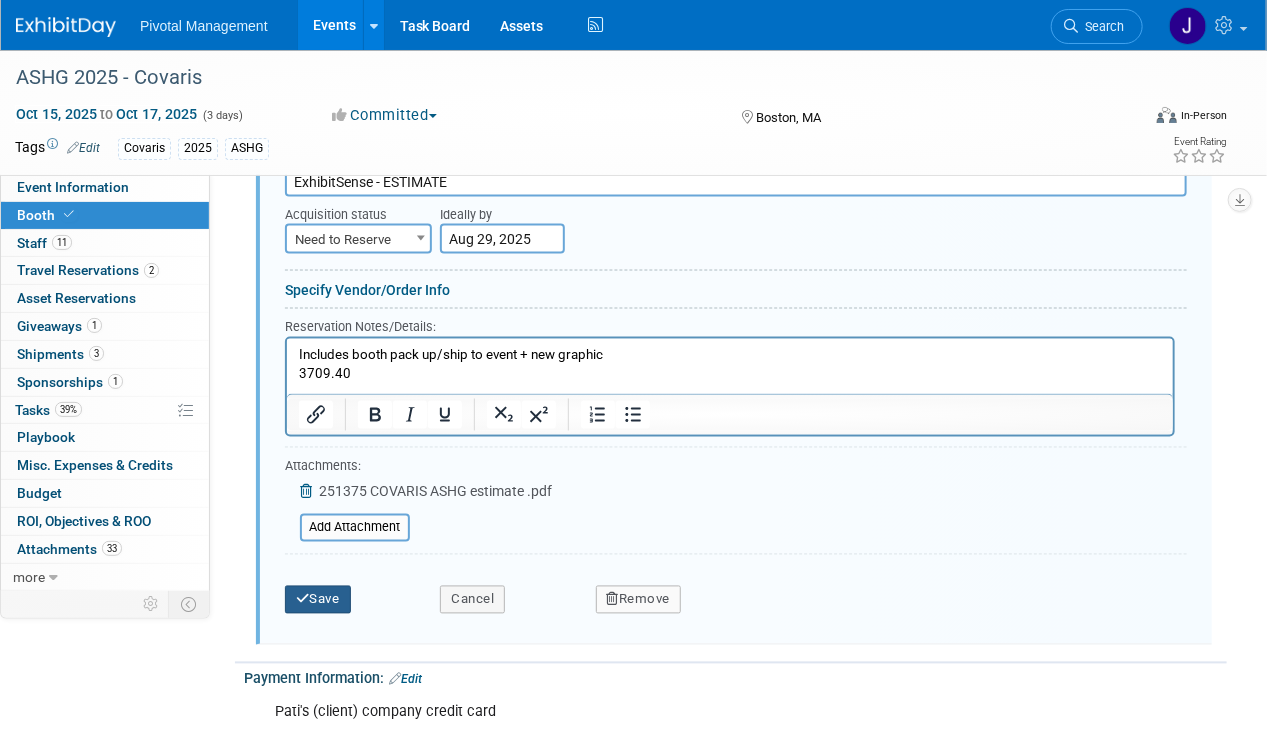 click on "Save" at bounding box center (318, 600) 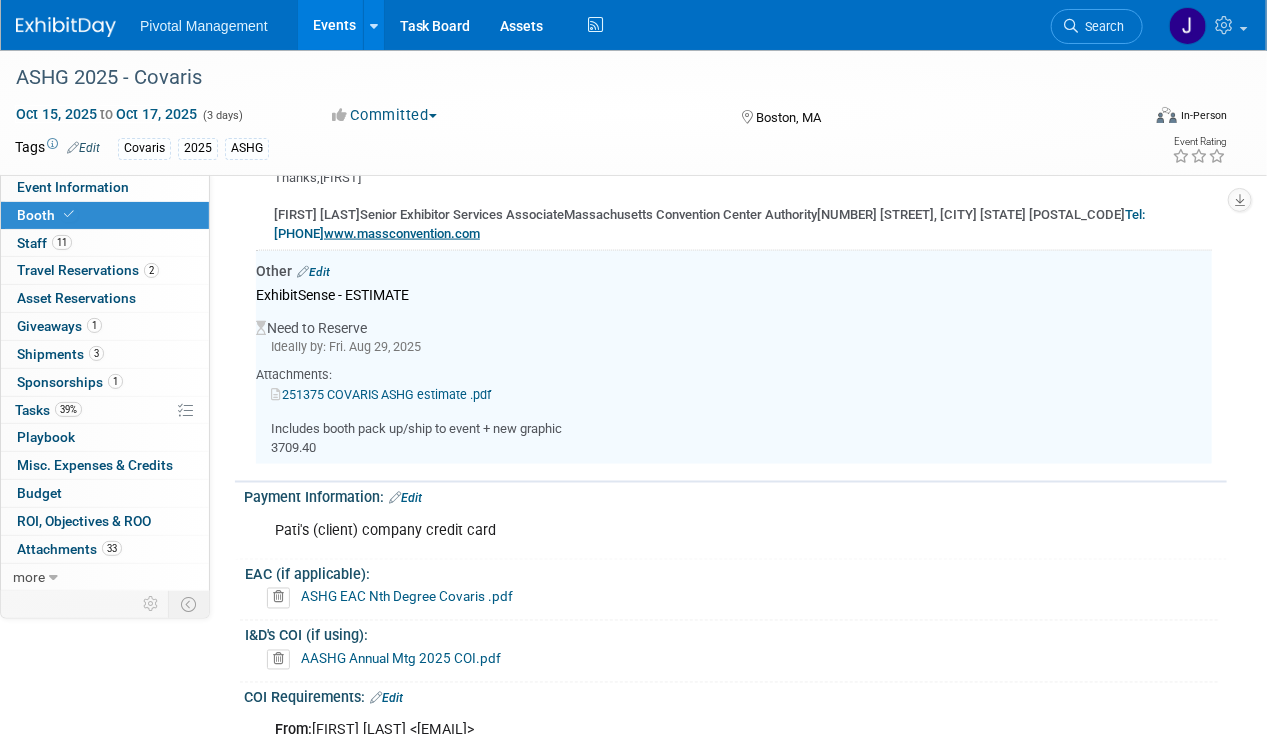 scroll, scrollTop: 3950, scrollLeft: 0, axis: vertical 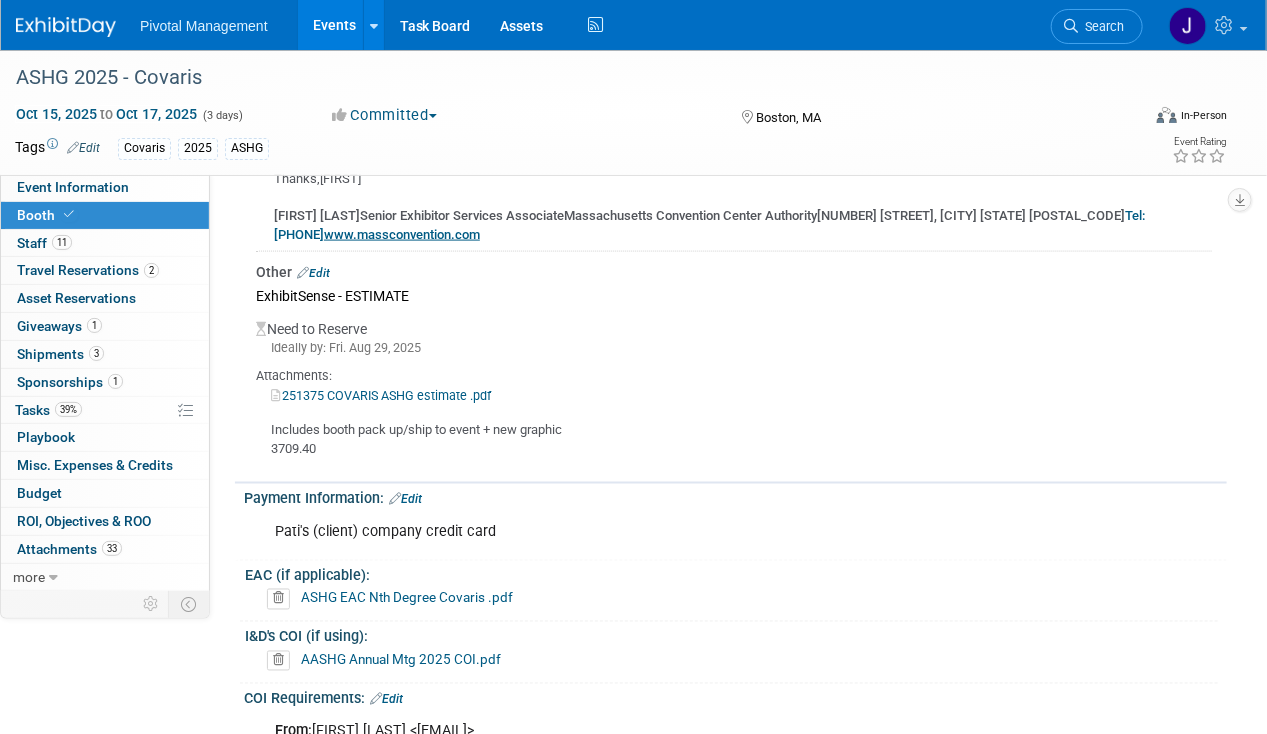 drag, startPoint x: 315, startPoint y: 35, endPoint x: 324, endPoint y: 42, distance: 11.401754 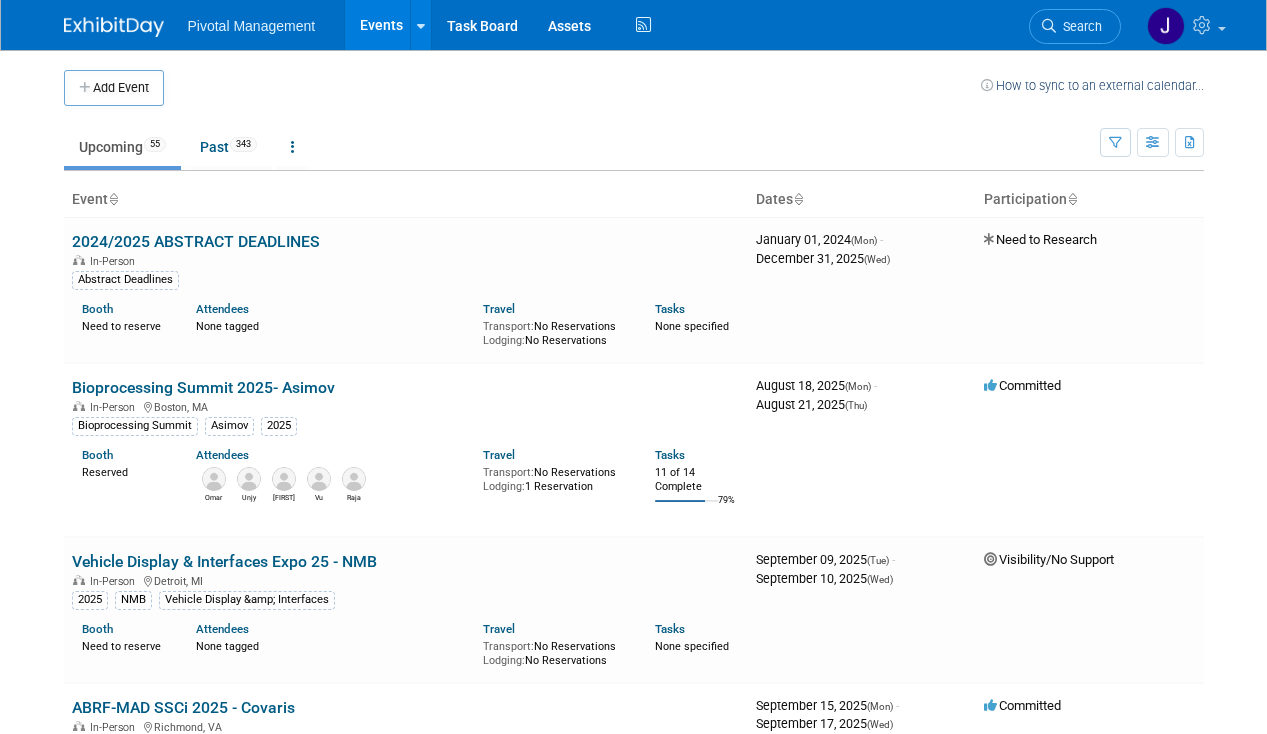 scroll, scrollTop: 0, scrollLeft: 0, axis: both 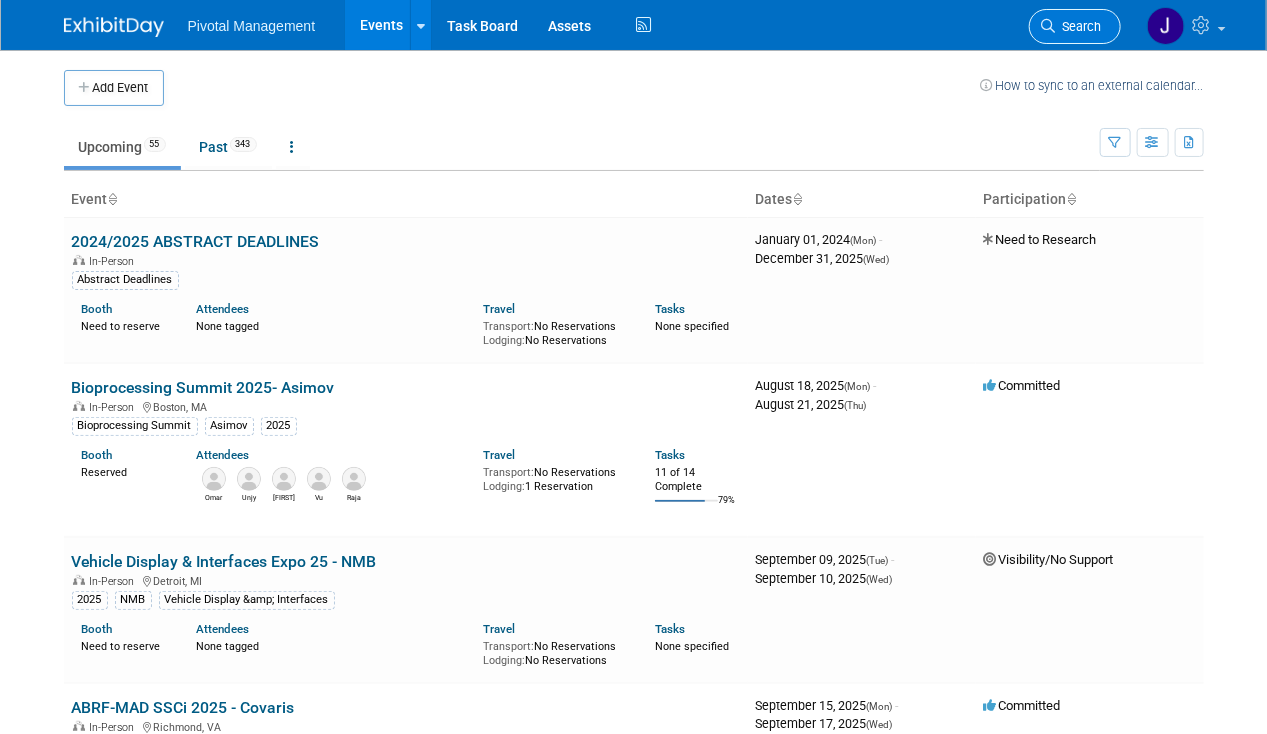 click on "Search" at bounding box center (1079, 26) 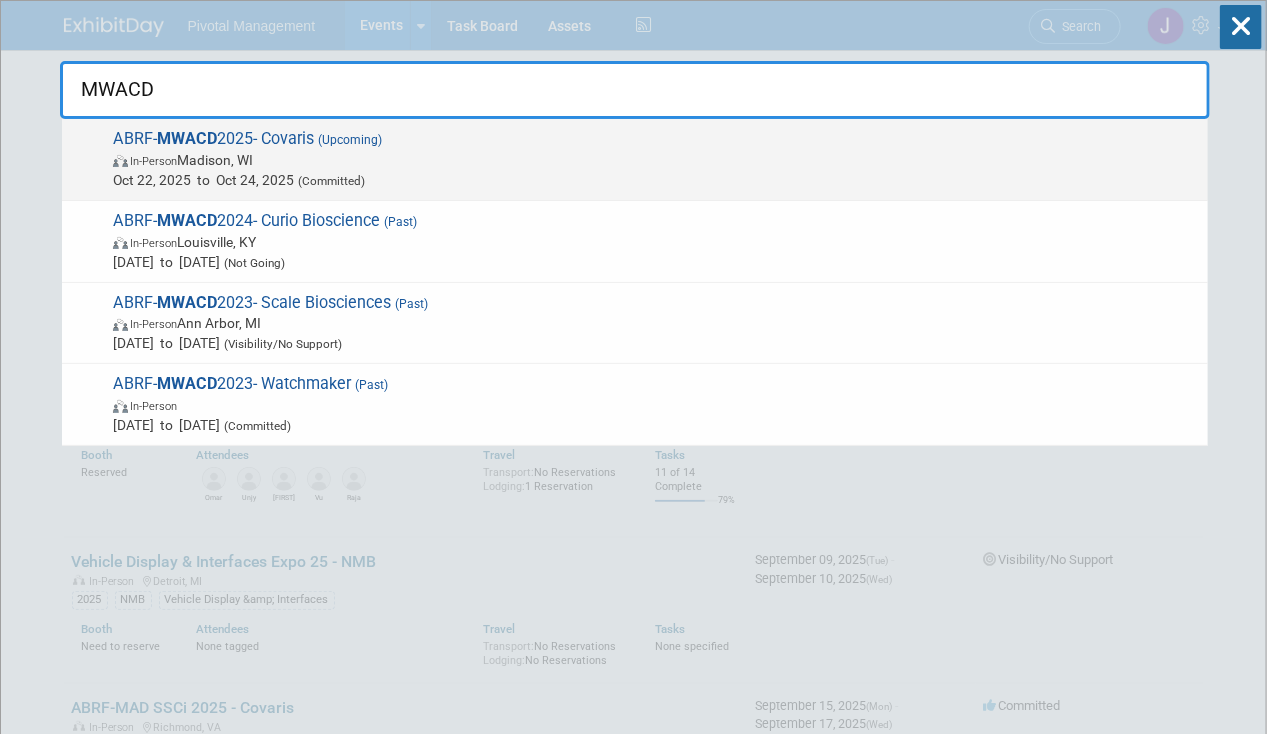 type on "MWACD" 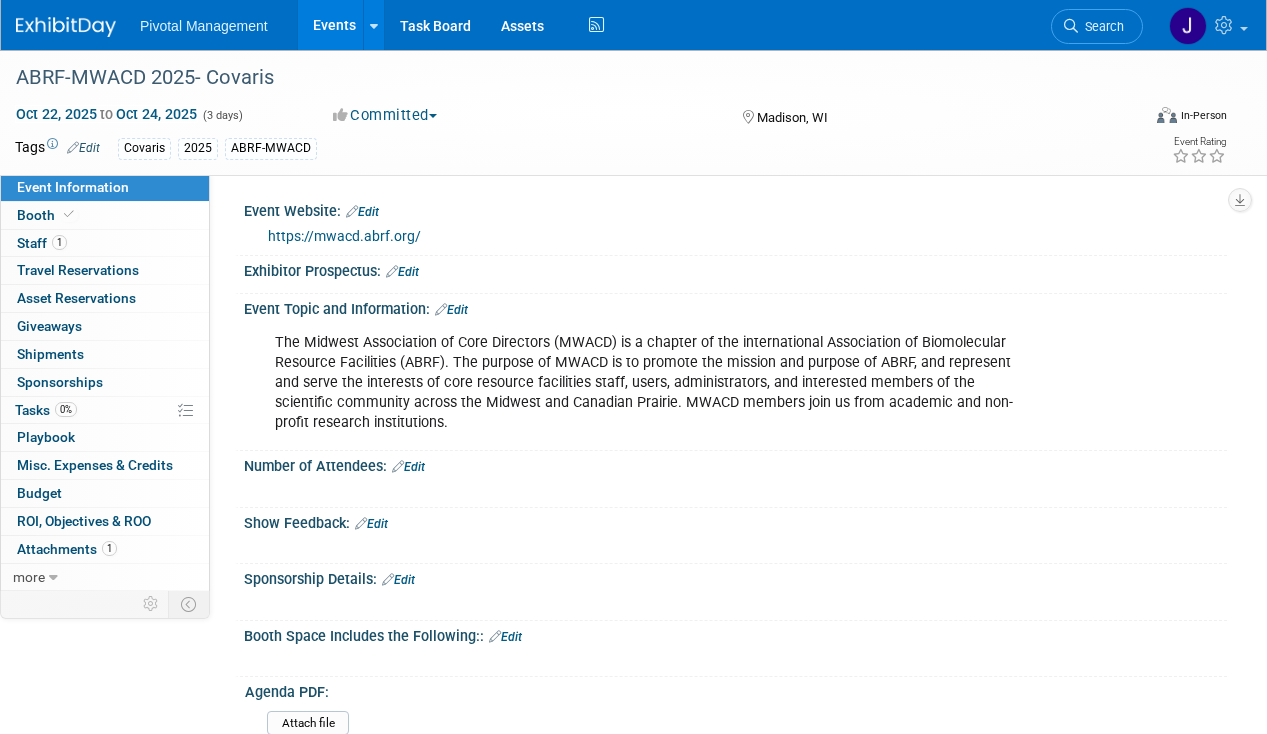 scroll, scrollTop: 0, scrollLeft: 0, axis: both 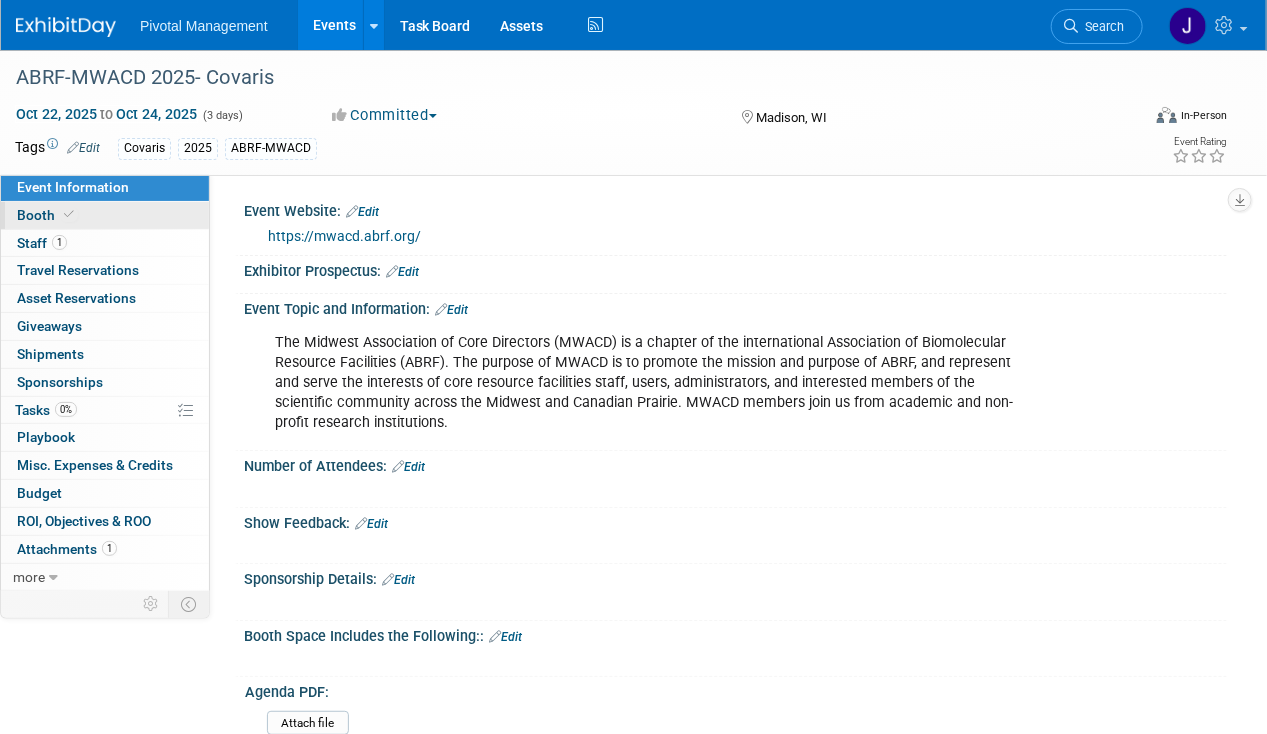 click on "Booth" at bounding box center (105, 215) 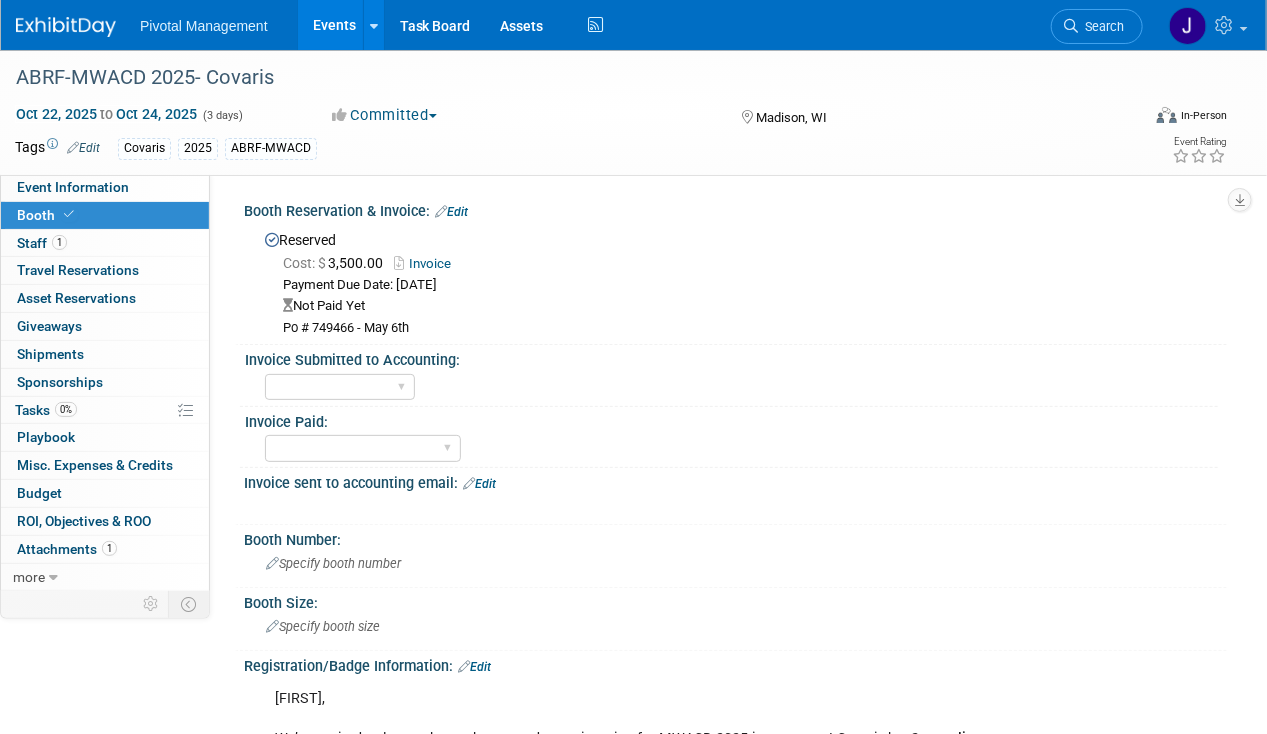 click on "Invoice" at bounding box center [427, 263] 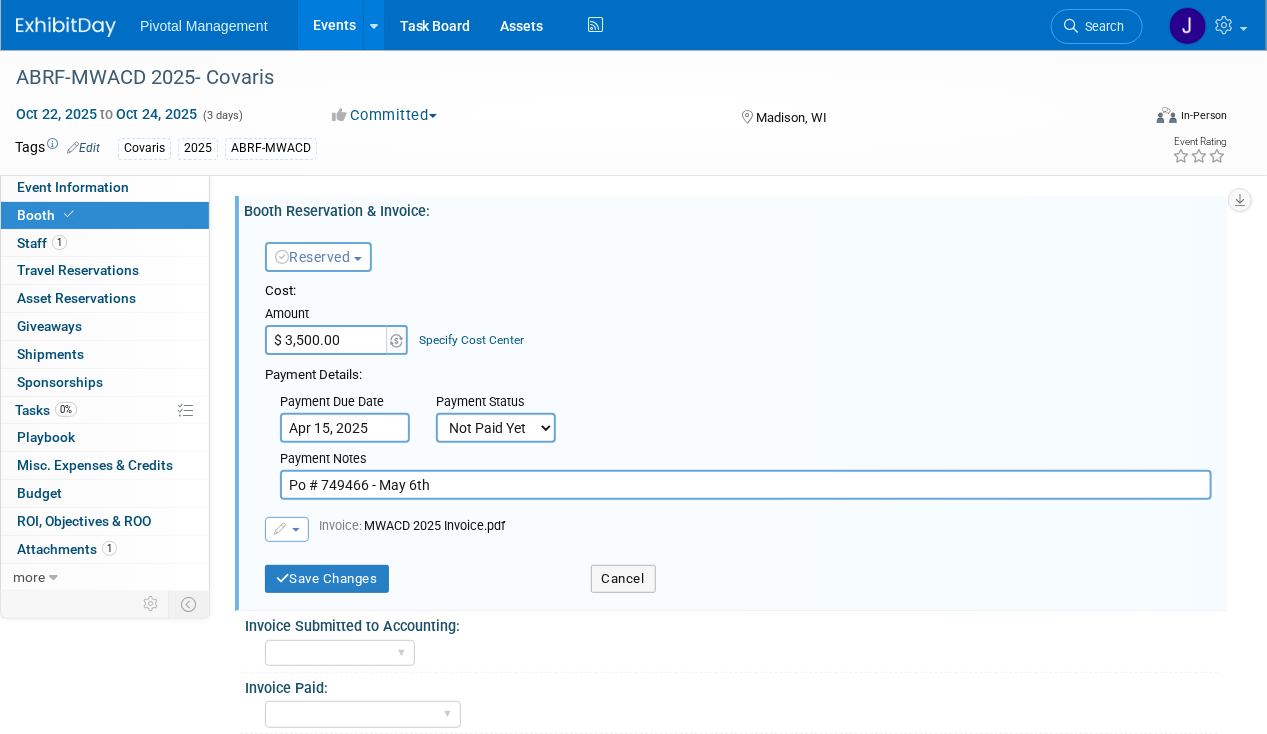 click on "Not Paid Yet
Partially Paid
Paid in Full" at bounding box center [496, 428] 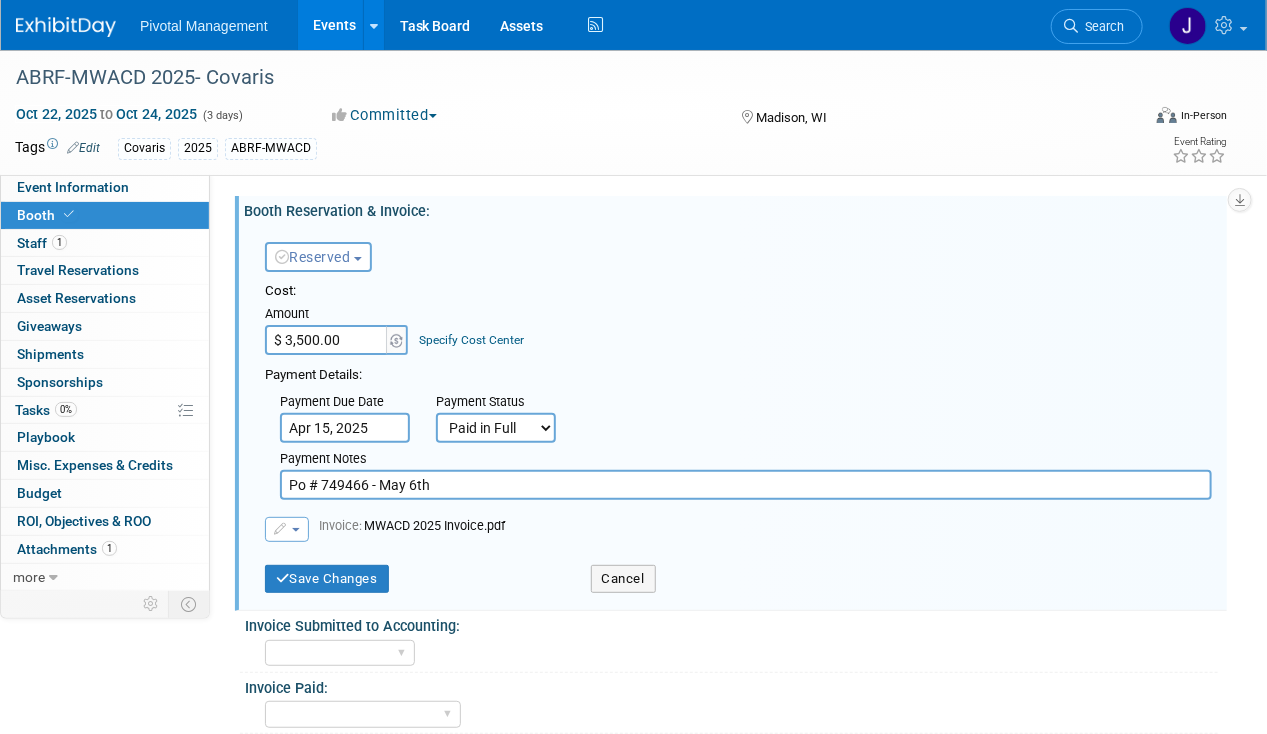 click on "Not Paid Yet
Partially Paid
Paid in Full" at bounding box center (496, 428) 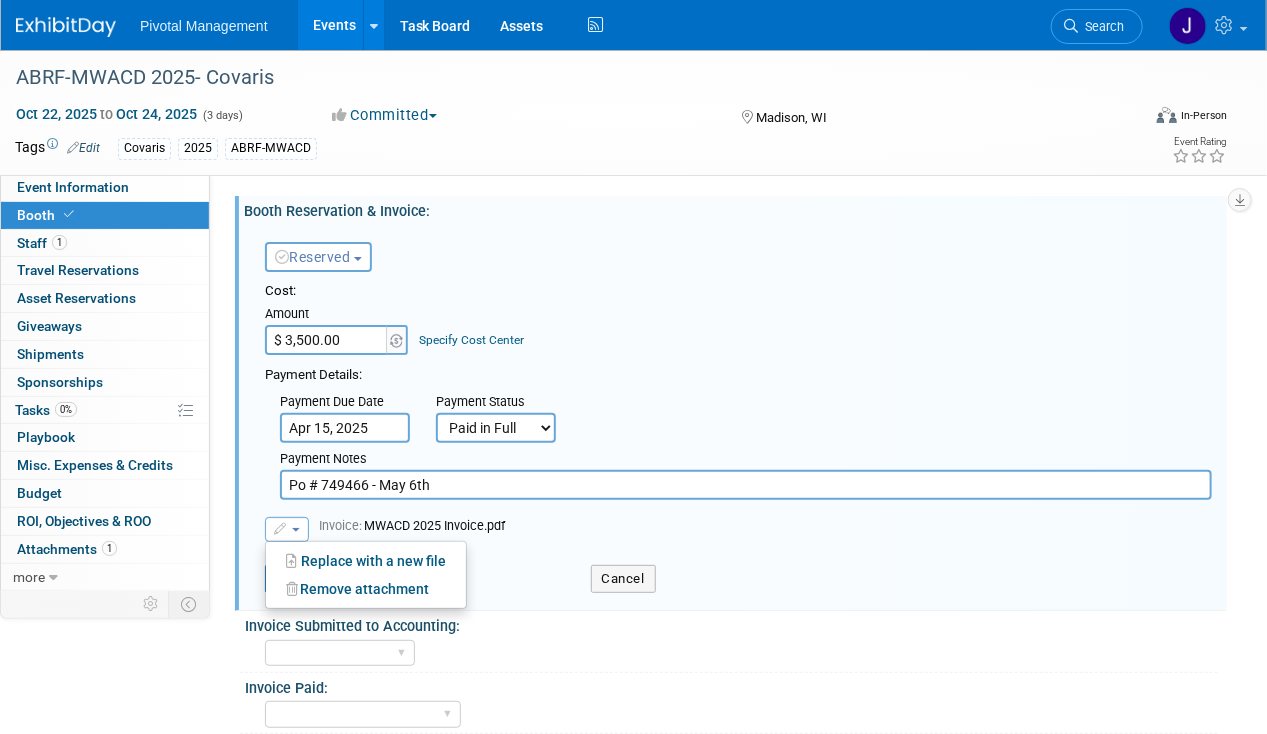 click on "Payment Due Date
Apr 15, 2025
Payment Status
Not Paid Yet
Partially Paid
Paid in Full
Next Payment Due Date
Payment Notes" at bounding box center [738, 442] 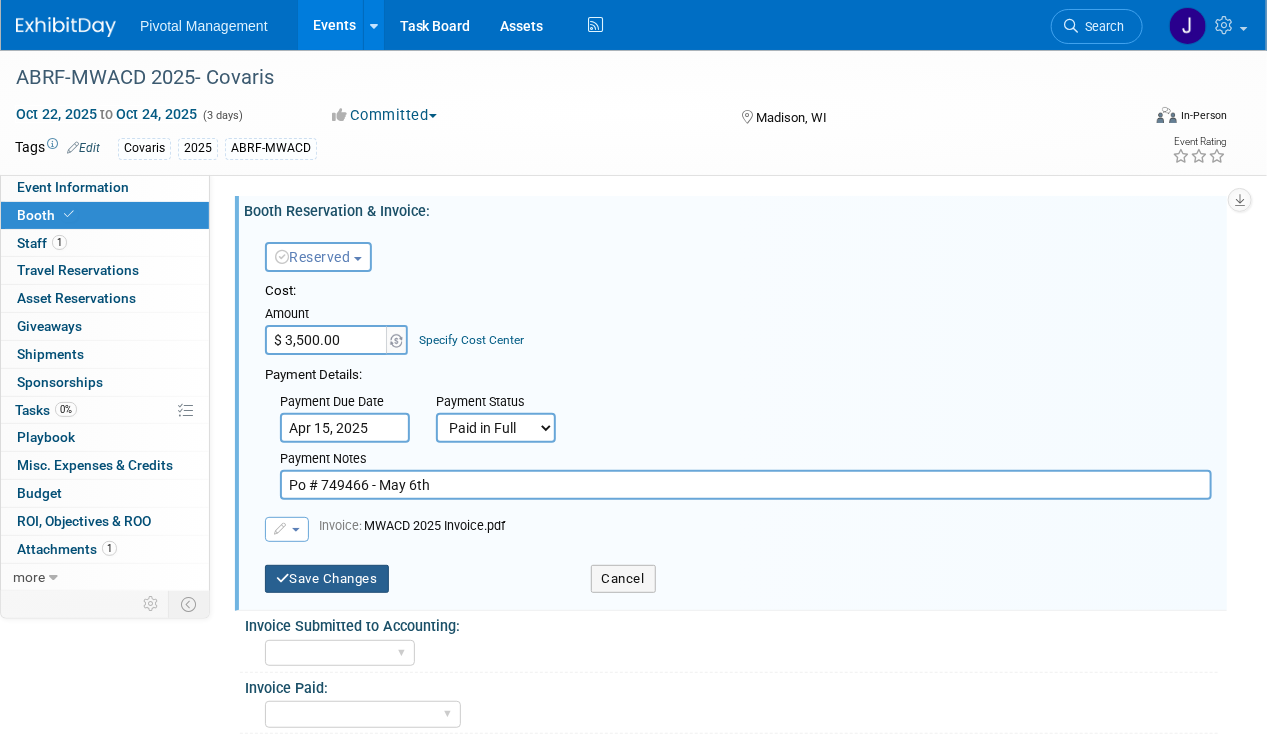 click on "Save Changes" at bounding box center [327, 579] 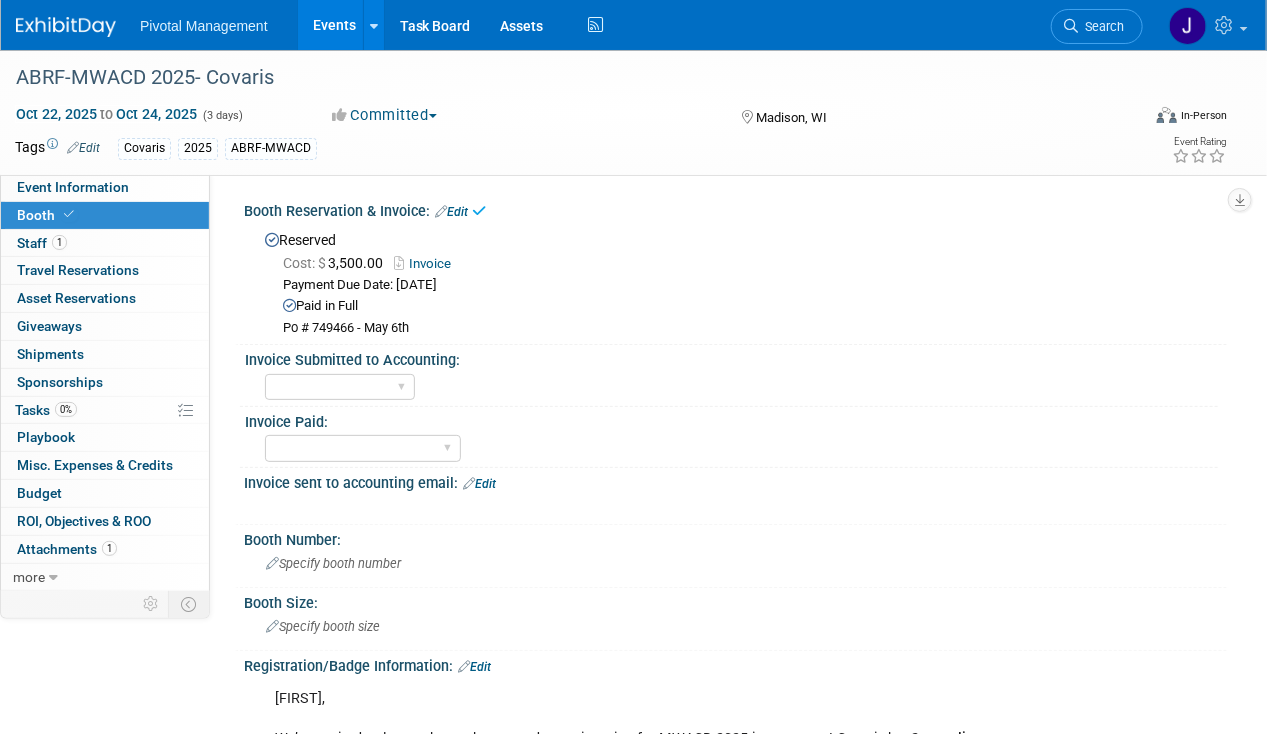 click on "Invoice" at bounding box center (427, 263) 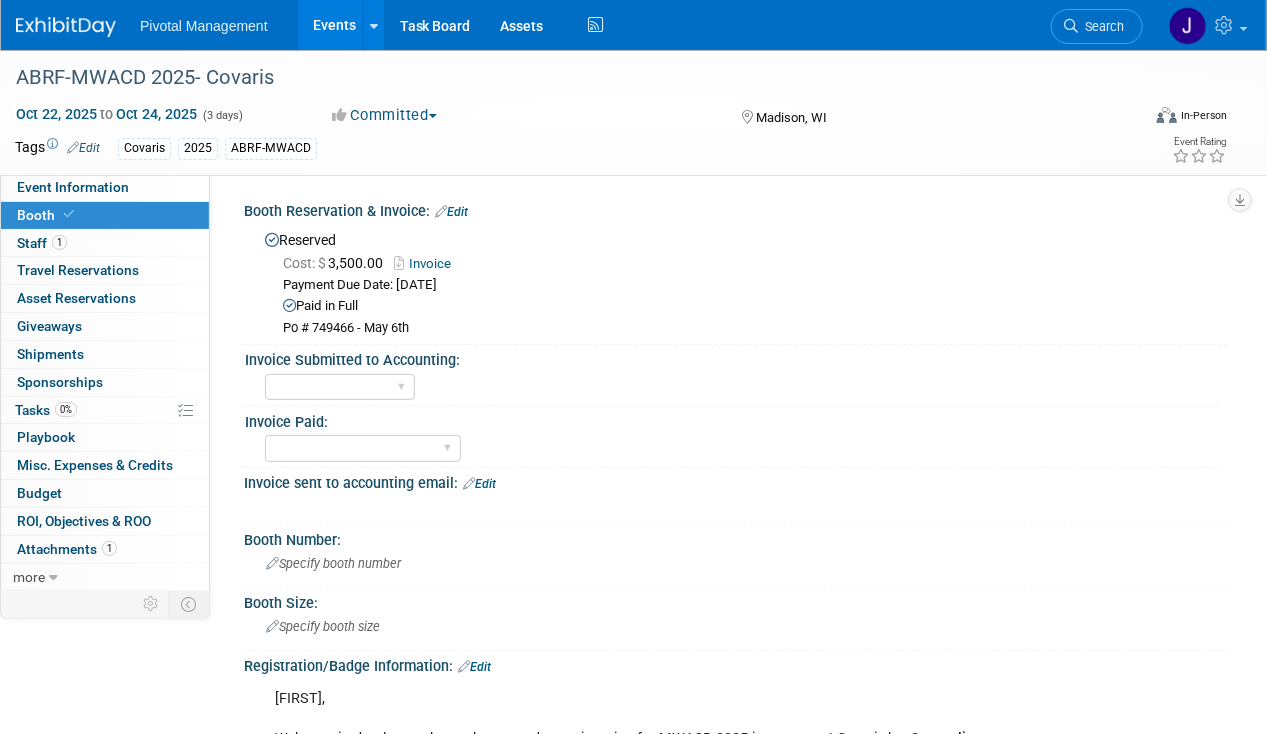 click on "Edit" at bounding box center [451, 212] 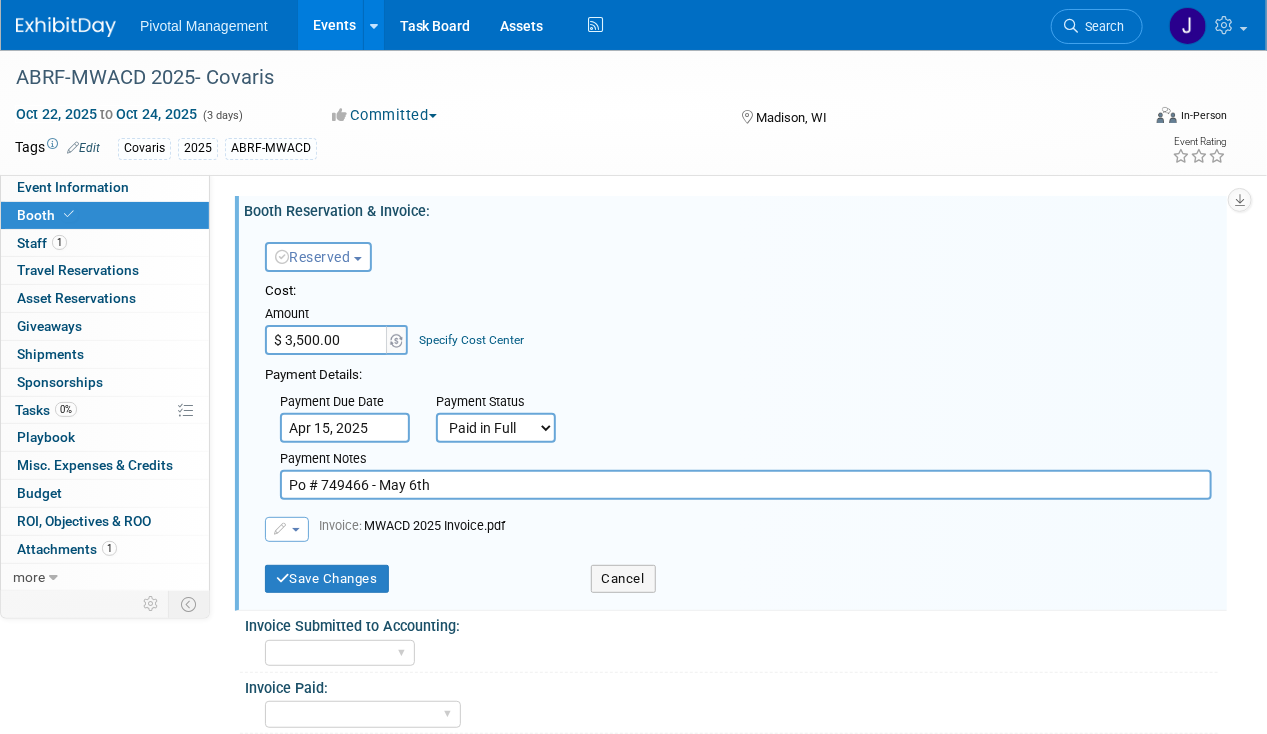 click at bounding box center [287, 529] 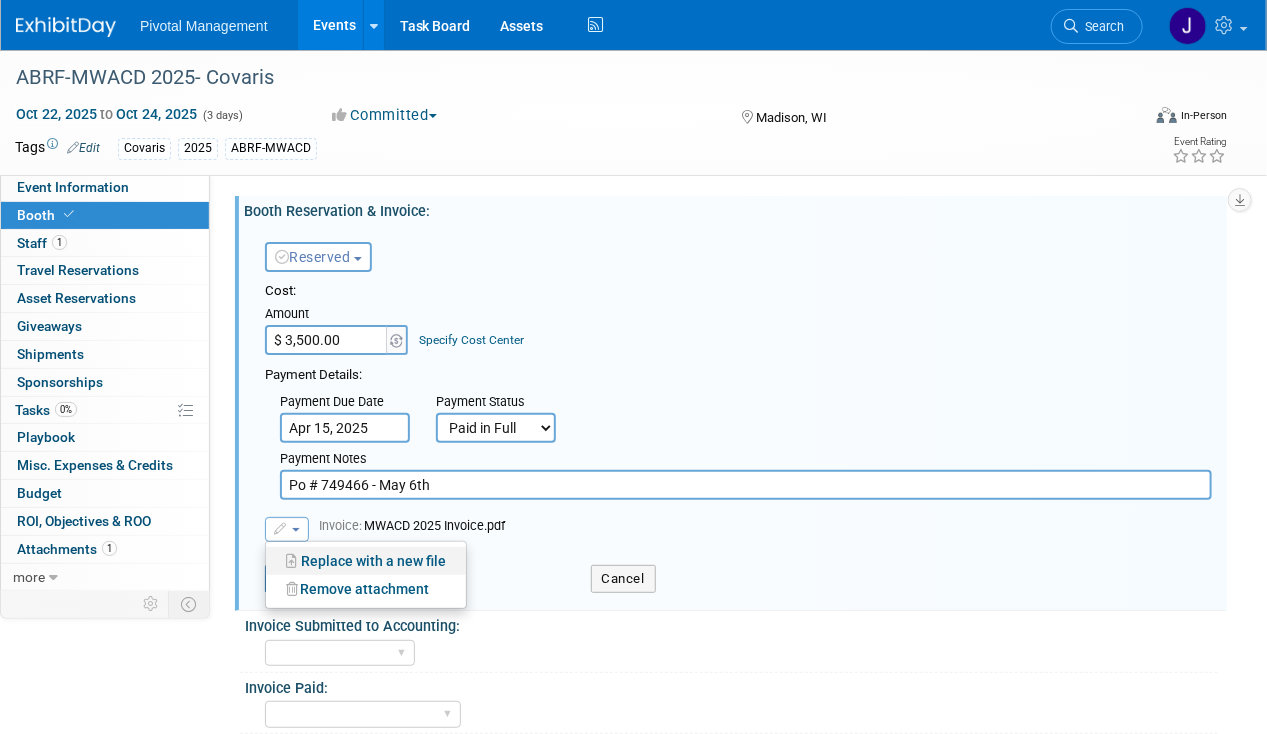 click on "Replace with a new file" at bounding box center [366, 561] 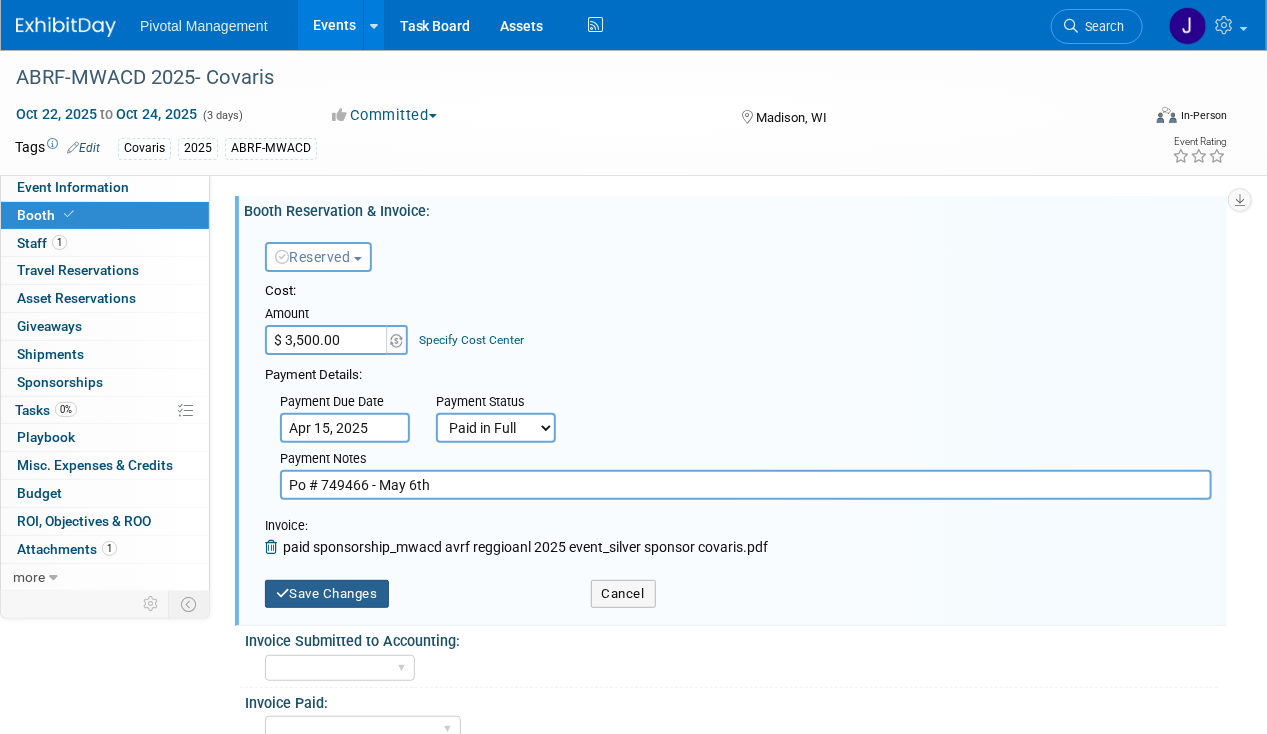 click on "Save Changes" at bounding box center (327, 594) 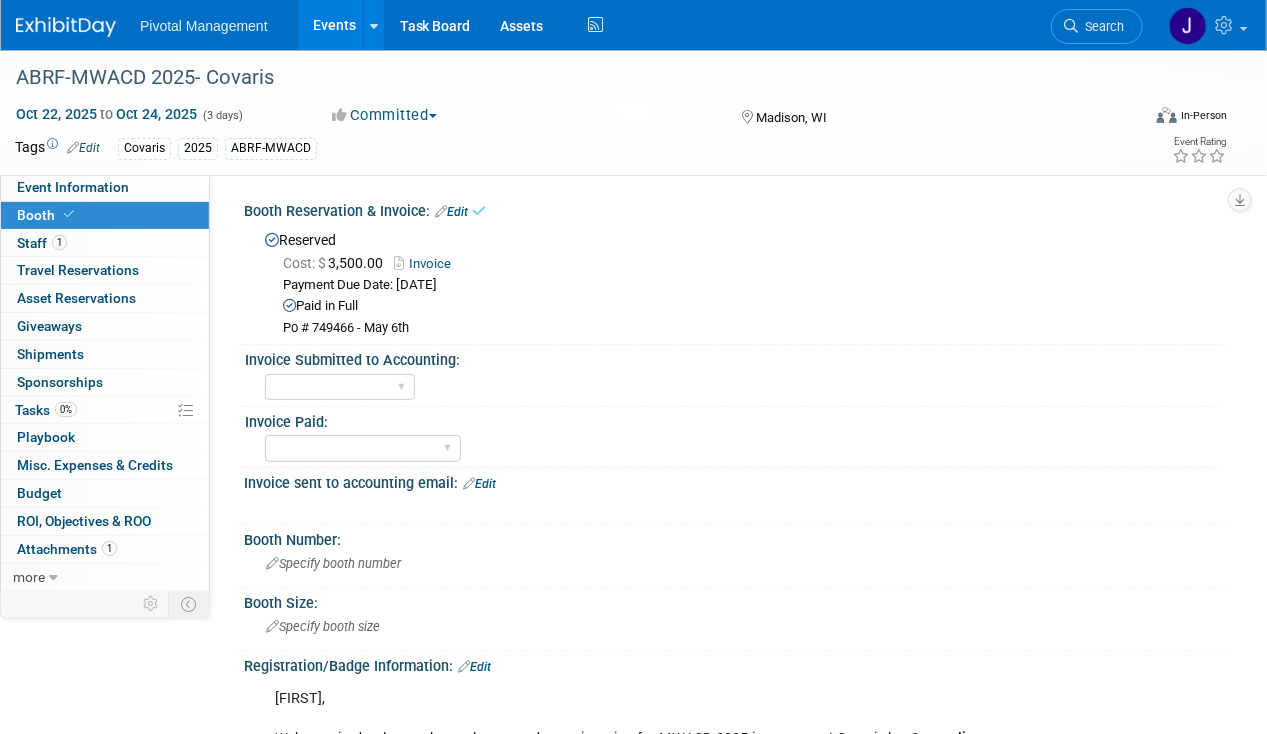 click on "Invoice" at bounding box center (427, 263) 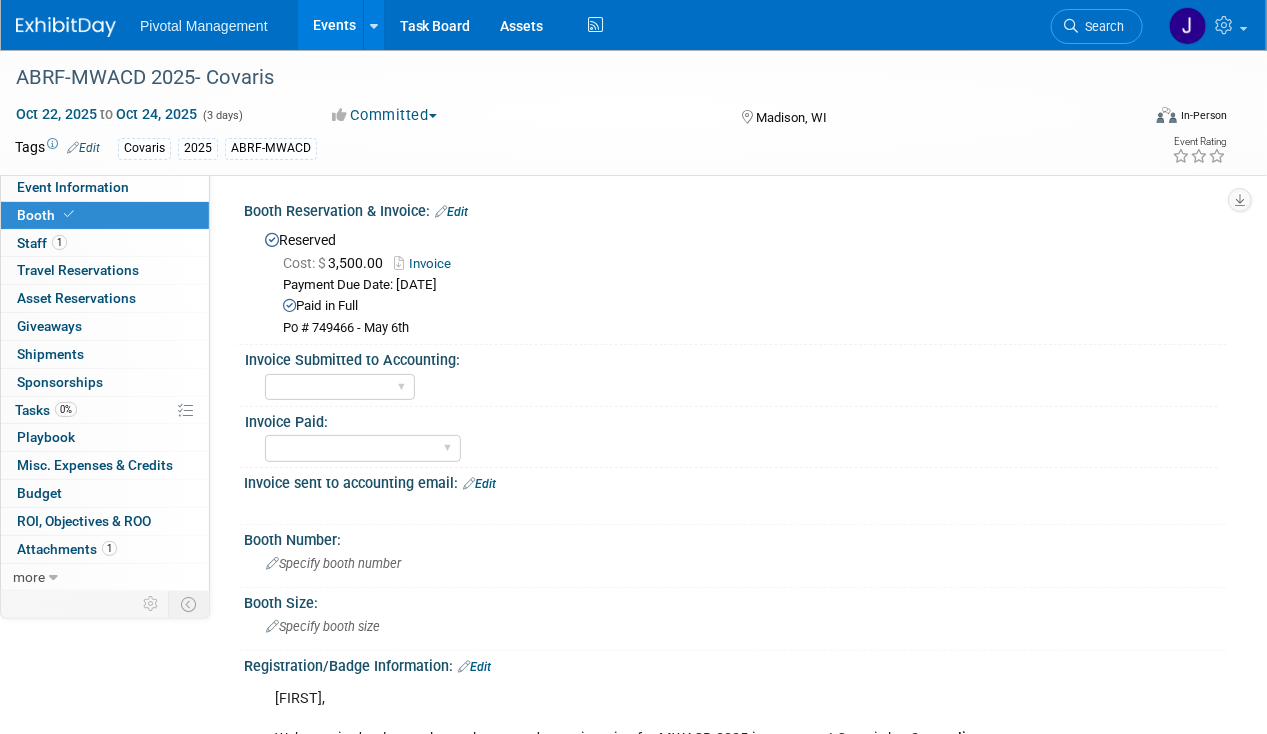 click on "Edit" at bounding box center [451, 212] 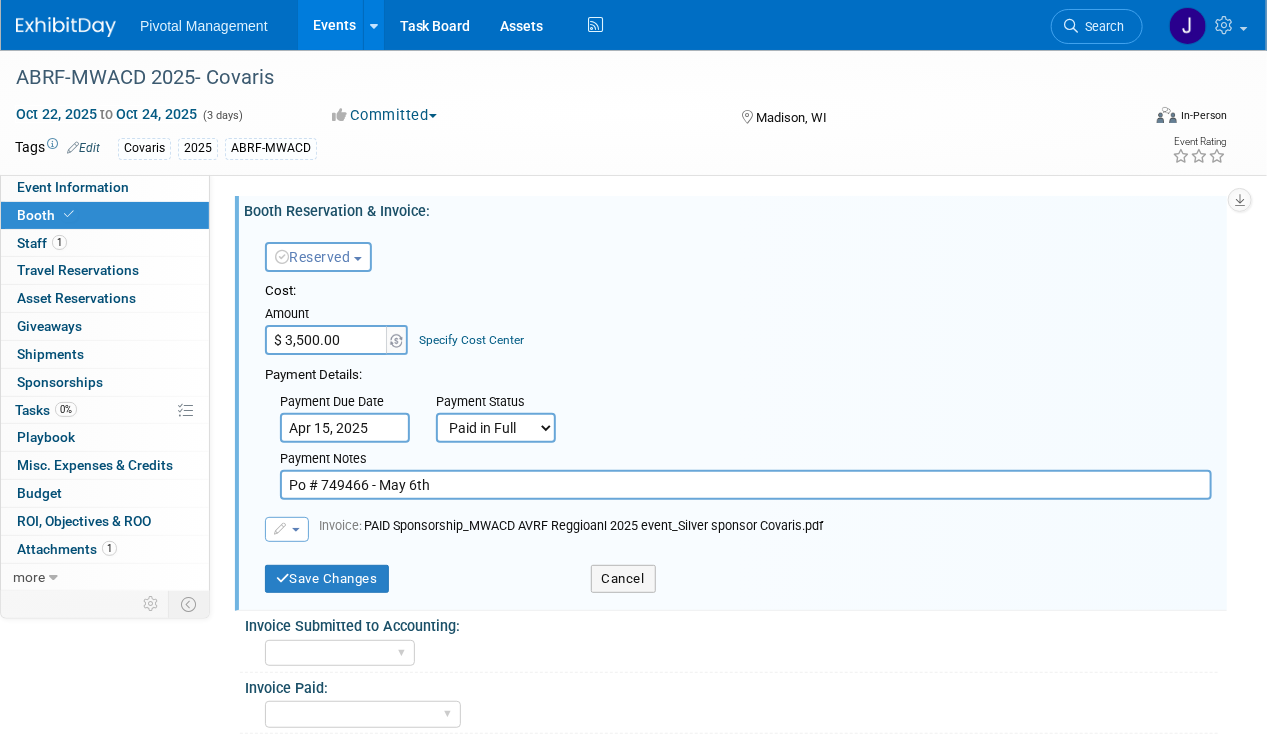 click on "Apr 15, 2025" at bounding box center (345, 428) 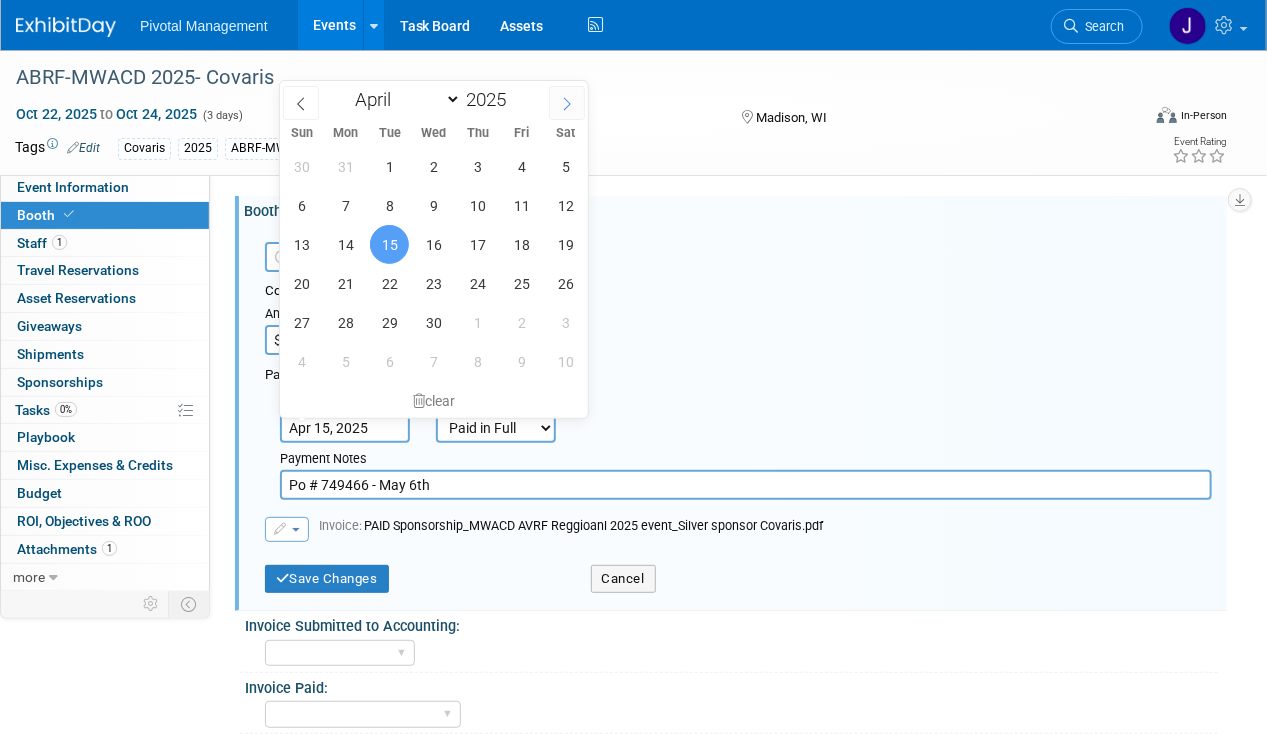 click 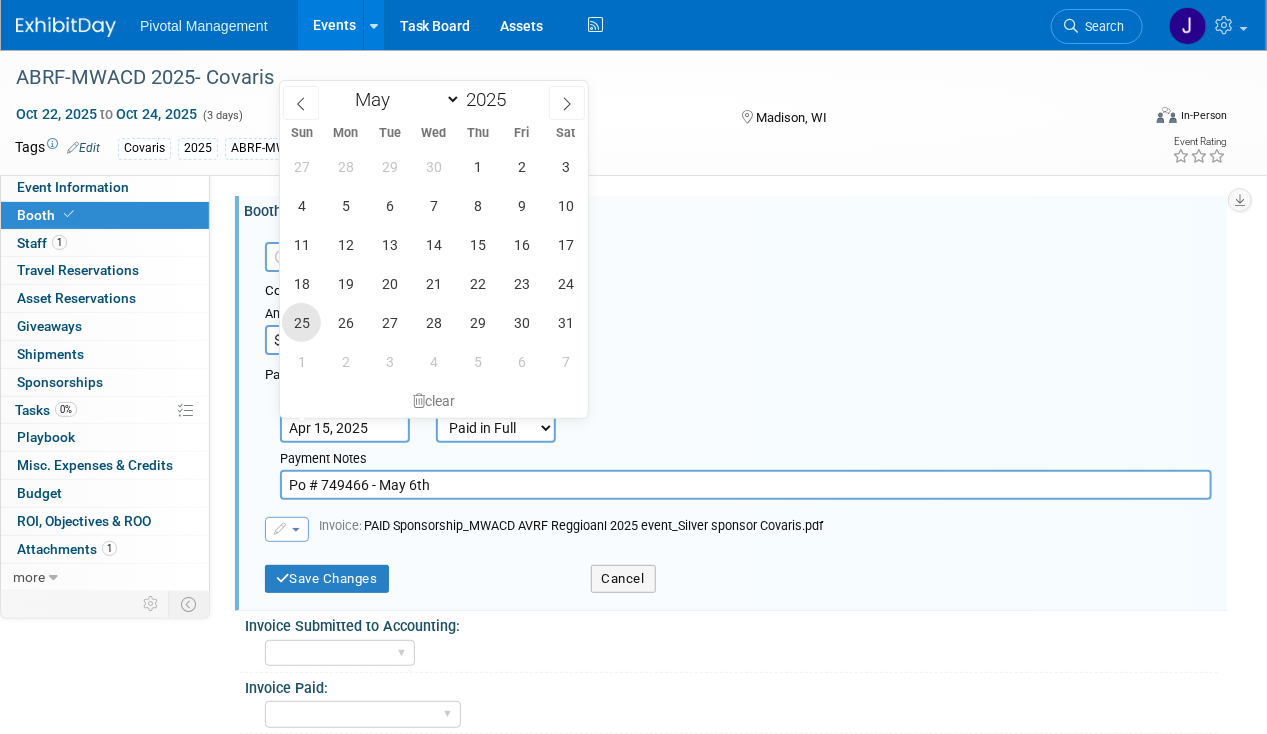 click on "25" at bounding box center [301, 322] 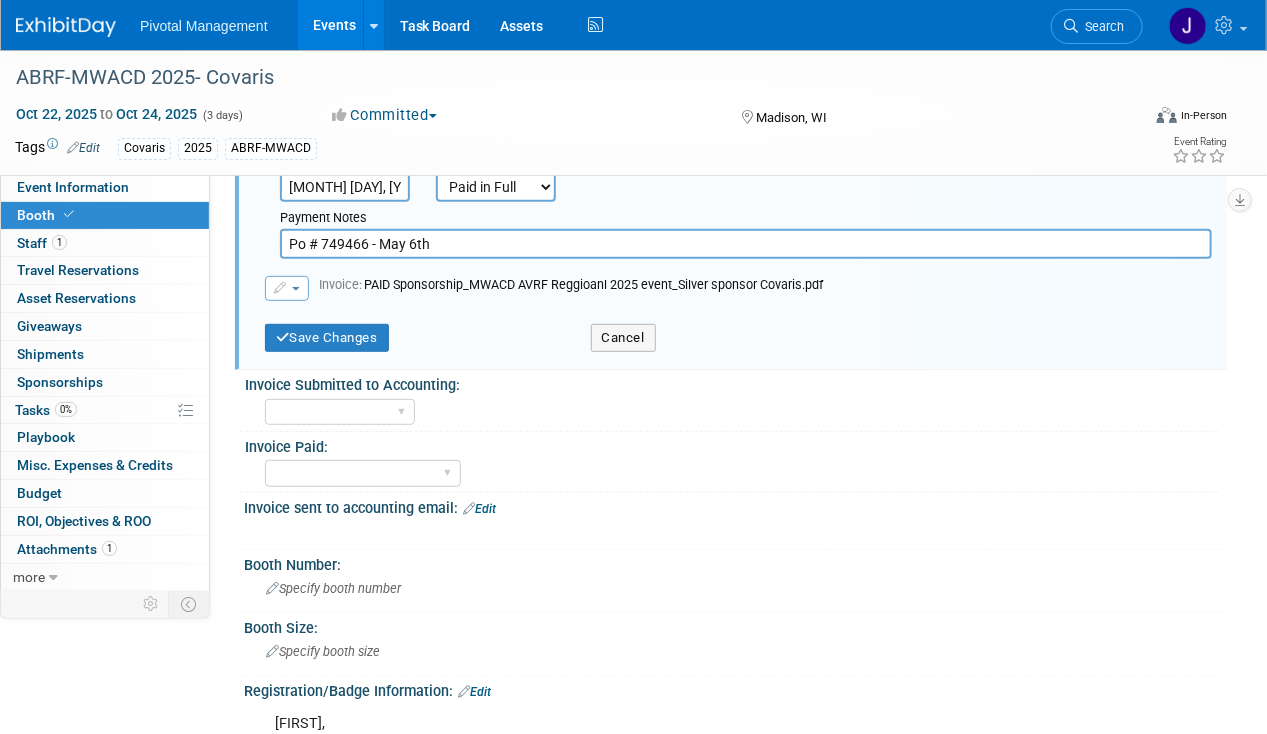 scroll, scrollTop: 260, scrollLeft: 0, axis: vertical 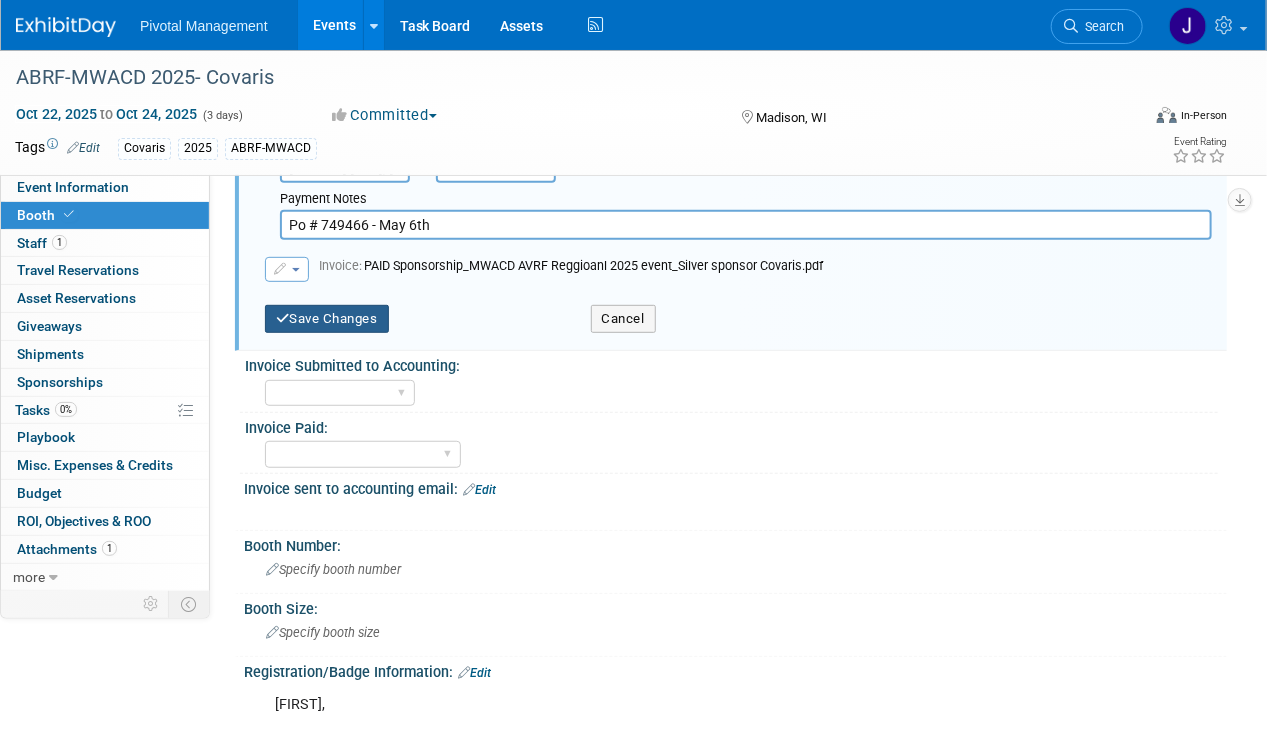click on "Save Changes" at bounding box center (327, 319) 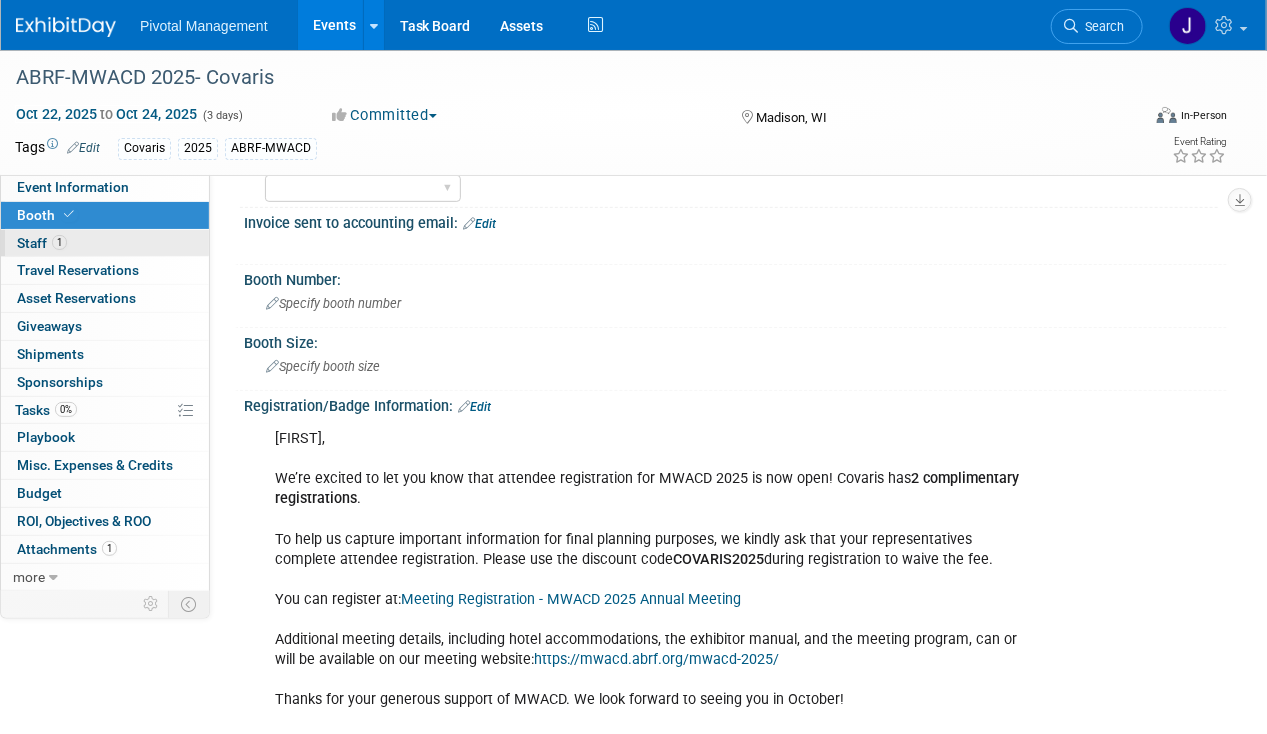 click on "1
Staff 1" at bounding box center [105, 243] 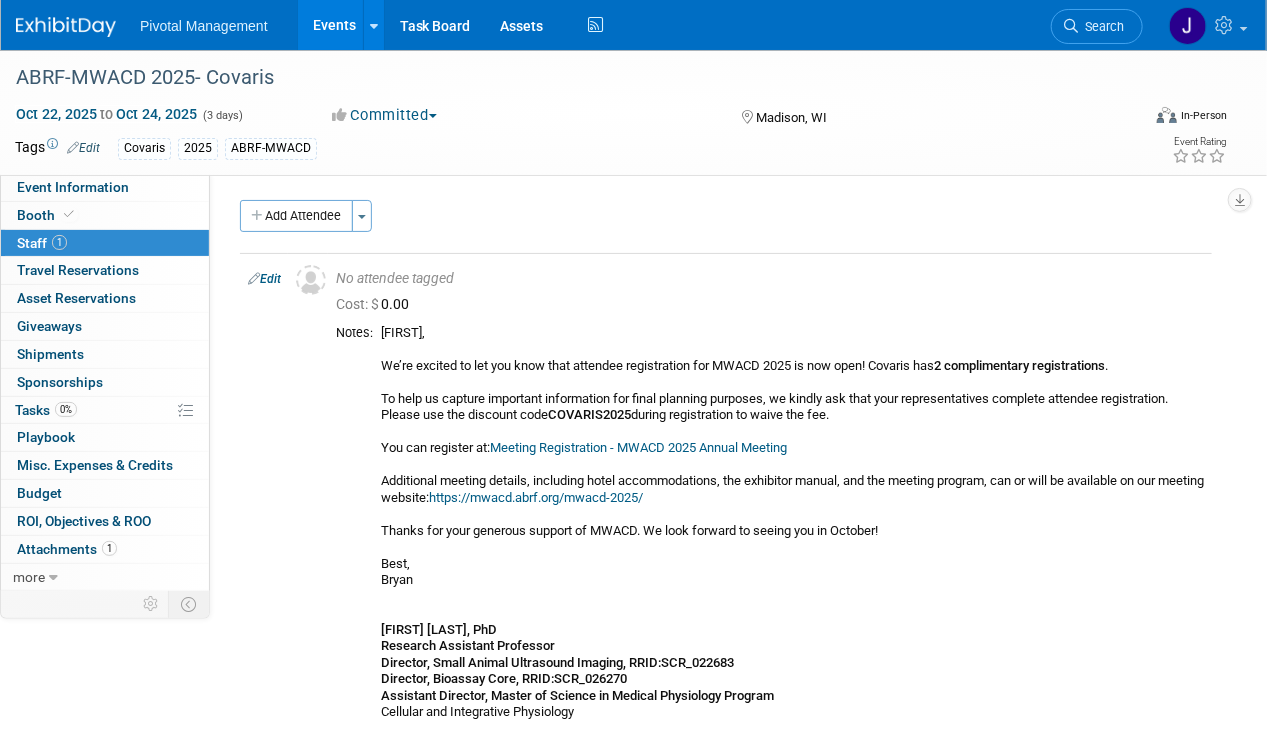 scroll, scrollTop: 0, scrollLeft: 0, axis: both 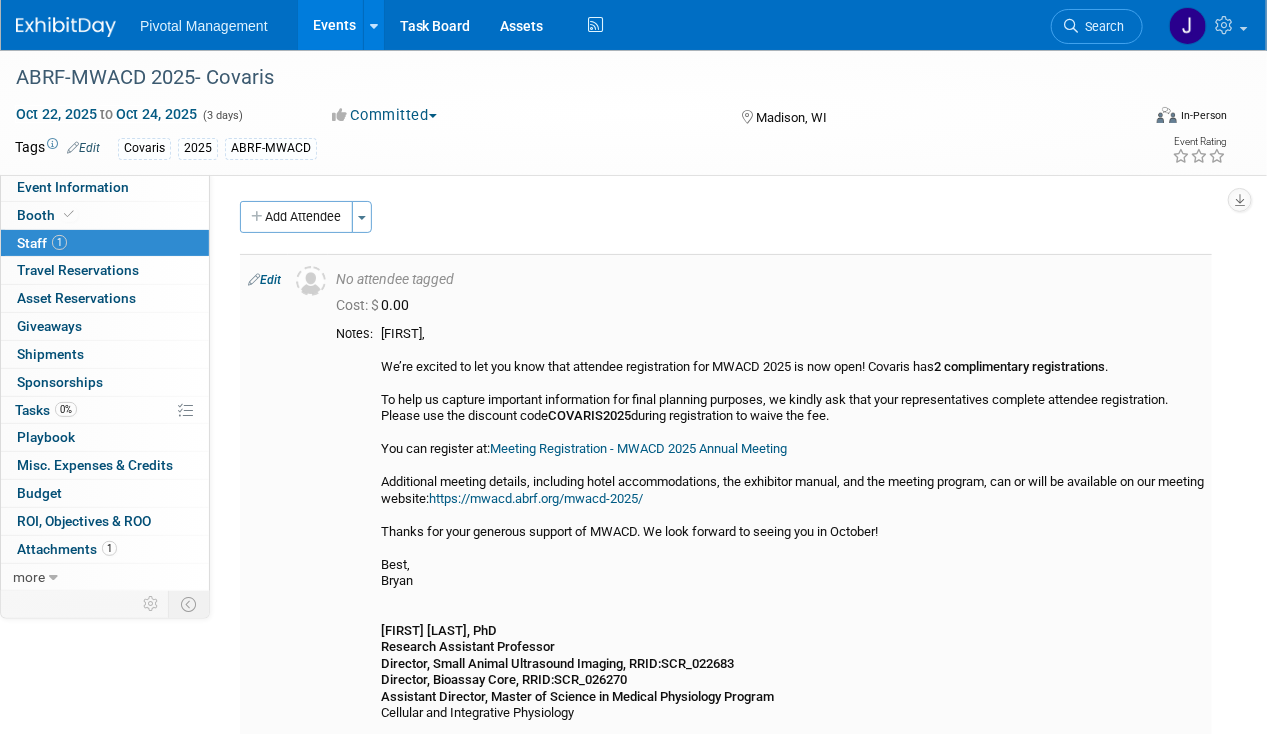 click on "Edit" at bounding box center [264, 280] 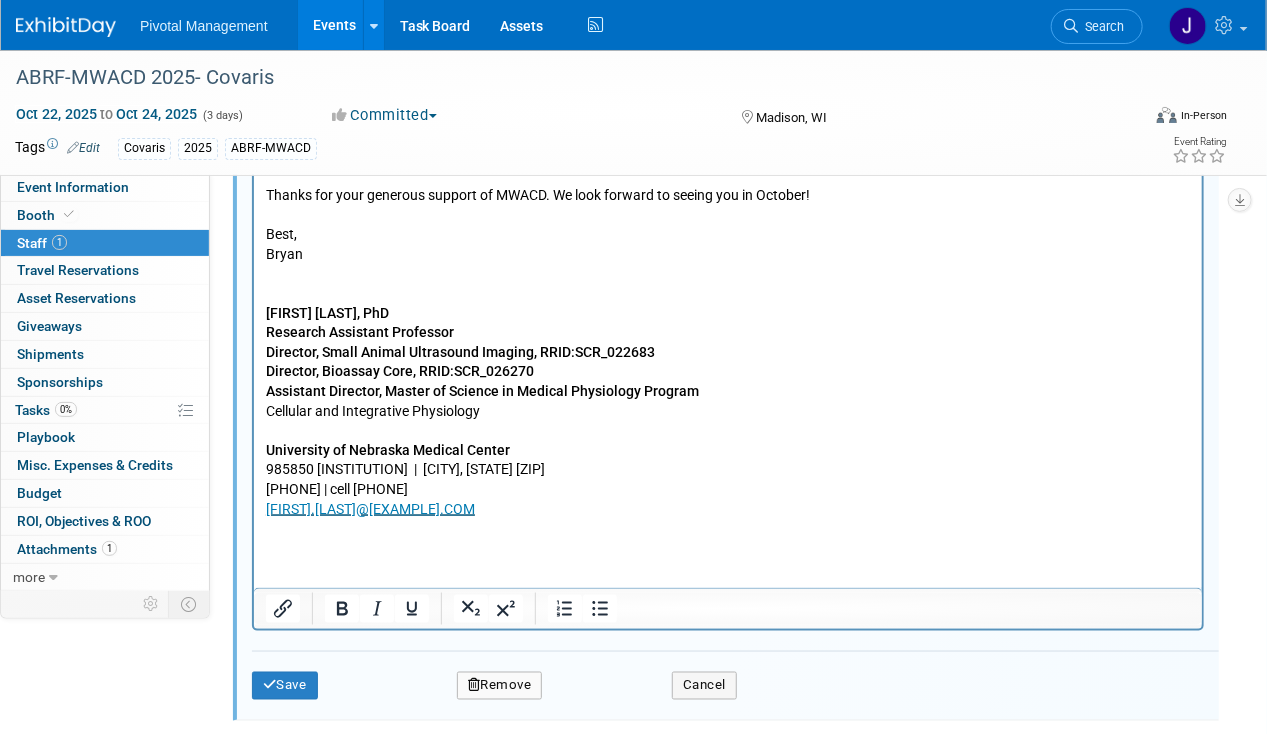 scroll, scrollTop: 820, scrollLeft: 0, axis: vertical 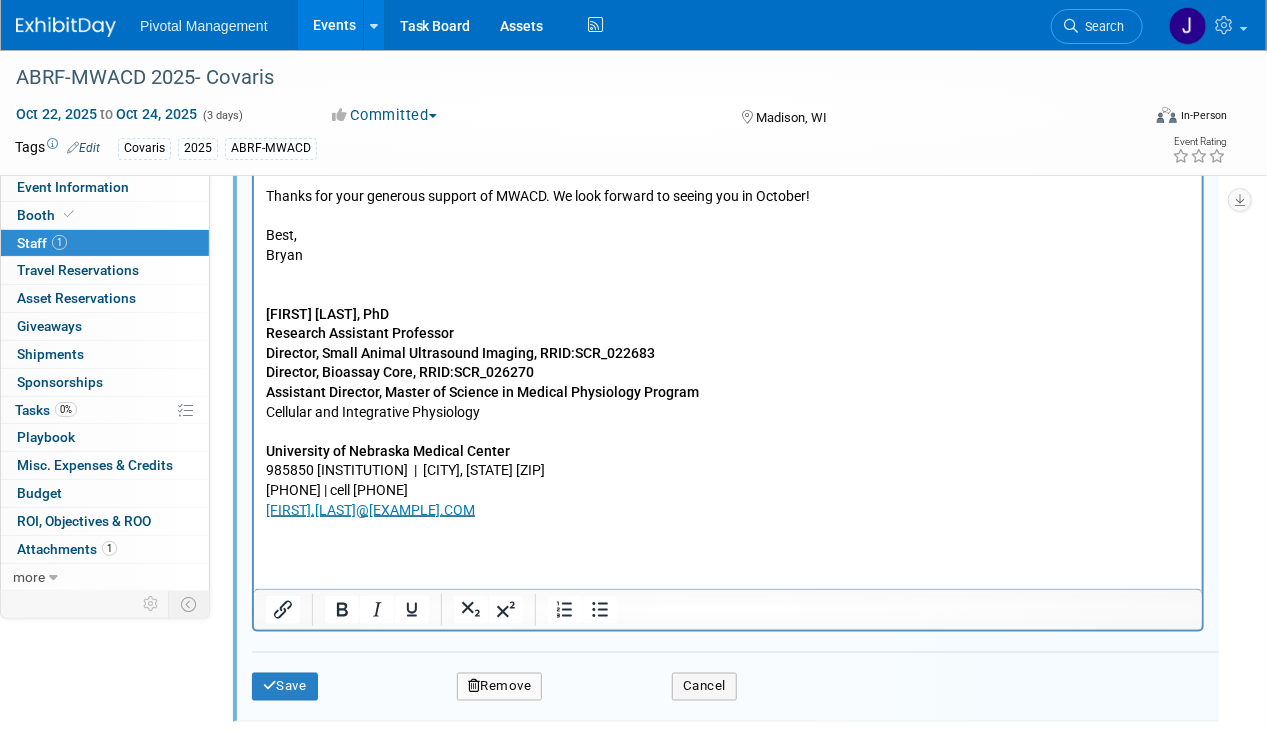 click on "Valerie,   We’re excited to let you know that attendee registration for MWACD 2025 is now open! Covaris has  2 complimentary registrations .   To help us capture important information for final planning purposes, we kindly ask that your representatives complete attendee registration. Please use the discount code  COVARIS2025  during registration to waive the fee.   You can register at:  Meeting Registration - MWACD 2025 Annual Meeting   Additional meeting details, including hotel accommodations, the exhibitor manual, and the meeting program, can or will be available on our meeting website:  https://mwacd.abrf.org/mwacd-2025/   Thanks for your generous support of MWACD. We look forward to seeing you in October!   Best, Bryan     Bryan T. Hackfort, PhD Research Assistant Professor Director, Small Animal Ultrasound Imaging, RRID:SCR_022683 Director, Bioassay Core, RRID:SCR_026270 Assistant Director, Master of Science in Medical Physiology Program Cellular and Integrative Physiology" at bounding box center (727, 247) 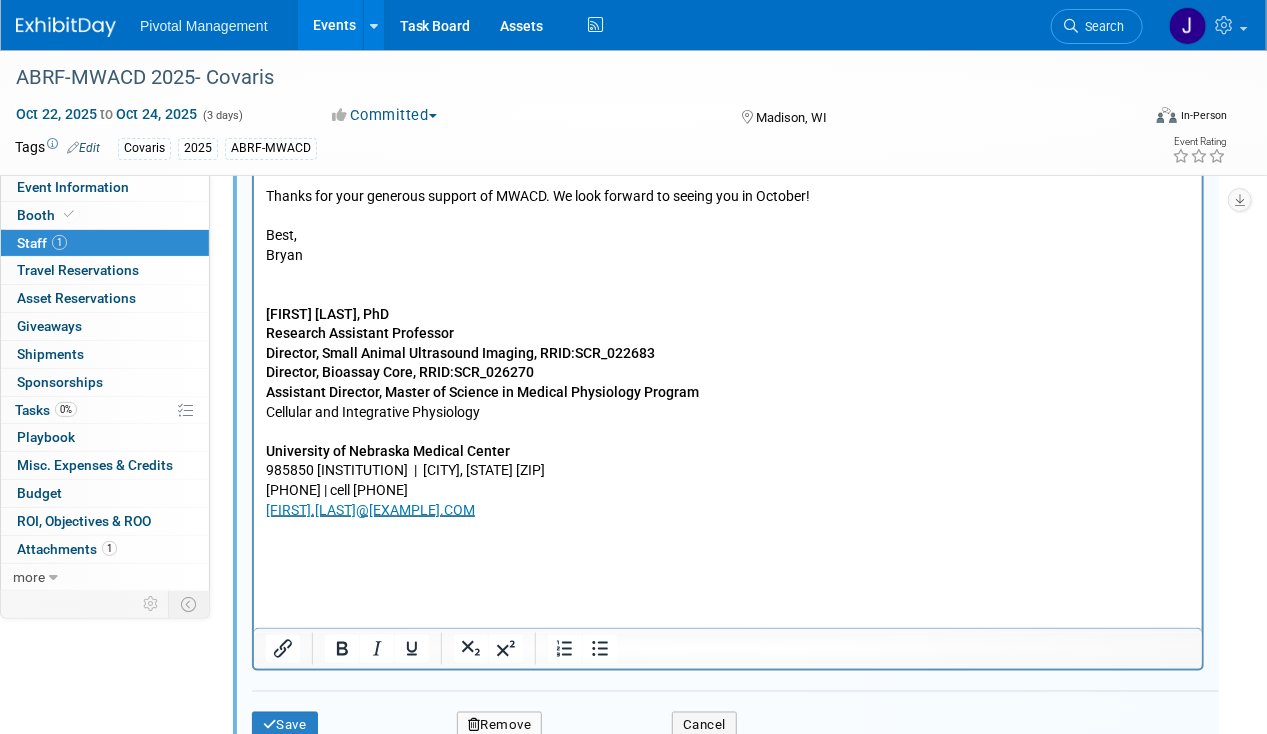 type 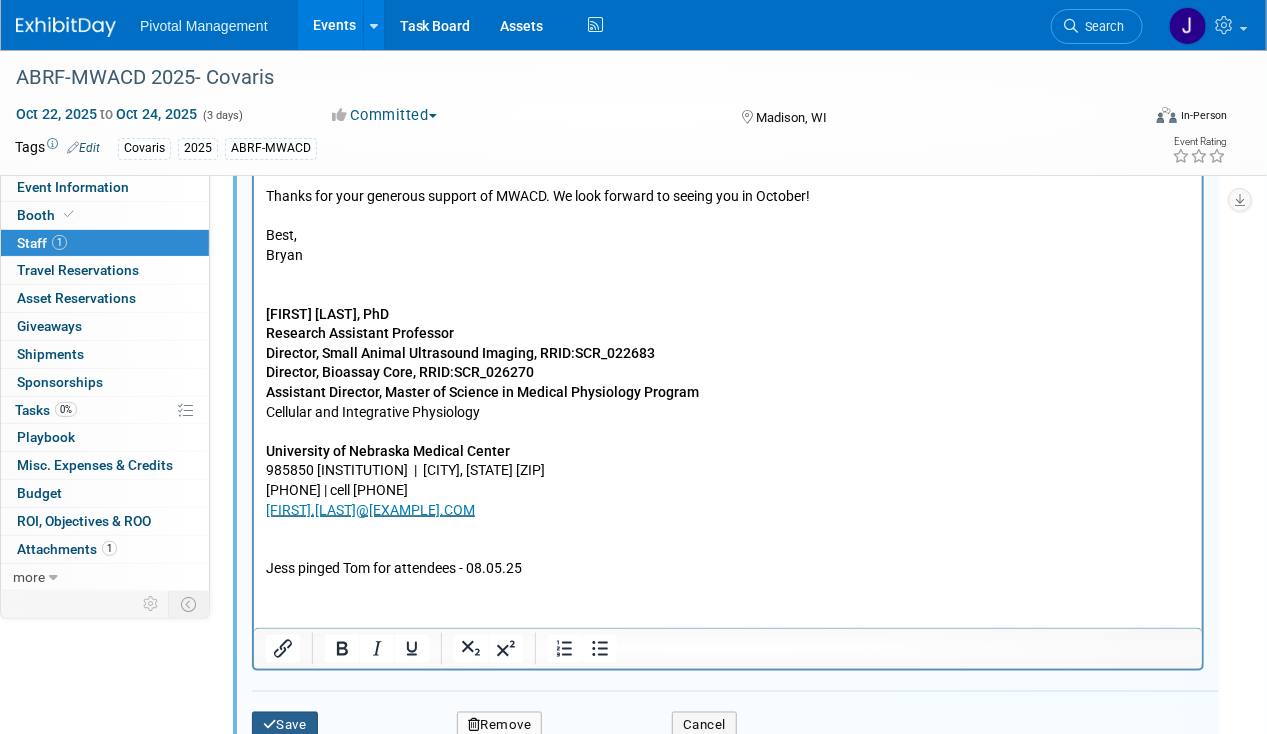 click on "Save" at bounding box center [285, 726] 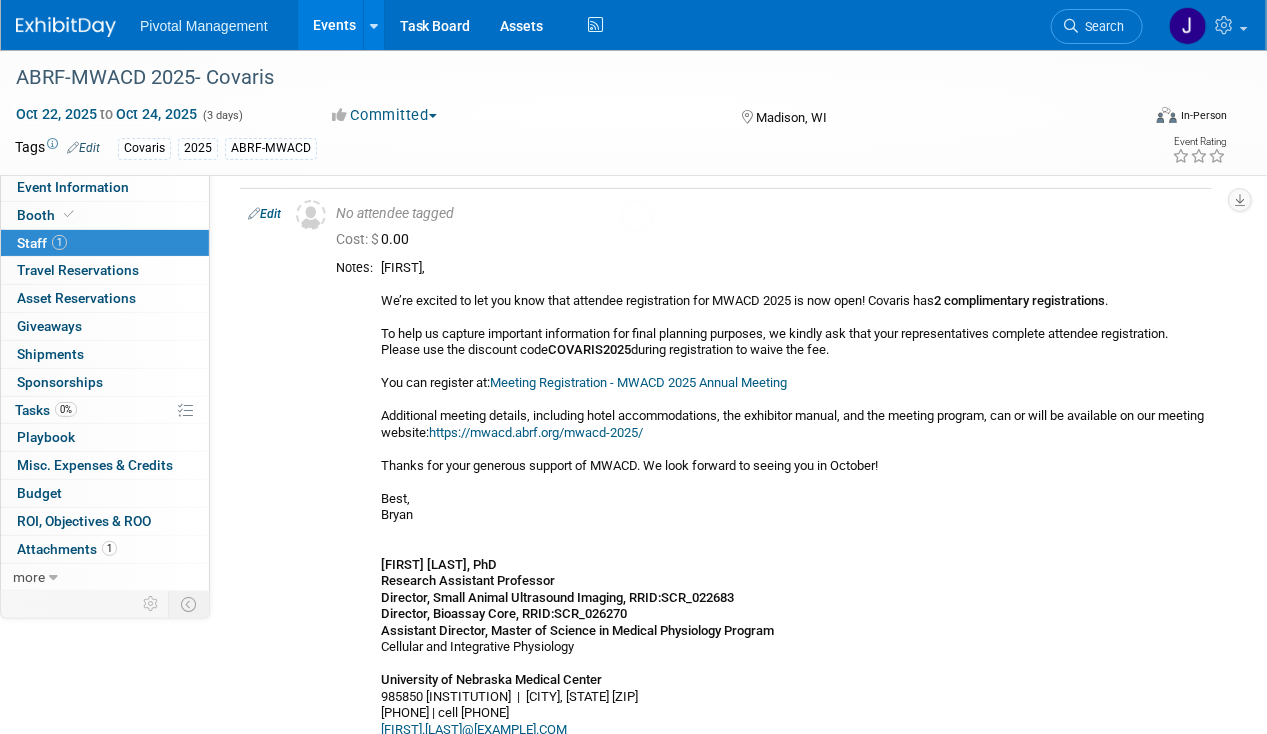 scroll, scrollTop: 372, scrollLeft: 0, axis: vertical 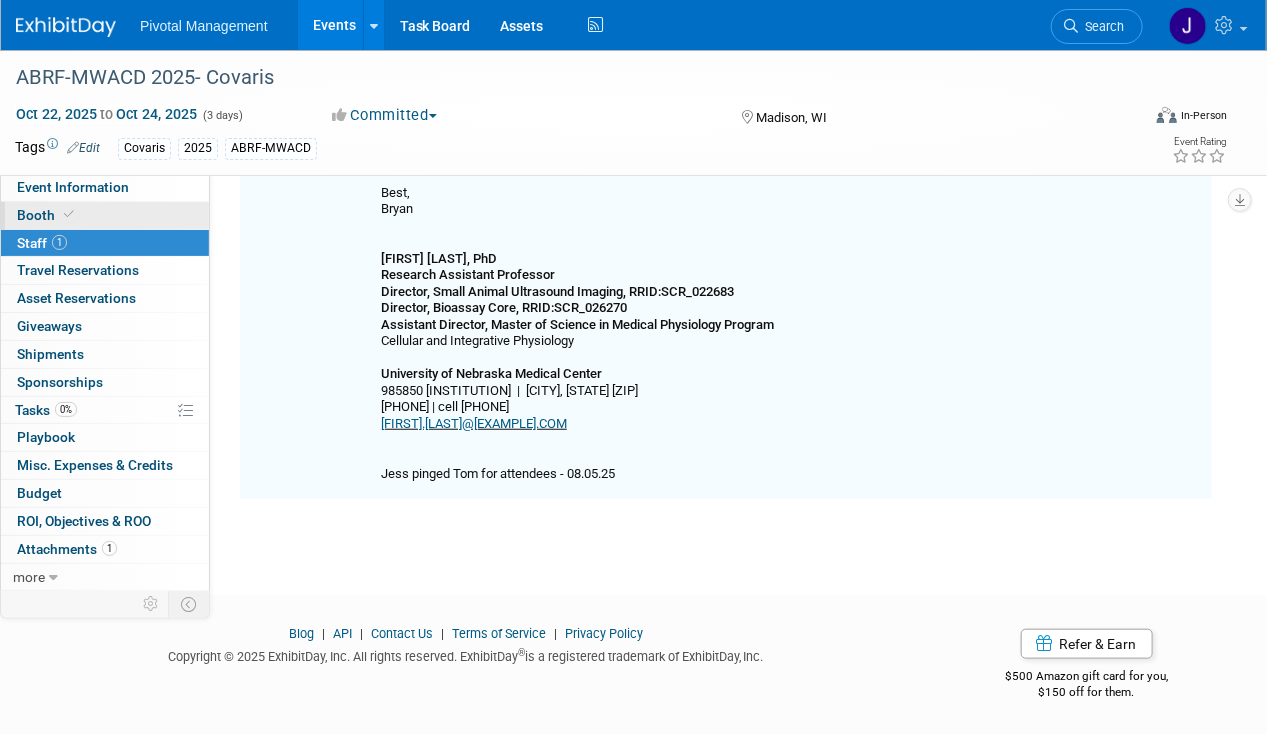 click on "Booth" at bounding box center (105, 215) 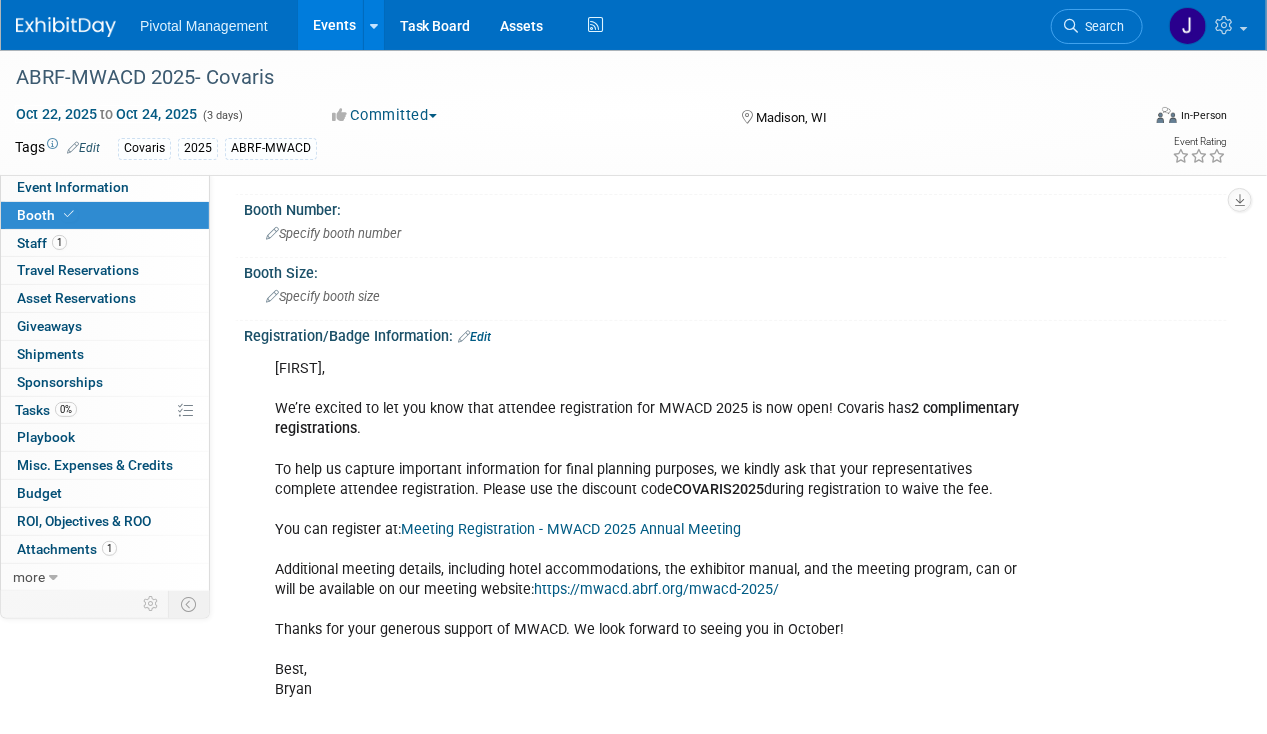 scroll, scrollTop: 331, scrollLeft: 0, axis: vertical 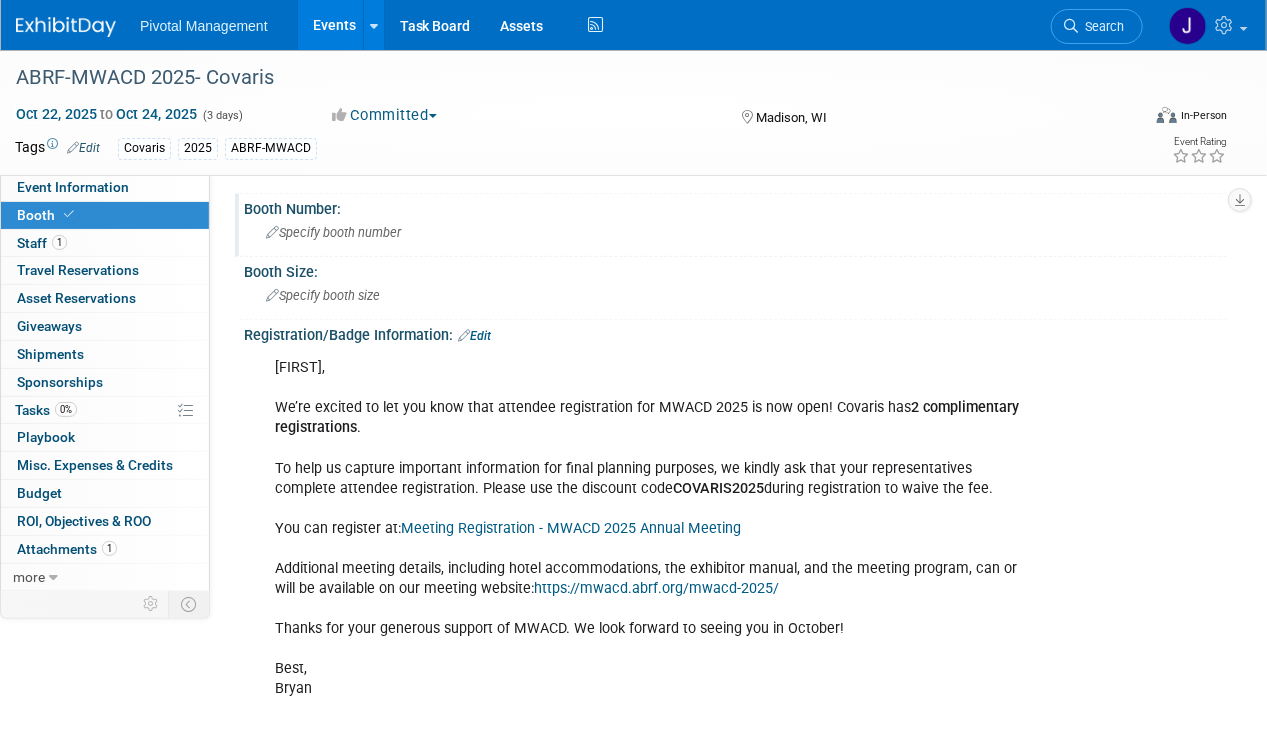 click on "Specify booth number" at bounding box center (333, 232) 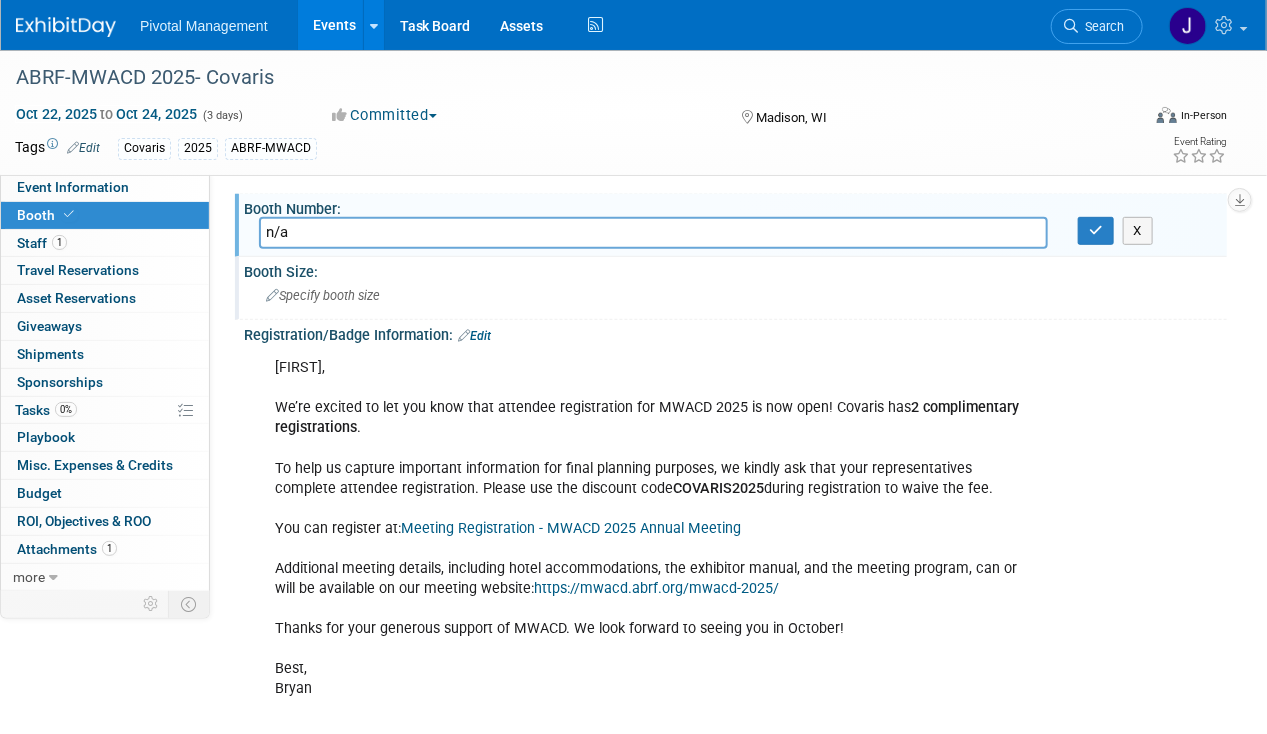 type on "n/a" 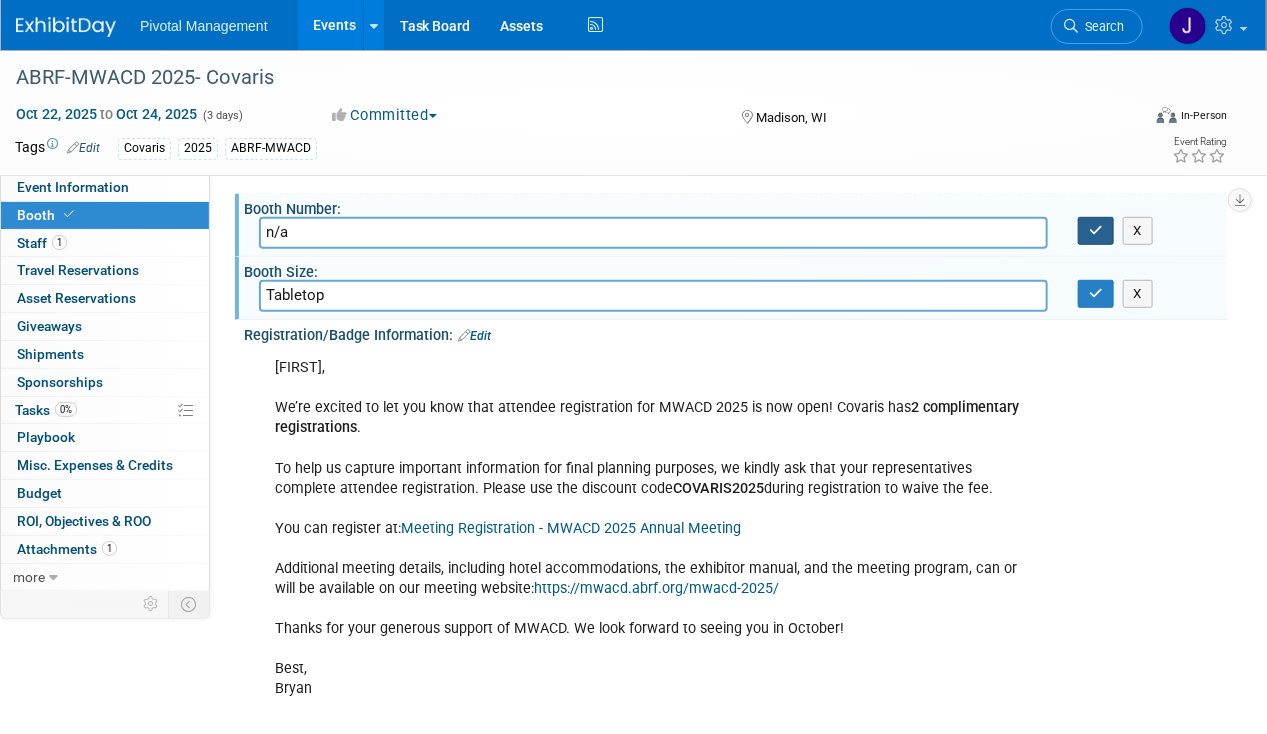 type on "Tabletop" 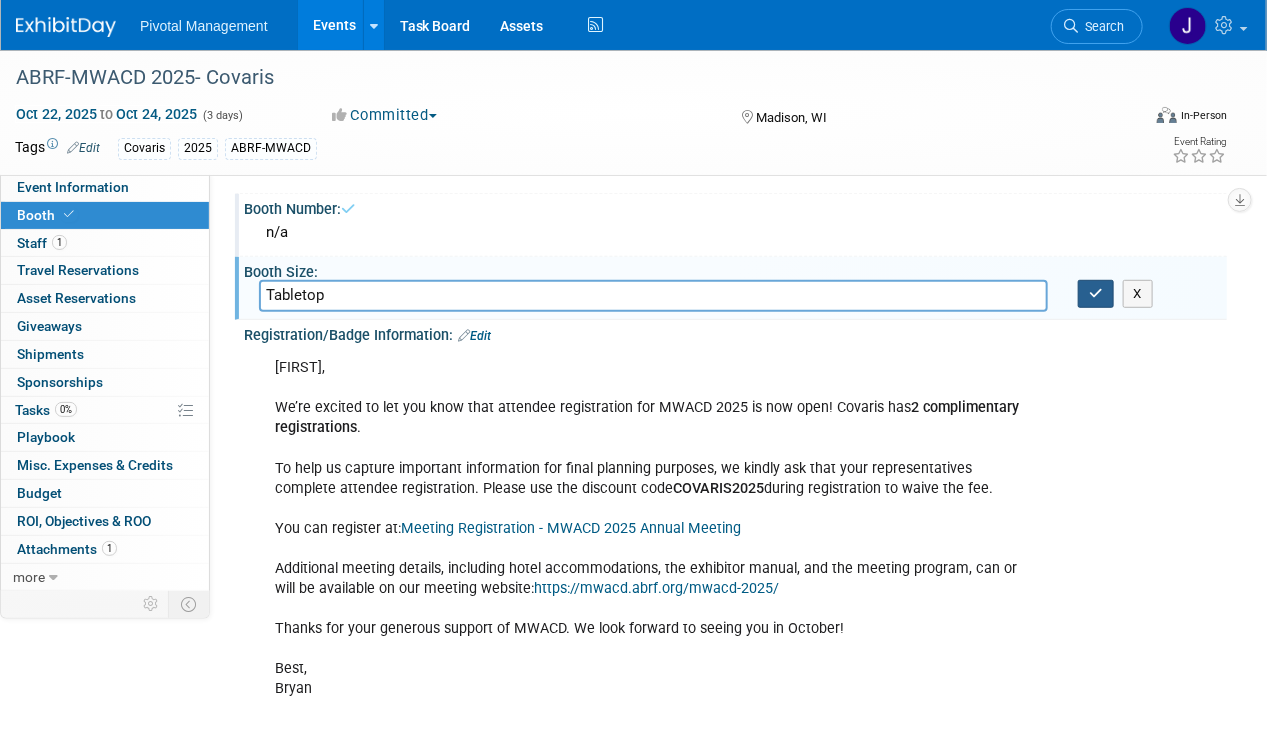 click at bounding box center (1096, 294) 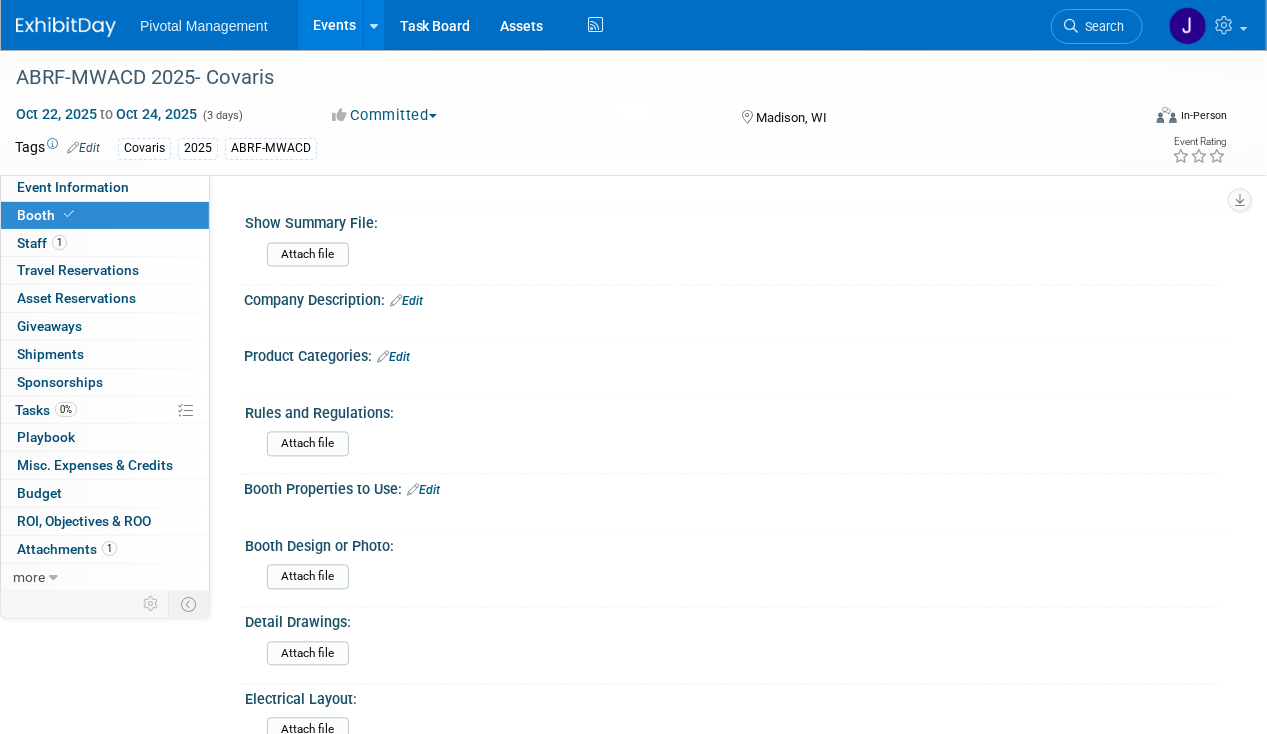scroll, scrollTop: 1316, scrollLeft: 0, axis: vertical 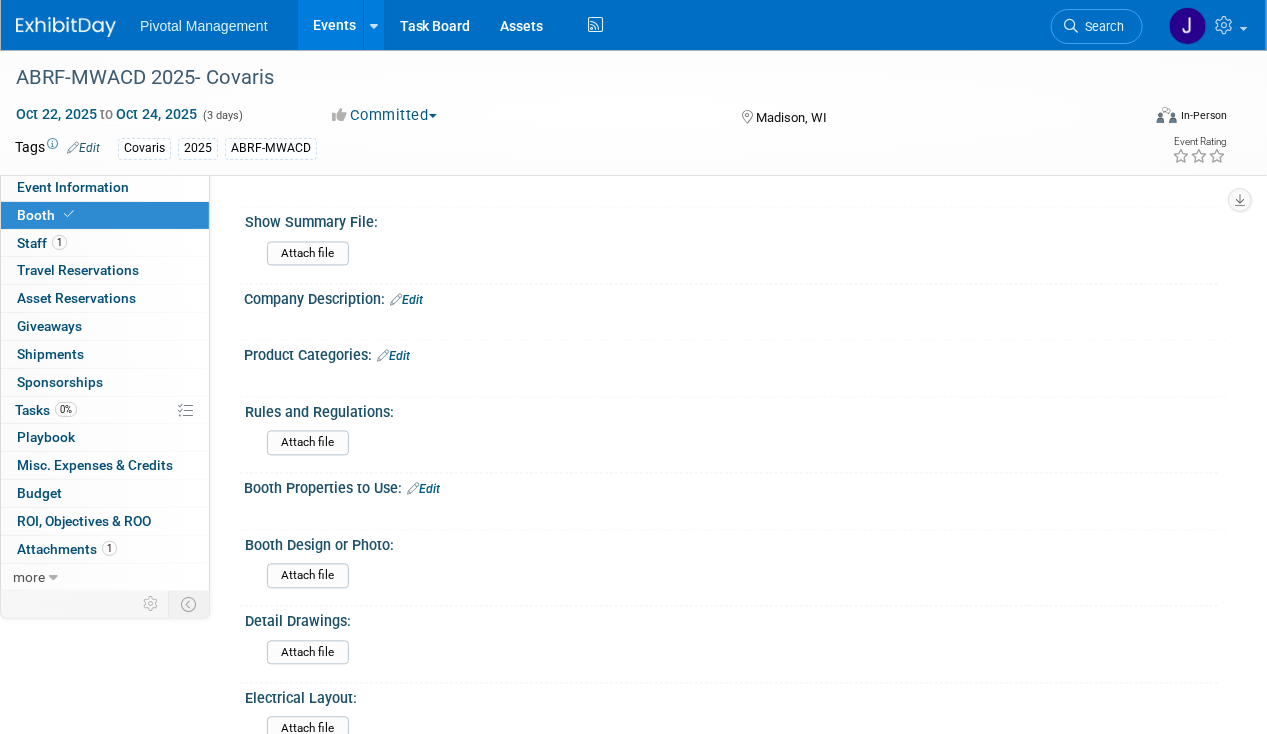 drag, startPoint x: 66, startPoint y: 187, endPoint x: 249, endPoint y: 214, distance: 184.98108 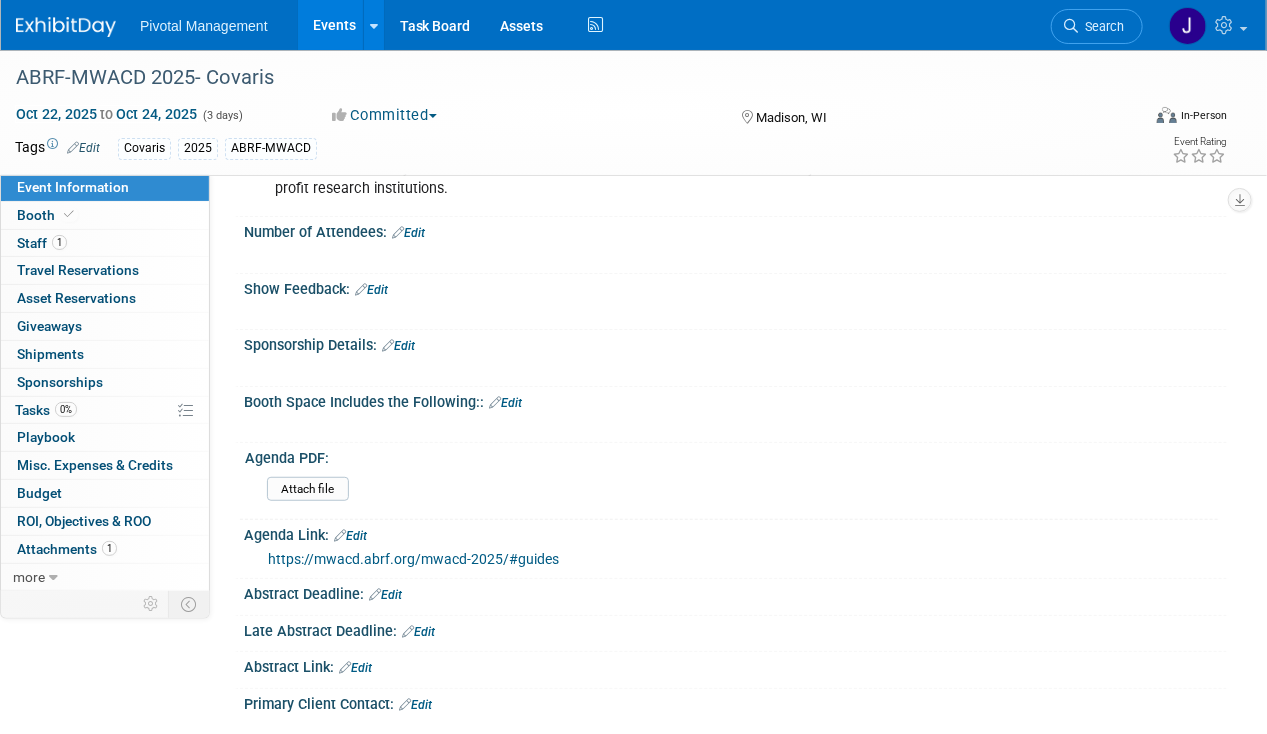 scroll, scrollTop: 232, scrollLeft: 0, axis: vertical 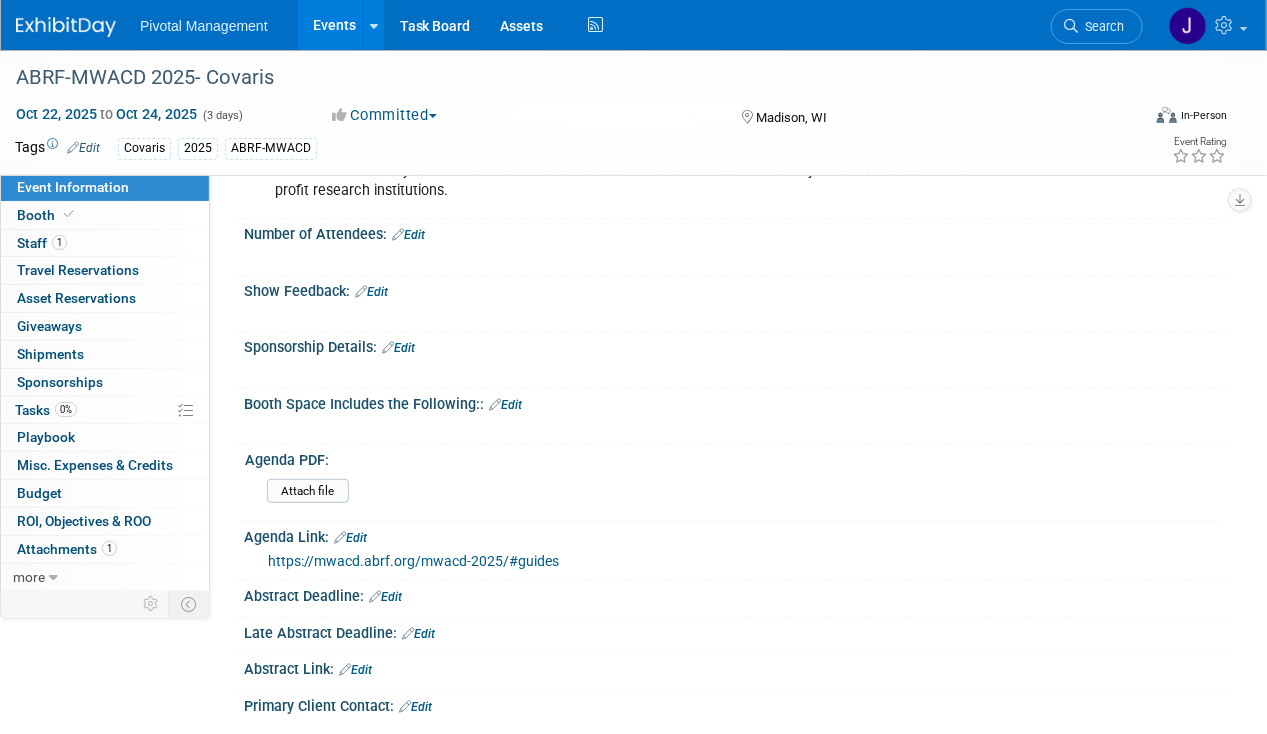 click on "Edit" at bounding box center [398, 348] 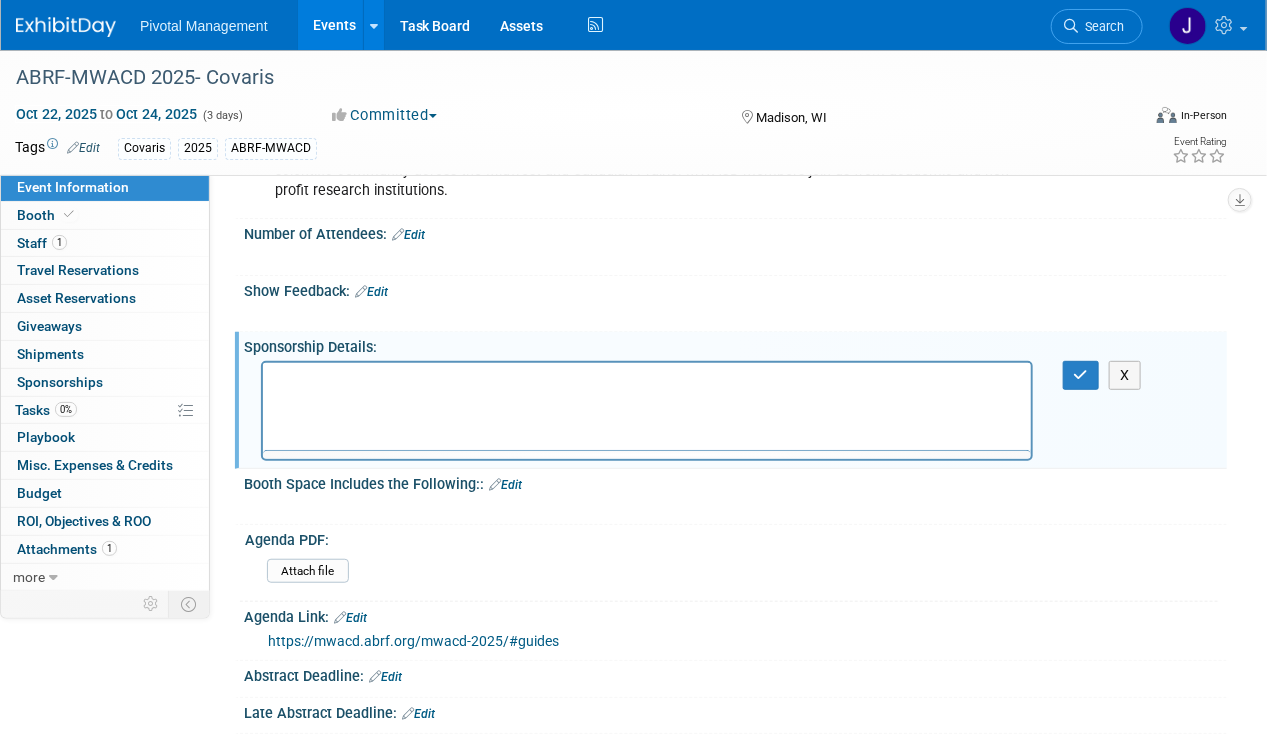 scroll, scrollTop: 0, scrollLeft: 0, axis: both 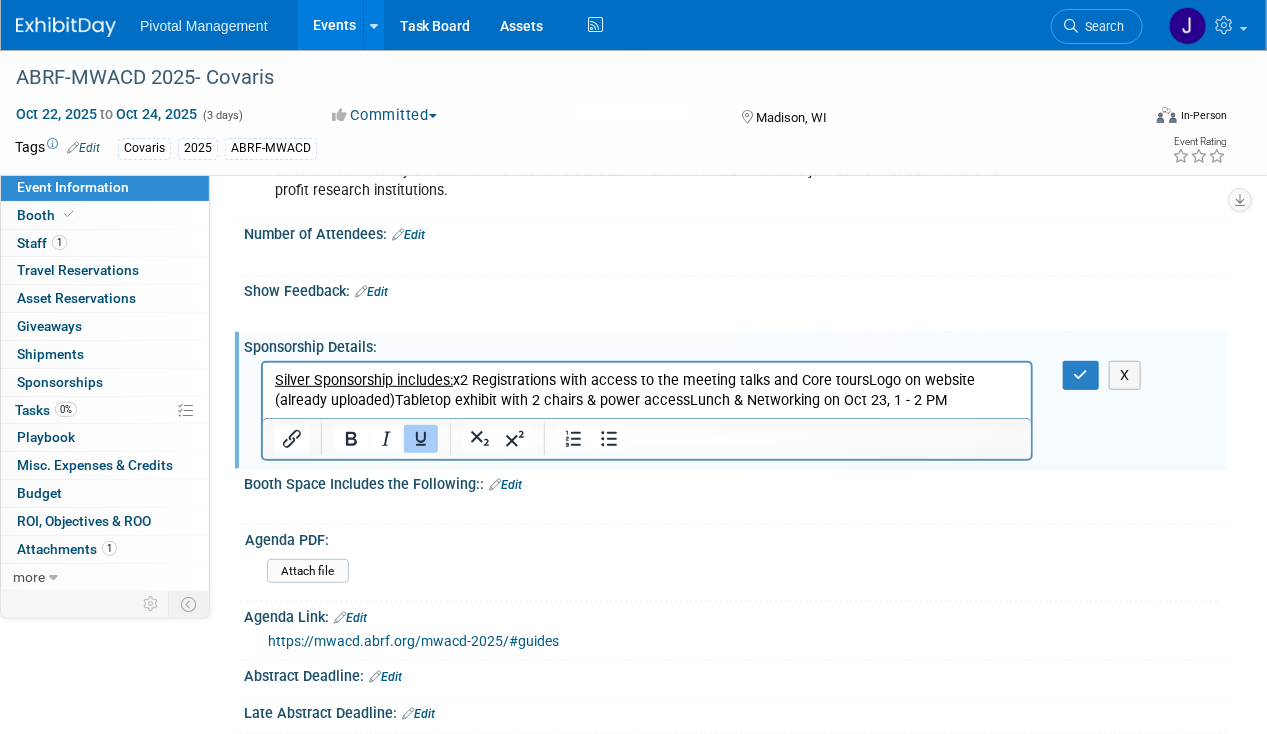click on "Silver Sponsorship includes:  x2 Registrations with access to the meeting talks and Core toursLogo on website (already uploaded)Tabletop exhibit with 2 chairs & power accessLunch & Networking on Oct 23, 1 - 2 PM" at bounding box center (646, 390) 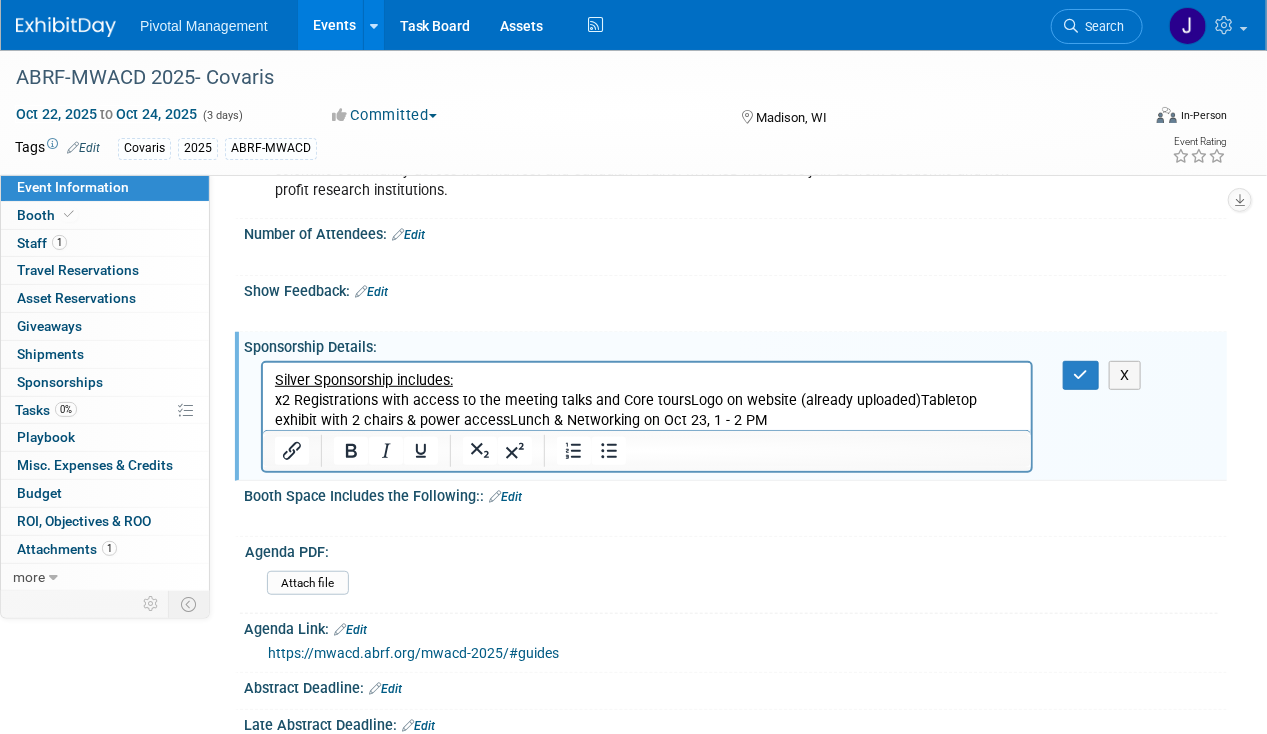 click on "x2 Registrations with access to the meeting talks and Core toursLogo on website (already uploaded)Tabletop exhibit with 2 chairs & power accessLunch & Networking on Oct 23, 1 - 2 PM" at bounding box center (646, 410) 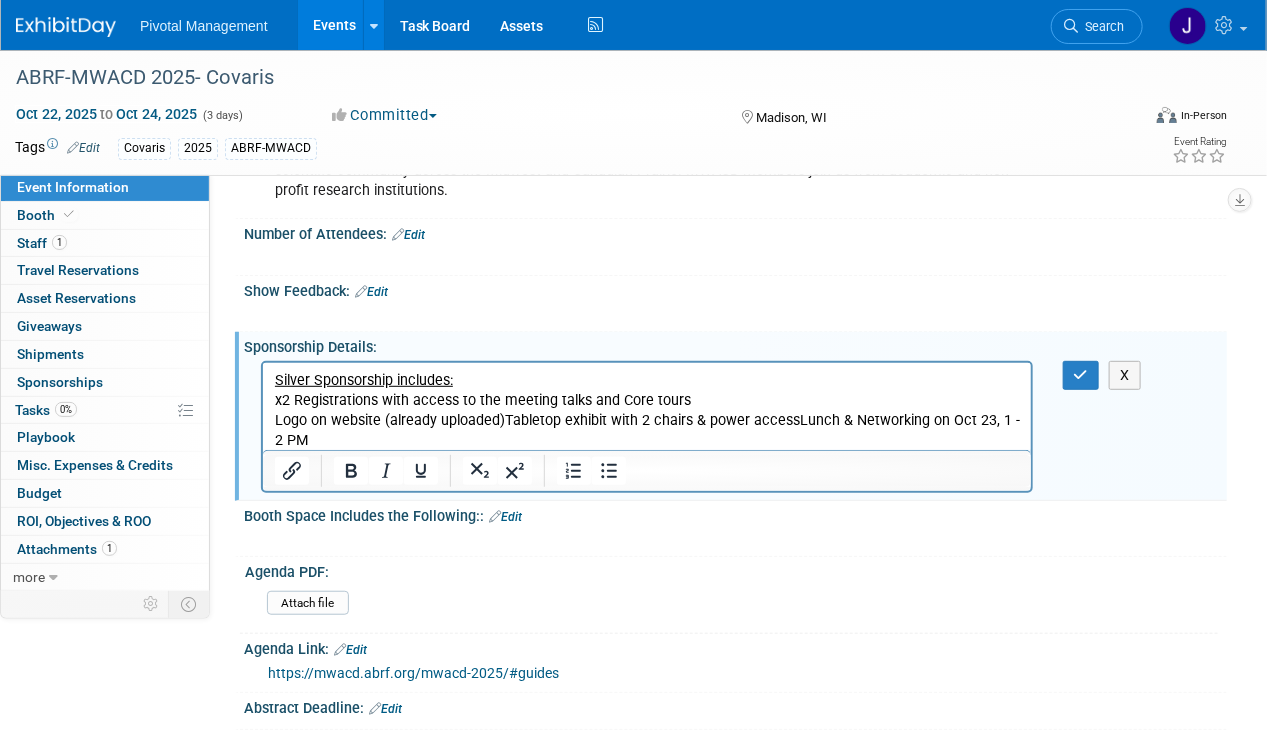click on "Logo on website (already uploaded)Tabletop exhibit with 2 chairs & power accessLunch & Networking on Oct 23, 1 - 2 PM" at bounding box center (646, 430) 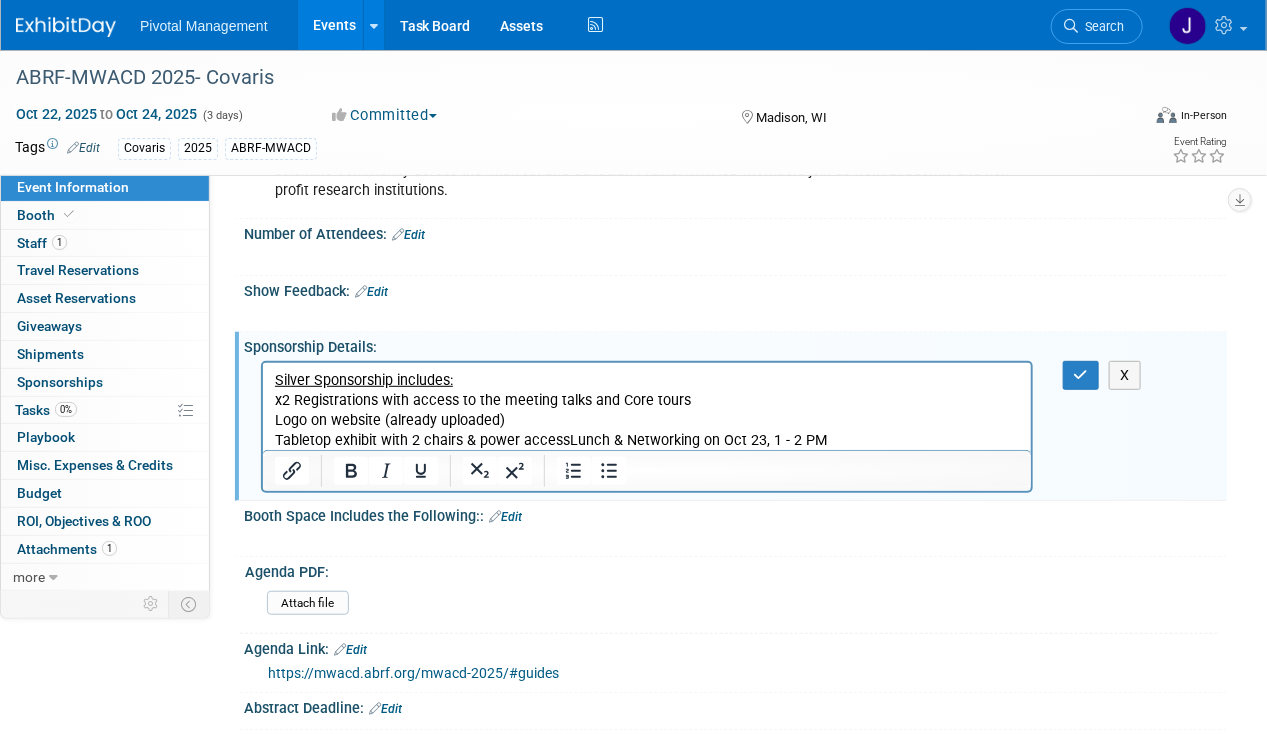 click on "Tabletop exhibit with 2 chairs & power accessLunch & Networking on Oct 23, 1 - 2 PM" at bounding box center [646, 440] 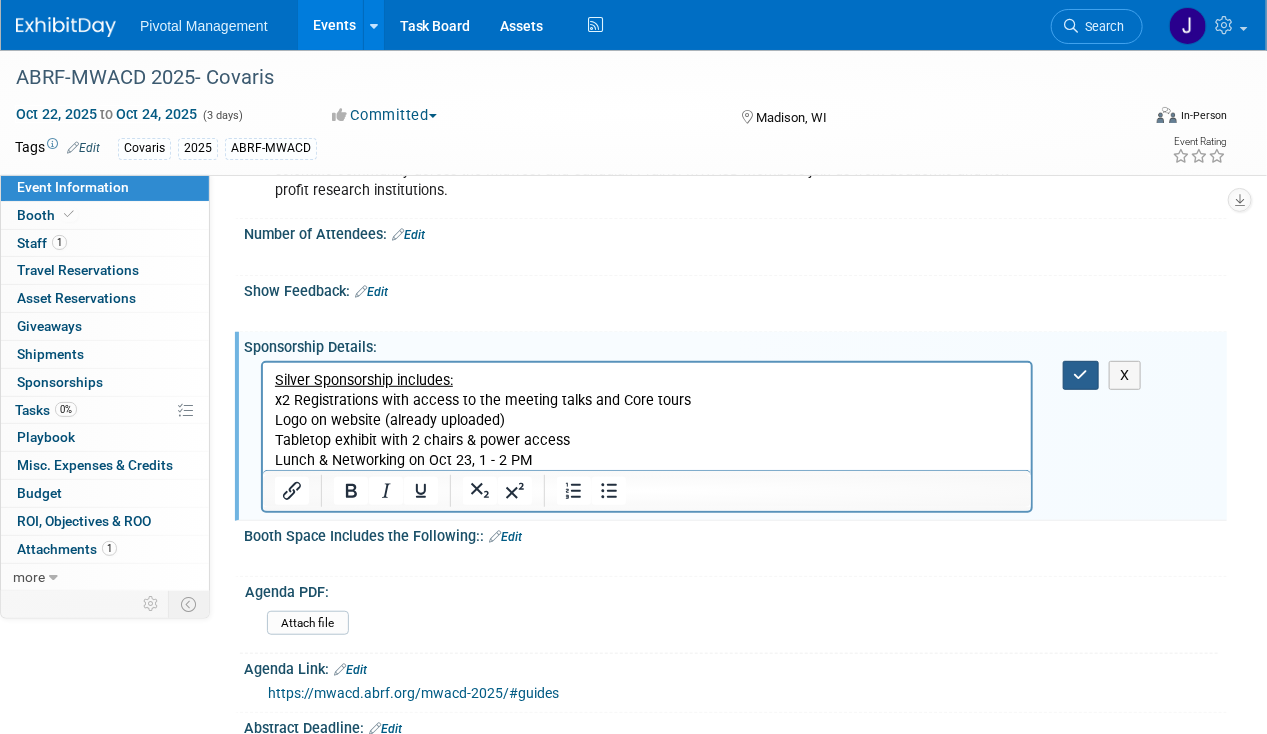 click at bounding box center [1081, 375] 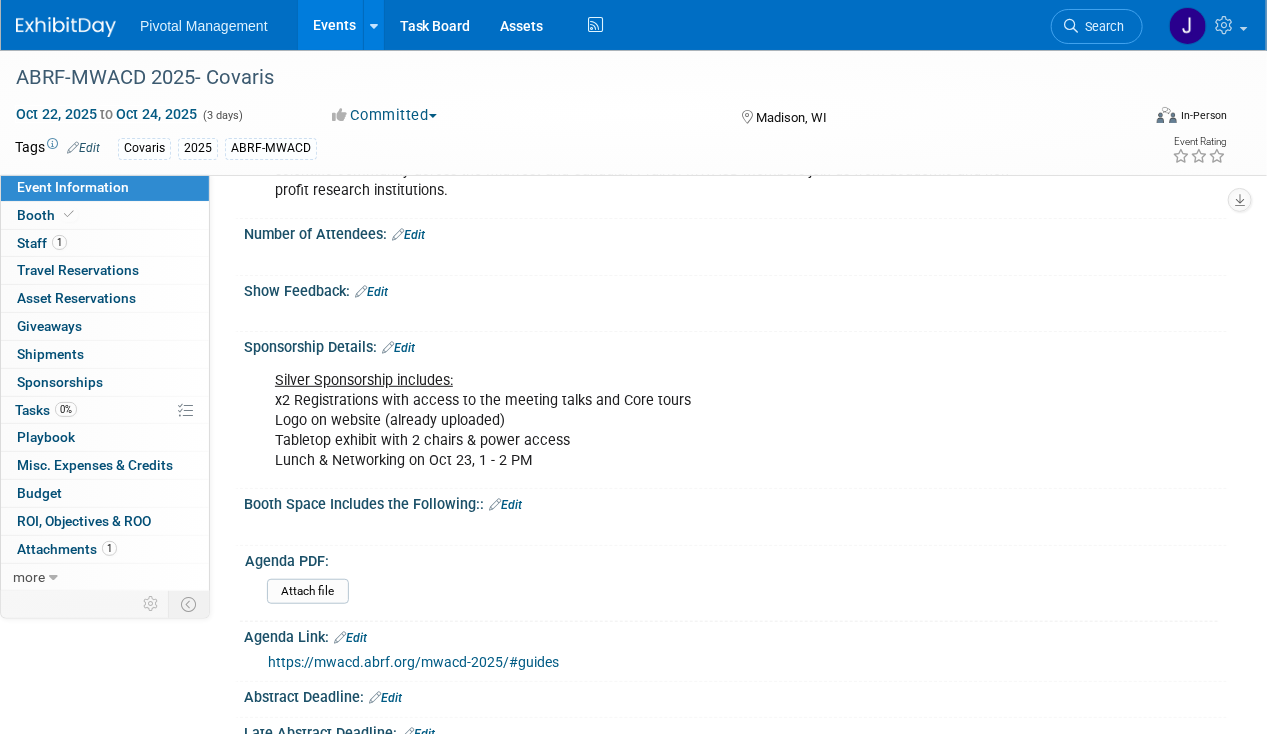 click on "Events" at bounding box center [334, 25] 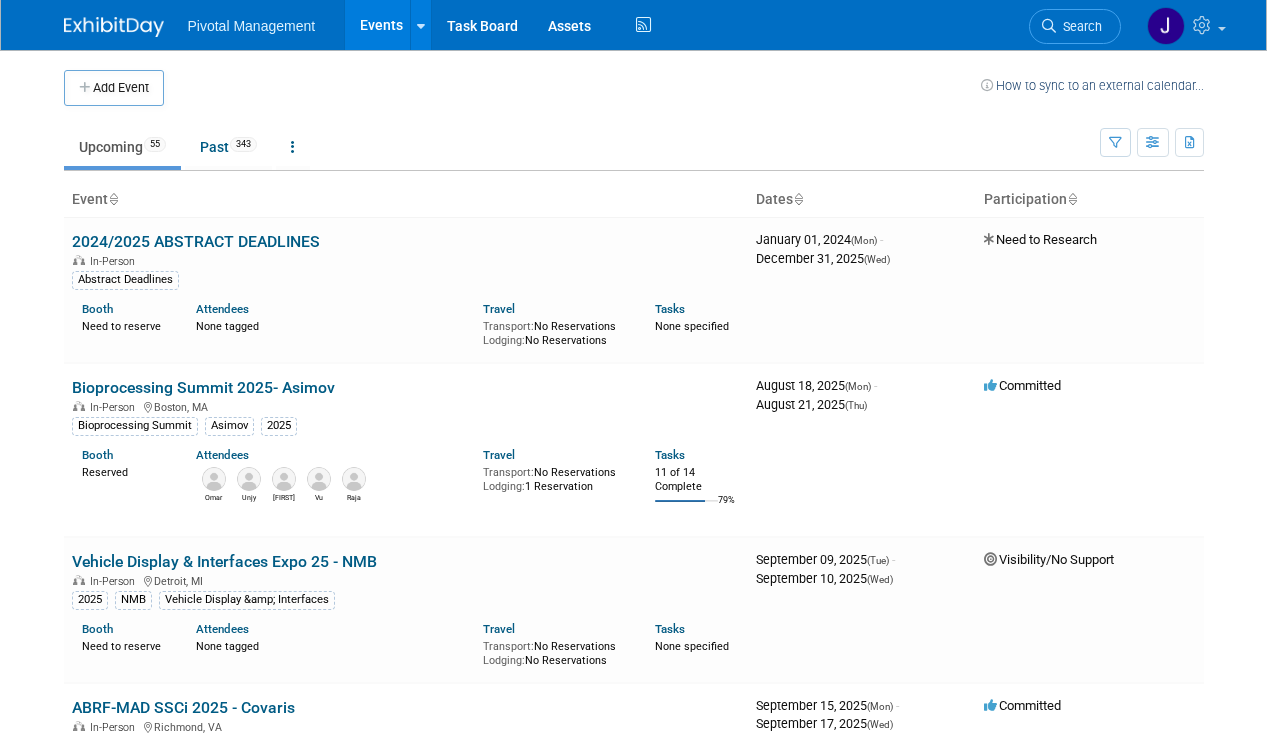 scroll, scrollTop: 0, scrollLeft: 0, axis: both 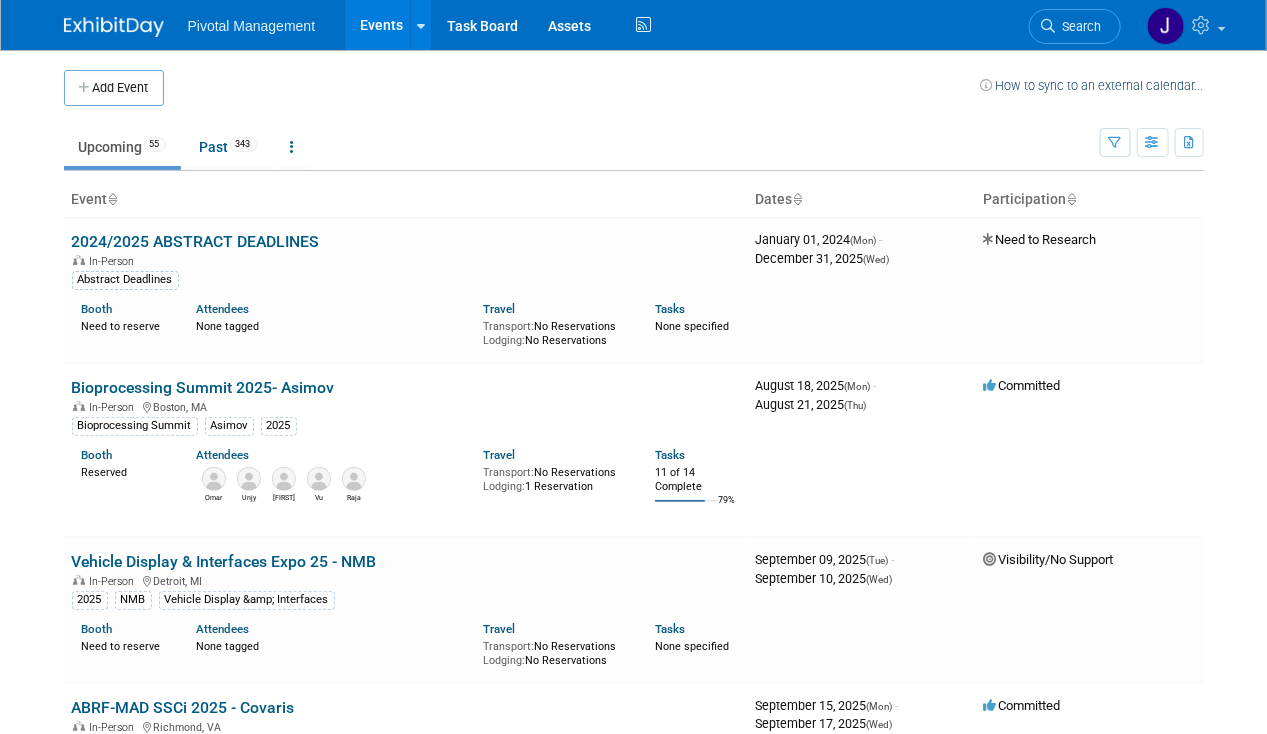 click on "Search" at bounding box center (1079, 26) 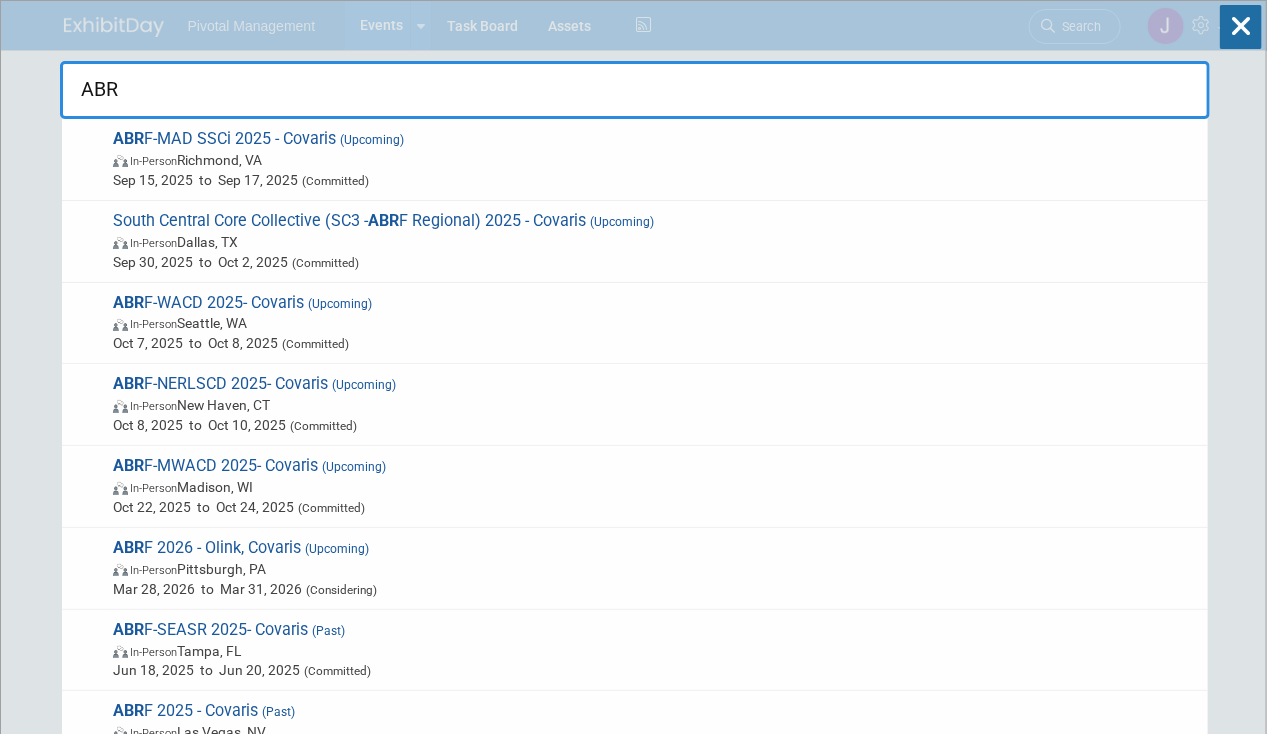 type on "ABRF" 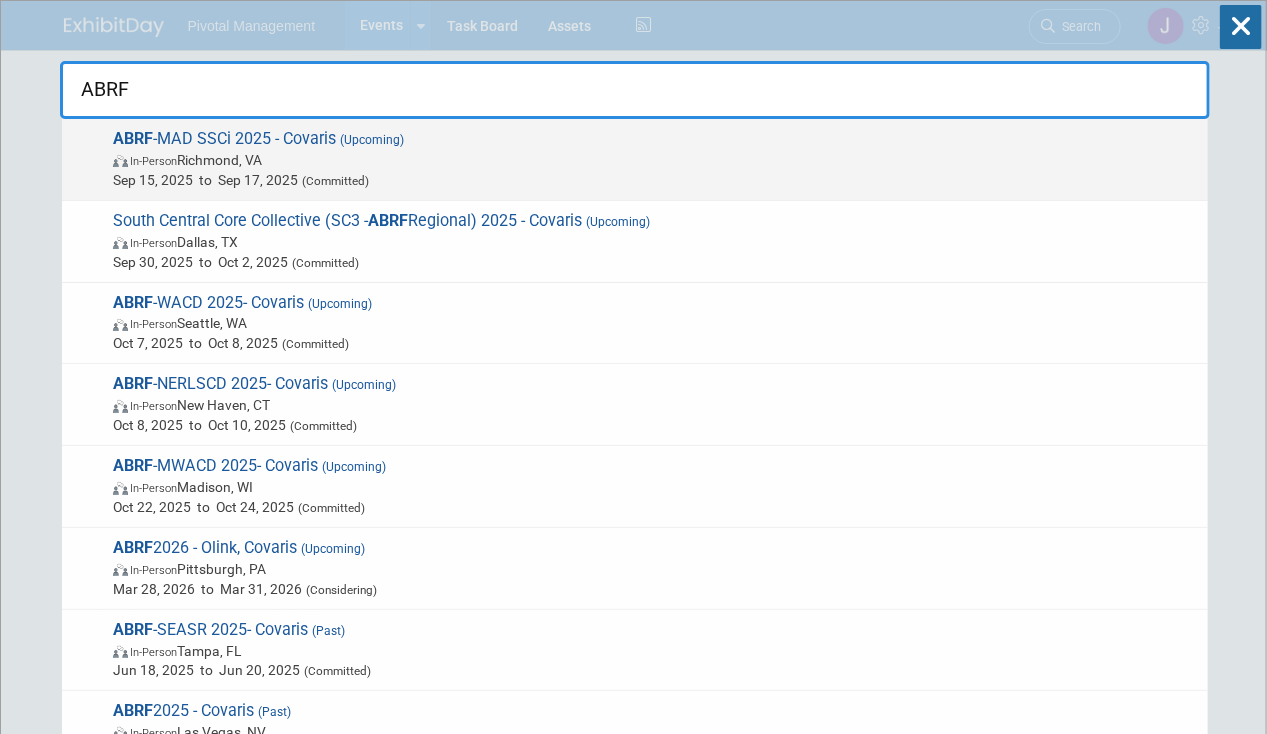 click on "In-Person   [CITY], [STATE]" at bounding box center [655, 160] 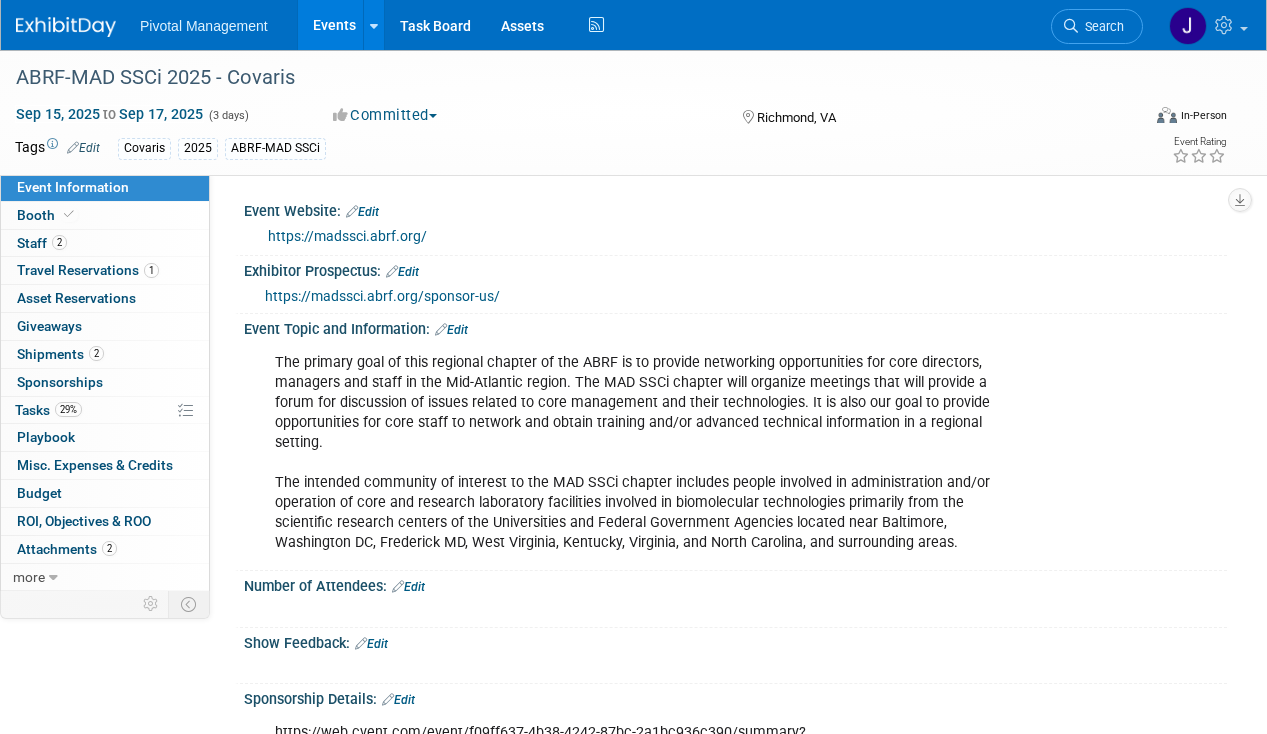 scroll, scrollTop: 0, scrollLeft: 0, axis: both 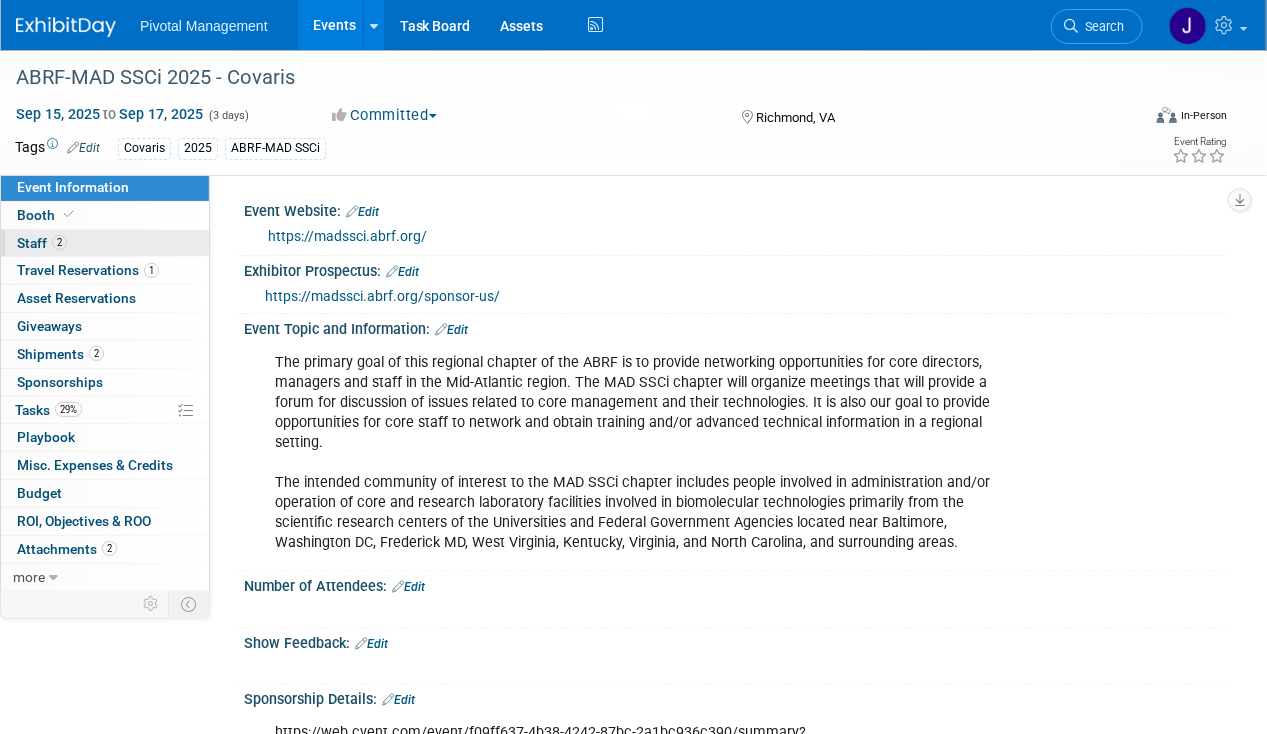 click on "Staff 2" at bounding box center (42, 243) 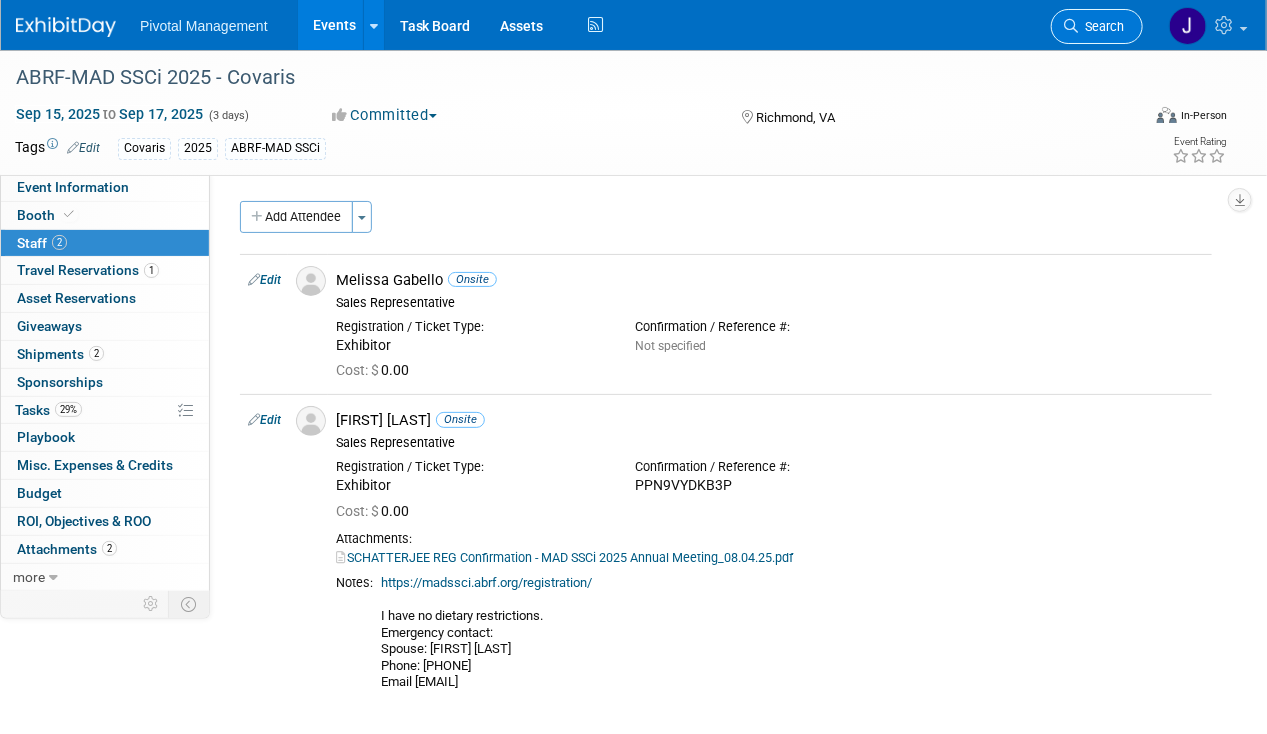 click on "Search" at bounding box center [1101, 26] 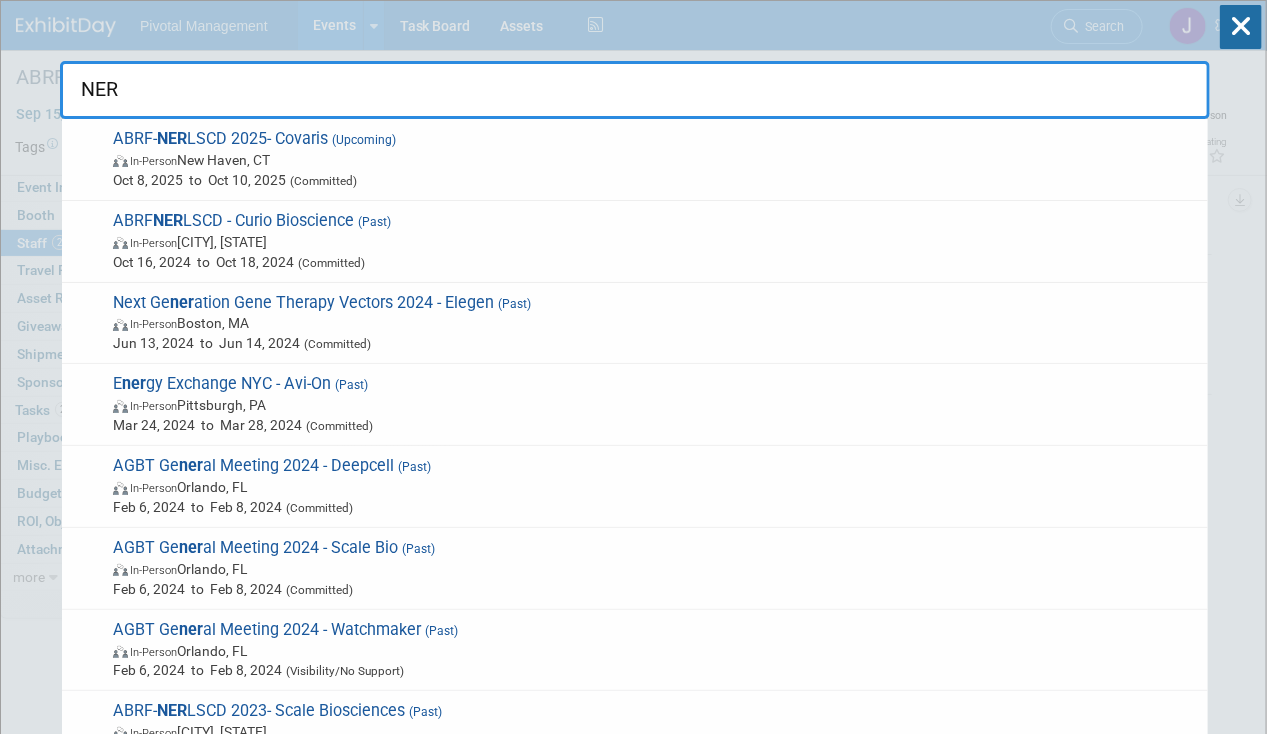 type on "NERL" 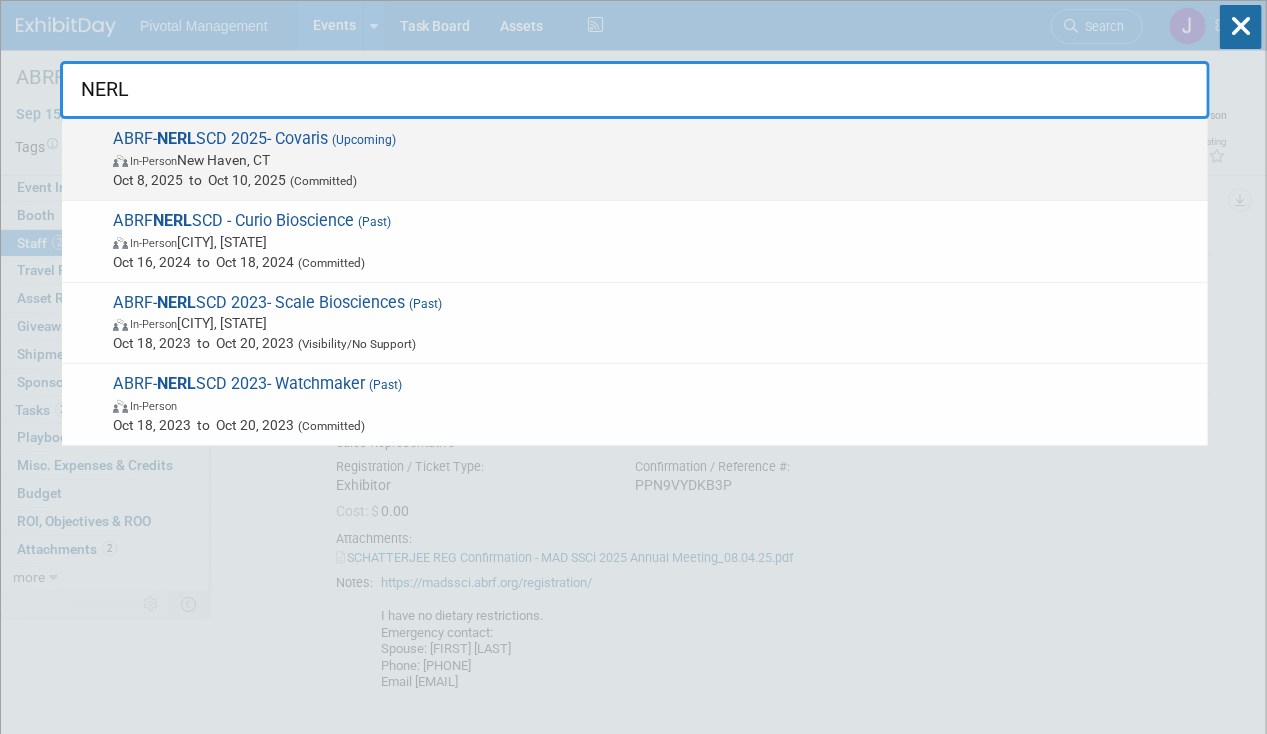 click on "[DATE]  to  [DATE]  (Committed)" at bounding box center [655, 180] 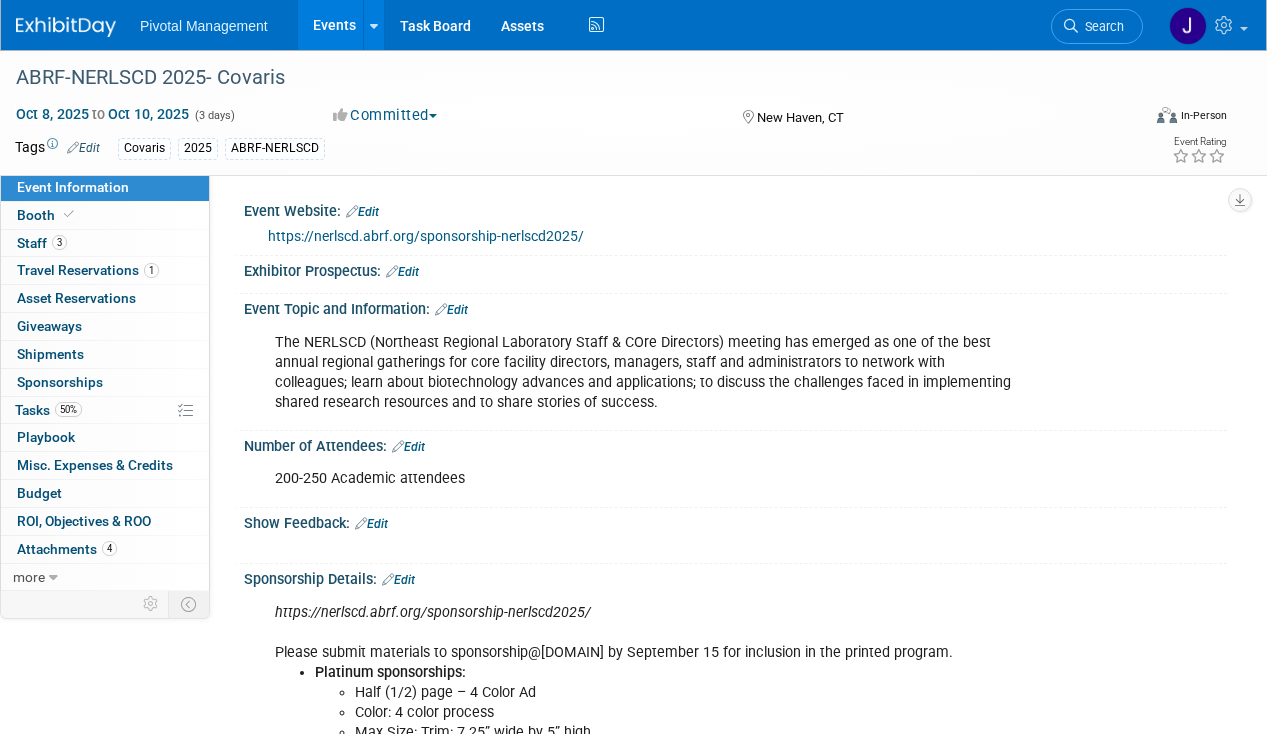 scroll, scrollTop: 0, scrollLeft: 0, axis: both 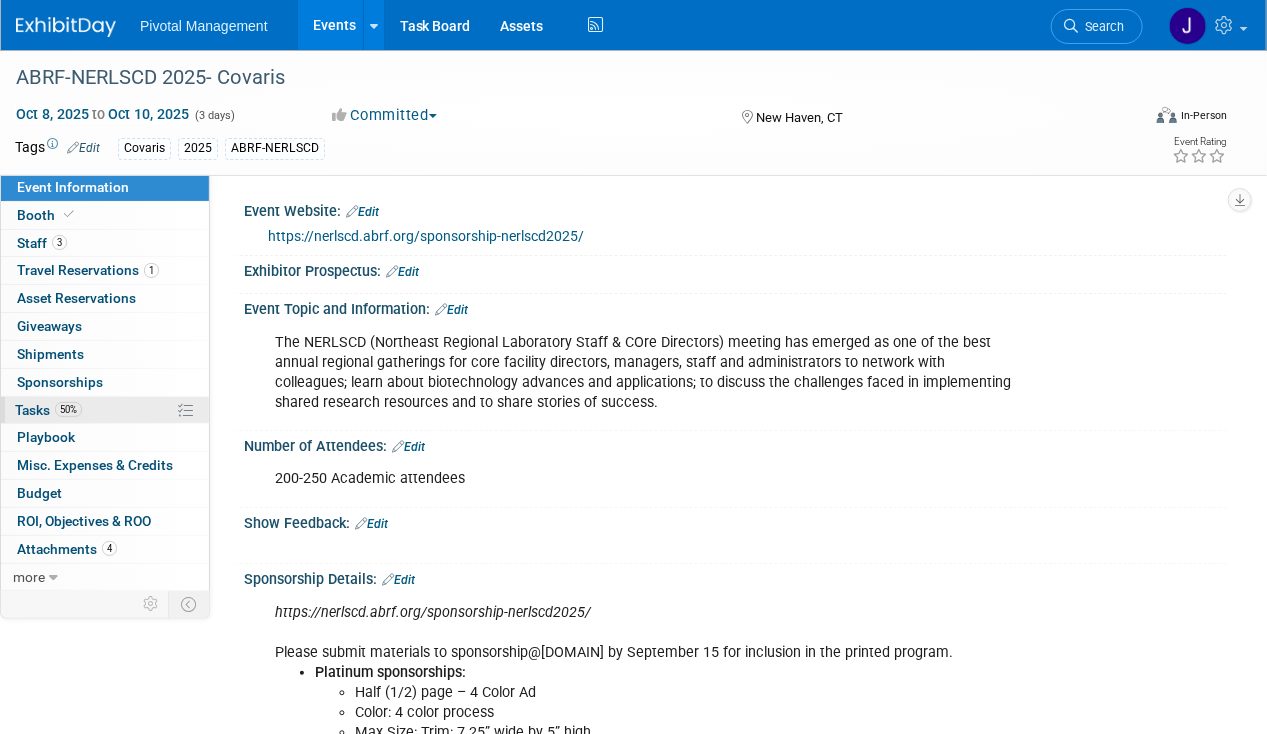 click on "50%
Tasks 50%" at bounding box center (105, 410) 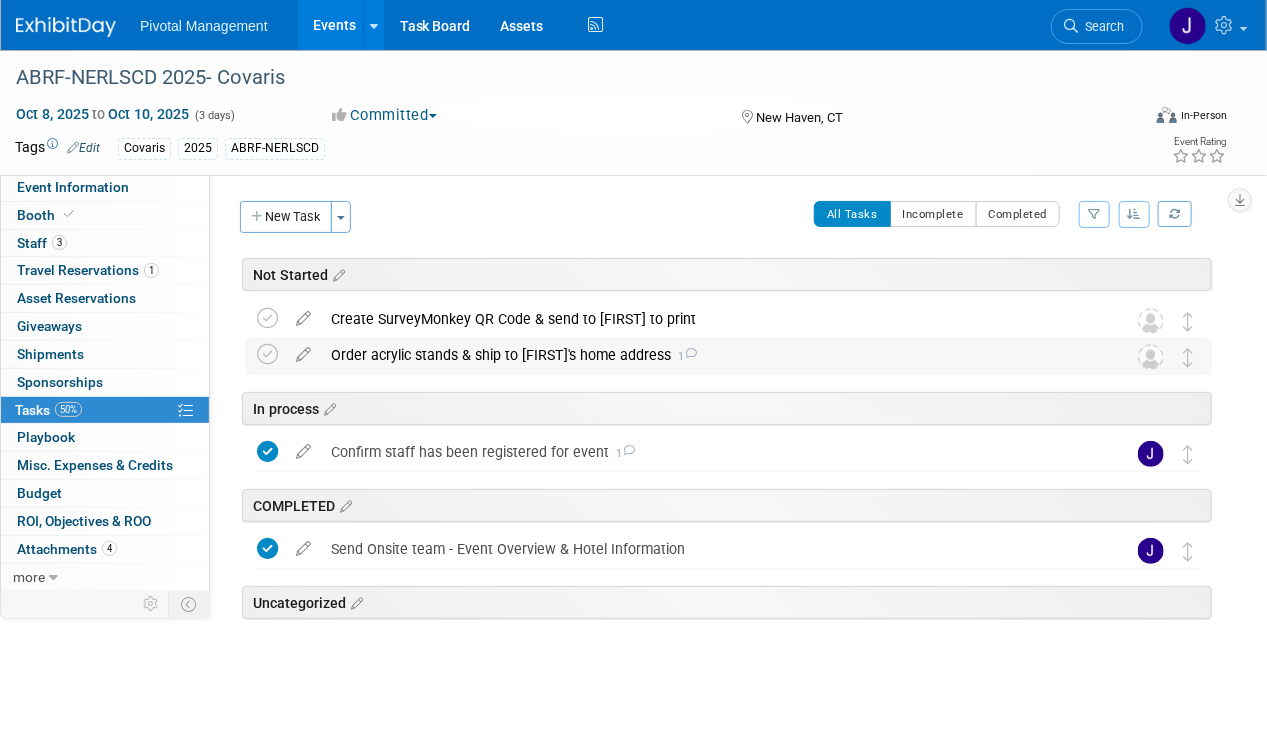 click on "Order acrylic stands & ship to Jared's home address
1" at bounding box center [709, 355] 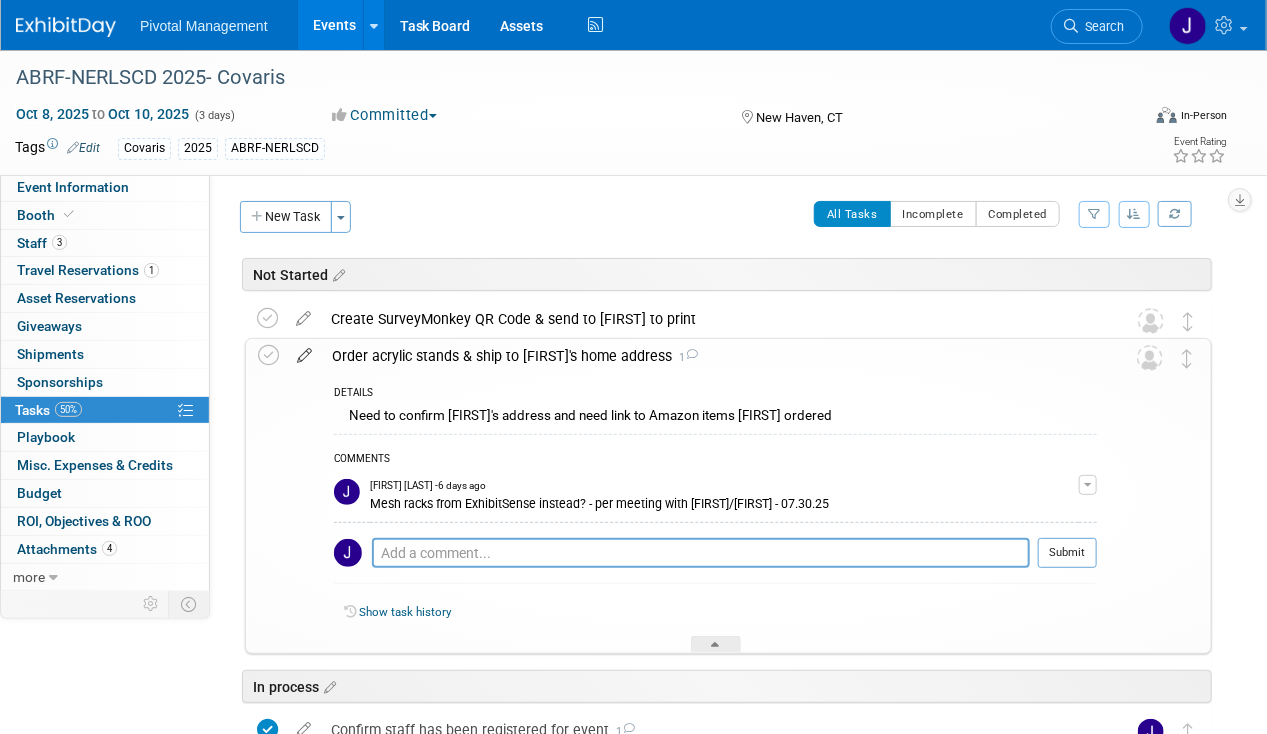 click at bounding box center [304, 351] 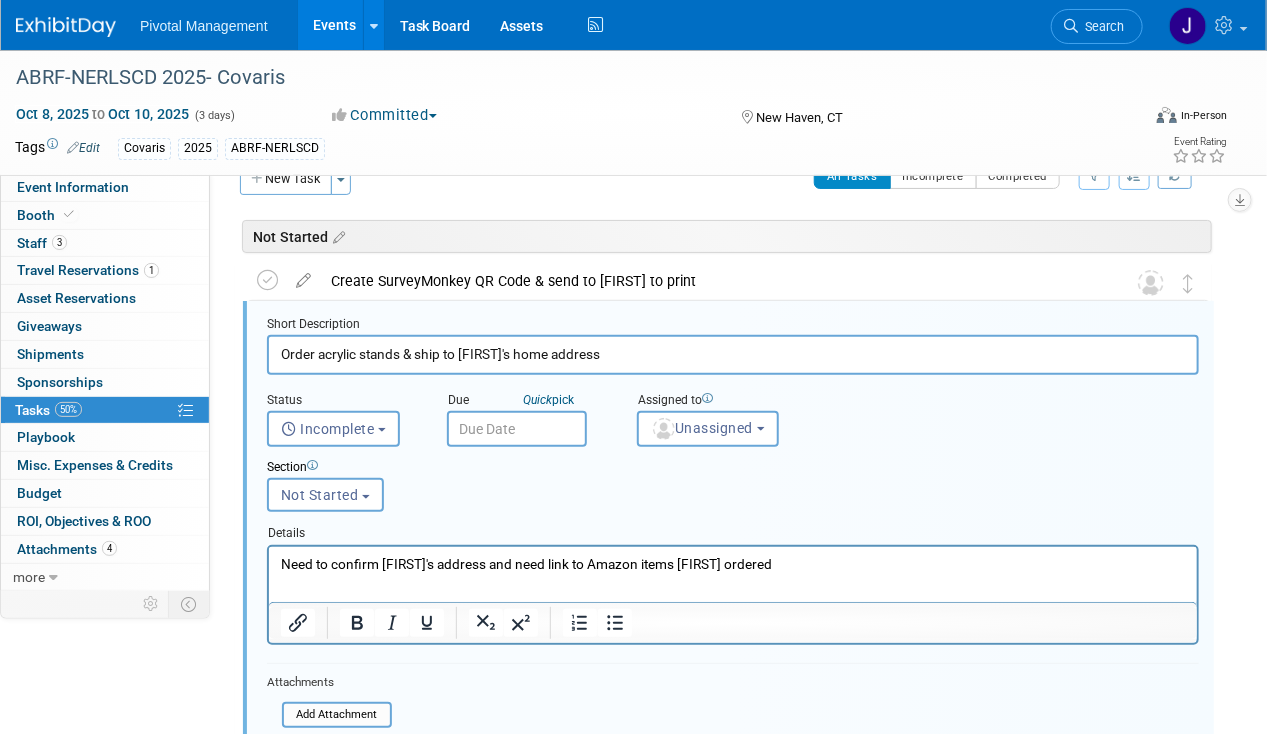 scroll, scrollTop: 45, scrollLeft: 0, axis: vertical 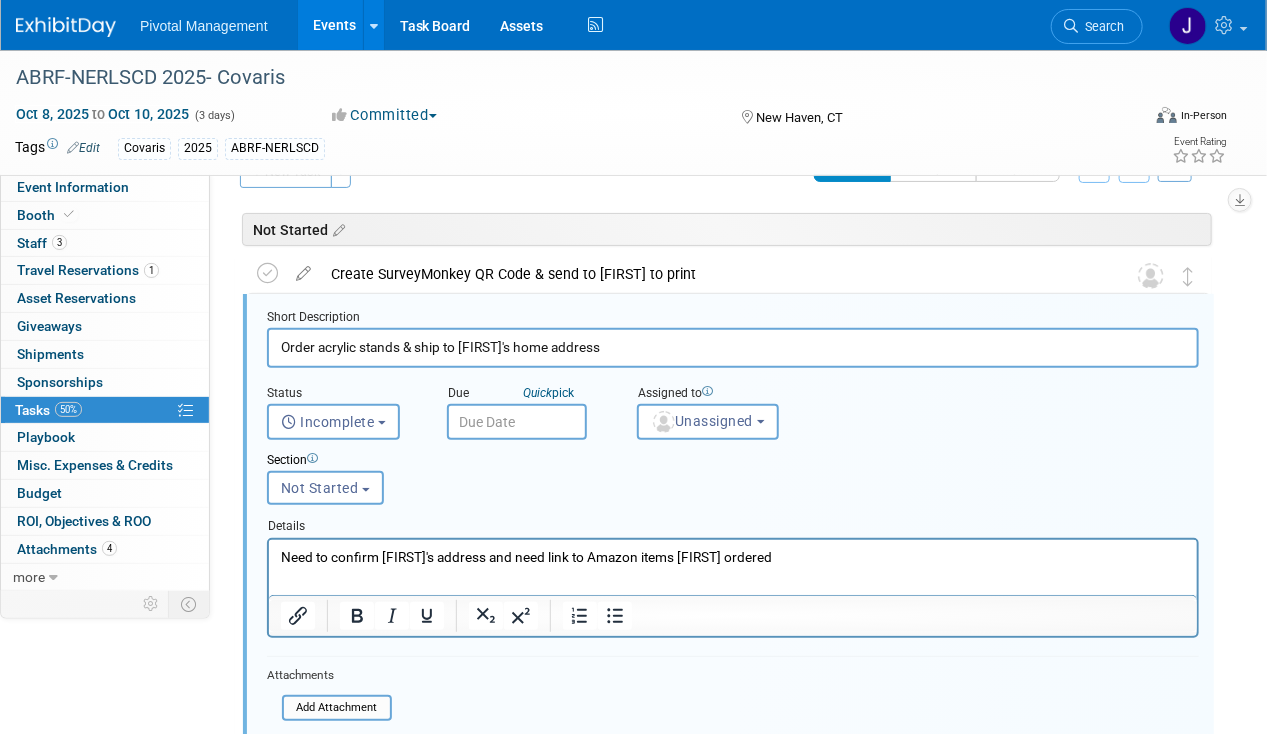 drag, startPoint x: 401, startPoint y: 344, endPoint x: 320, endPoint y: 346, distance: 81.02469 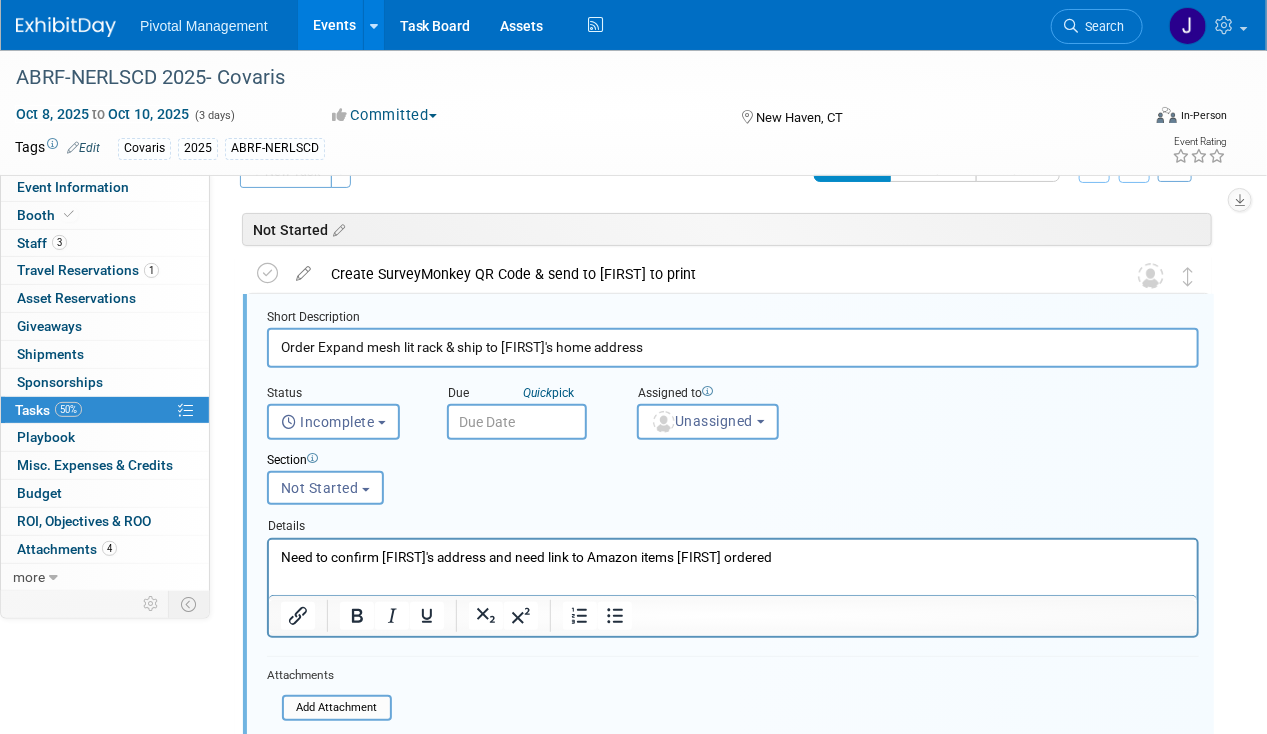 scroll, scrollTop: 65, scrollLeft: 0, axis: vertical 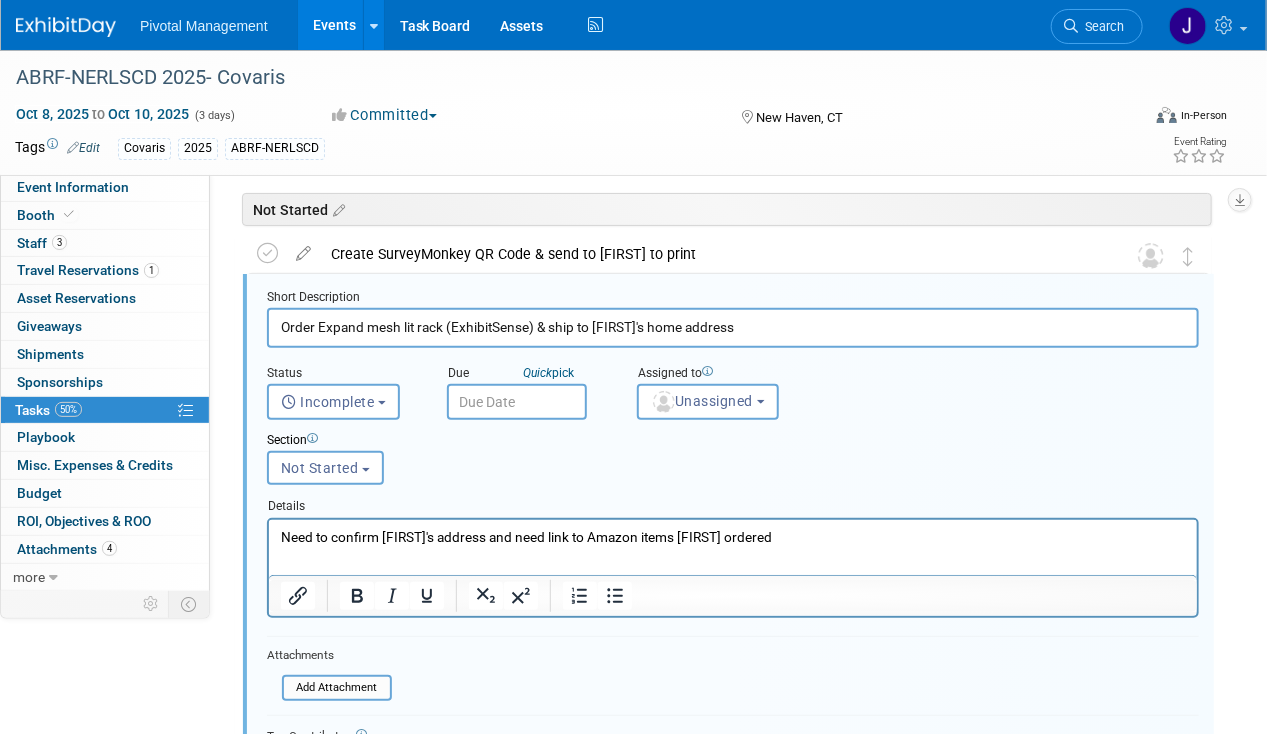 type on "Order Expand mesh lit rack (ExhibitSense) & ship to Jared's home address" 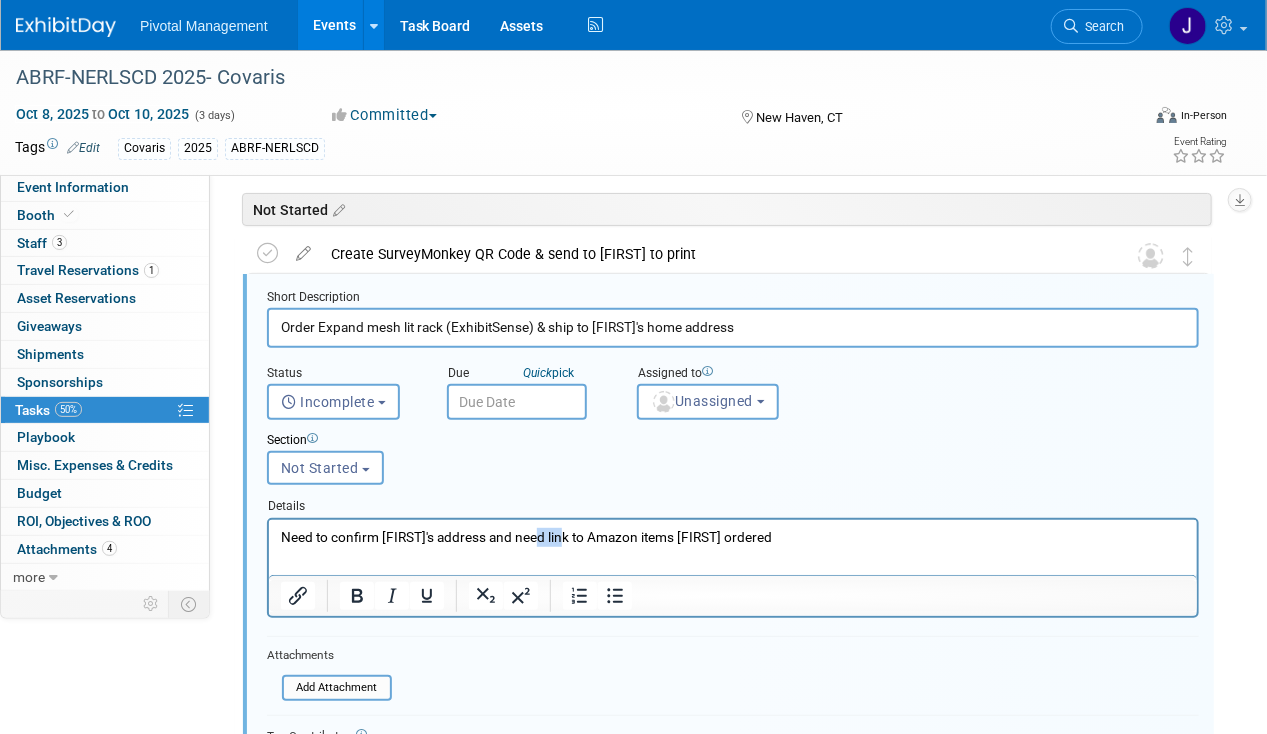 click on "Need to confirm Jared's address and need link to Amazon items Bri ordered" at bounding box center (732, 536) 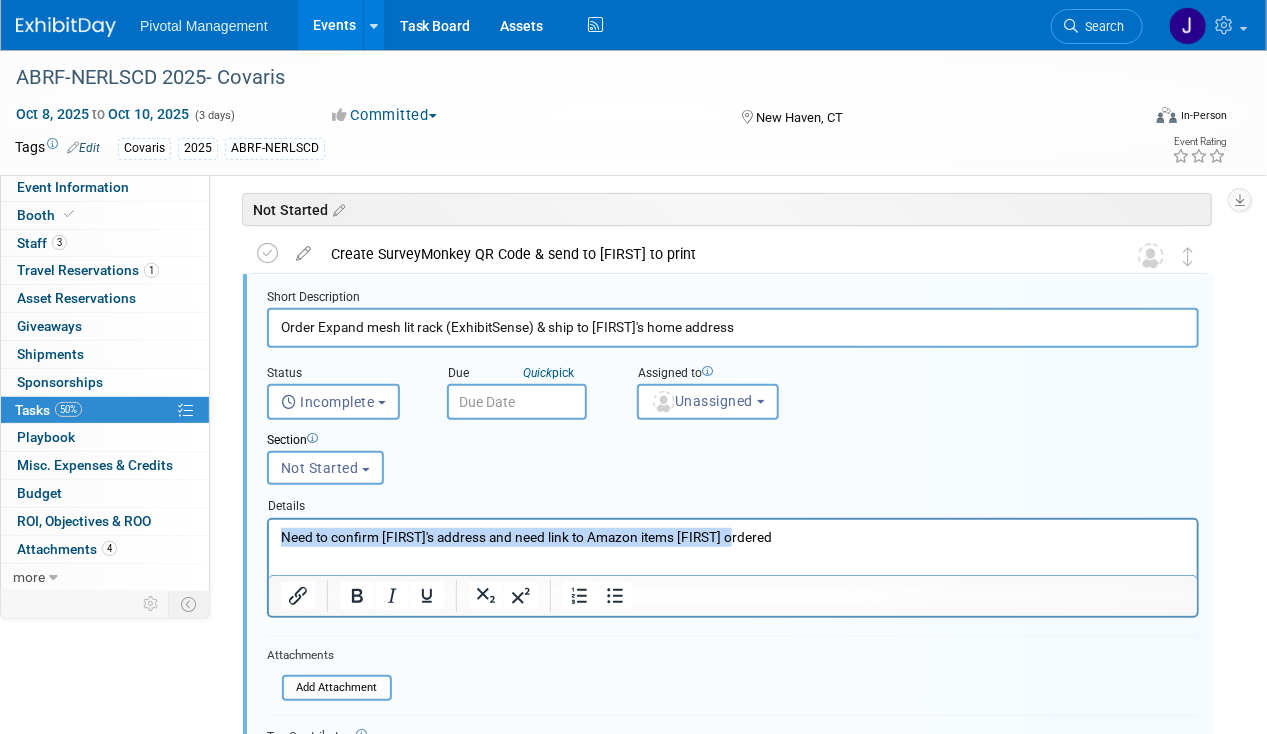 click on "Need to confirm Jared's address and need link to Amazon items Bri ordered" at bounding box center (732, 536) 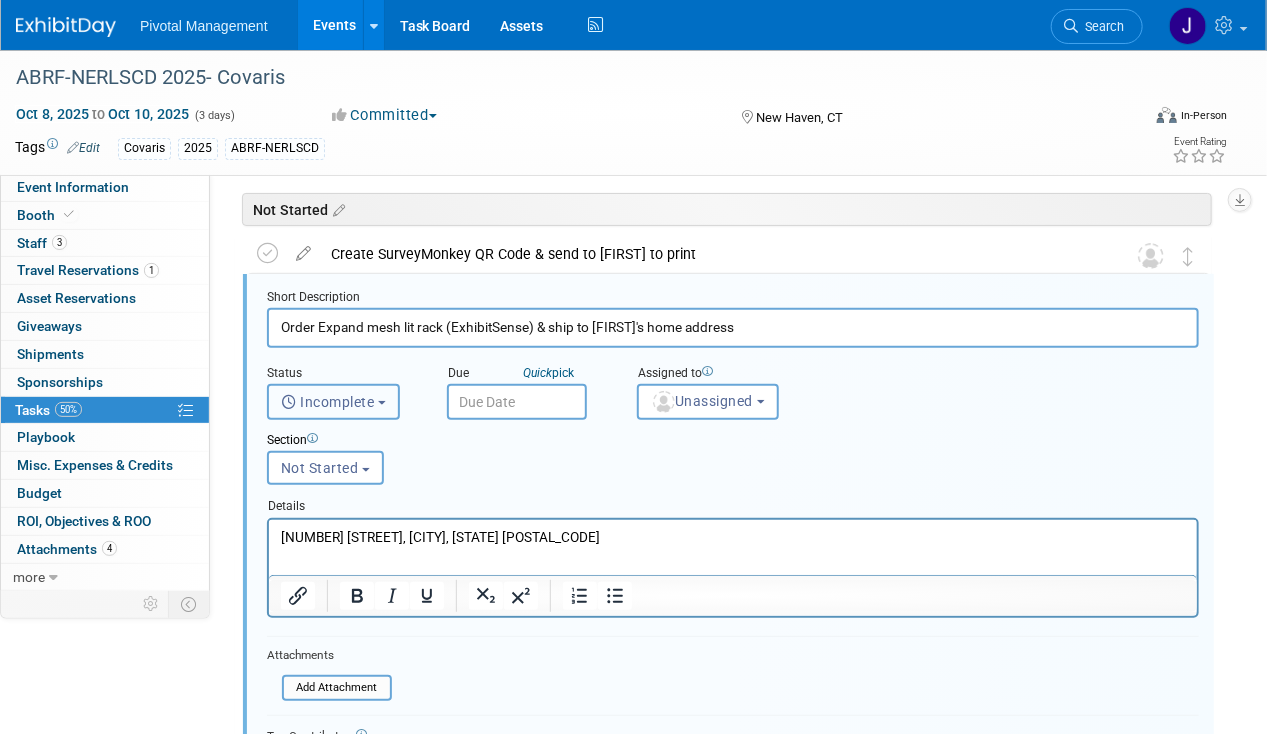 click at bounding box center (291, 402) 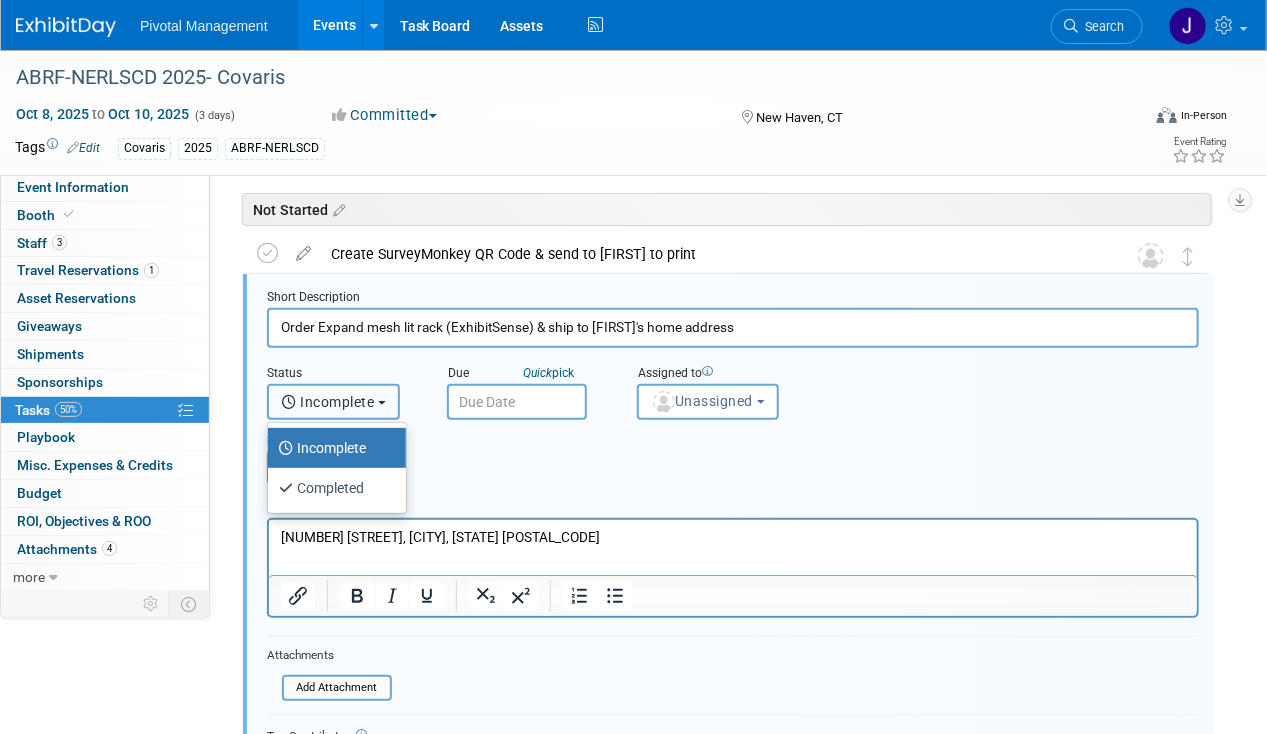 click at bounding box center [291, 402] 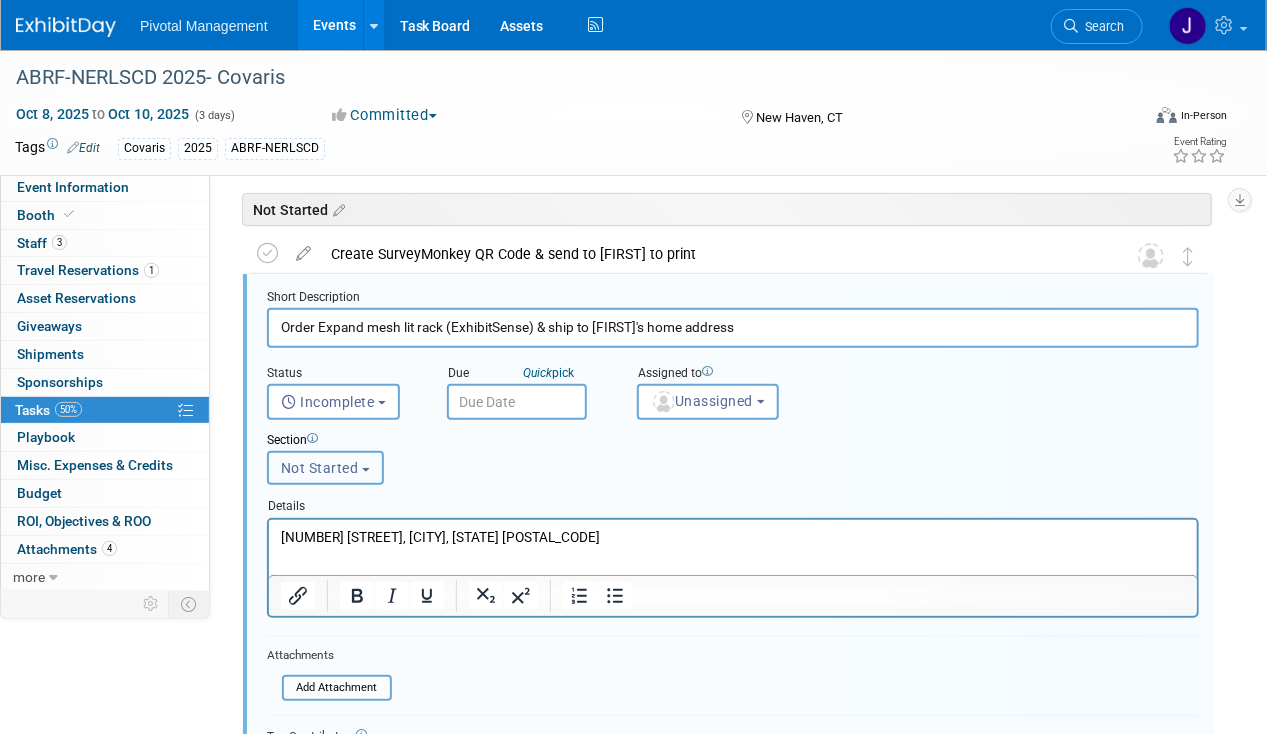 click on "Not Started" at bounding box center [325, 468] 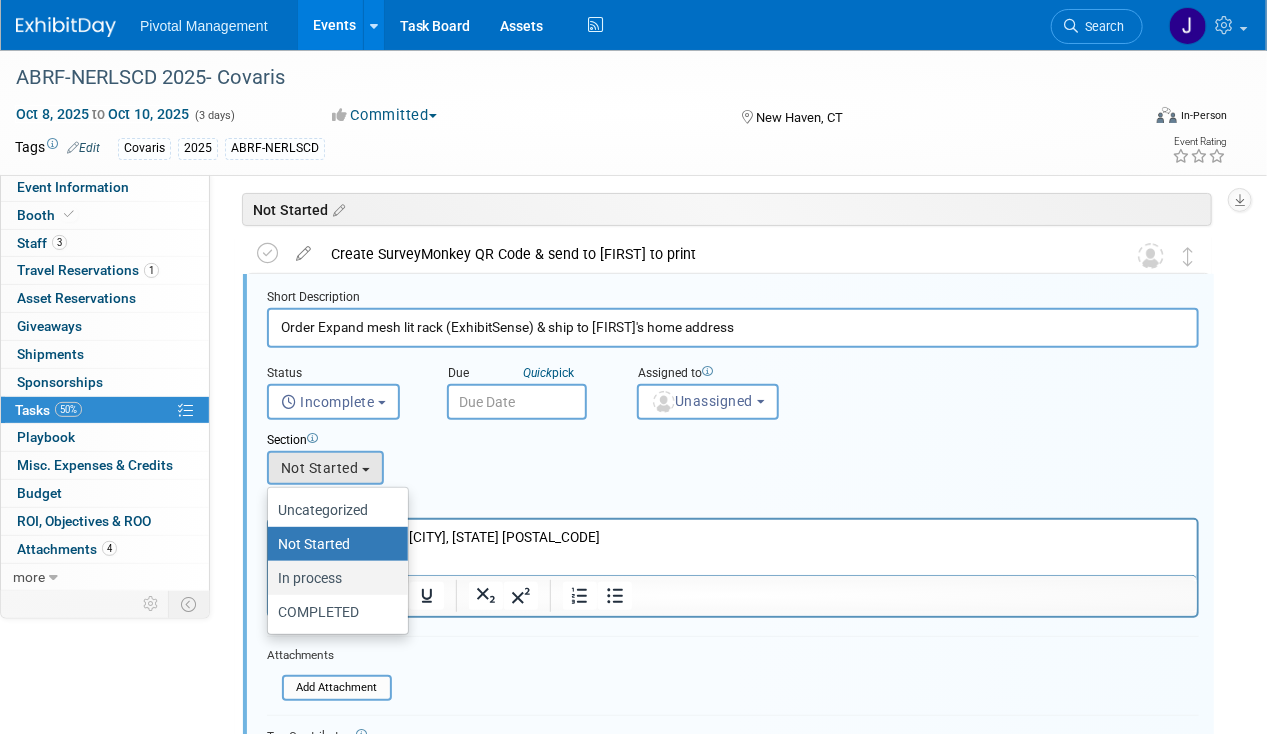 drag, startPoint x: 341, startPoint y: 572, endPoint x: 164, endPoint y: 4, distance: 594.9395 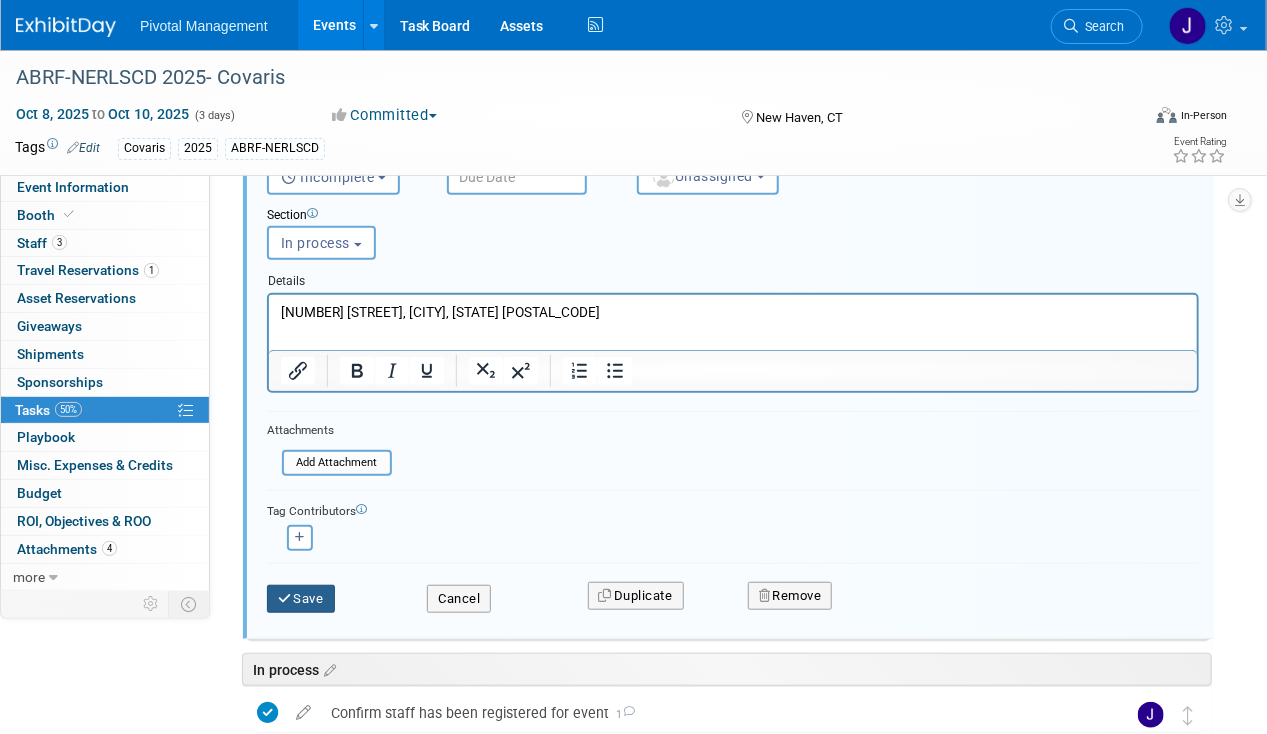 scroll, scrollTop: 321, scrollLeft: 0, axis: vertical 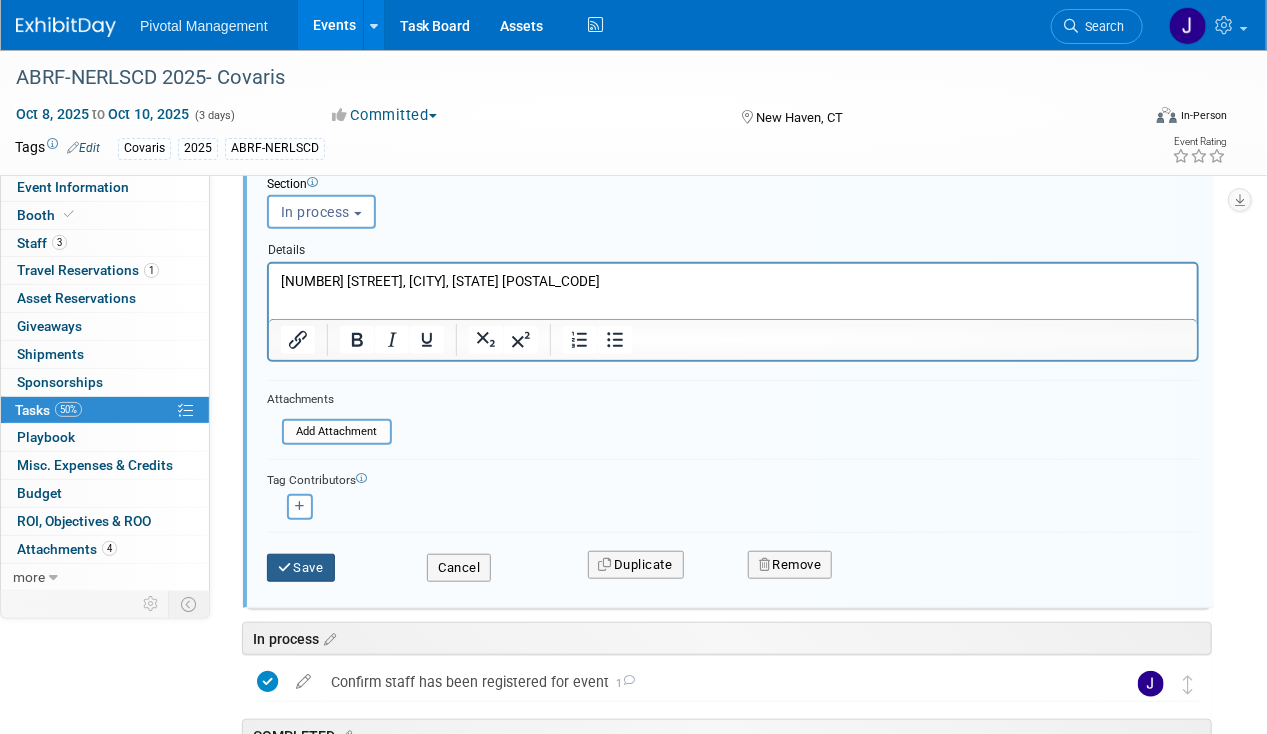 click on "Save" at bounding box center (301, 568) 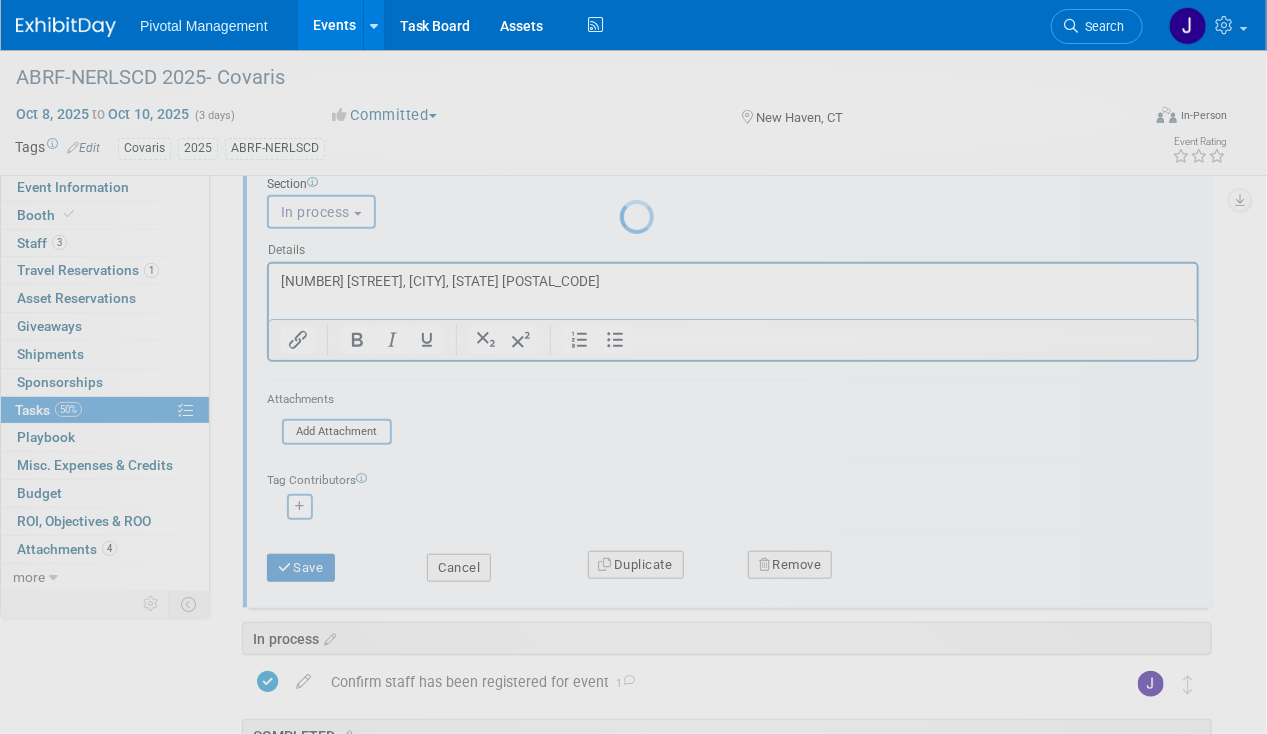 scroll, scrollTop: 0, scrollLeft: 0, axis: both 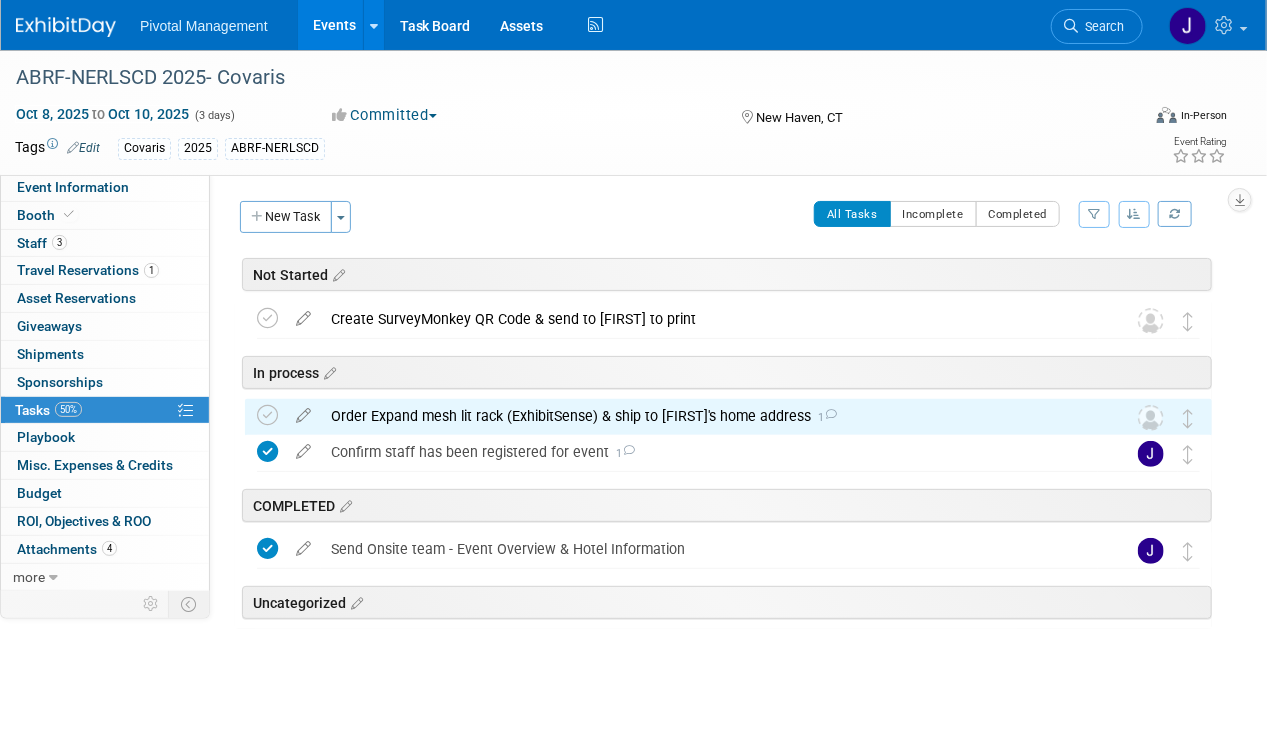 click on "Not Started
ABRF-NERLSCD 2025- Covaris
New Haven, CT
Oct 8, 2025   to   Oct 10, 2025
(Going)
Create SurveyMonkey QR Code & send to Jared to print
Pro tip: Press Ctrl-Enter to submit comment.
Submit
Show task history
In process
Order Expand mesh lit rack (ExhibitSense) & ship to Jared's home address
1
DETAILS
947 Chestnut st. Newton, MA 02464
COMMENTS
Jessica Gatton -   6 days ago
Mesh racks from ExhibitSense instead? - per meeting with Val/Elisabeth - 07.30.25
Edit Comment
Remove
Pro tip: Press Ctrl-Enter to submit comment.
Submit
Show task history
Confirm staff has been registered for event
1" at bounding box center [723, 483] 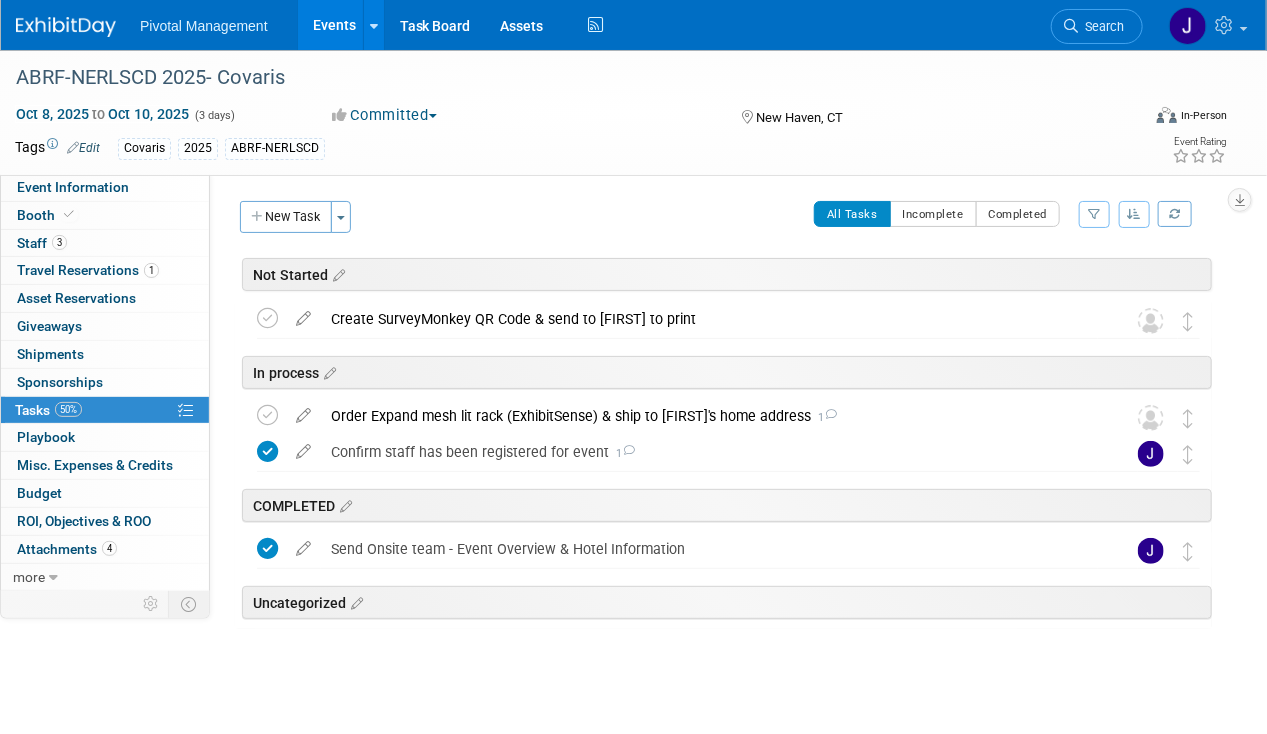 click on "Order Expand mesh lit rack (ExhibitSense) & ship to Jared's home address
1" at bounding box center (709, 416) 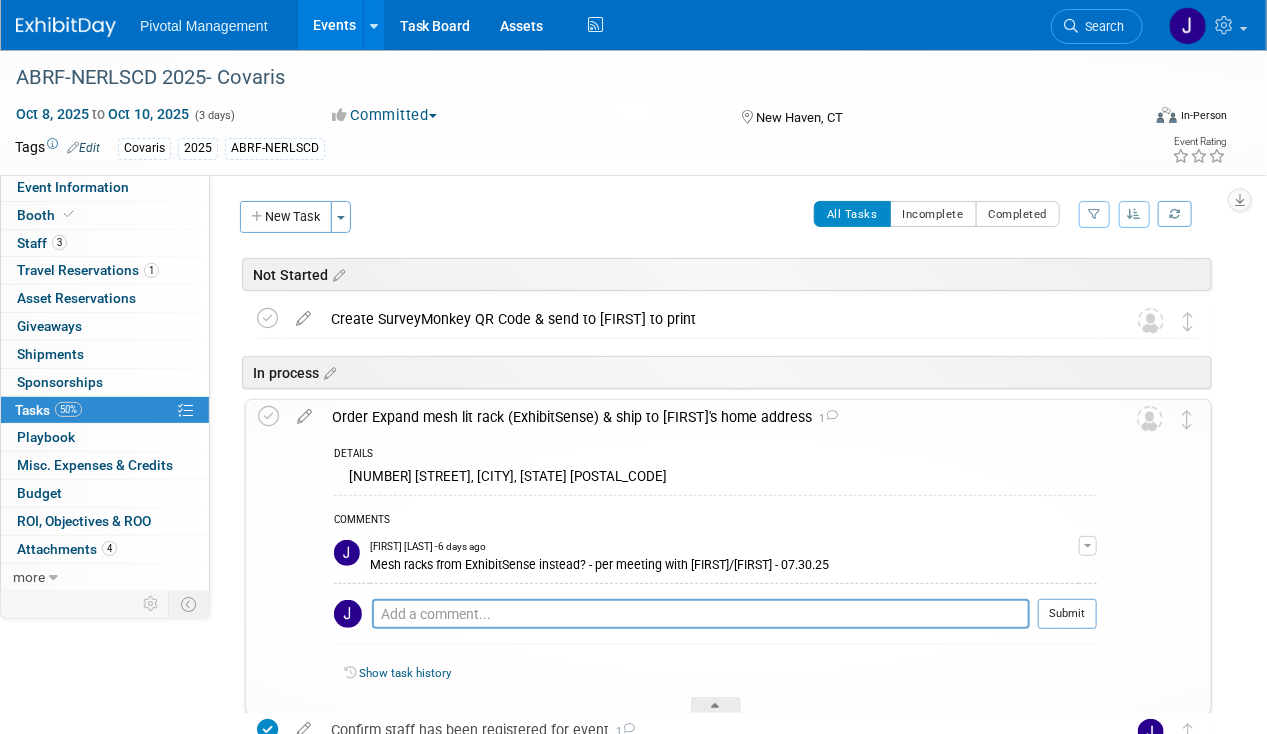 click on "Order Expand mesh lit rack (ExhibitSense) & ship to Jared's home address
1" at bounding box center (709, 417) 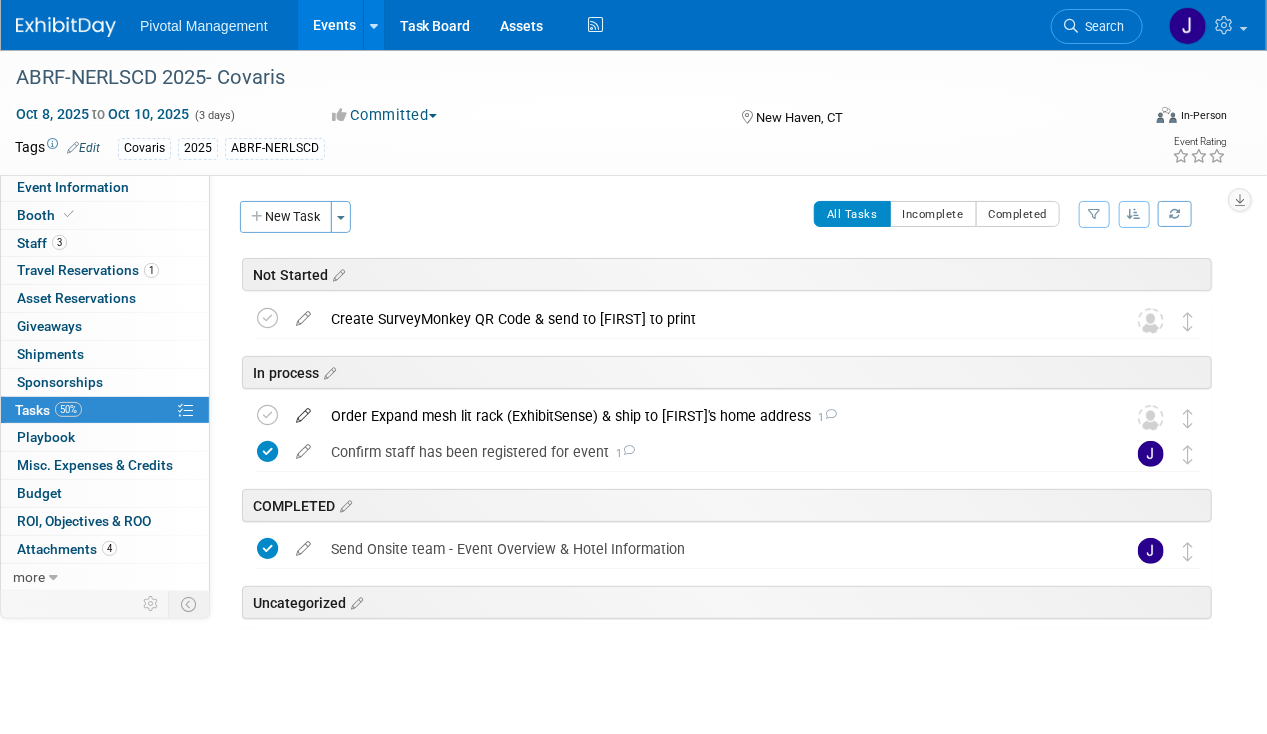 click at bounding box center (303, 411) 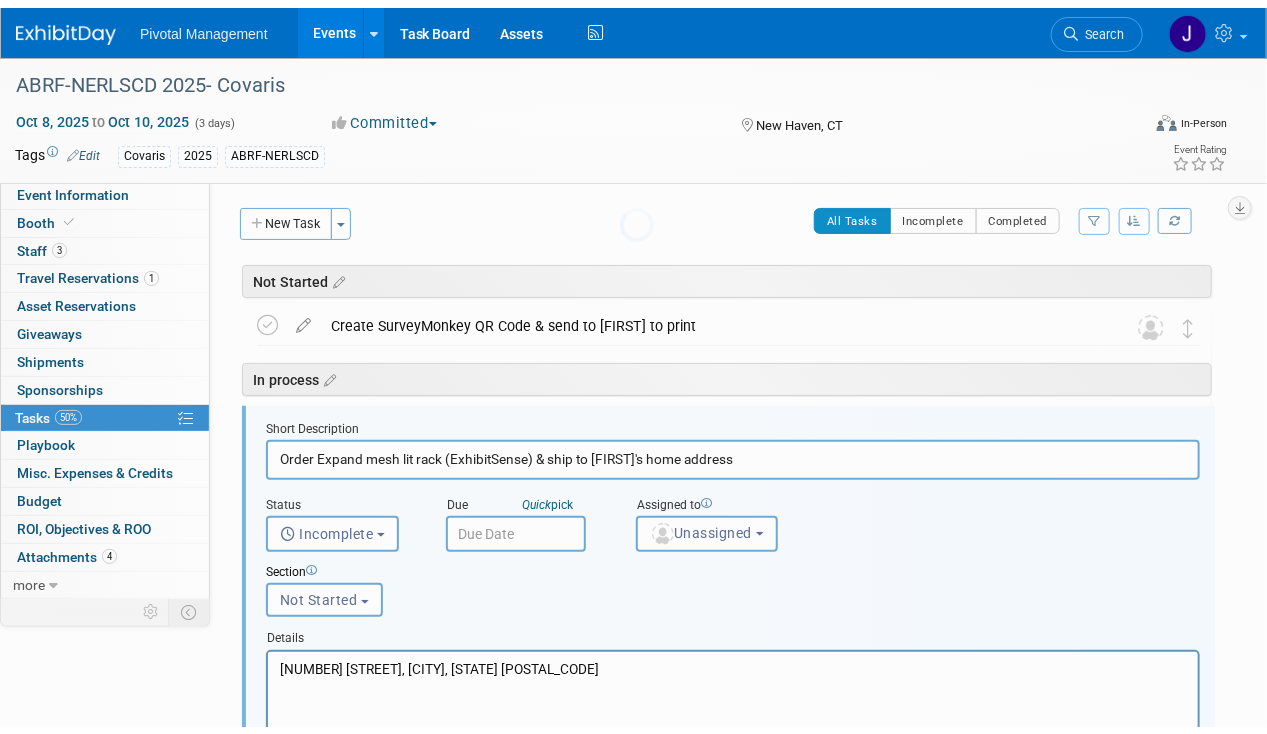 scroll, scrollTop: 105, scrollLeft: 0, axis: vertical 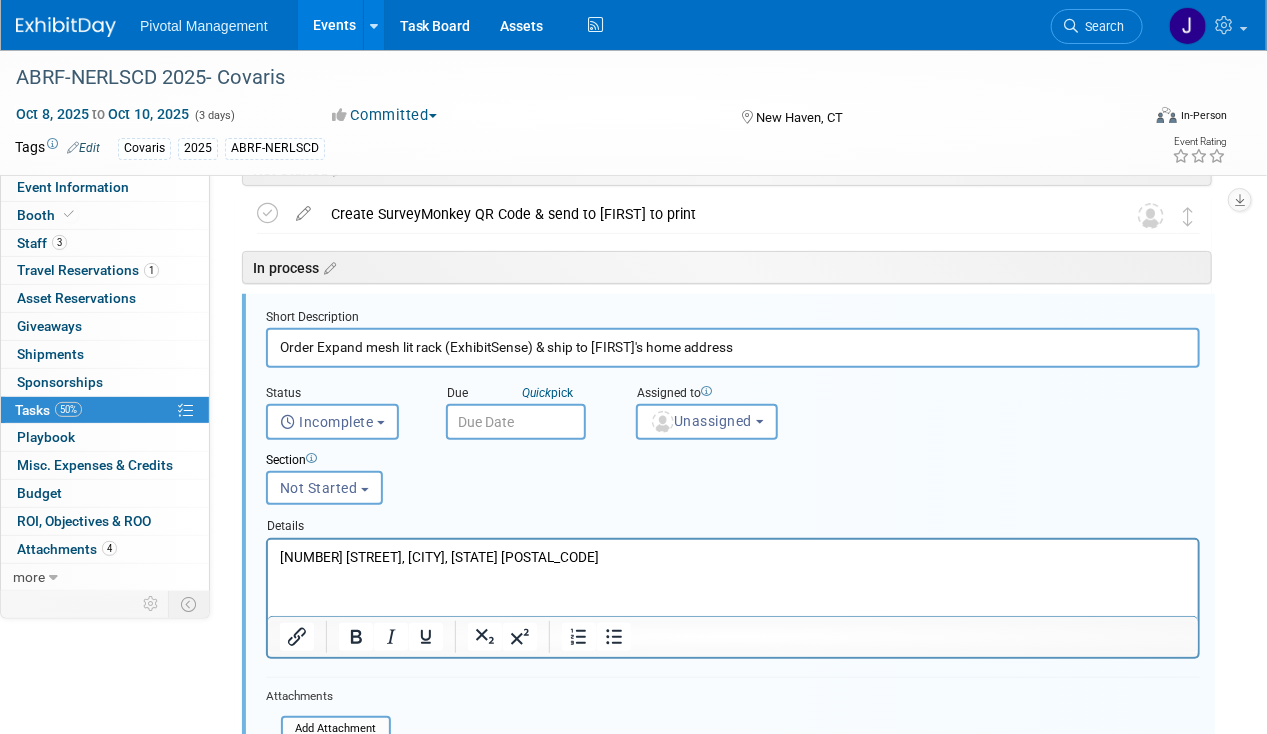 click on "947 Chestnut st. Newton, MA 02464" at bounding box center [732, 556] 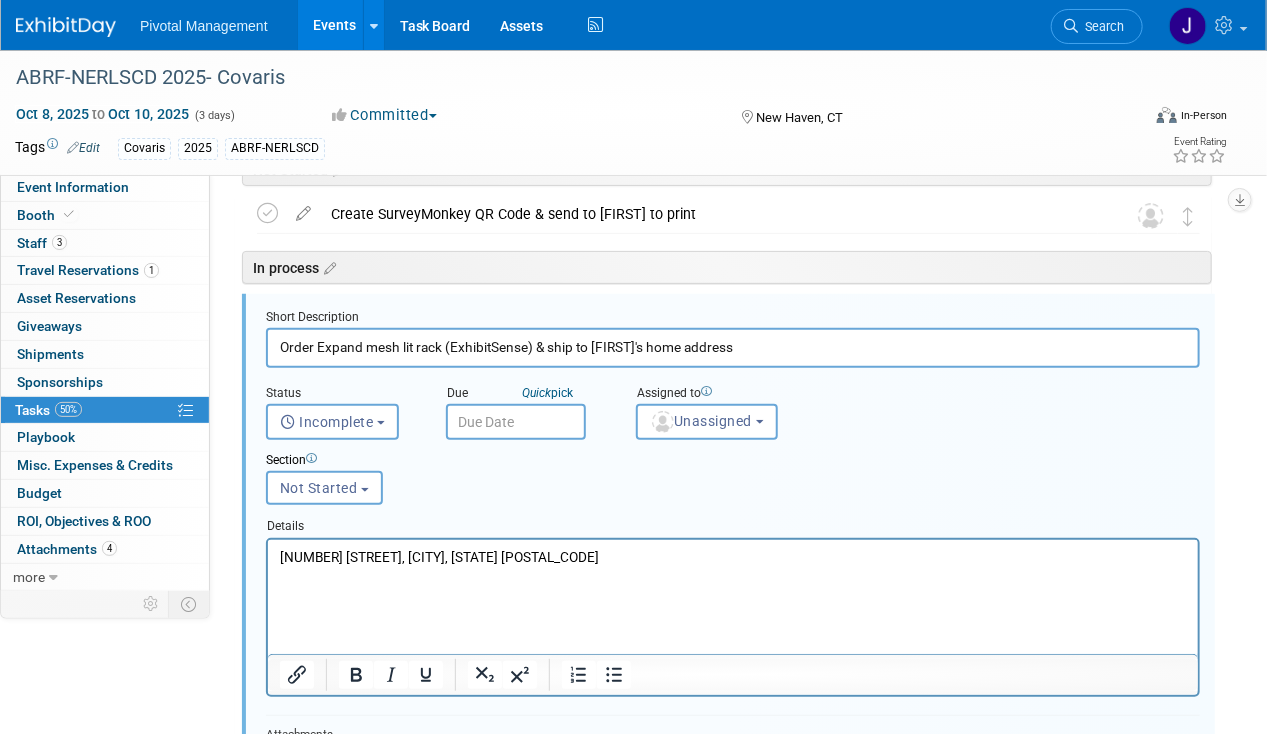 type 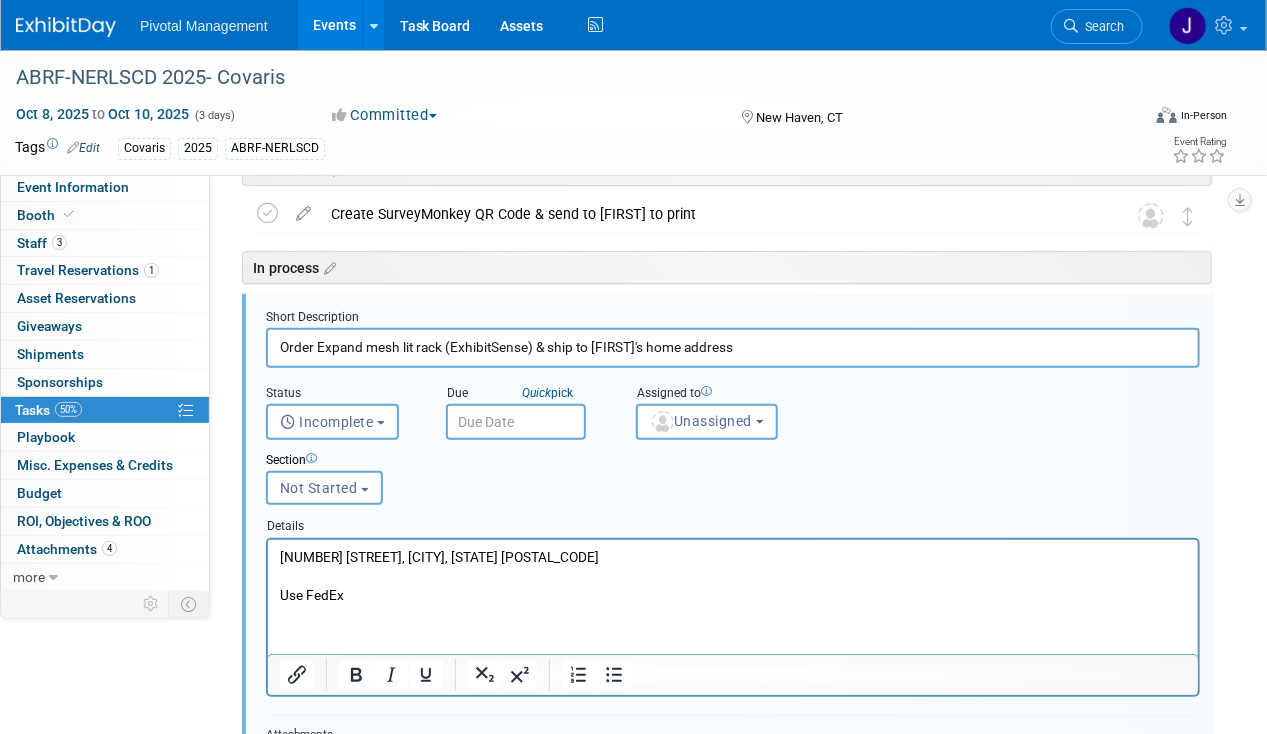 click on "Use FedEx" at bounding box center [732, 594] 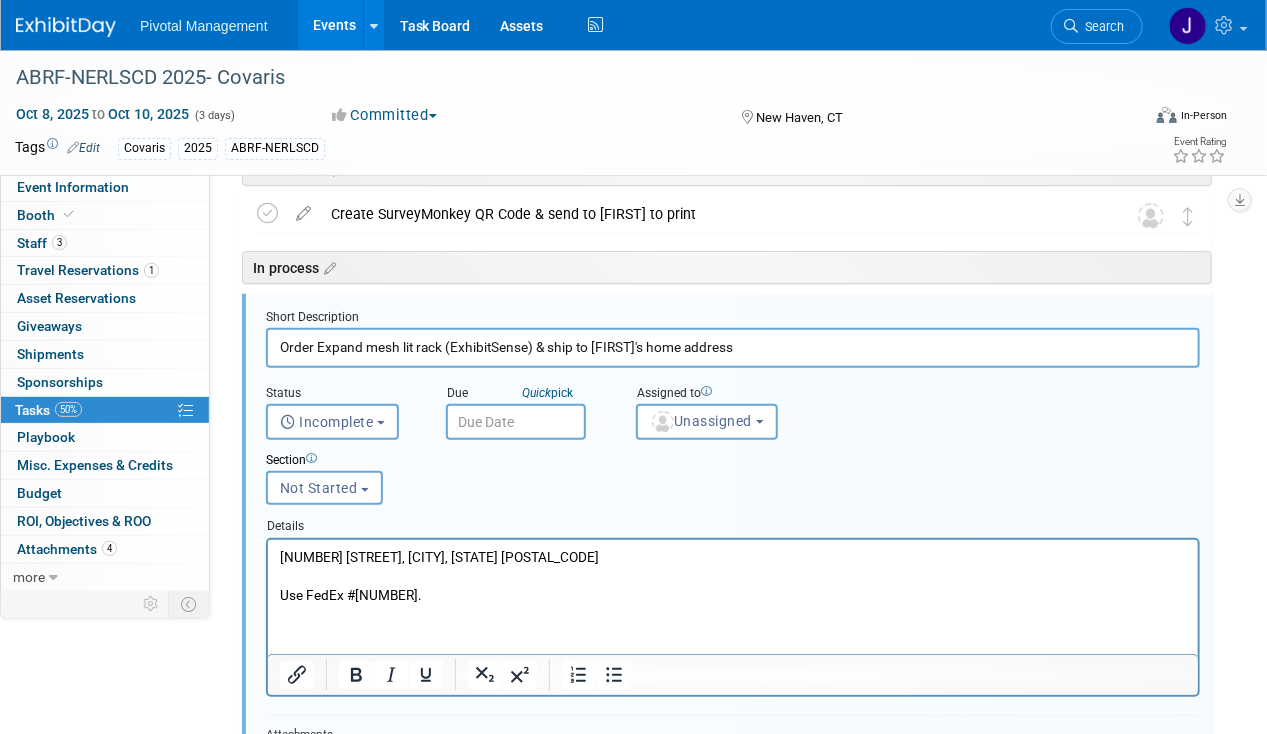 scroll, scrollTop: 434, scrollLeft: 0, axis: vertical 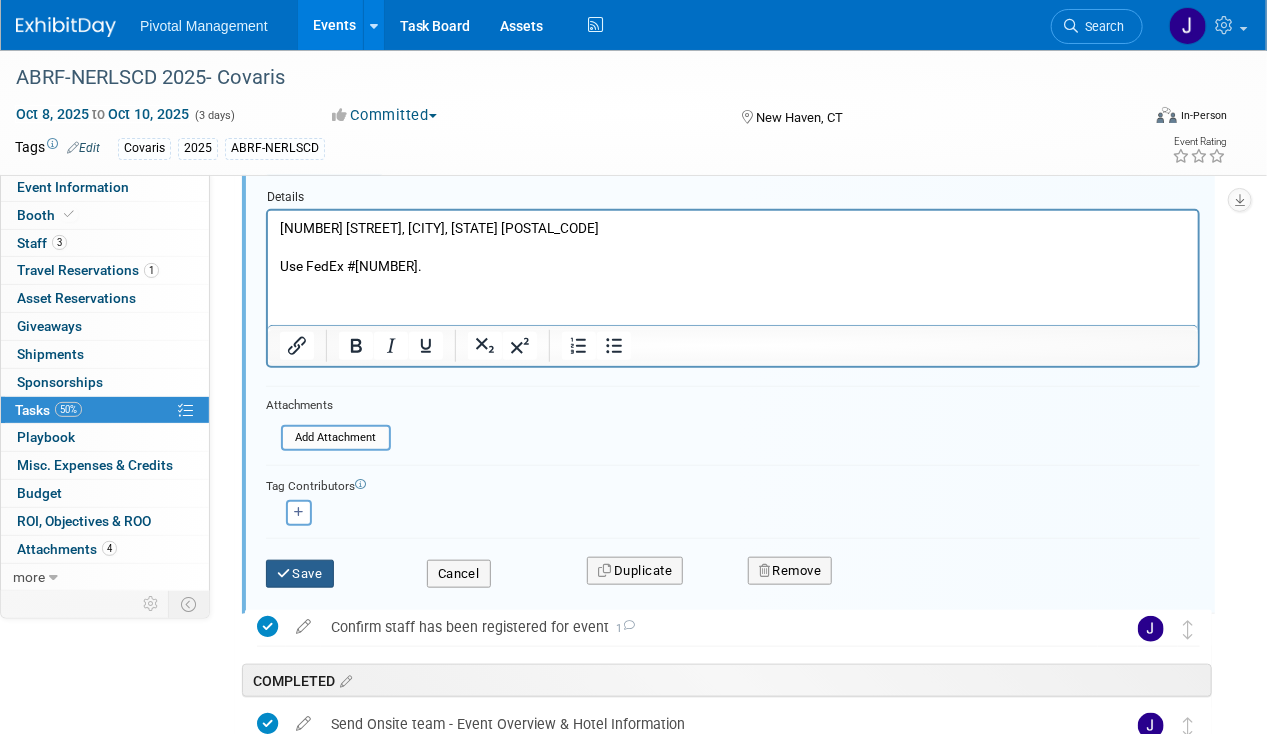 click on "Save" at bounding box center [300, 574] 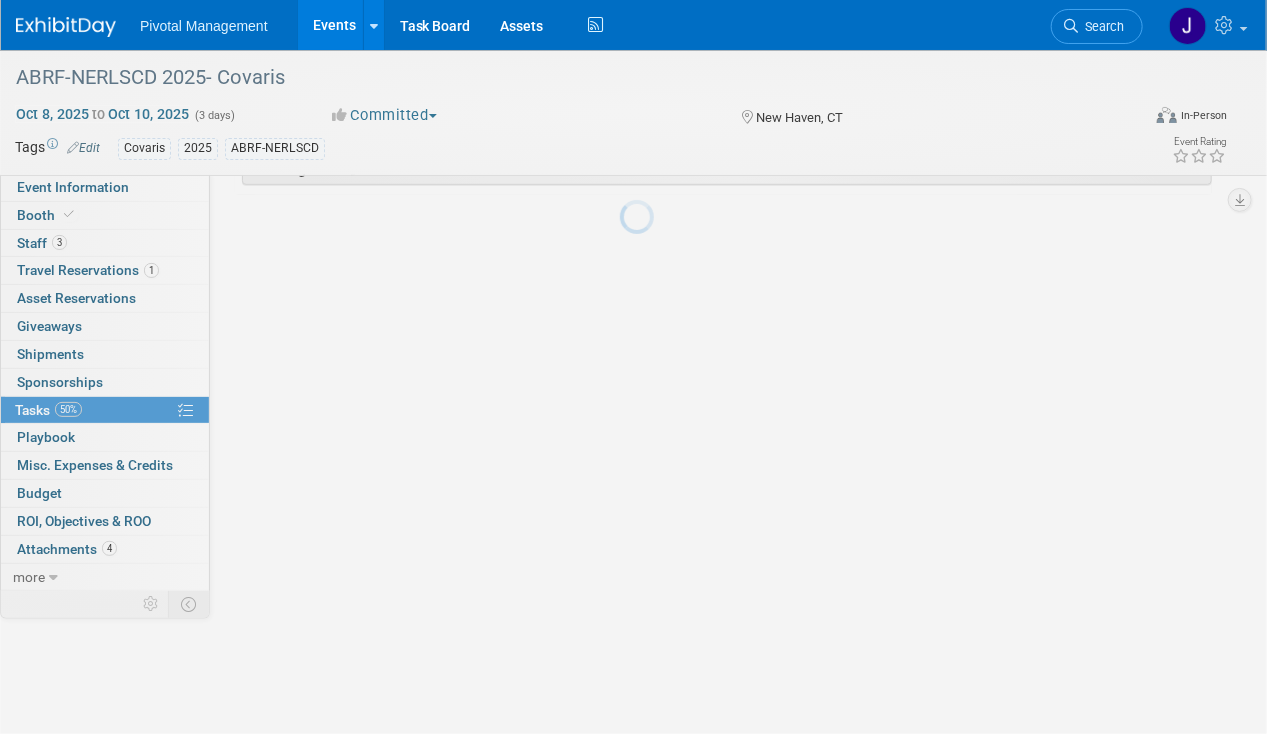 scroll, scrollTop: 14, scrollLeft: 0, axis: vertical 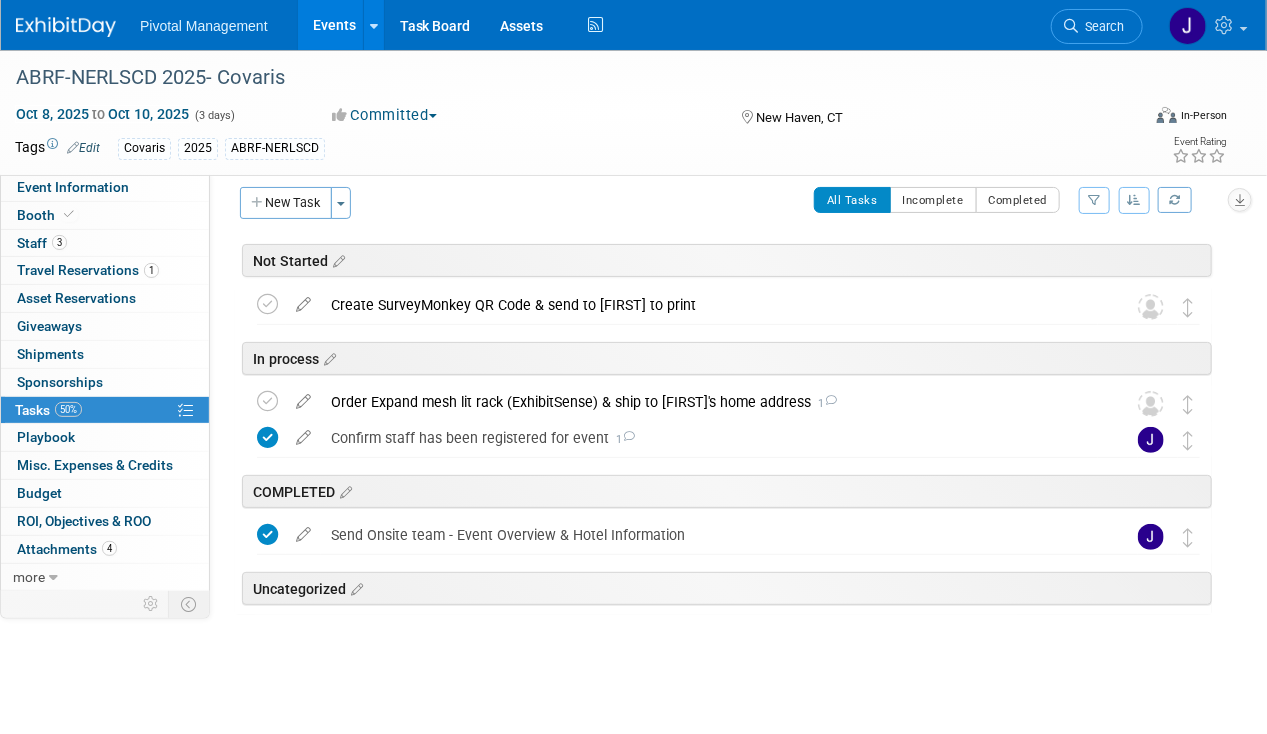 click on "Events" at bounding box center (334, 25) 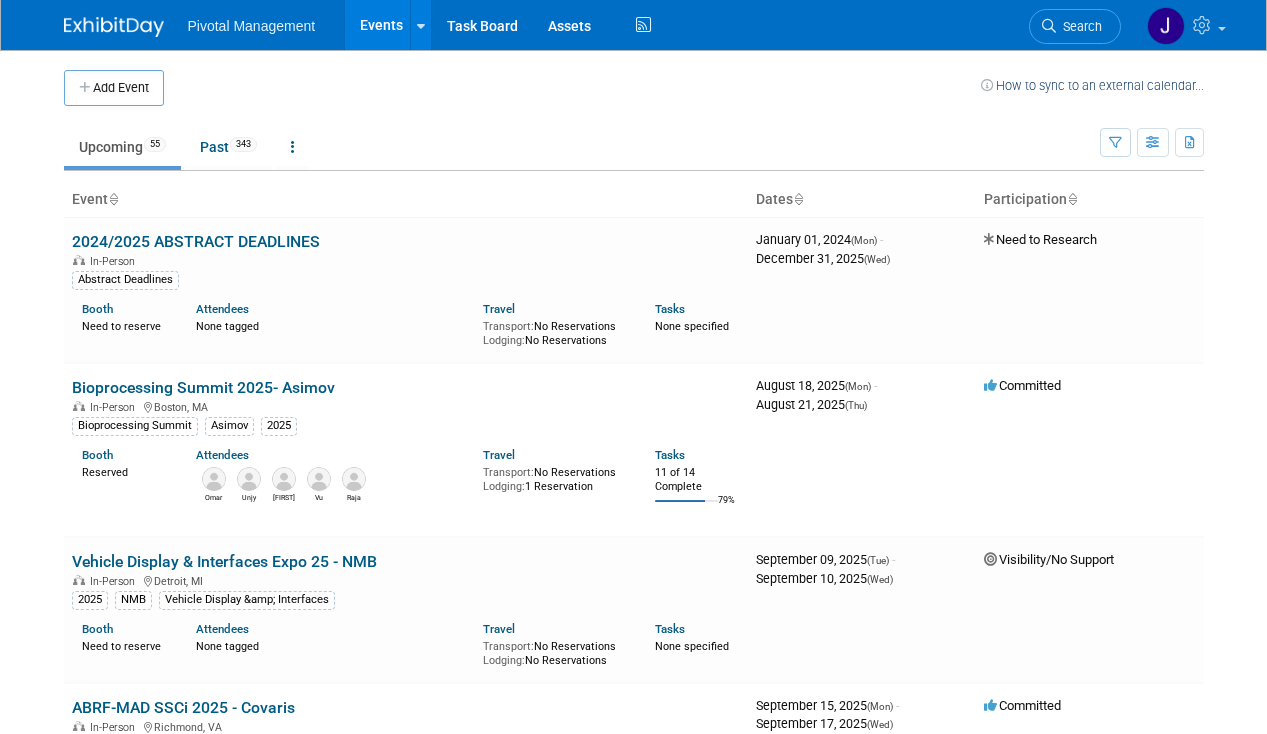 scroll, scrollTop: 0, scrollLeft: 0, axis: both 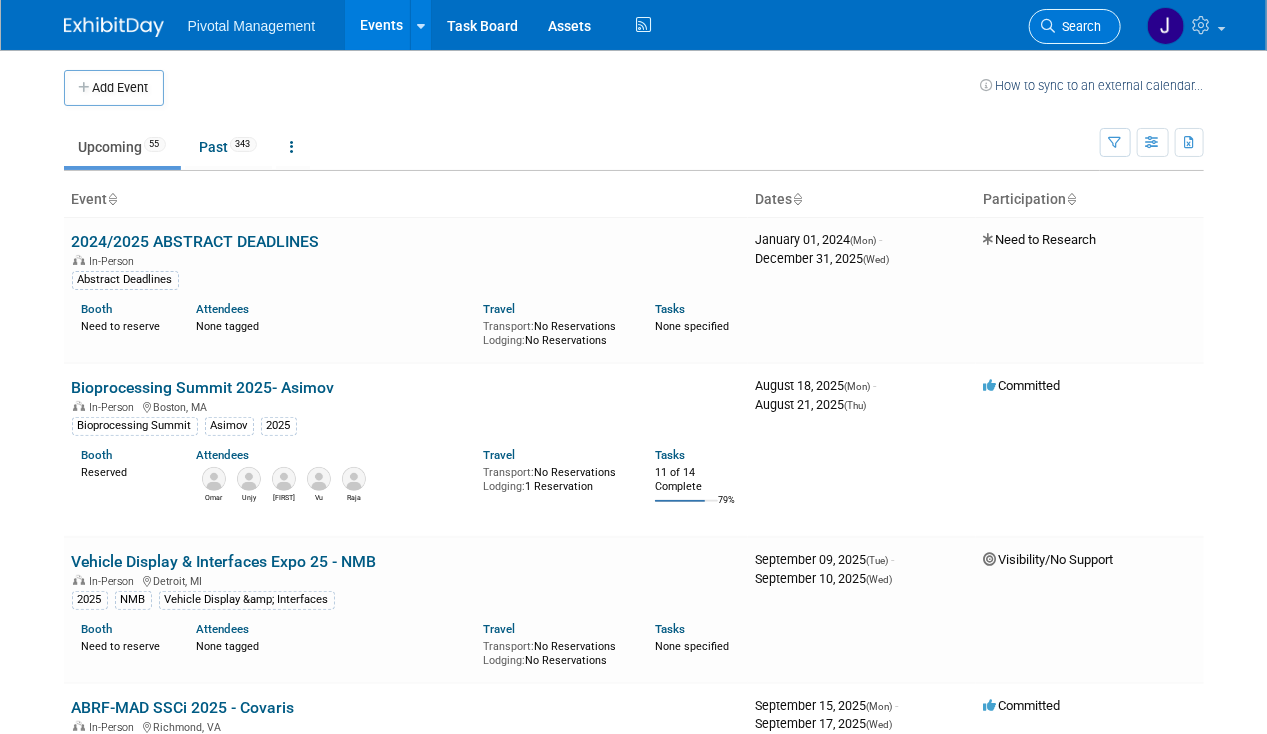 click on "Search" at bounding box center [1079, 26] 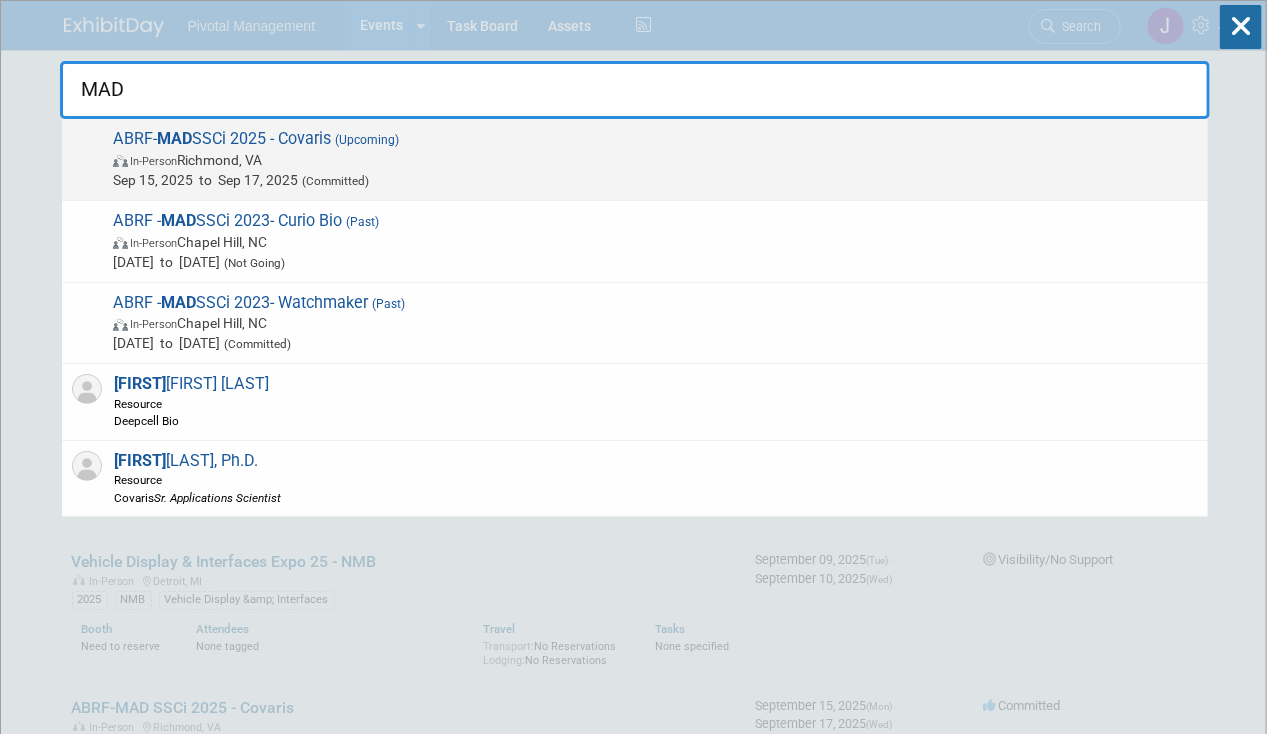 type on "MAD" 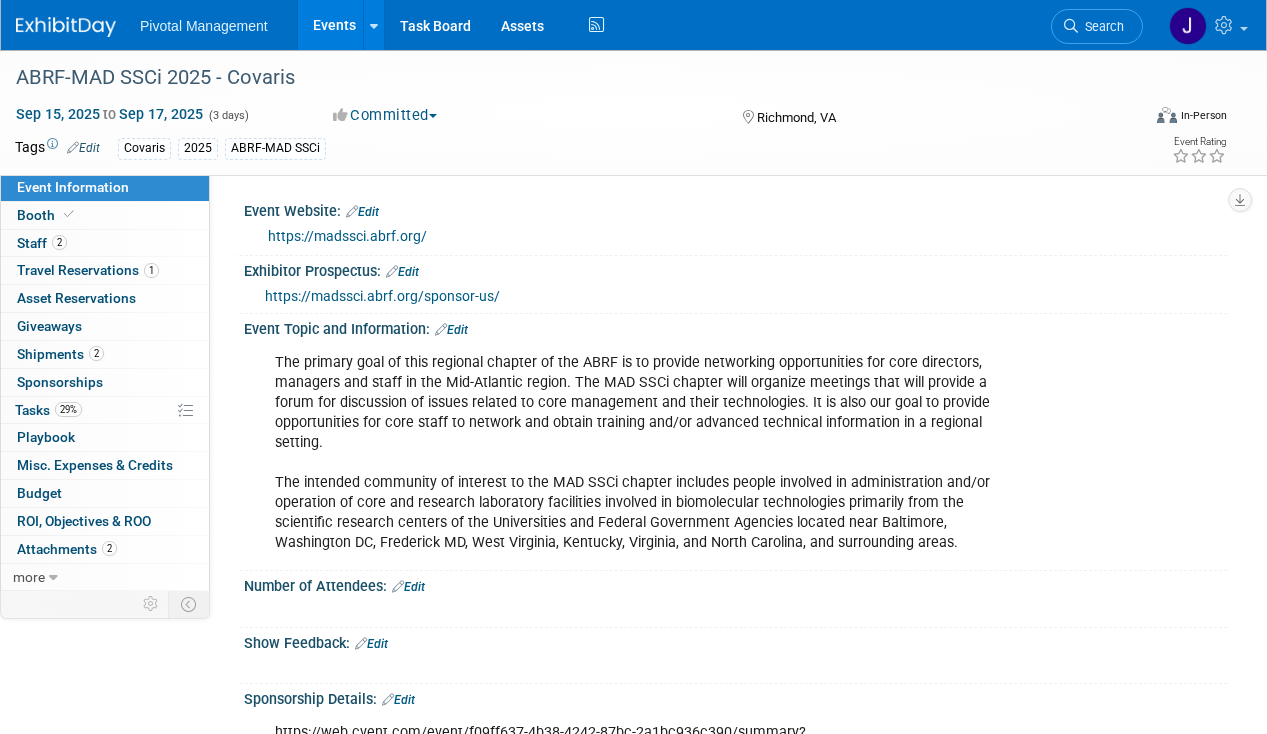 scroll, scrollTop: 0, scrollLeft: 0, axis: both 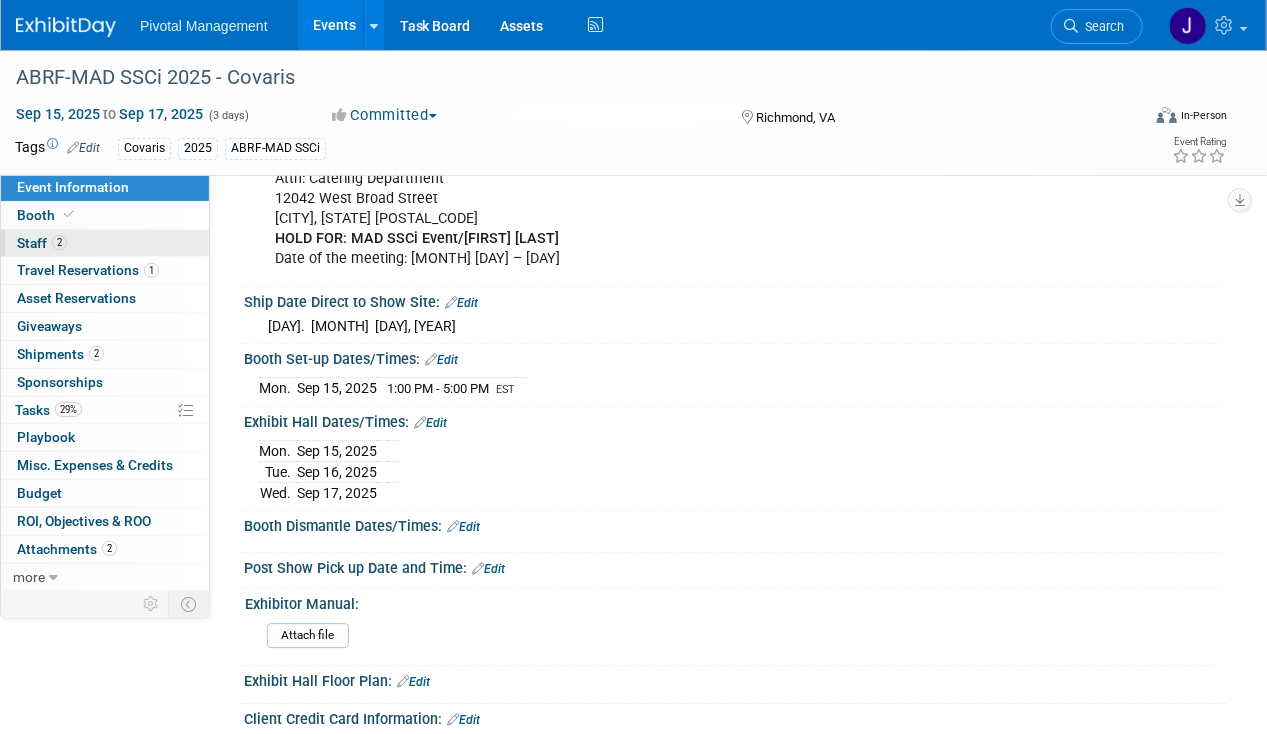 click on "2
Staff 2" at bounding box center [105, 243] 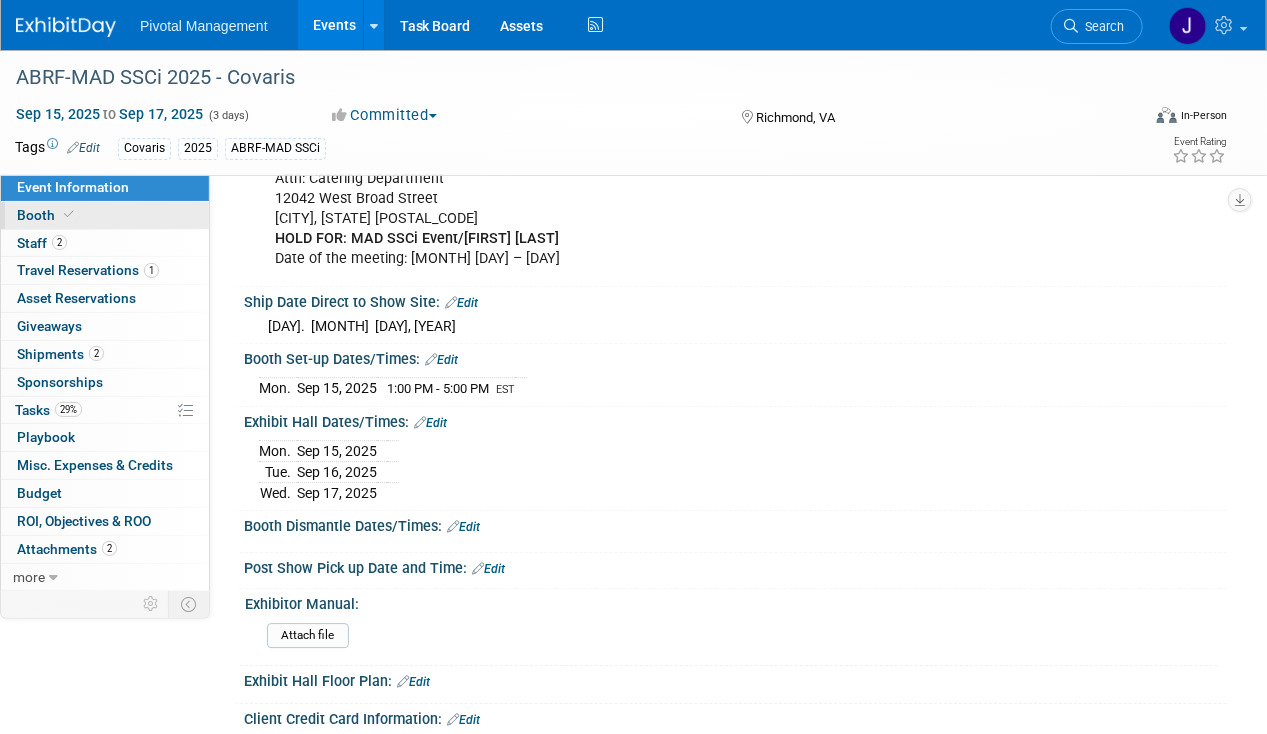 scroll, scrollTop: 0, scrollLeft: 0, axis: both 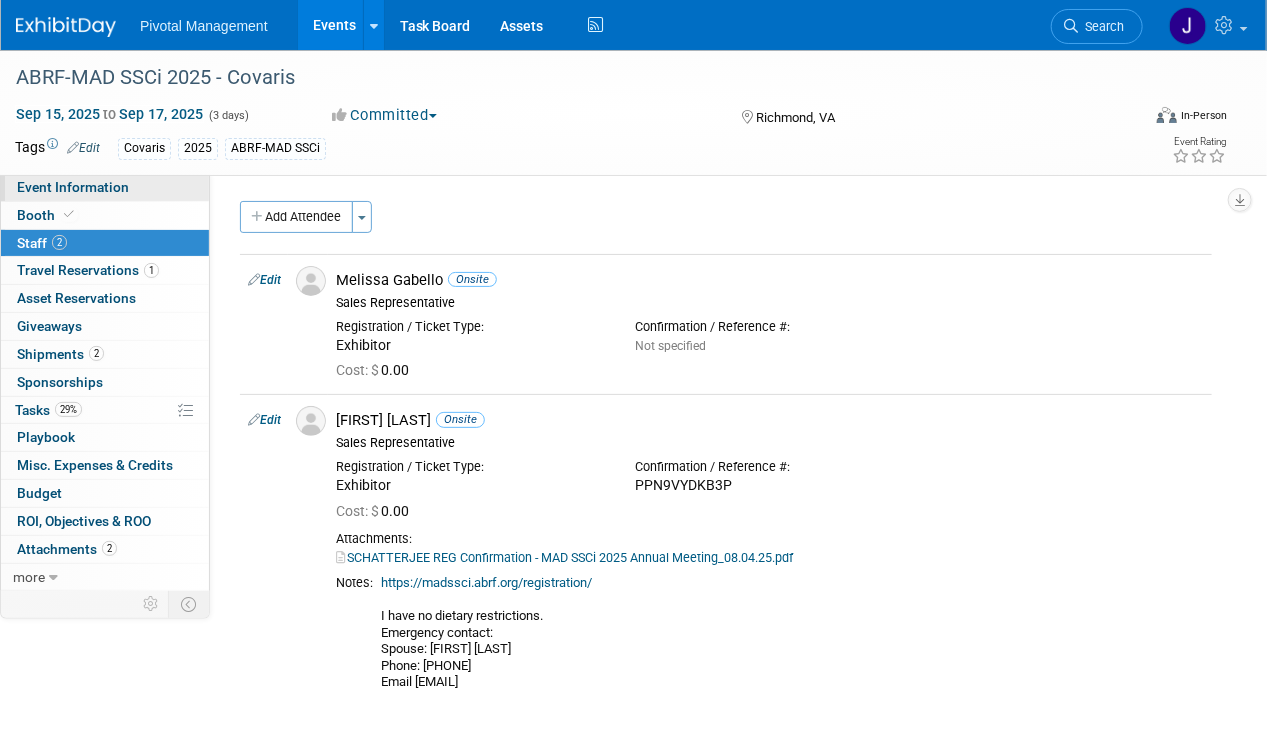 click on "Event Information" at bounding box center (73, 187) 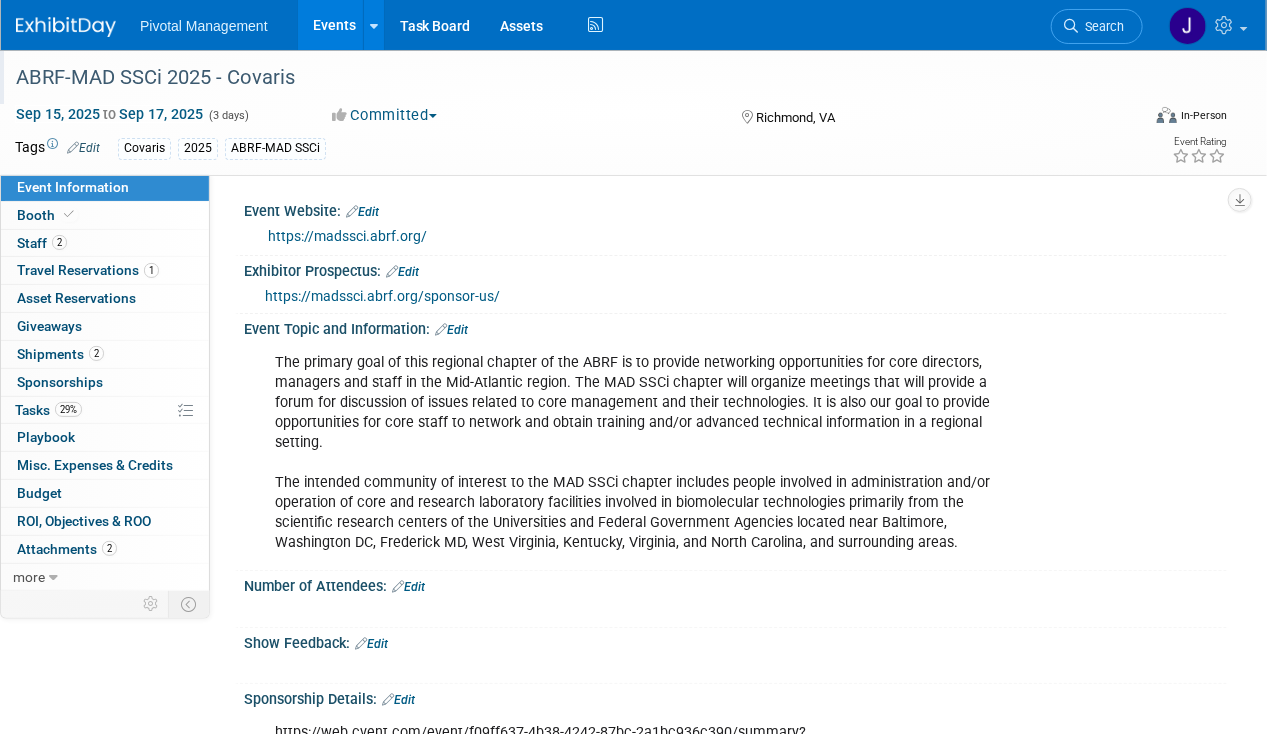 click on "ABRF-MAD SSCi 2025 - Covaris" at bounding box center (566, 78) 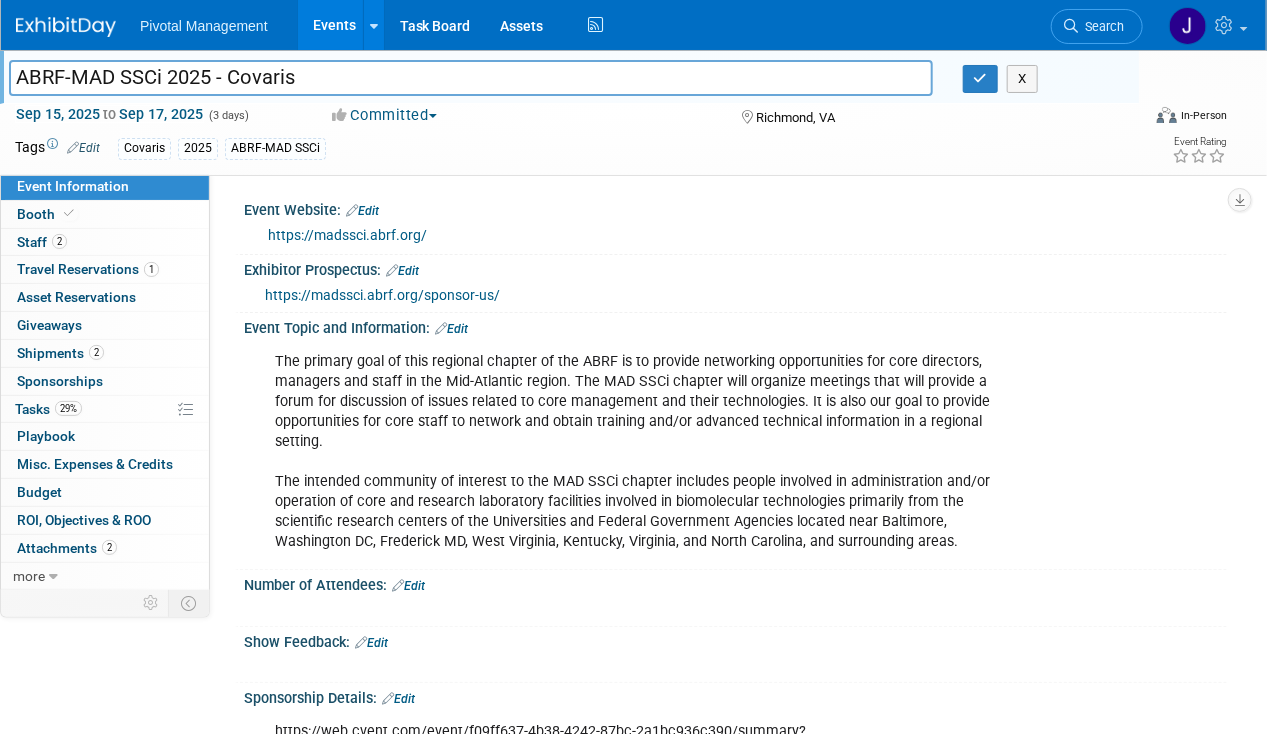 drag, startPoint x: 165, startPoint y: 74, endPoint x: -4, endPoint y: 73, distance: 169.00296 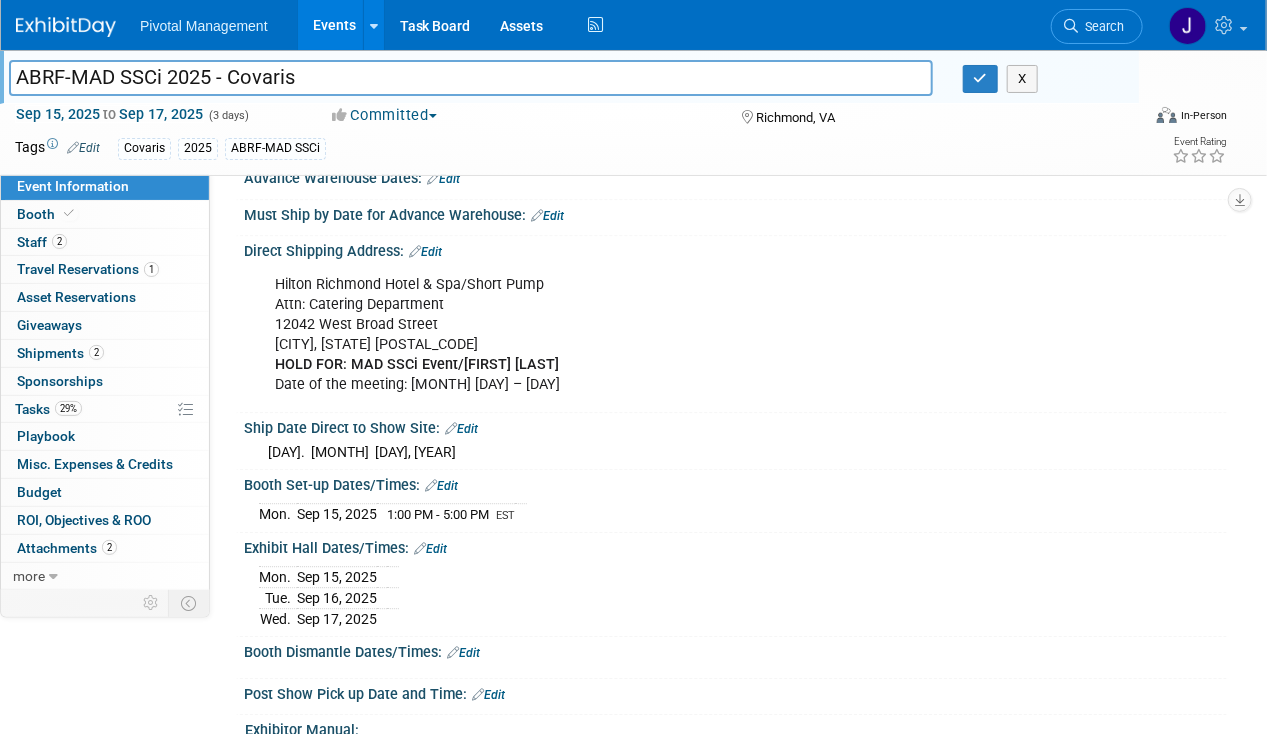 scroll, scrollTop: 1816, scrollLeft: 0, axis: vertical 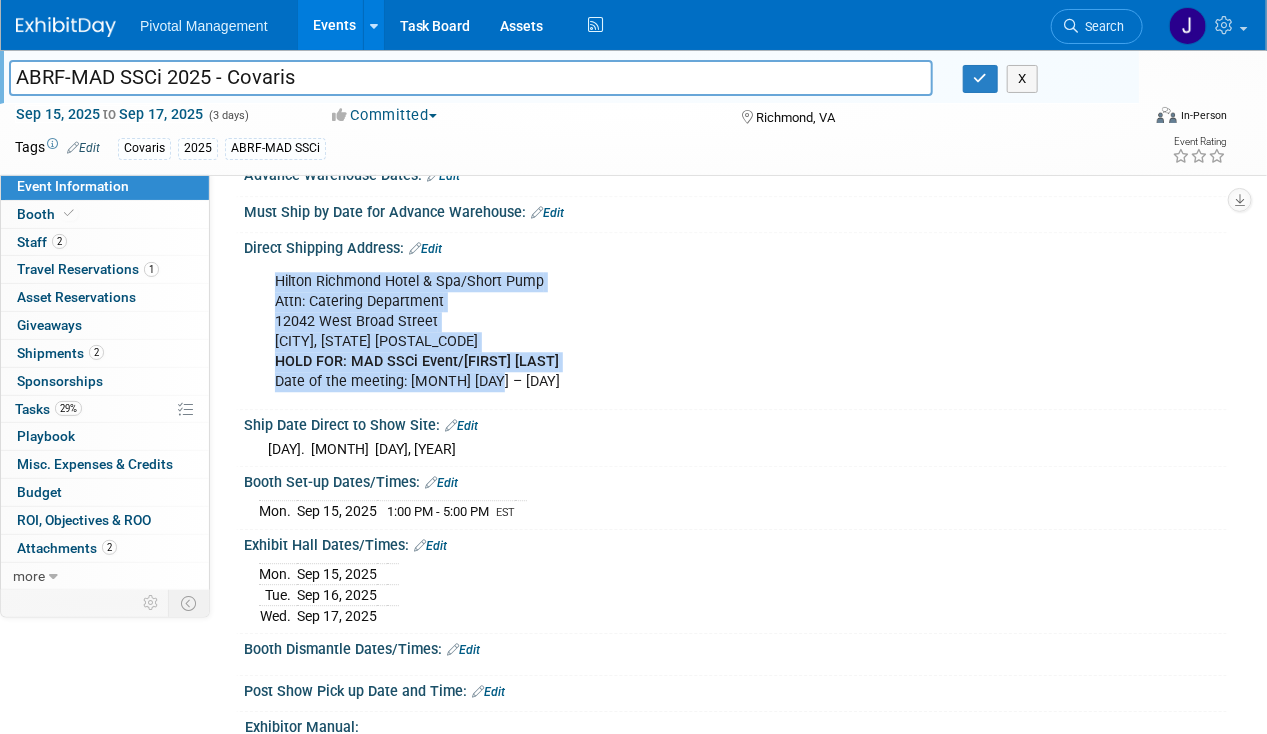 drag, startPoint x: 274, startPoint y: 263, endPoint x: 525, endPoint y: 358, distance: 268.3766 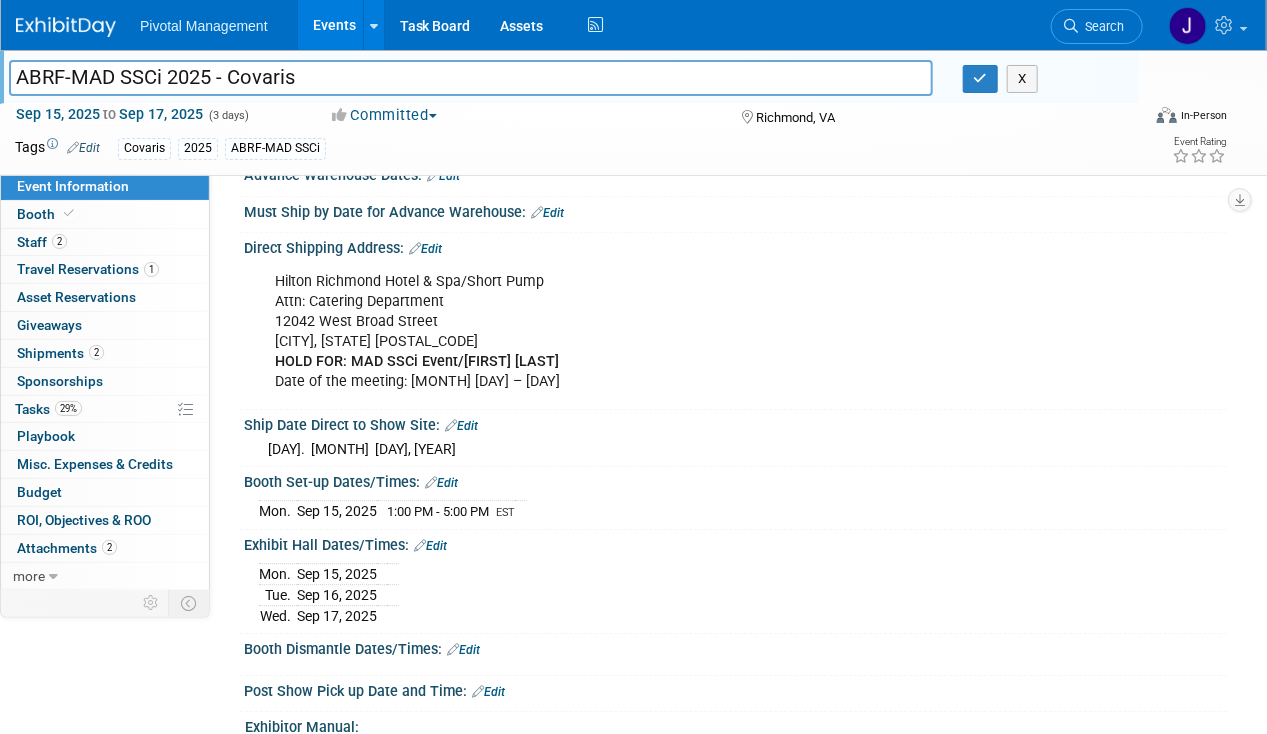 drag, startPoint x: 234, startPoint y: 311, endPoint x: 948, endPoint y: 235, distance: 718.03345 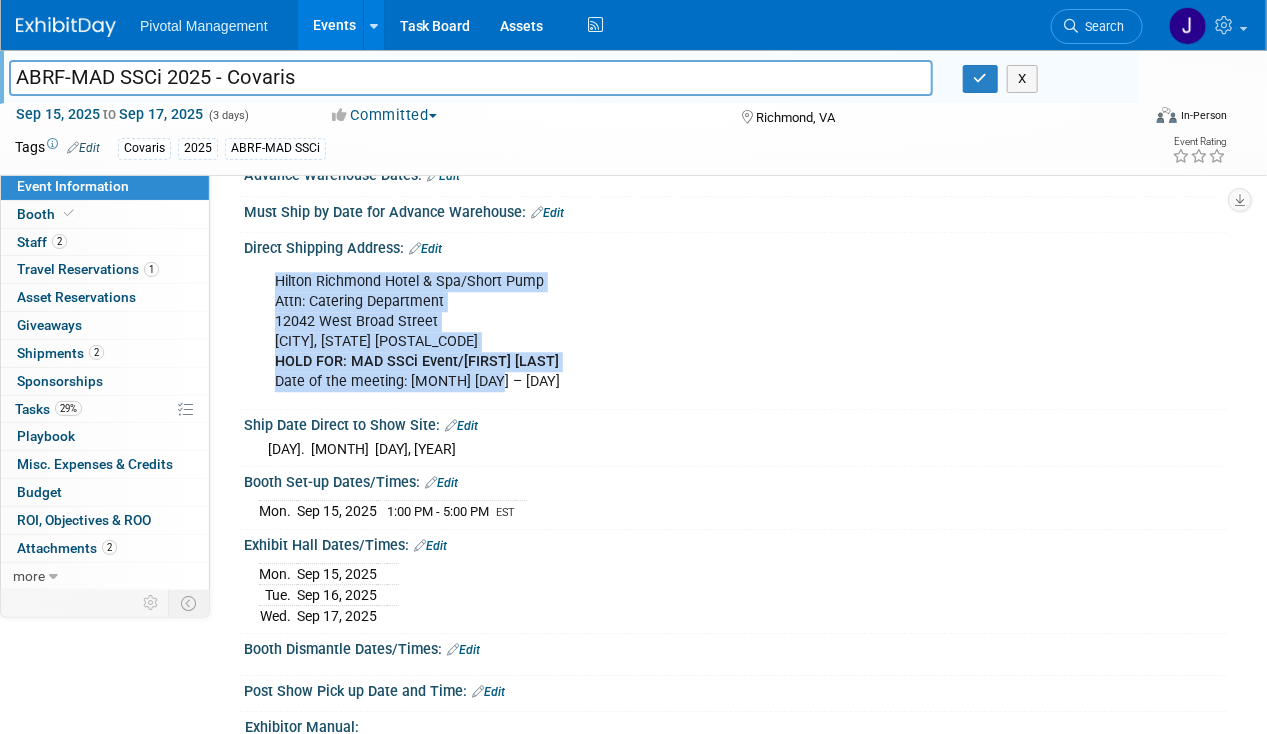drag, startPoint x: 365, startPoint y: 365, endPoint x: 272, endPoint y: 271, distance: 132.23087 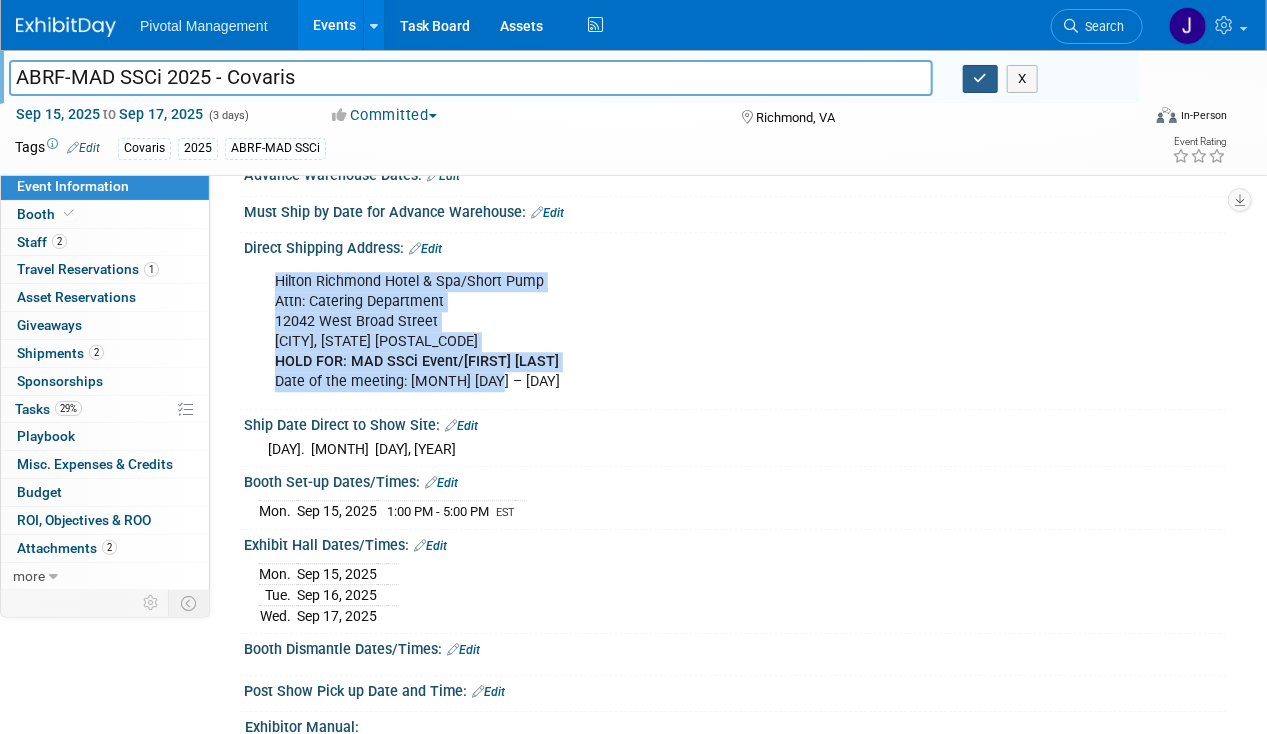 click at bounding box center [981, 79] 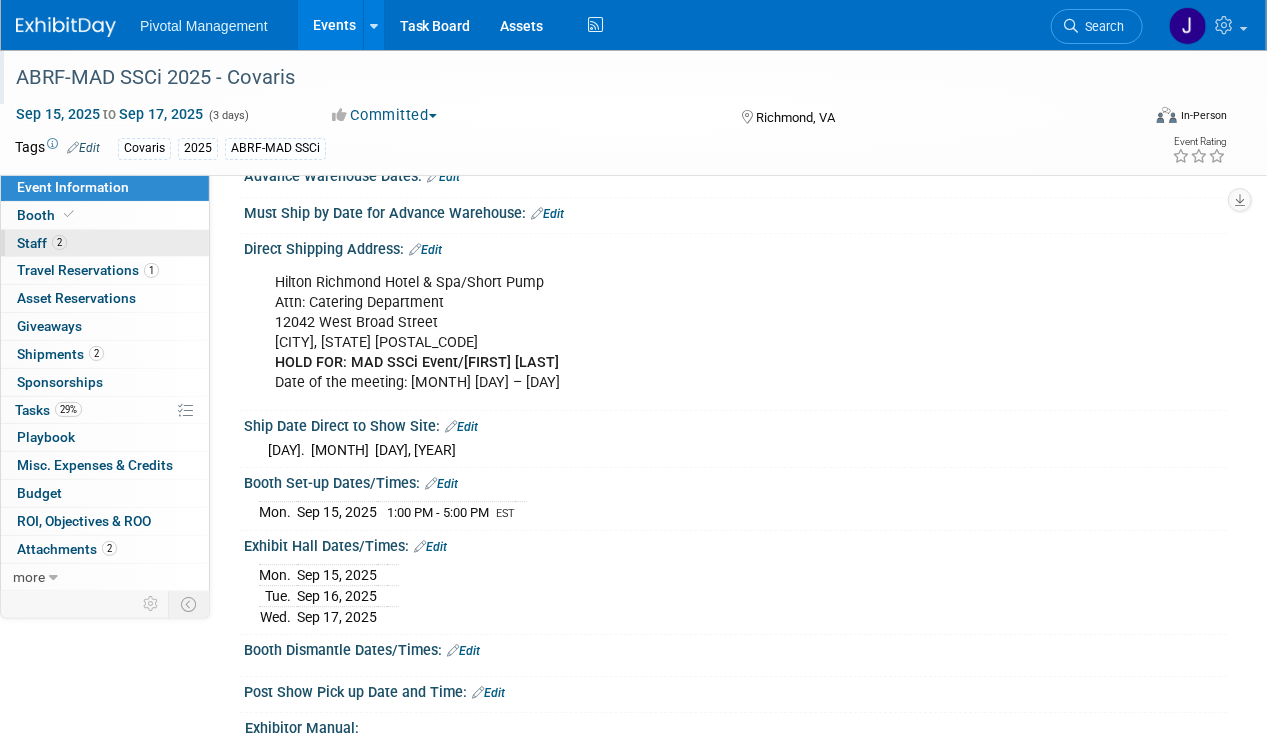 click on "2
Staff 2" at bounding box center (105, 243) 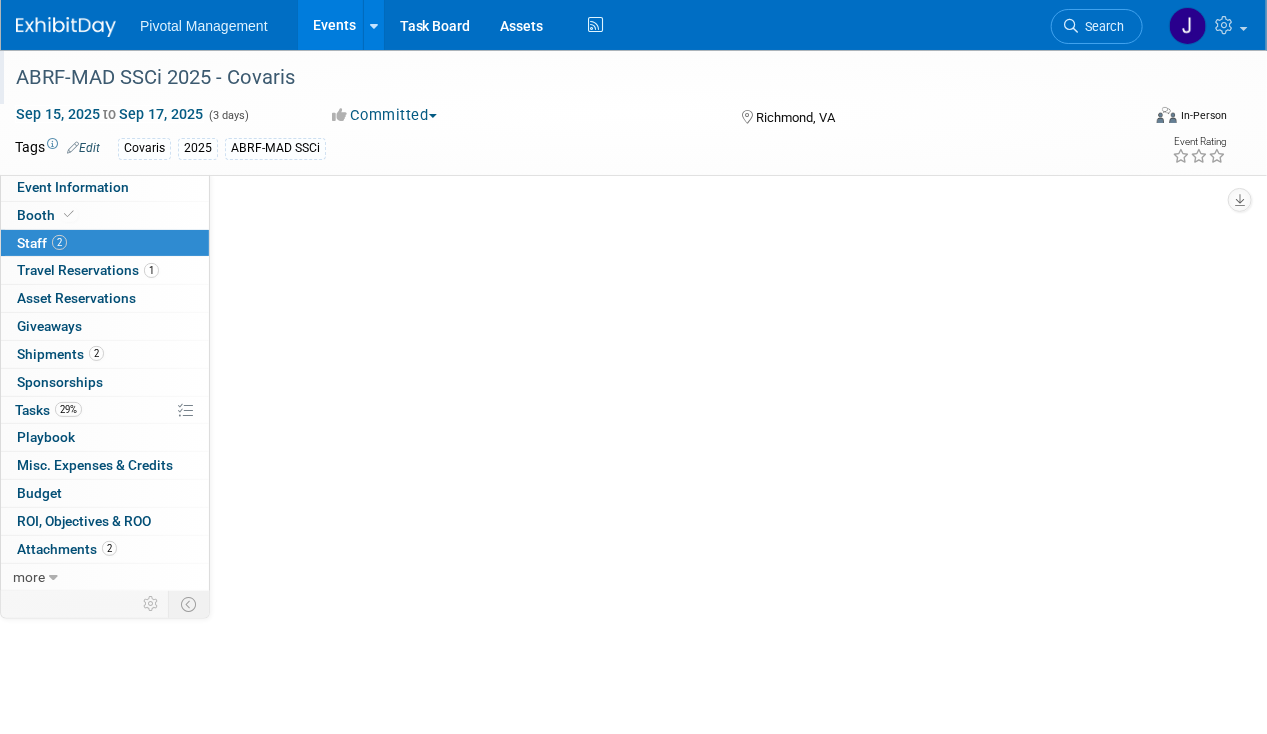 scroll, scrollTop: 0, scrollLeft: 0, axis: both 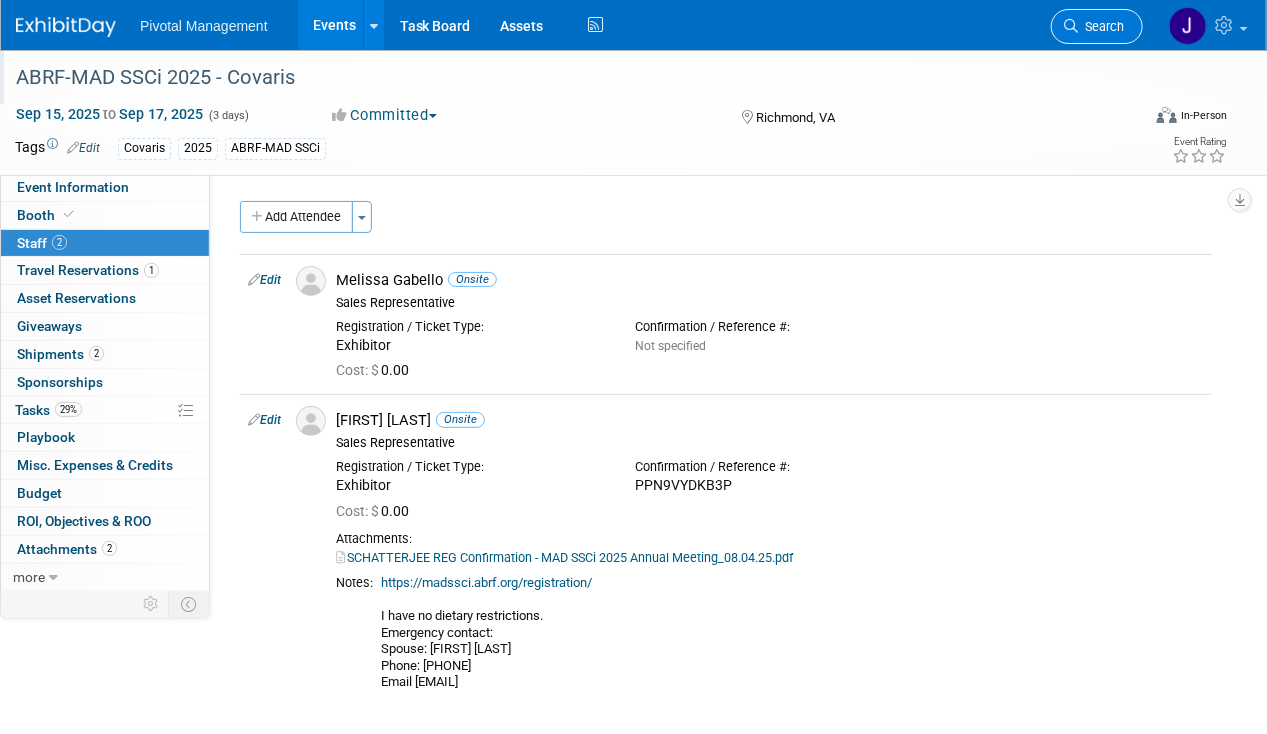 click on "Search" at bounding box center [1097, 26] 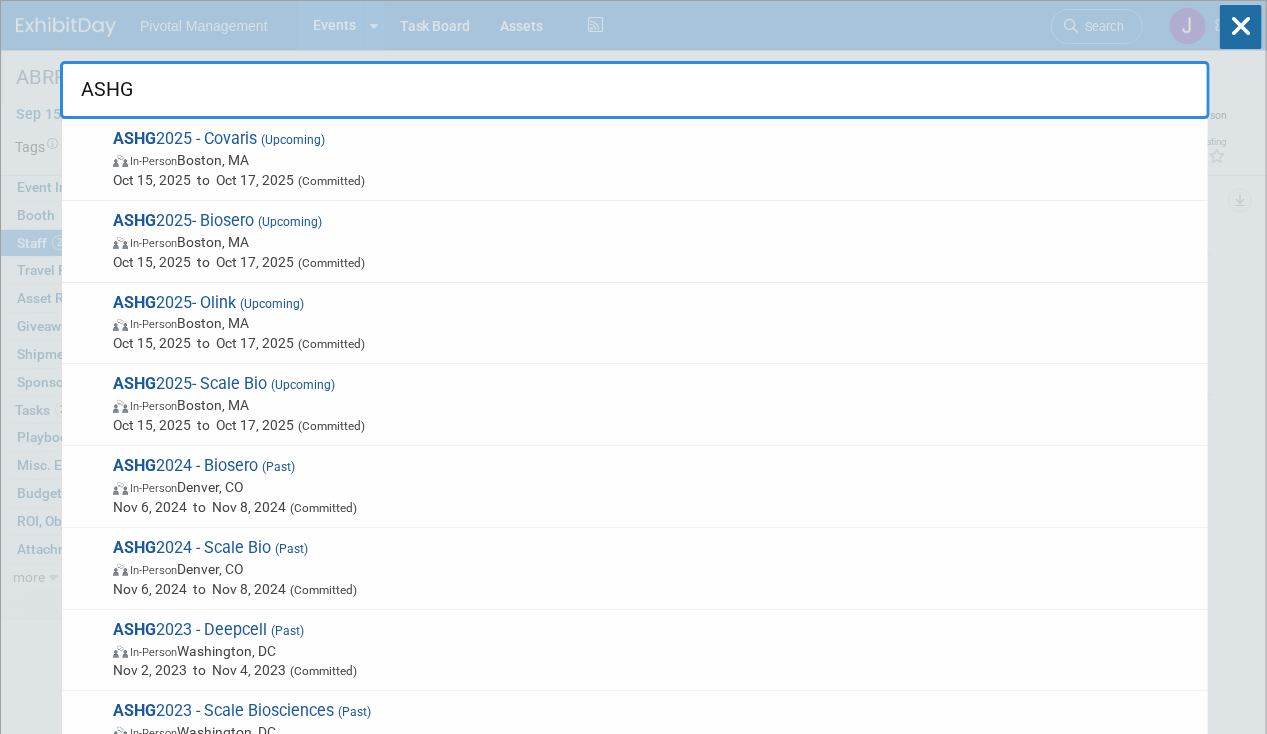 type on "ASHG" 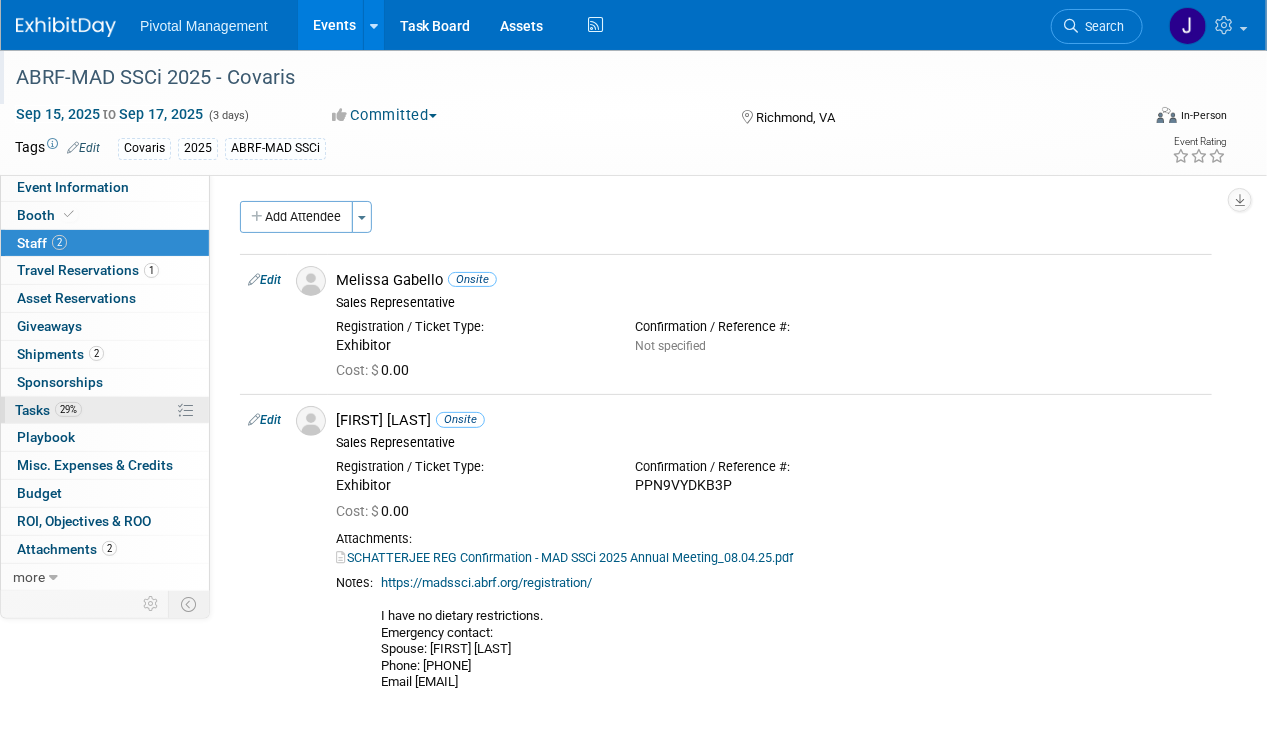 click on "29%
Tasks 29%" at bounding box center [105, 410] 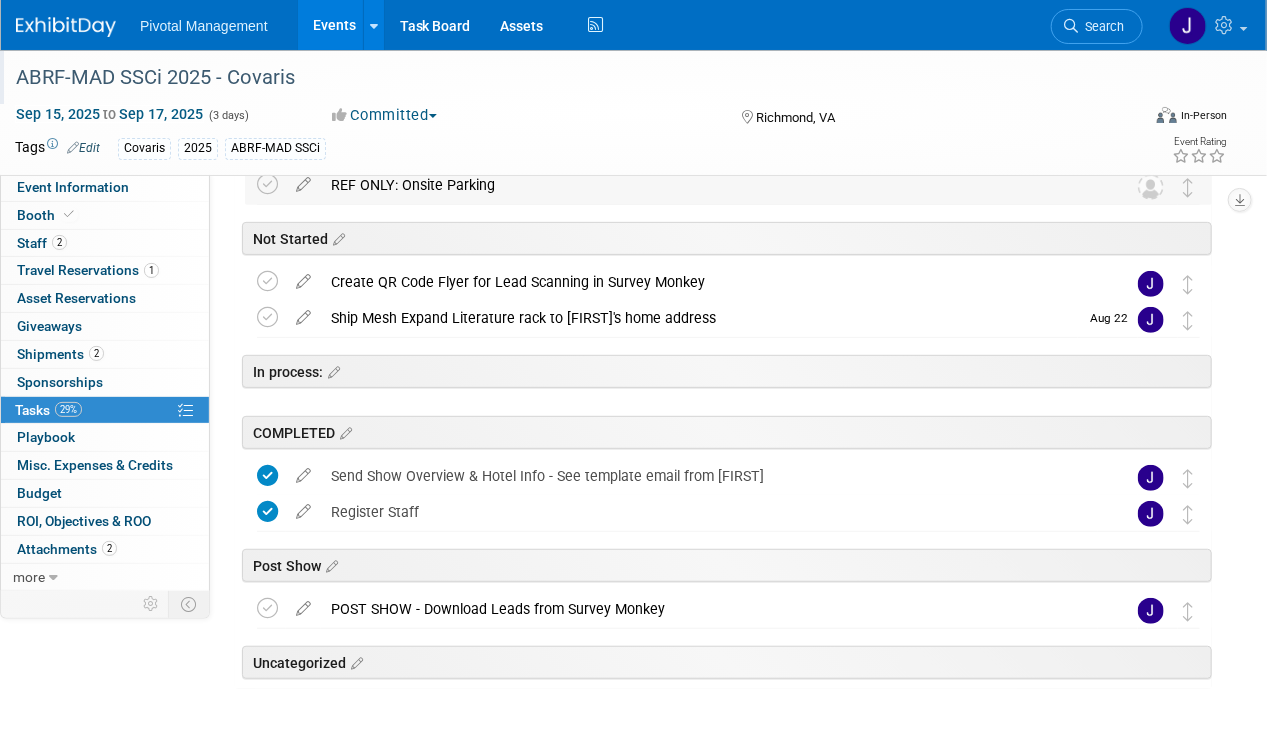 scroll, scrollTop: 176, scrollLeft: 0, axis: vertical 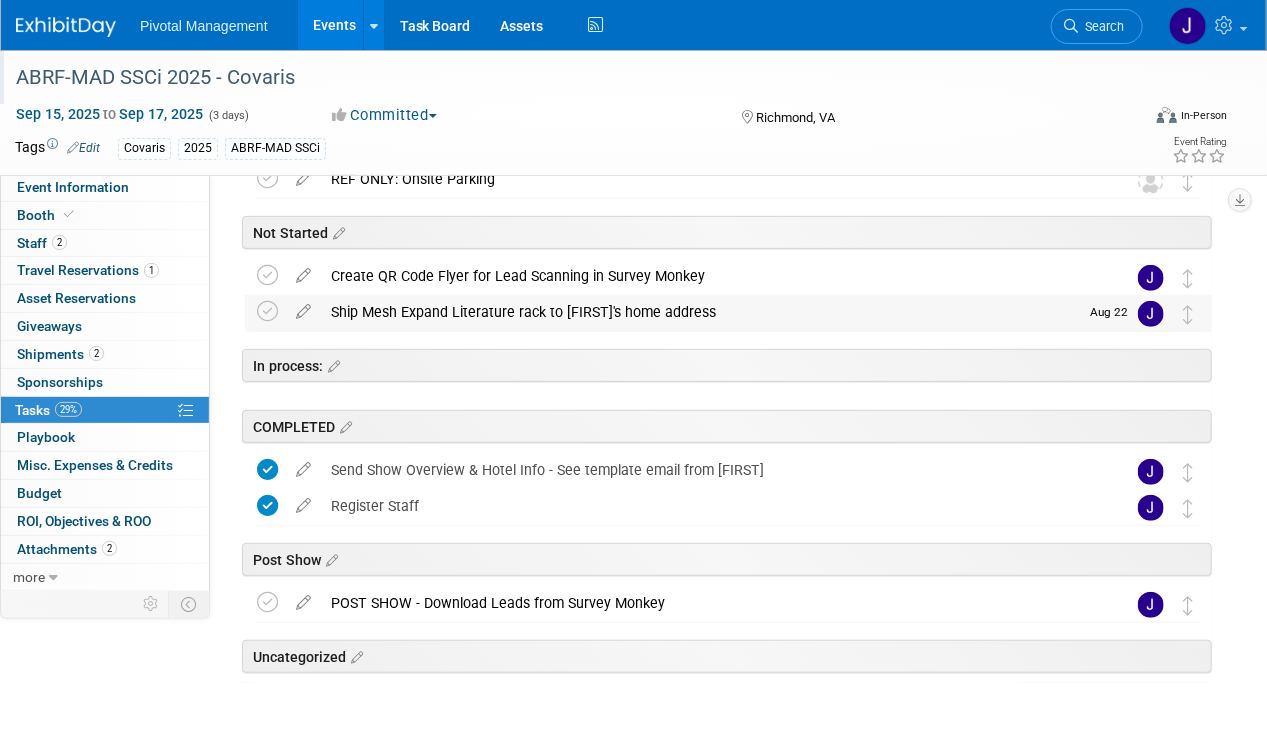 click on "Ship Mesh Expand Literature rack to [FIRST]'s home address" at bounding box center [699, 312] 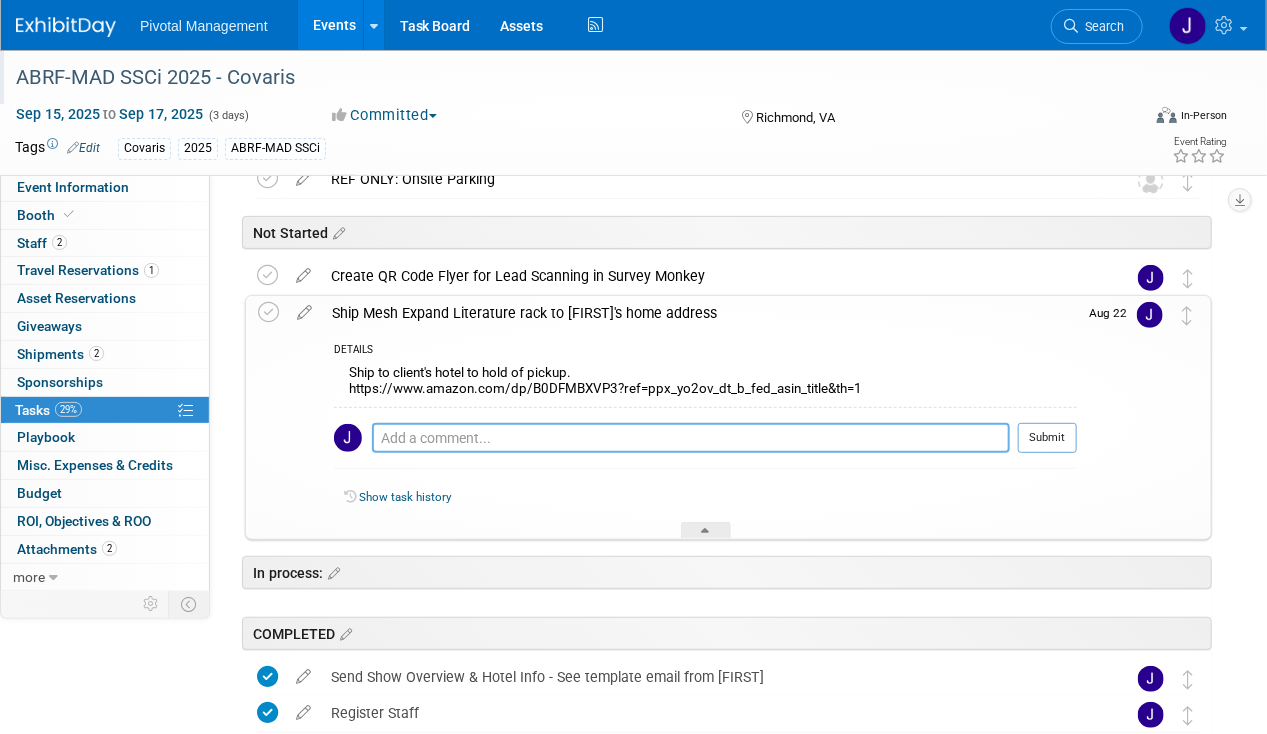 click at bounding box center [691, 438] 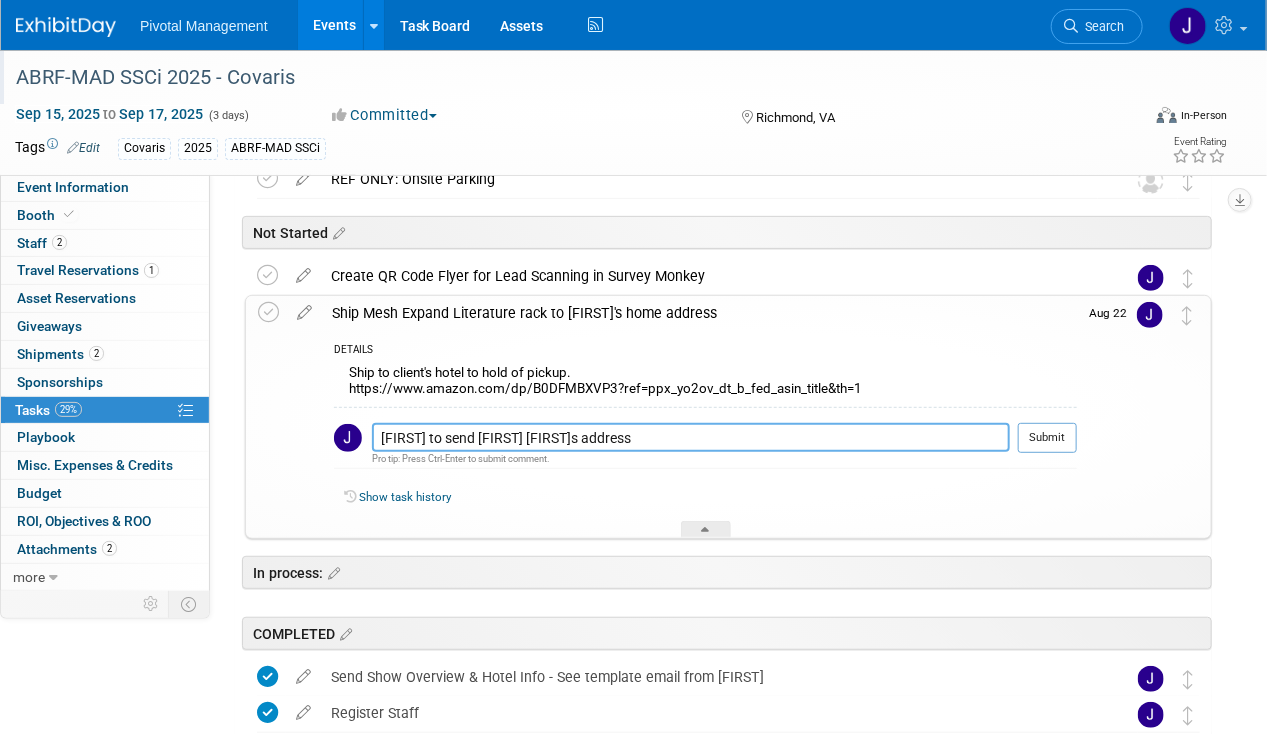 click on "[FIRST] to send [FIRST] [FIRST]s address" at bounding box center (691, 437) 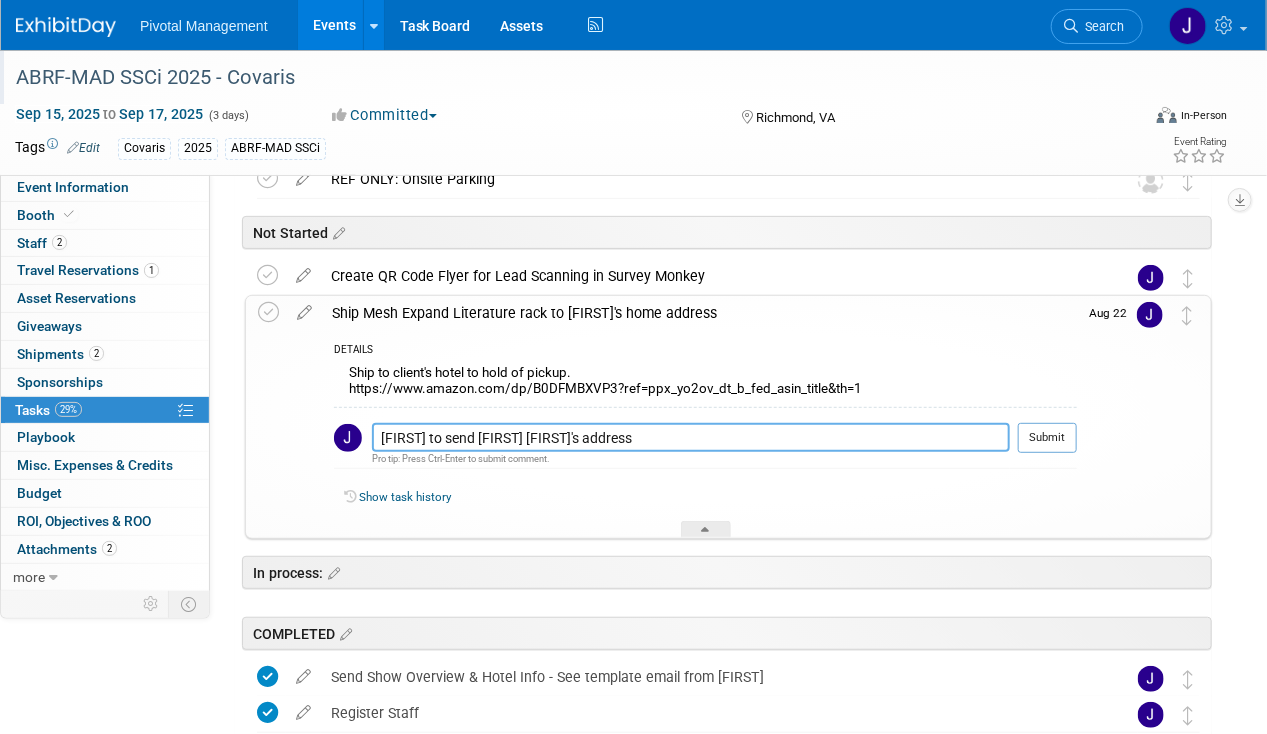click on "[FIRST] to send [FIRST] [FIRST]'s address" at bounding box center [691, 437] 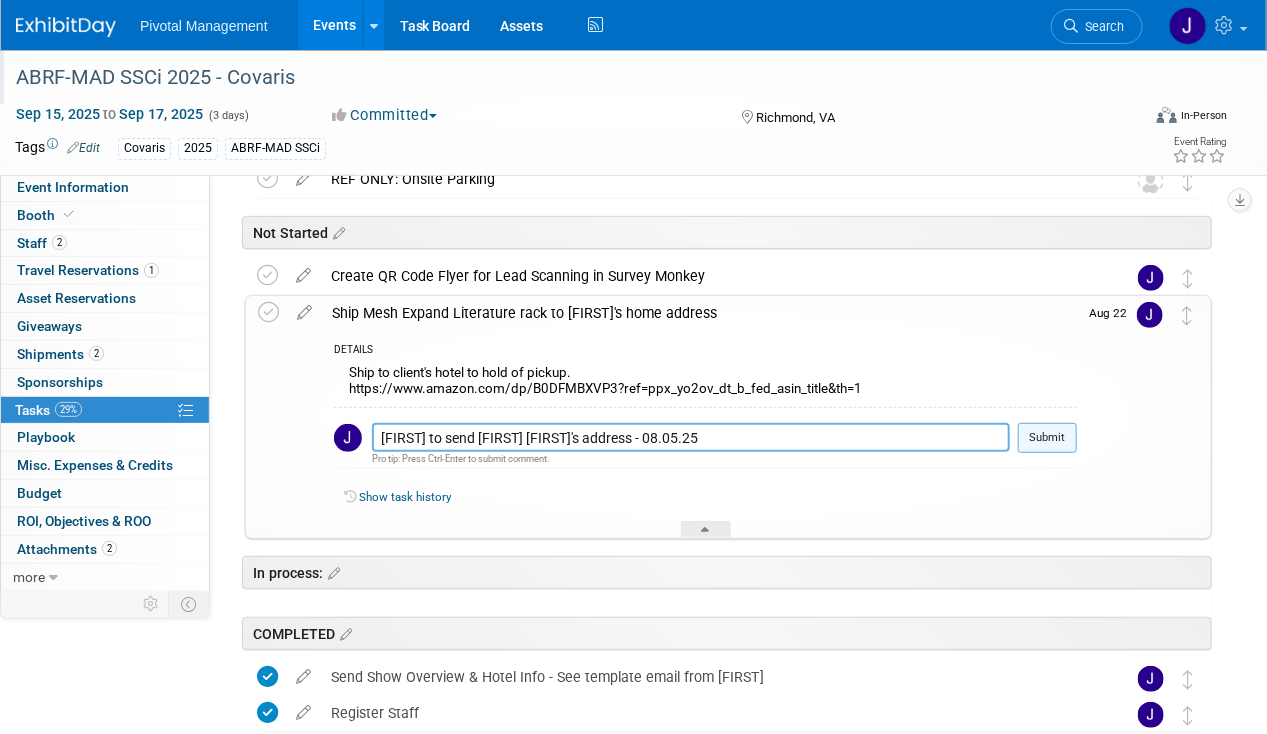 type on "[FIRST] to send [FIRST] [FIRST]'s address - 08.05.25" 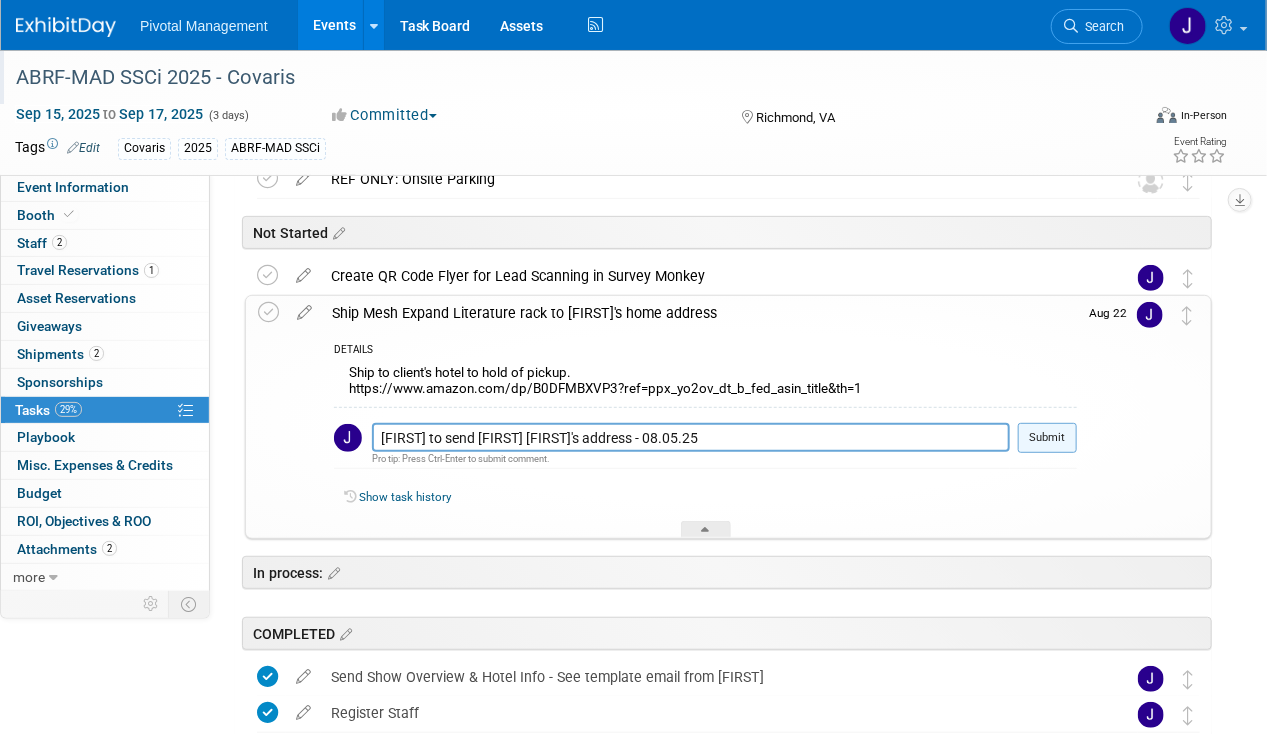click on "Submit" at bounding box center [1047, 438] 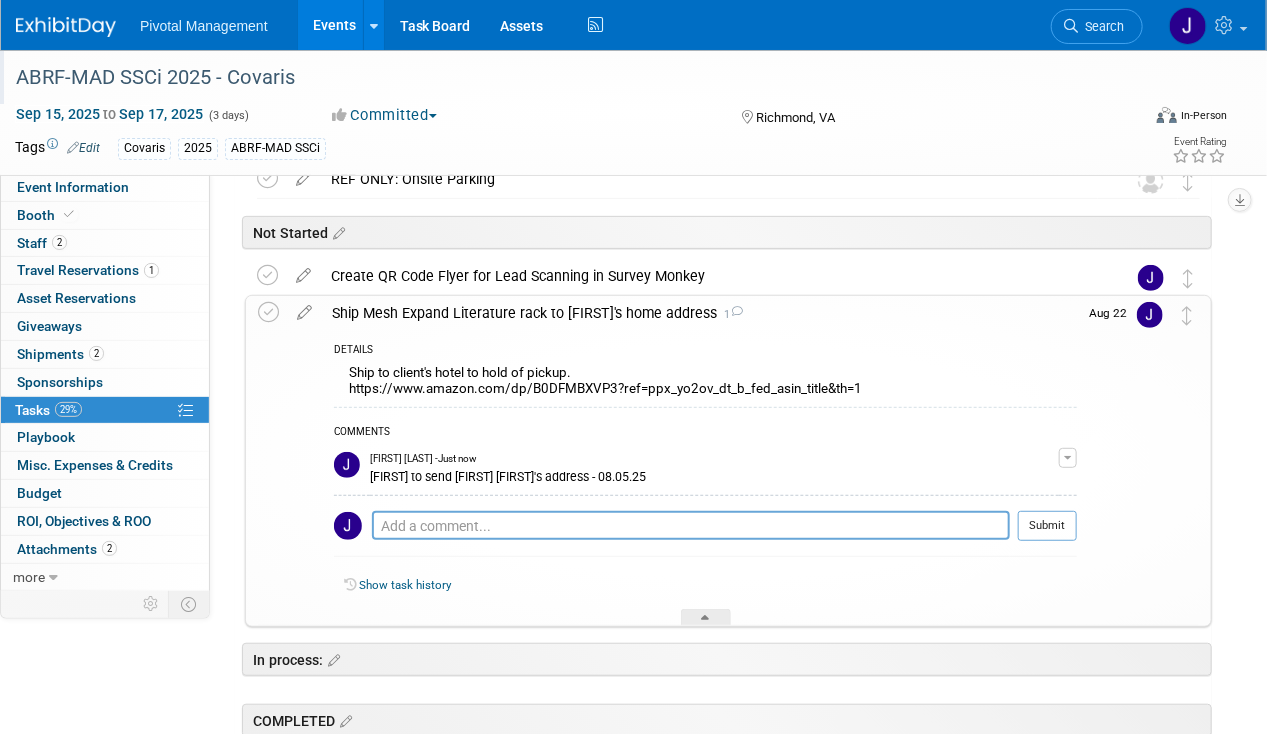 click on "Ship Mesh Expand Literature rack to [FIRST]'s home address
1" at bounding box center [699, 313] 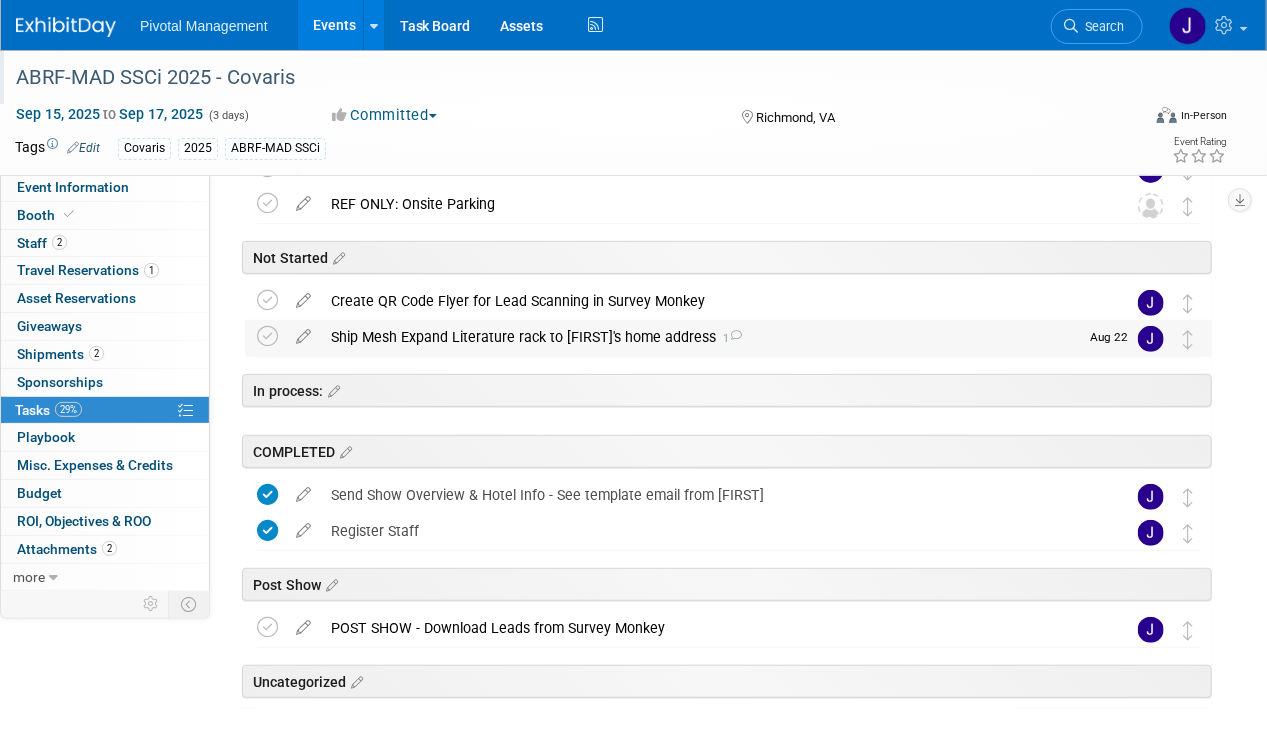 scroll, scrollTop: 153, scrollLeft: 0, axis: vertical 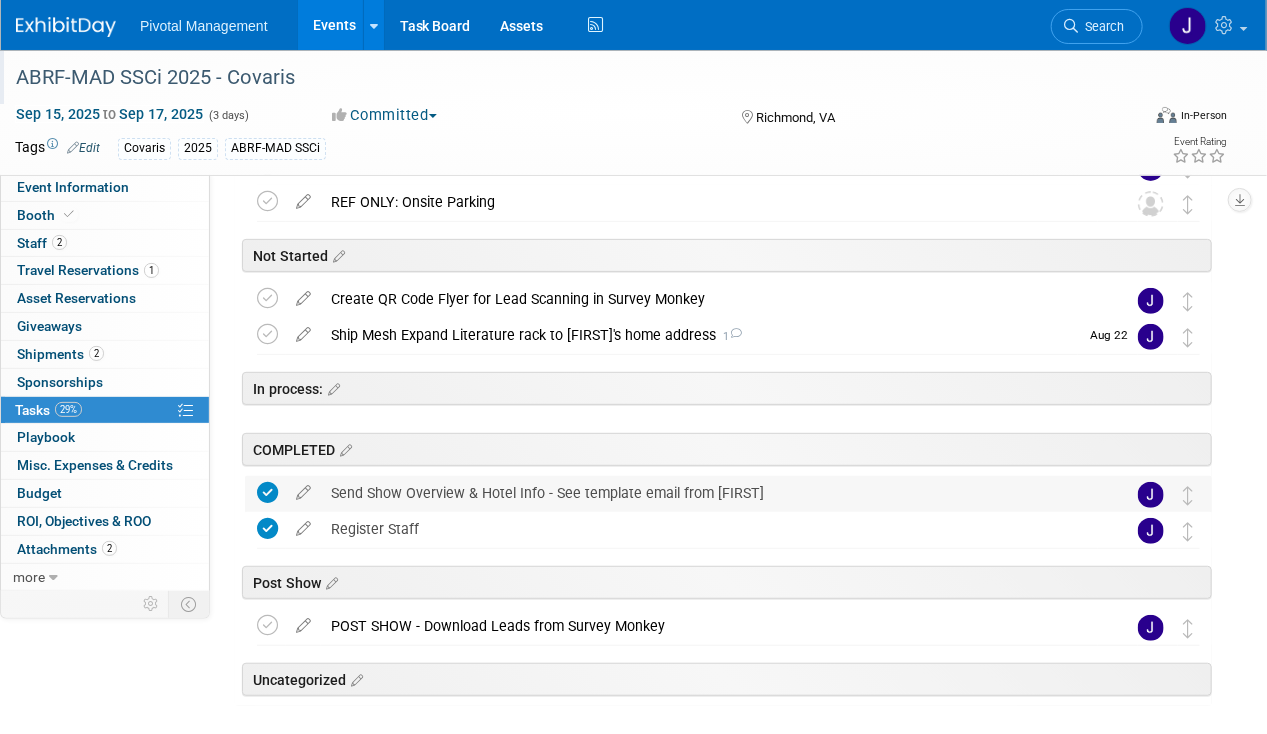 click on "Send Show Overview & Hotel Info - See template email from [FIRST]" at bounding box center (709, 493) 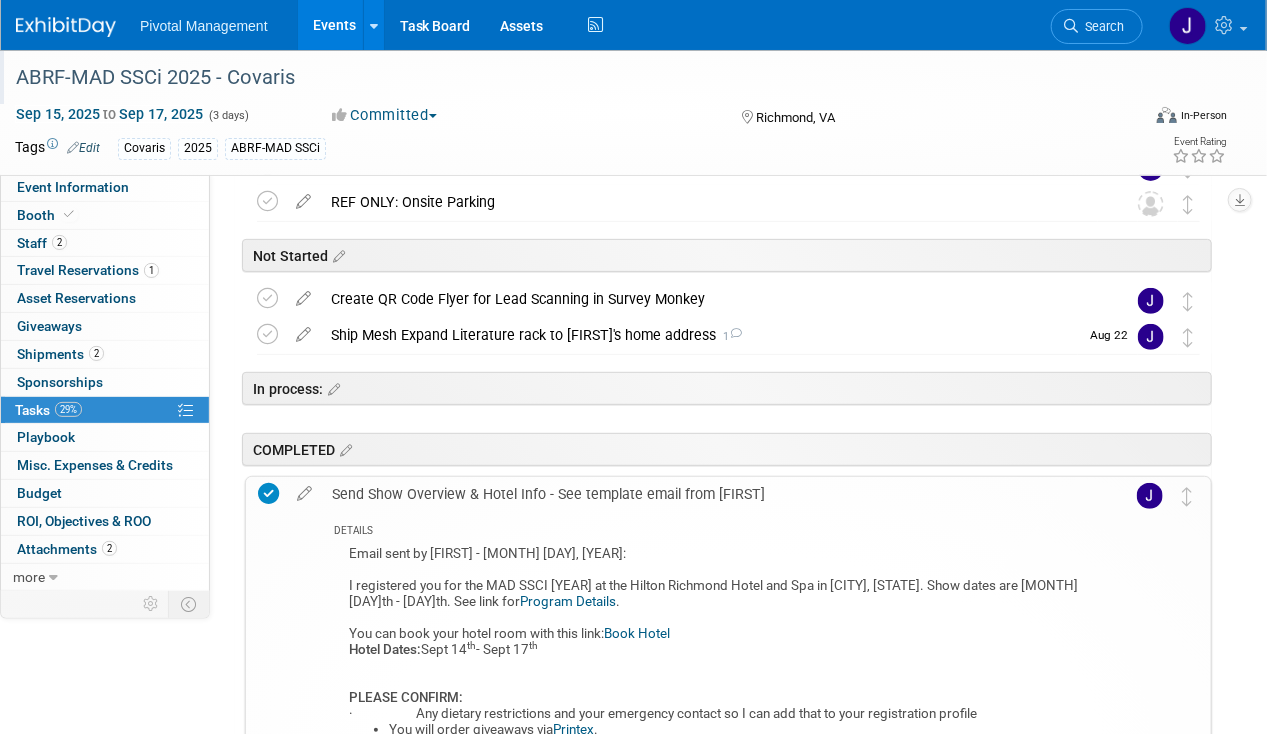 click on "Send Show Overview & Hotel Info - See template email from [FIRST]" at bounding box center (709, 494) 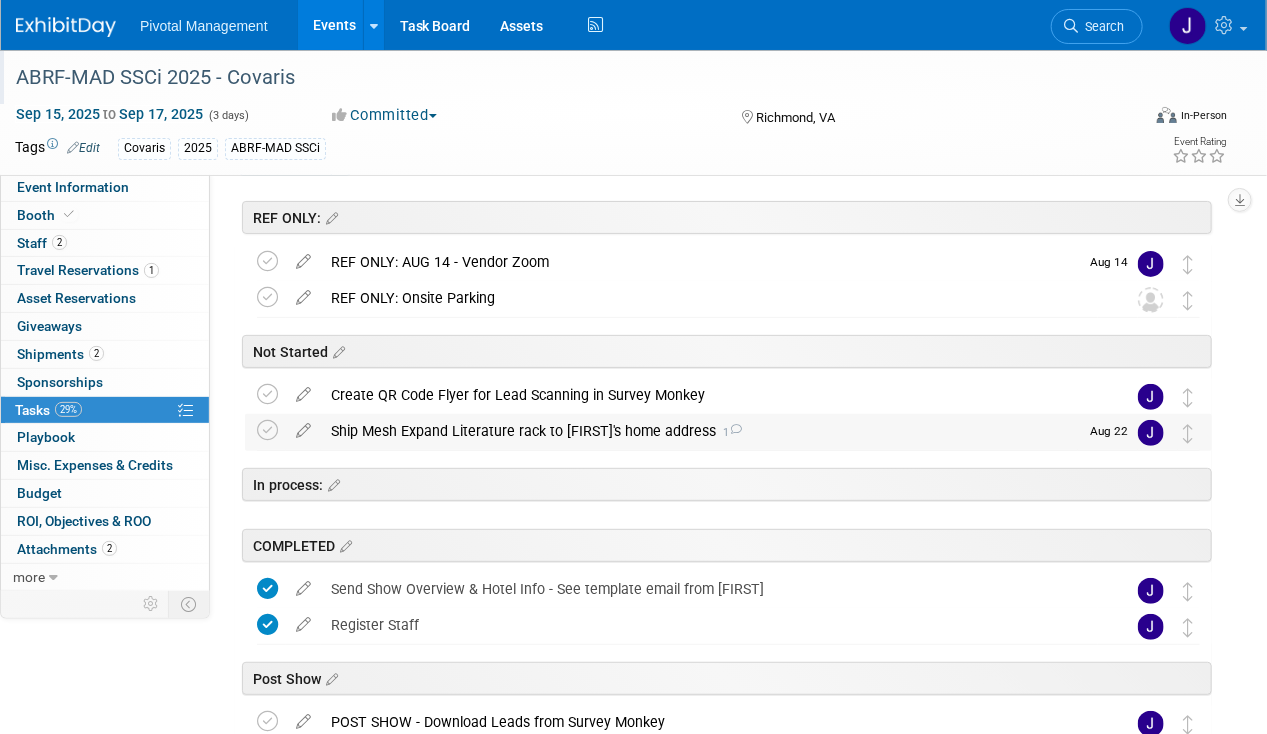 scroll, scrollTop: 0, scrollLeft: 0, axis: both 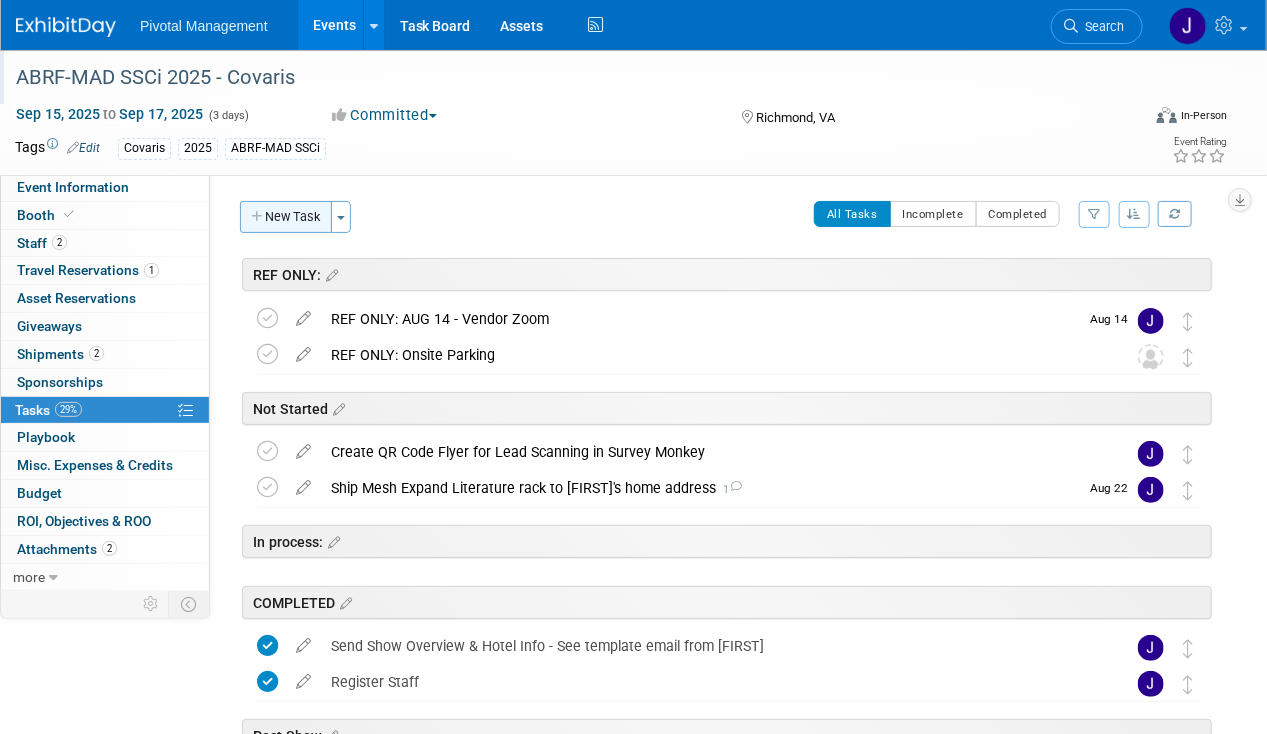 click on "New Task" at bounding box center [286, 217] 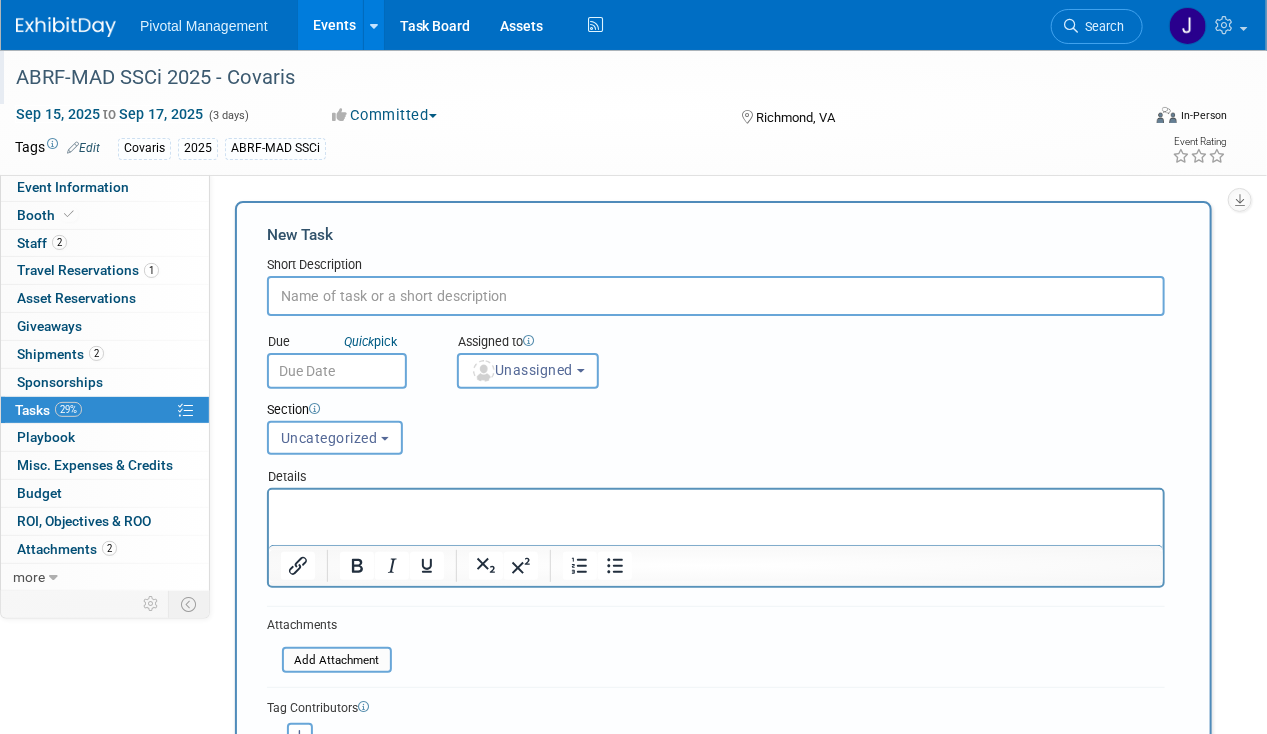 scroll, scrollTop: 0, scrollLeft: 0, axis: both 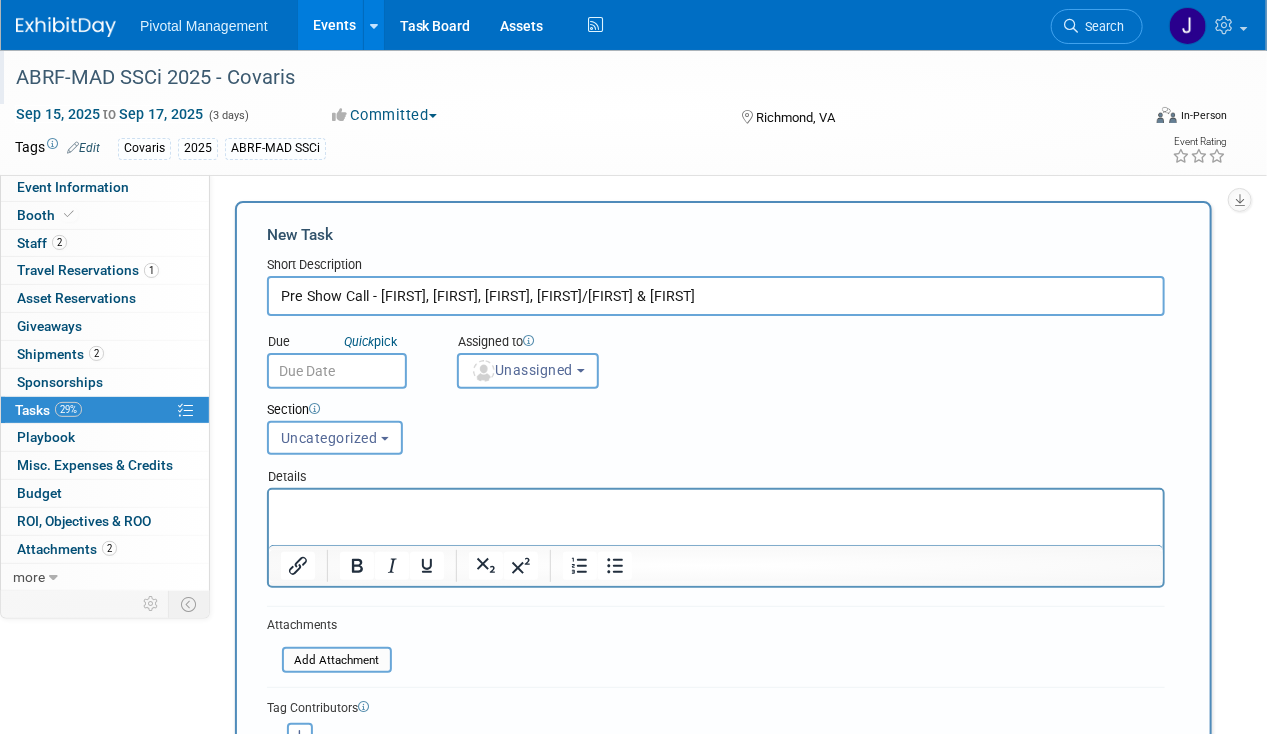 click on "Pivotal Management
Events
Add Event
Bulk Upload Events
Shareable Event Boards
Recently Viewed Events:
ABRF-MAD SSCi [YEAR] - Covaris
[CITY], [STATE]
[MONTH] [DAY], [YEAR] to [MONTH] [DAY], [YEAR]
ABRF-NERLSCD [YEAR]- Covaris
[CITY], [STATE]
[MONTH] [DAY], [YEAR] to [MONTH] [DAY], [YEAR]
ABRF-MWACD [YEAR]- Covaris
[CITY], [STATE]
[MONTH] [DAY], [YEAR] to [MONTH] [DAY], [YEAR]
Task Board
Assets
Activity Feed
My Account
My Profile & Preferences
Sync to External Calendar...
Team Workspace
Users and Permissions
Workspace Settings
Metrics & Analytics
Budgeting, ROI & ROO
Annual Budgets (all events)
You've Earned Free Swag ...
Refer & Earn
Contact us
Sign out
Search" at bounding box center (633, 367) 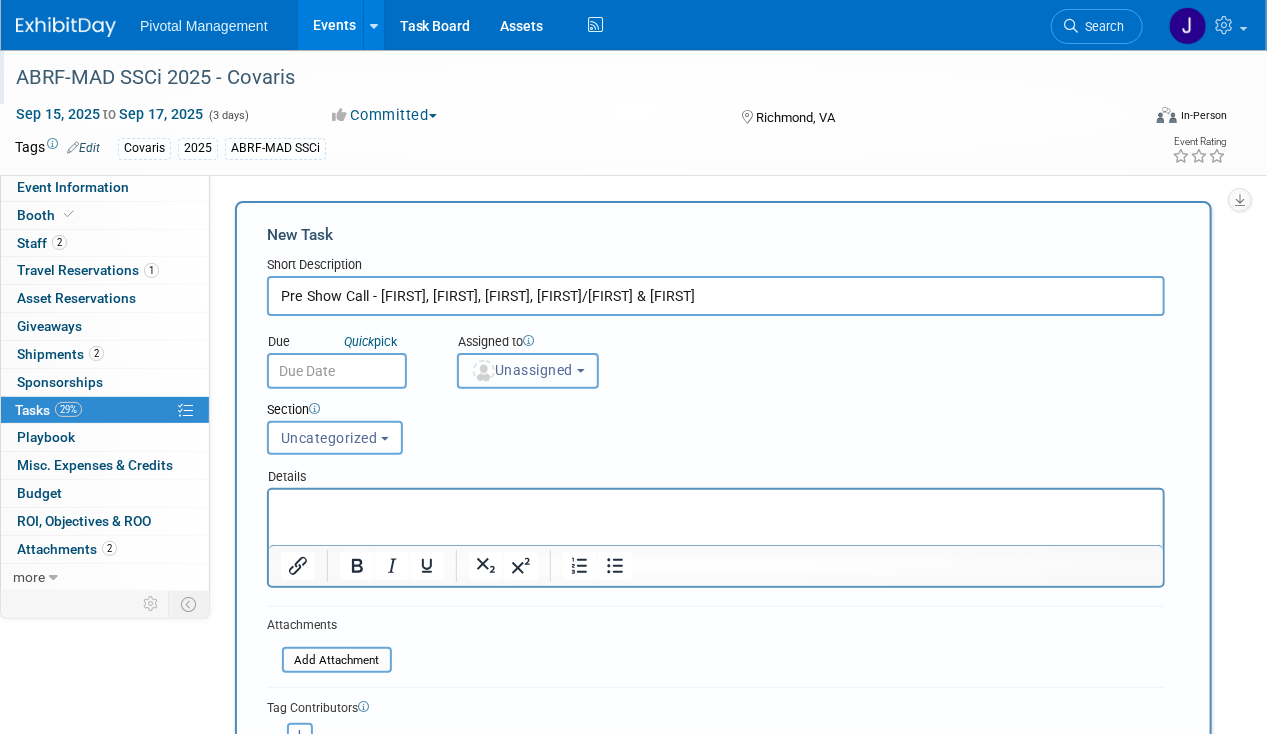 click on "Unassigned" at bounding box center [528, 371] 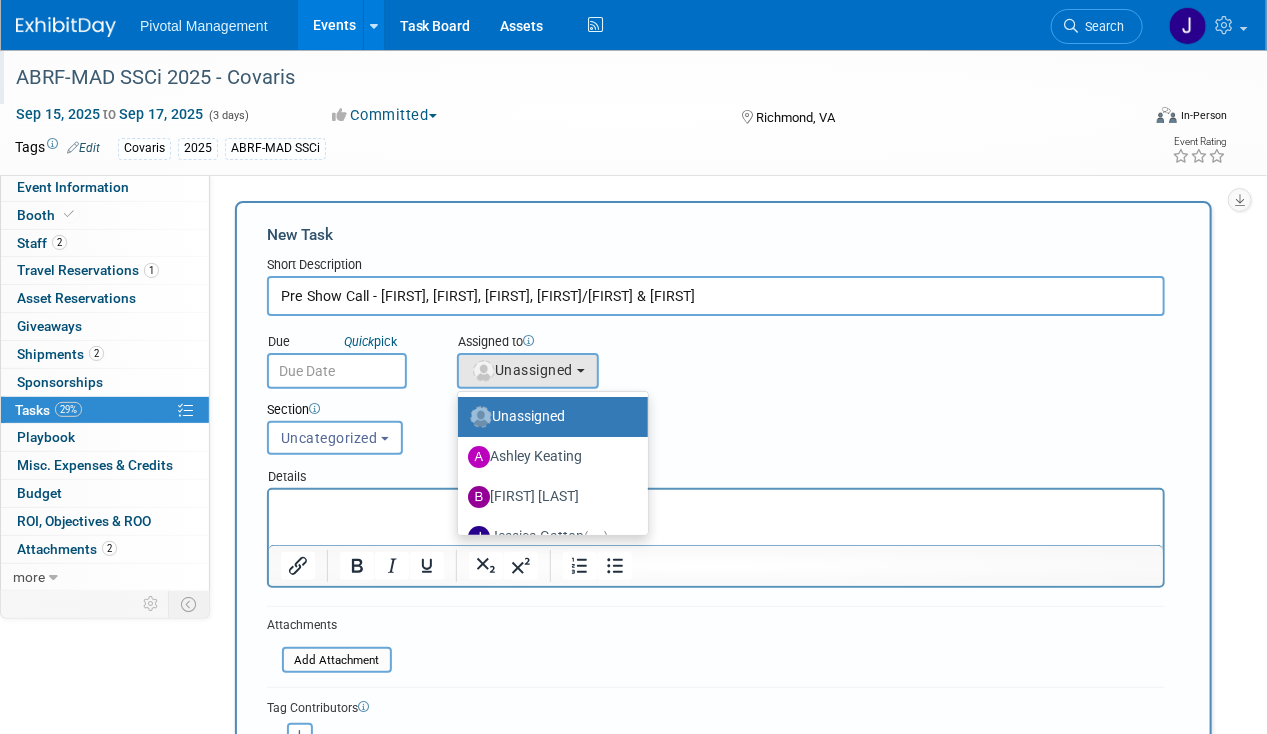 click on "Pre Show Call - [FIRST], [FIRST], [FIRST], [FIRST]/[FIRST] & [FIRST]" at bounding box center (716, 296) 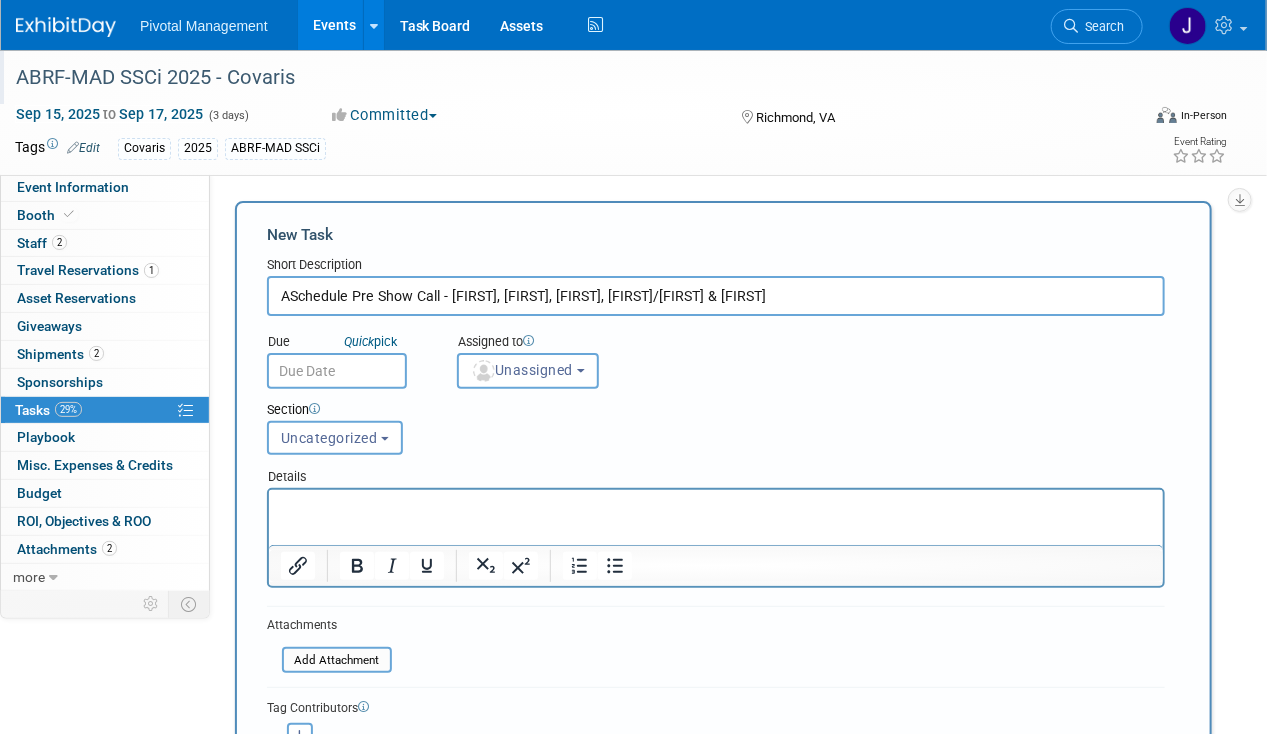 click on "ASchedule Pre Show Call - [FIRST], [FIRST], [FIRST], [FIRST]/[FIRST] & [FIRST]" at bounding box center [716, 296] 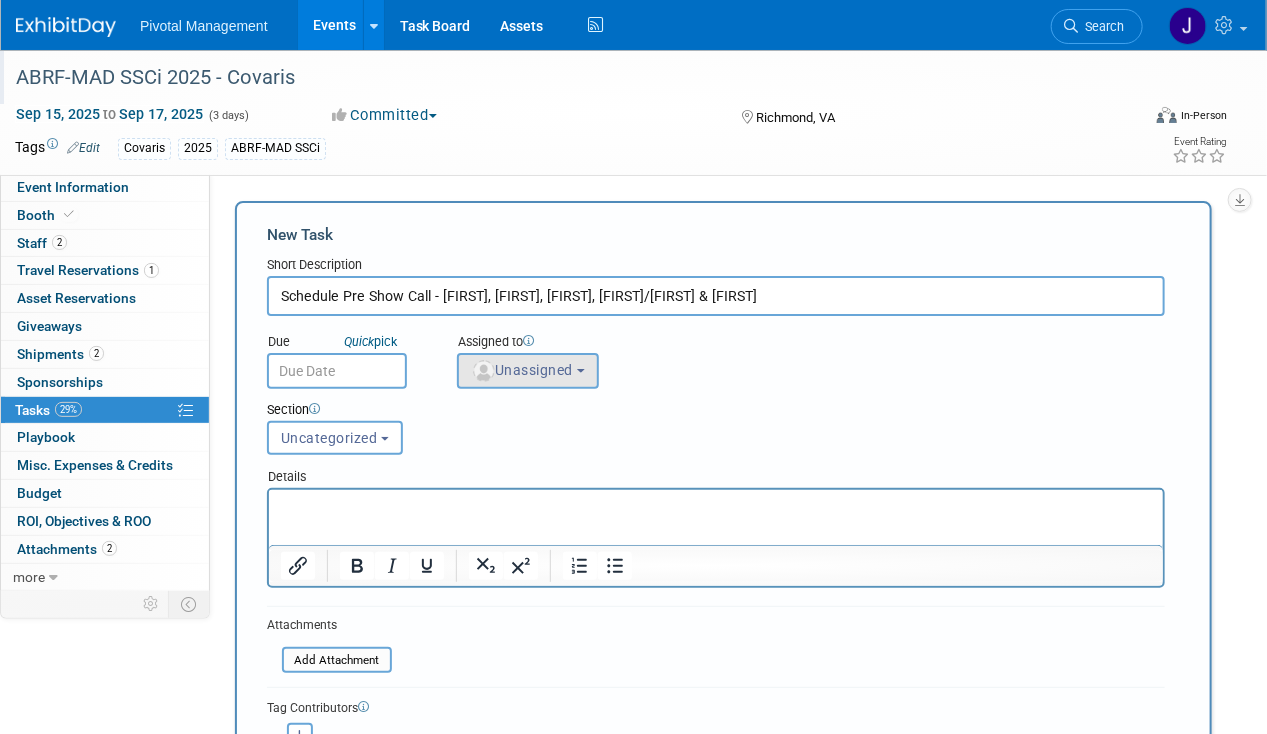 type on "Schedule Pre Show Call - [FIRST], [FIRST], [FIRST], [FIRST]/[FIRST] & [FIRST]" 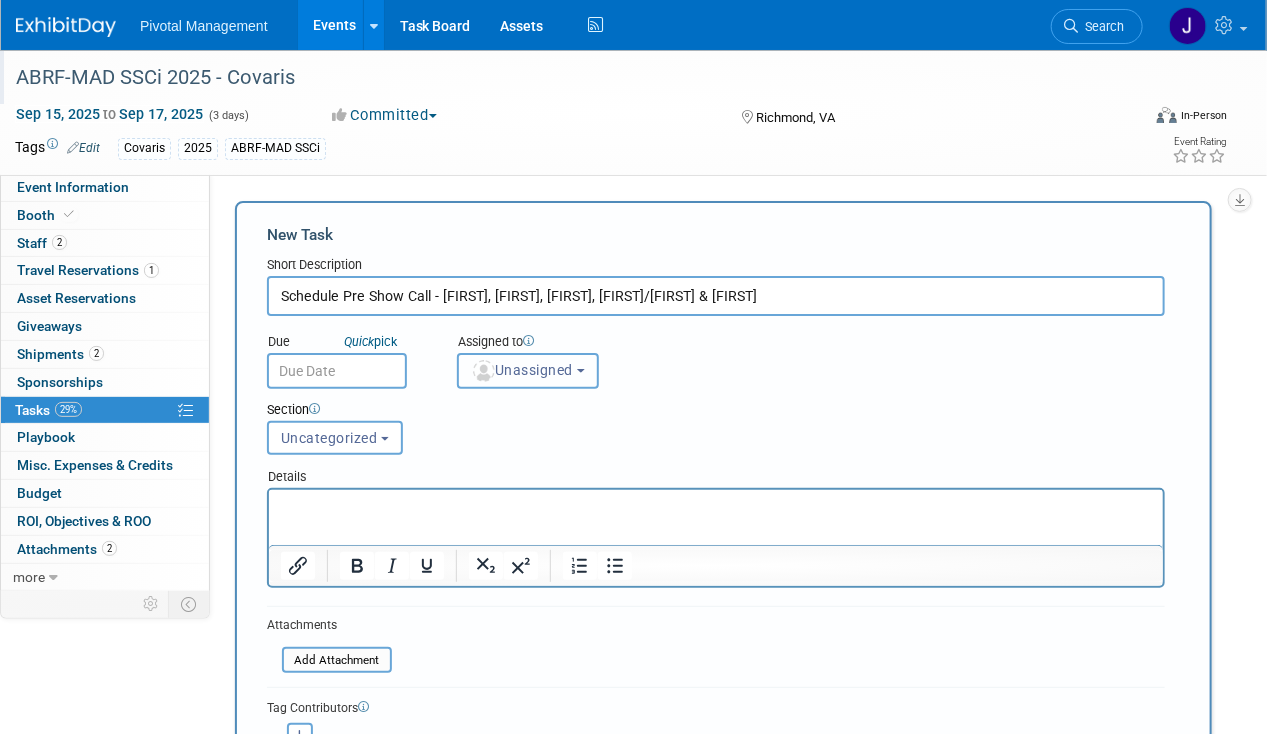 click on "Unassigned" at bounding box center (528, 371) 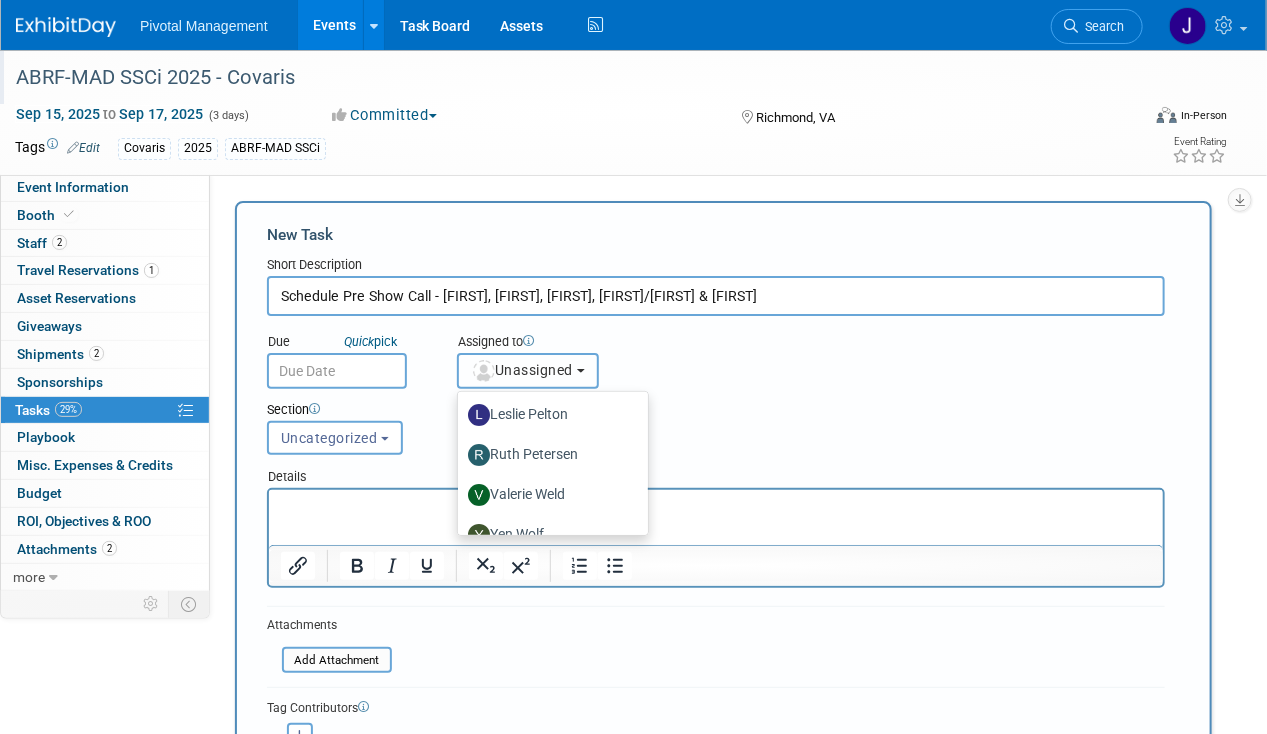 scroll, scrollTop: 186, scrollLeft: 0, axis: vertical 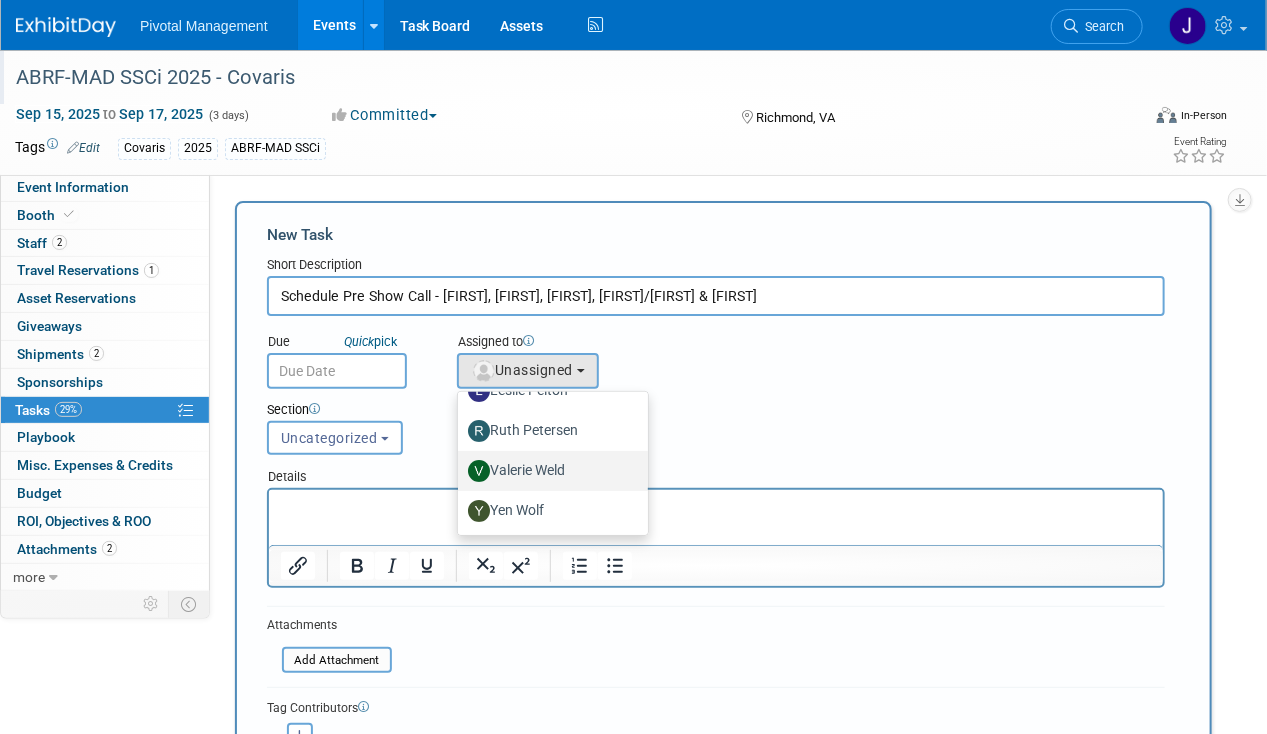 click on "Valerie Weld" at bounding box center [548, 471] 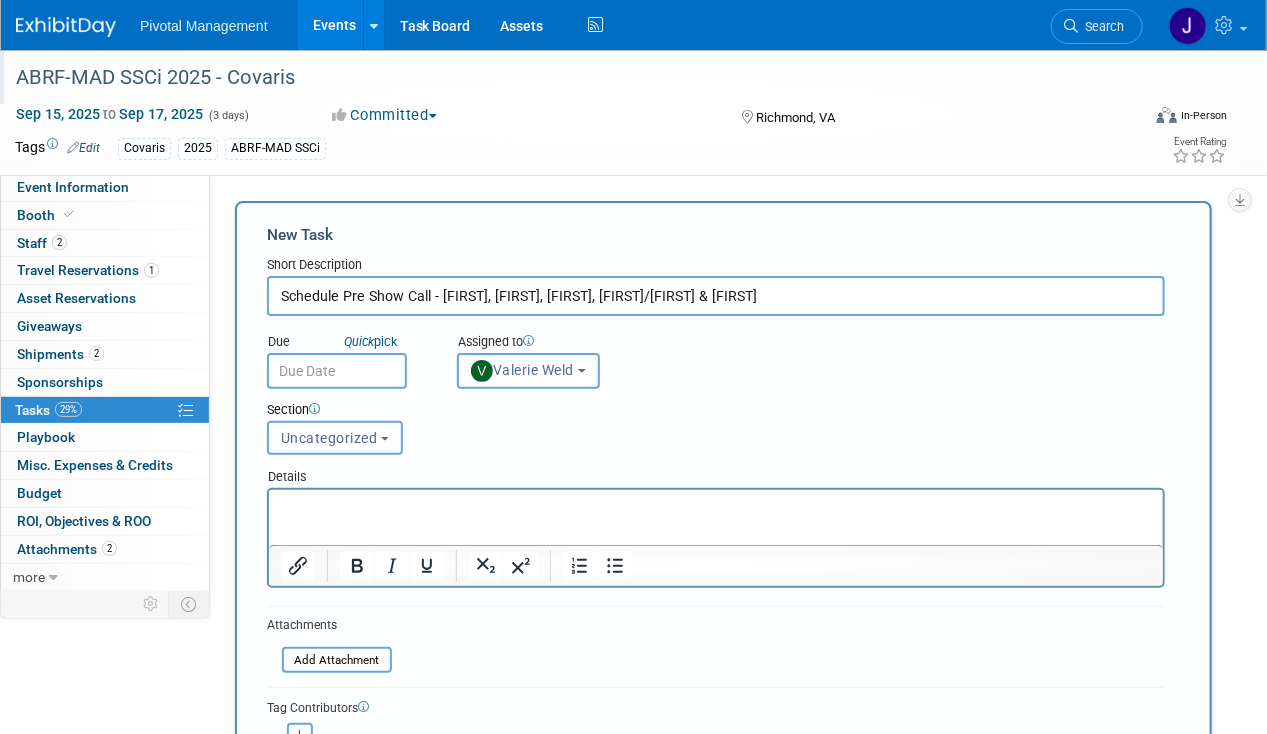 click at bounding box center [337, 371] 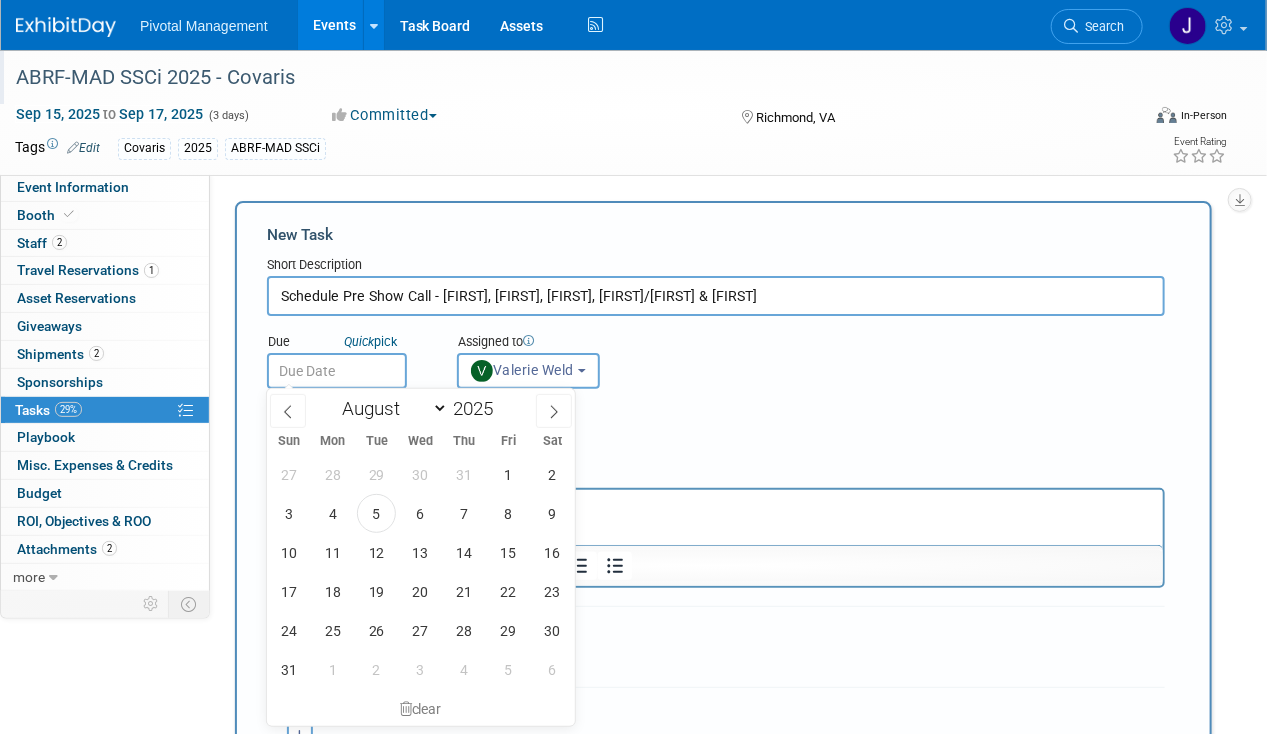 click at bounding box center [337, 371] 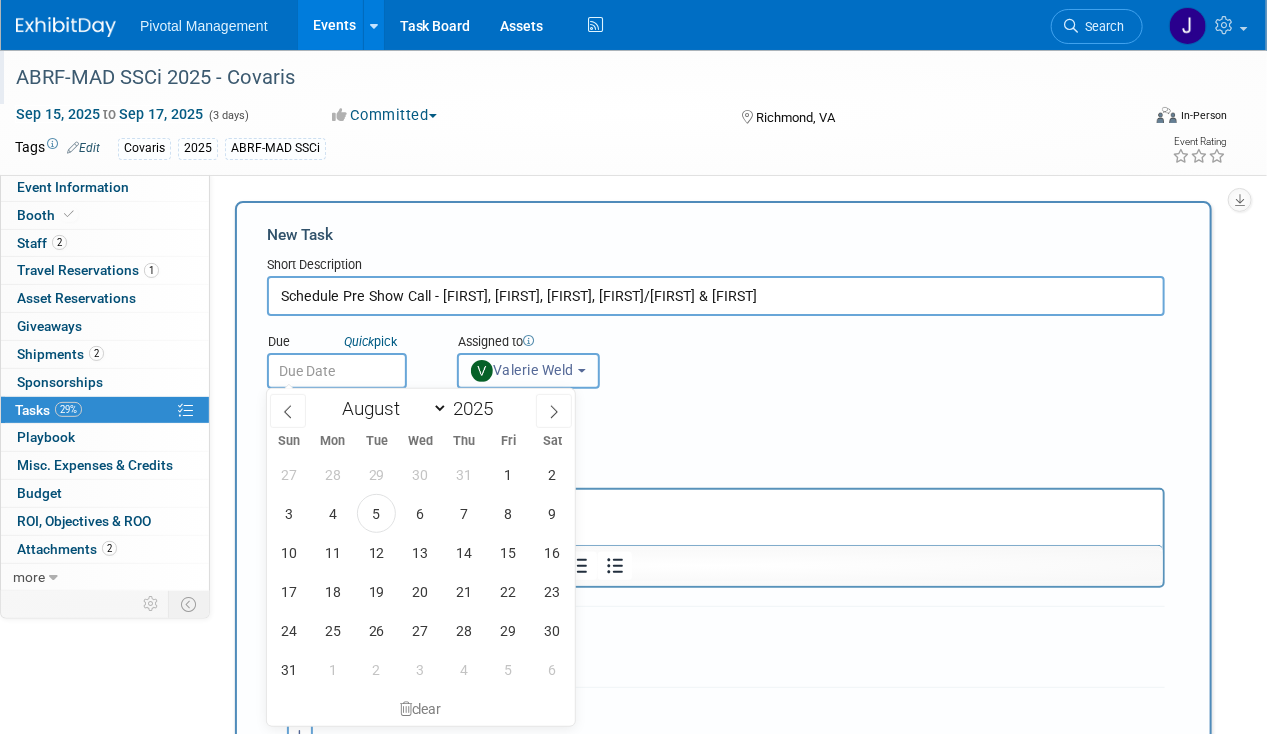 click at bounding box center [582, 371] 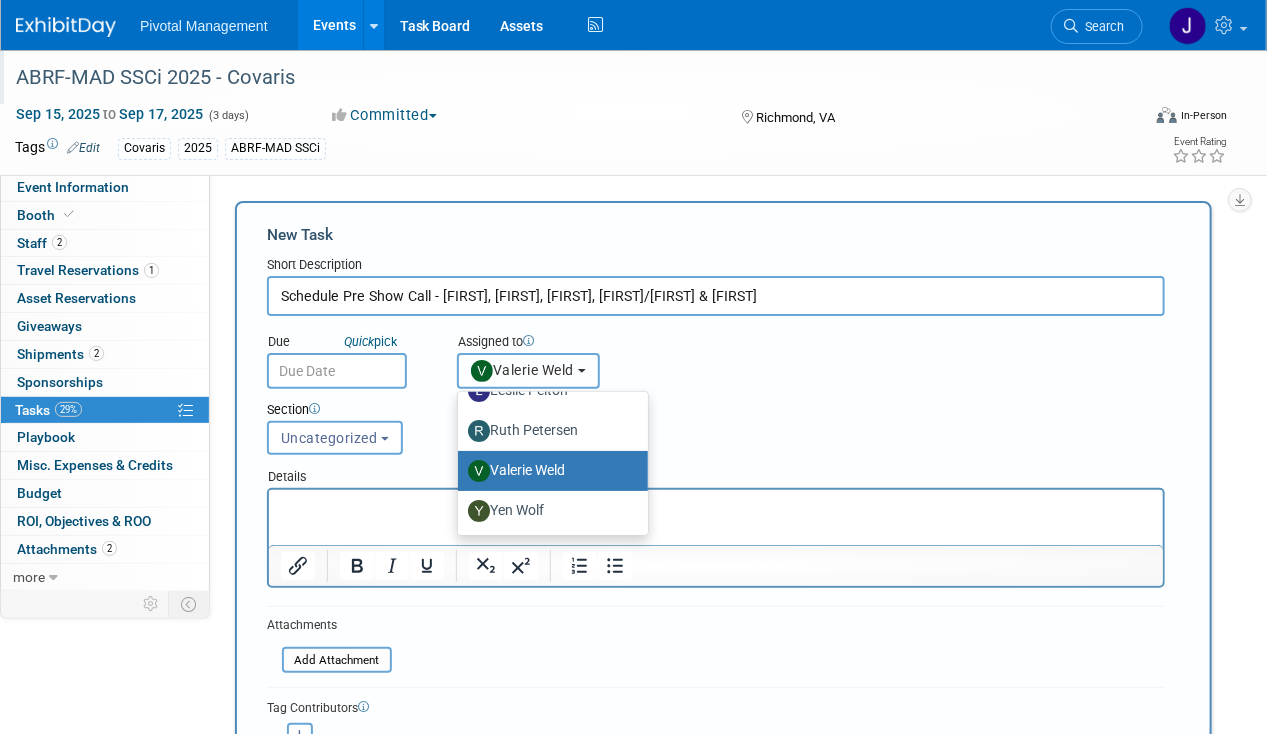 click at bounding box center [582, 371] 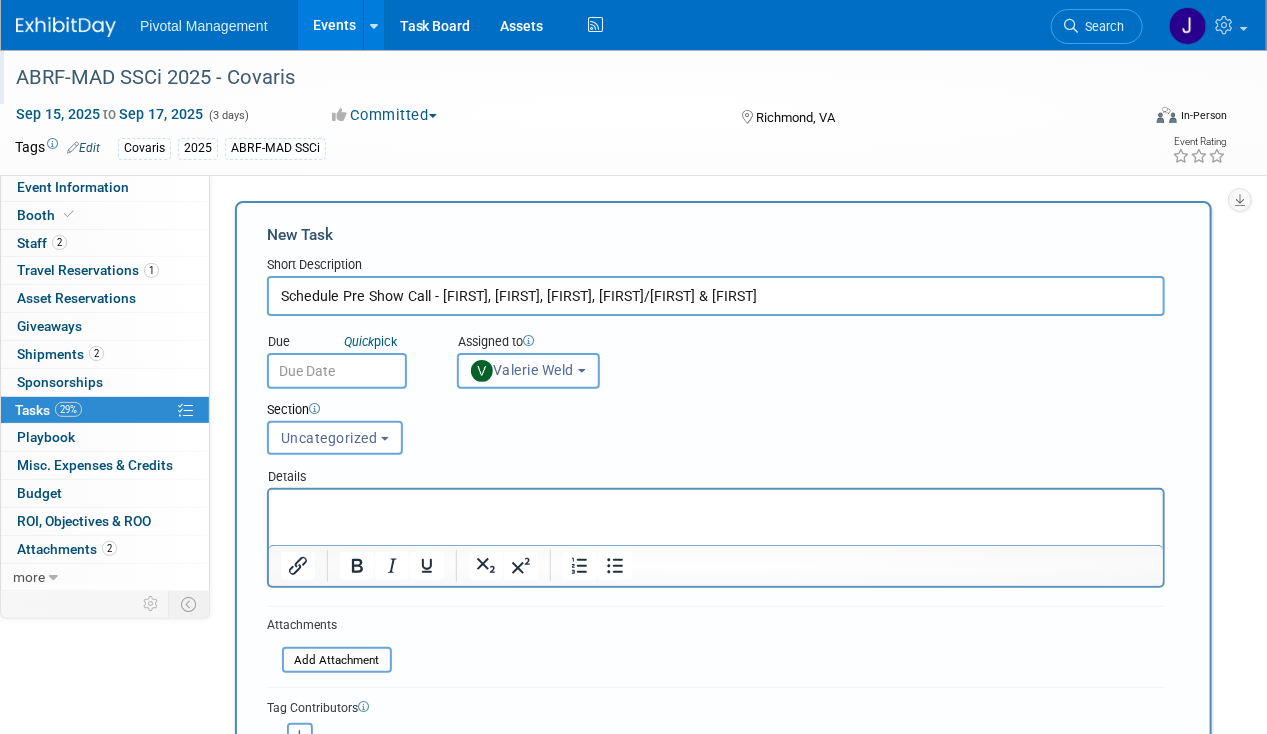 click at bounding box center (582, 371) 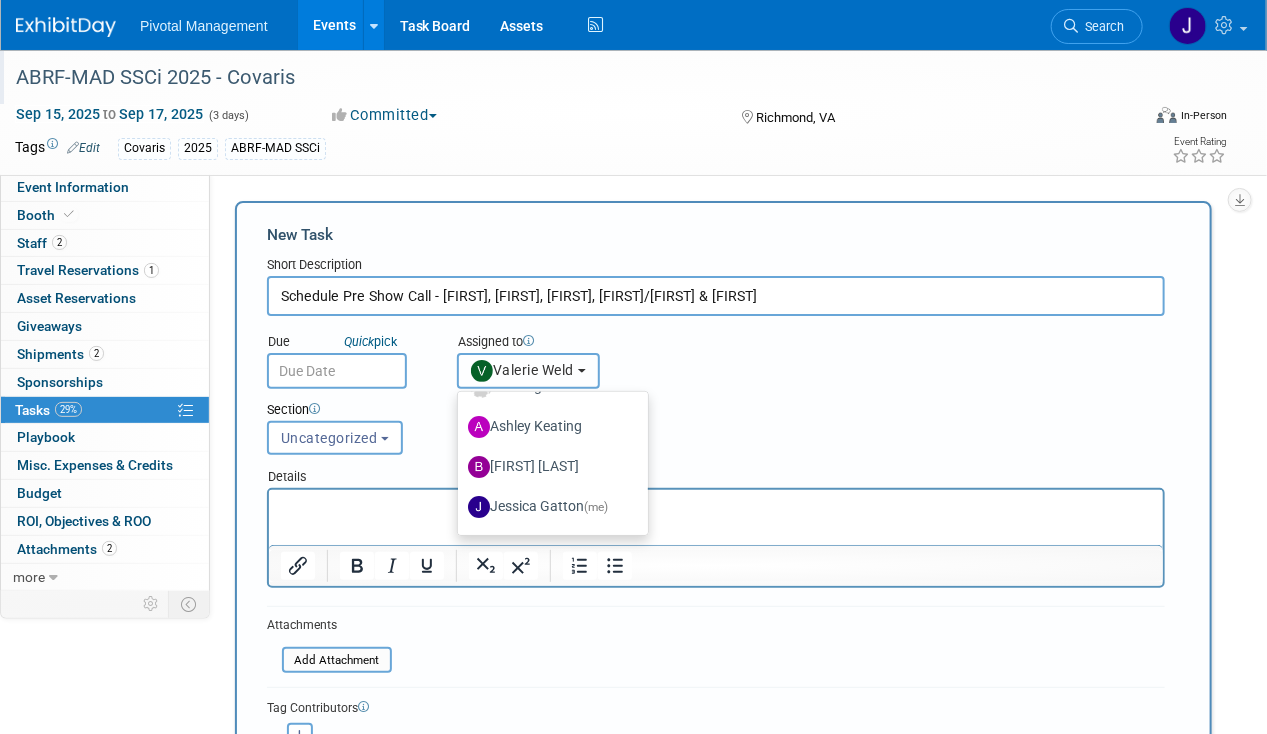 scroll, scrollTop: 24, scrollLeft: 0, axis: vertical 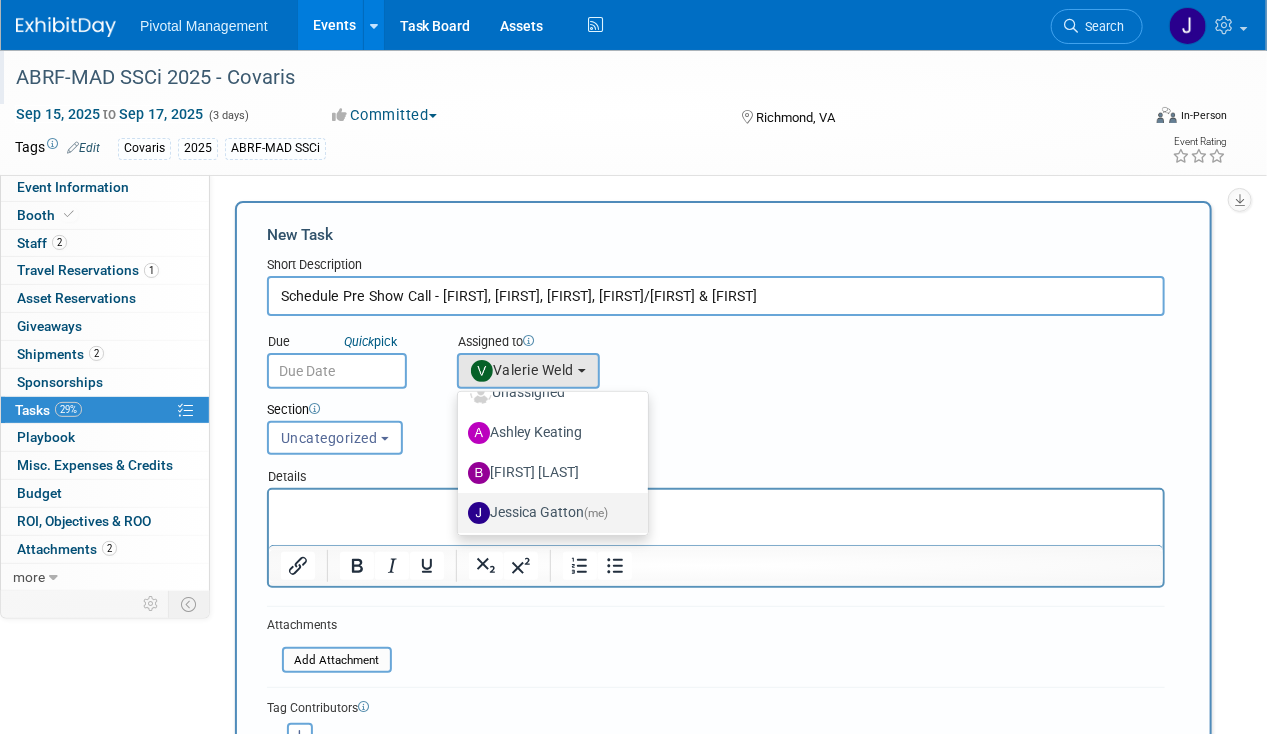 click on "[FIRST] [LAST]
(me)" at bounding box center [548, 513] 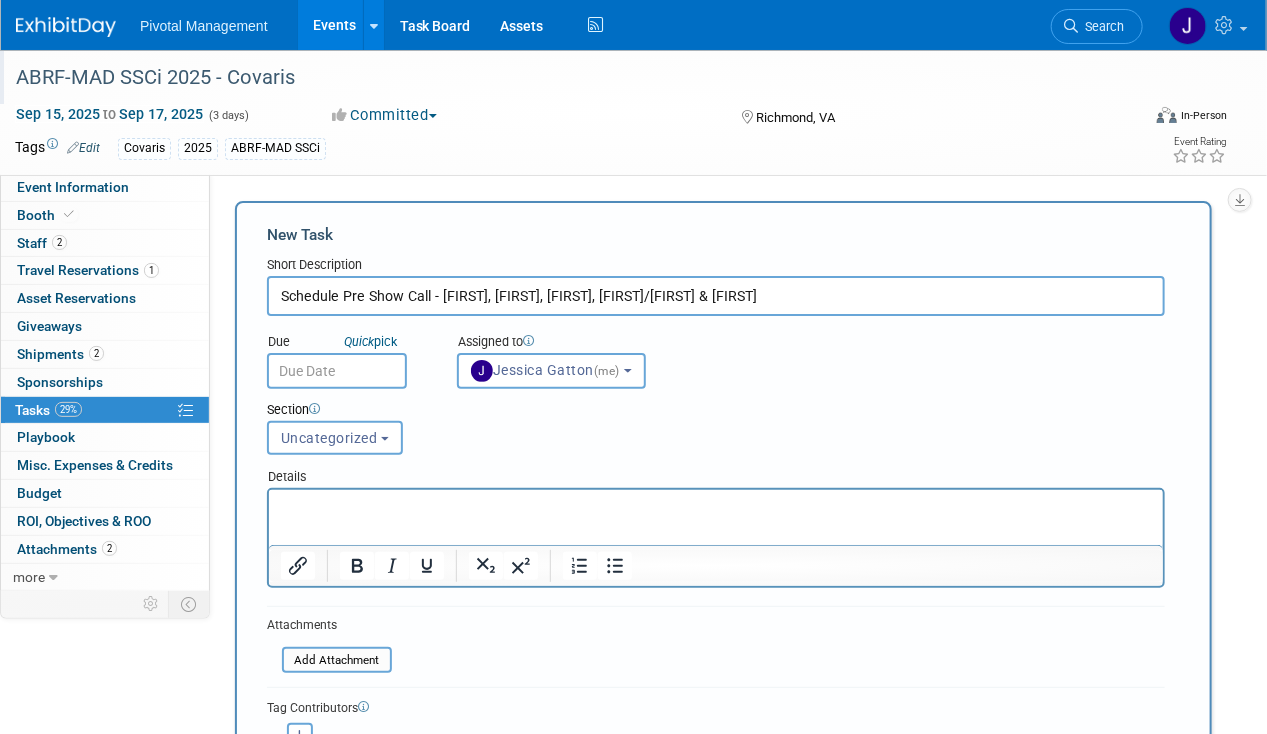 click on "Pivotal Management
Events
Add Event
Bulk Upload Events
Shareable Event Boards
Recently Viewed Events:
ABRF-MAD SSCi 2025 - Covaris
Richmond, VA
Sep 15, 2025  to  Sep 17, 2025
ABRF-NERLSCD 2025- Covaris
New Haven, CT
Oct 8, 2025  to  Oct 10, 2025
ABRF-MWACD 2025- Covaris
Madison, WI
Oct 22, 2025  to  Oct 24, 2025
Task Board
Assets
Activity Feed
My Account
My Profile & Preferences
Sync to External Calendar...
Team Workspace
Users and Permissions
Workspace Settings
Metrics & Analytics
Budgeting, ROI & ROO
Annual Budgets (all events)
You've Earned Free Swag ...
Refer & Earn
Contact us
Sign out
Search" at bounding box center [633, 367] 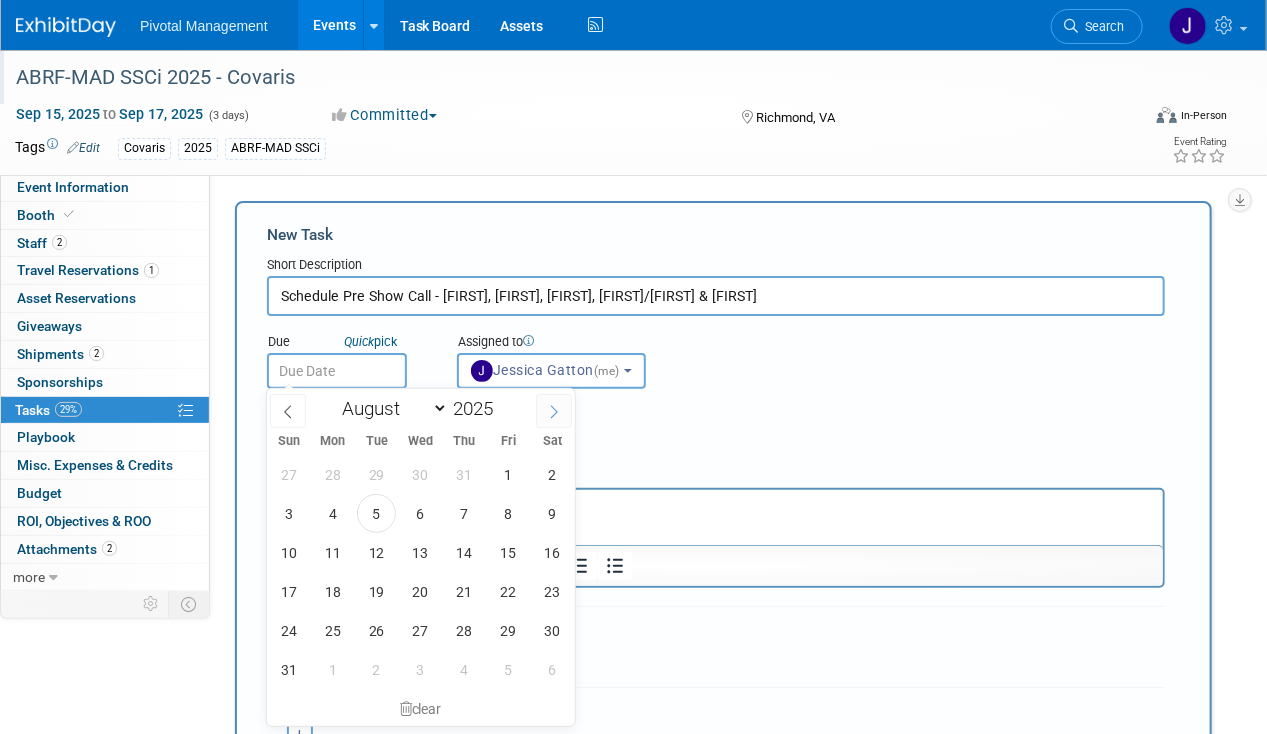 click 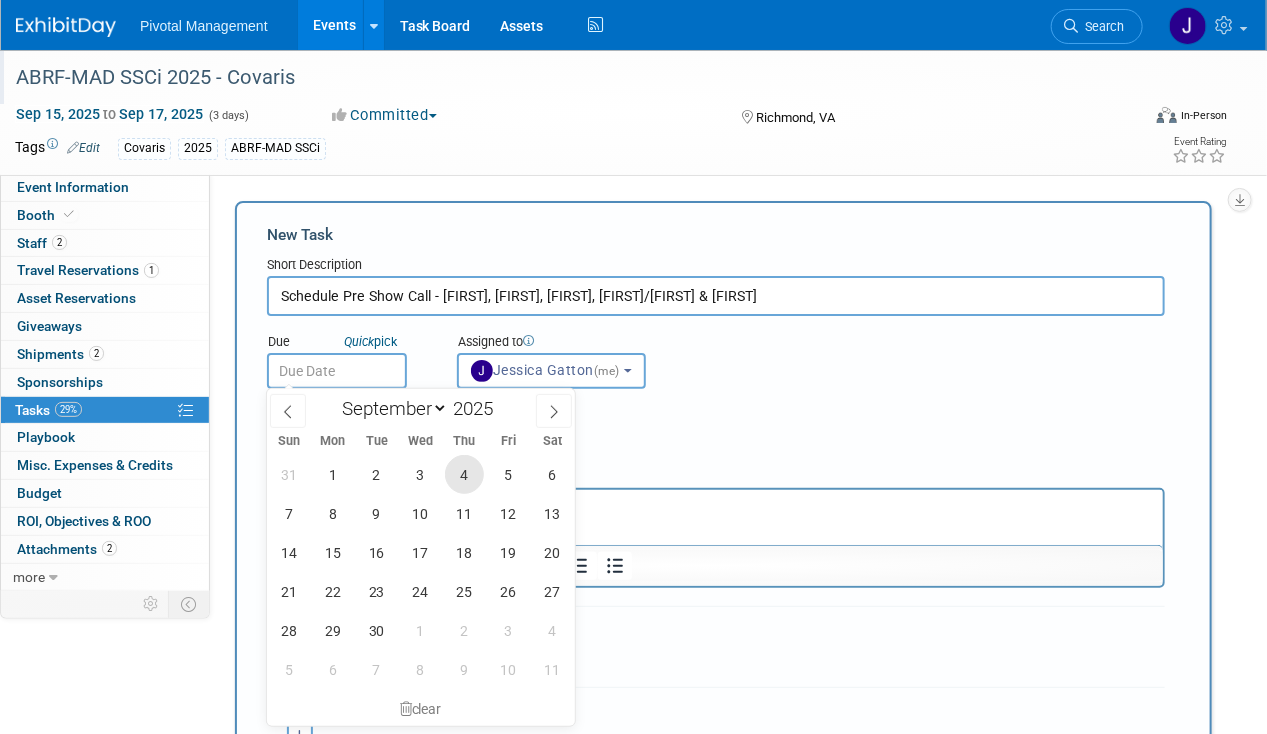 click on "4" at bounding box center [464, 474] 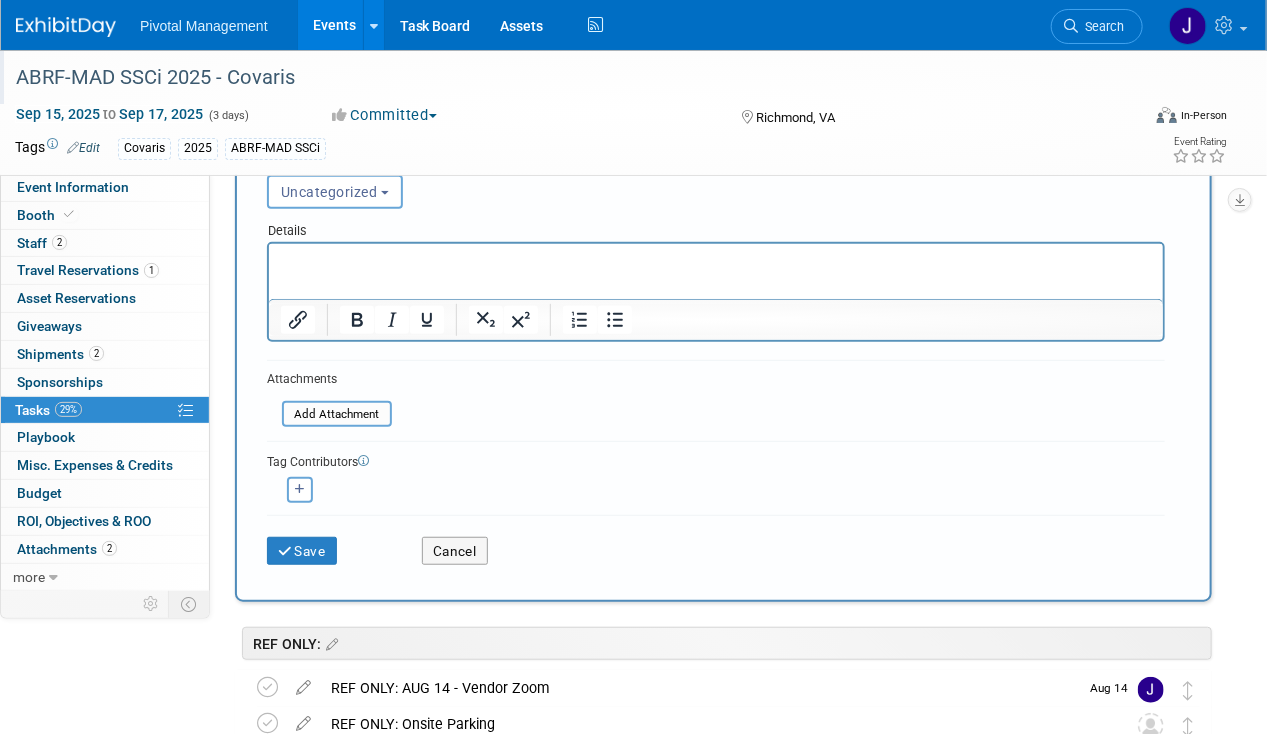 scroll, scrollTop: 247, scrollLeft: 0, axis: vertical 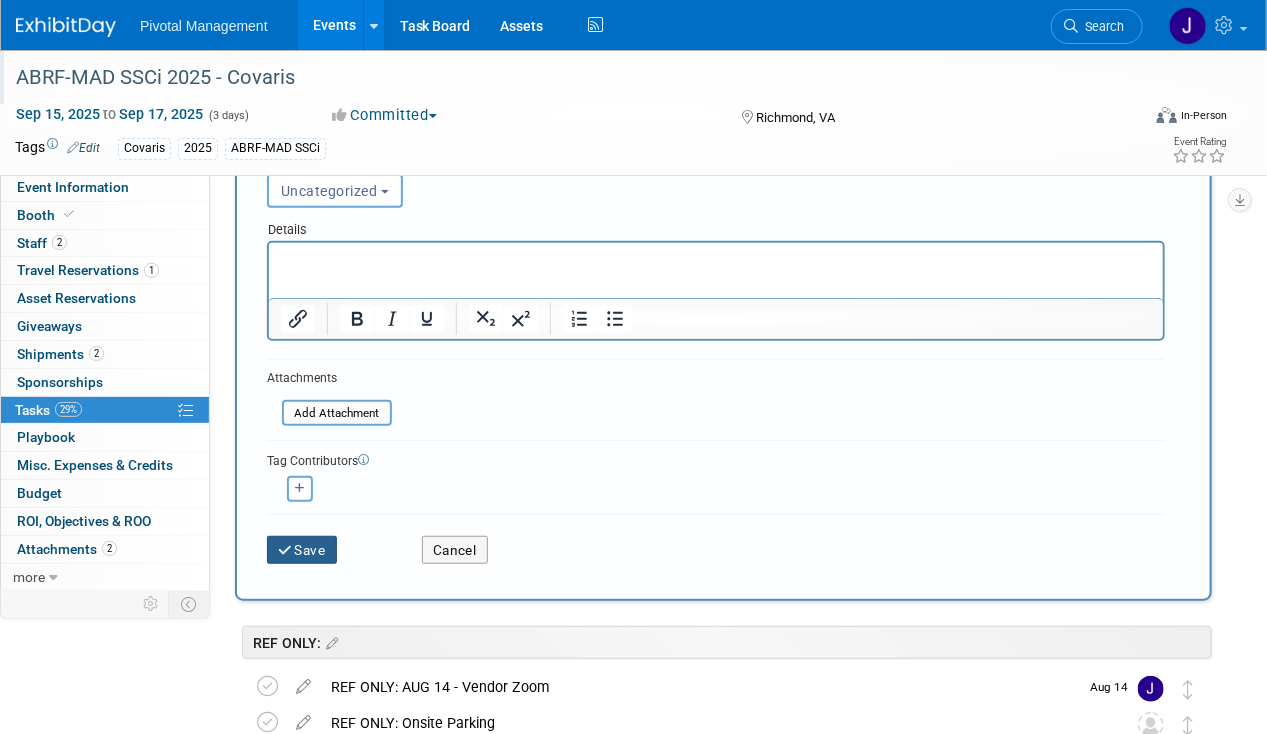 click on "Save" at bounding box center (302, 550) 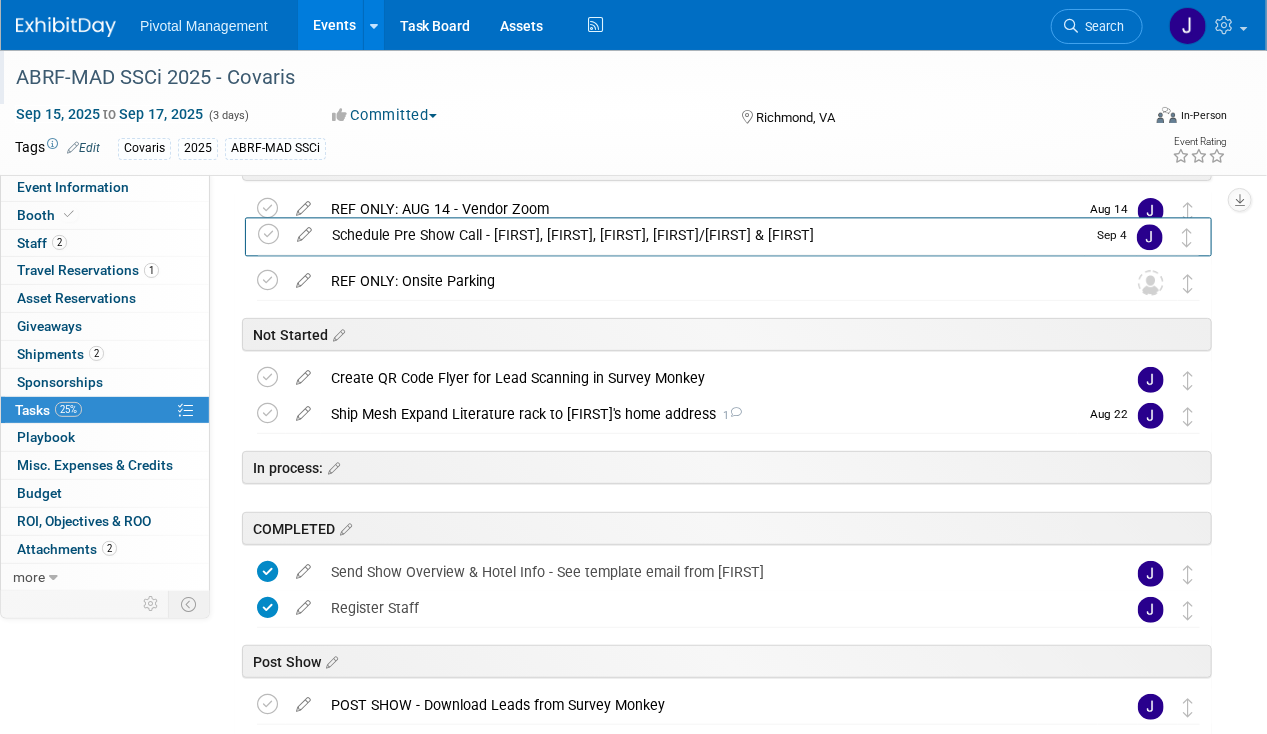 scroll, scrollTop: 0, scrollLeft: 0, axis: both 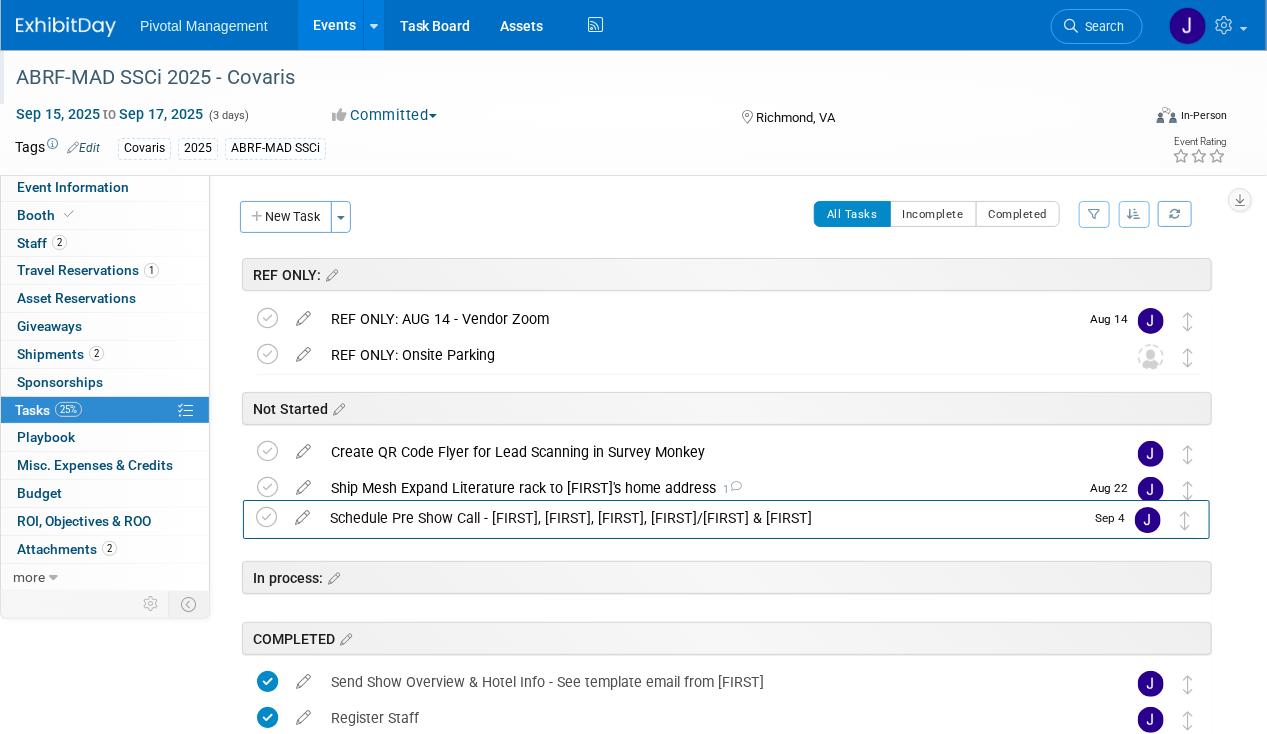 drag, startPoint x: 1192, startPoint y: 598, endPoint x: 1190, endPoint y: 523, distance: 75.026665 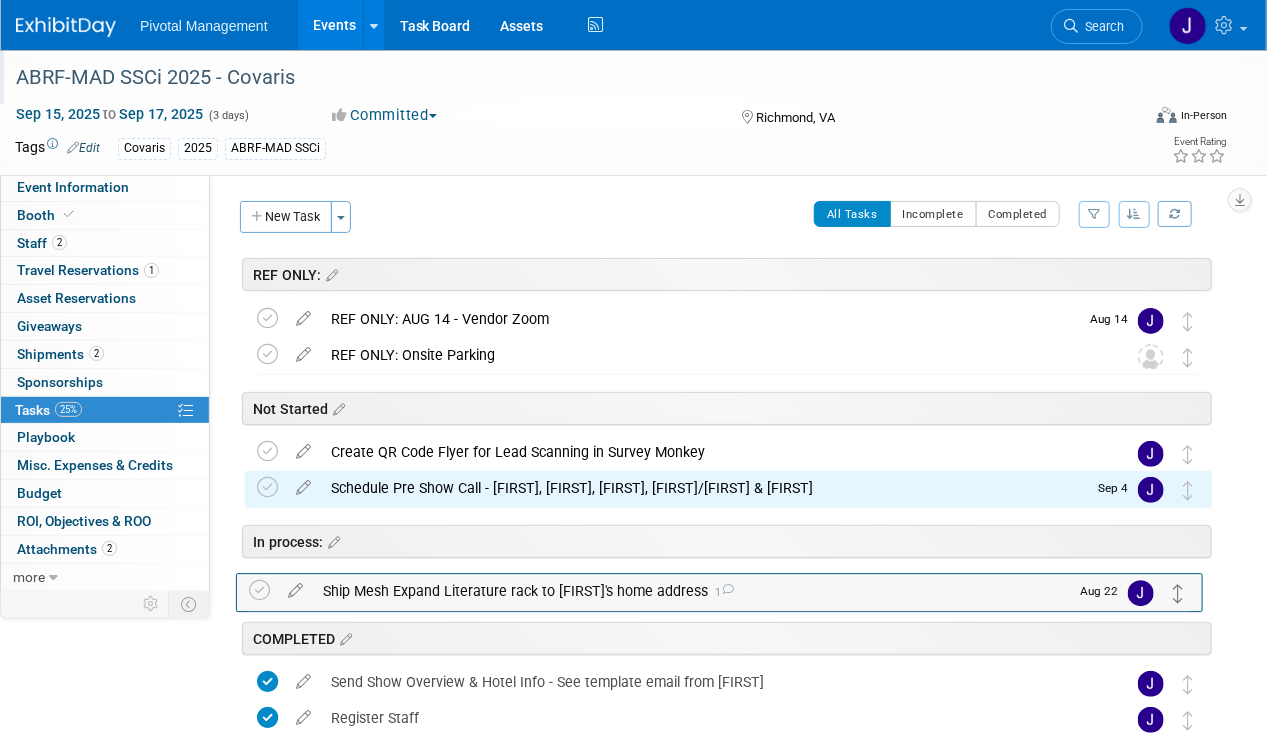 drag, startPoint x: 1186, startPoint y: 486, endPoint x: 1178, endPoint y: 590, distance: 104.307236 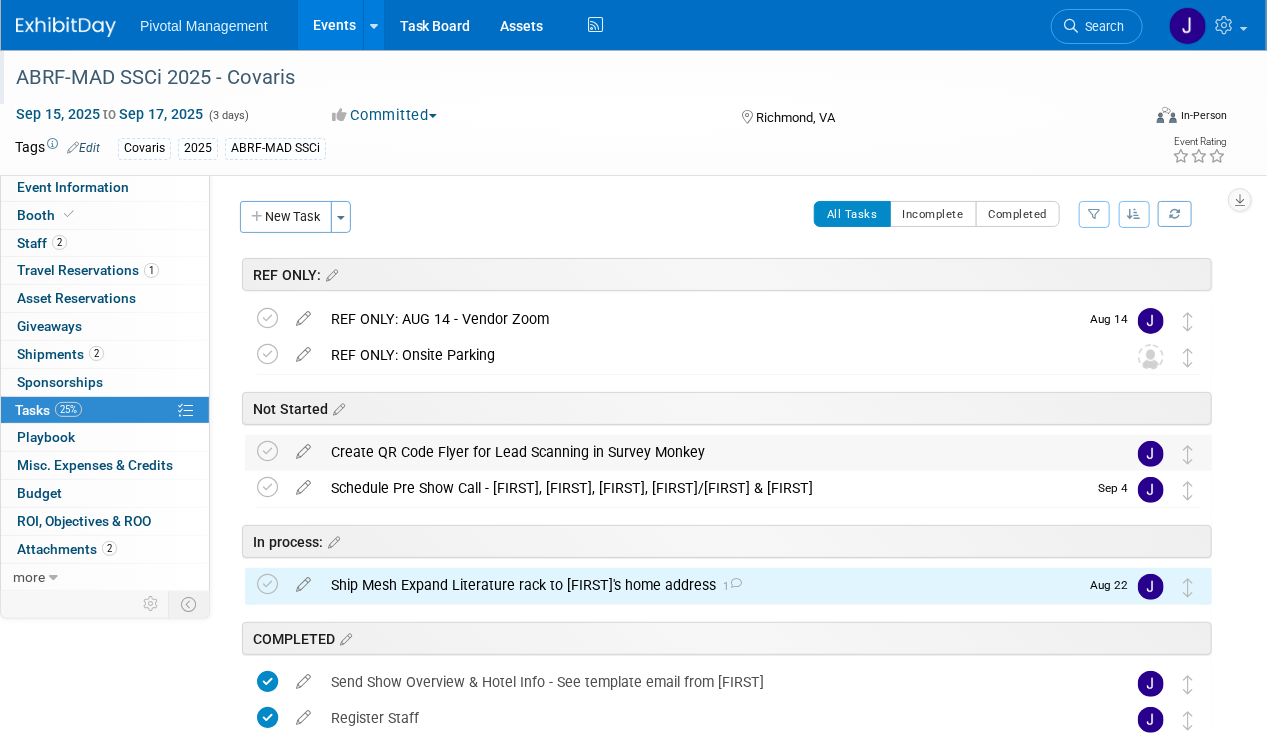 click on "Create QR Code Flyer for Lead Scanning in Survey Monkey" at bounding box center [709, 452] 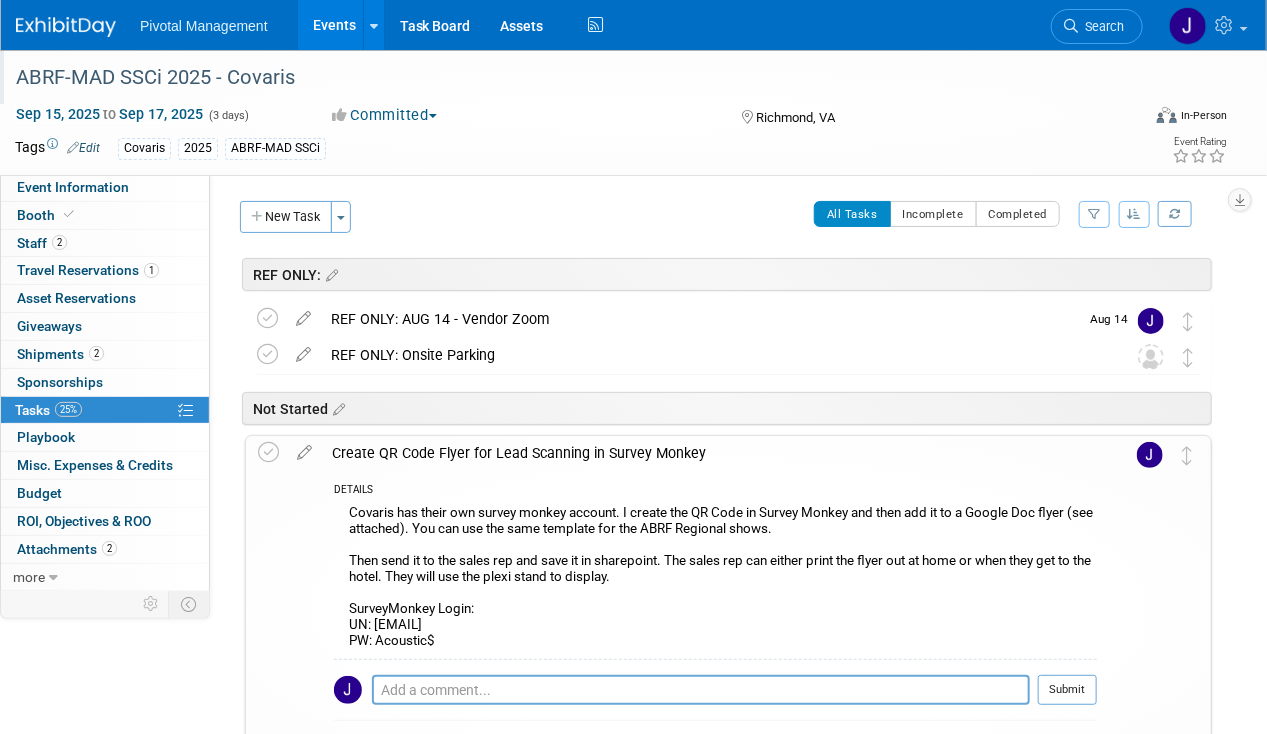 click on "Create QR Code Flyer for Lead Scanning in Survey Monkey" at bounding box center [709, 453] 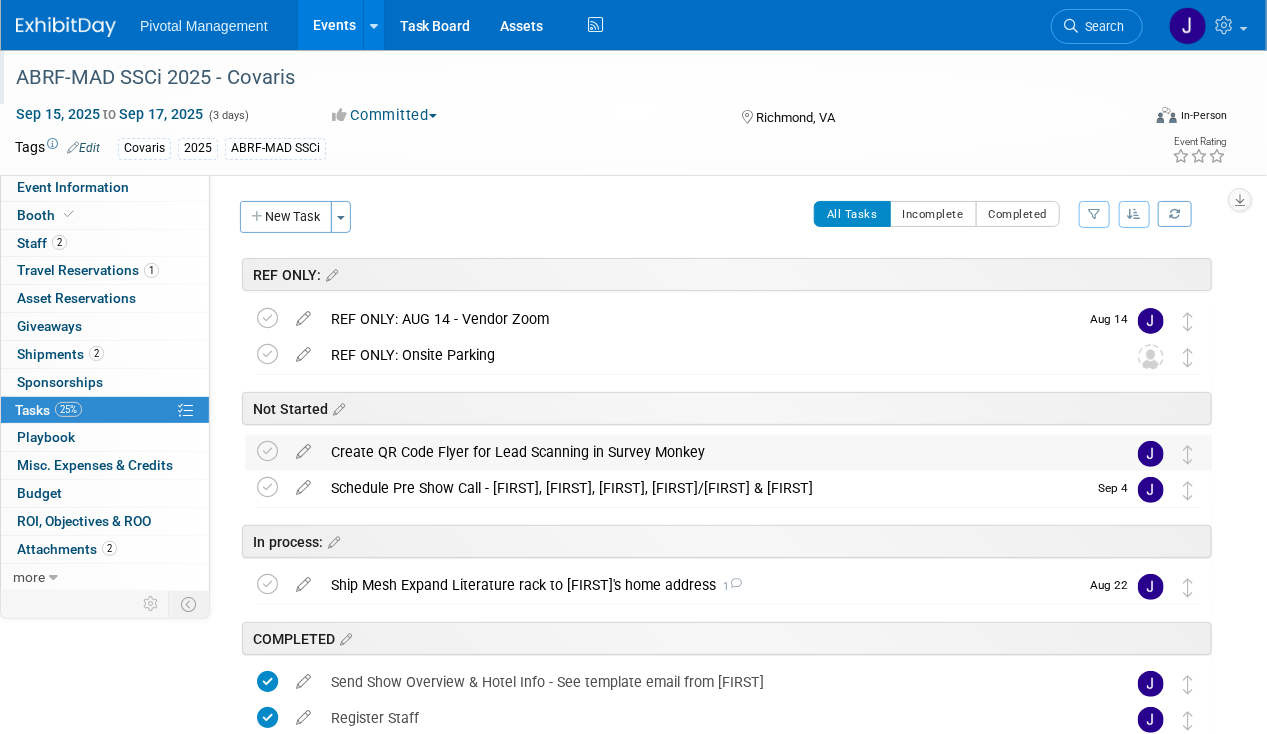 click on "Create QR Code Flyer for Lead Scanning in Survey Monkey" at bounding box center [709, 452] 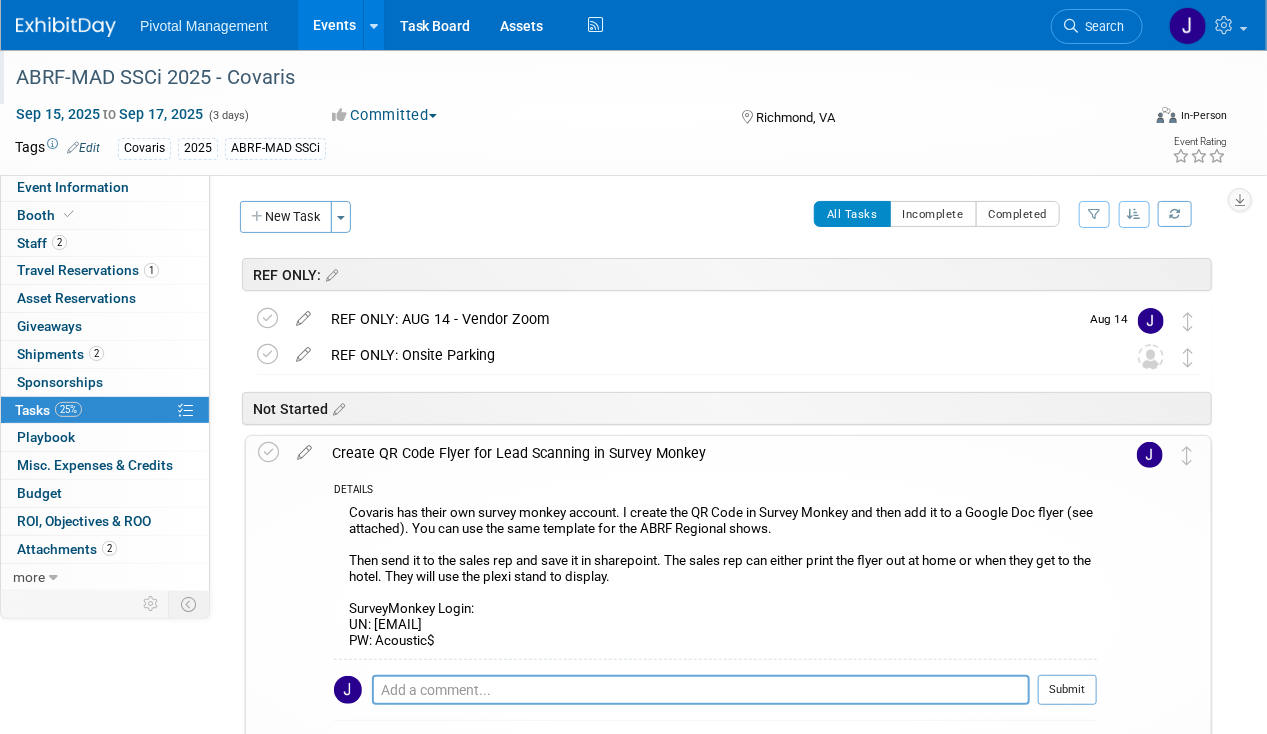 click on "Create QR Code Flyer for Lead Scanning in Survey Monkey" at bounding box center [709, 453] 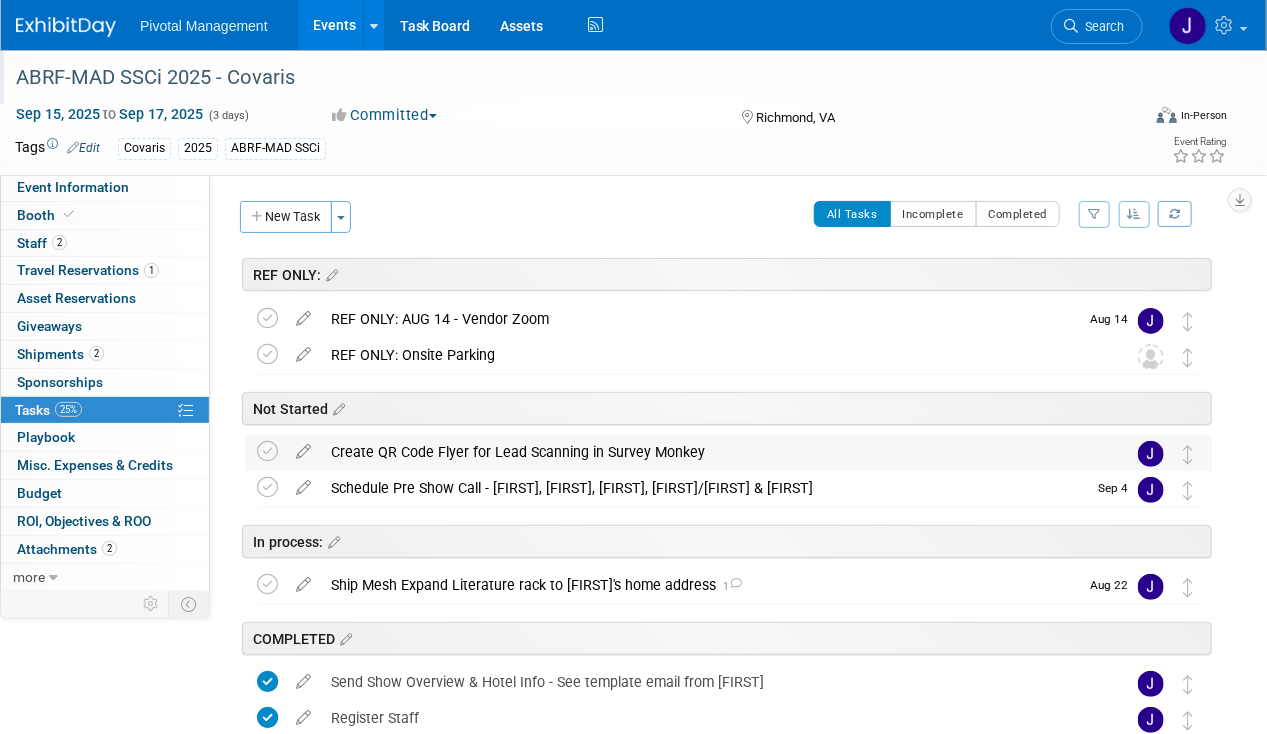 click on "Create QR Code Flyer for Lead Scanning in Survey Monkey" at bounding box center (709, 452) 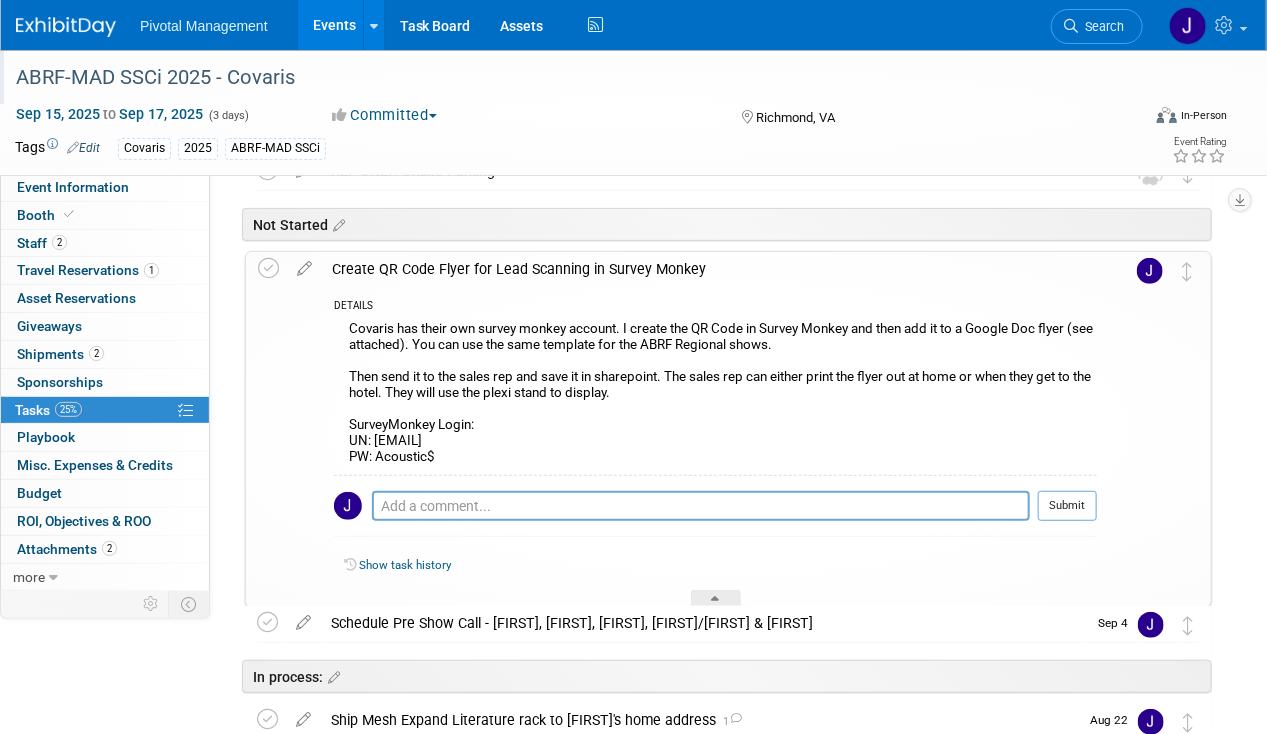 scroll, scrollTop: 223, scrollLeft: 0, axis: vertical 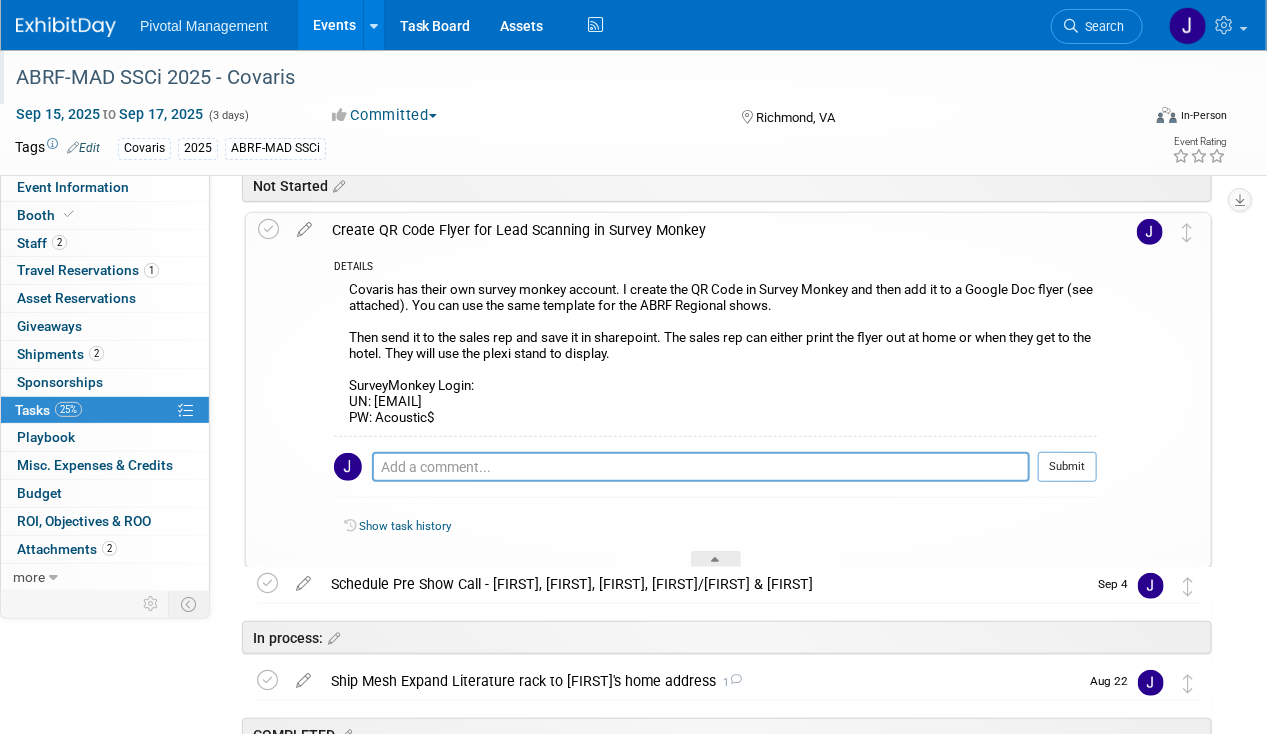 click on "Create QR Code Flyer for Lead Scanning in Survey Monkey" at bounding box center [709, 230] 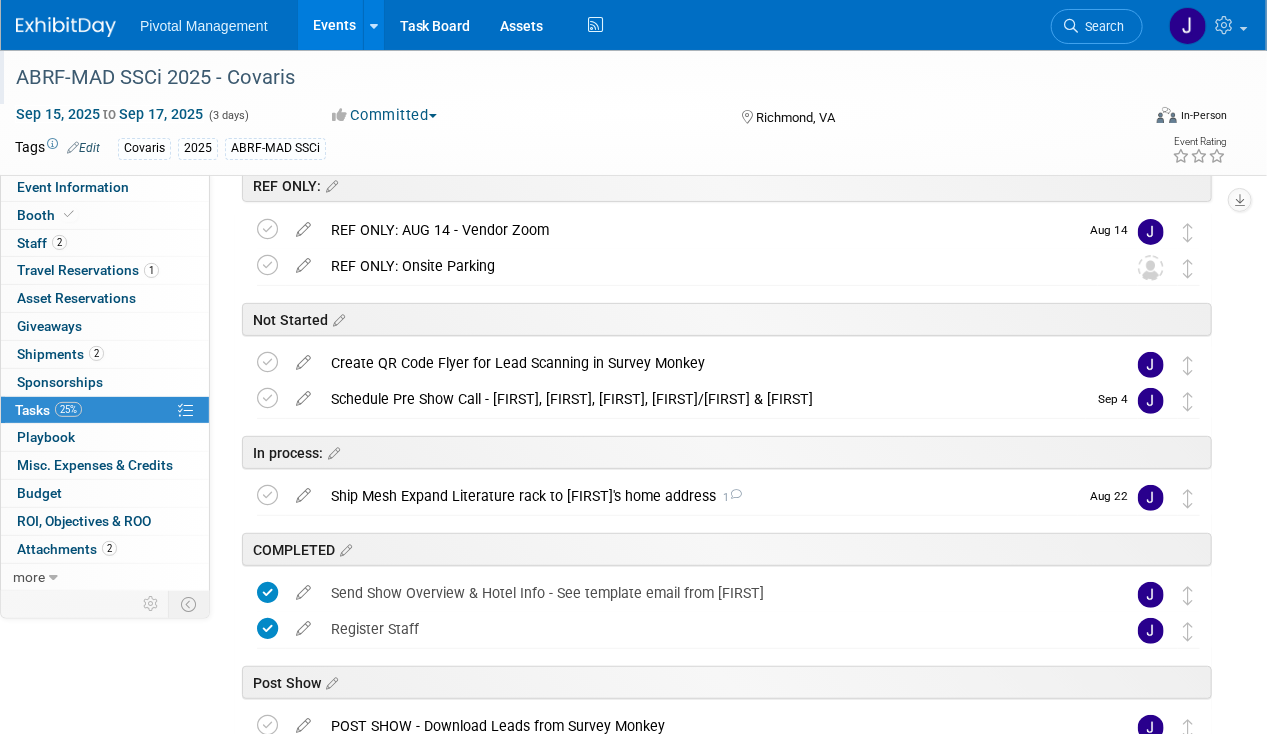 scroll, scrollTop: 0, scrollLeft: 0, axis: both 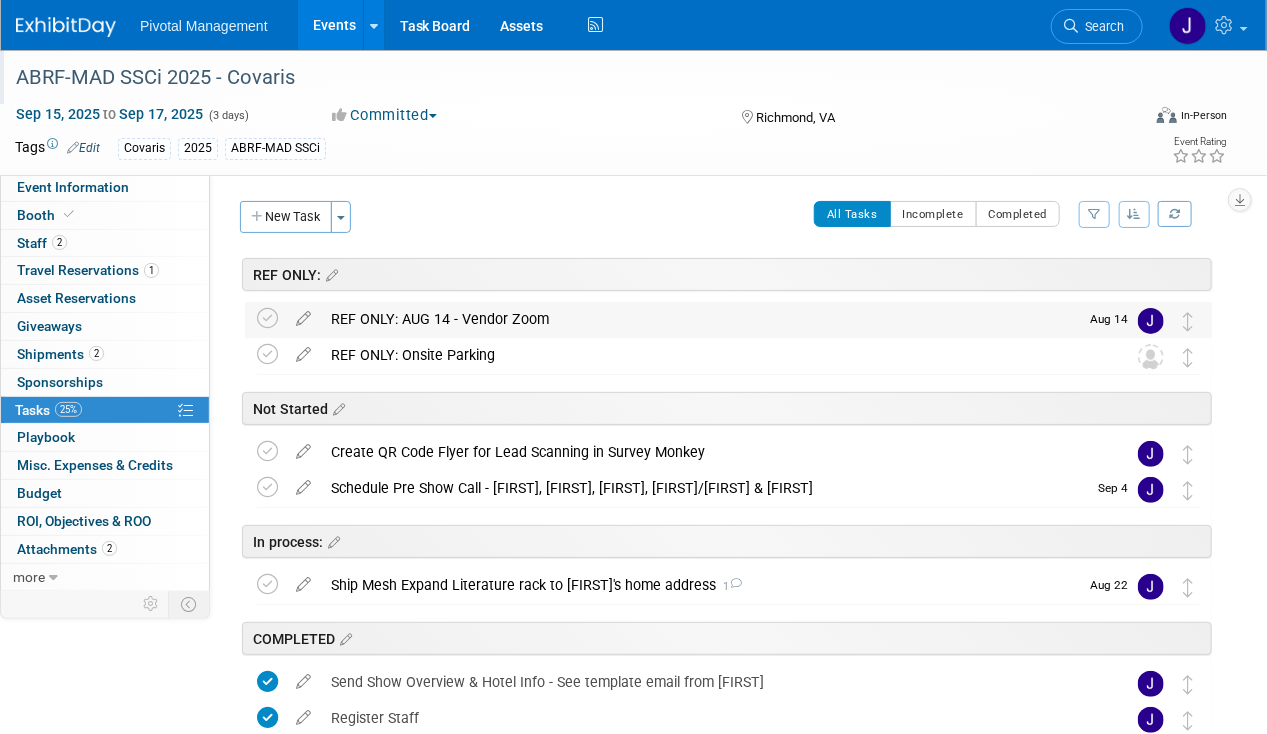 click on "REF ONLY: AUG 14 - Vendor Zoom" at bounding box center (699, 319) 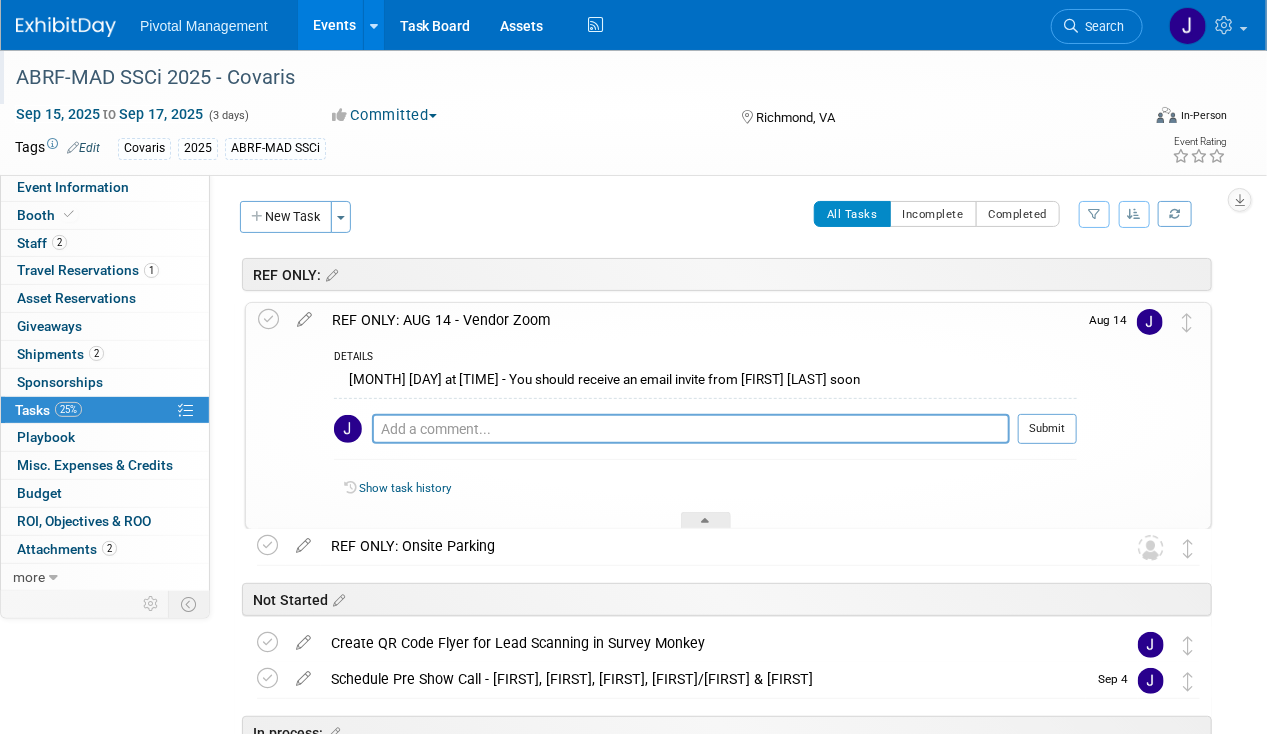 click on "REF ONLY: AUG 14 - Vendor Zoom" at bounding box center [699, 320] 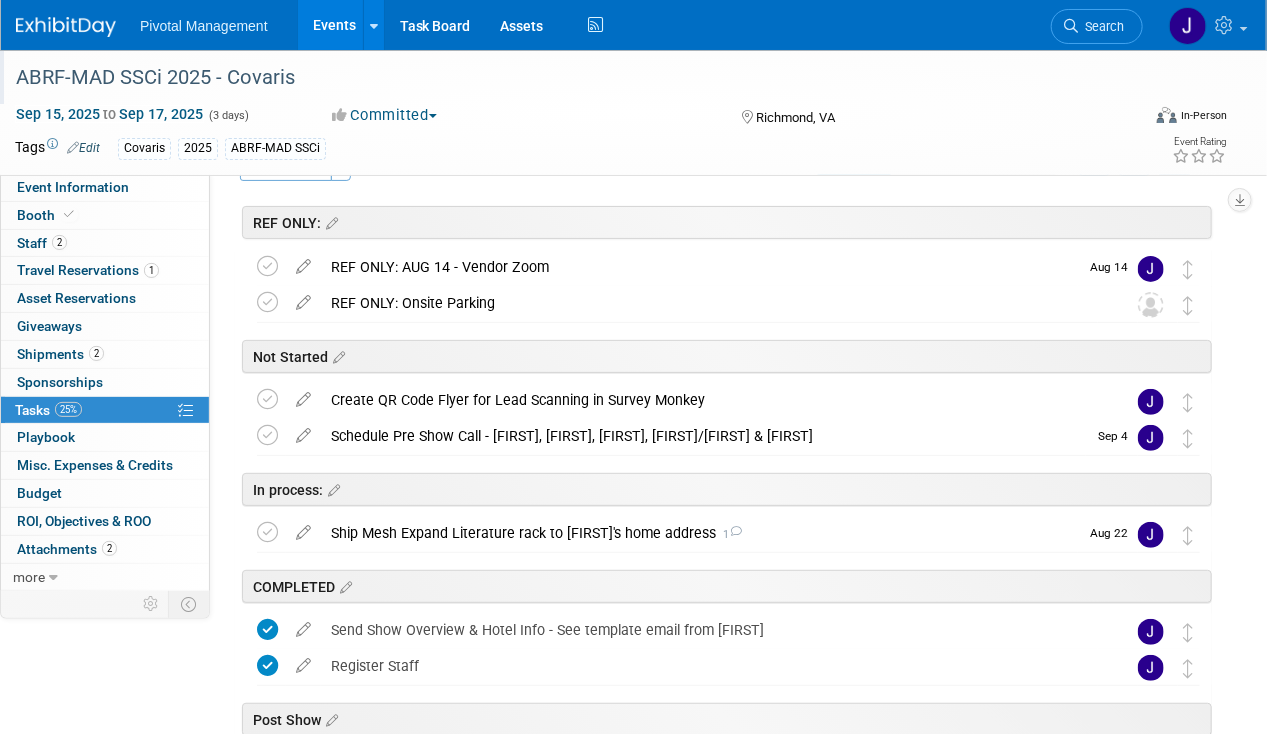 scroll, scrollTop: 58, scrollLeft: 0, axis: vertical 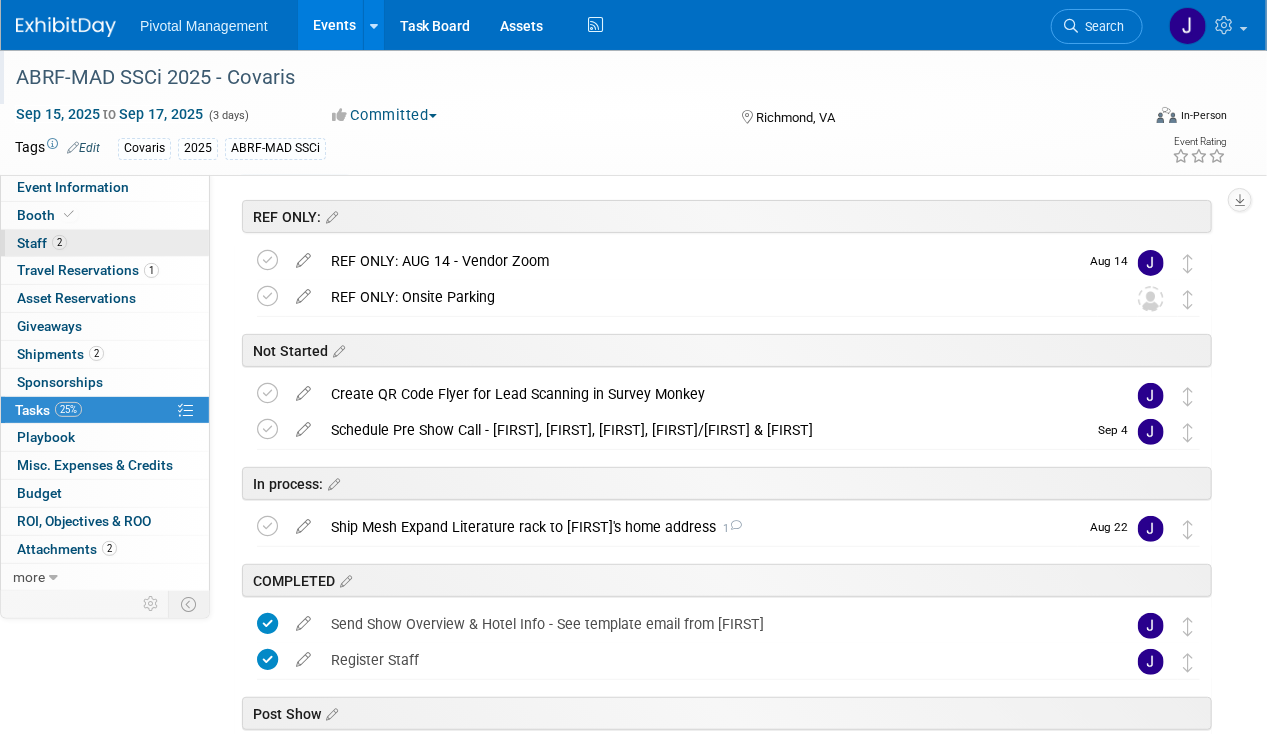 click on "2
Staff 2" at bounding box center (105, 243) 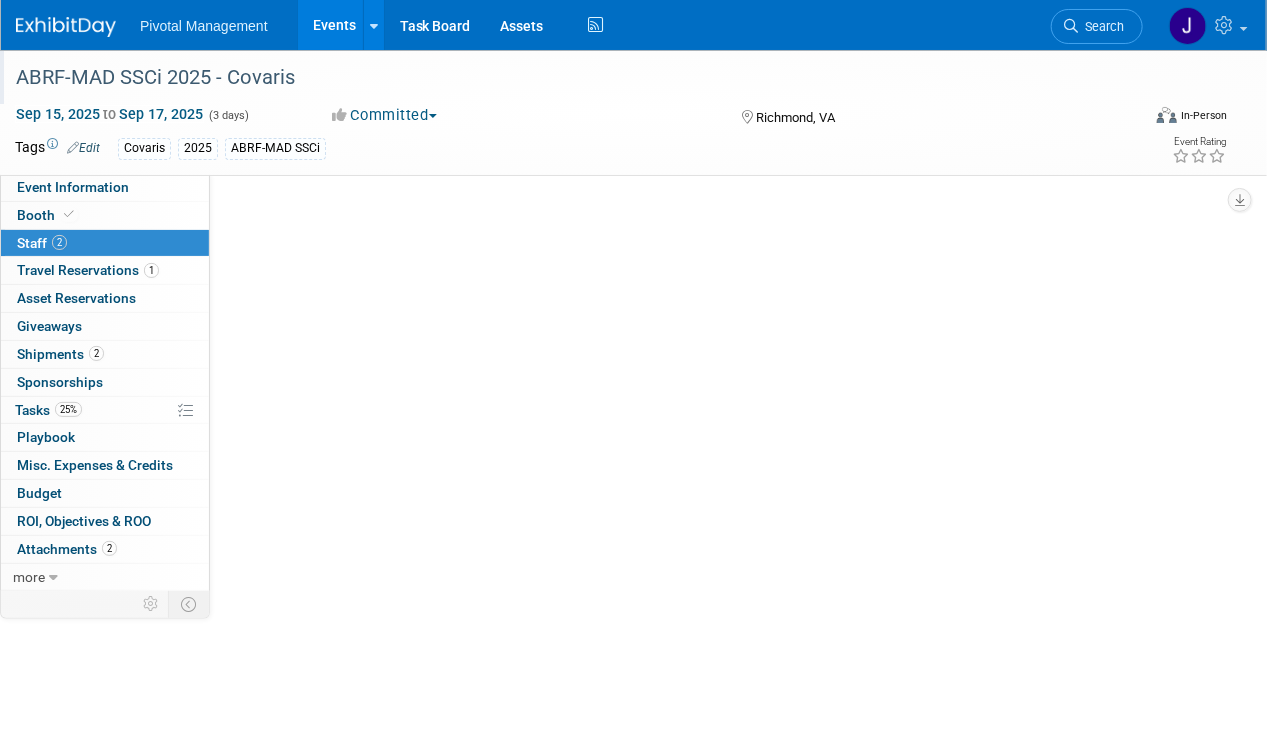 scroll, scrollTop: 0, scrollLeft: 0, axis: both 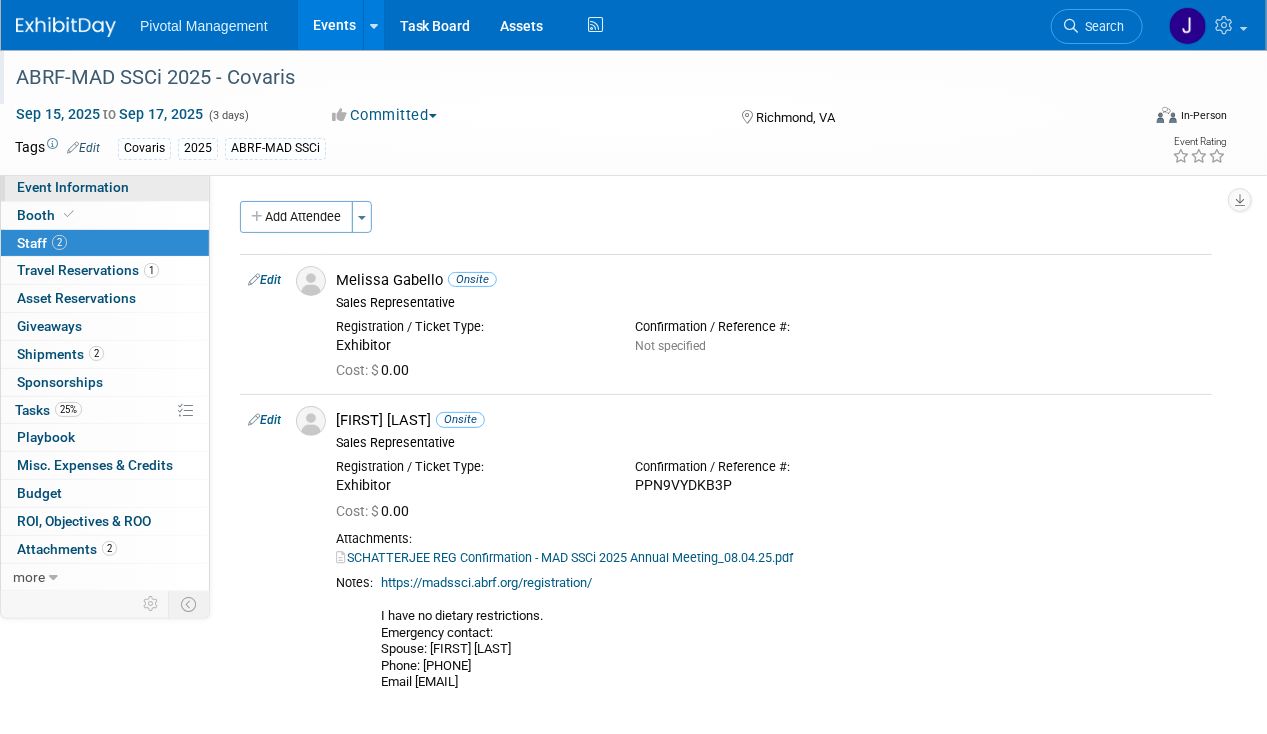 click on "Event Information" at bounding box center (73, 187) 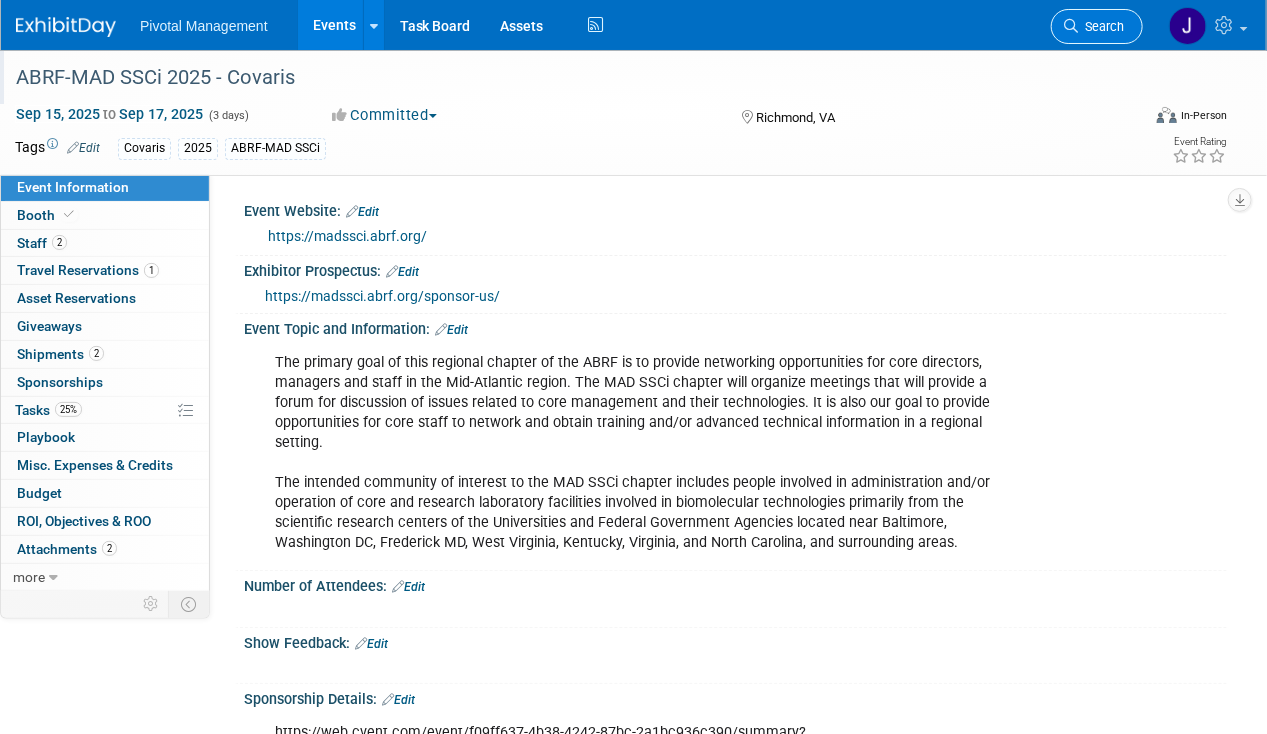 click on "Search" at bounding box center (1101, 26) 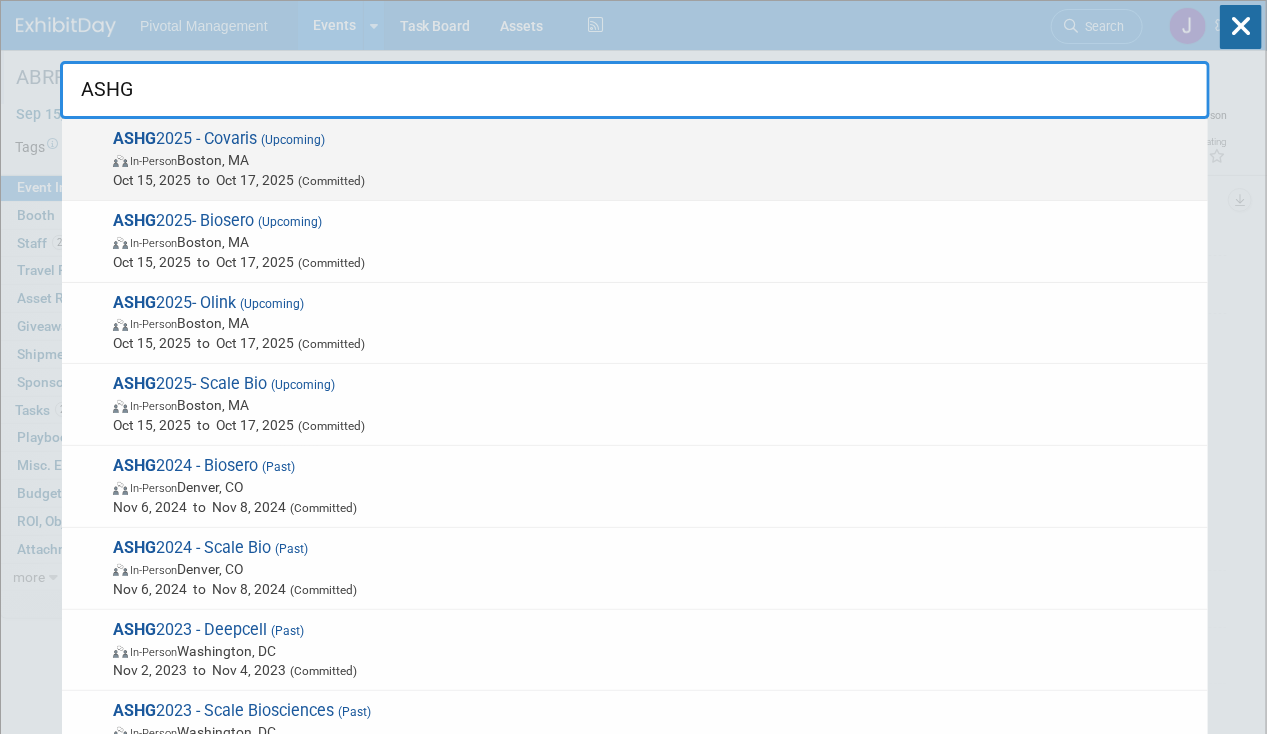 type on "ASHG" 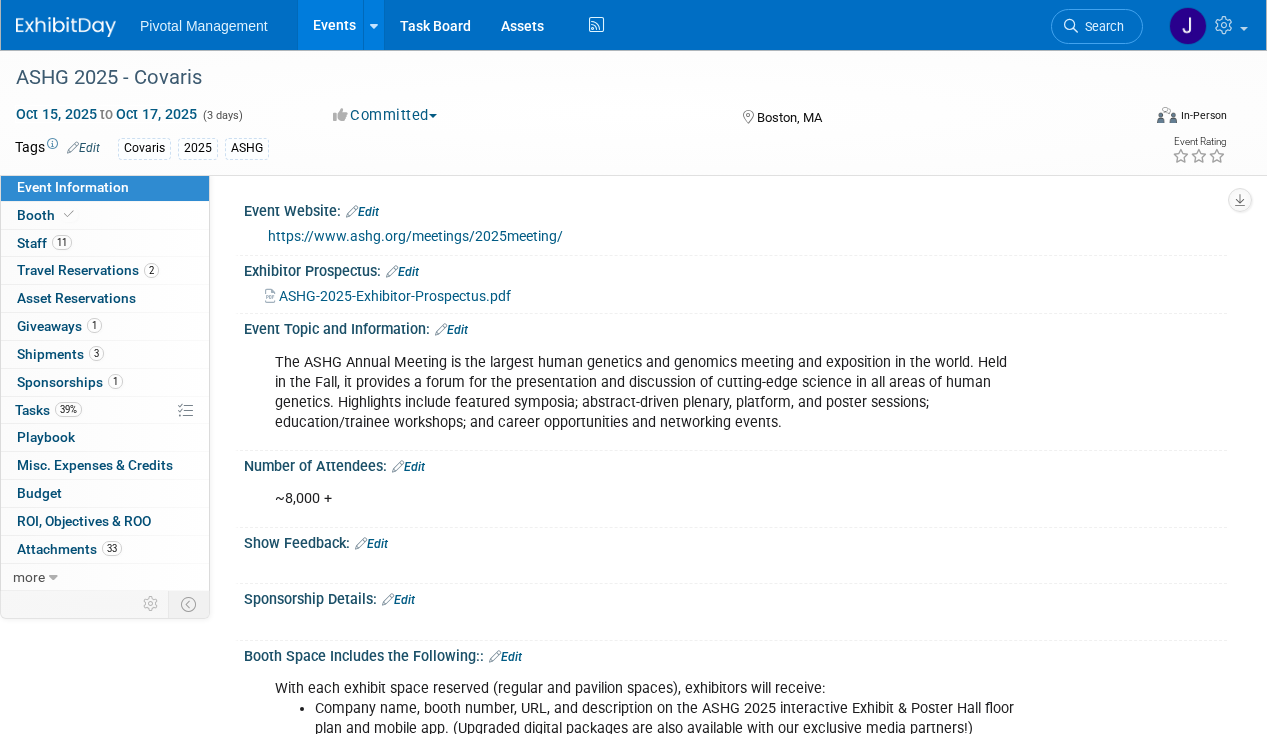 scroll, scrollTop: 0, scrollLeft: 0, axis: both 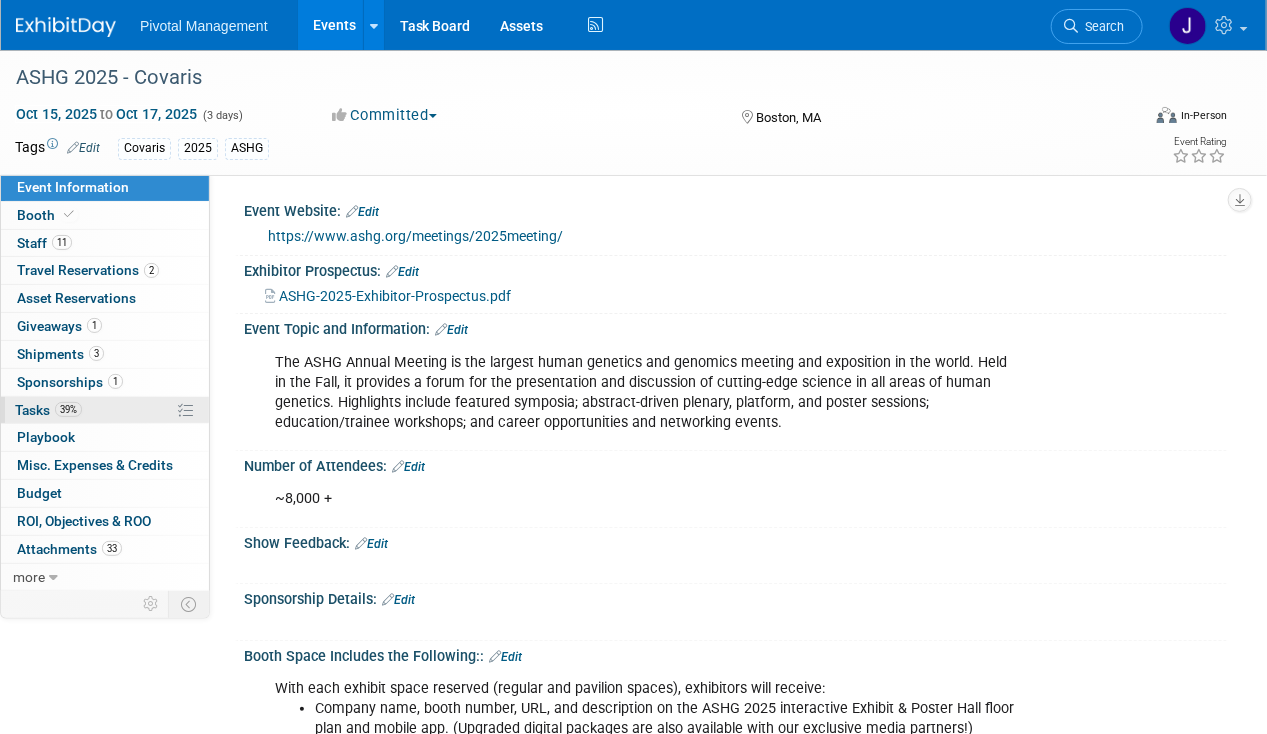 click on "39%
Tasks 39%" at bounding box center [105, 410] 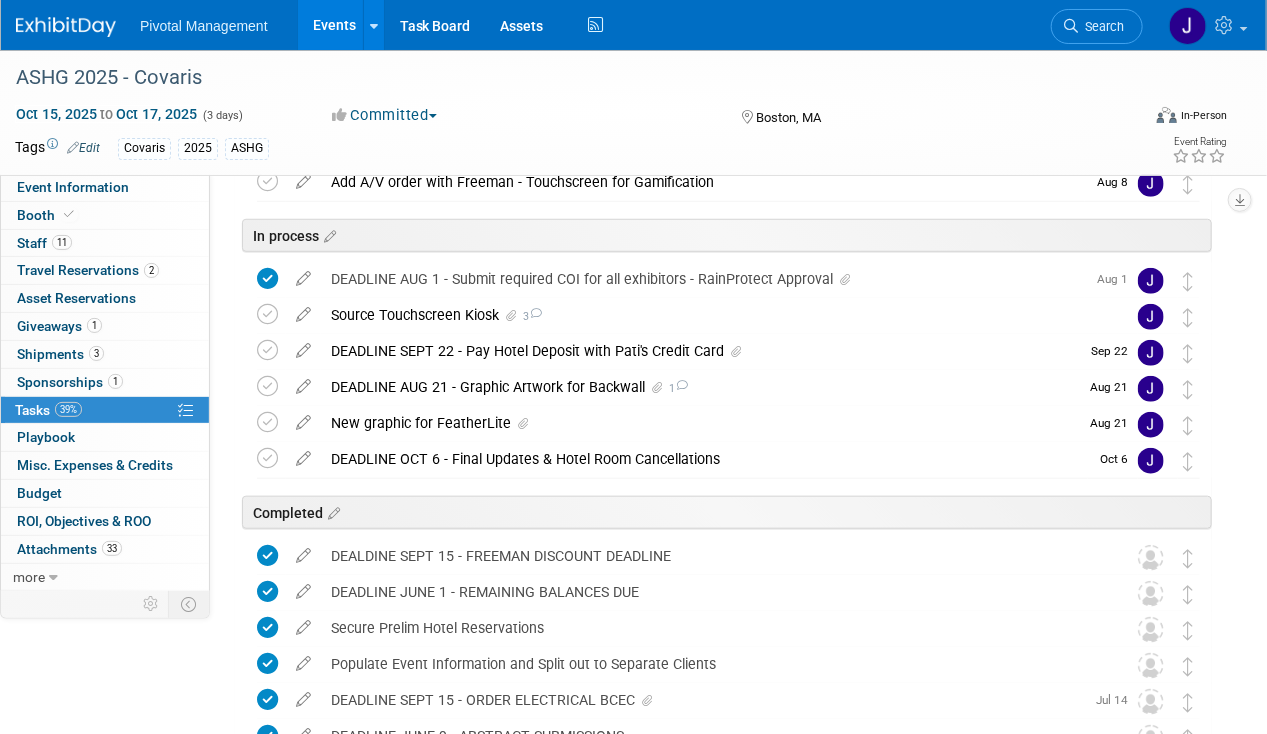 scroll, scrollTop: 516, scrollLeft: 0, axis: vertical 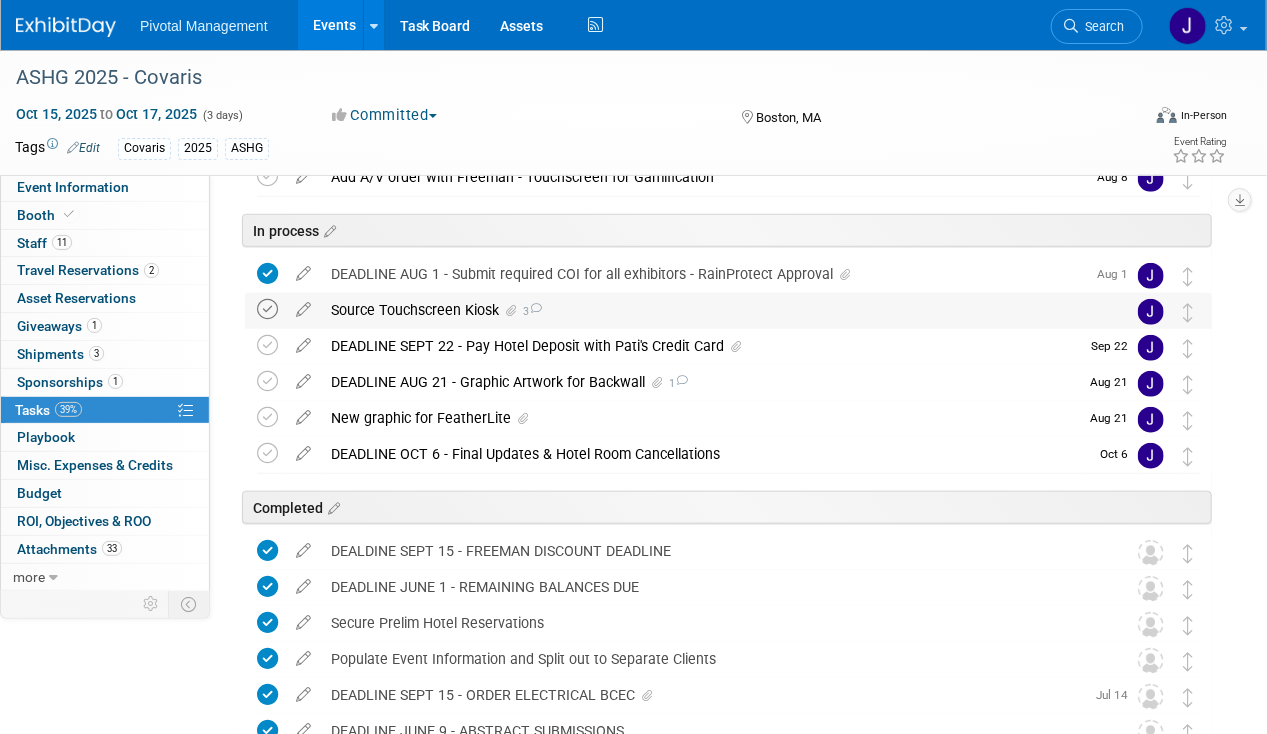 click at bounding box center [267, 309] 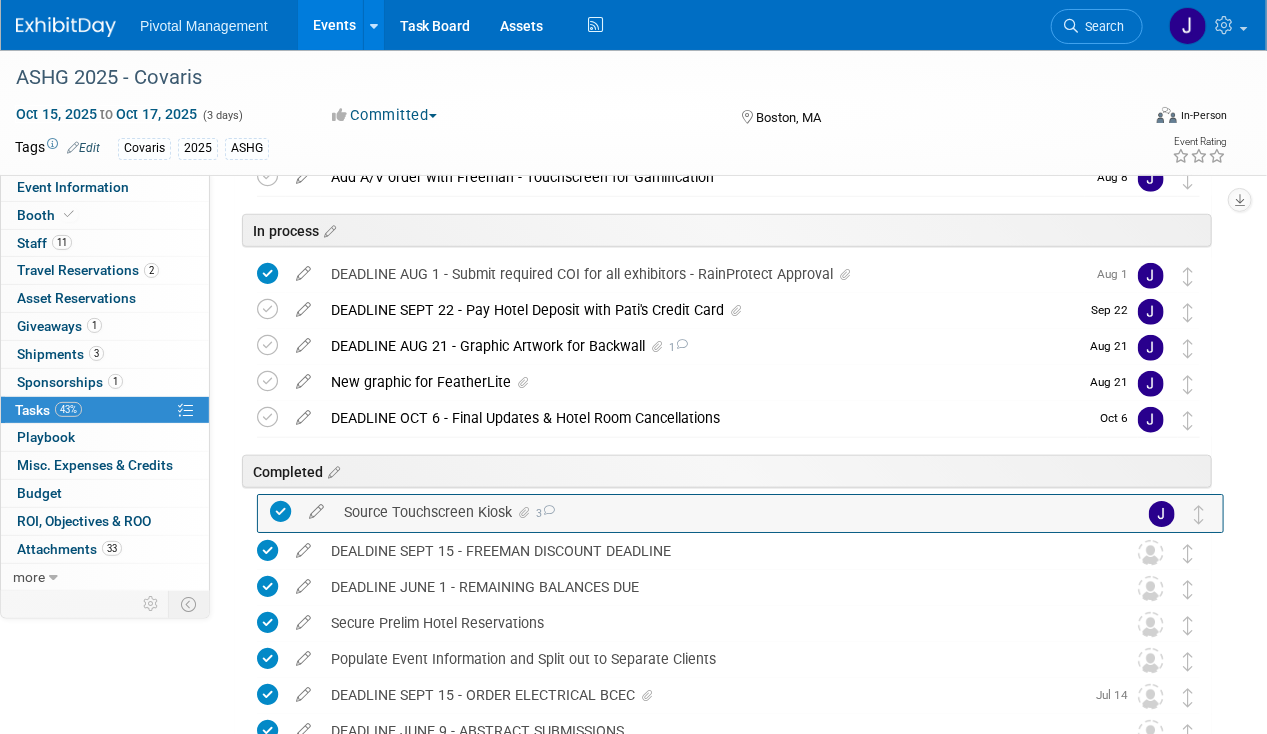 drag, startPoint x: 1195, startPoint y: 309, endPoint x: 1206, endPoint y: 519, distance: 210.2879 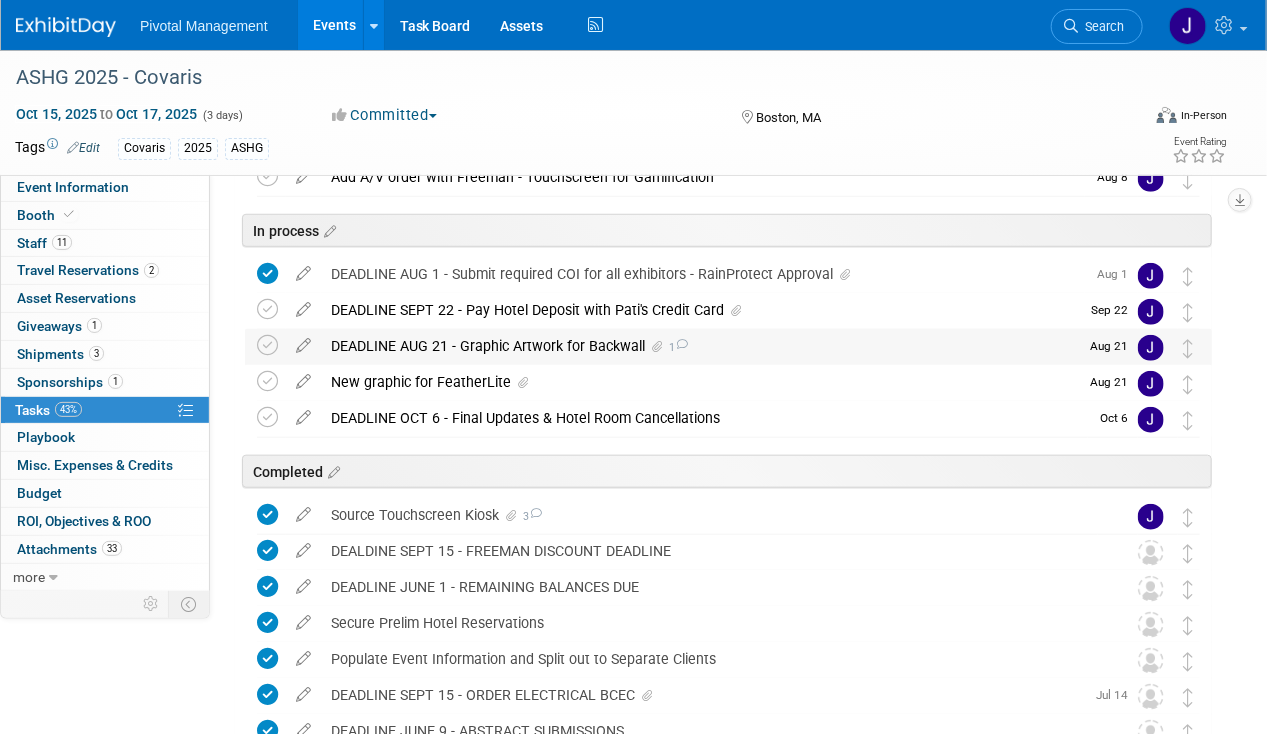 click on "DEADLINE AUG 21 - Graphic Artwork for Backwall
1" at bounding box center [699, 346] 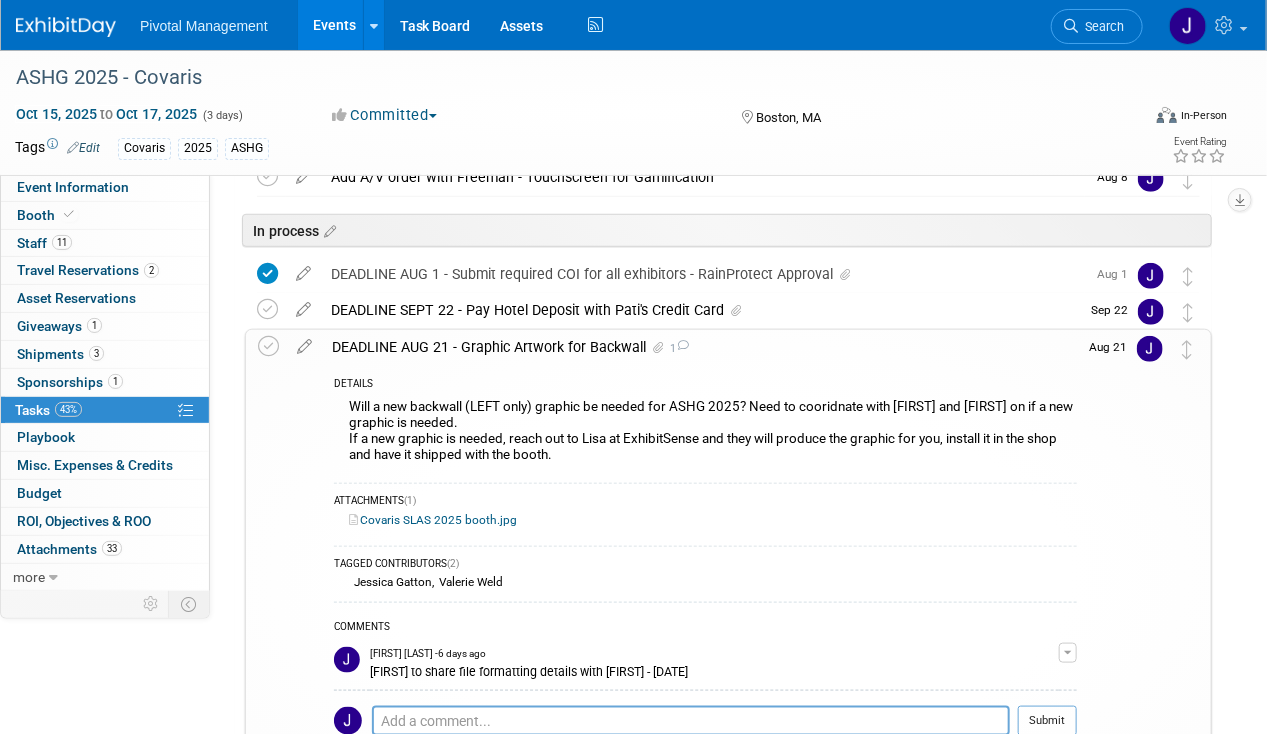 click on "DEADLINE AUG 21 - Graphic Artwork for Backwall
1" at bounding box center [699, 347] 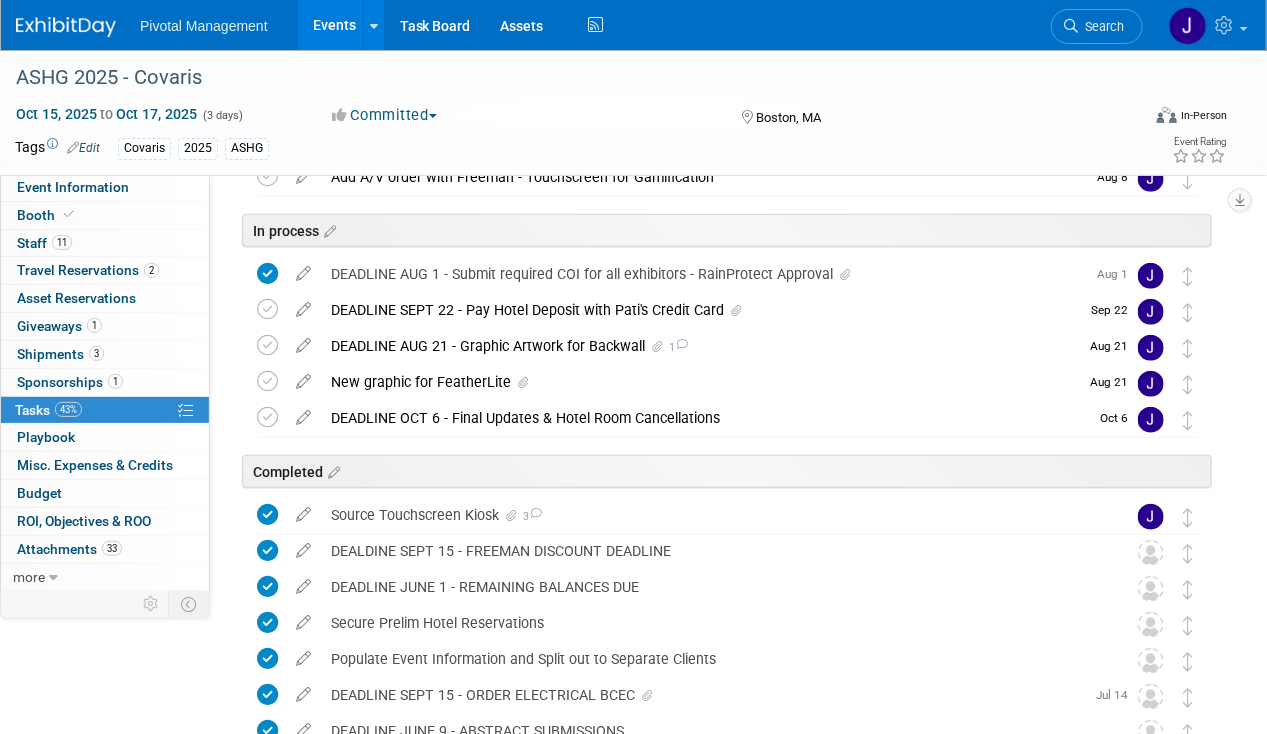 click at bounding box center [303, 377] 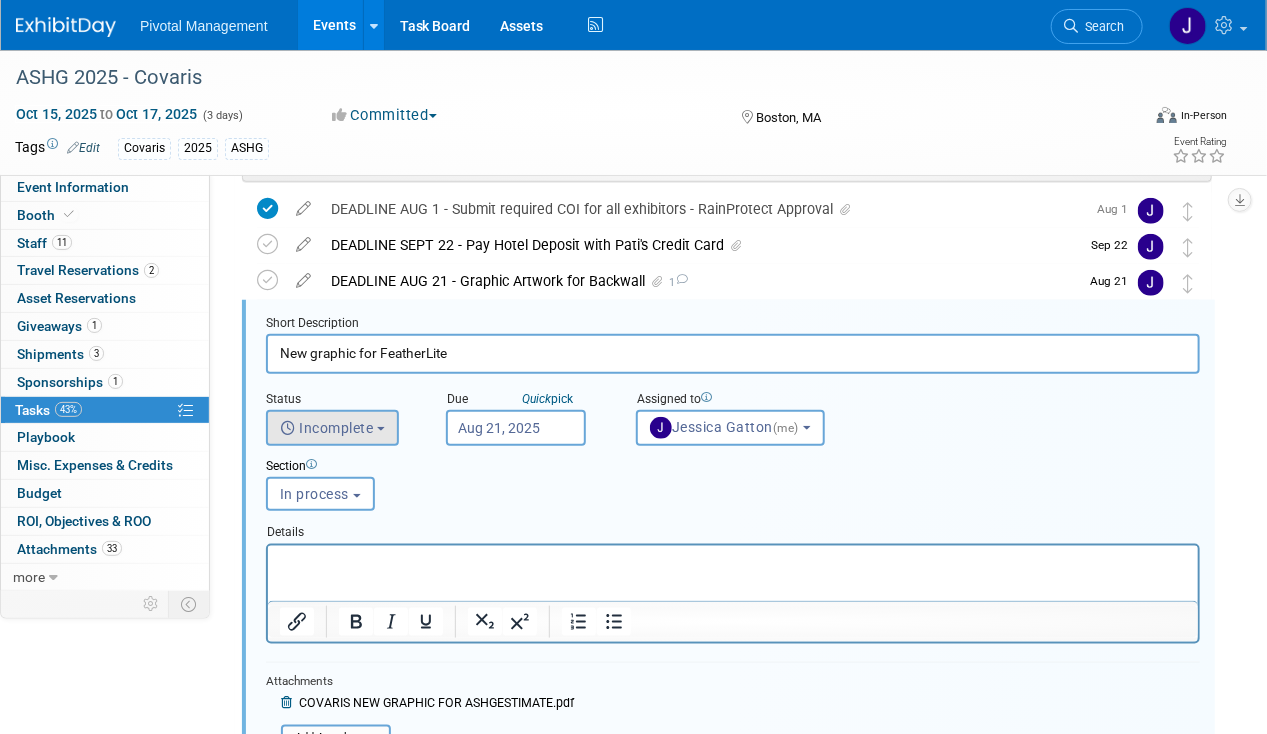 scroll, scrollTop: 587, scrollLeft: 0, axis: vertical 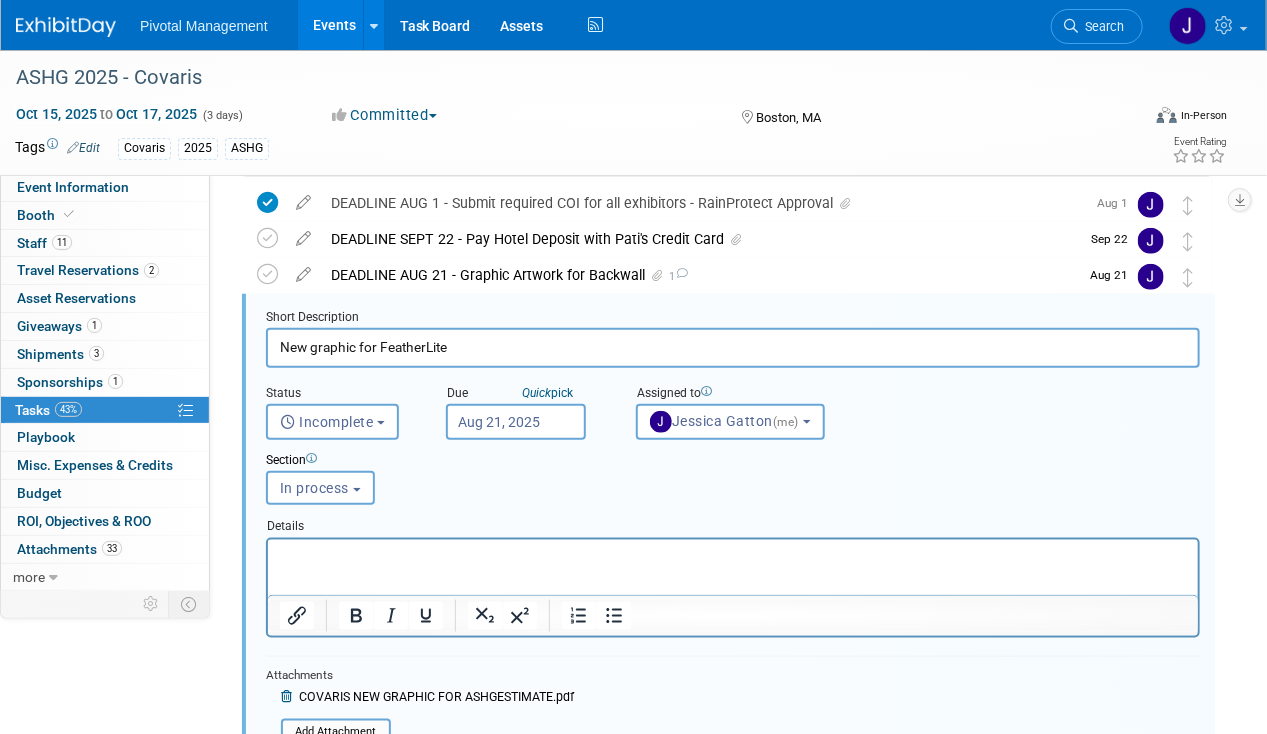 click on "New graphic for FeatherLite" at bounding box center (733, 347) 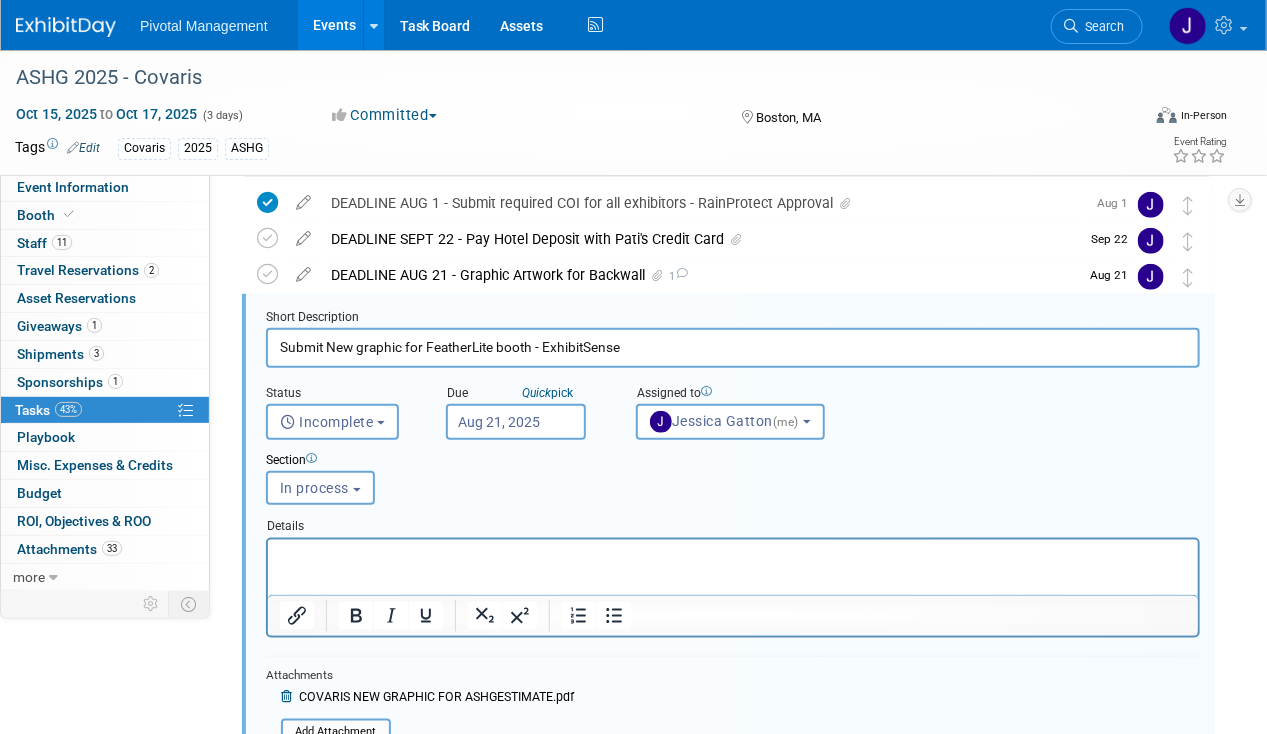 click on "Submit New graphic for FeatherLite booth - ExhibitSense" at bounding box center [733, 347] 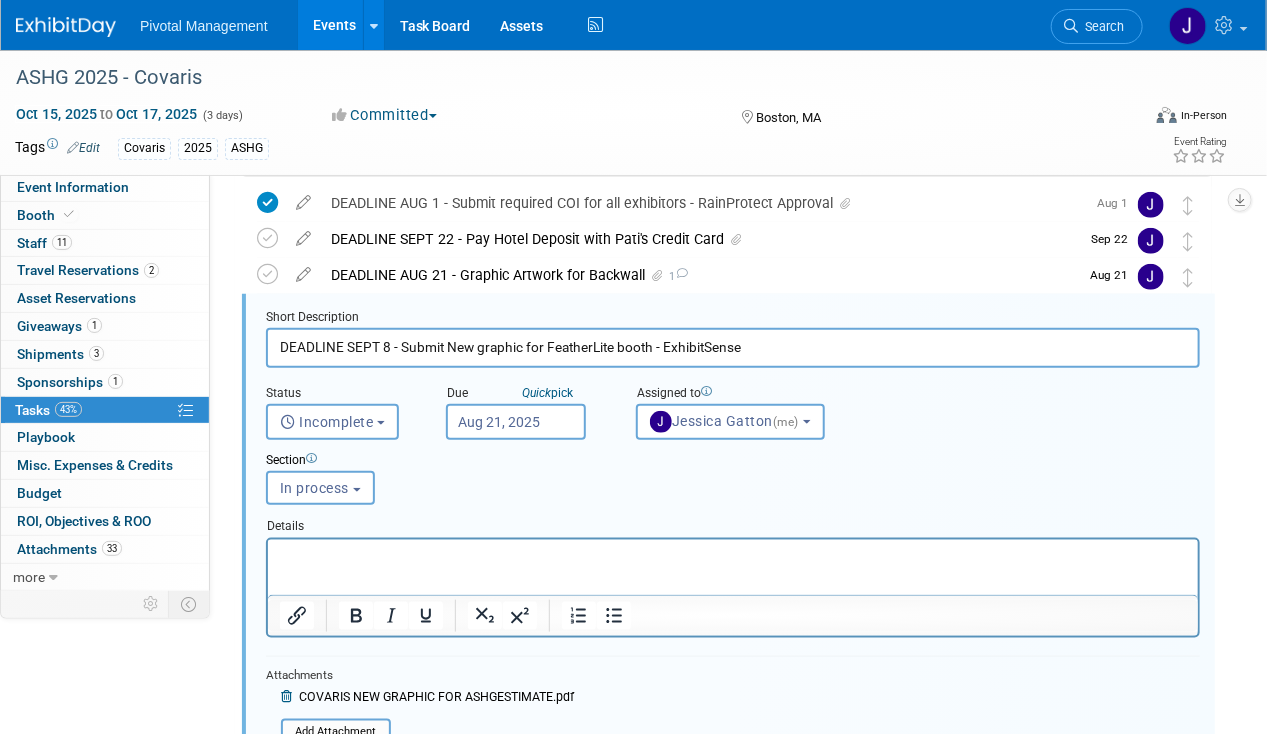 type on "DEADLINE SEPT 8 - Submit New graphic for FeatherLite booth - ExhibitSense" 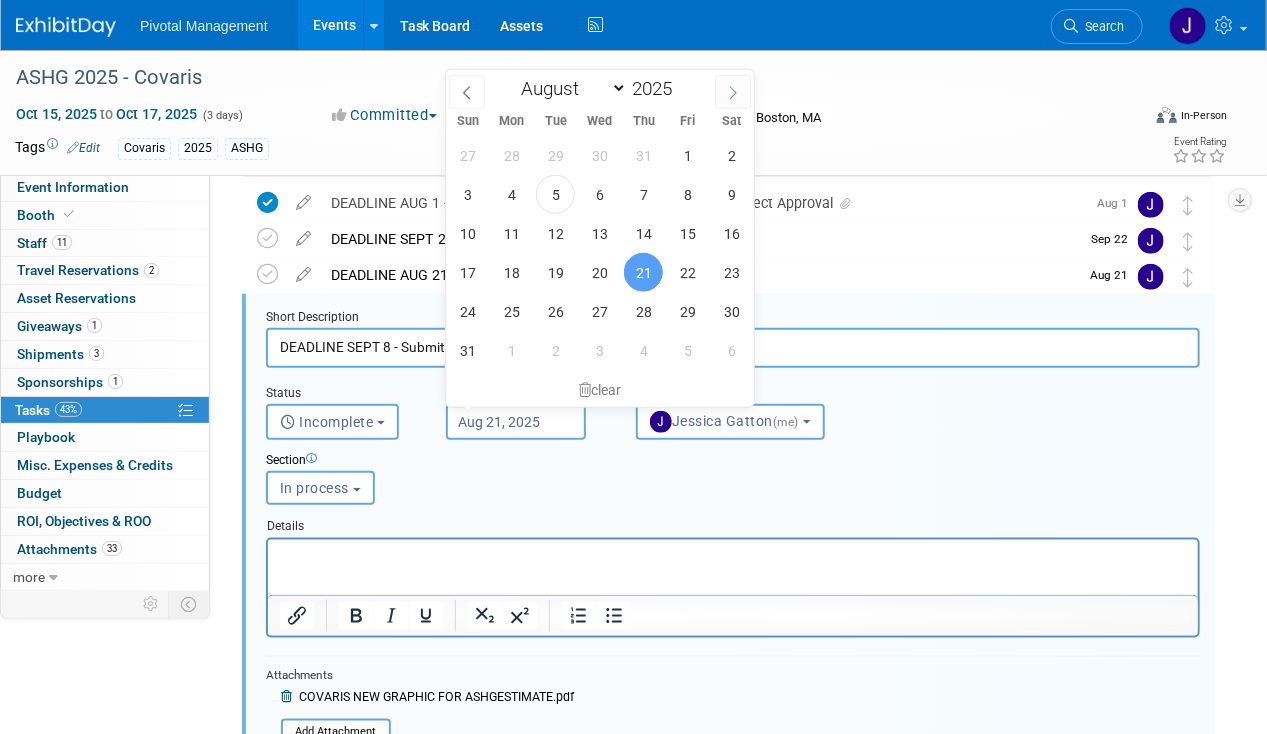 click at bounding box center [733, 92] 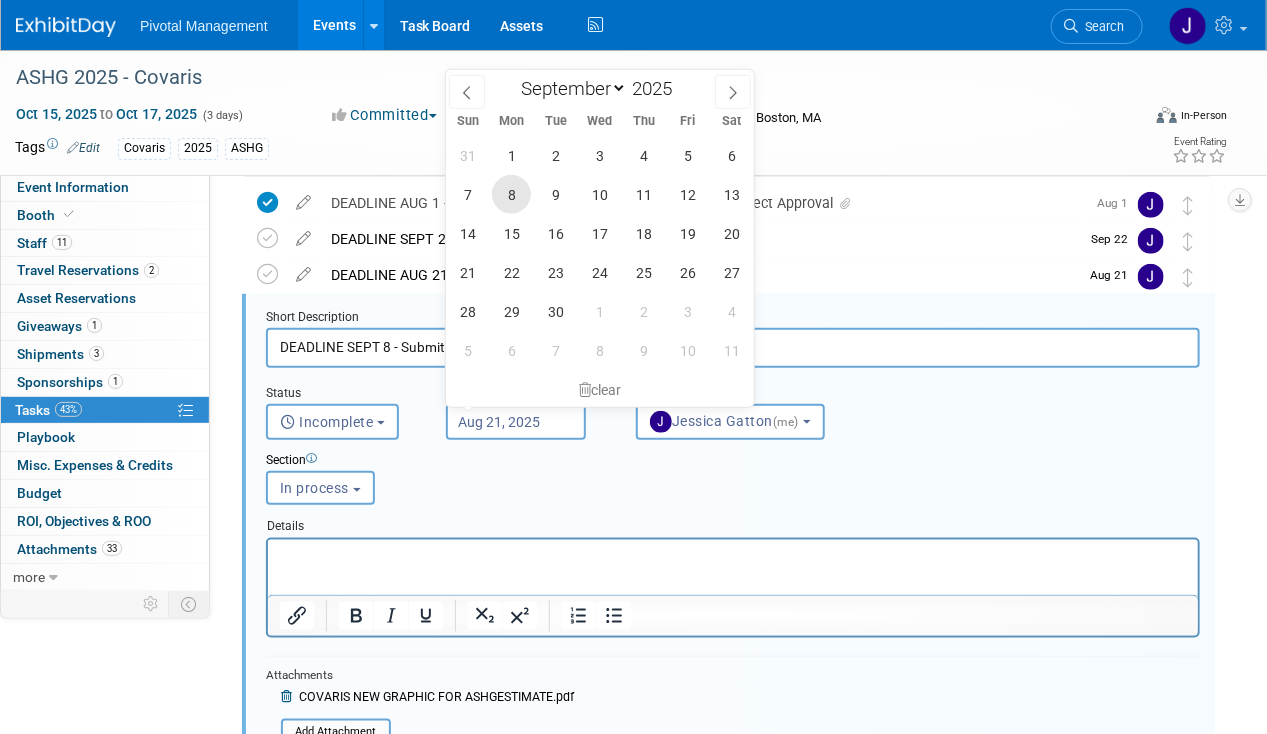 click on "8" at bounding box center [511, 194] 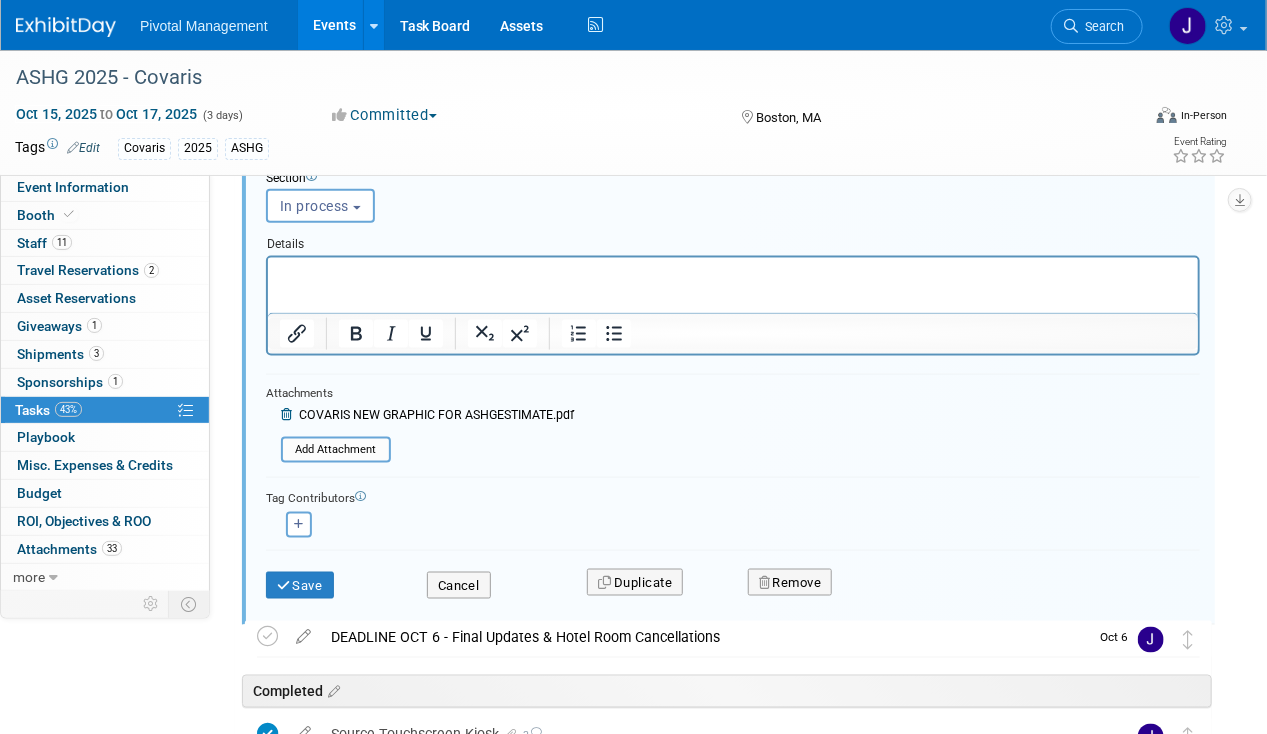 scroll, scrollTop: 764, scrollLeft: 0, axis: vertical 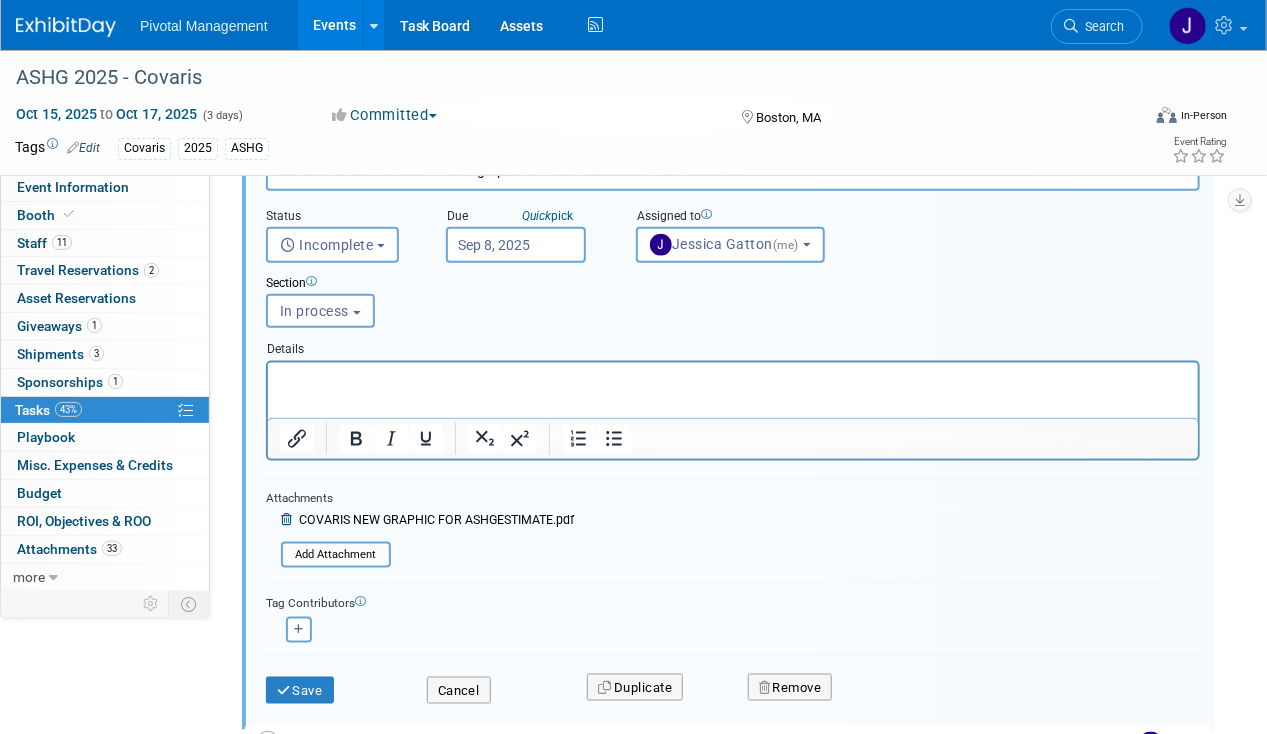 click at bounding box center (732, 375) 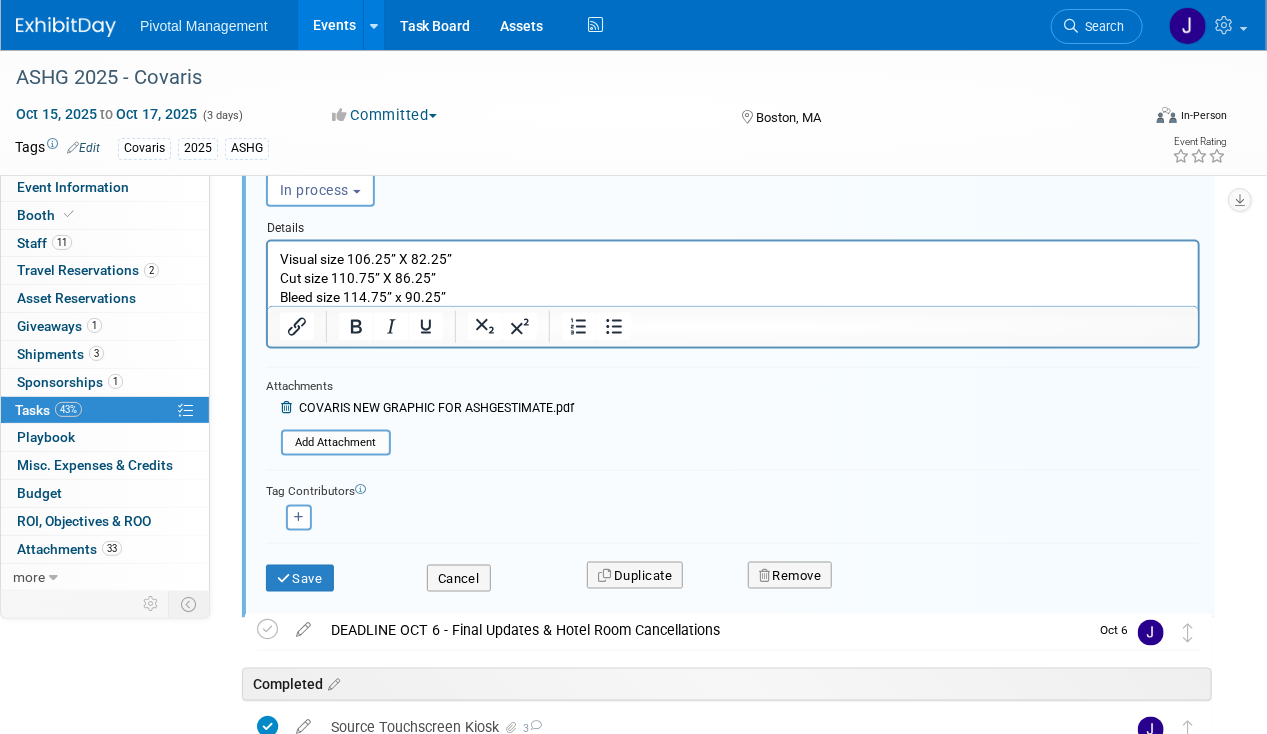 scroll, scrollTop: 885, scrollLeft: 0, axis: vertical 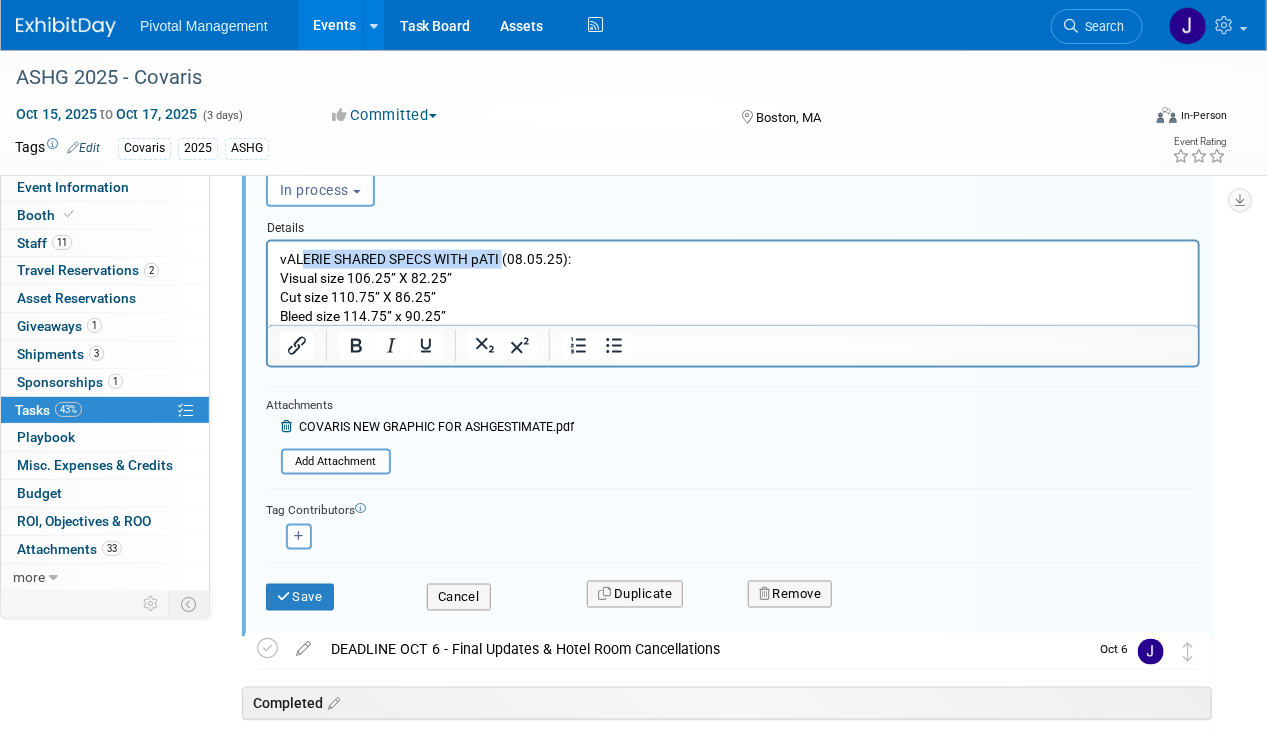 drag, startPoint x: 500, startPoint y: 254, endPoint x: 304, endPoint y: 245, distance: 196.20653 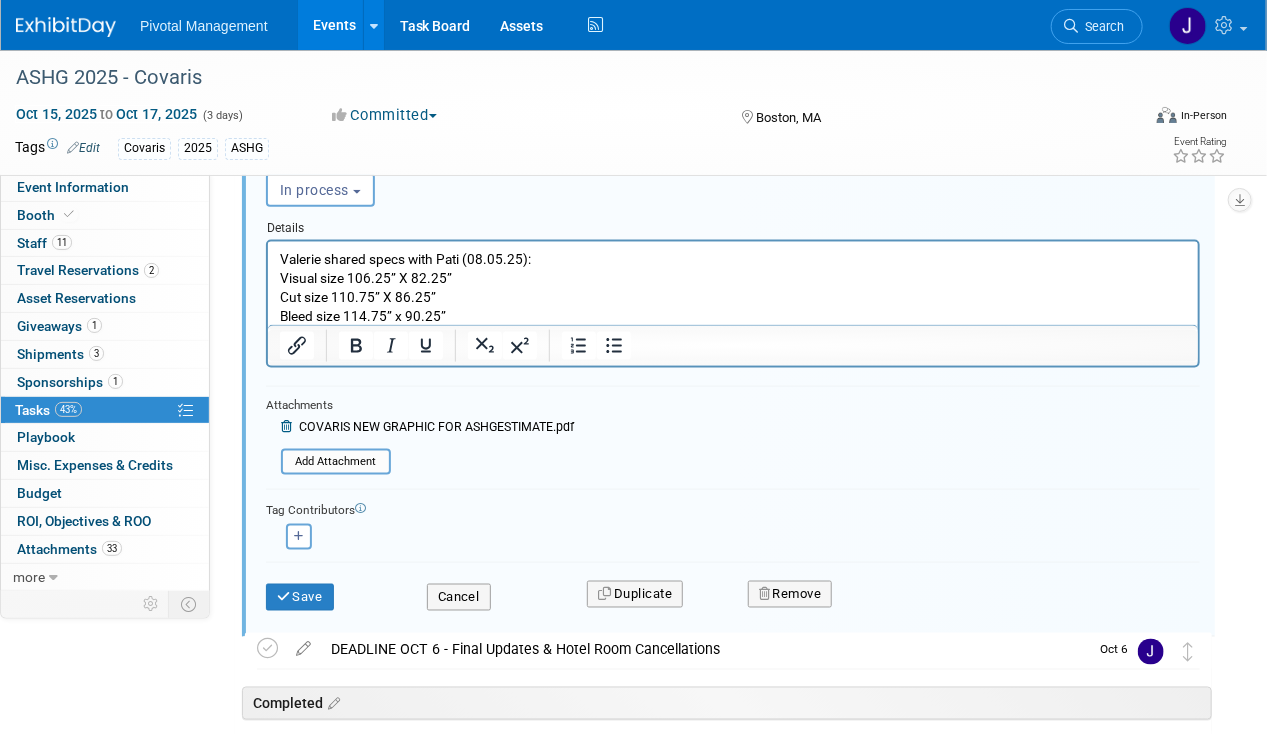 click on "Visual size 106.25” X 82.25”" at bounding box center (732, 277) 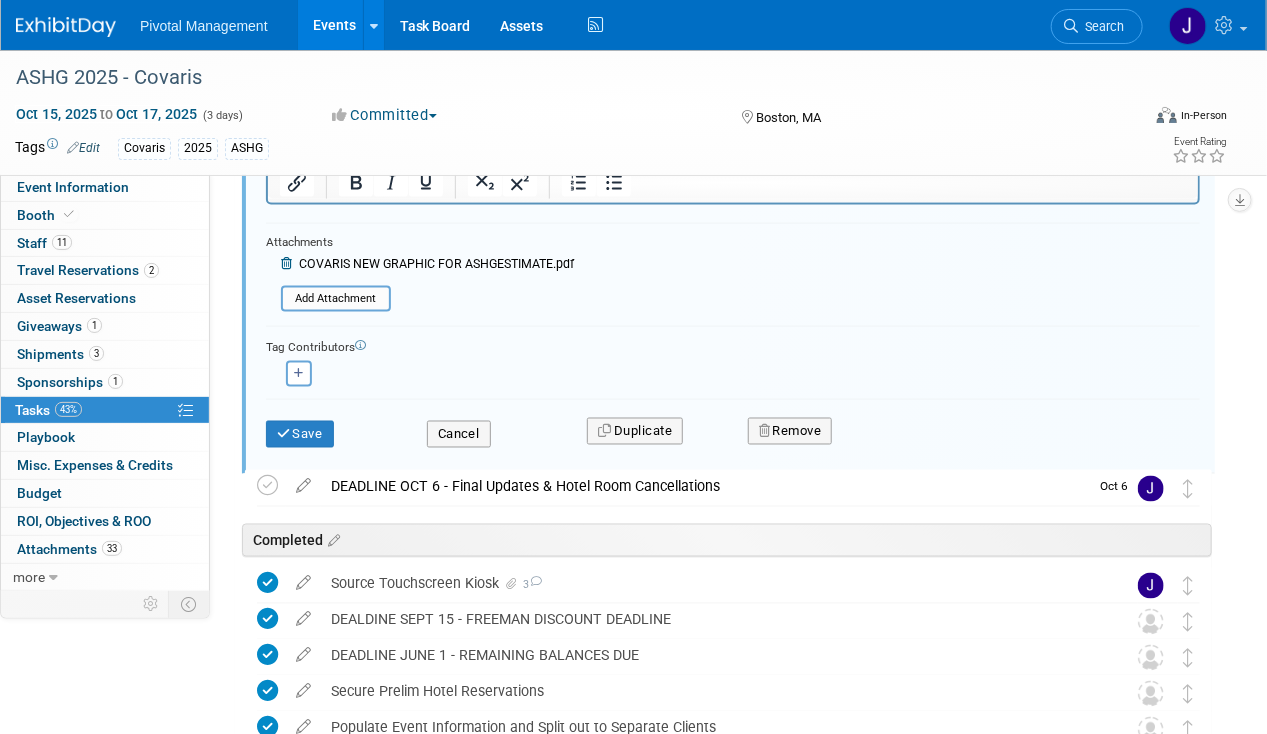 scroll, scrollTop: 1072, scrollLeft: 0, axis: vertical 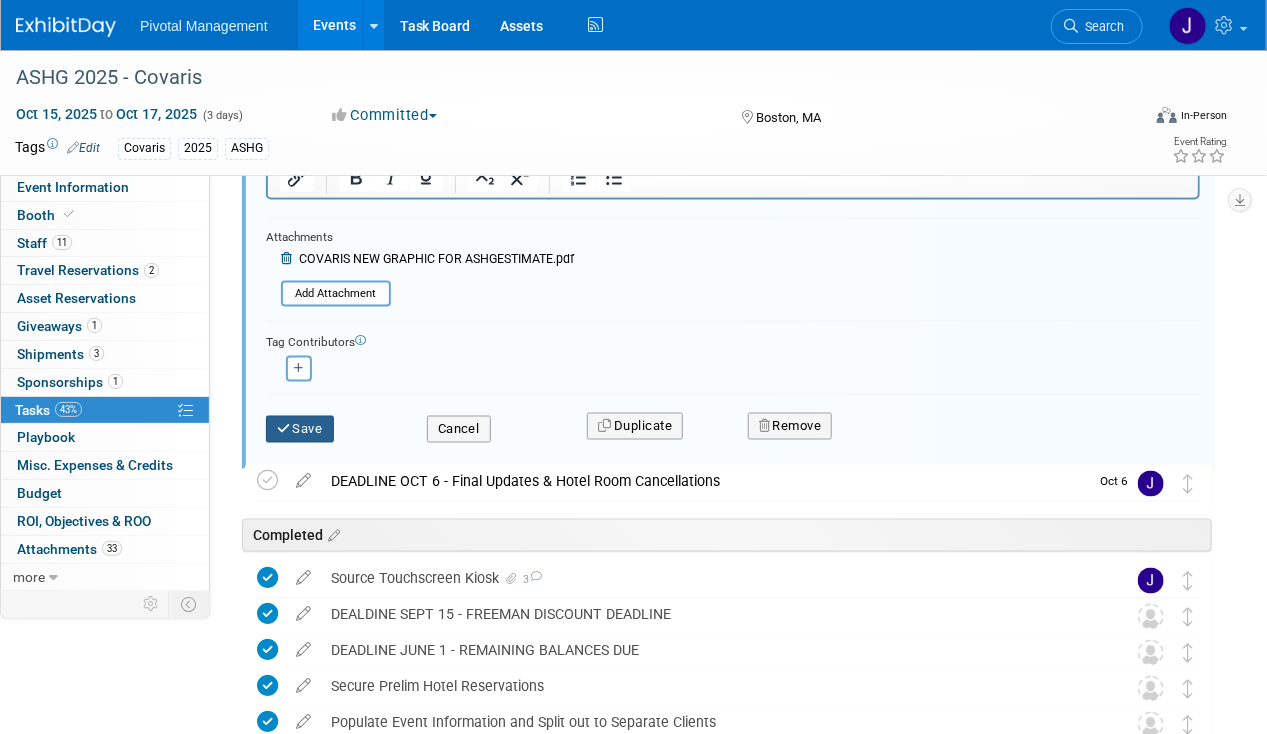click on "Save" at bounding box center [300, 430] 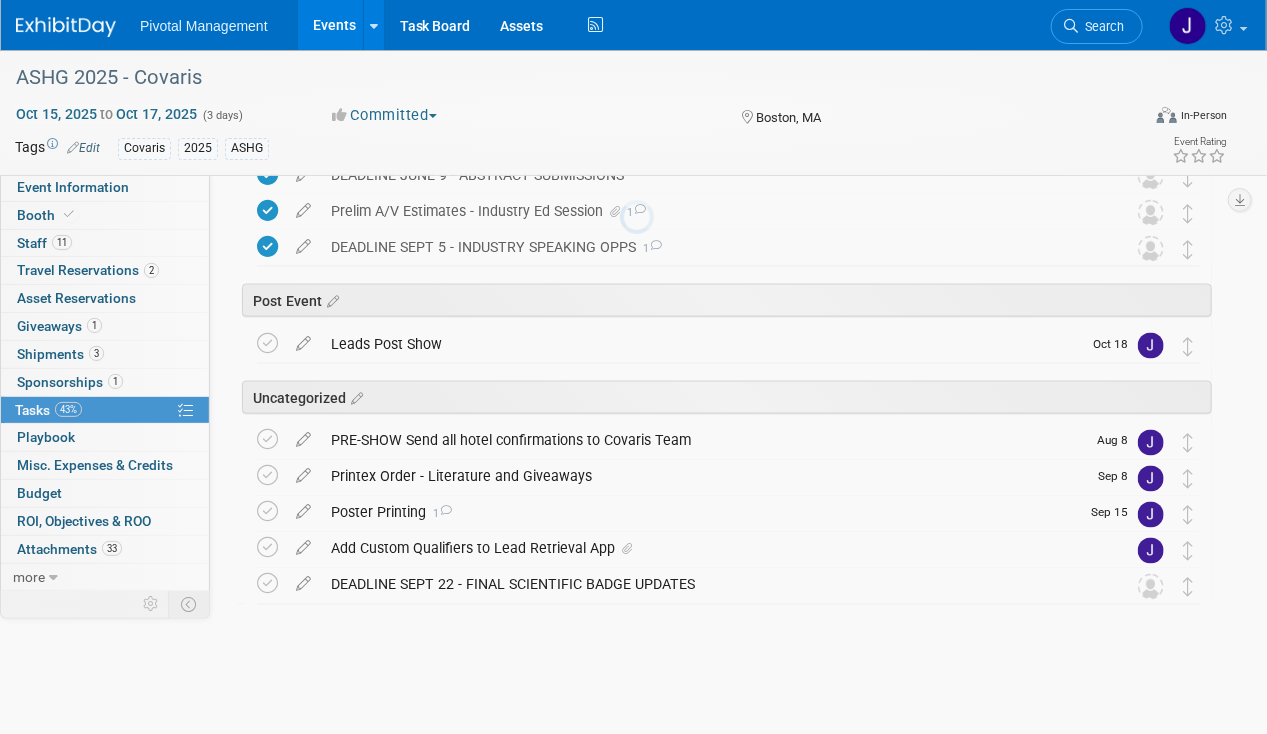 scroll, scrollTop: 1062, scrollLeft: 0, axis: vertical 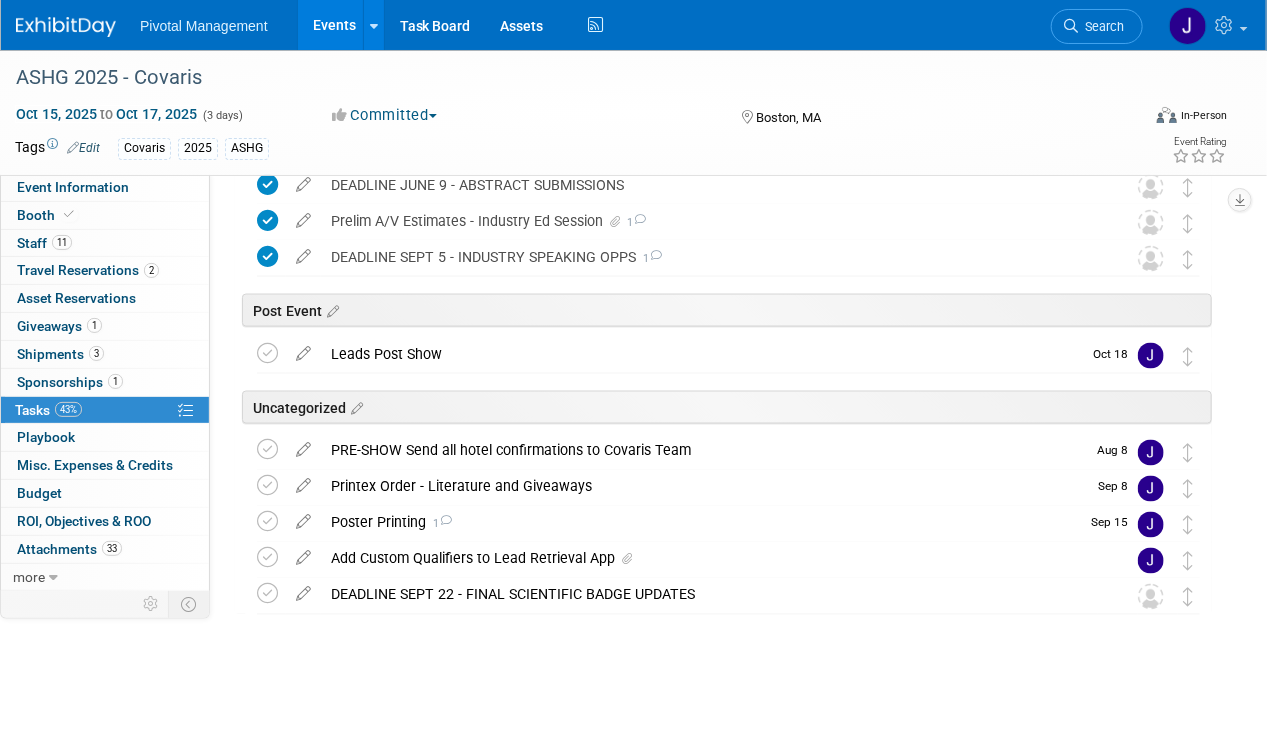 click on "Events" at bounding box center (334, 25) 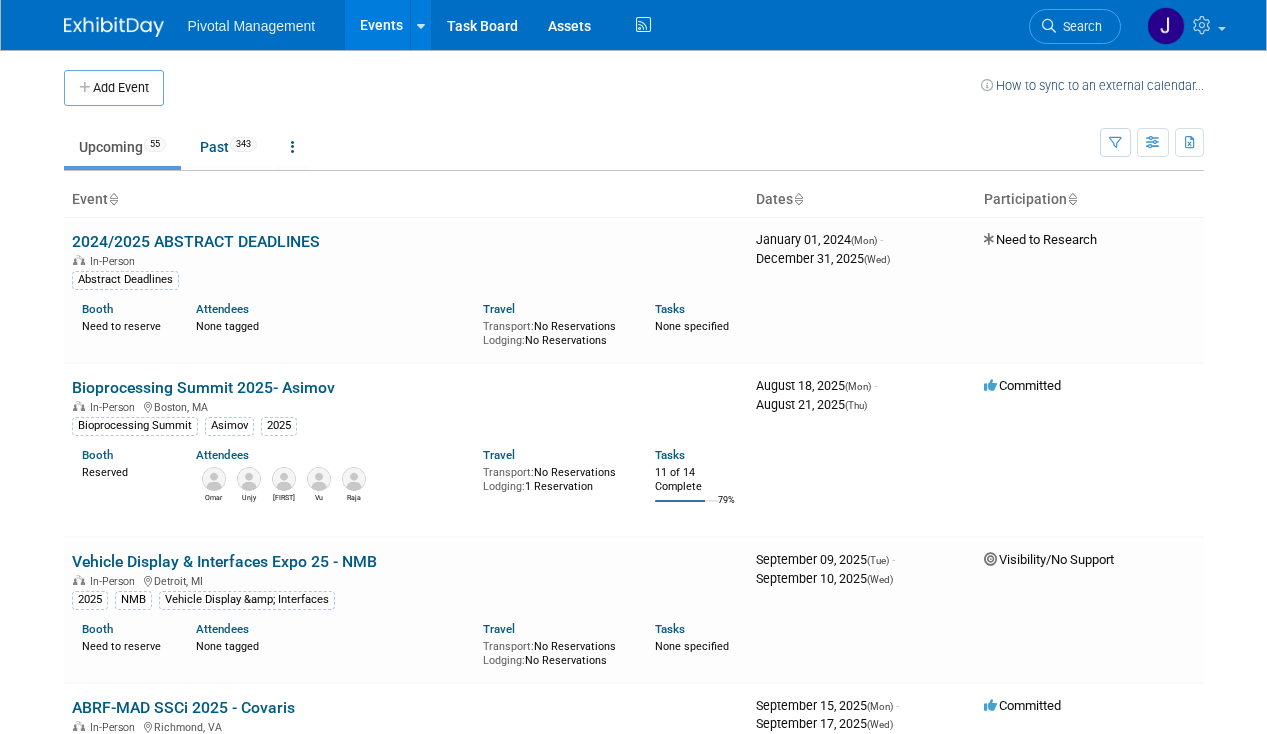 scroll, scrollTop: 0, scrollLeft: 0, axis: both 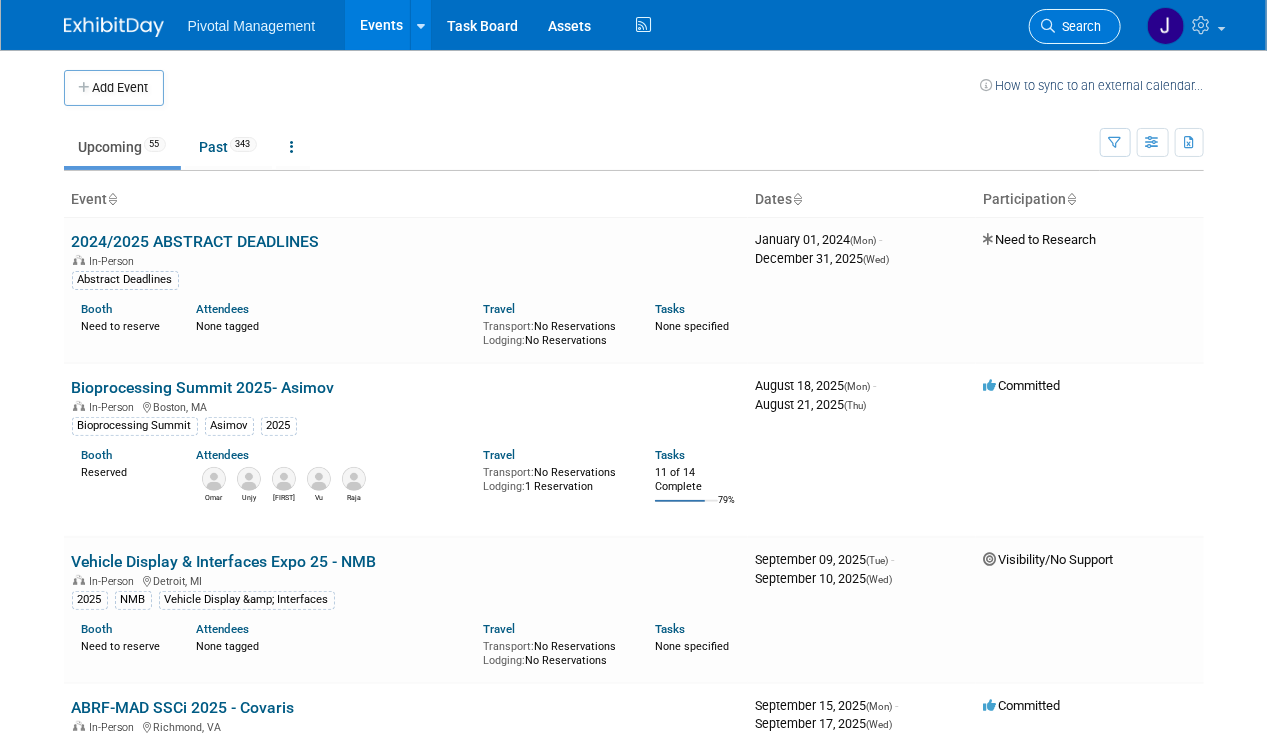 click at bounding box center [1049, 26] 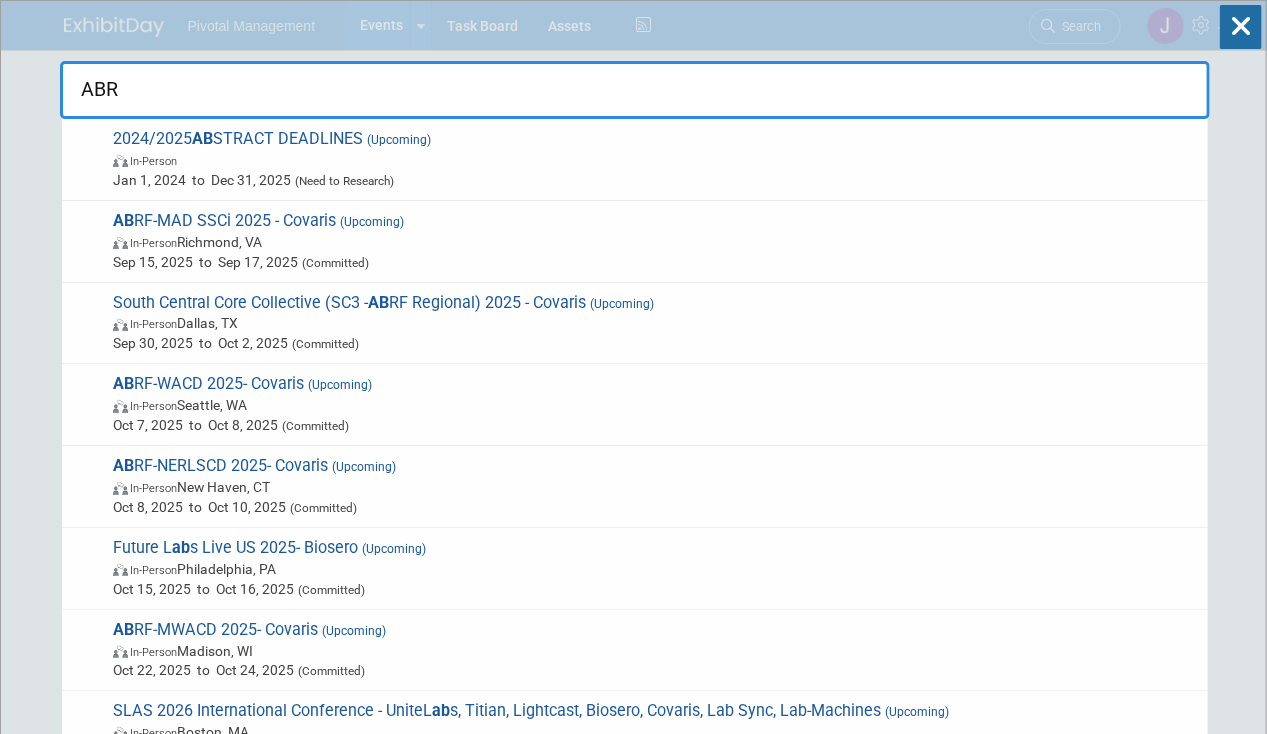 type on "ABRF" 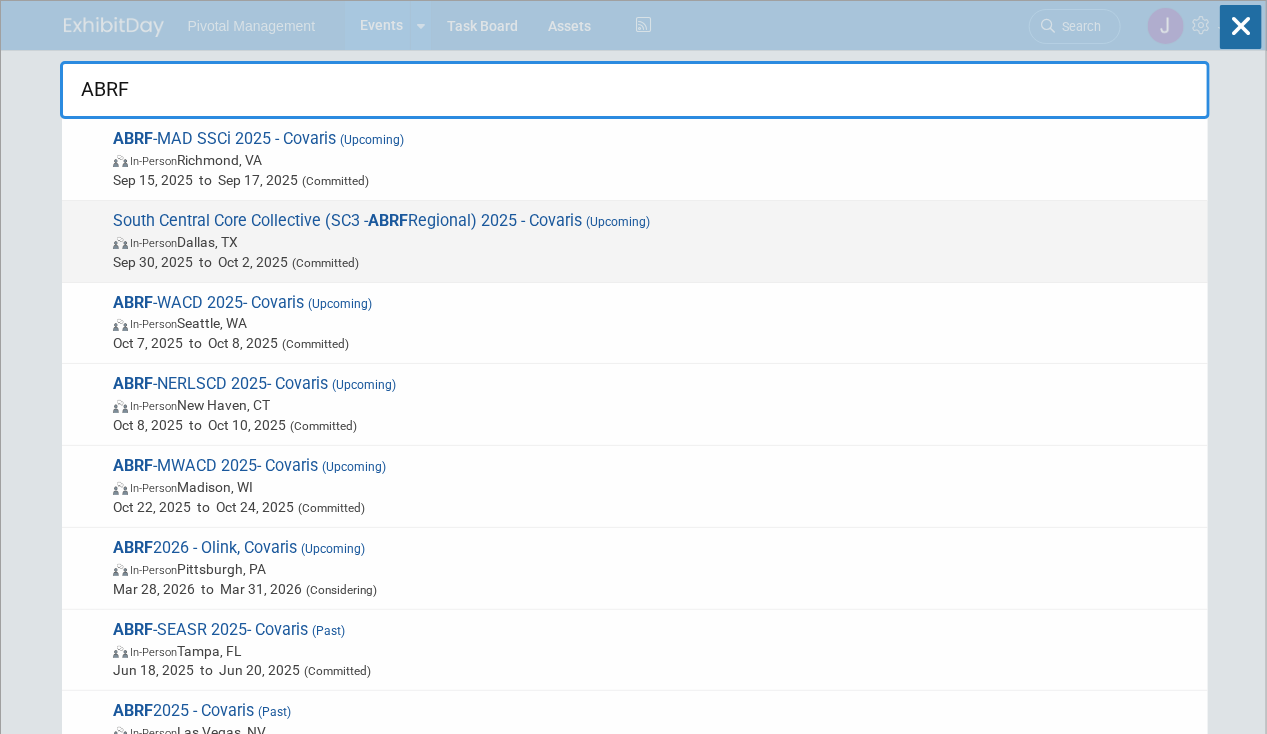 click on "Sep 30, 2025  to  Oct 2, 2025  (Committed)" 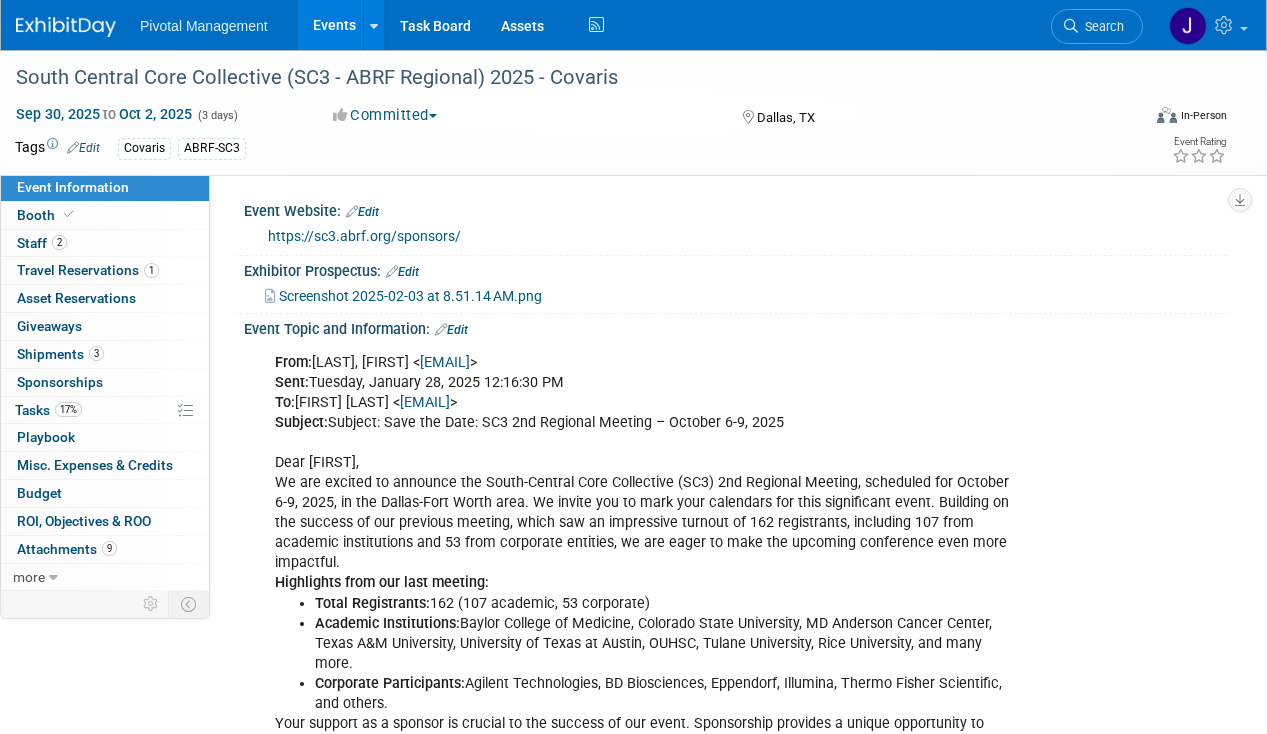 scroll, scrollTop: 0, scrollLeft: 0, axis: both 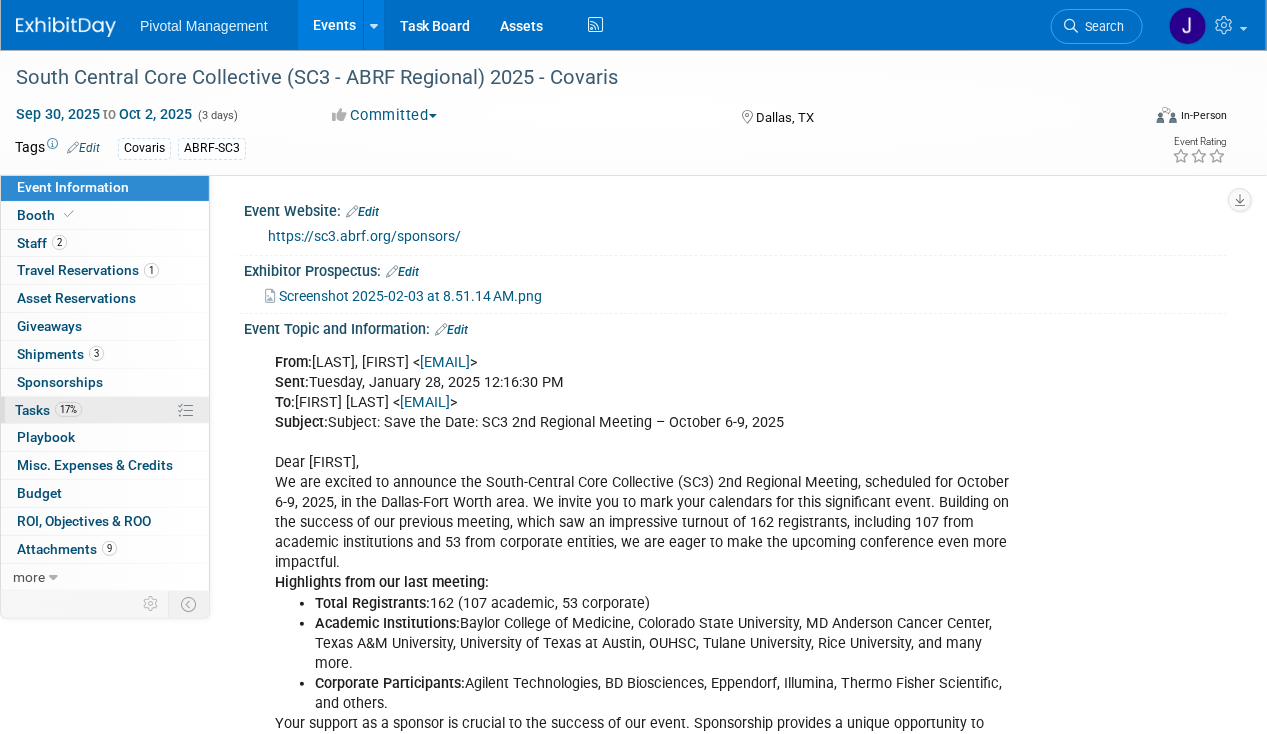 click on "17%" at bounding box center [68, 409] 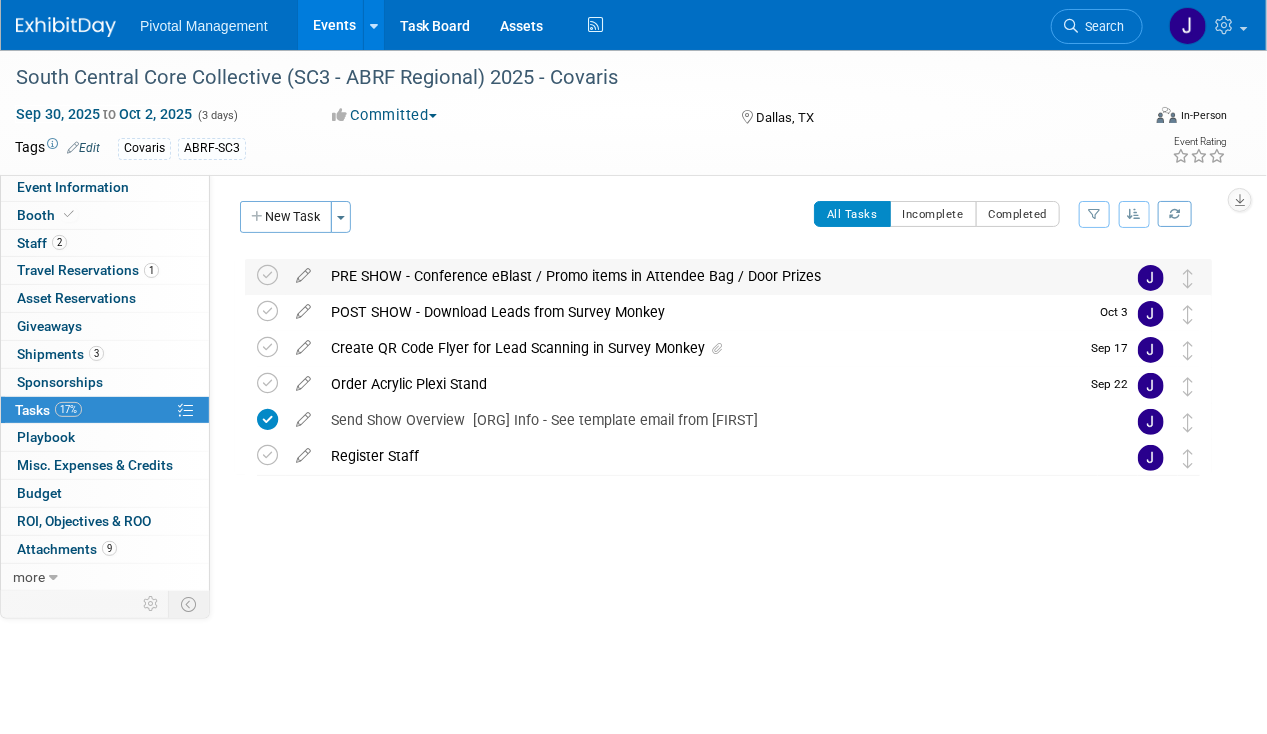 click on "PRE SHOW - Conference eBlast / Promo items in Attendee Bag / Door Prizes" at bounding box center [709, 276] 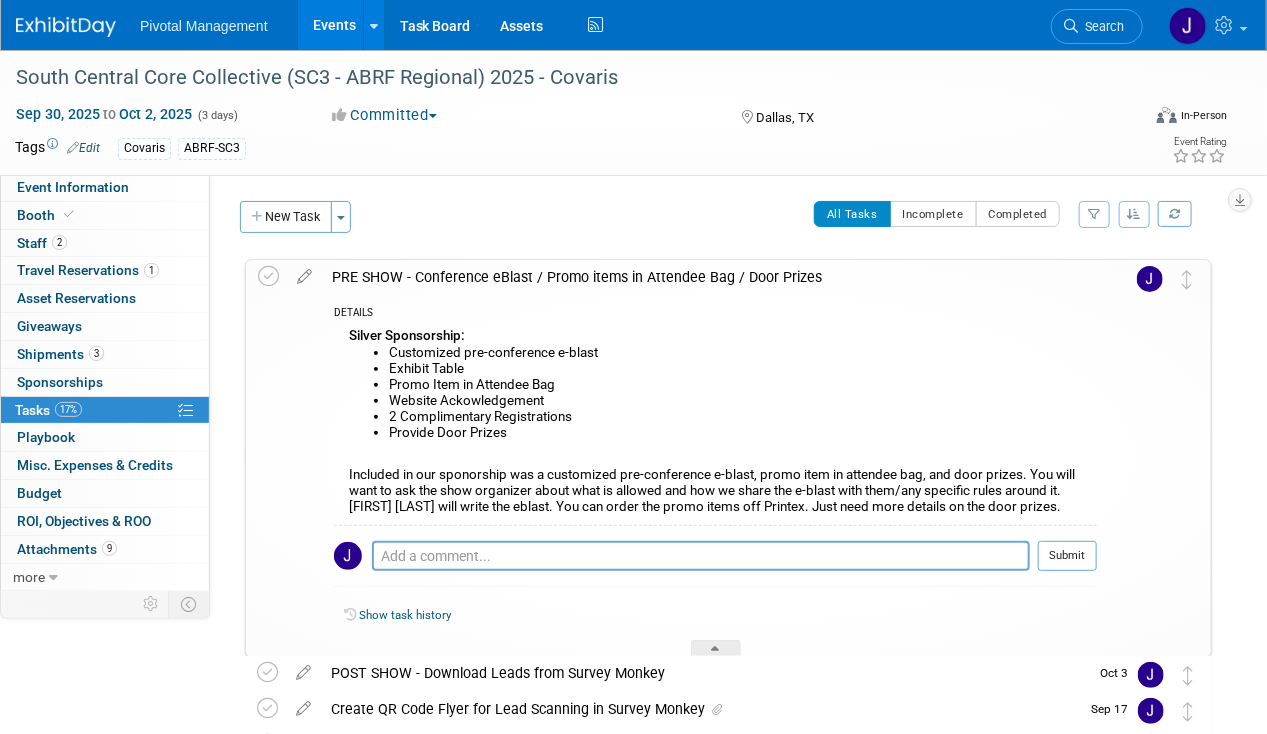 click on "Exhibit Table" at bounding box center (743, 369) 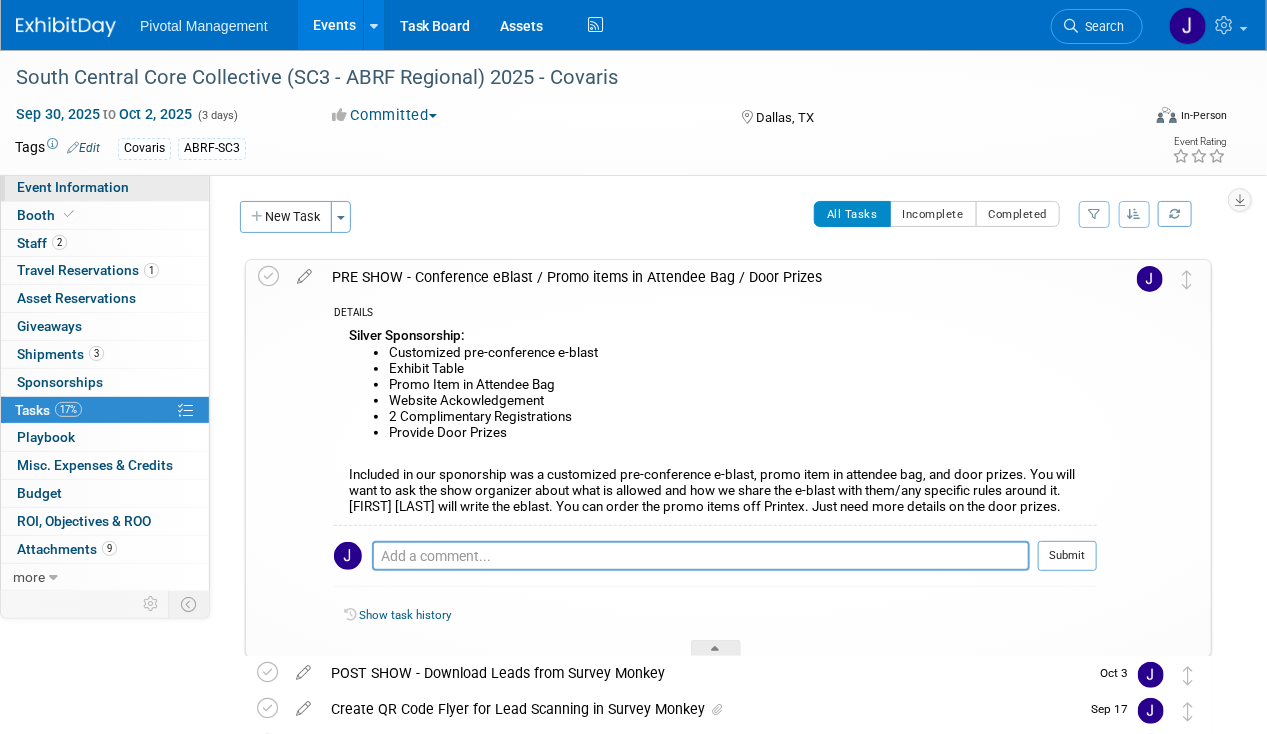 drag, startPoint x: 129, startPoint y: 220, endPoint x: 129, endPoint y: 183, distance: 37 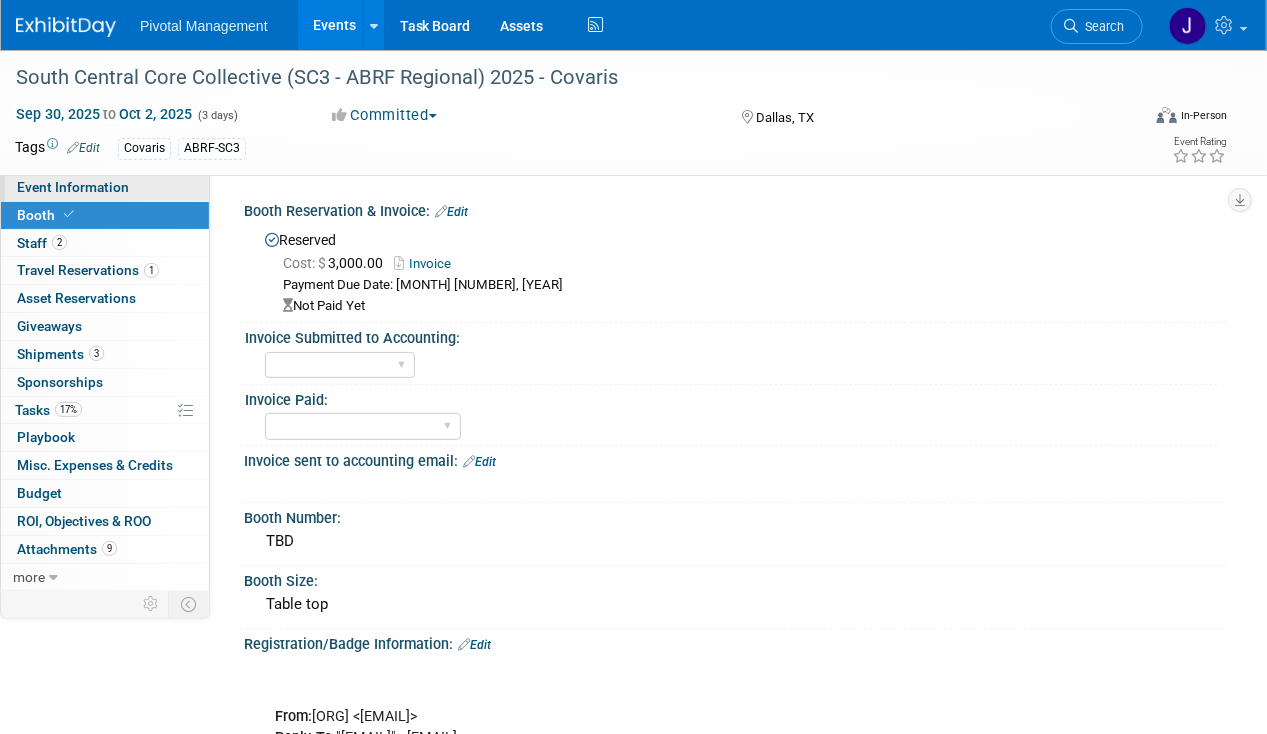 click on "Event Information" at bounding box center [105, 187] 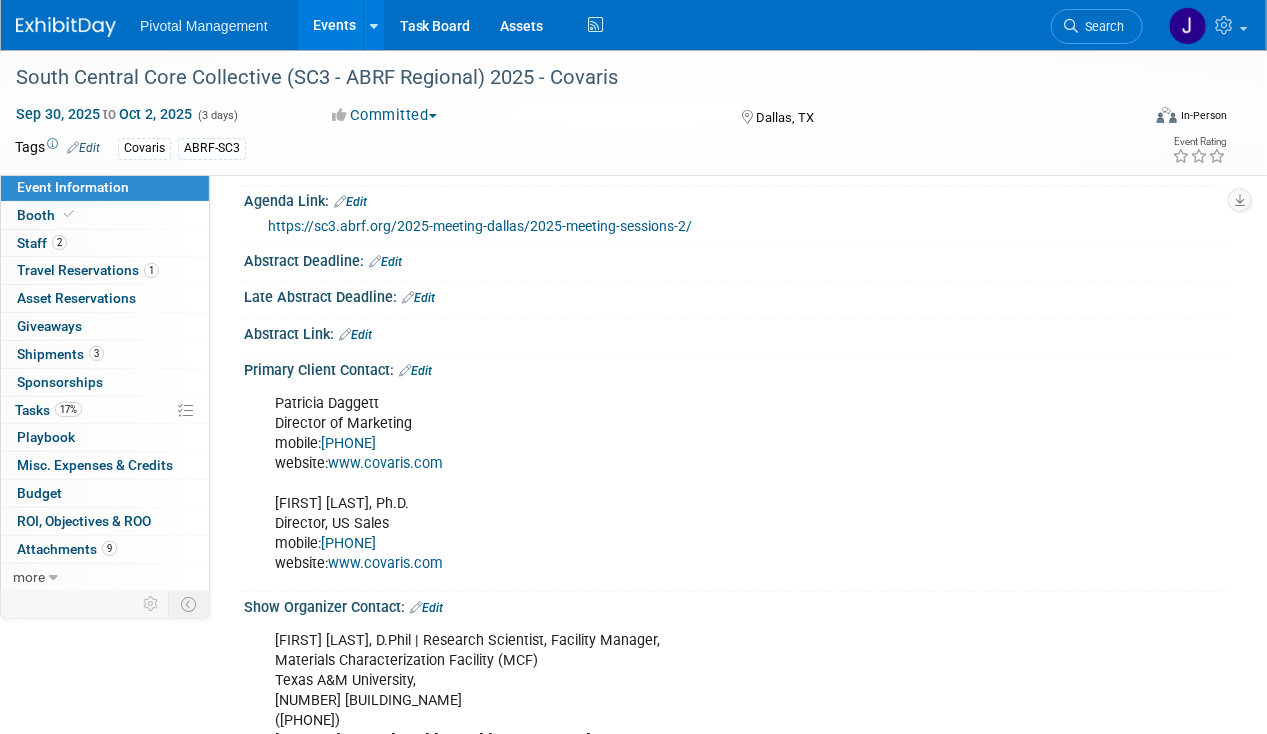 scroll, scrollTop: 1809, scrollLeft: 0, axis: vertical 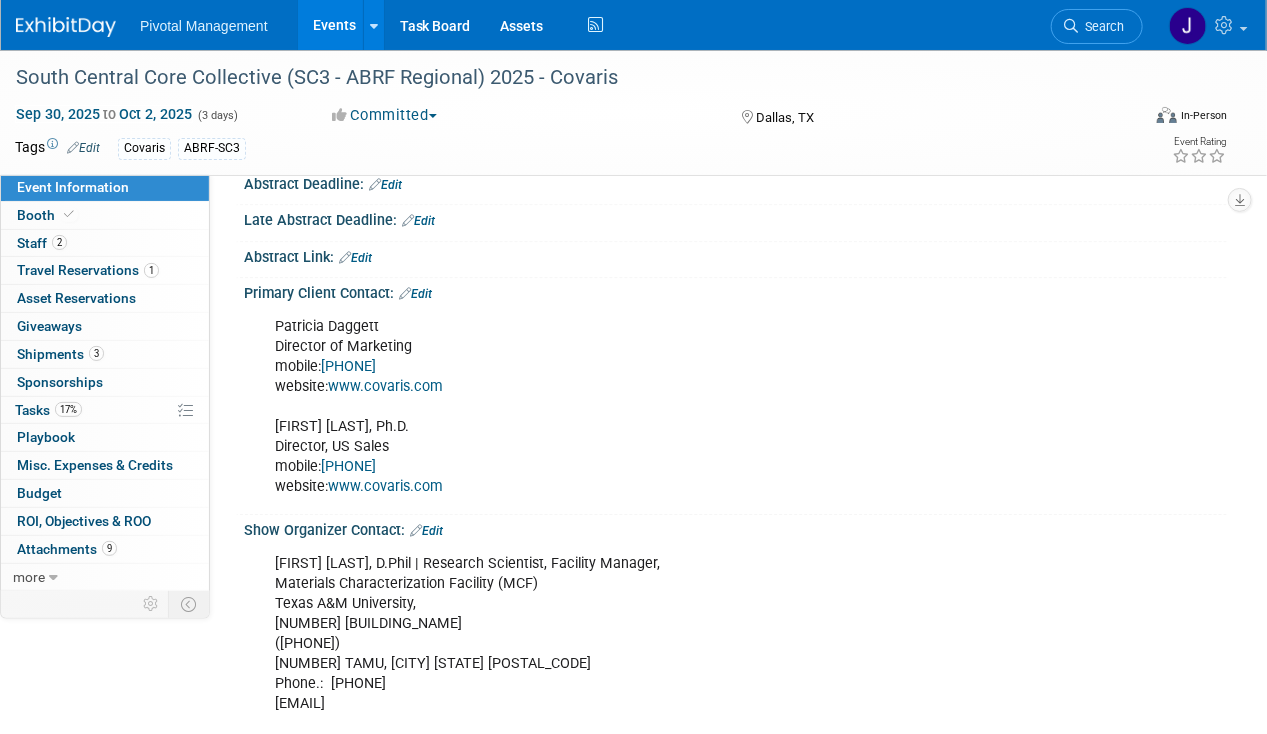drag, startPoint x: 394, startPoint y: 654, endPoint x: 268, endPoint y: 654, distance: 126 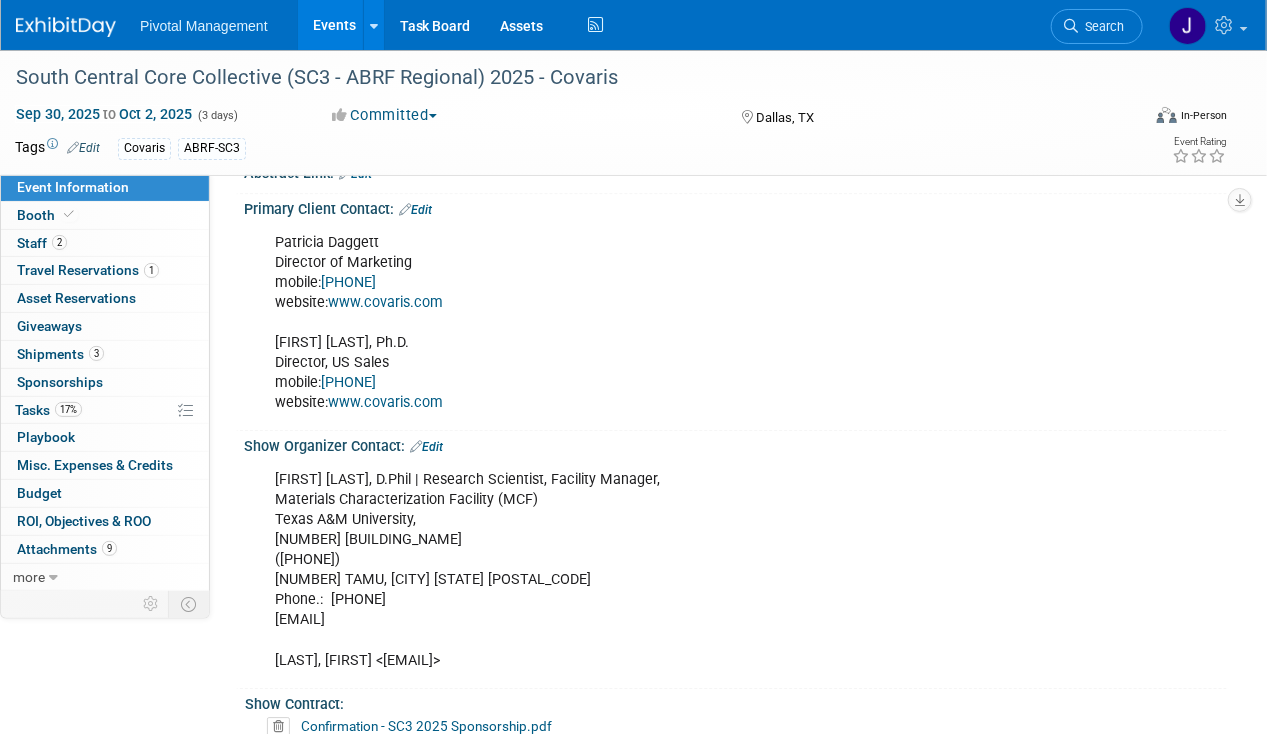 scroll, scrollTop: 2063, scrollLeft: 0, axis: vertical 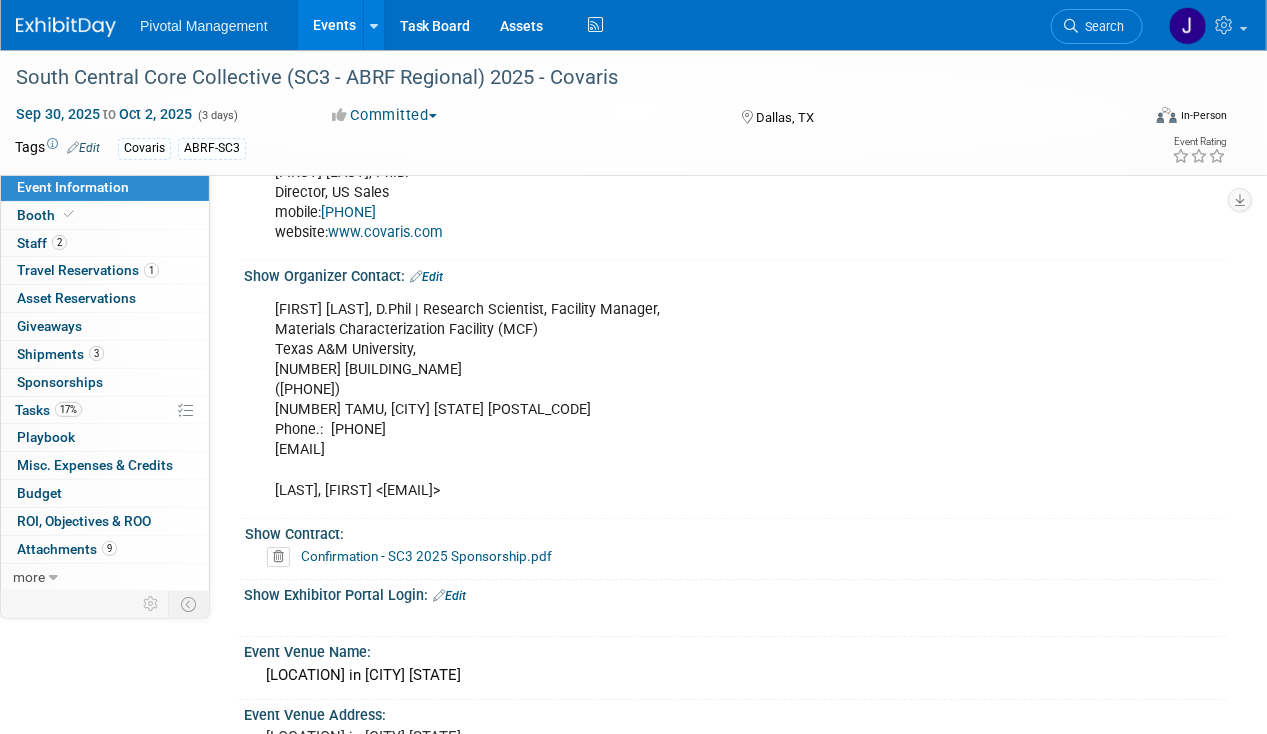 drag, startPoint x: 527, startPoint y: 440, endPoint x: 394, endPoint y: 437, distance: 133.03383 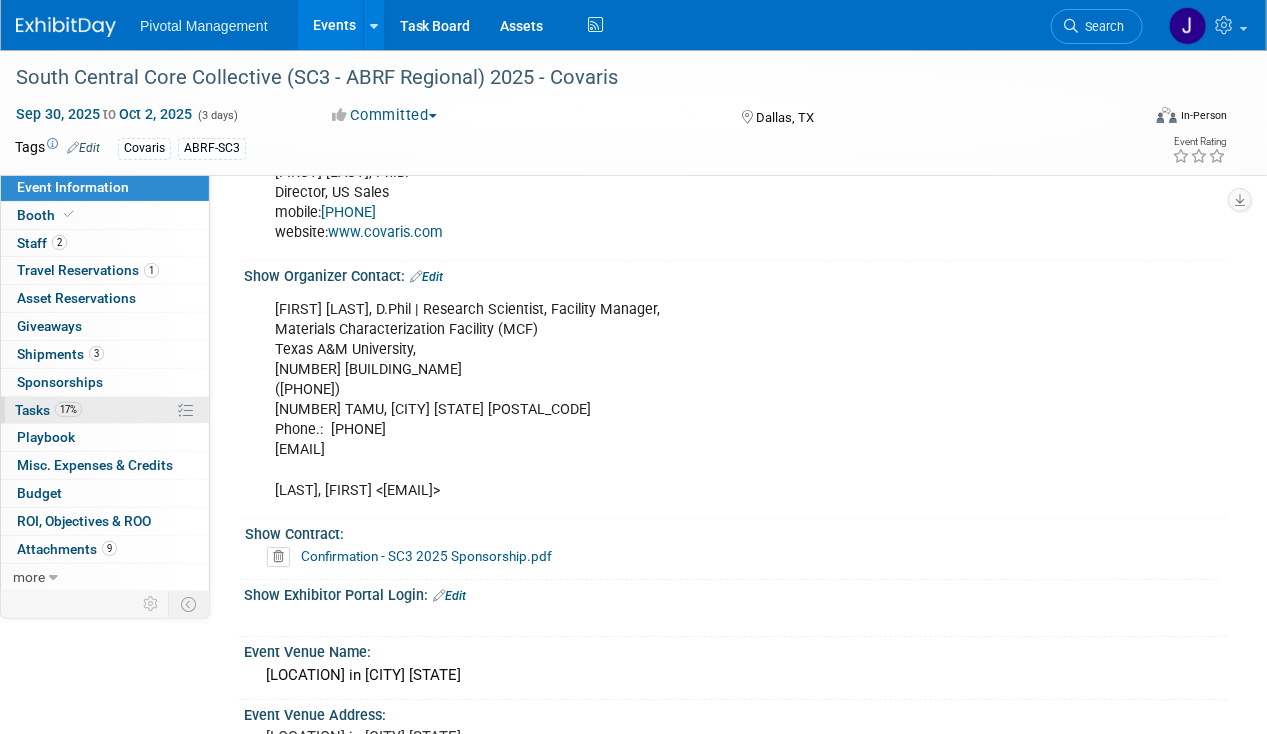 click on "17%" at bounding box center (68, 409) 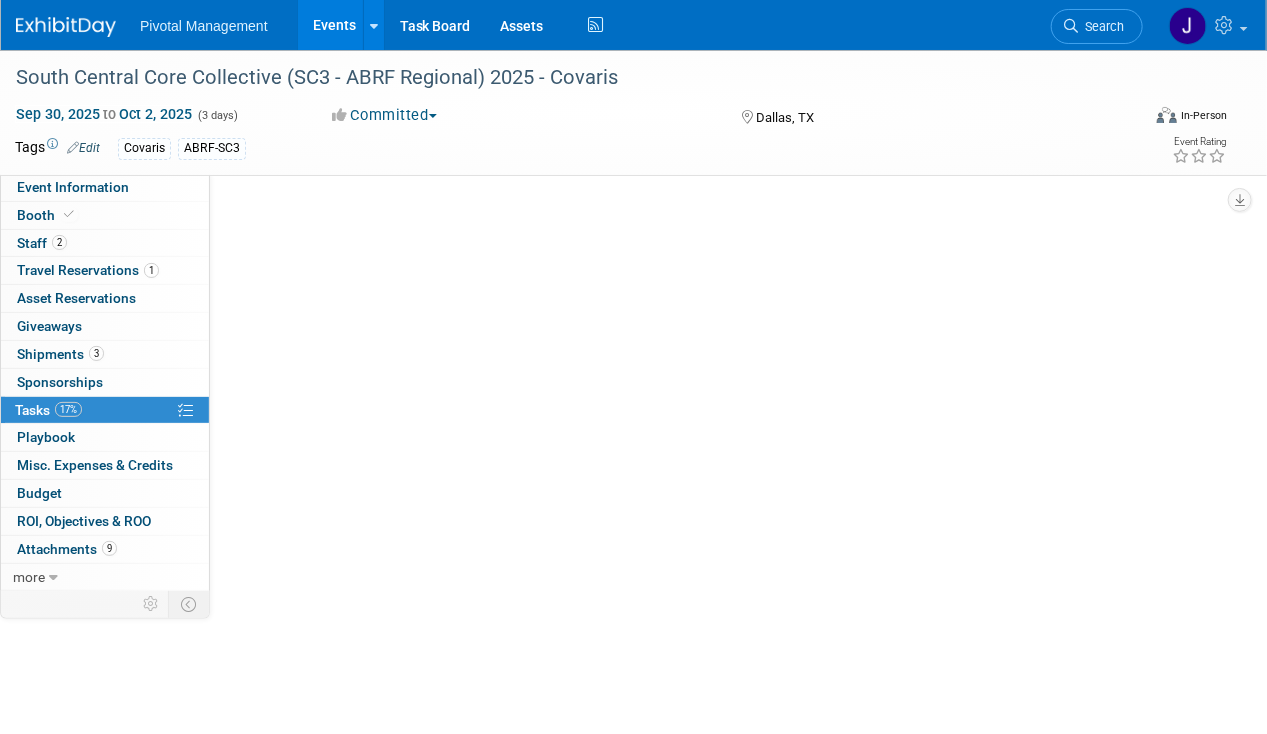 scroll, scrollTop: 0, scrollLeft: 0, axis: both 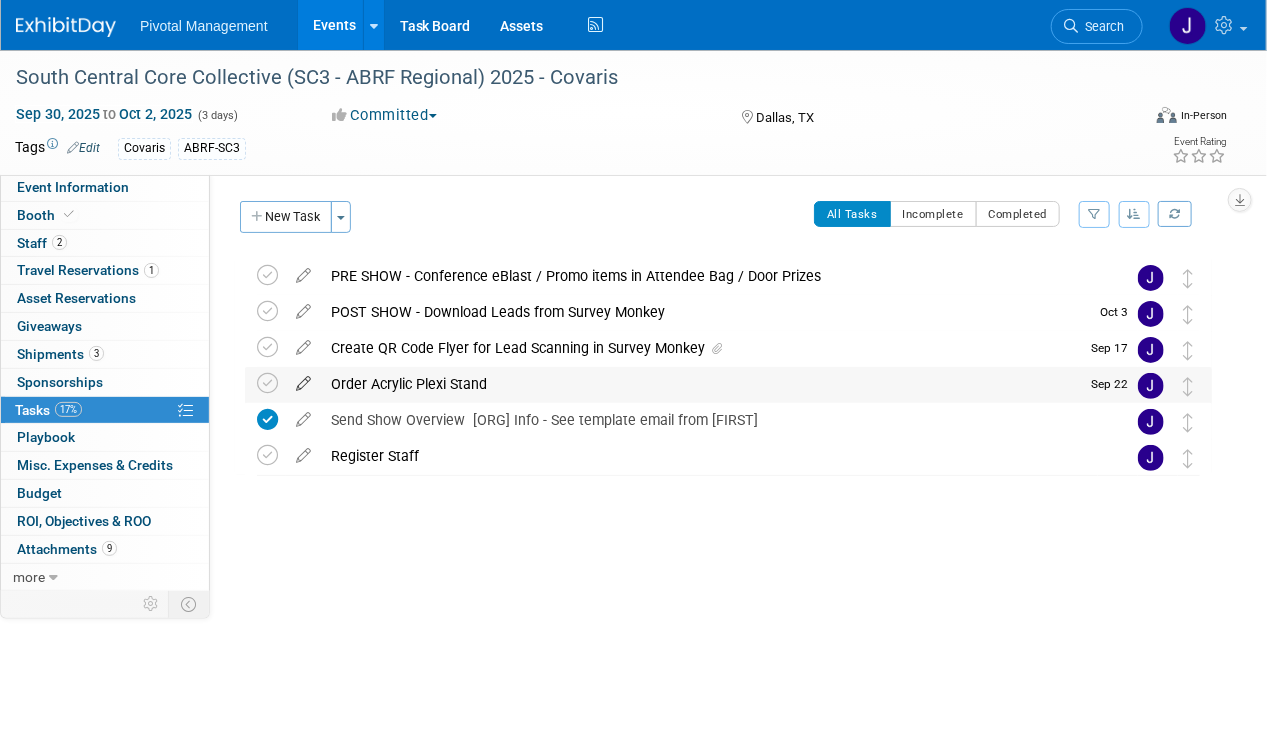 click at bounding box center [303, 379] 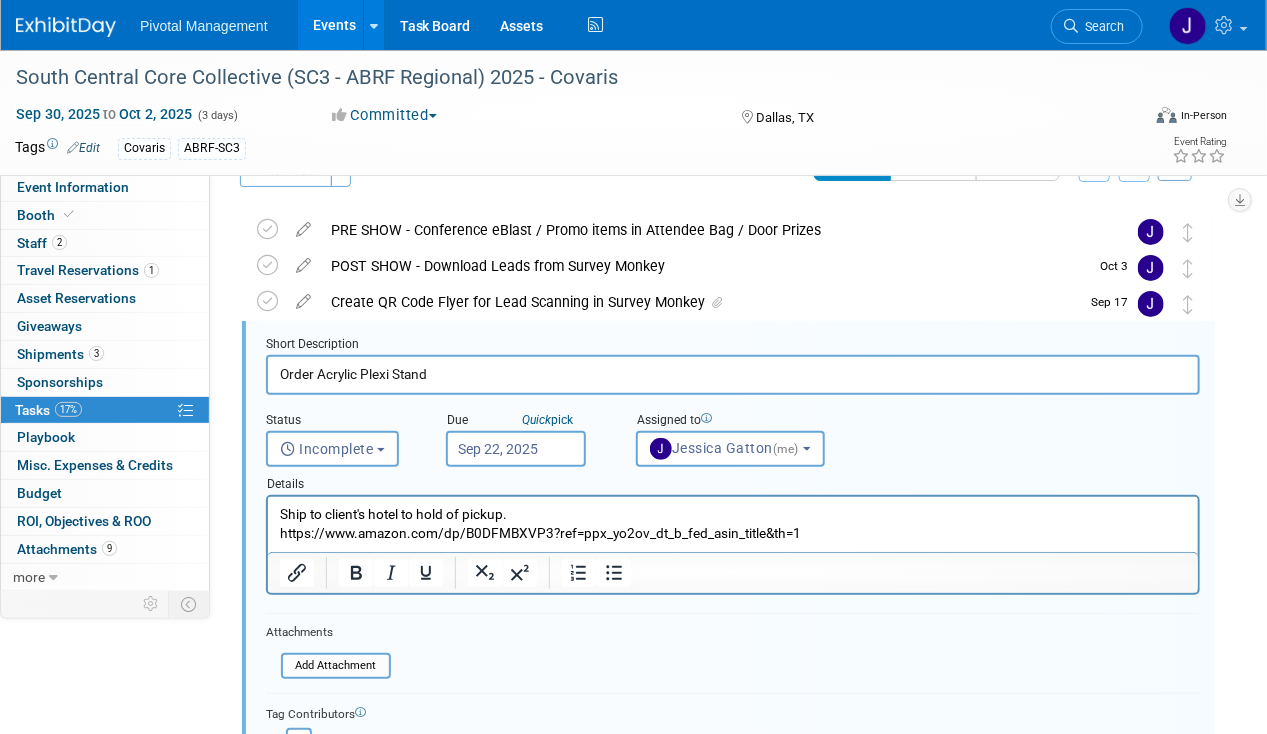 scroll, scrollTop: 74, scrollLeft: 0, axis: vertical 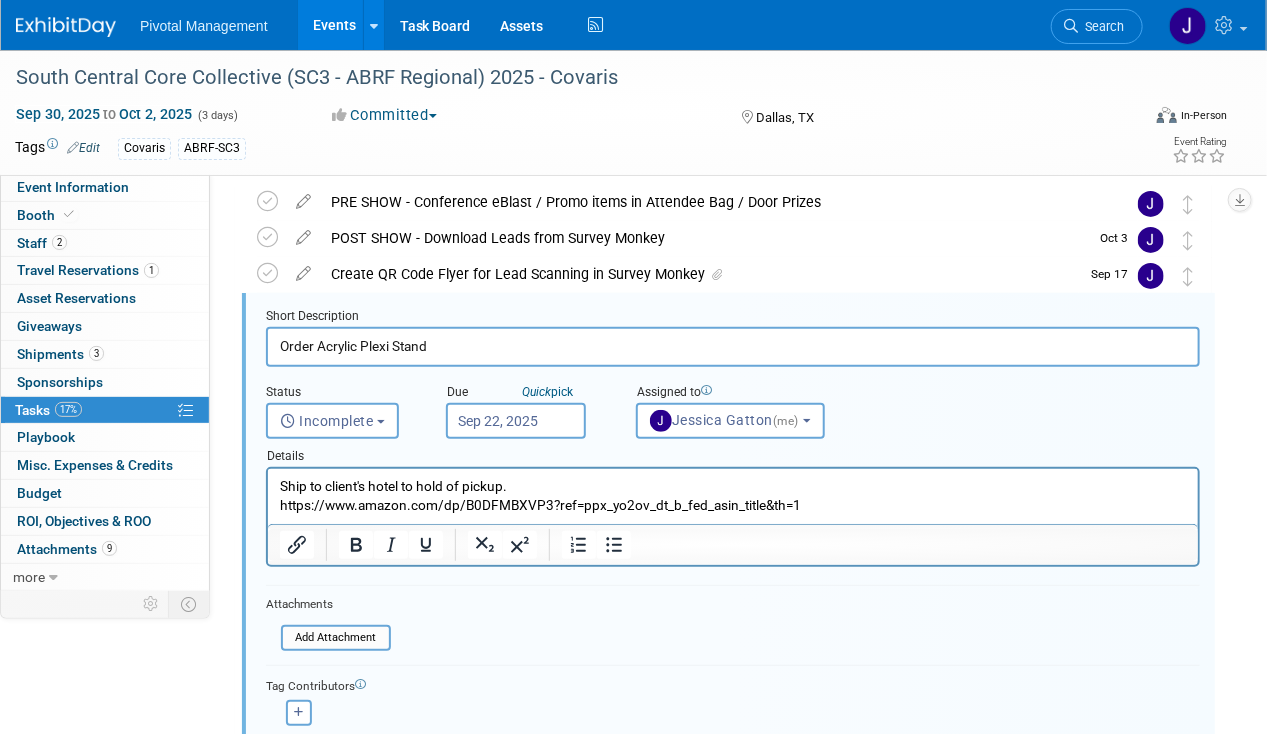drag, startPoint x: 458, startPoint y: 350, endPoint x: 305, endPoint y: 342, distance: 153.20901 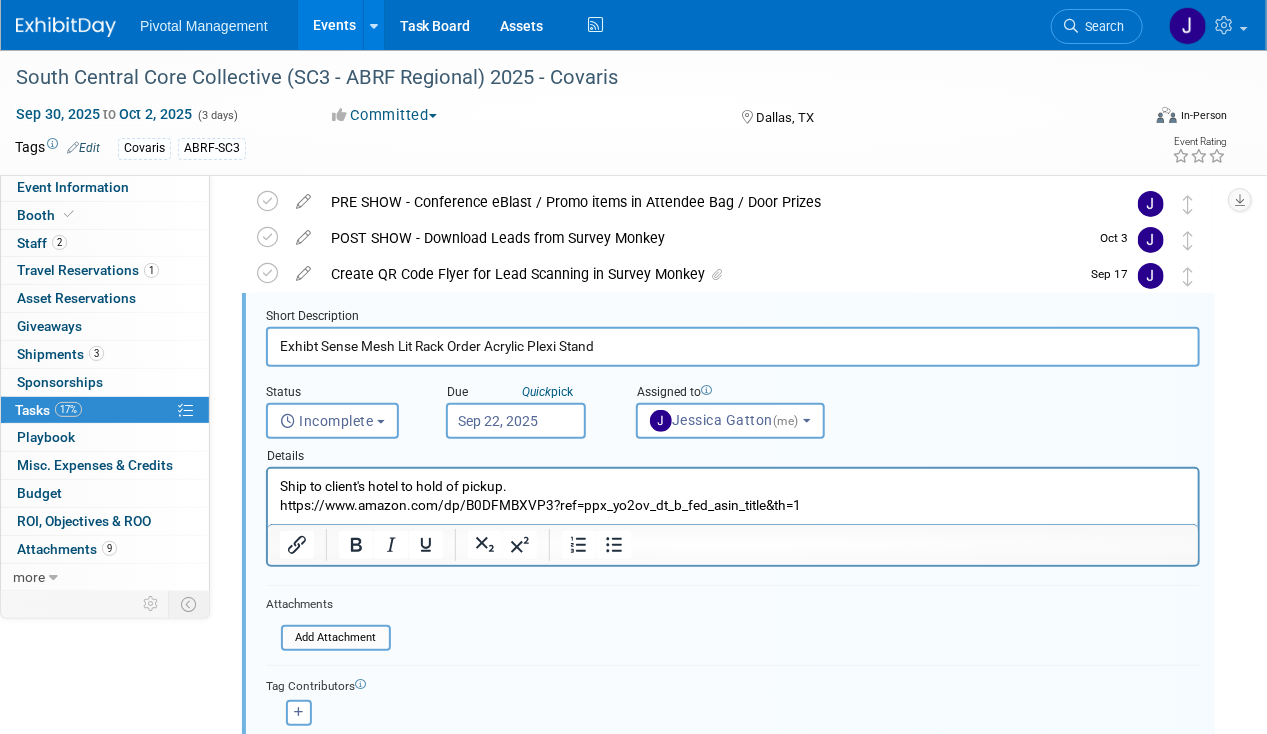 drag, startPoint x: 661, startPoint y: 335, endPoint x: 484, endPoint y: 332, distance: 177.02542 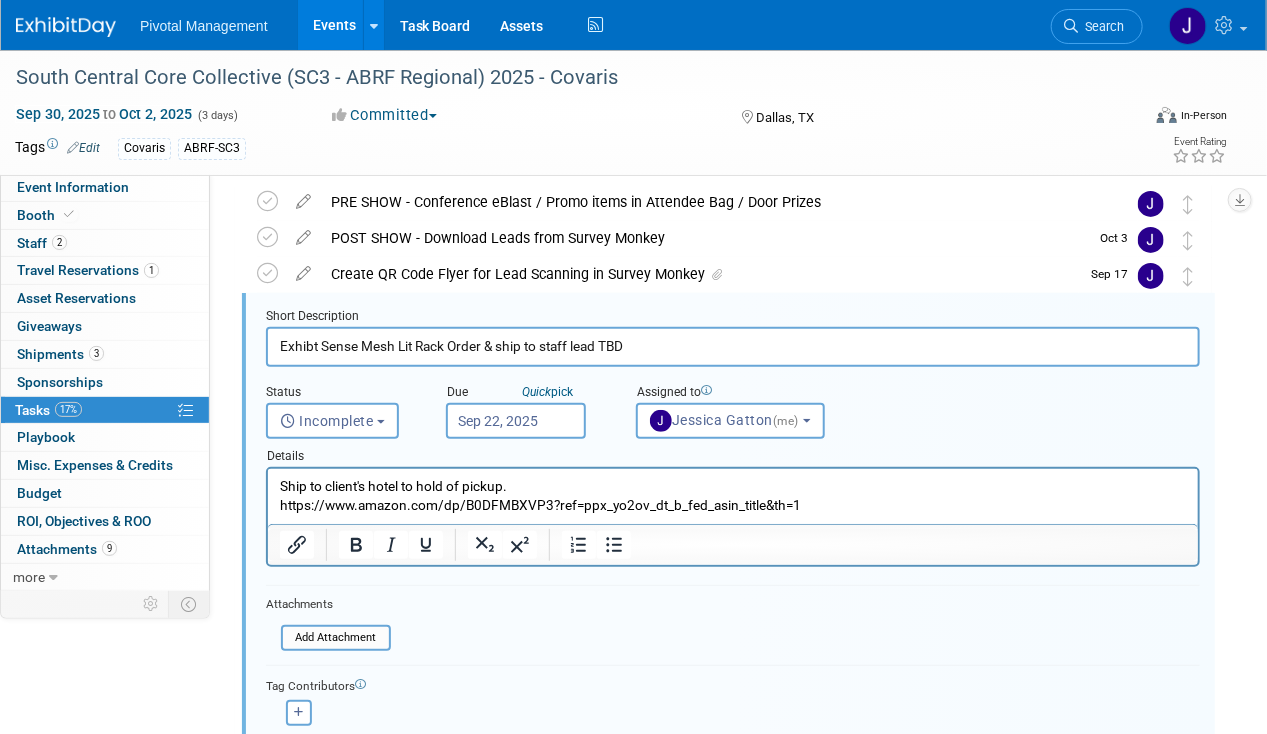 scroll, scrollTop: 342, scrollLeft: 0, axis: vertical 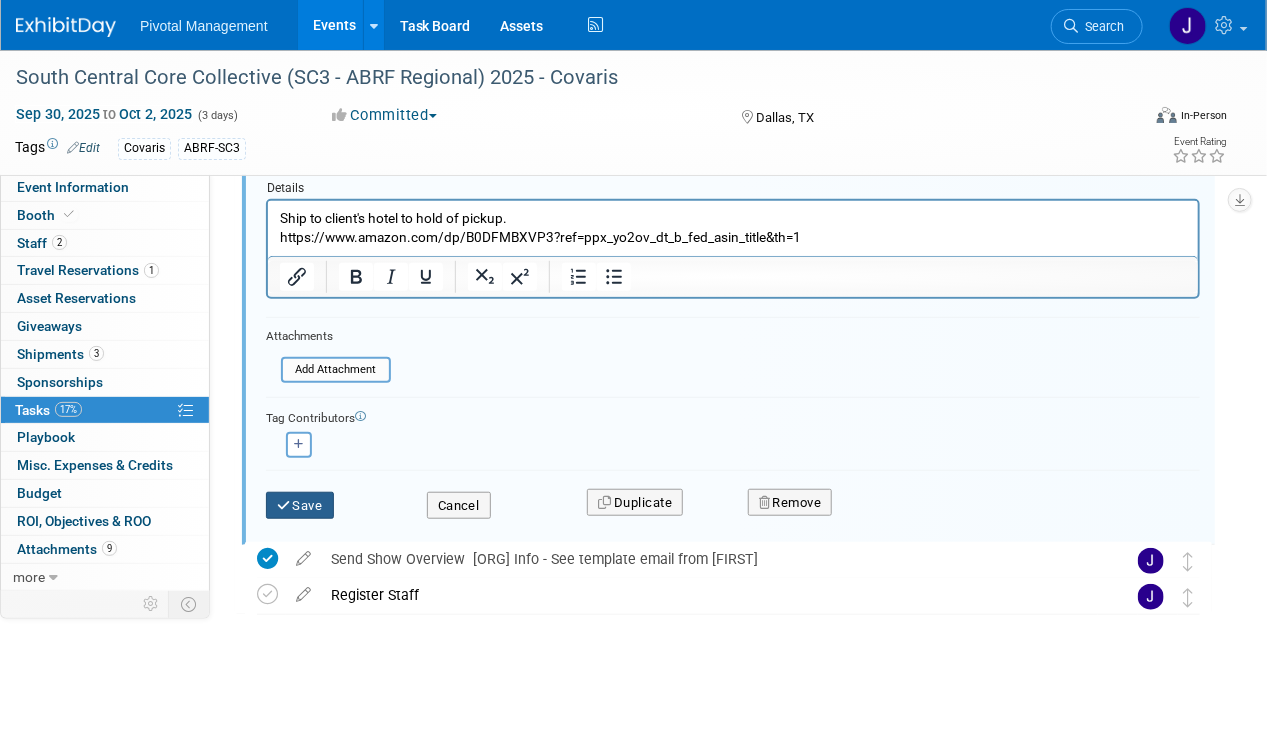 type on "Exhibt Sense Mesh Lit Rack Order & ship to staff lead TBD" 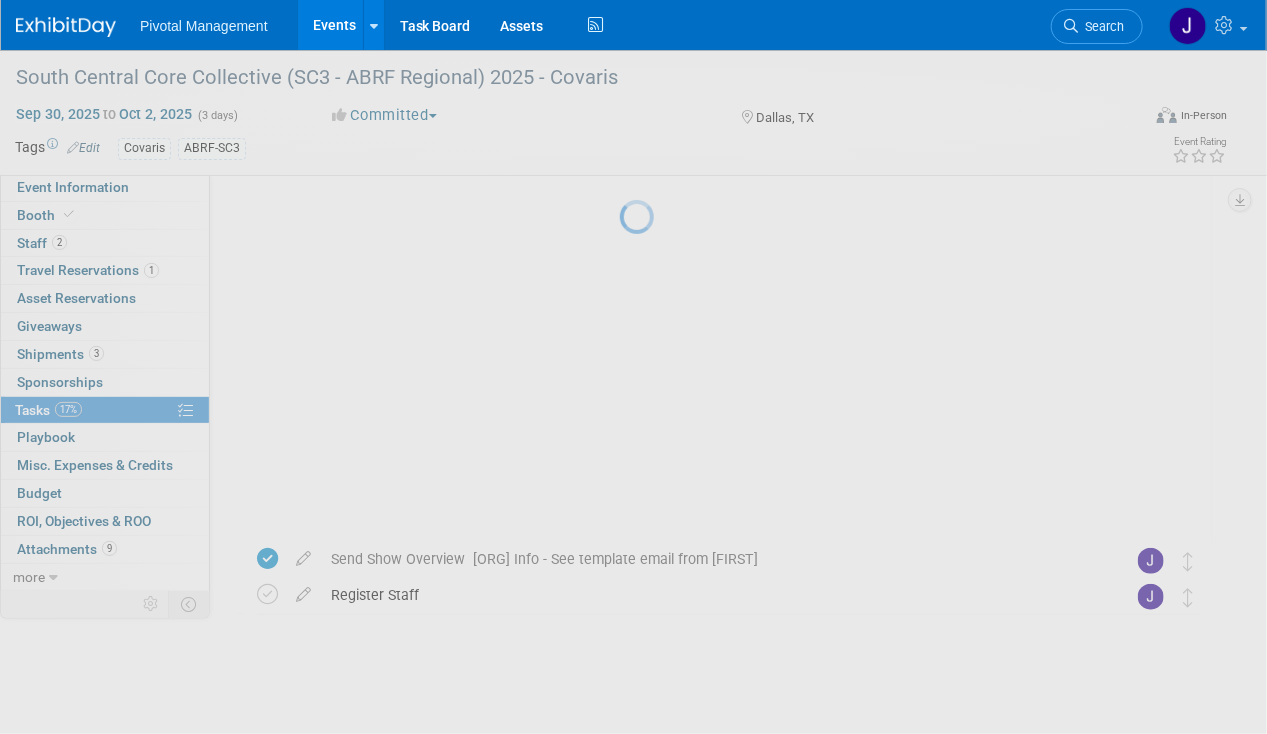 scroll, scrollTop: 0, scrollLeft: 0, axis: both 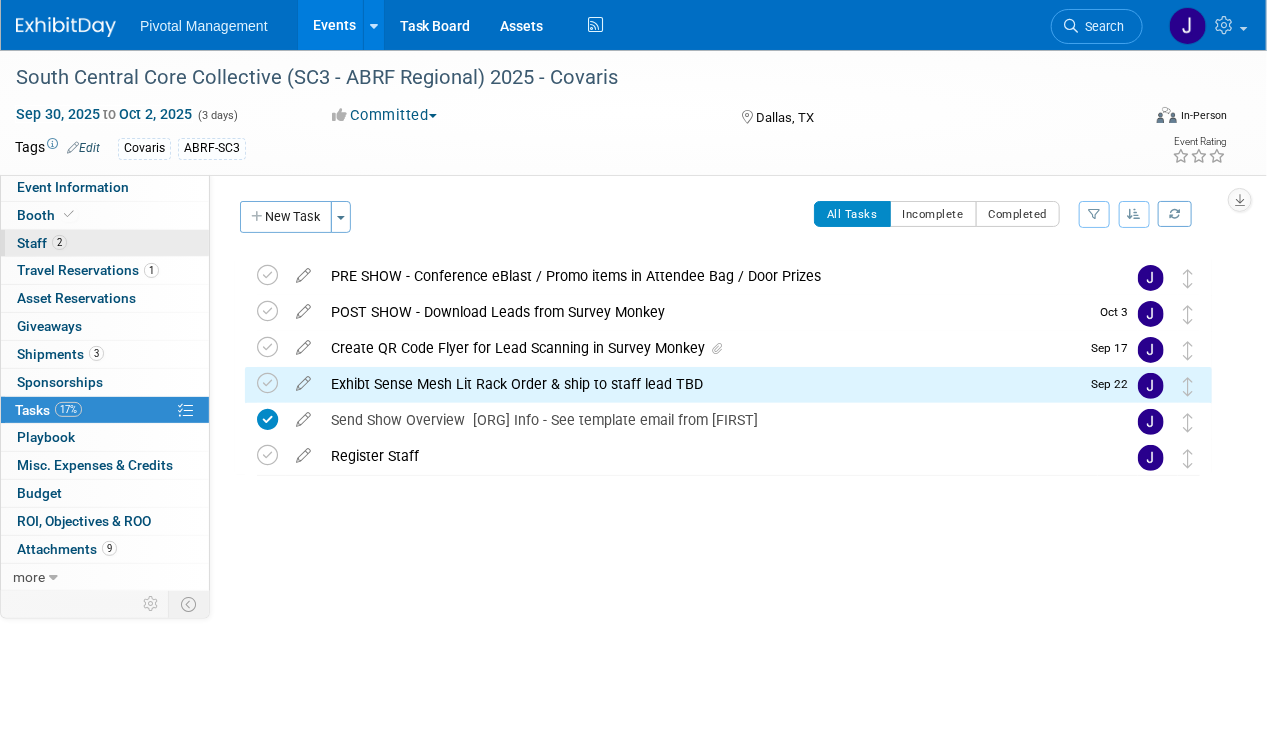 click on "2
Staff 2" at bounding box center (105, 243) 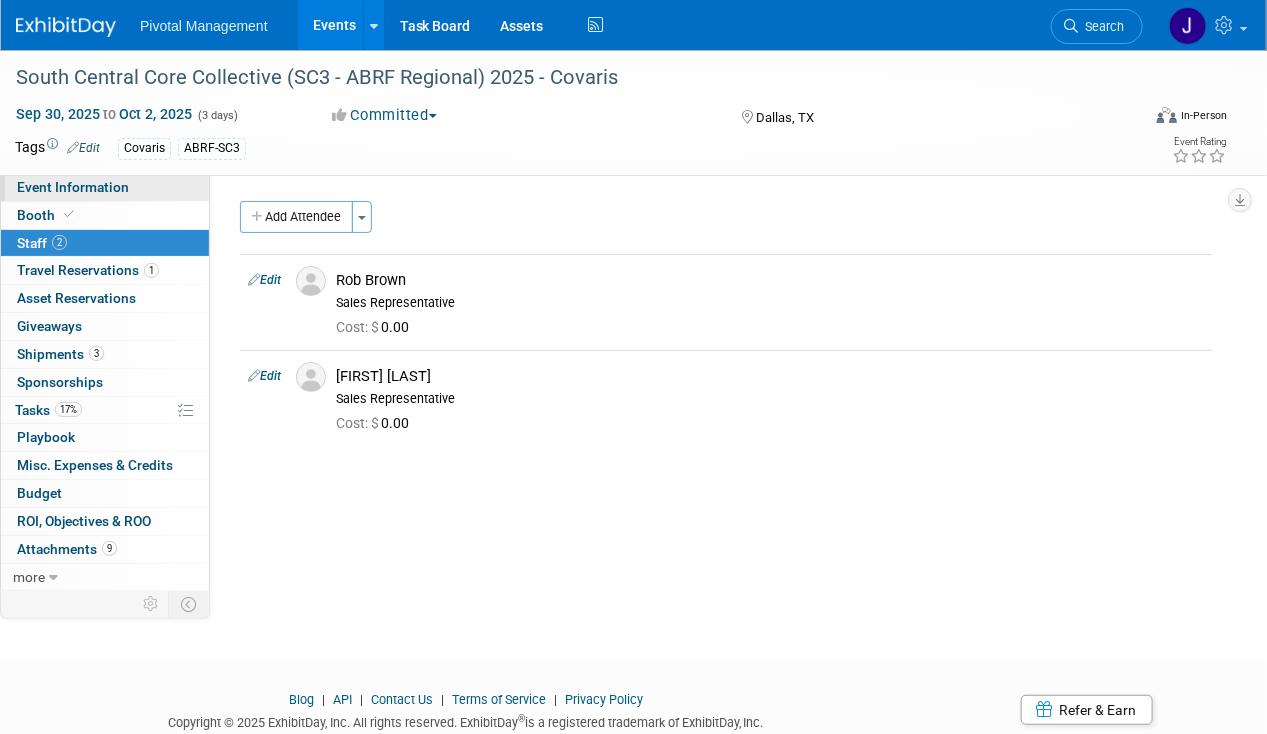 click on "Event Information" at bounding box center [73, 187] 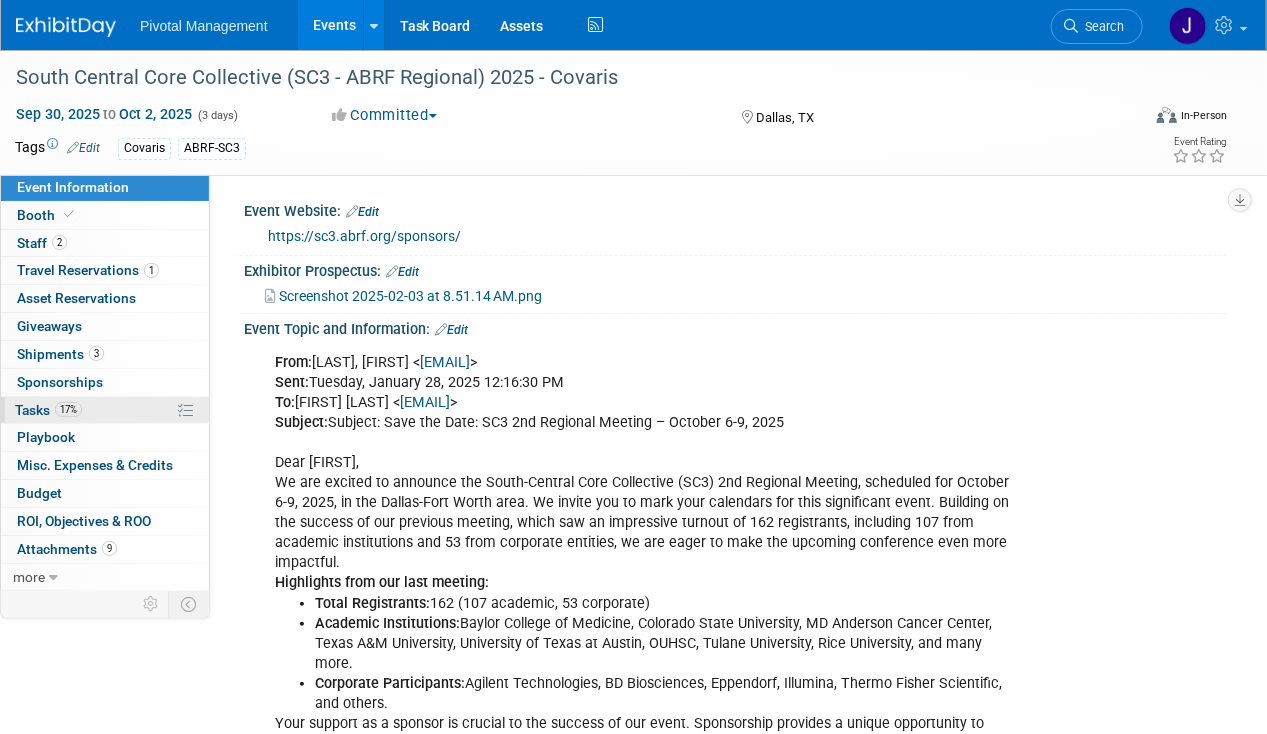 click on "17%
Tasks 17%" at bounding box center (105, 410) 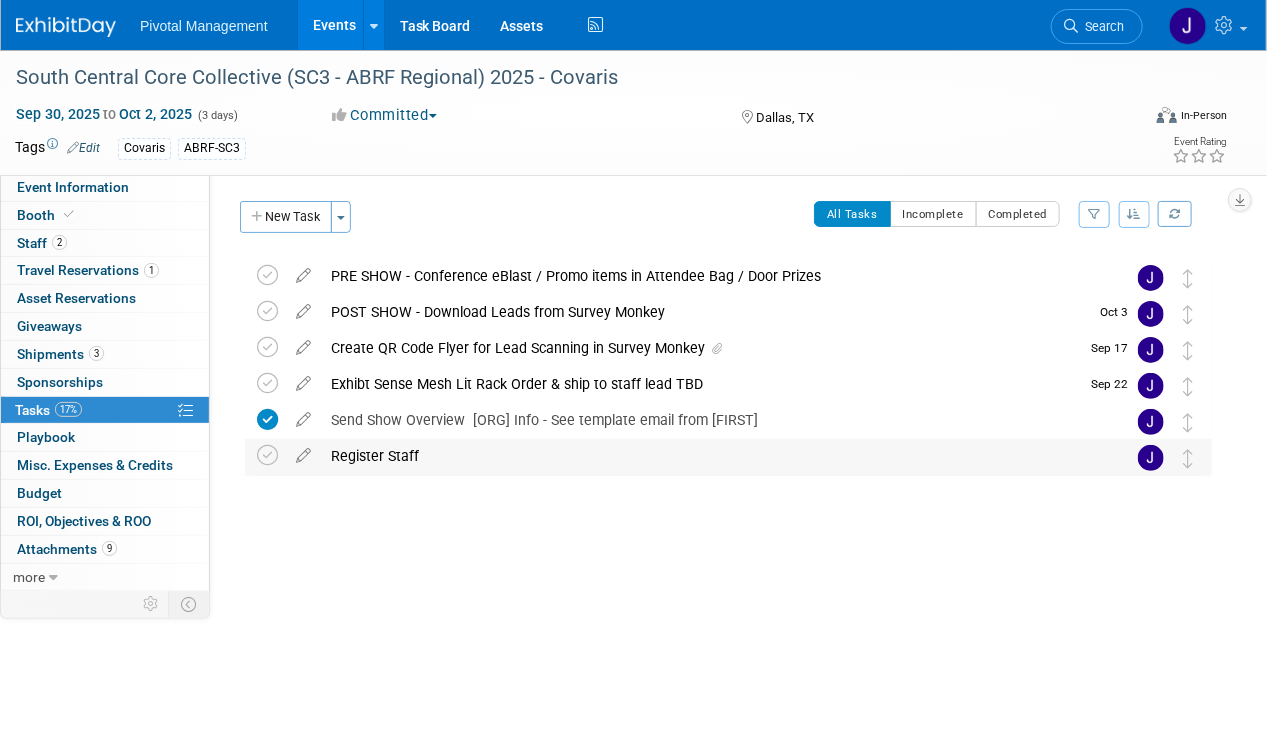 click on "Register Staff" at bounding box center [709, 456] 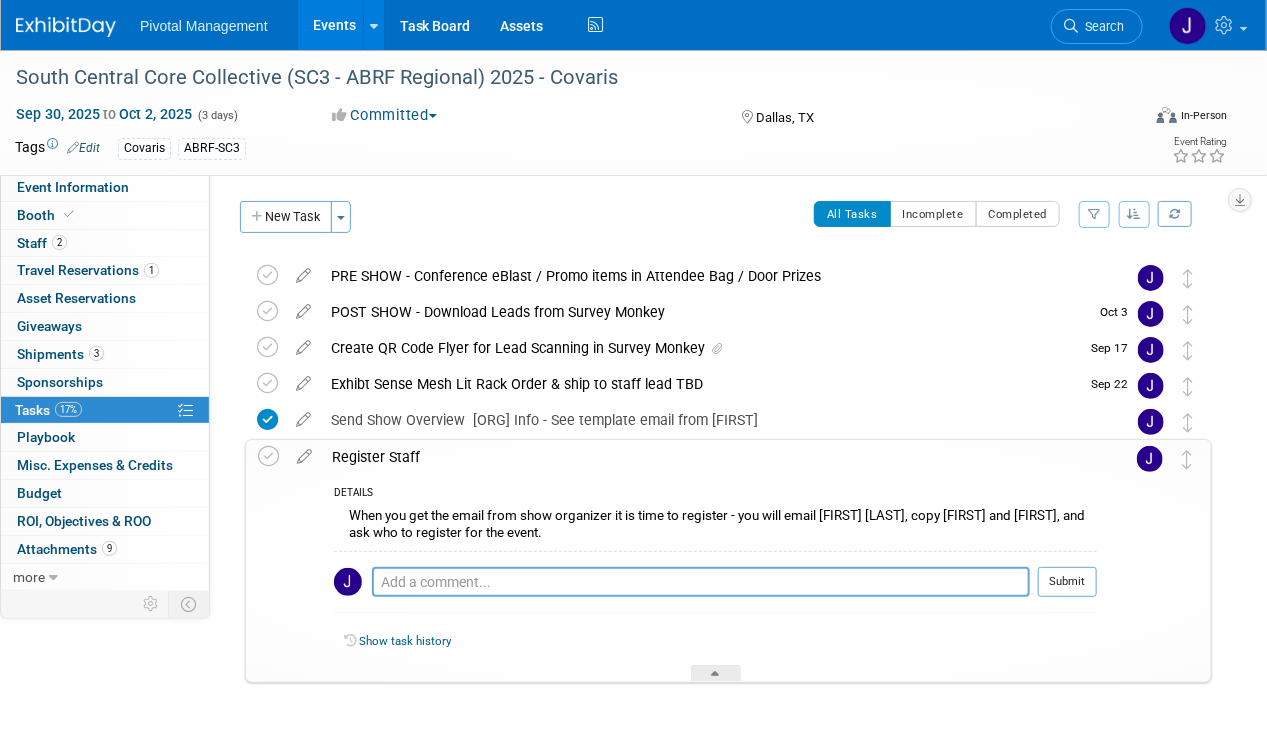 click on "Register Staff" at bounding box center (709, 457) 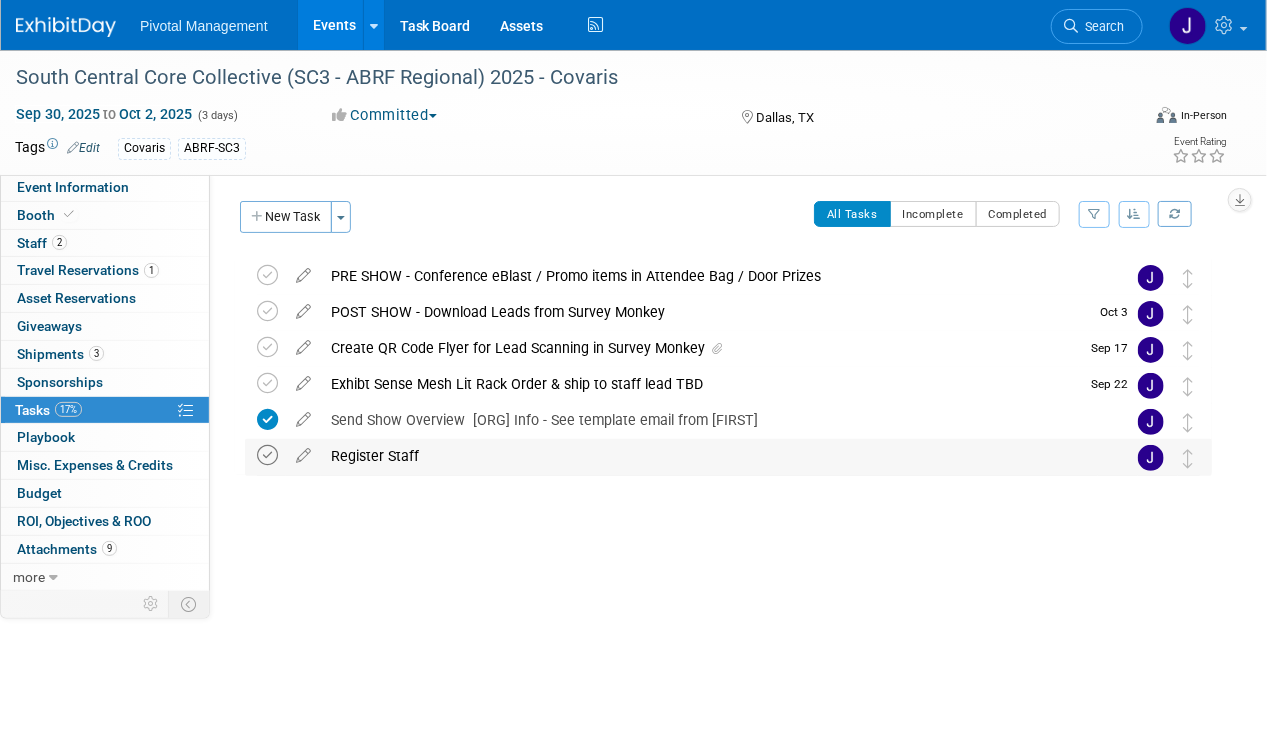 click at bounding box center (267, 455) 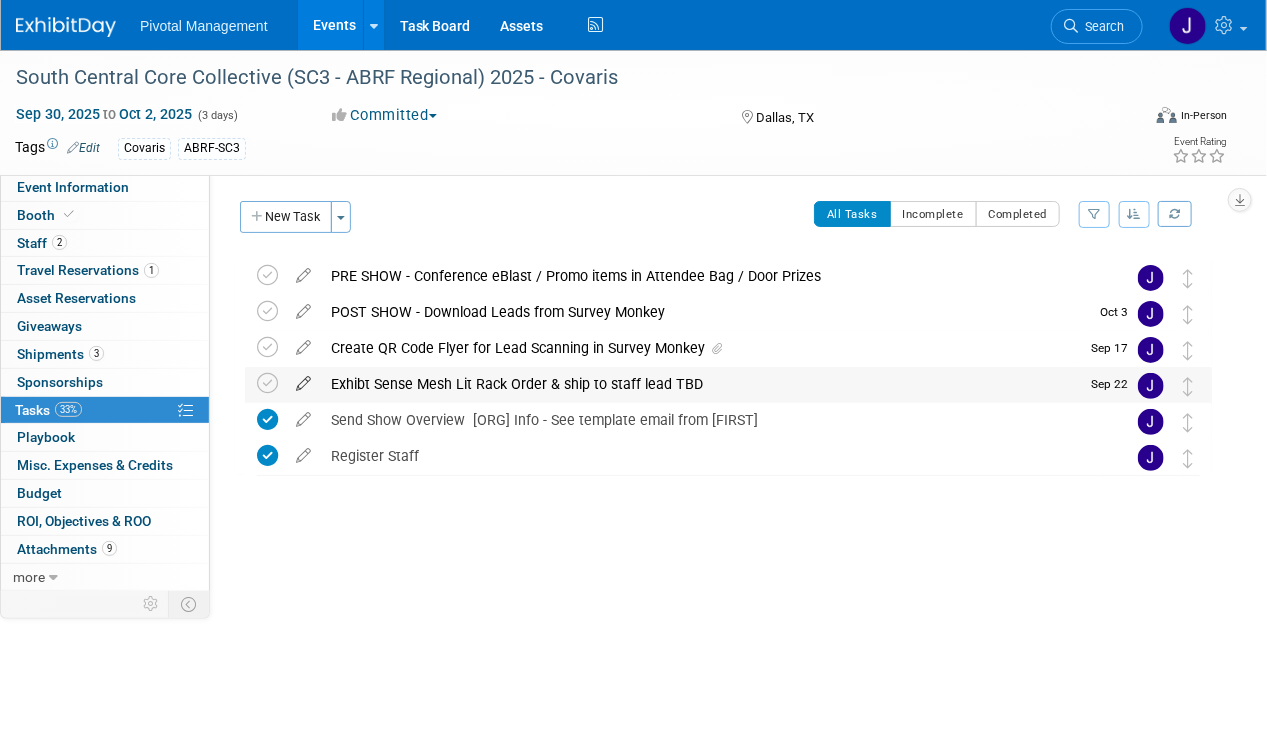click at bounding box center (303, 379) 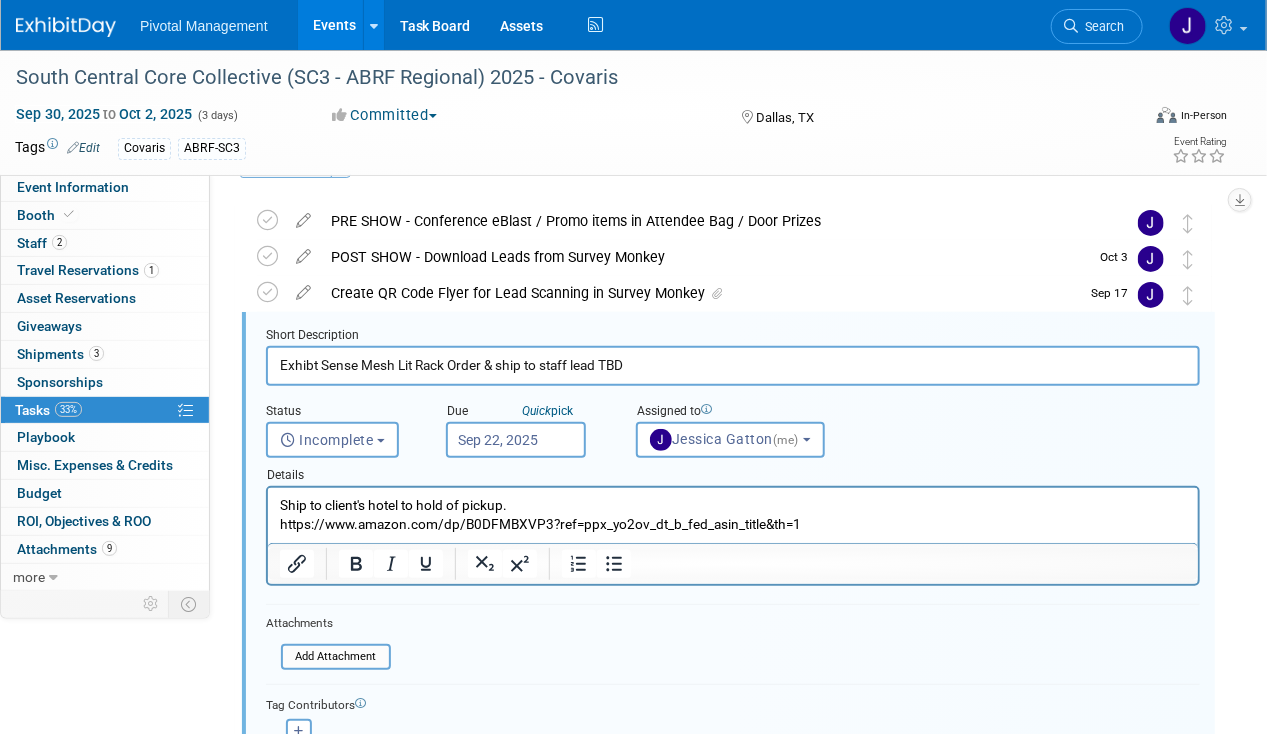 scroll, scrollTop: 74, scrollLeft: 0, axis: vertical 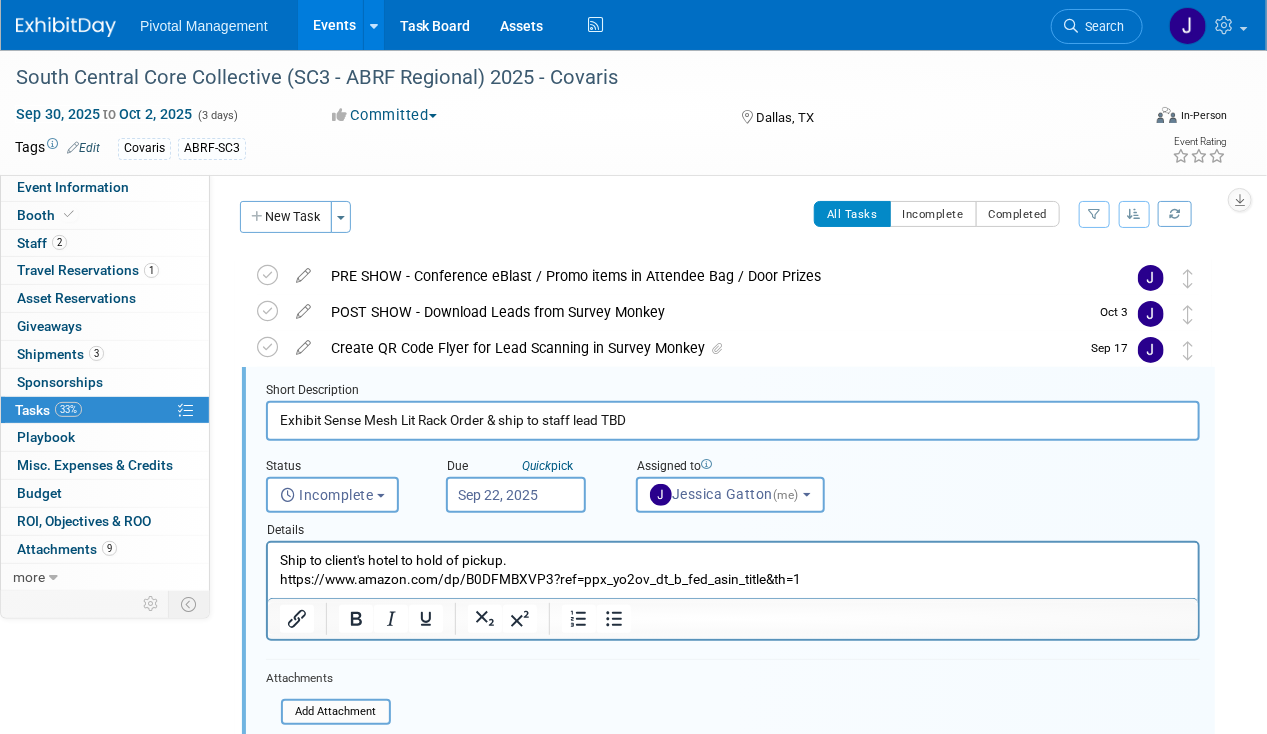 drag, startPoint x: 641, startPoint y: 415, endPoint x: 544, endPoint y: 415, distance: 97 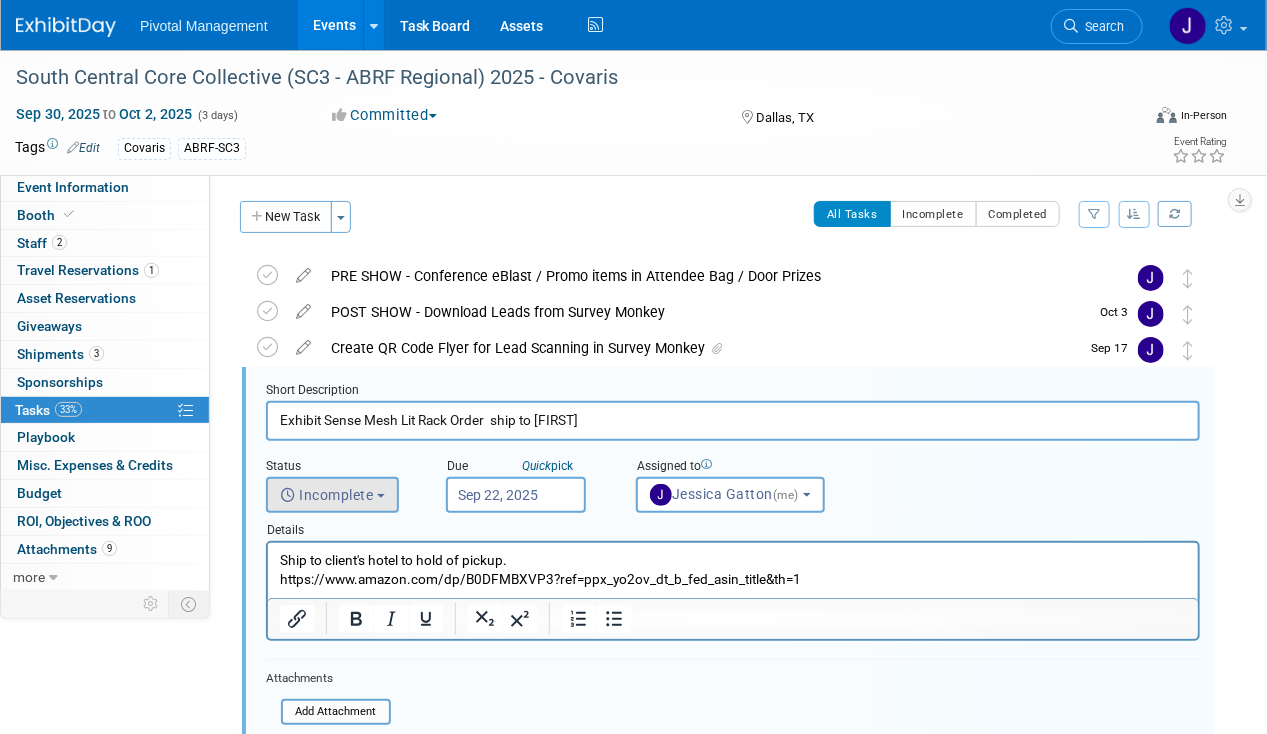 type on "Exhibit Sense Mesh Lit Rack Order & ship to Tom" 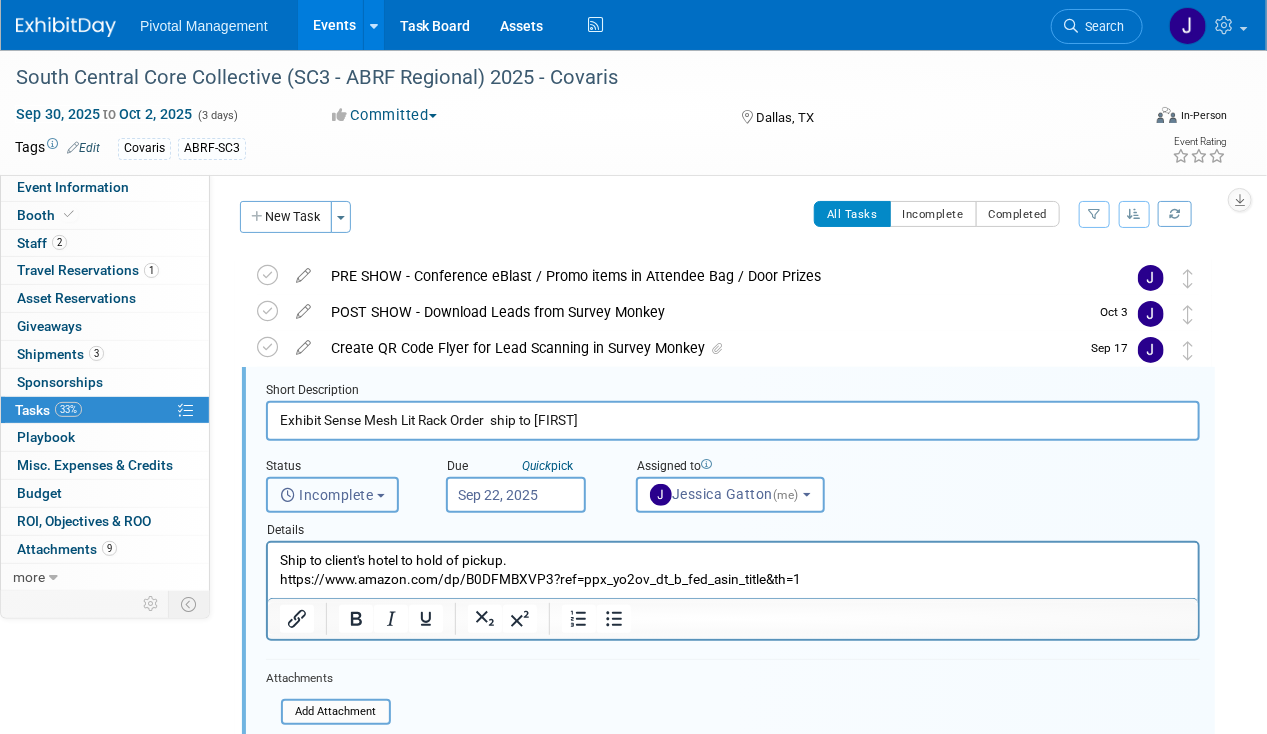 click on "Incomplete" at bounding box center [327, 495] 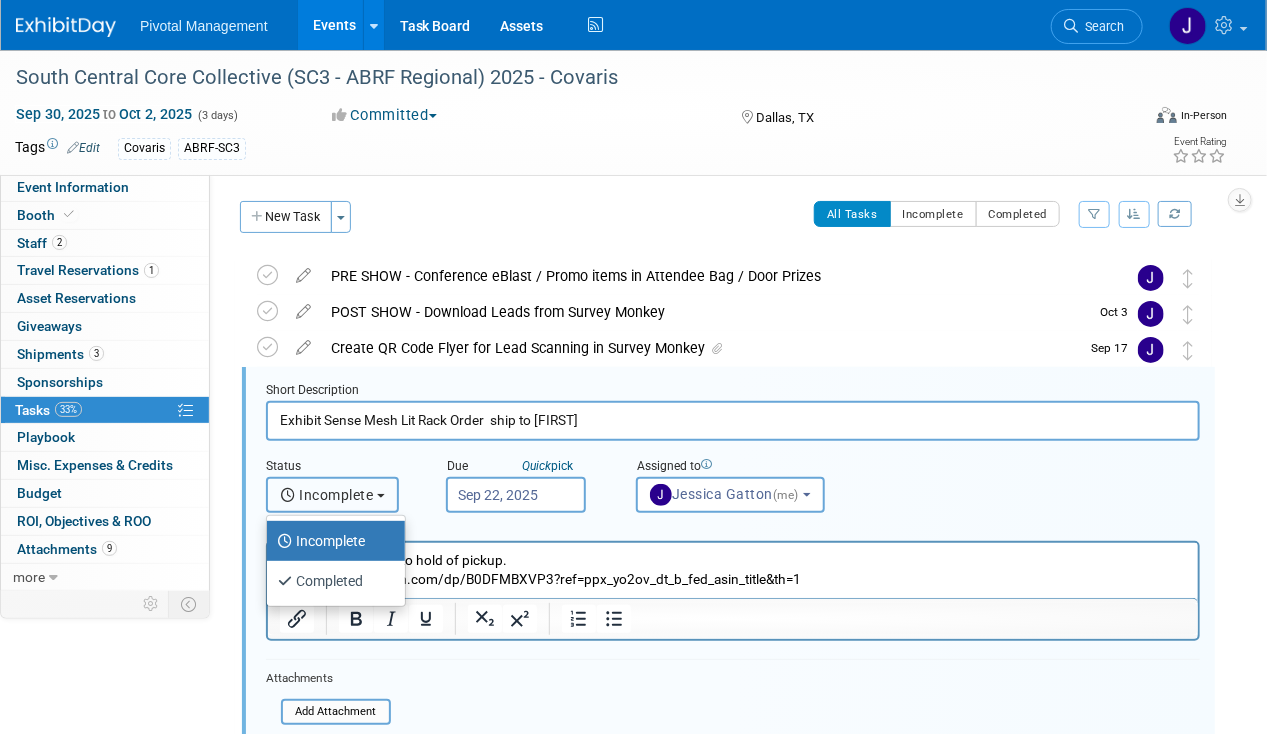click on "Incomplete" at bounding box center [327, 495] 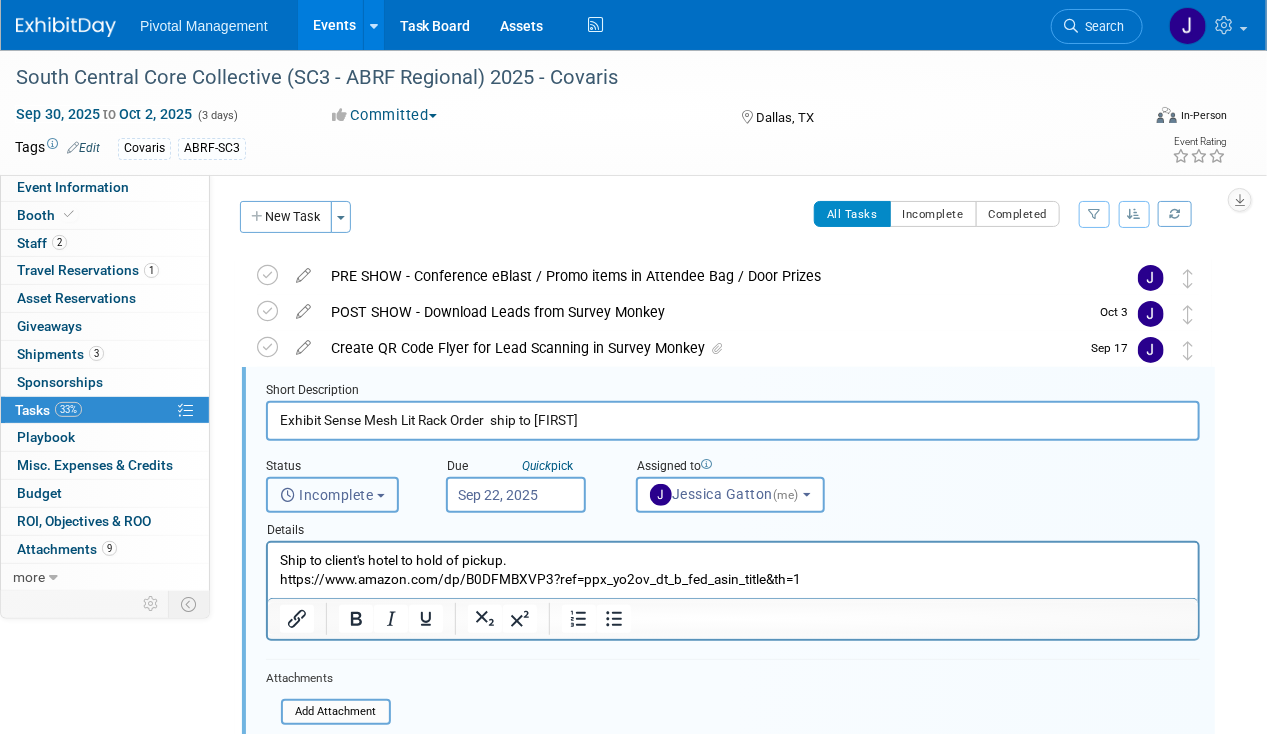 scroll, scrollTop: 342, scrollLeft: 0, axis: vertical 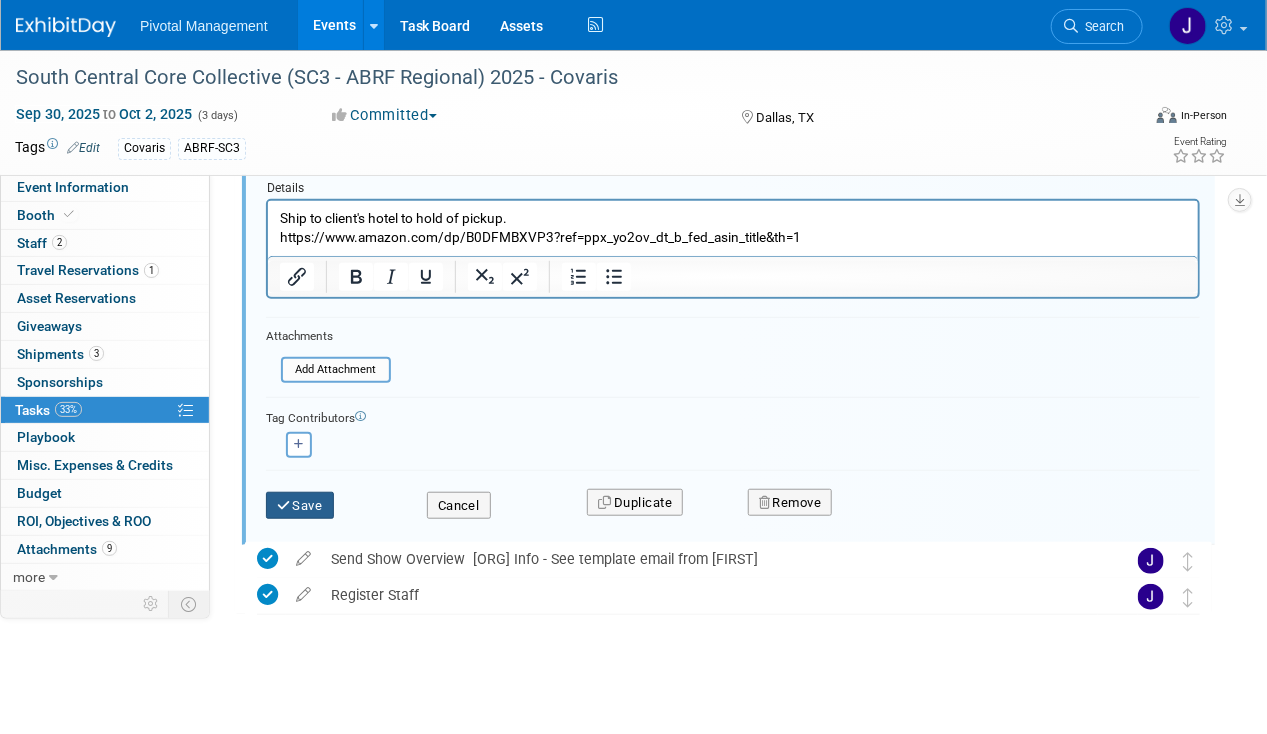 click on "Save" at bounding box center [300, 506] 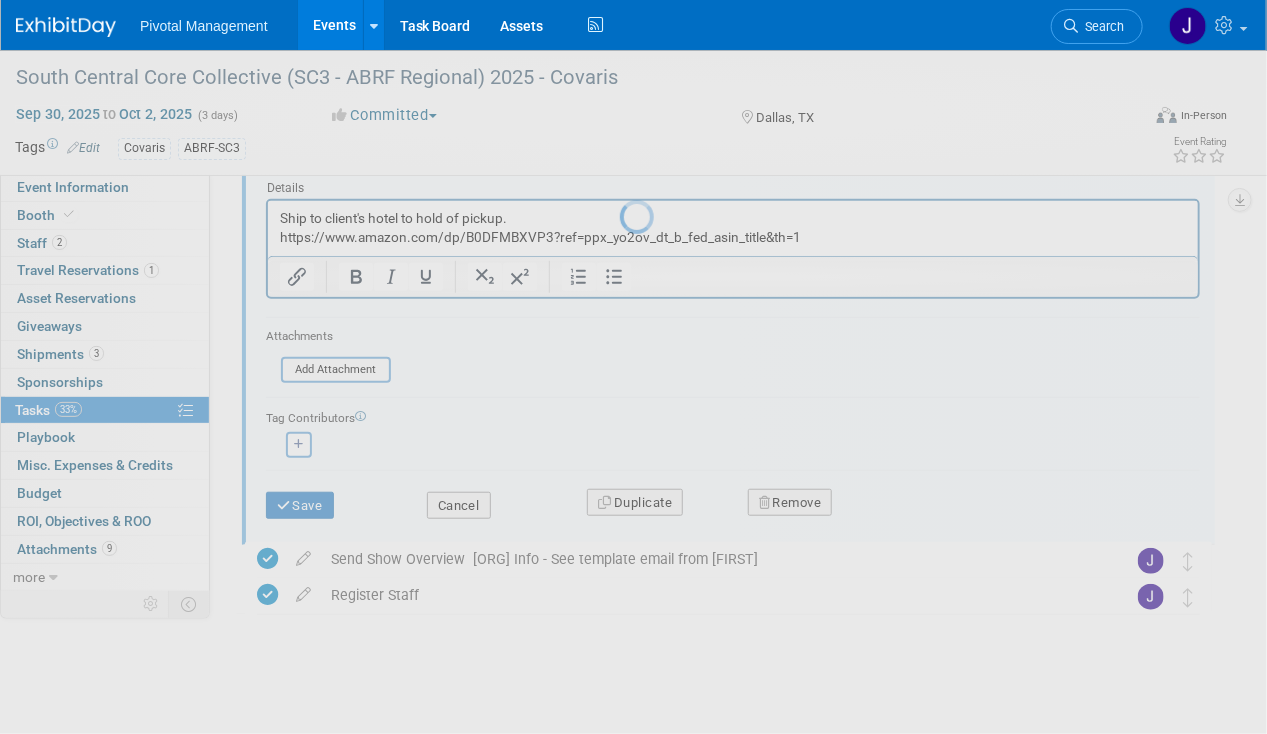 scroll, scrollTop: 0, scrollLeft: 0, axis: both 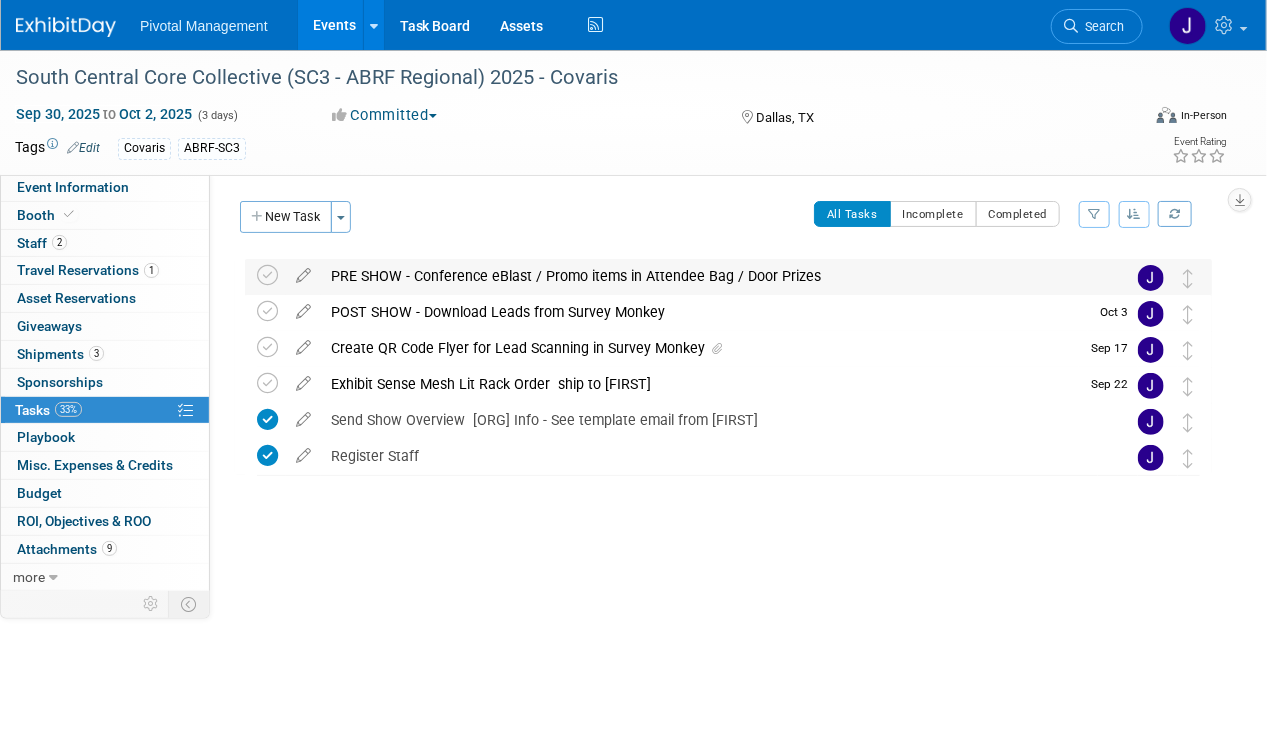click on "PRE SHOW - Conference eBlast / Promo items in Attendee Bag / Door Prizes" at bounding box center [709, 276] 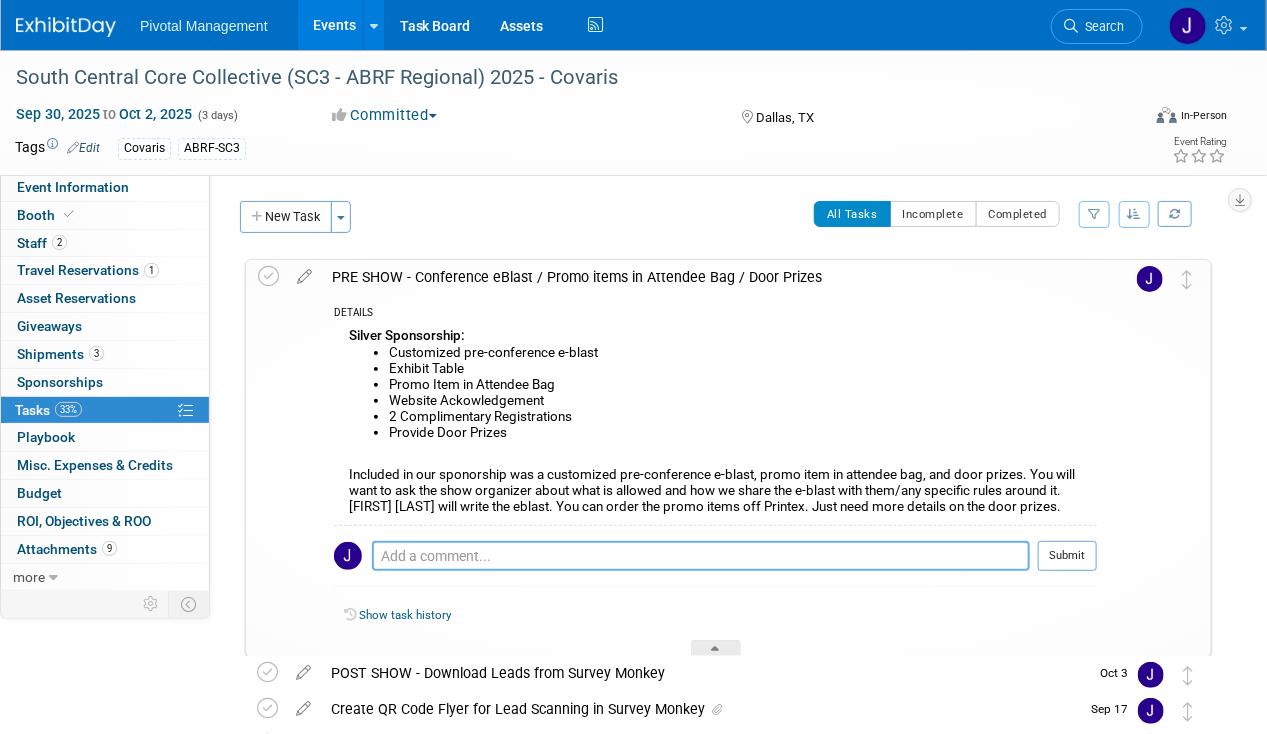 click at bounding box center [701, 556] 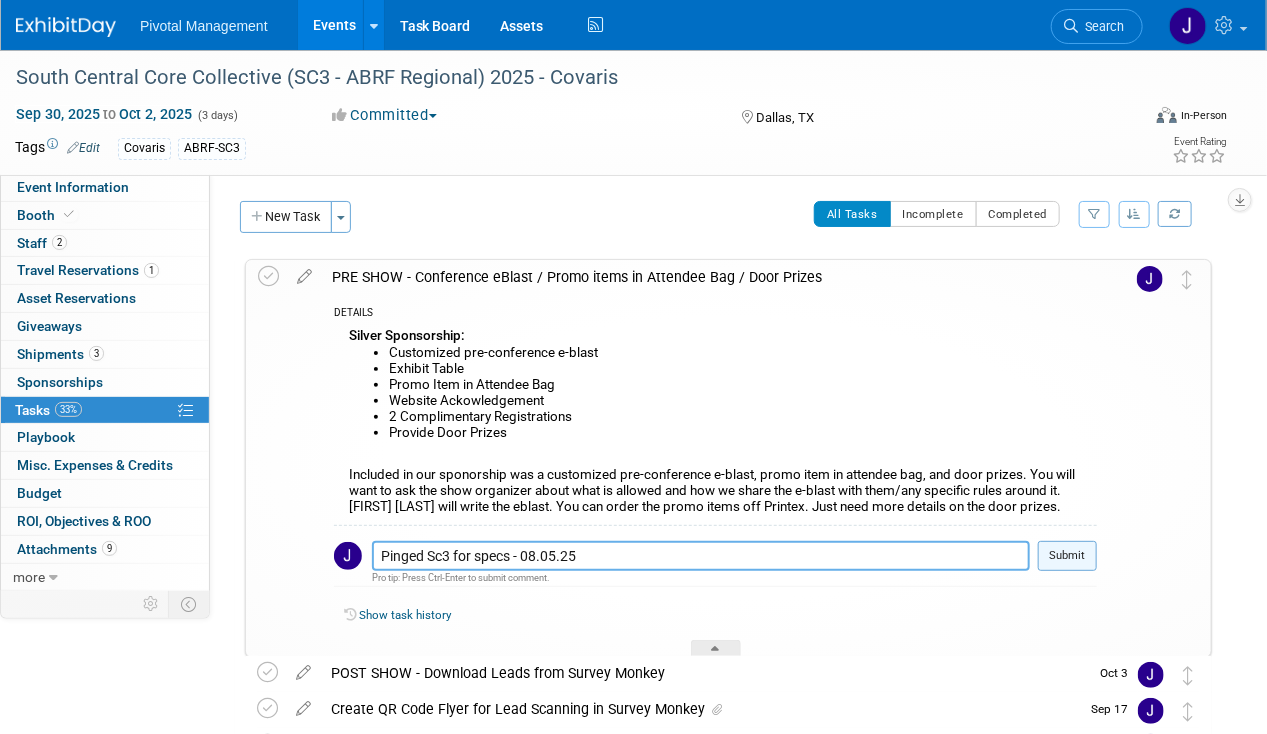 type on "Pinged Sc3 for specs - 08.05.25" 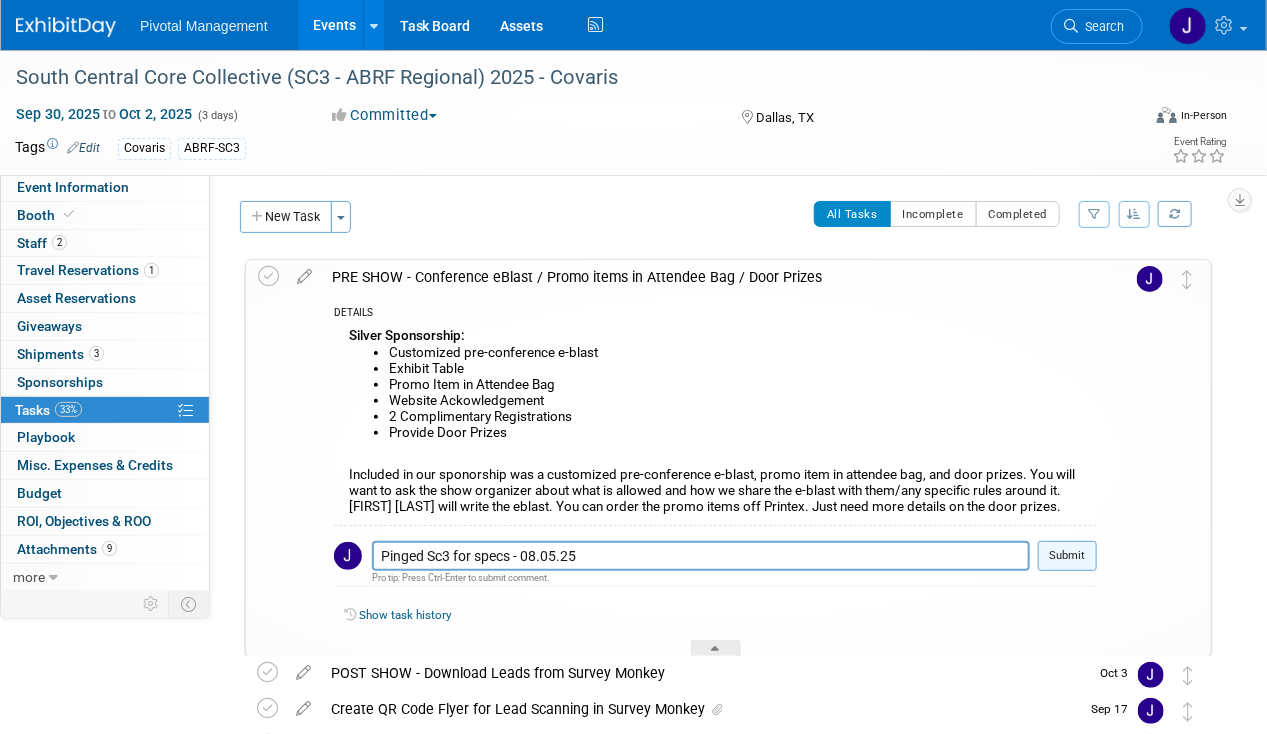 click on "Submit" at bounding box center (1067, 556) 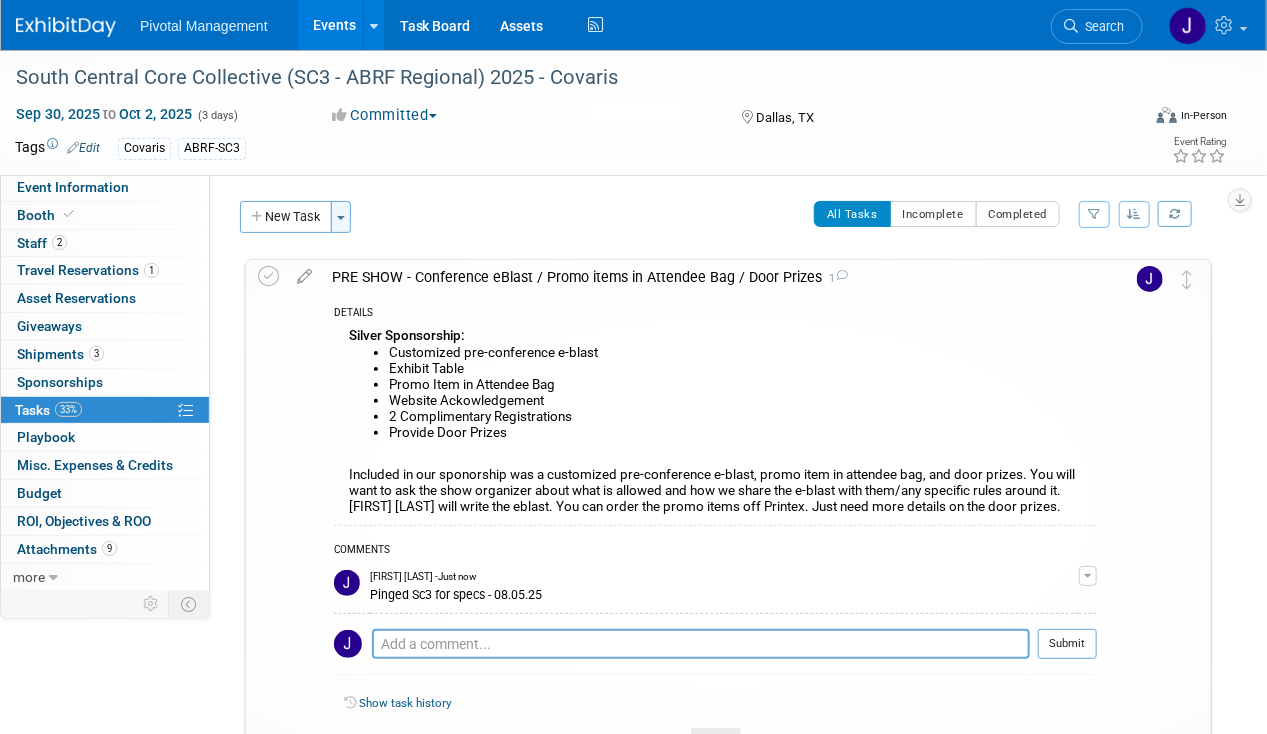 click on "Toggle Dropdown" at bounding box center (341, 217) 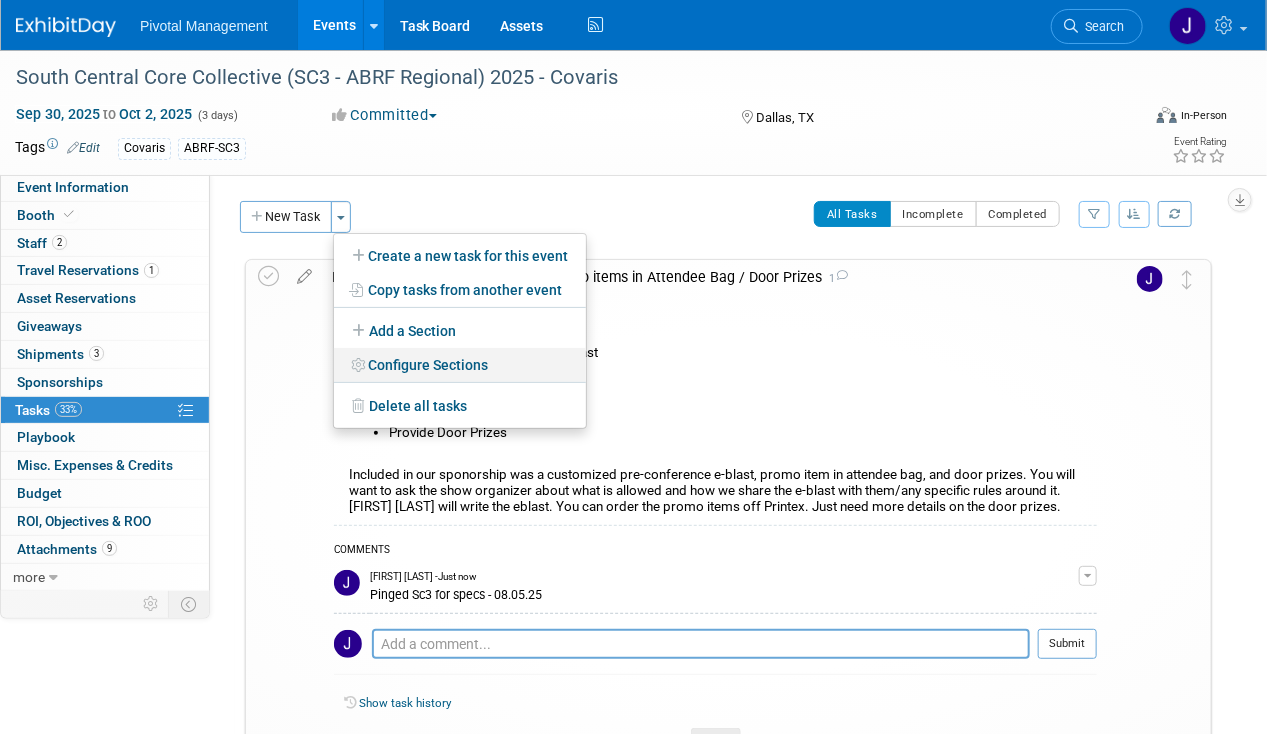 click on "Configure Sections" at bounding box center [460, 365] 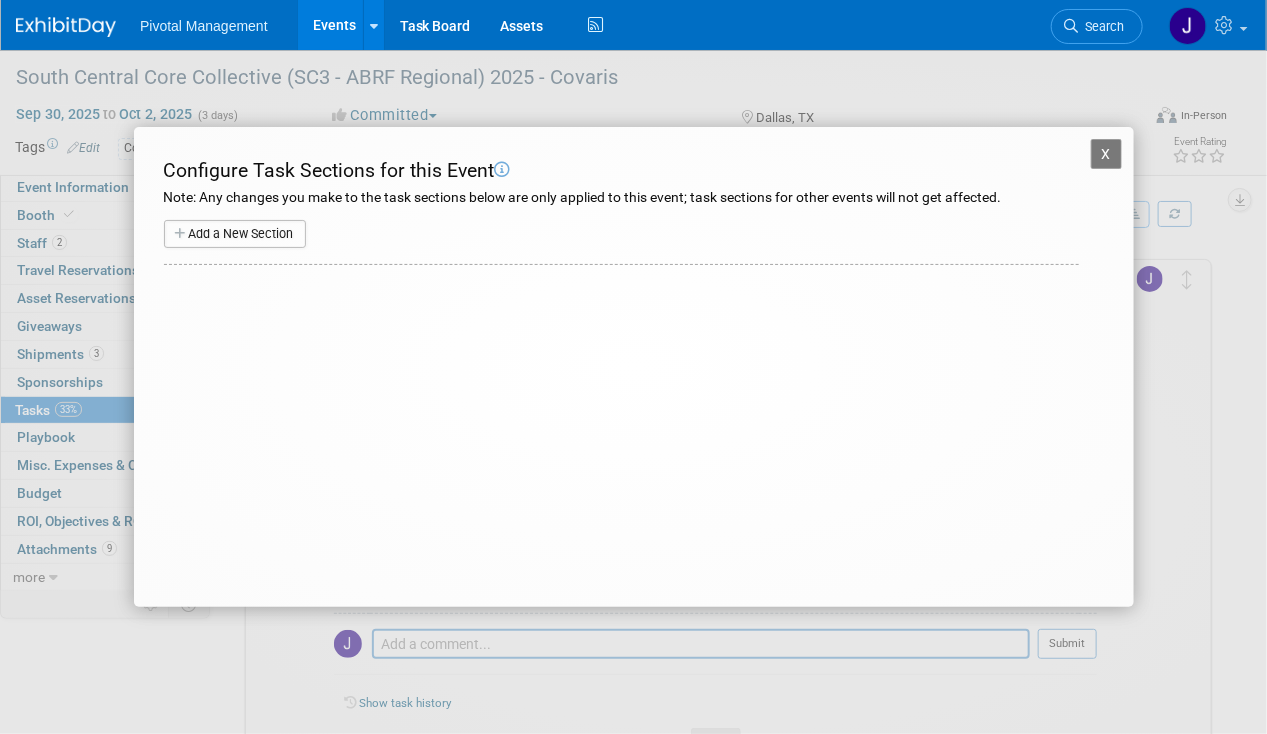 click on "Add a New Section" at bounding box center (235, 234) 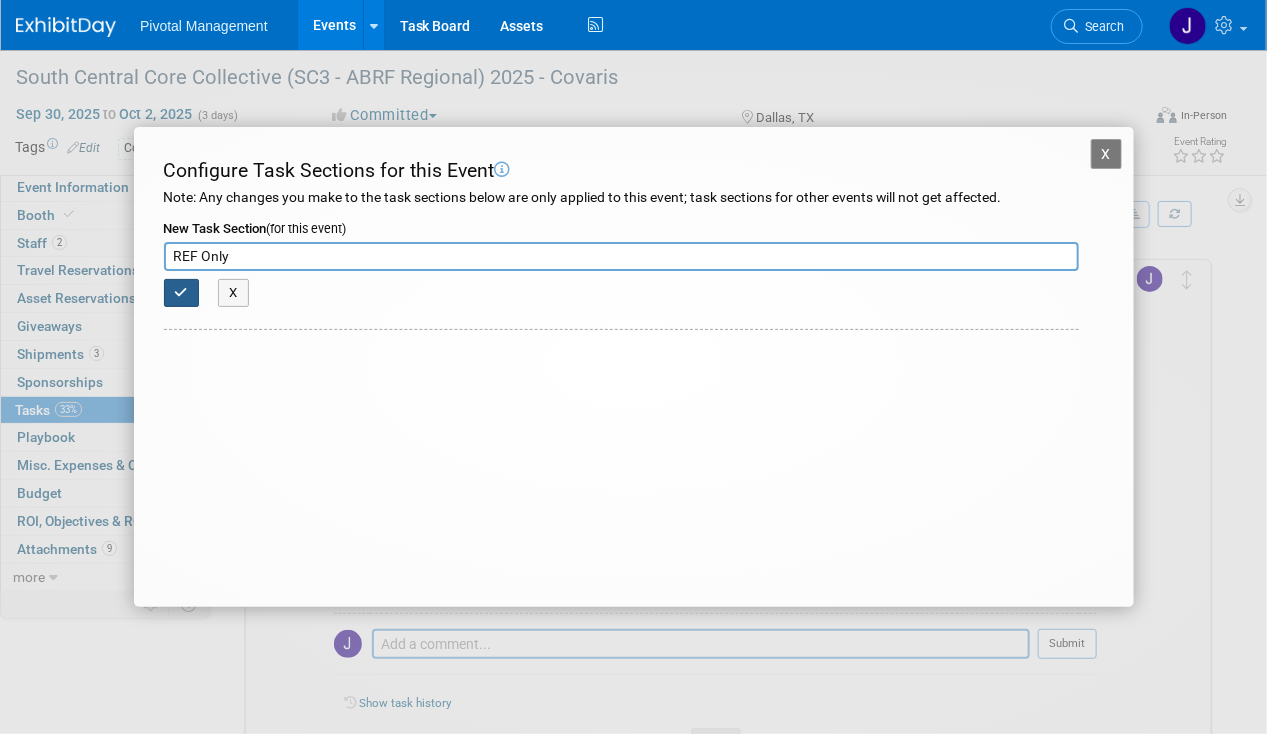 type on "REF Only" 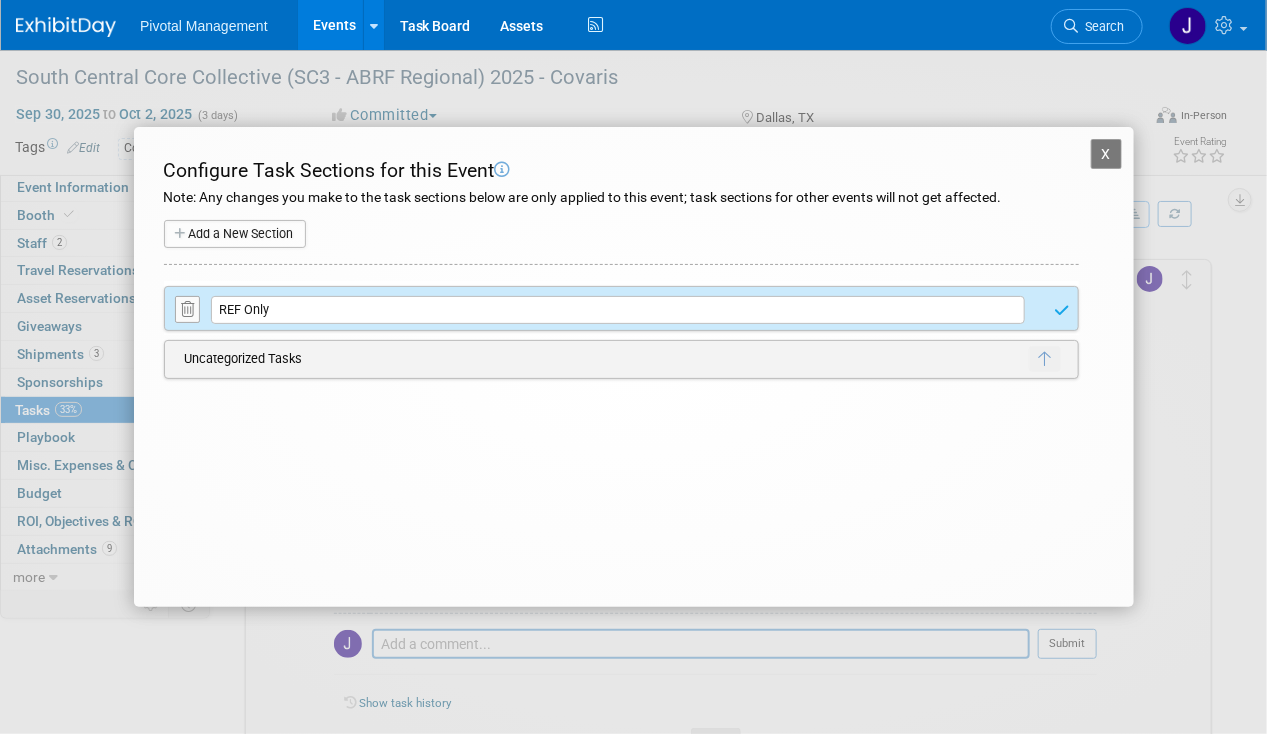 click on "Add a New Section" at bounding box center (235, 234) 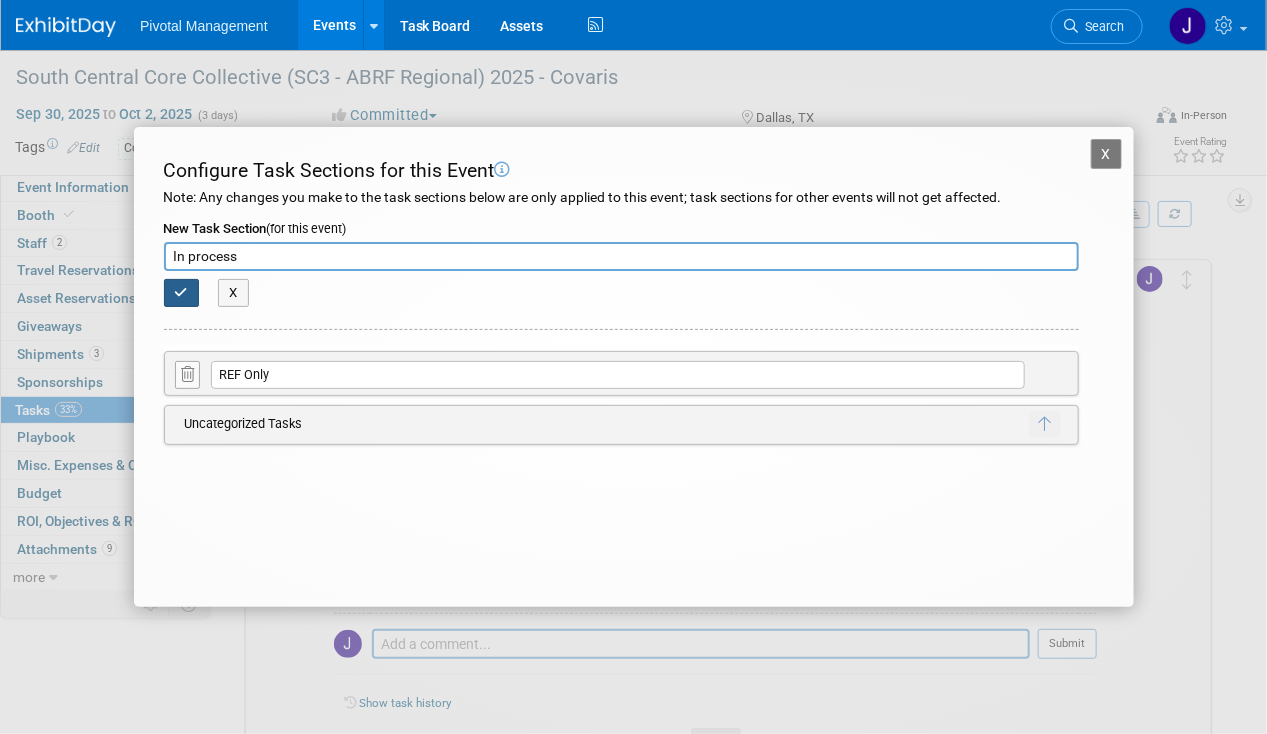 type on "In process" 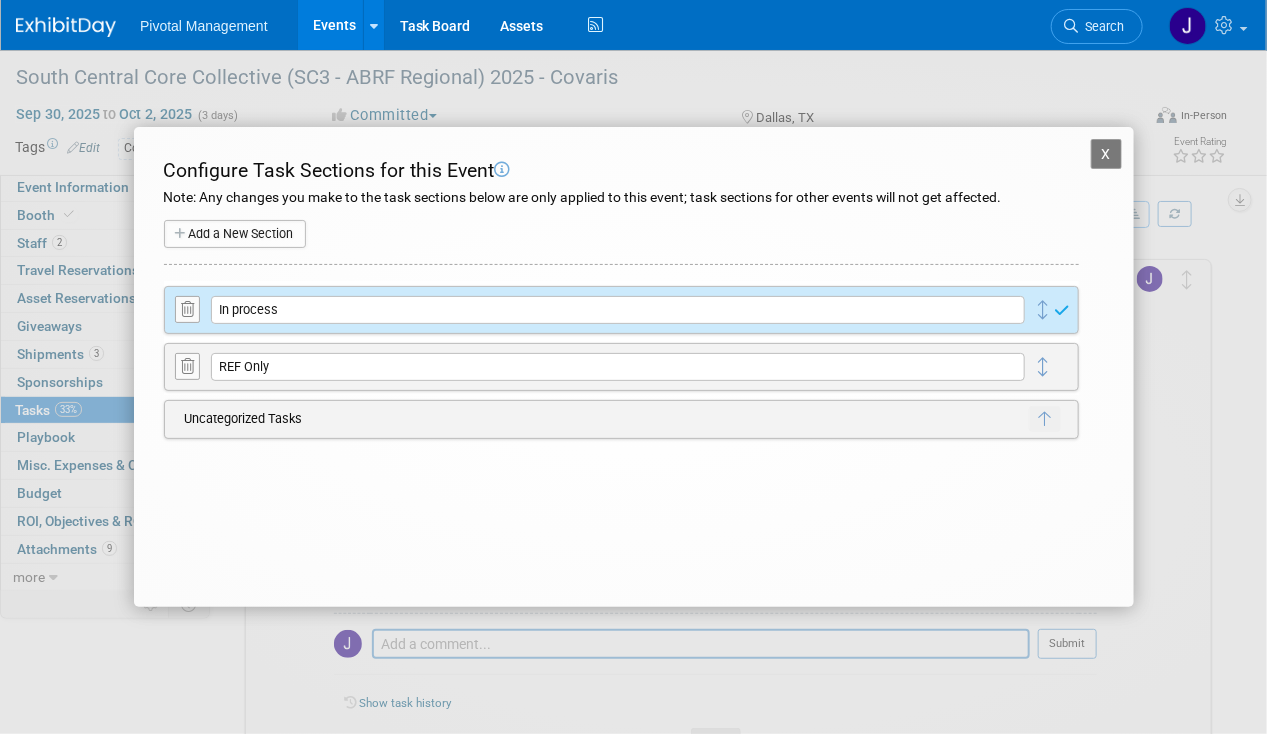 click on "Add a New Section" at bounding box center (235, 234) 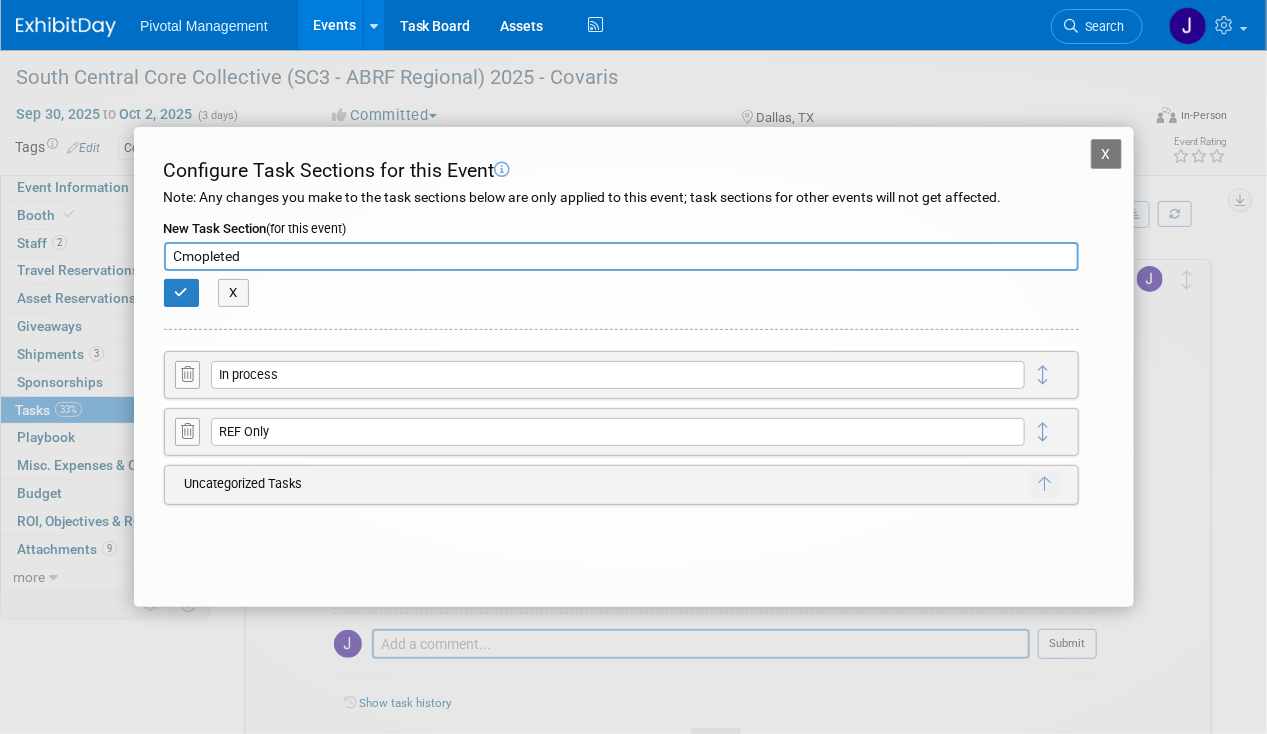 drag, startPoint x: 262, startPoint y: 252, endPoint x: 96, endPoint y: 247, distance: 166.07529 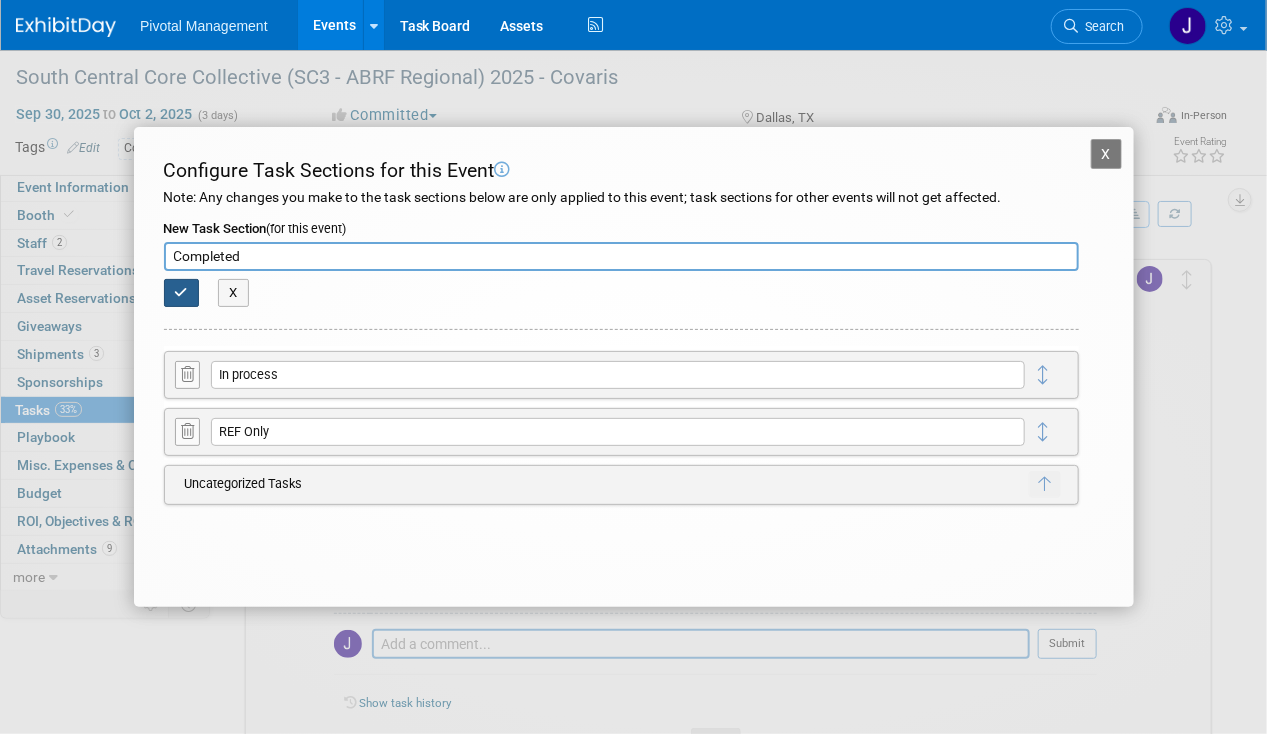 click at bounding box center (182, 292) 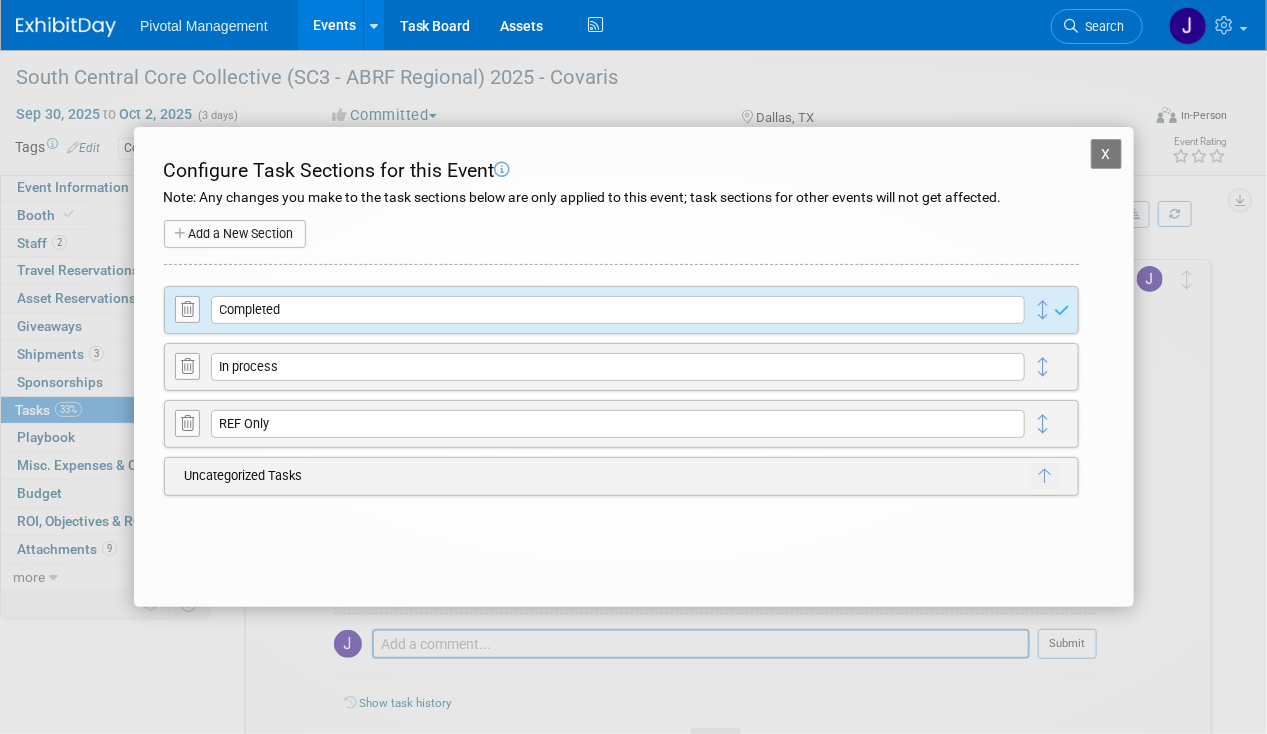 click on "Add a New Section" at bounding box center (235, 234) 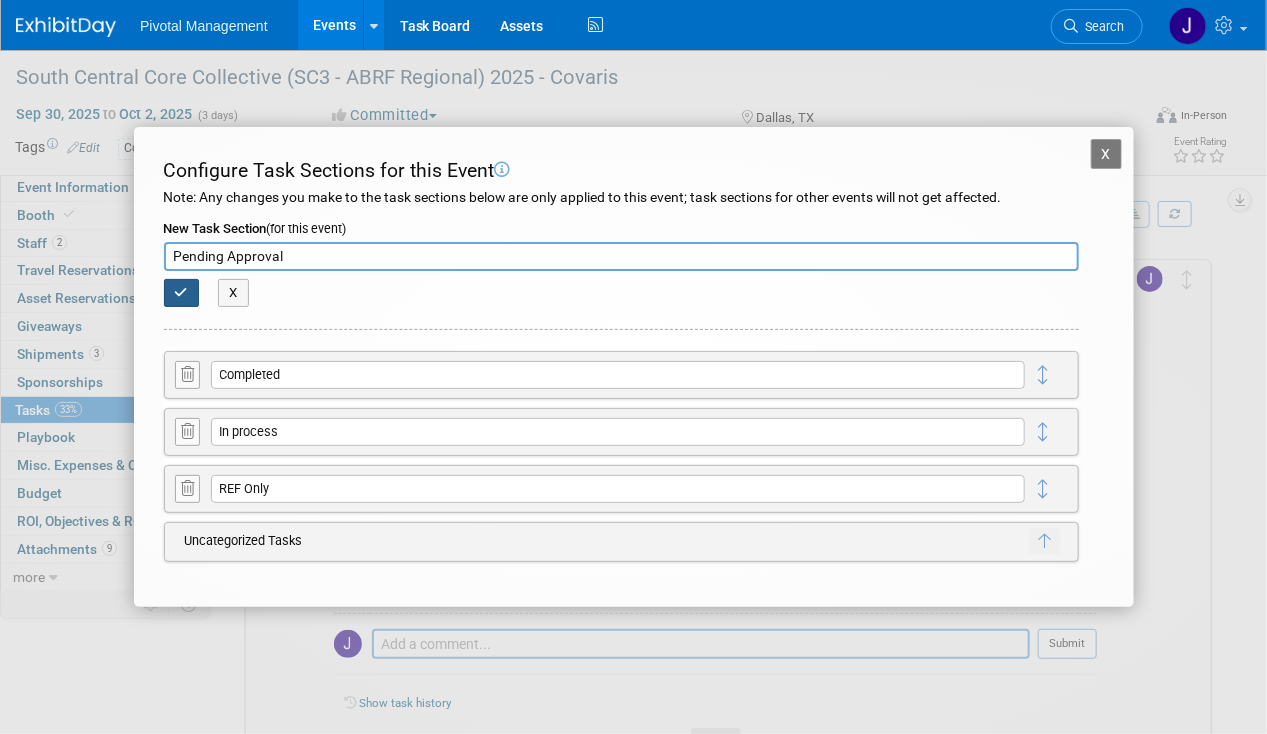 click at bounding box center (182, 292) 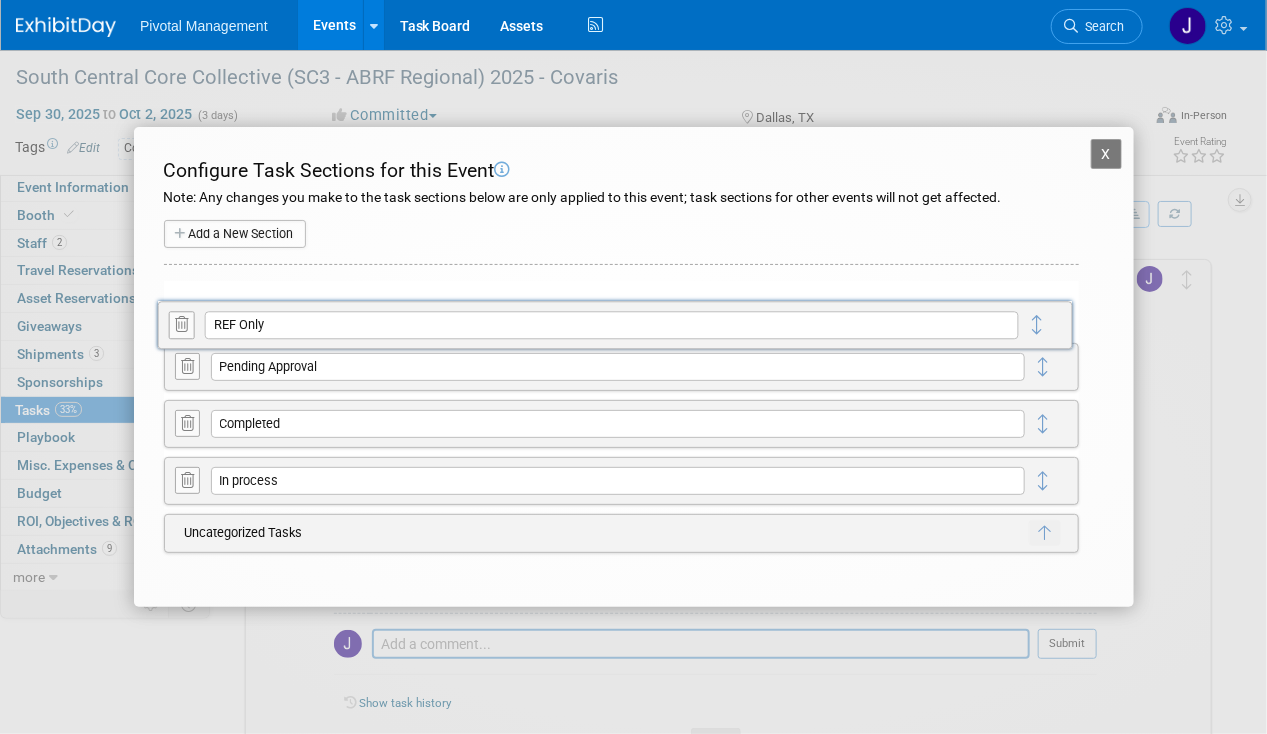 drag, startPoint x: 1042, startPoint y: 482, endPoint x: 1037, endPoint y: 328, distance: 154.08115 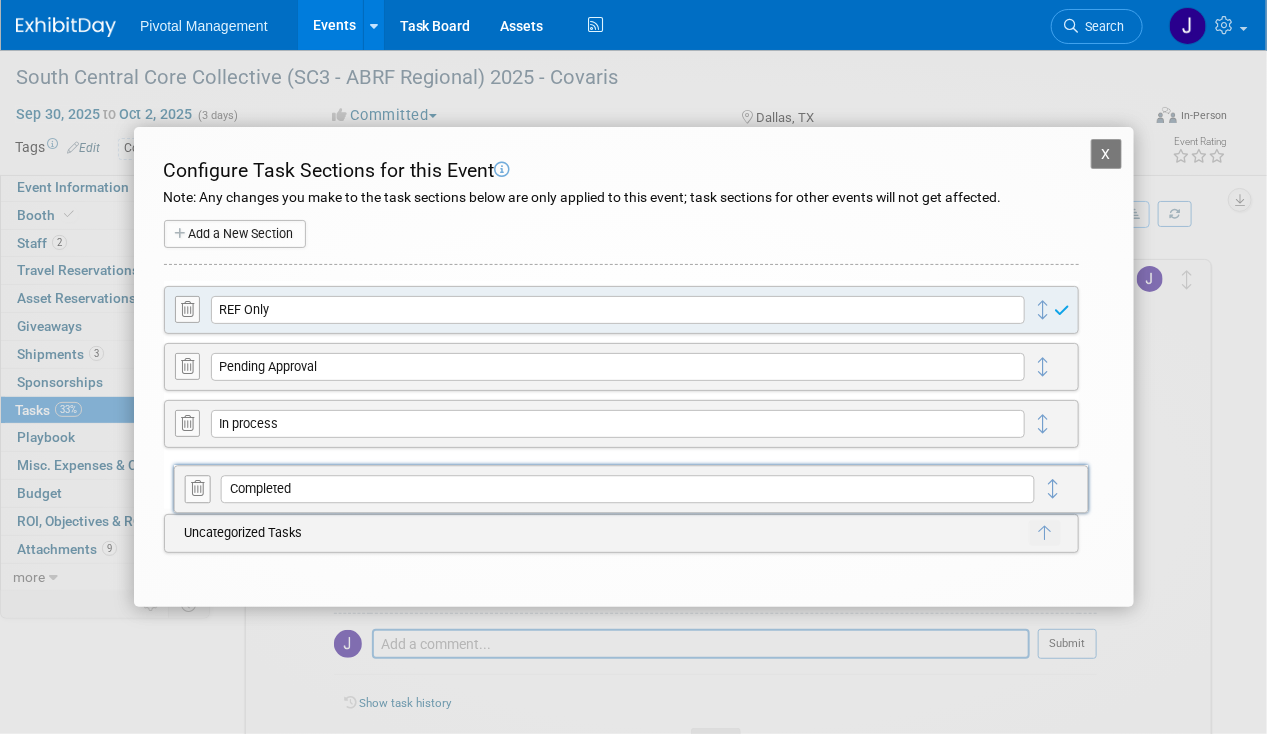drag, startPoint x: 1053, startPoint y: 422, endPoint x: 1060, endPoint y: 472, distance: 50.48762 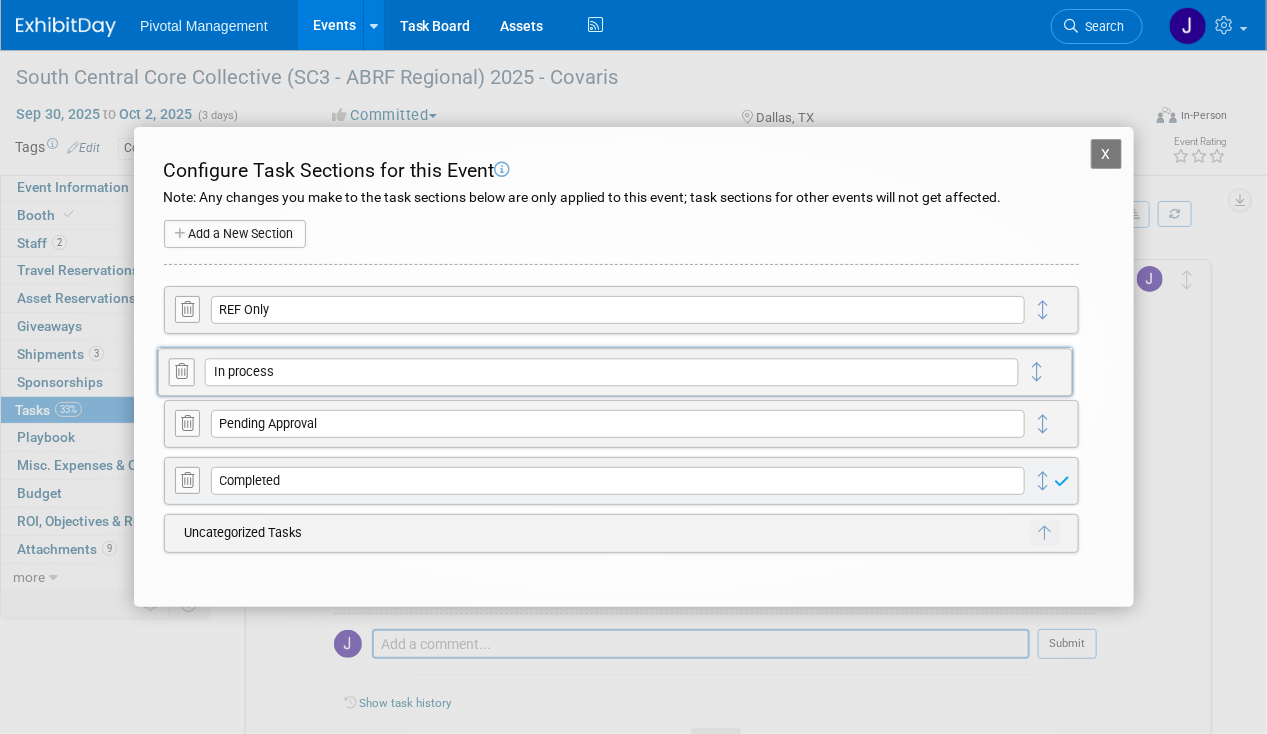 drag, startPoint x: 1057, startPoint y: 421, endPoint x: 1051, endPoint y: 347, distance: 74.24284 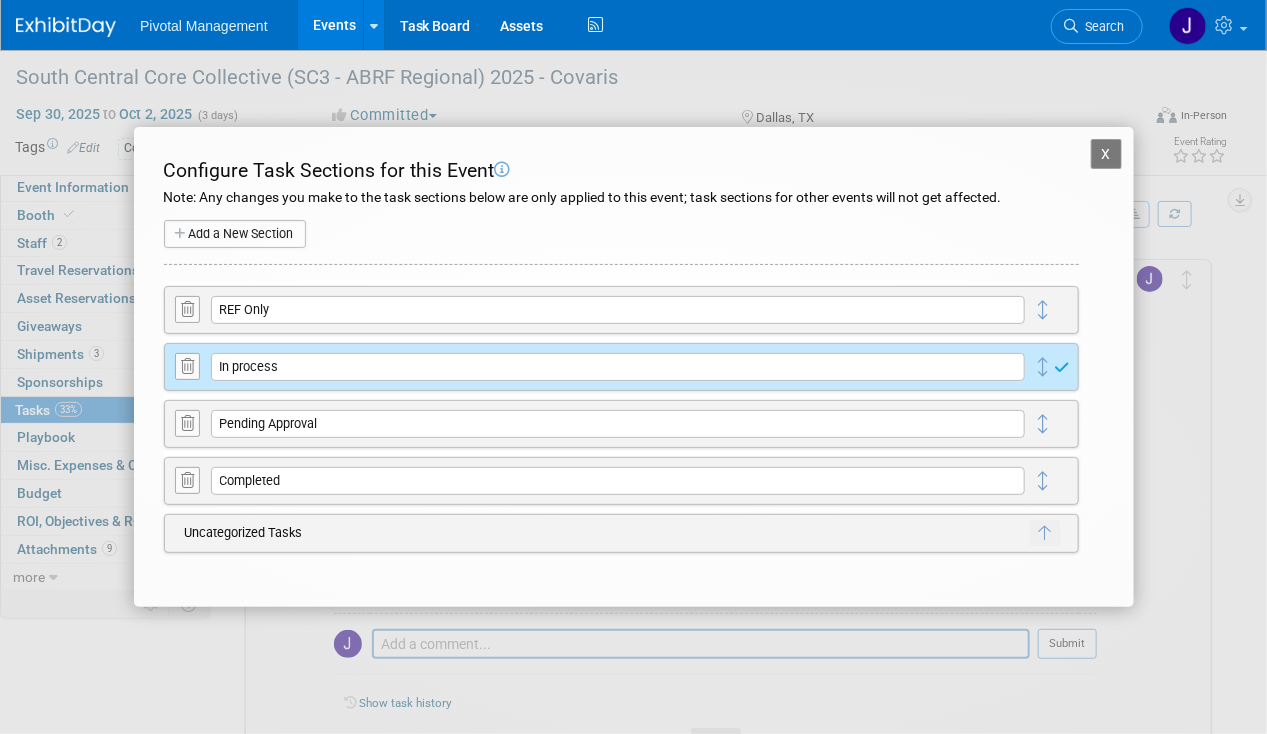click on "Add a New Section" at bounding box center (235, 234) 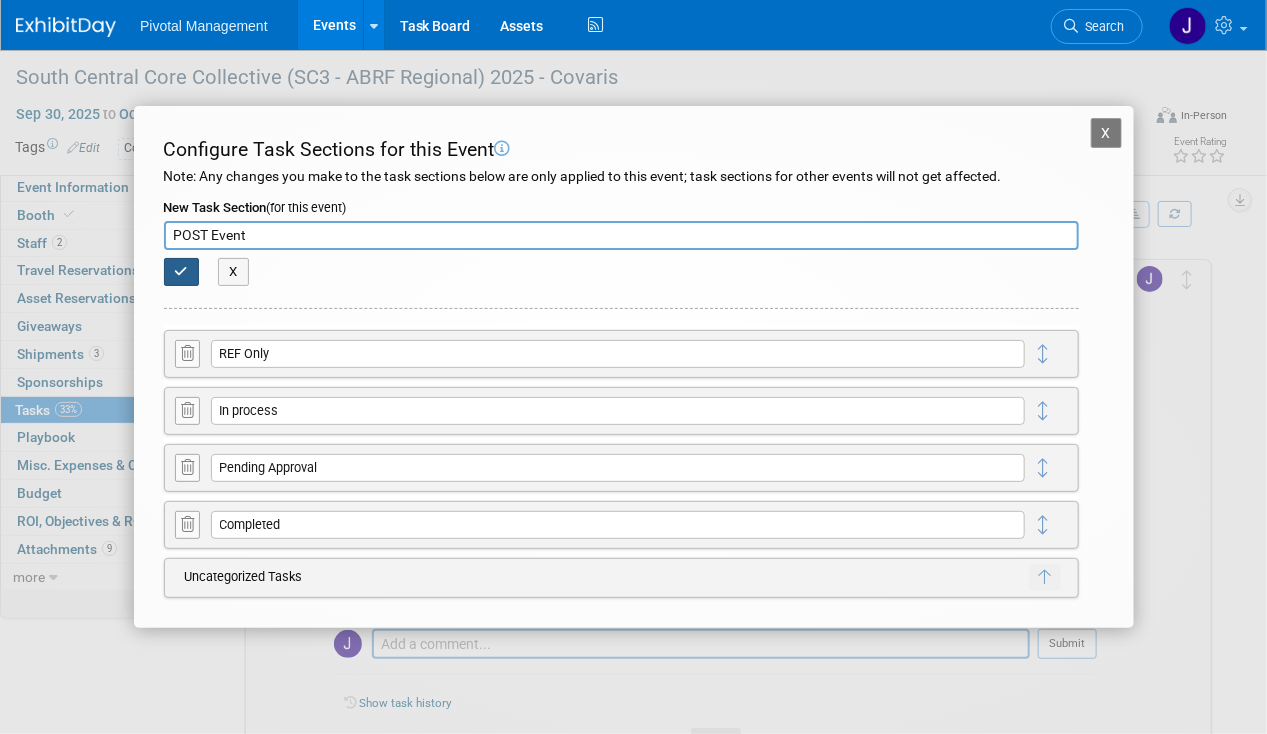 type on "POST Event" 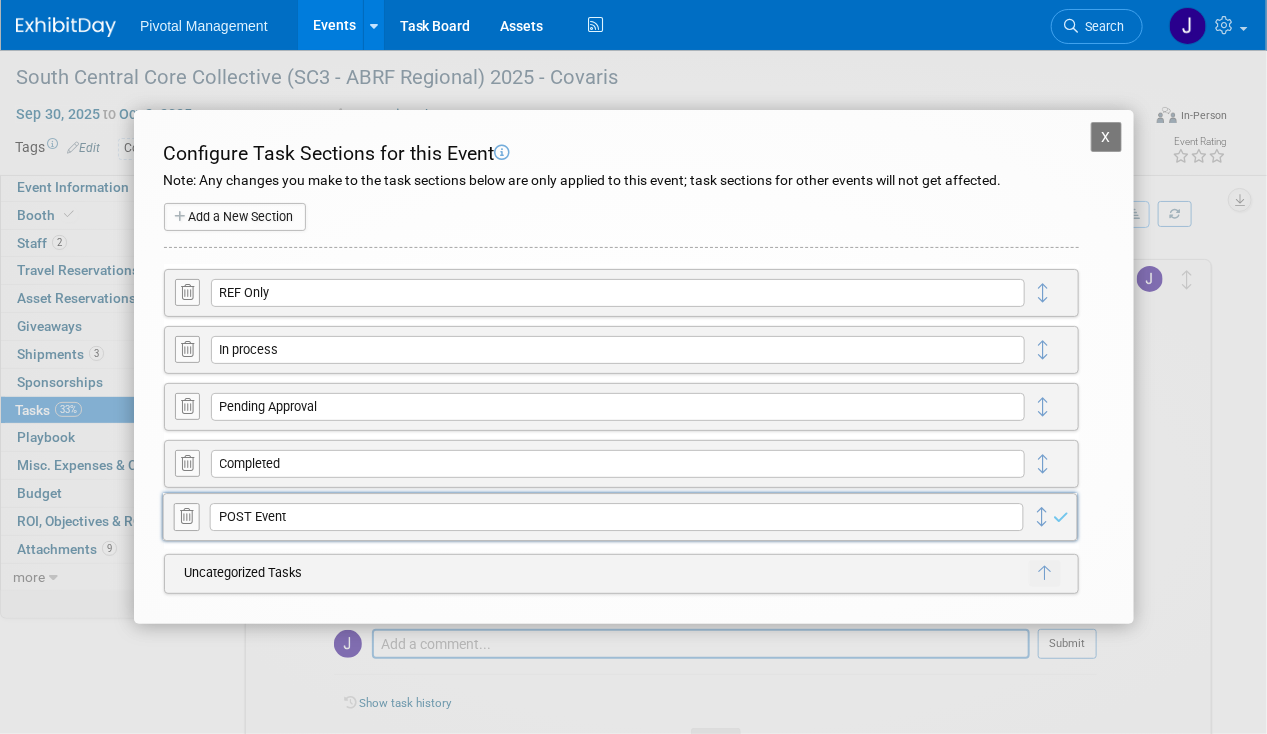 drag, startPoint x: 1042, startPoint y: 292, endPoint x: 1041, endPoint y: 515, distance: 223.00224 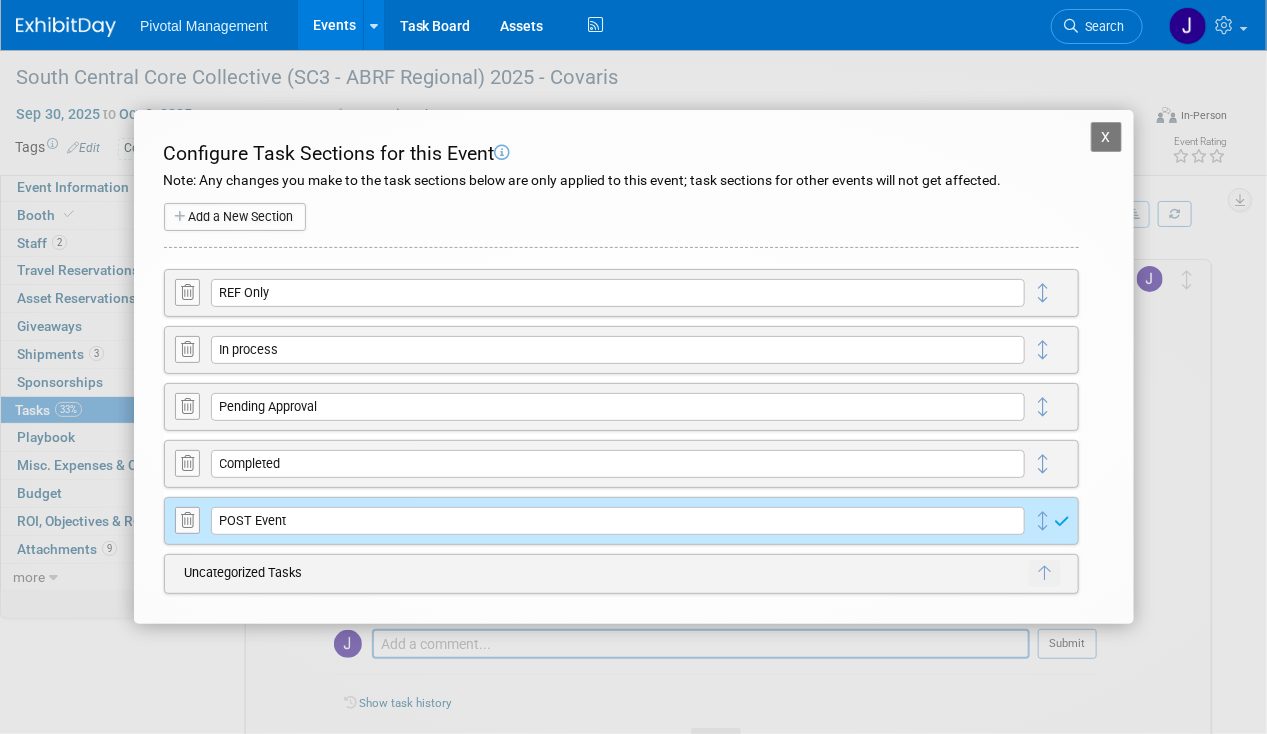 click on "X" at bounding box center [1107, 137] 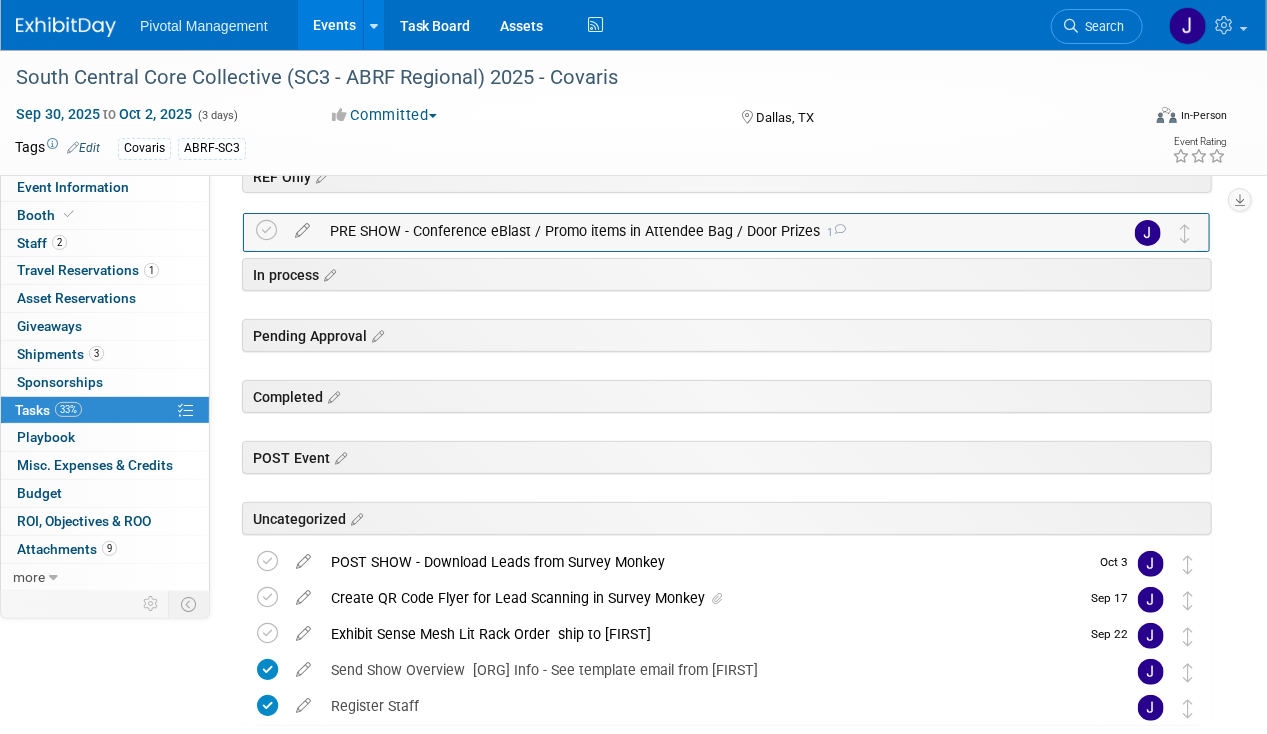 scroll, scrollTop: 96, scrollLeft: 0, axis: vertical 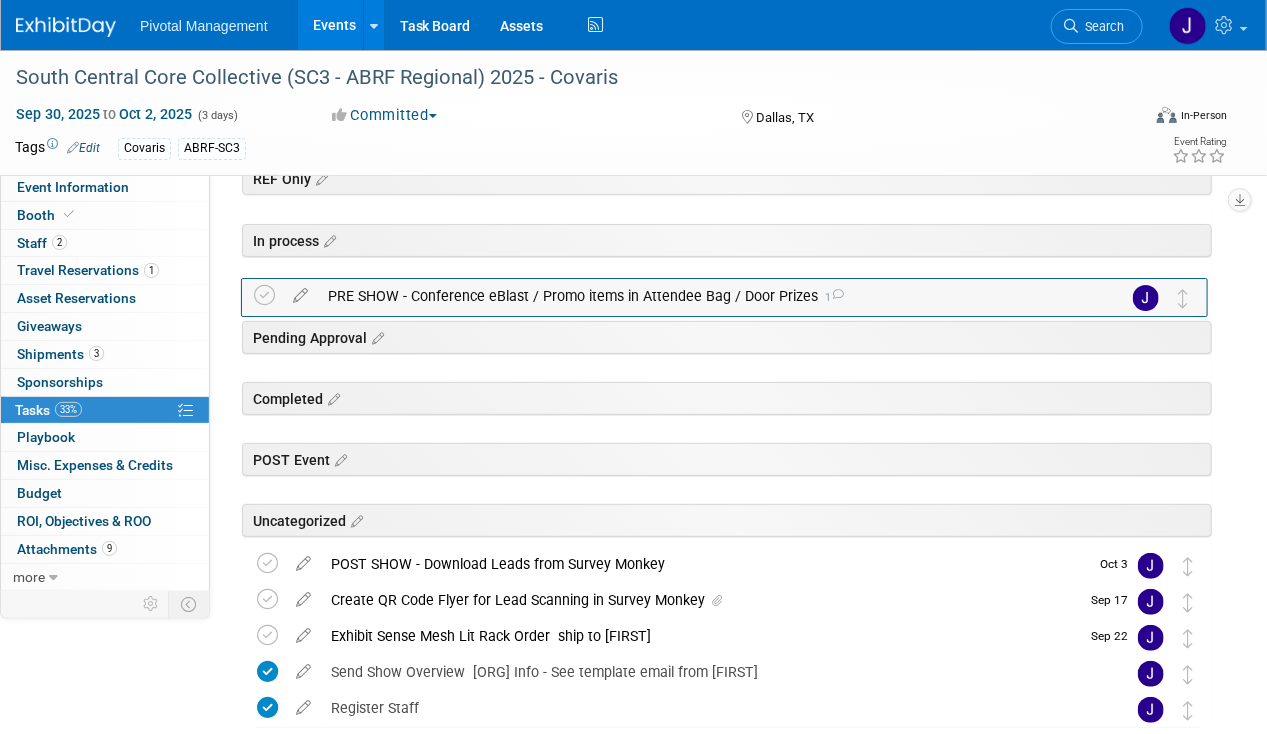 drag, startPoint x: 1196, startPoint y: 418, endPoint x: 1193, endPoint y: 300, distance: 118.03813 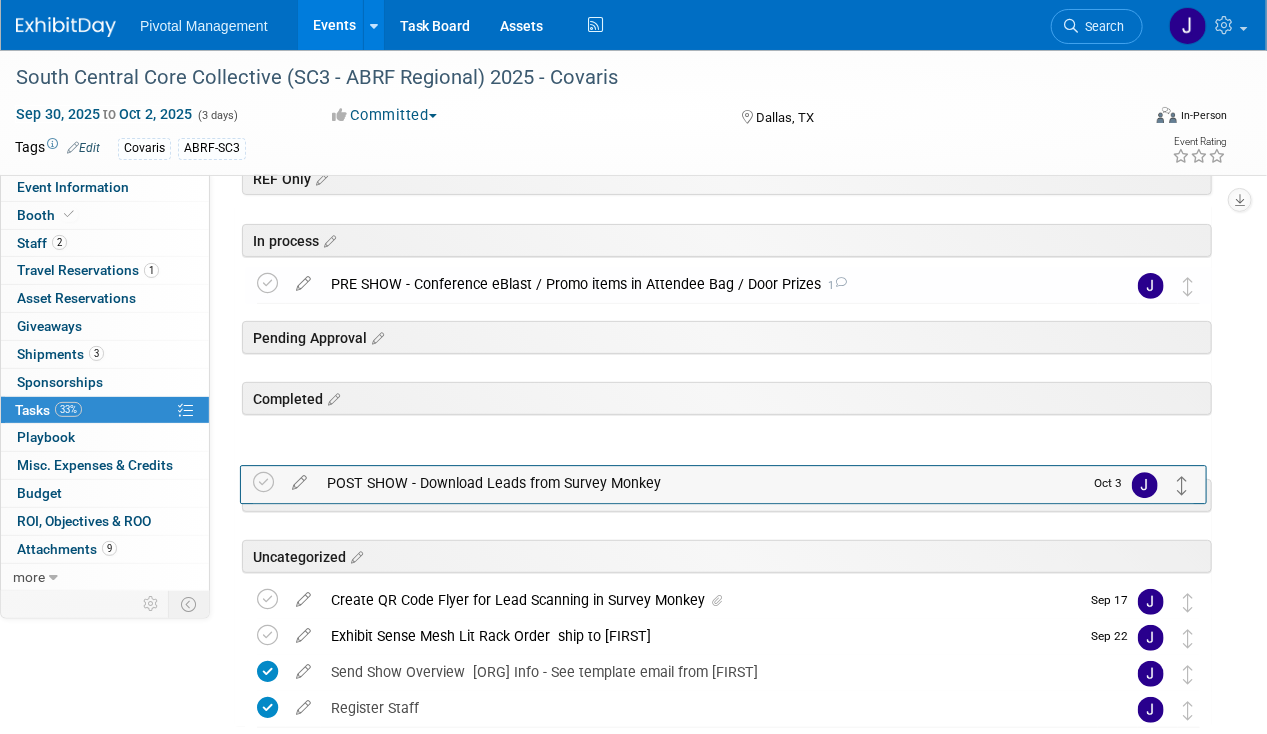 drag, startPoint x: 1188, startPoint y: 558, endPoint x: 1184, endPoint y: 478, distance: 80.09994 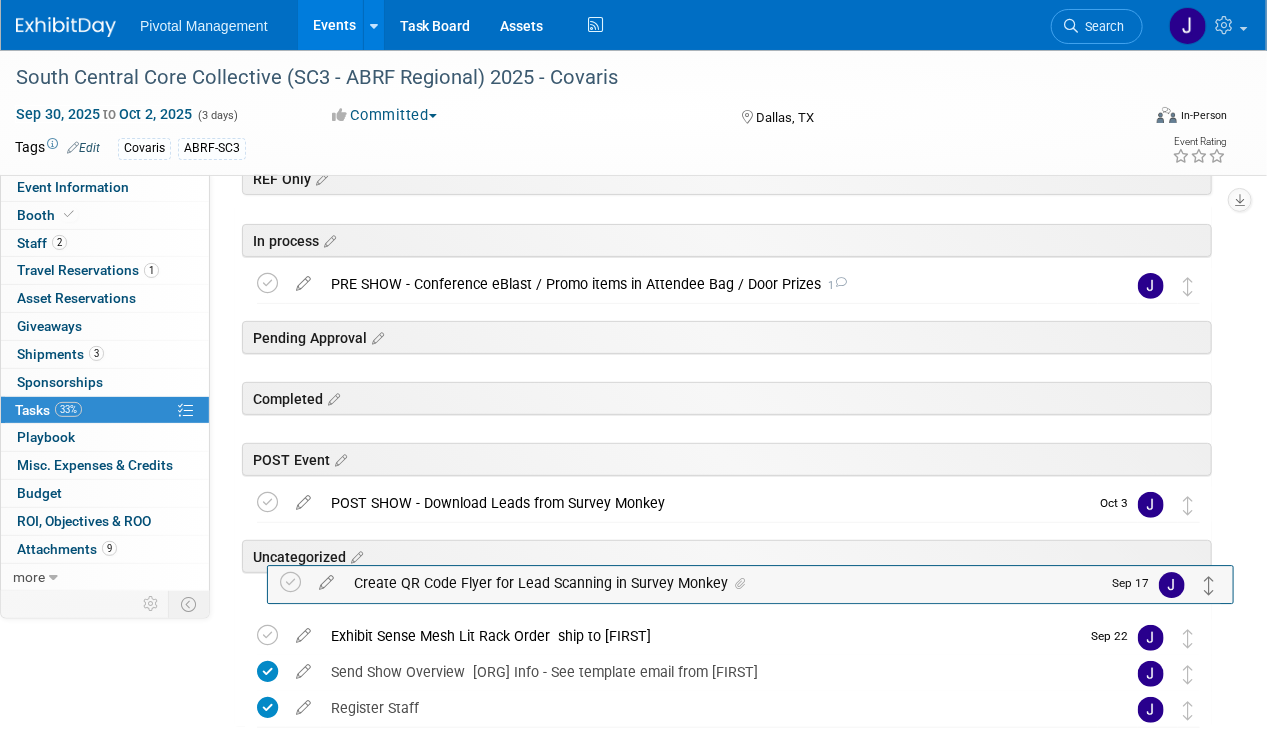 drag, startPoint x: 1192, startPoint y: 597, endPoint x: 1214, endPoint y: 580, distance: 27.802877 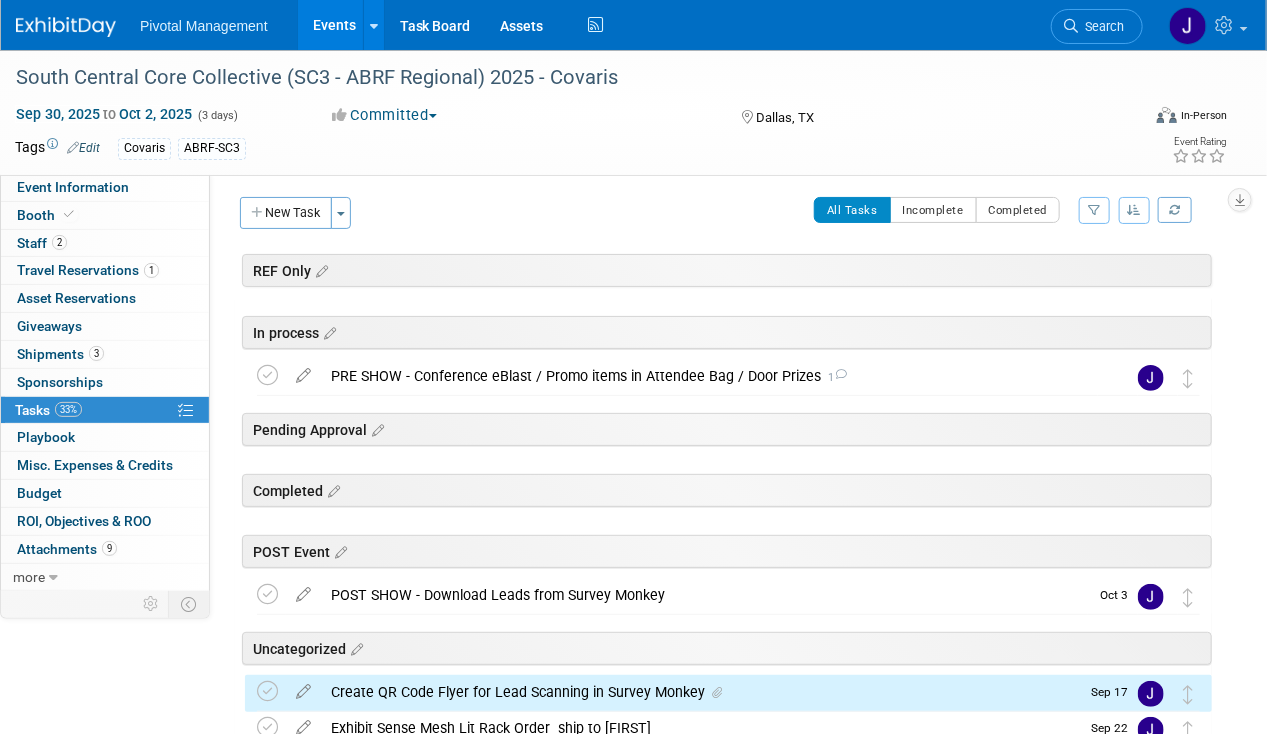 scroll, scrollTop: 0, scrollLeft: 0, axis: both 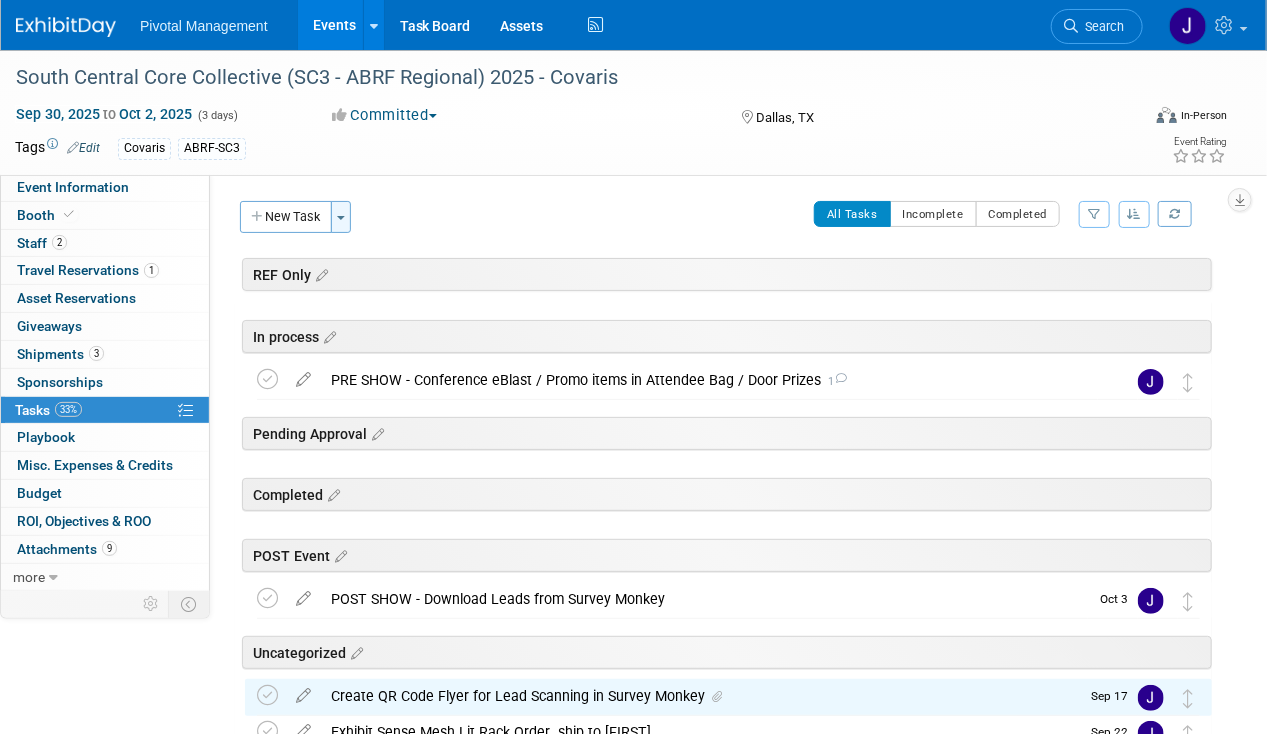 click on "Toggle Dropdown" at bounding box center [341, 217] 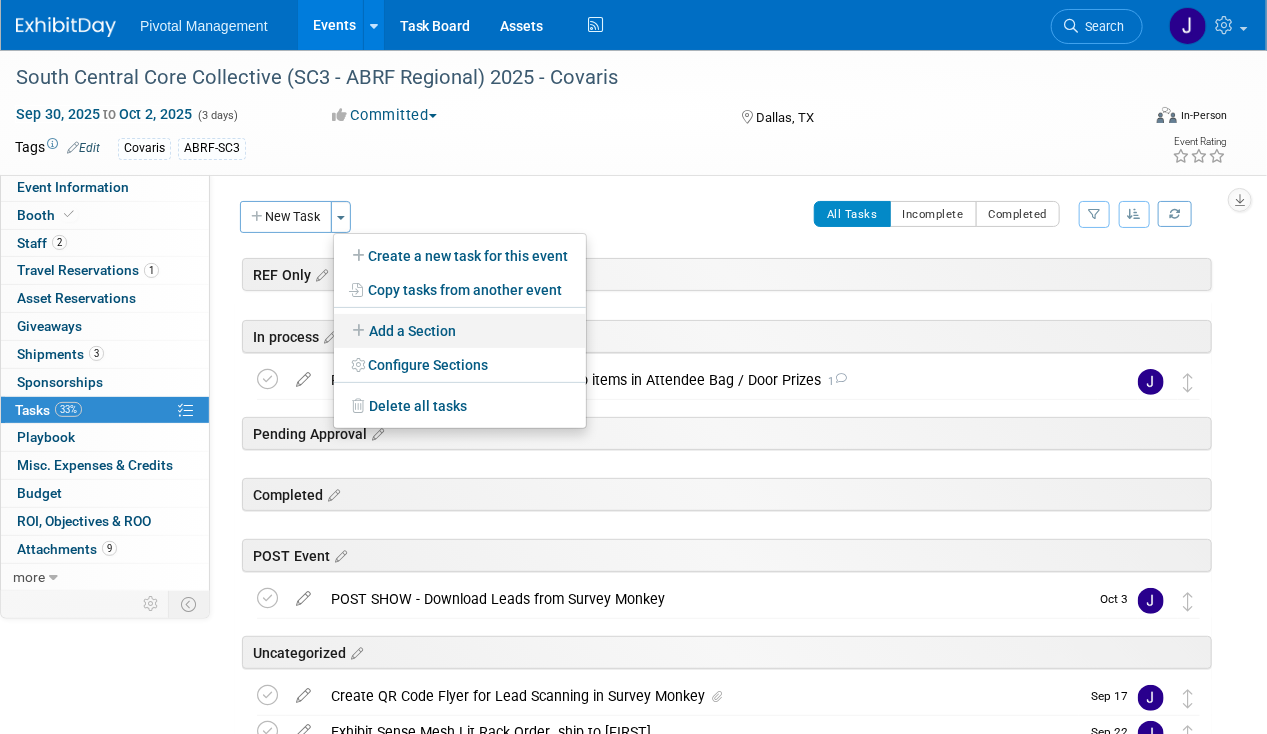 click on "Add a Section" at bounding box center [460, 331] 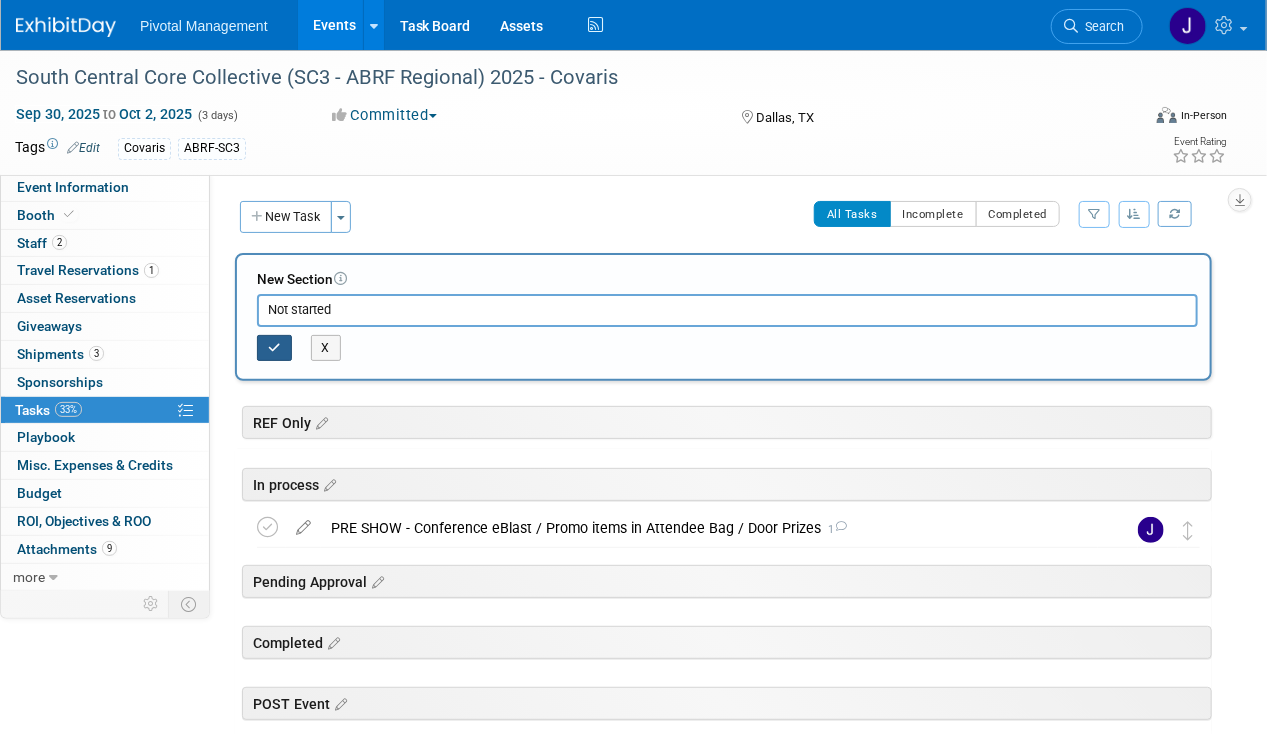 type on "Not started" 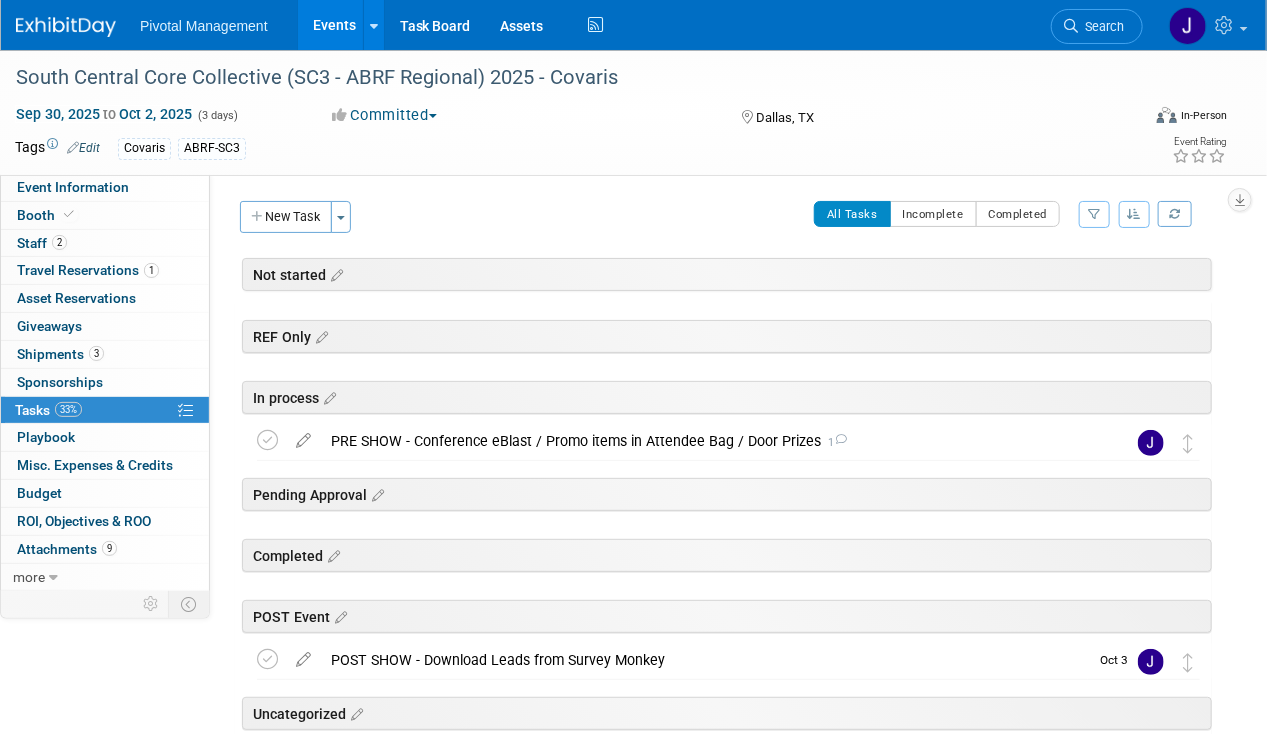 scroll, scrollTop: 270, scrollLeft: 0, axis: vertical 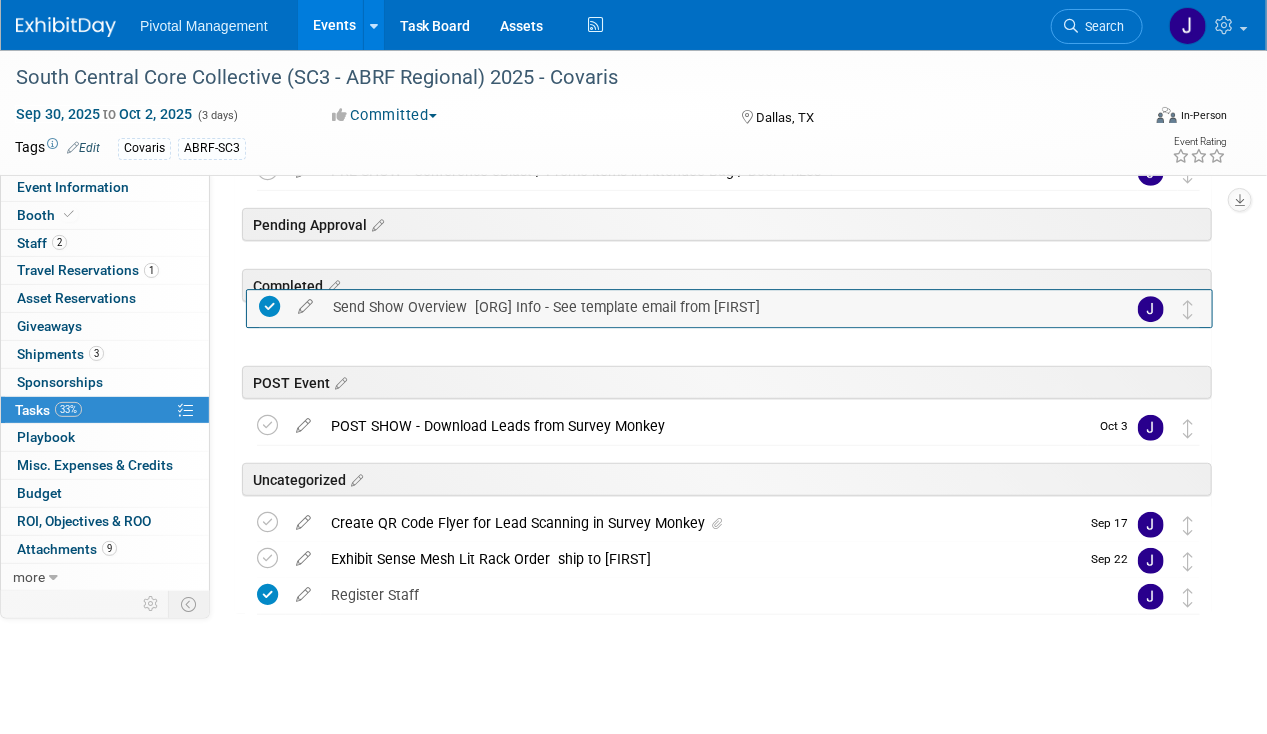 drag, startPoint x: 1197, startPoint y: 558, endPoint x: 1197, endPoint y: 307, distance: 251 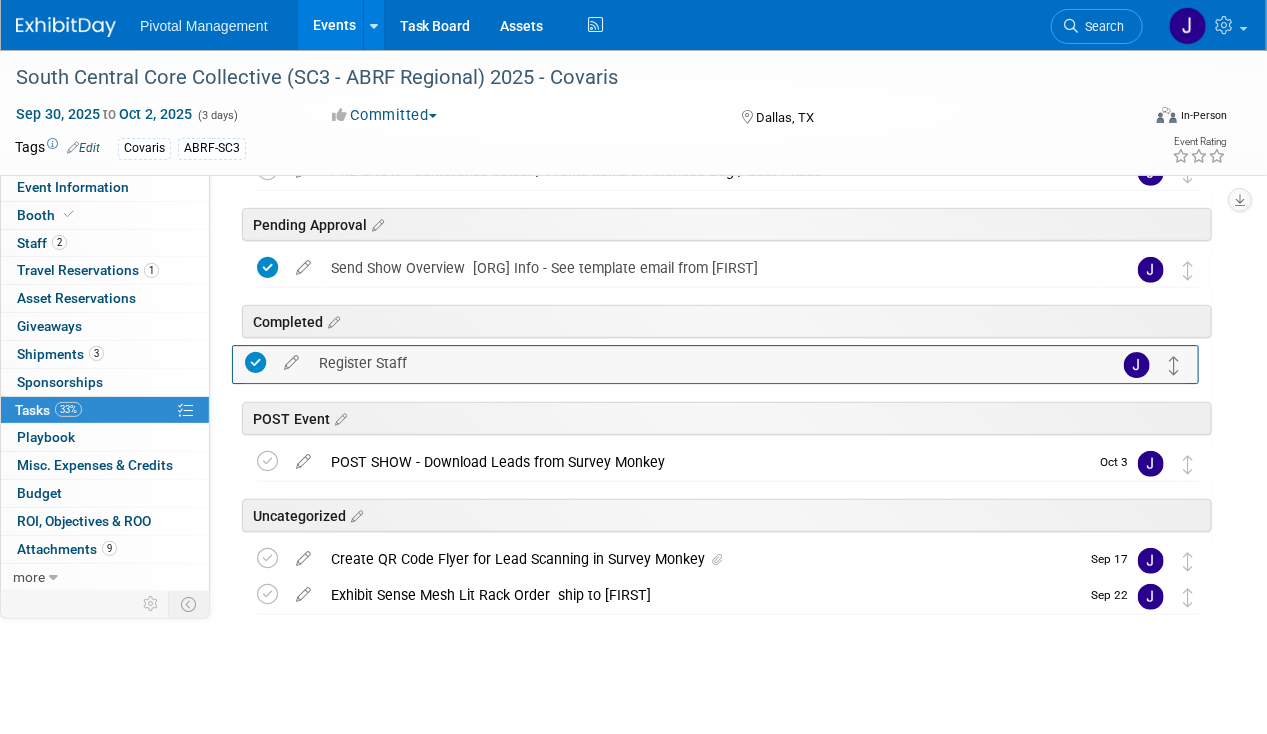 drag, startPoint x: 1187, startPoint y: 603, endPoint x: 1173, endPoint y: 371, distance: 232.42203 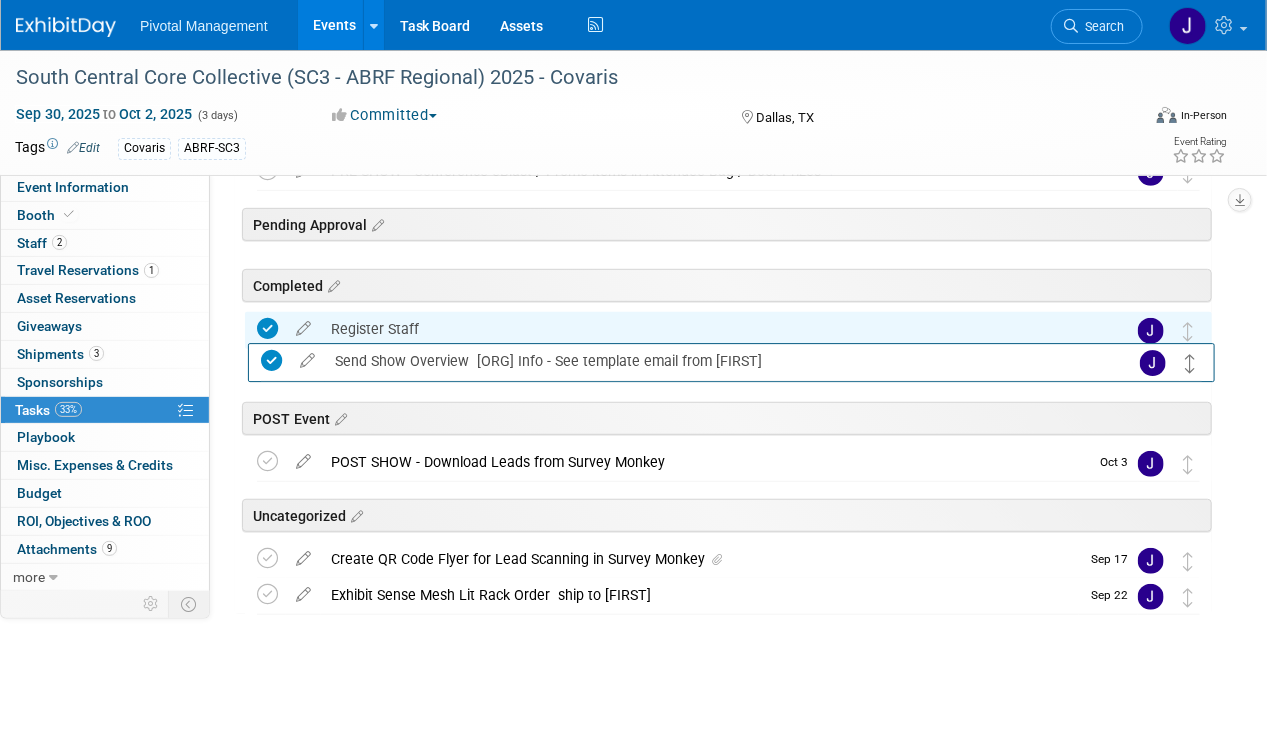 drag, startPoint x: 1189, startPoint y: 258, endPoint x: 1192, endPoint y: 353, distance: 95.047356 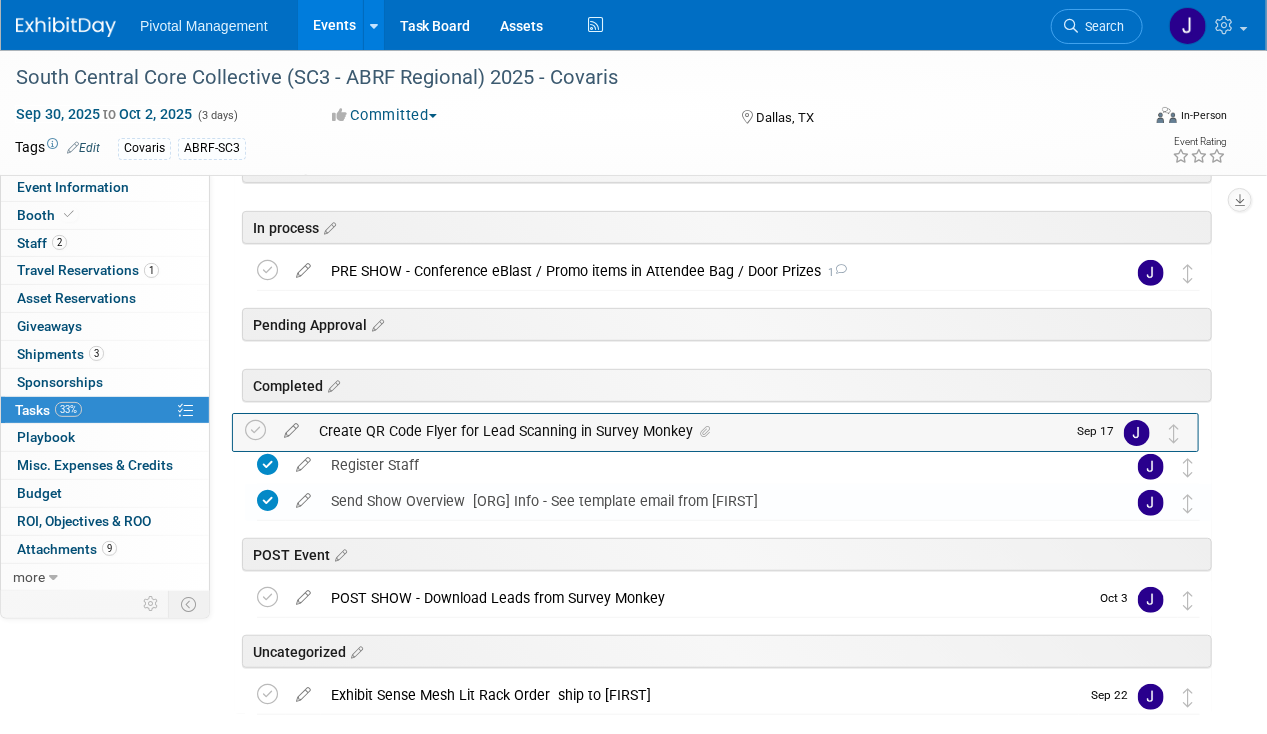 scroll, scrollTop: 48, scrollLeft: 0, axis: vertical 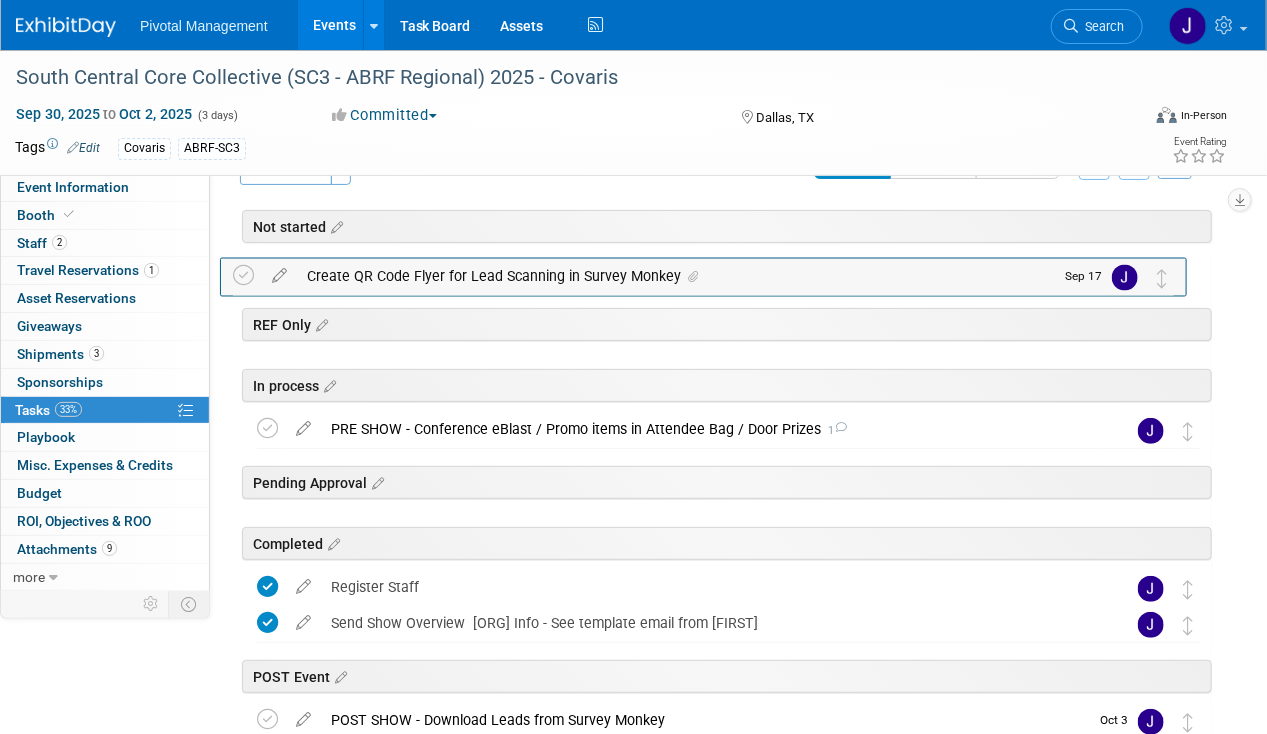 drag, startPoint x: 1198, startPoint y: 555, endPoint x: 1173, endPoint y: 271, distance: 285.09824 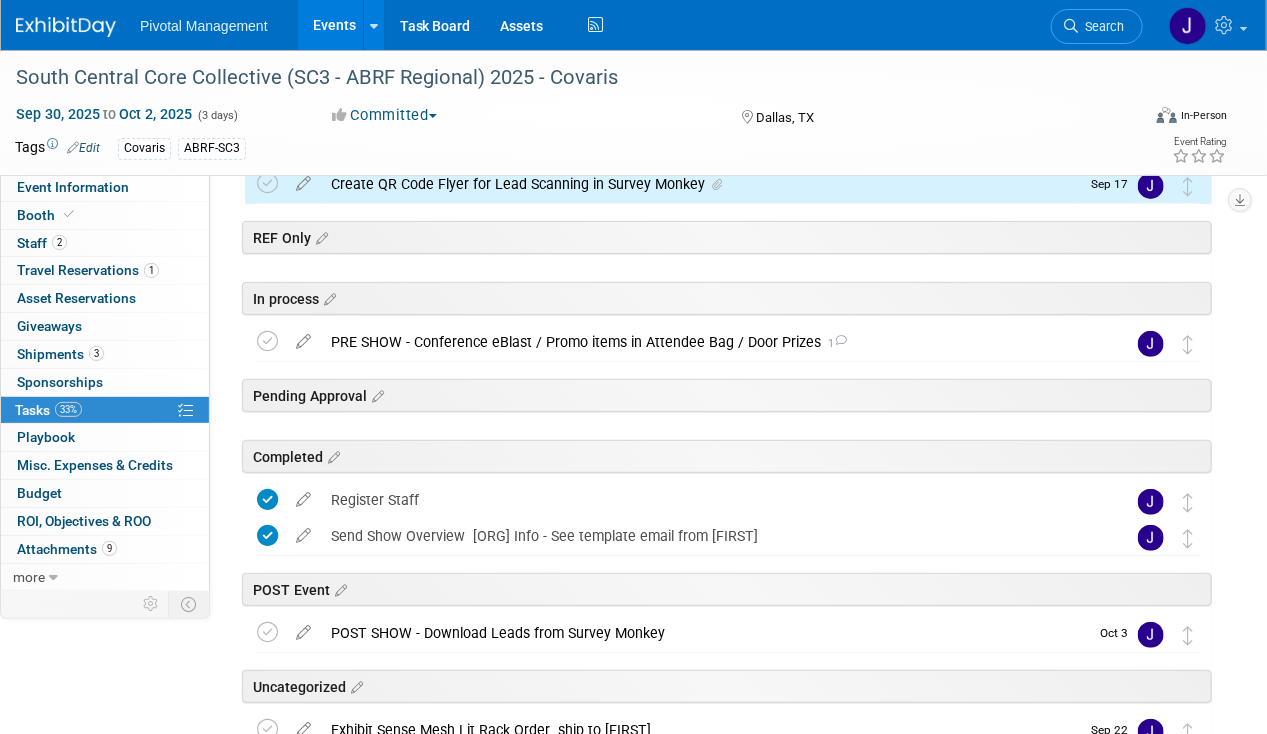 scroll, scrollTop: 270, scrollLeft: 0, axis: vertical 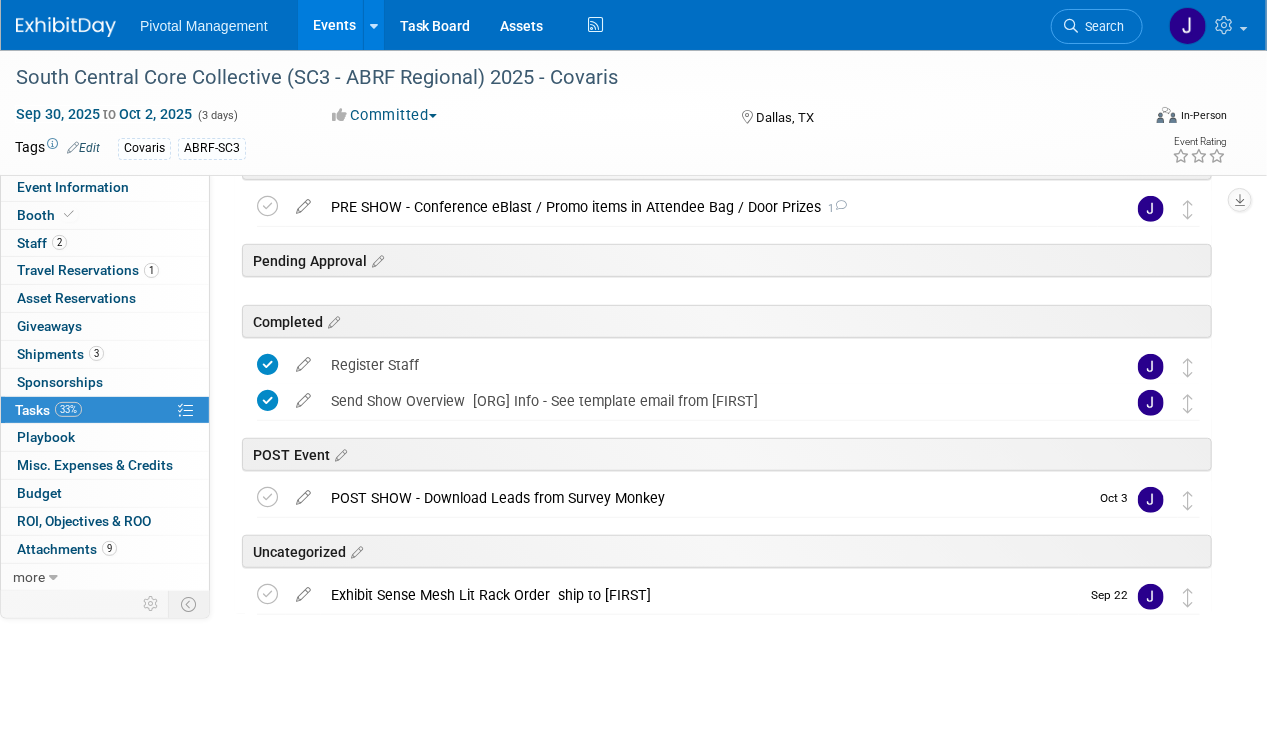 drag, startPoint x: 1191, startPoint y: 605, endPoint x: 1161, endPoint y: 265, distance: 341.32095 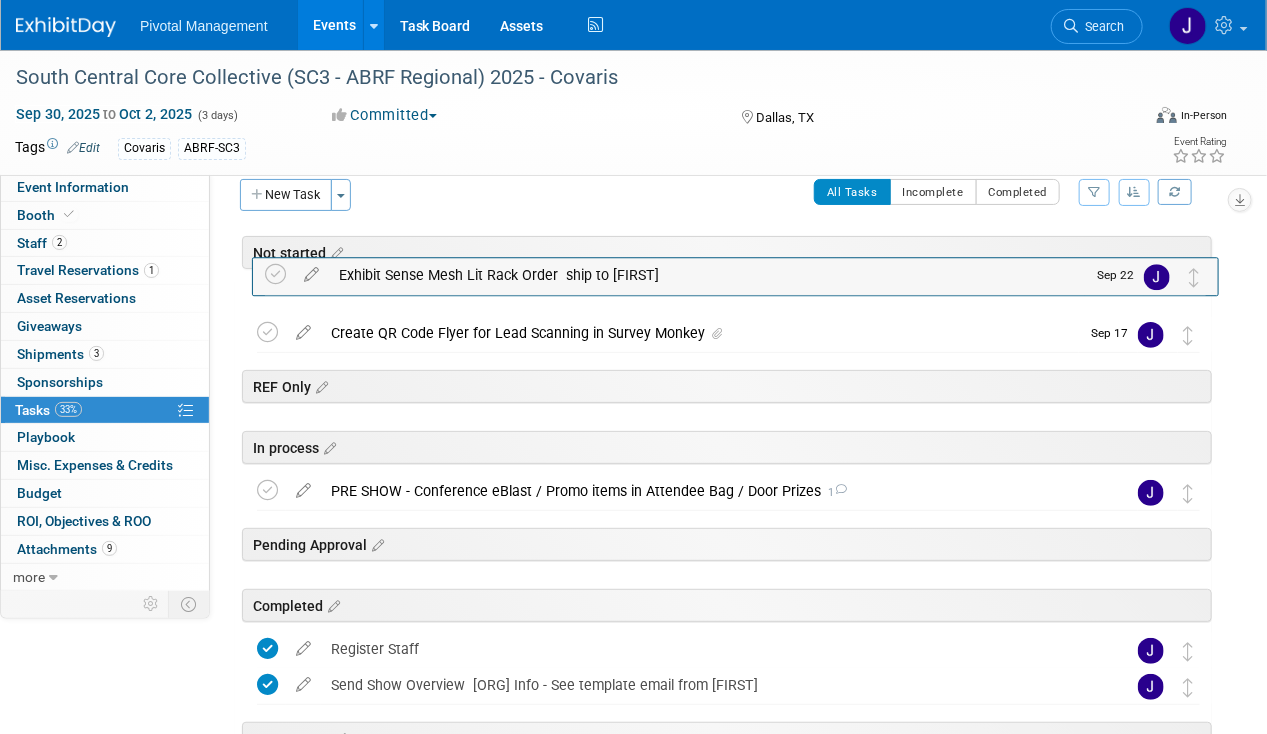 scroll, scrollTop: 12, scrollLeft: 0, axis: vertical 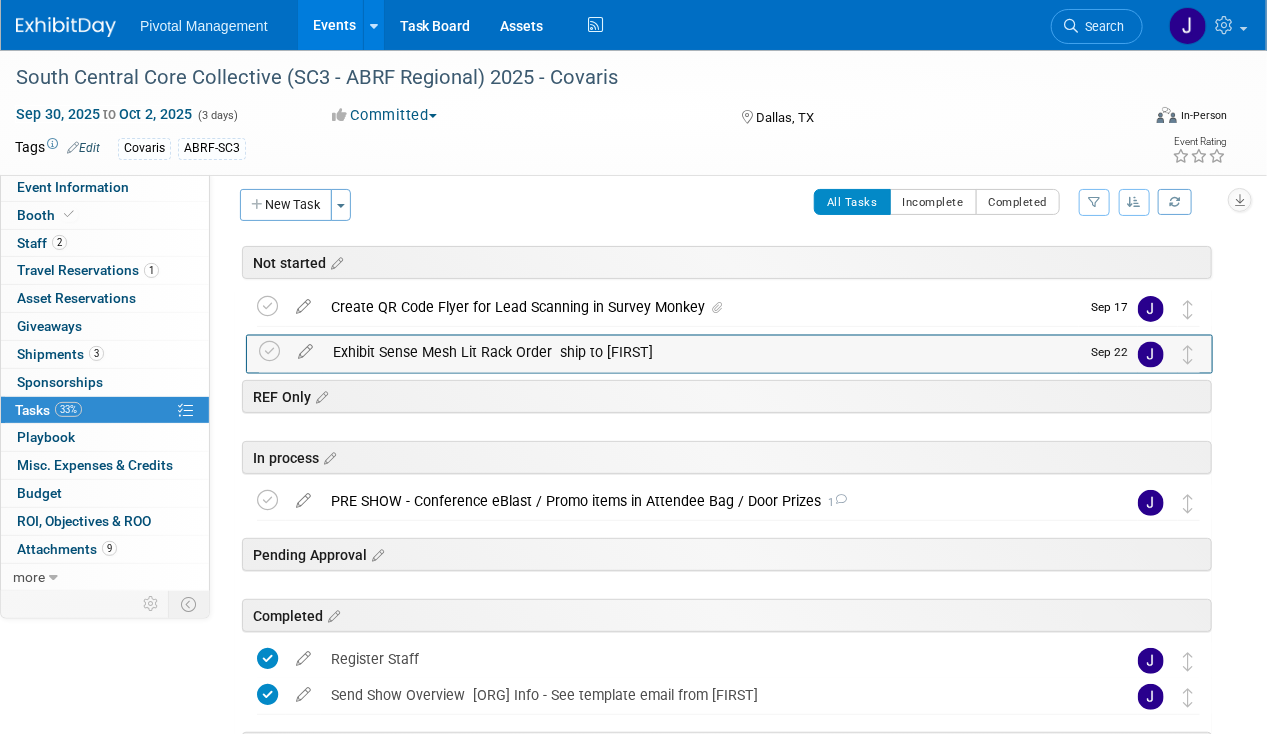 drag, startPoint x: 1181, startPoint y: 602, endPoint x: 1182, endPoint y: 360, distance: 242.00206 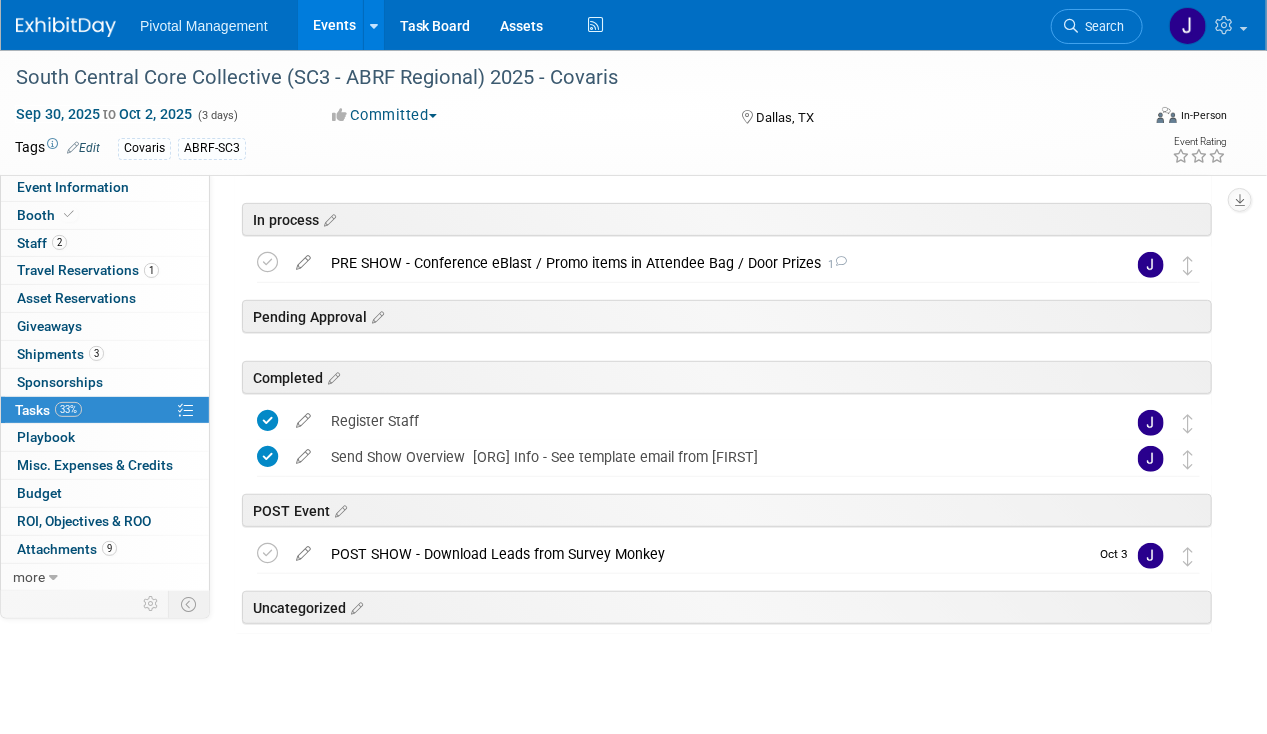 scroll, scrollTop: 270, scrollLeft: 0, axis: vertical 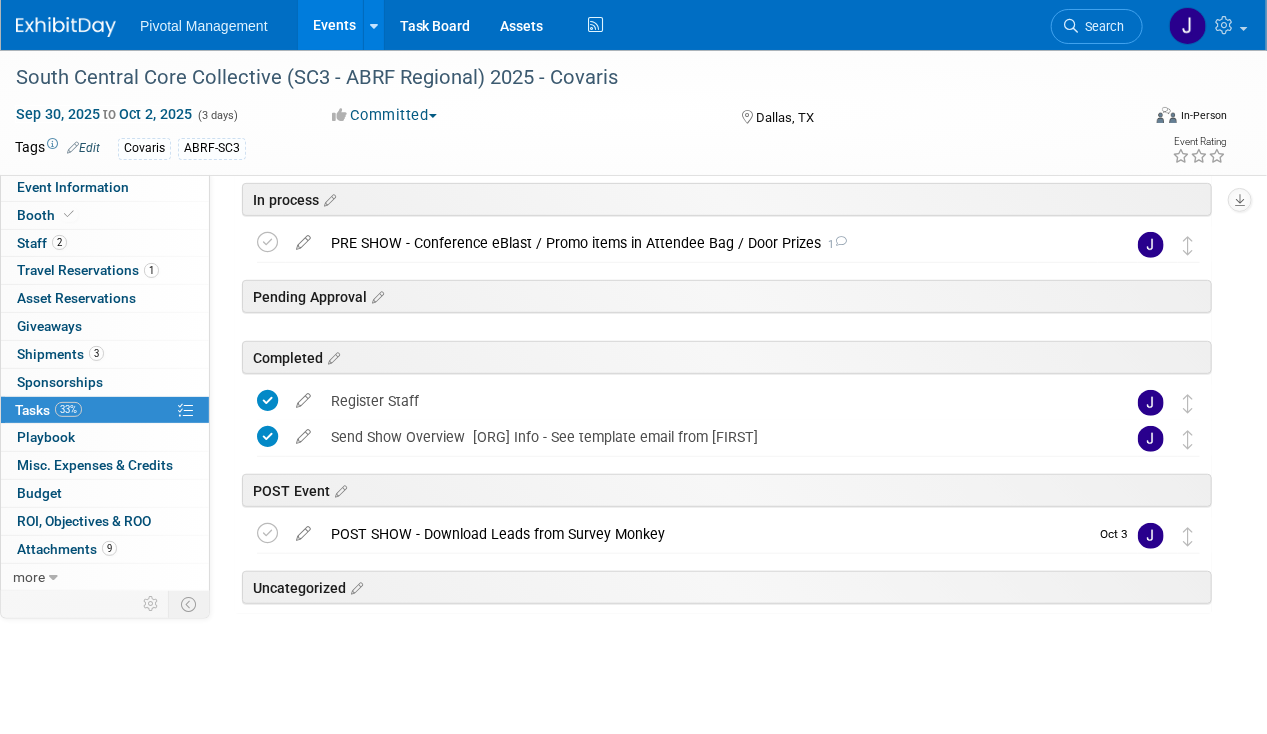 click on "Events" at bounding box center (334, 25) 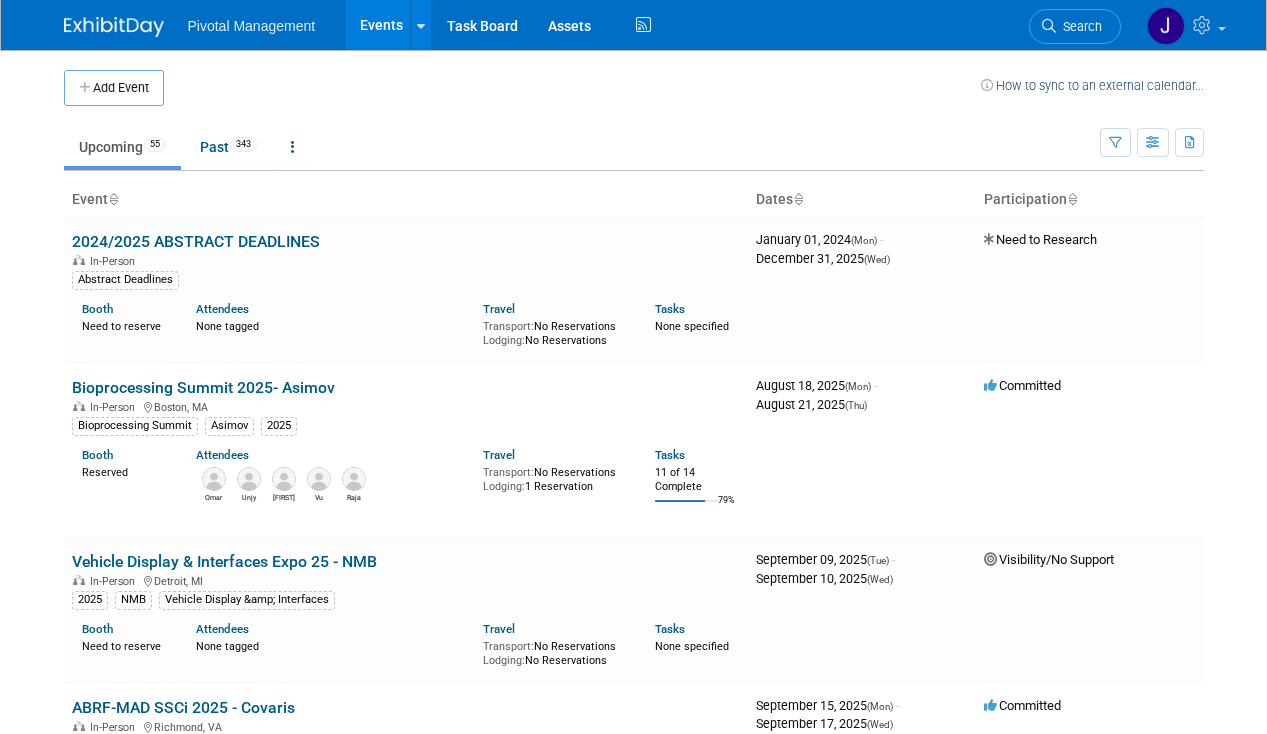 scroll, scrollTop: 0, scrollLeft: 0, axis: both 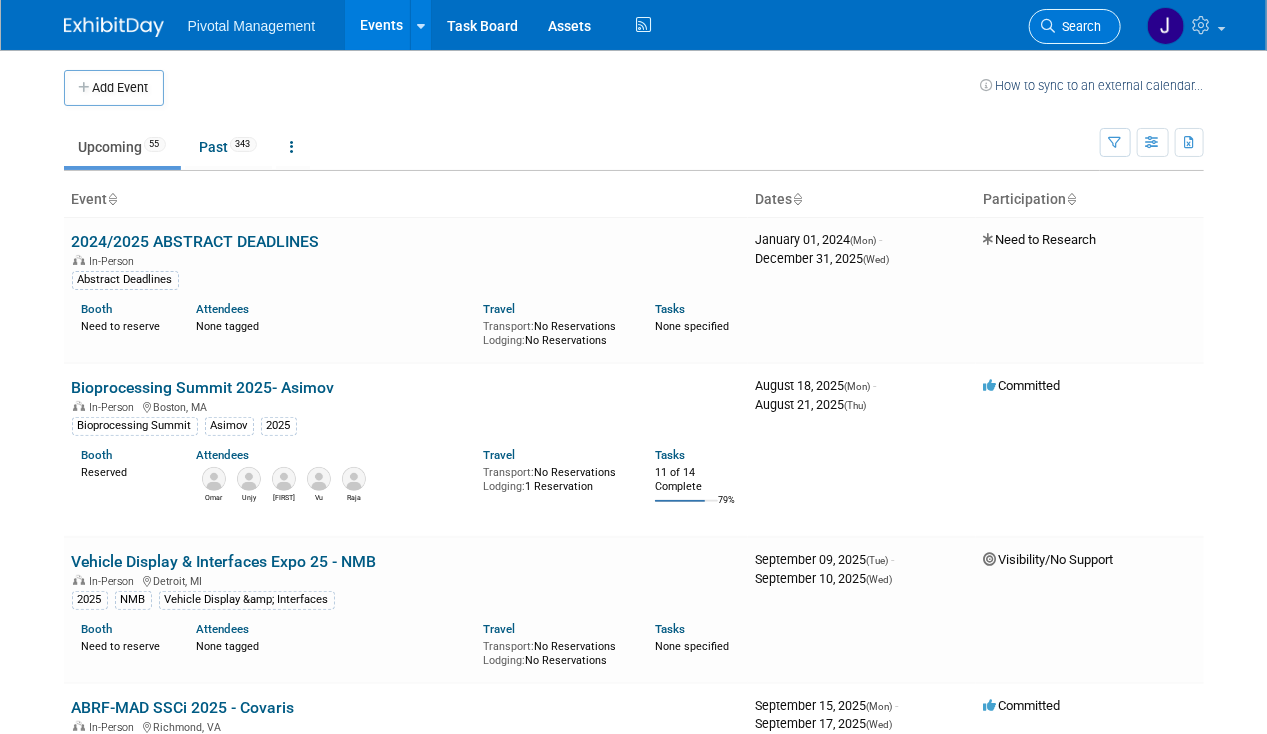 click on "Search" at bounding box center (1079, 26) 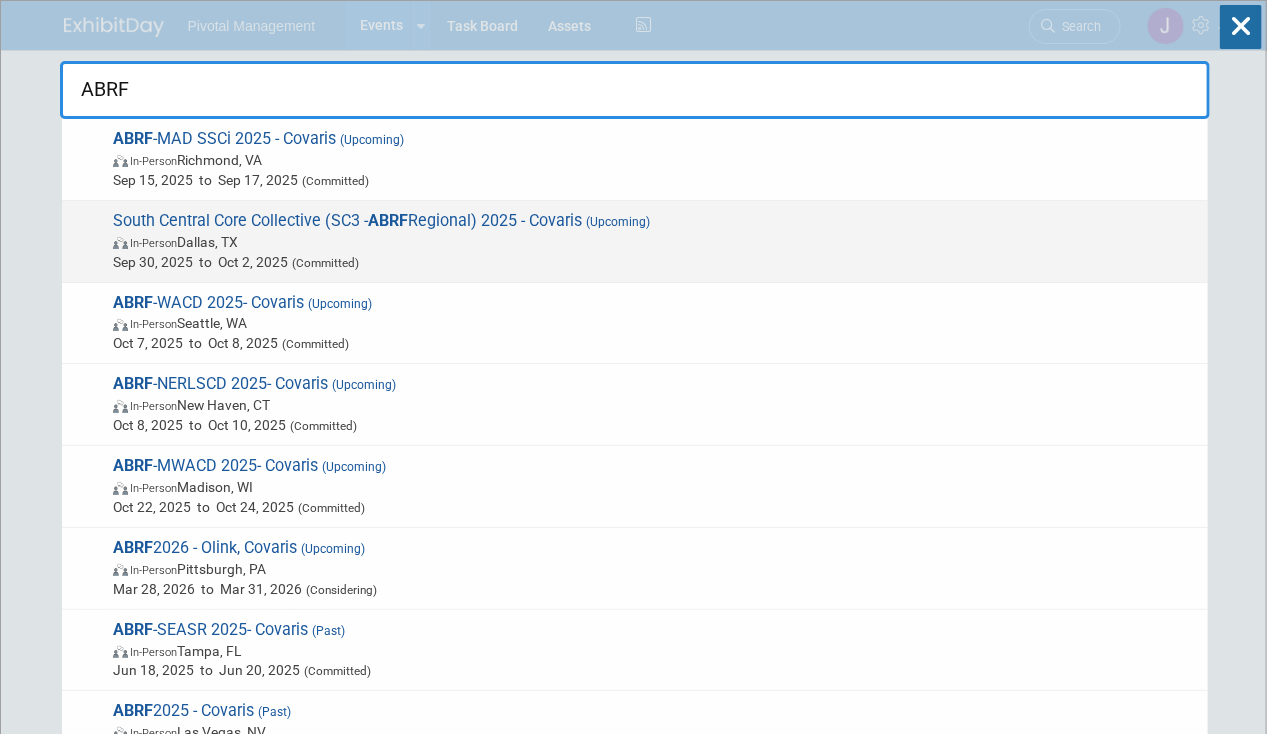 type on "ABRF" 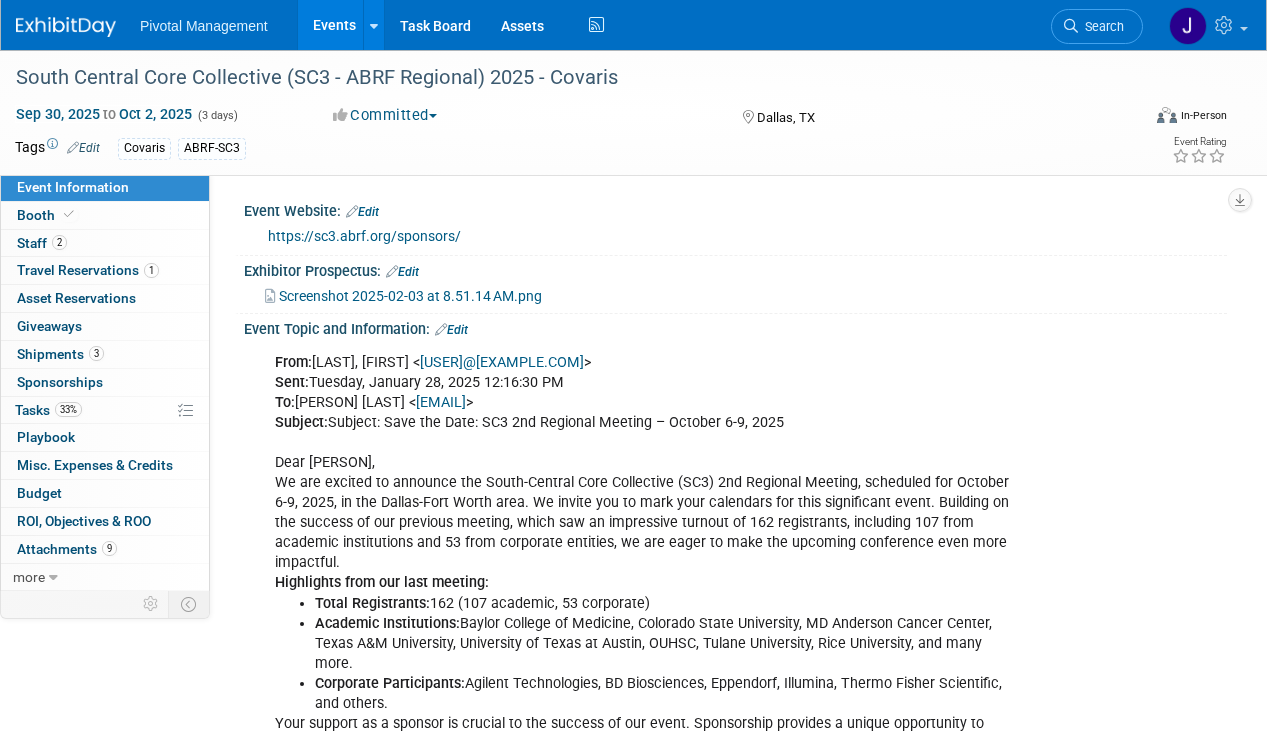 scroll, scrollTop: 0, scrollLeft: 0, axis: both 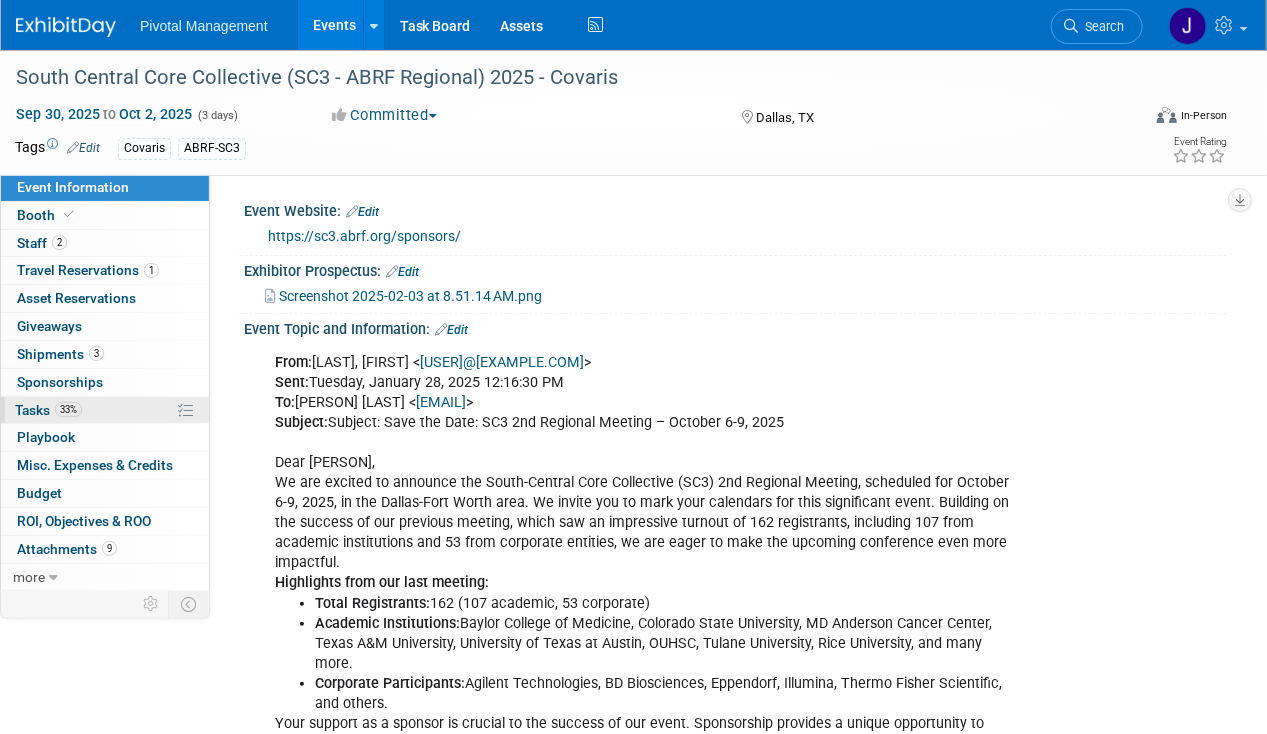 click on "33%
Tasks 33%" at bounding box center [105, 410] 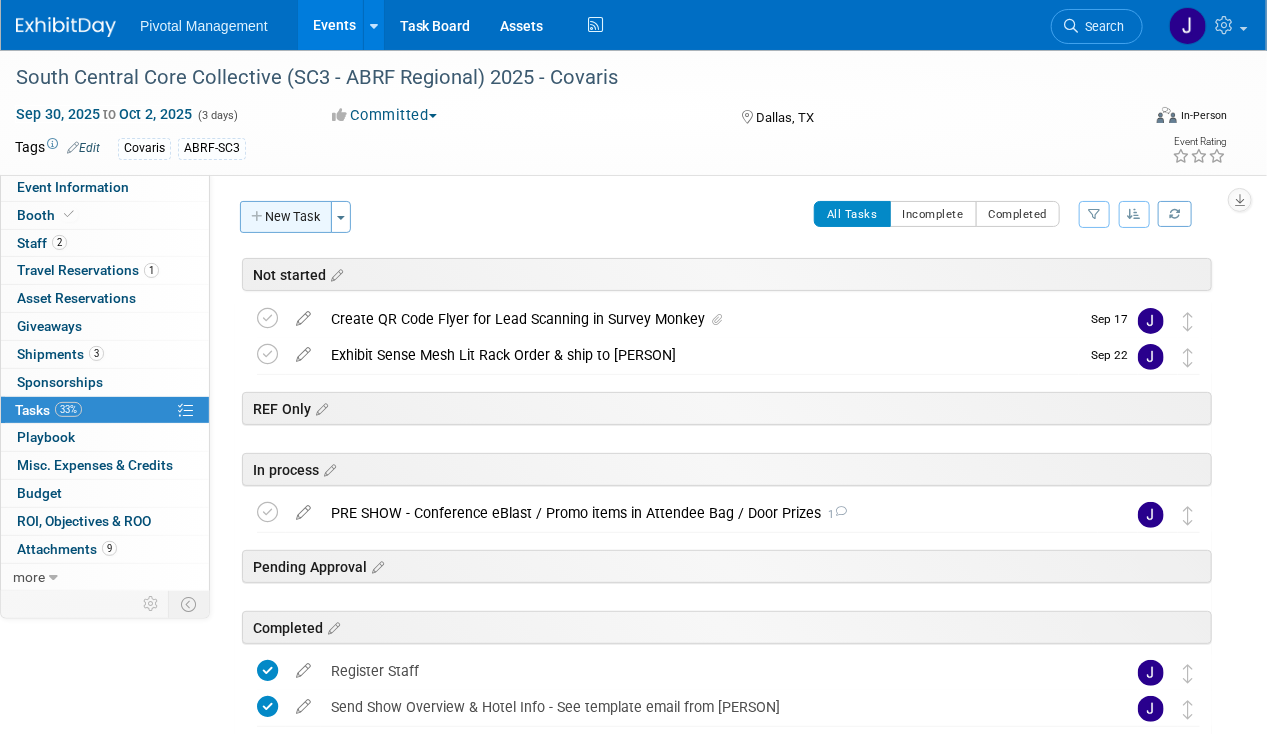 click on "New Task" at bounding box center [286, 217] 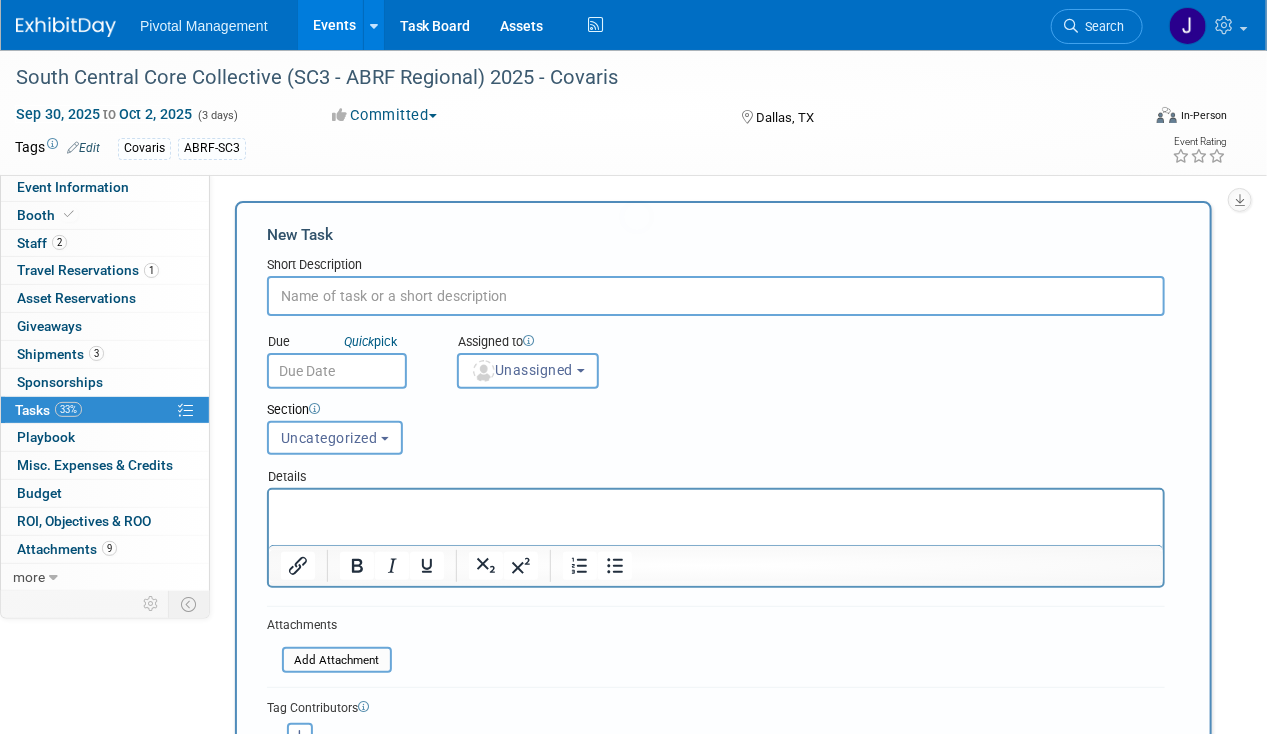 scroll, scrollTop: 0, scrollLeft: 0, axis: both 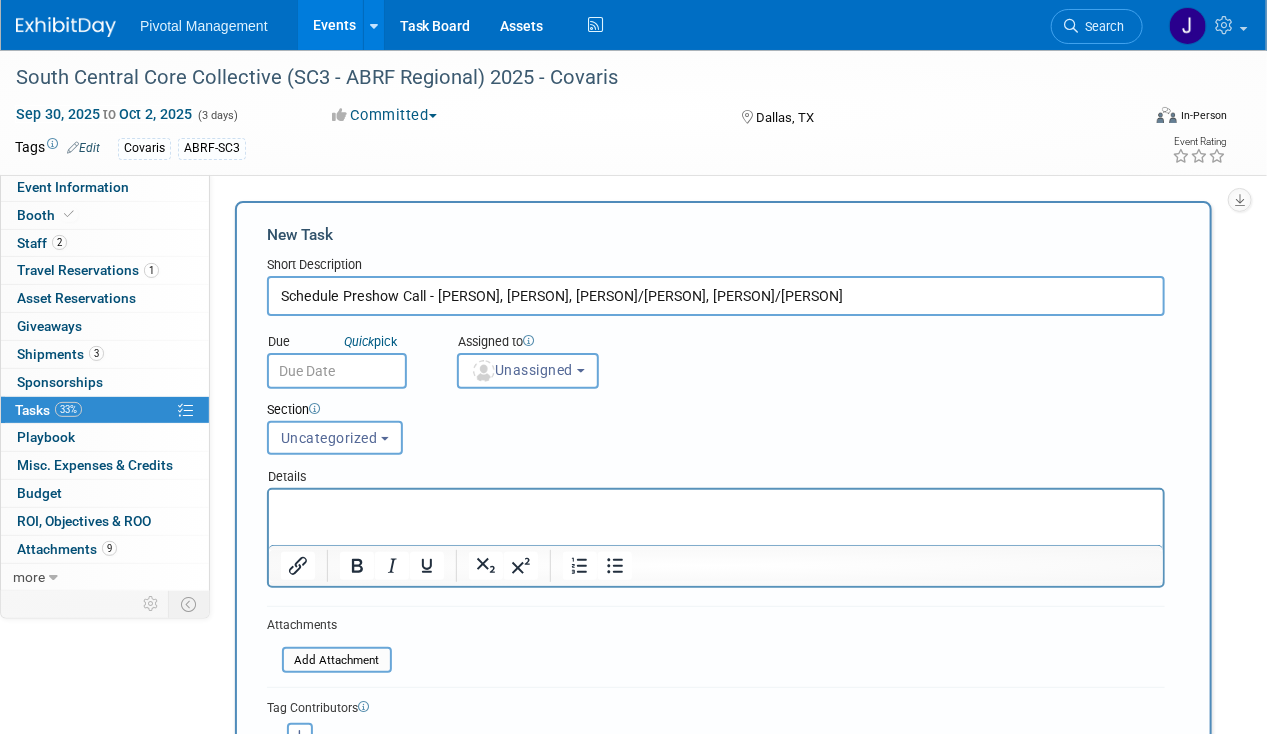 type on "Schedule Preshow Call - Tom, Rob, Pati/Elisabeth, Valerie/Jess" 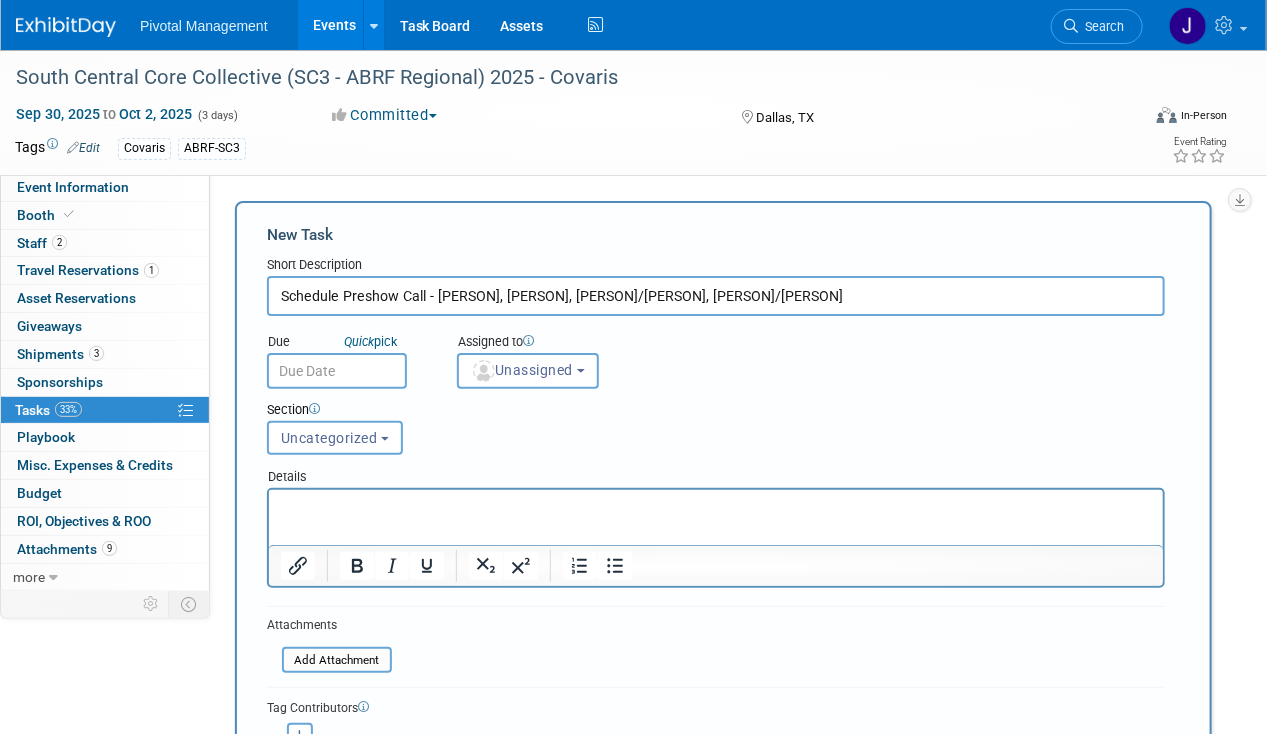 drag, startPoint x: 377, startPoint y: 384, endPoint x: 360, endPoint y: 388, distance: 17.464249 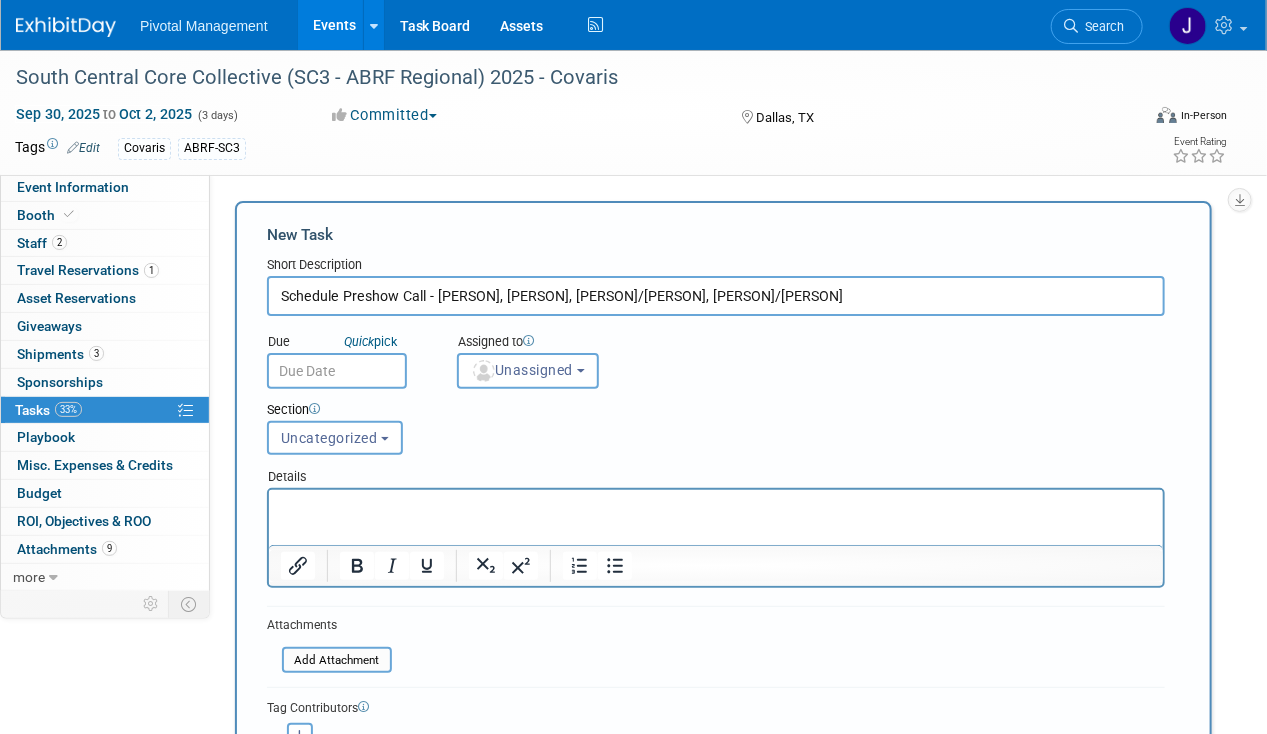 click on "Pivotal Management
Events
Add Event
Bulk Upload Events
Shareable Event Boards
Recently Viewed Events:
South Central Core Collective (SC3 - ABRF Regional) 2025 - Covaris
Dallas, TX
Sep 30, 2025  to  Oct 2, 2025
ASHG 2025 - Covaris
Boston, MA
Oct 15, 2025  to  Oct 17, 2025
ABRF-MAD SSCi 2025 - Covaris
Richmond, VA
Sep 15, 2025  to  Sep 17, 2025
Task Board
Assets
Activity Feed
My Account
My Profile & Preferences
Sync to External Calendar...
Team Workspace
Users and Permissions
Workspace Settings
Metrics & Analytics
Budgeting, ROI & ROO
Annual Budgets (all events)
You've Earned Free Swag ...
Refer & Earn
Contact us
Sign out
Search" at bounding box center (633, 367) 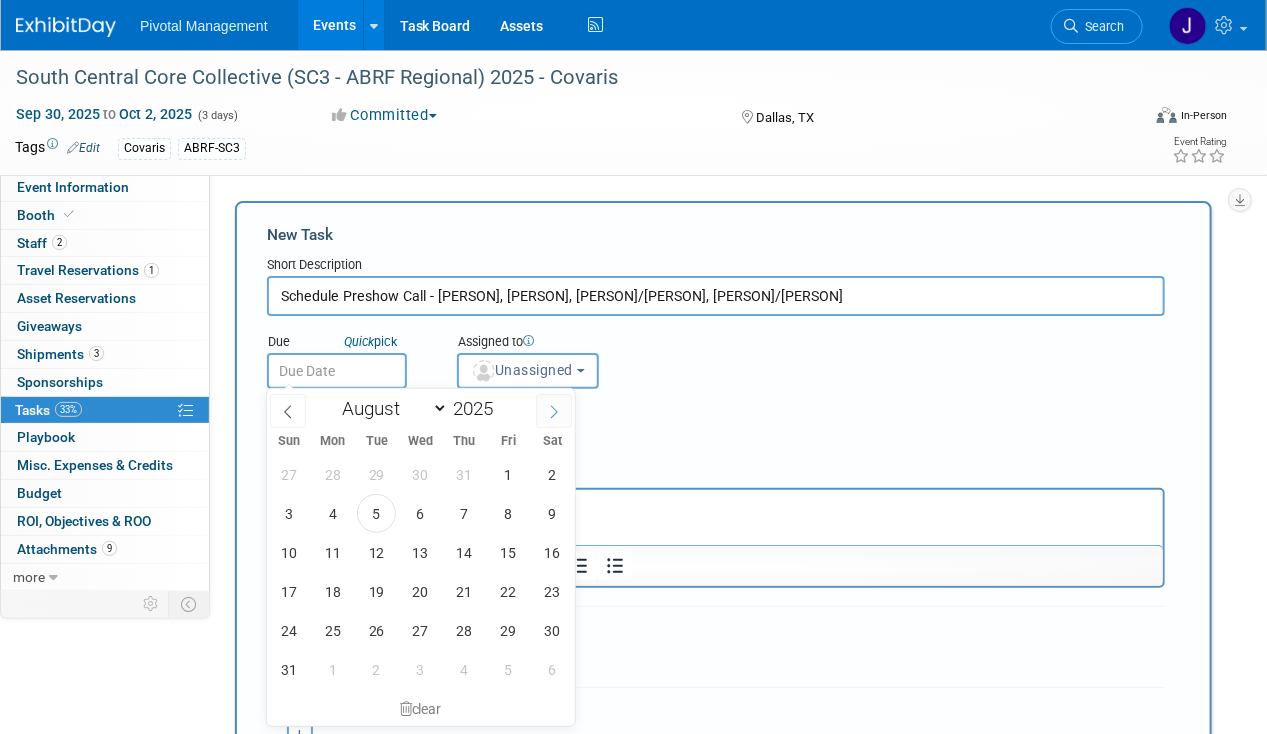 click at bounding box center [554, 411] 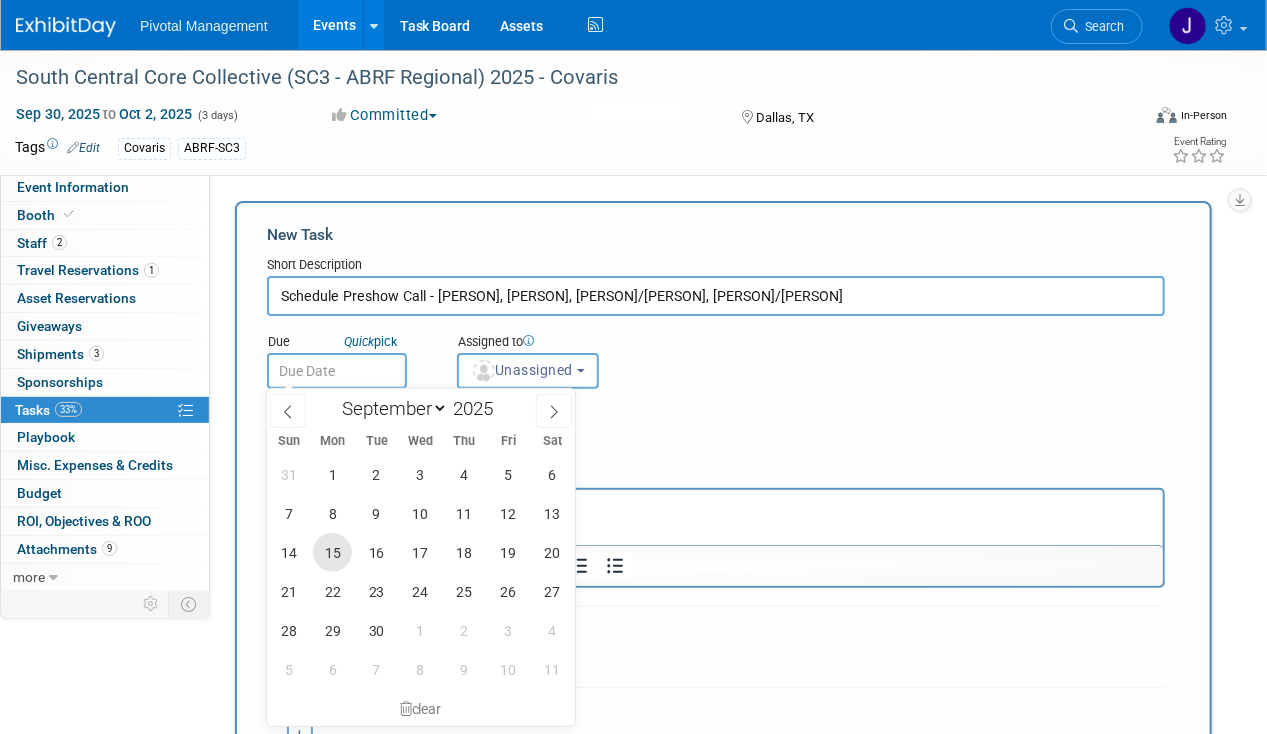 click on "15" at bounding box center (332, 552) 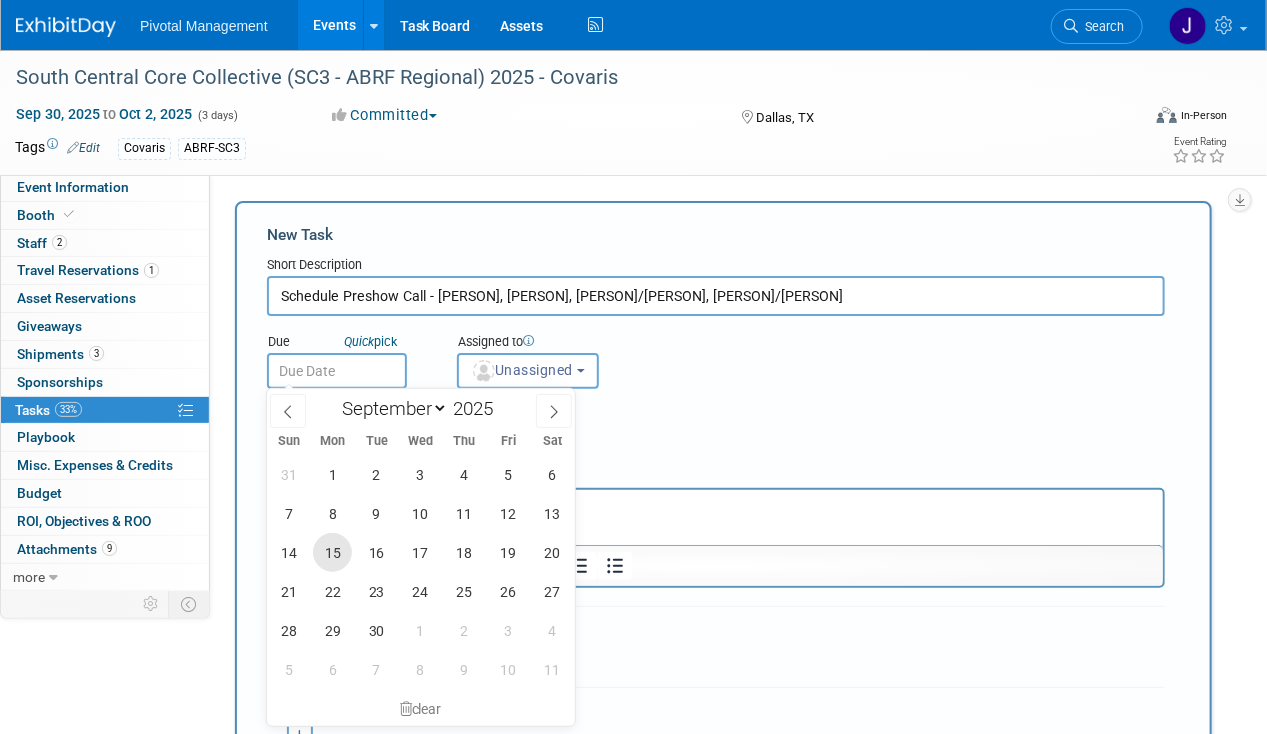 type on "Sep 15, 2025" 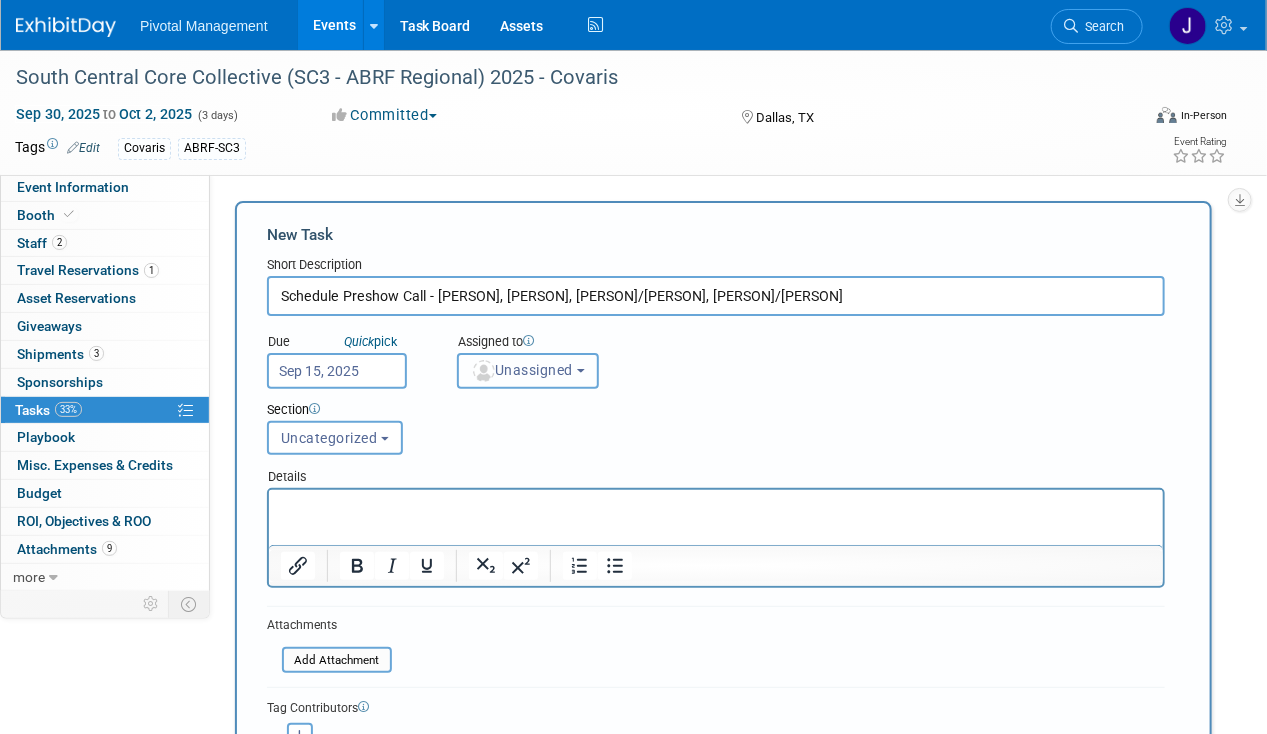 click on "Unassigned" at bounding box center [522, 370] 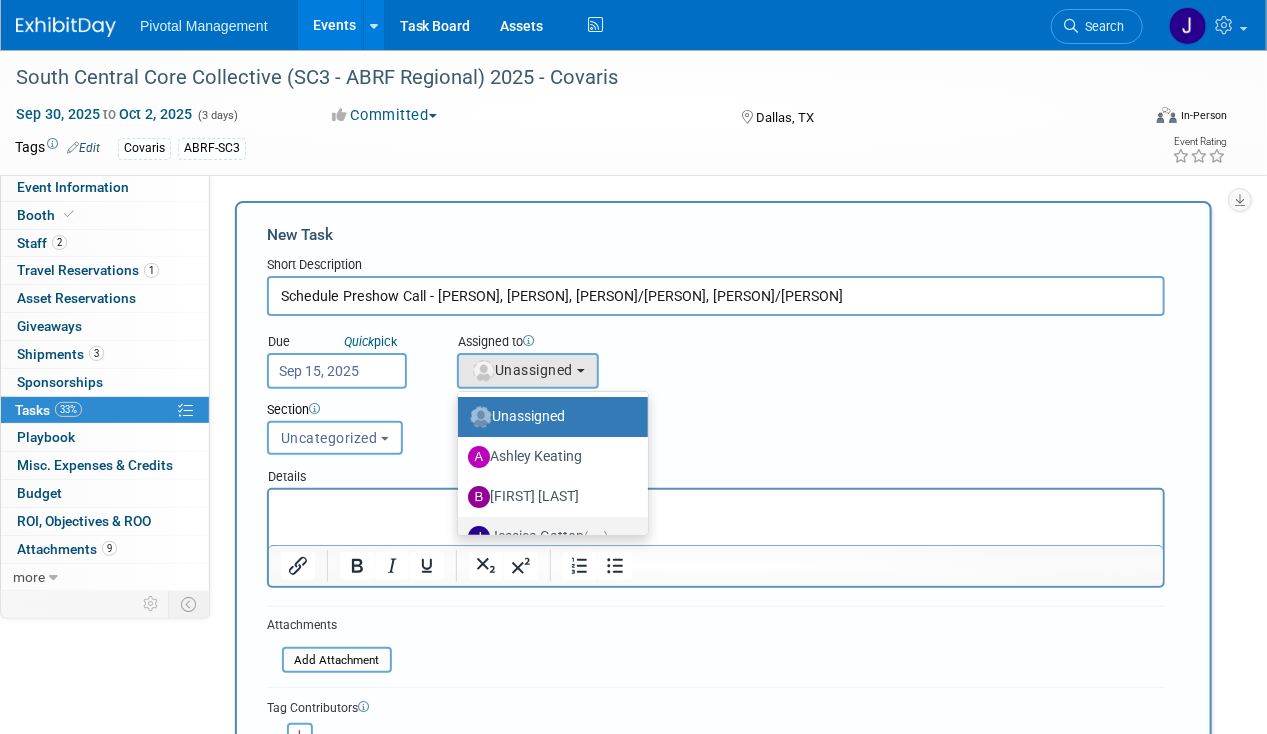 click on "[FIRST] [LAST]
(me)" at bounding box center (548, 537) 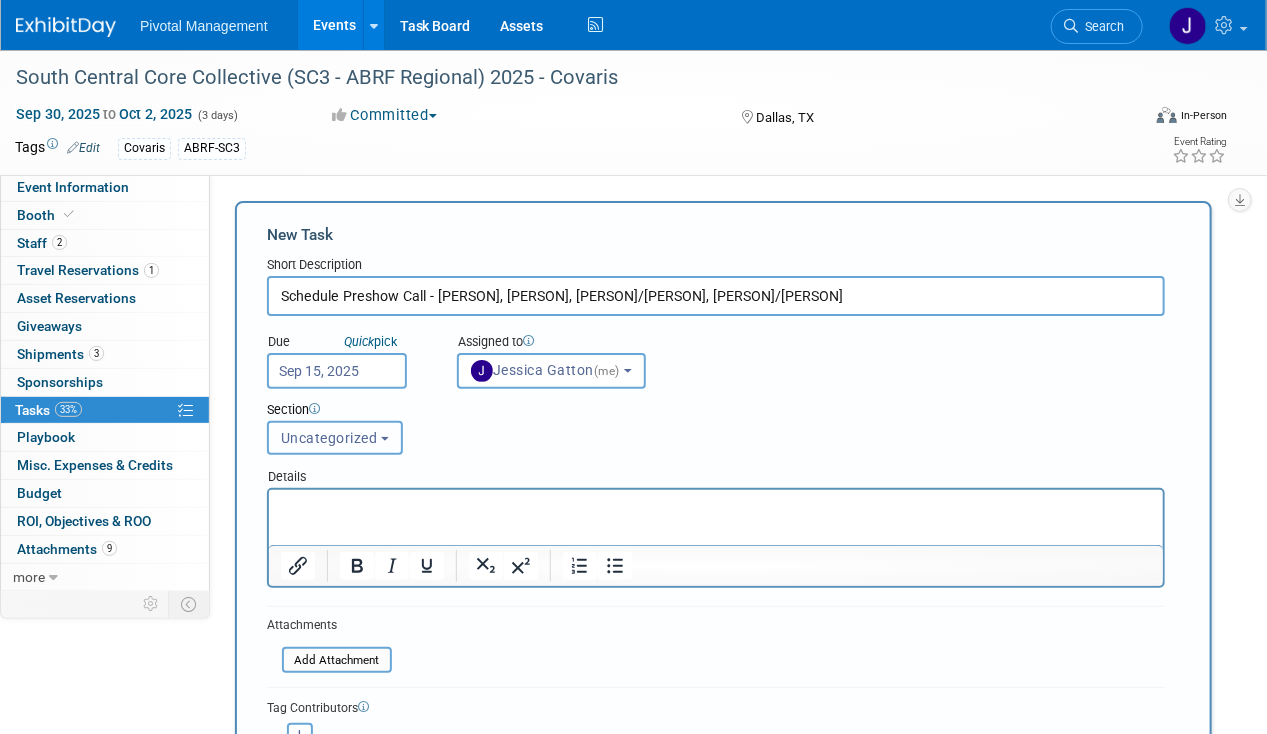 click on "Uncategorized" at bounding box center [329, 438] 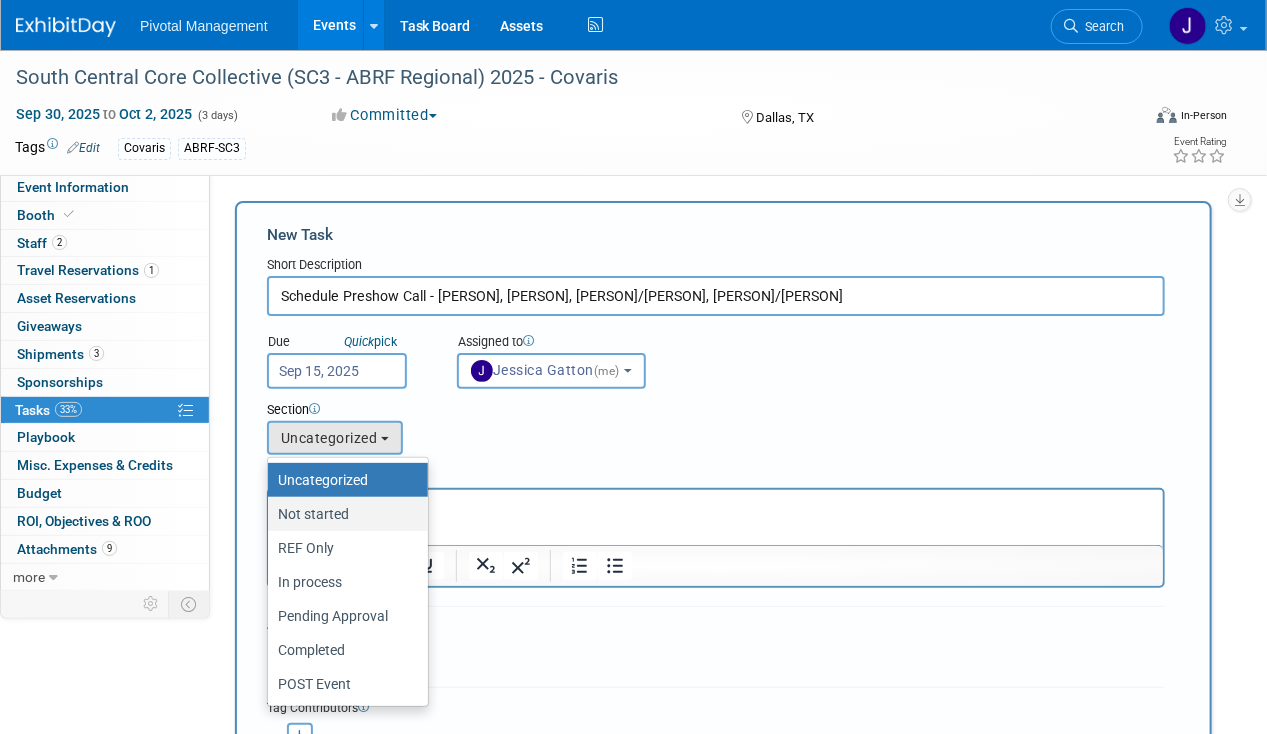 click on "Not started" at bounding box center [343, 514] 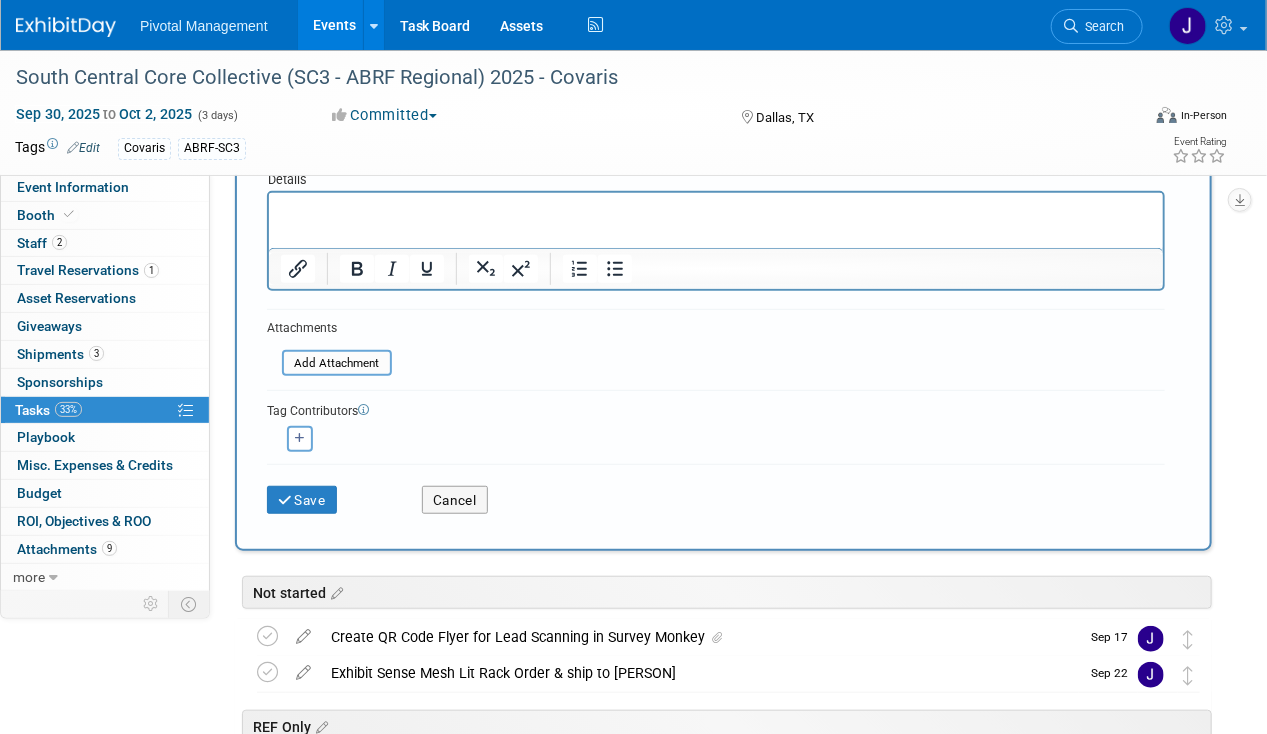scroll, scrollTop: 316, scrollLeft: 0, axis: vertical 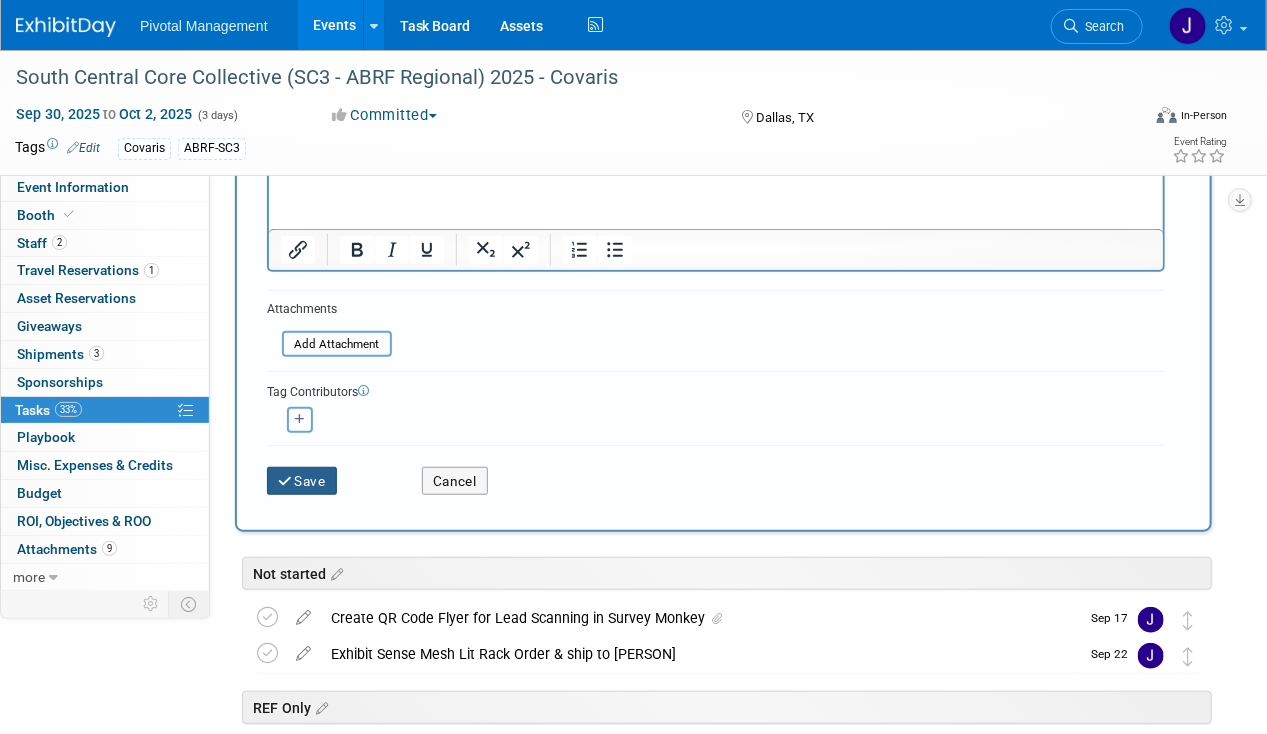 click at bounding box center [286, 482] 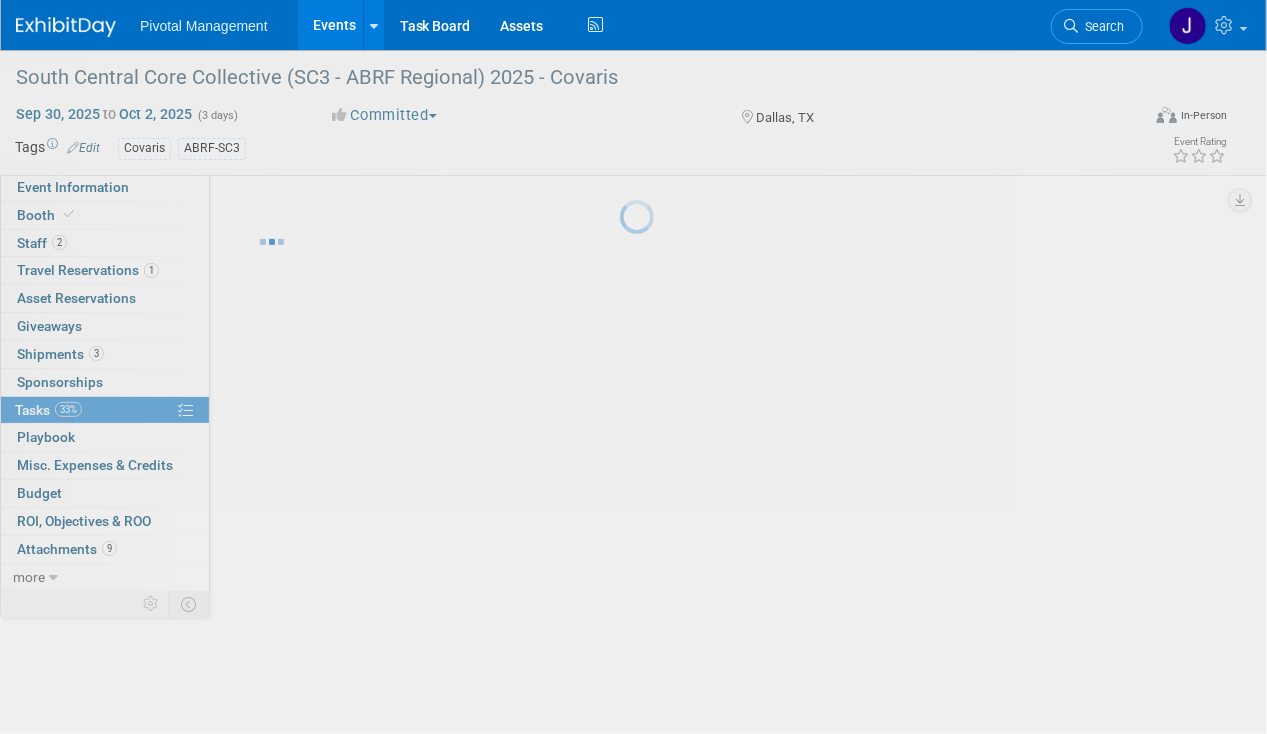 scroll, scrollTop: 0, scrollLeft: 0, axis: both 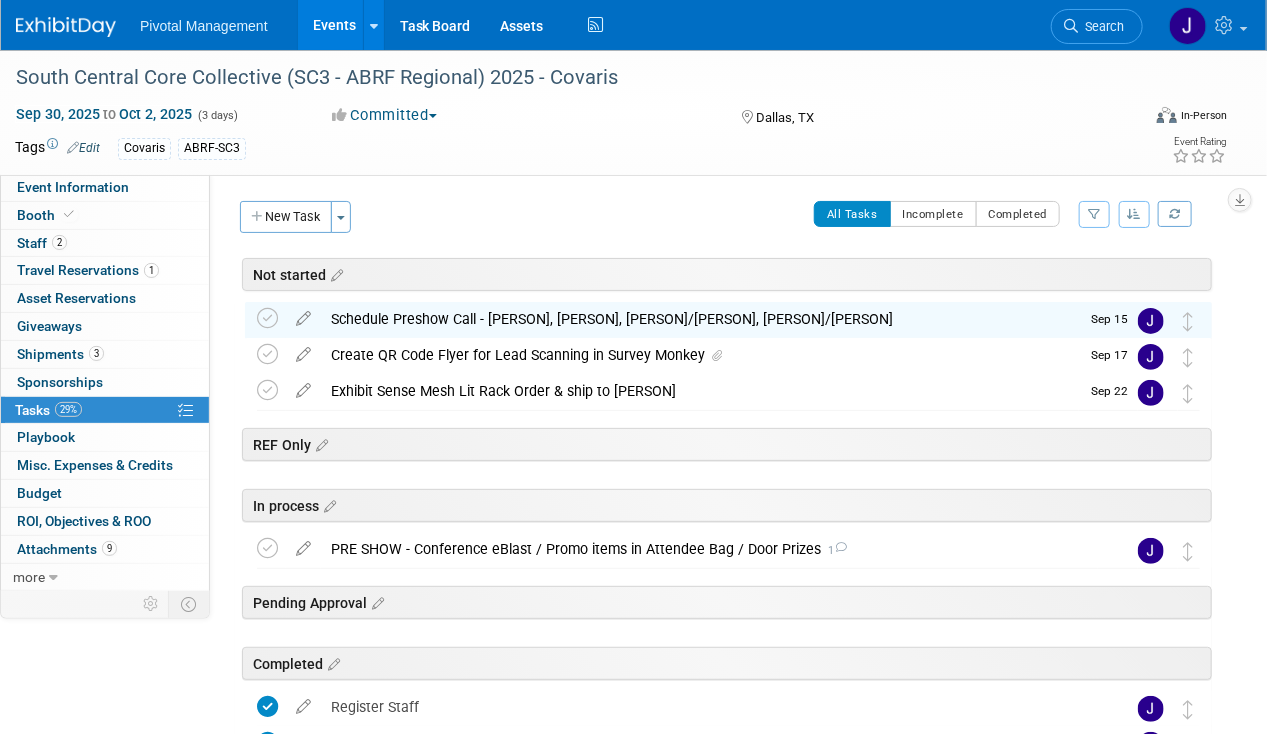 click on "Events" at bounding box center [334, 25] 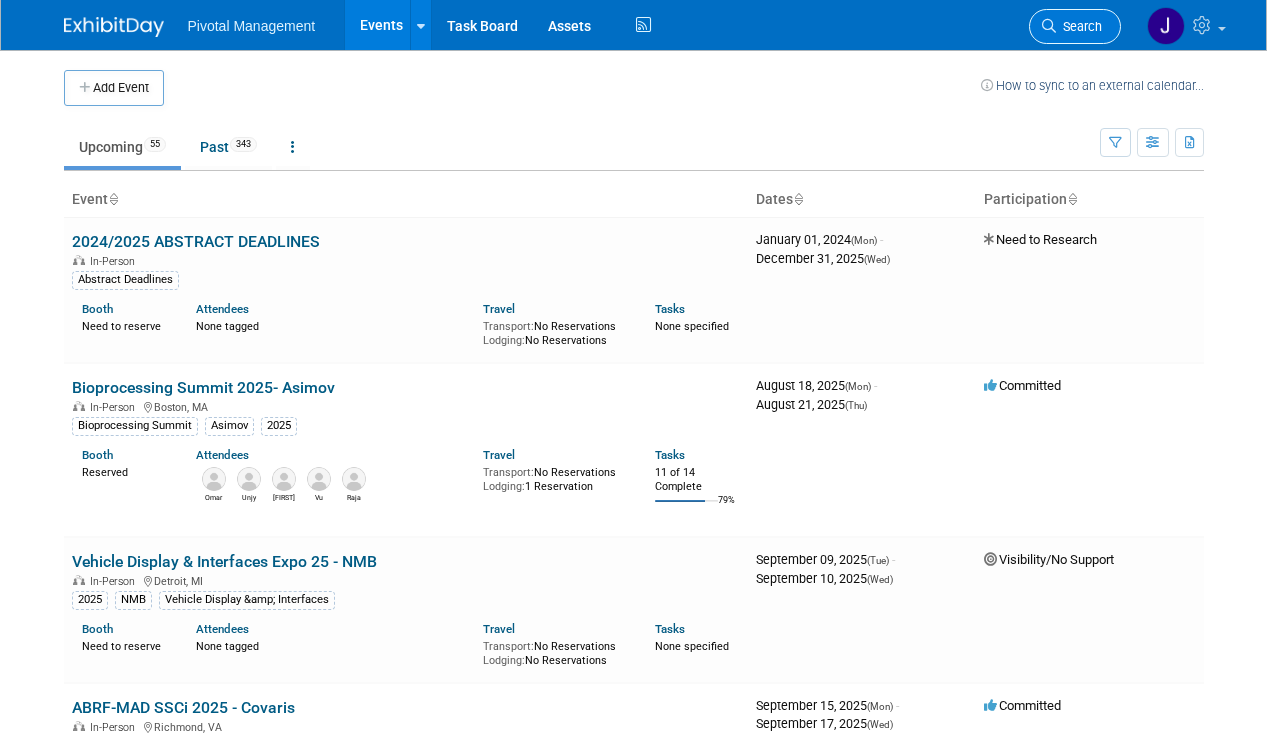 scroll, scrollTop: 0, scrollLeft: 0, axis: both 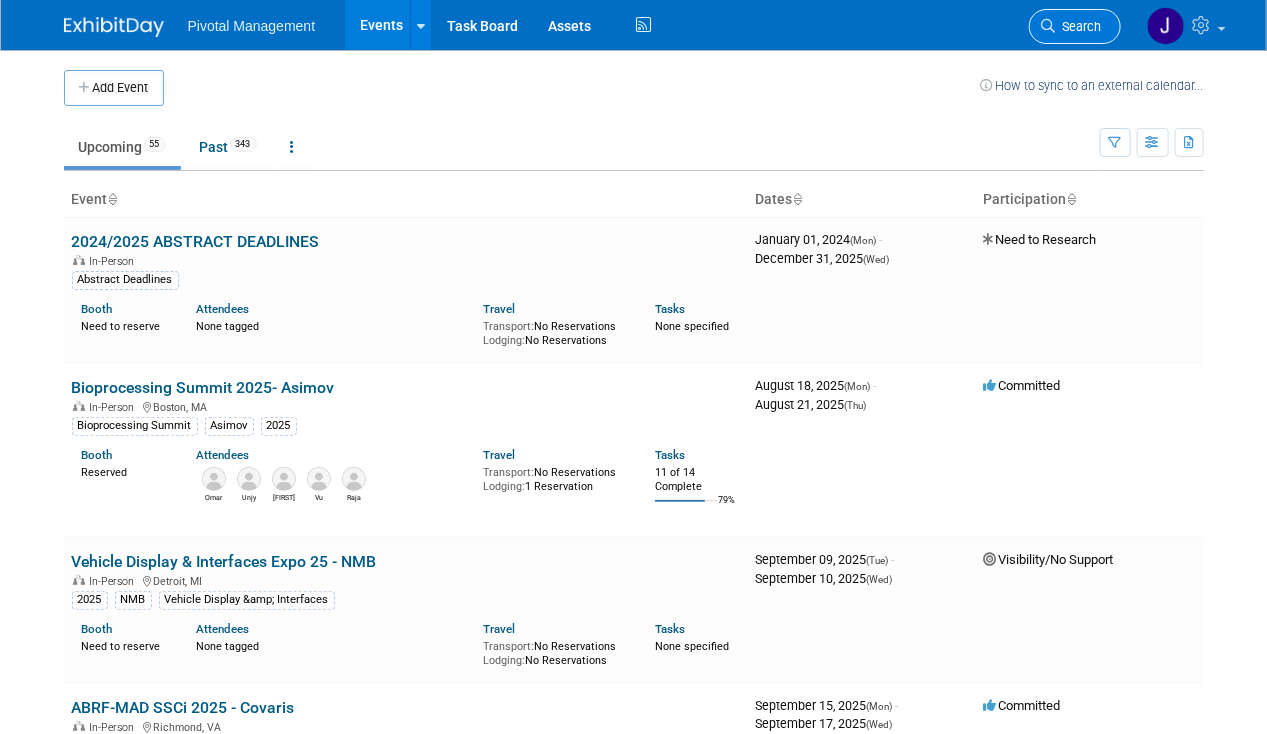click on "Search" at bounding box center (1079, 26) 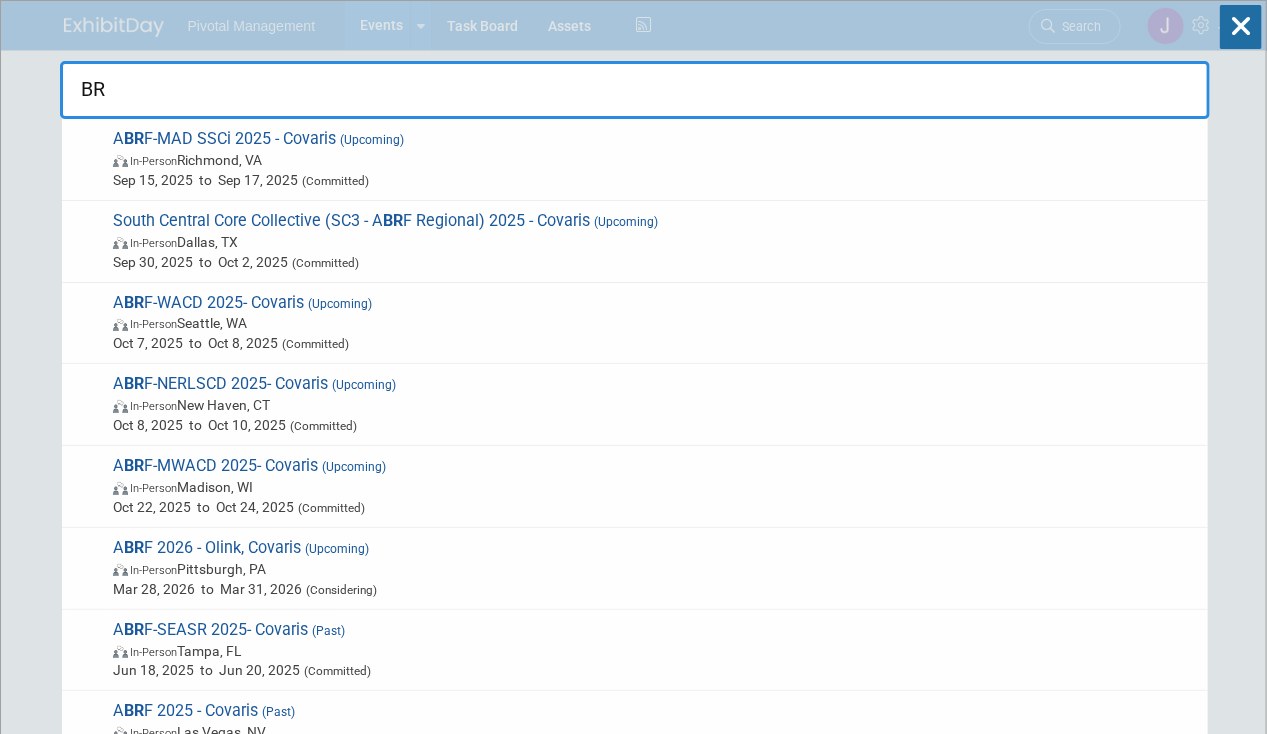 type on "BRF" 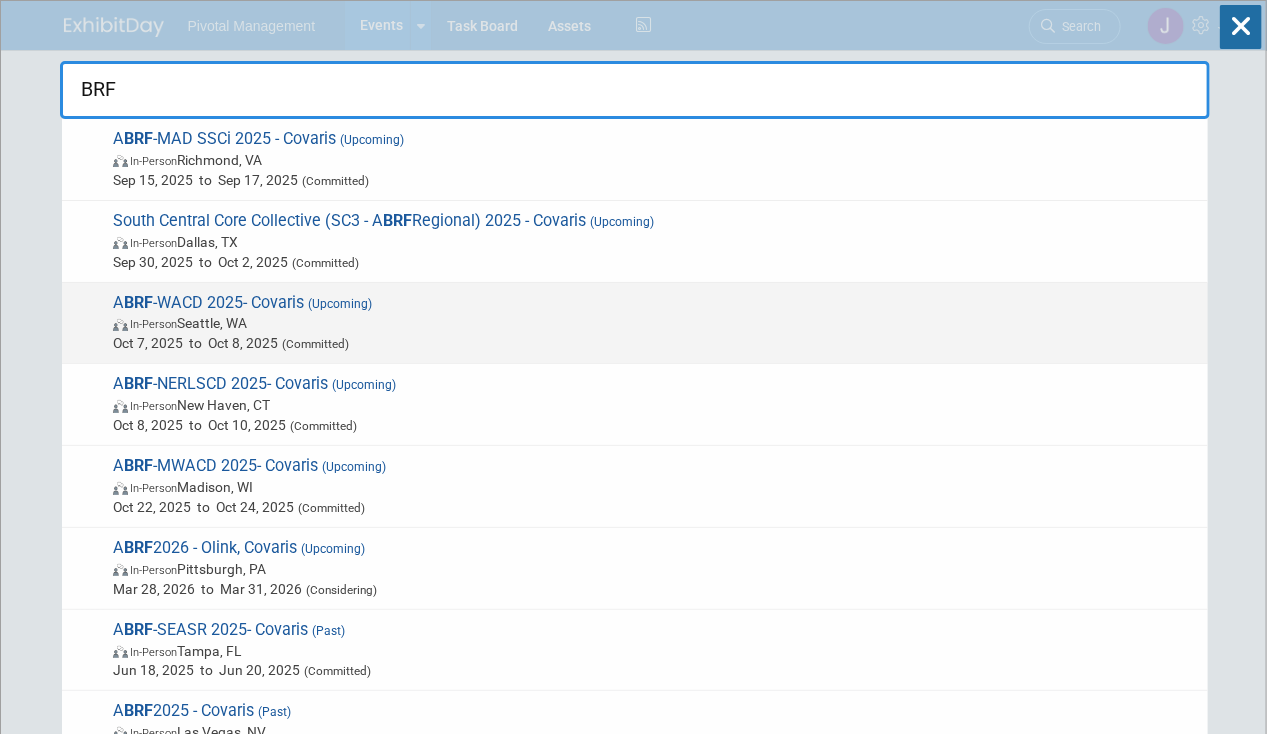 click on "(Upcoming)" at bounding box center (338, 304) 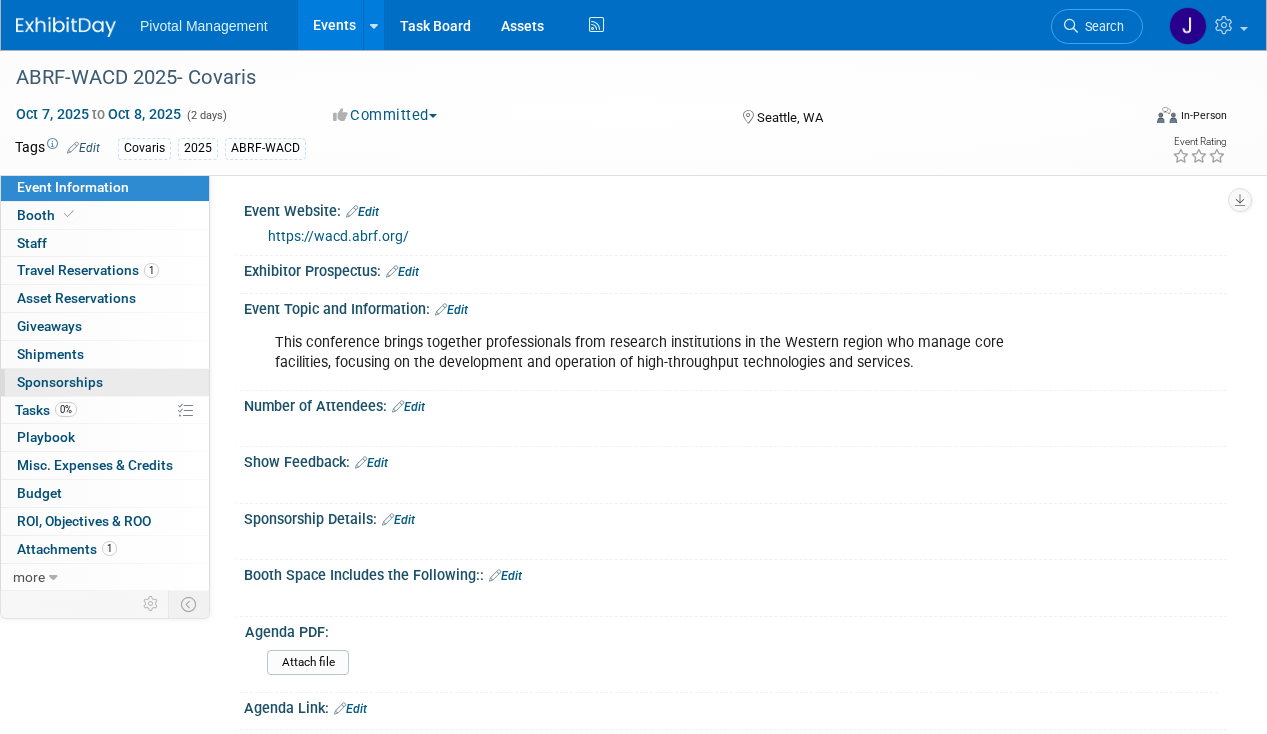 scroll, scrollTop: 0, scrollLeft: 0, axis: both 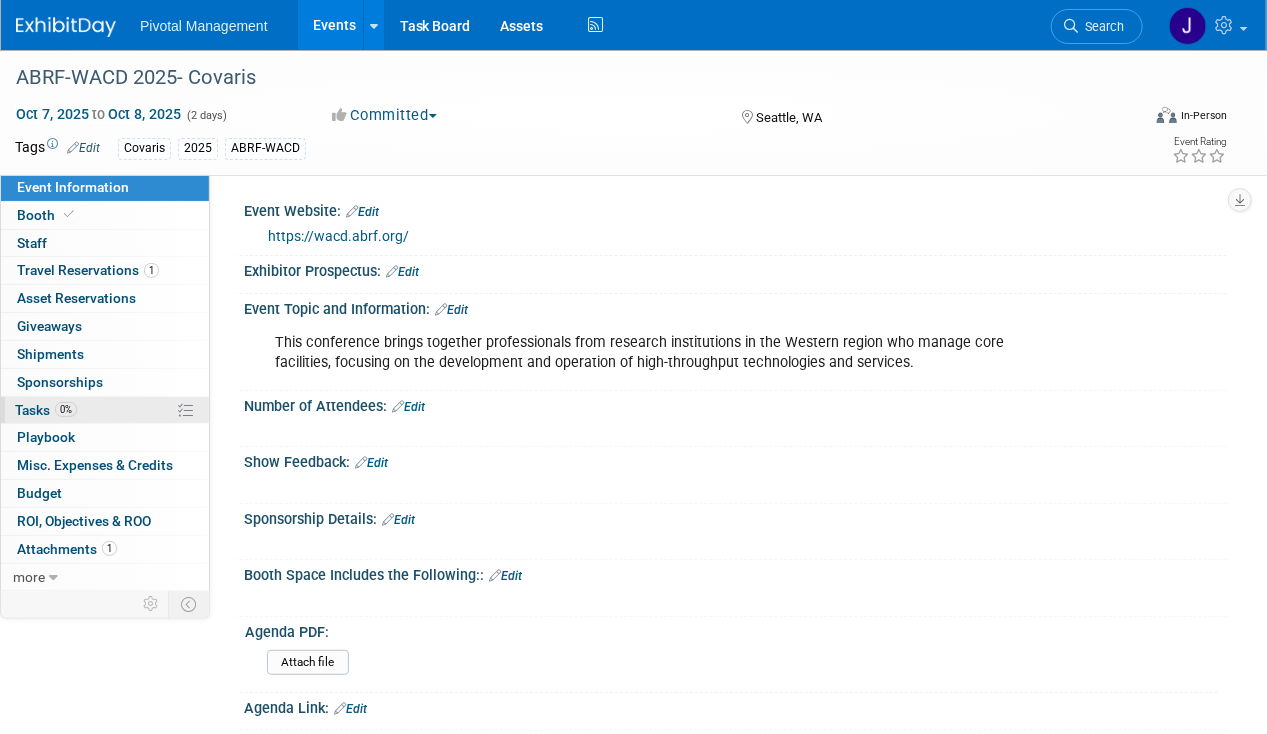 click on "0%
Tasks 0%" at bounding box center (105, 410) 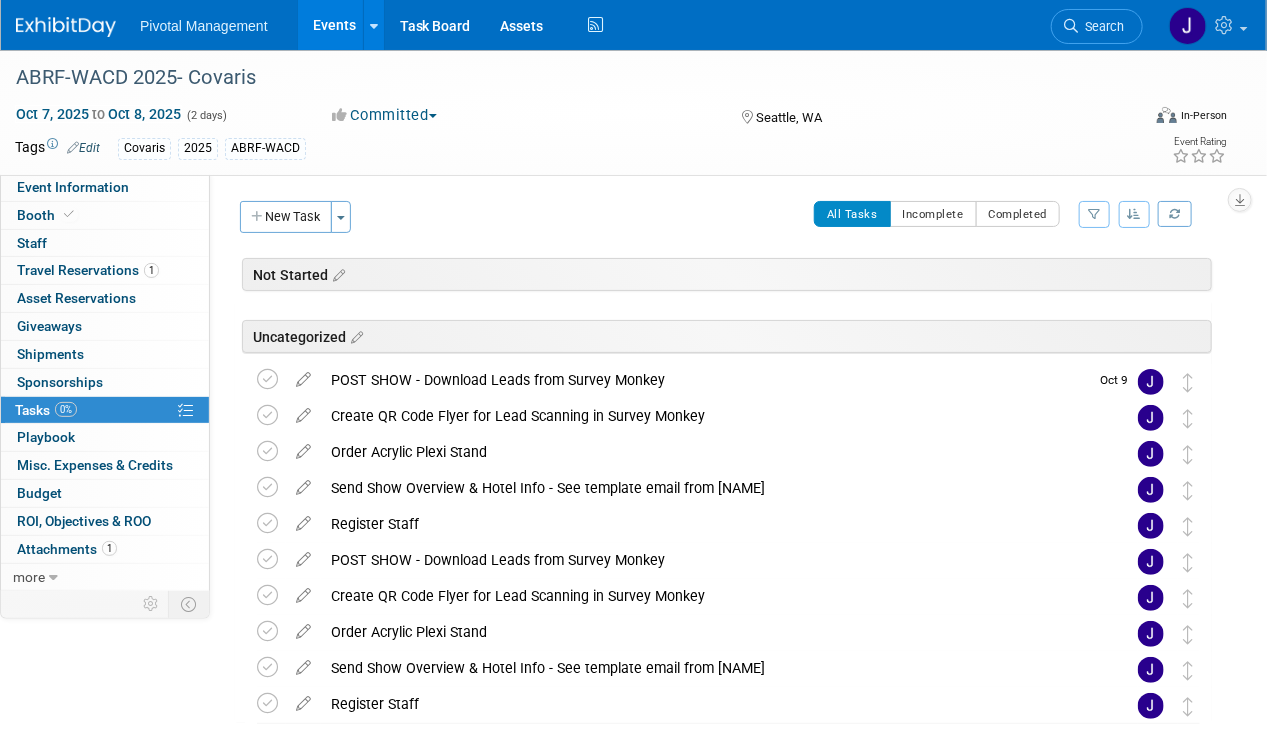 scroll, scrollTop: 109, scrollLeft: 0, axis: vertical 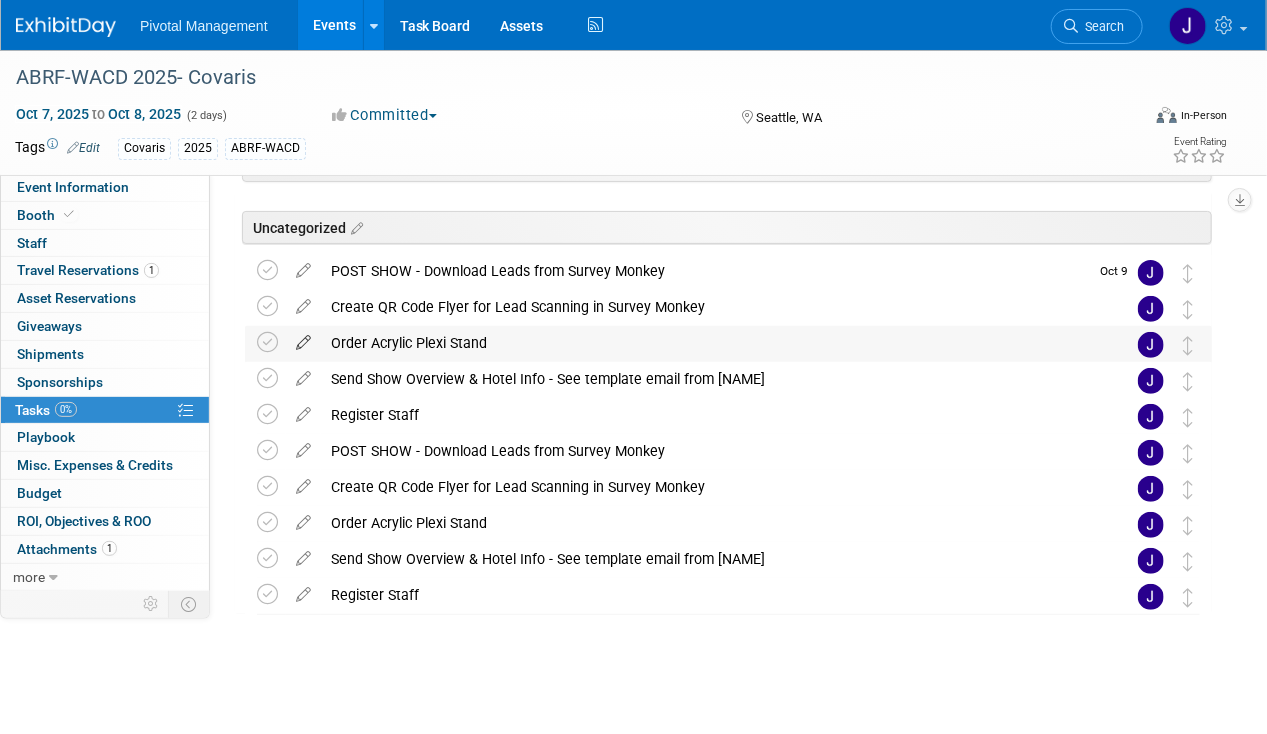 click at bounding box center (303, 338) 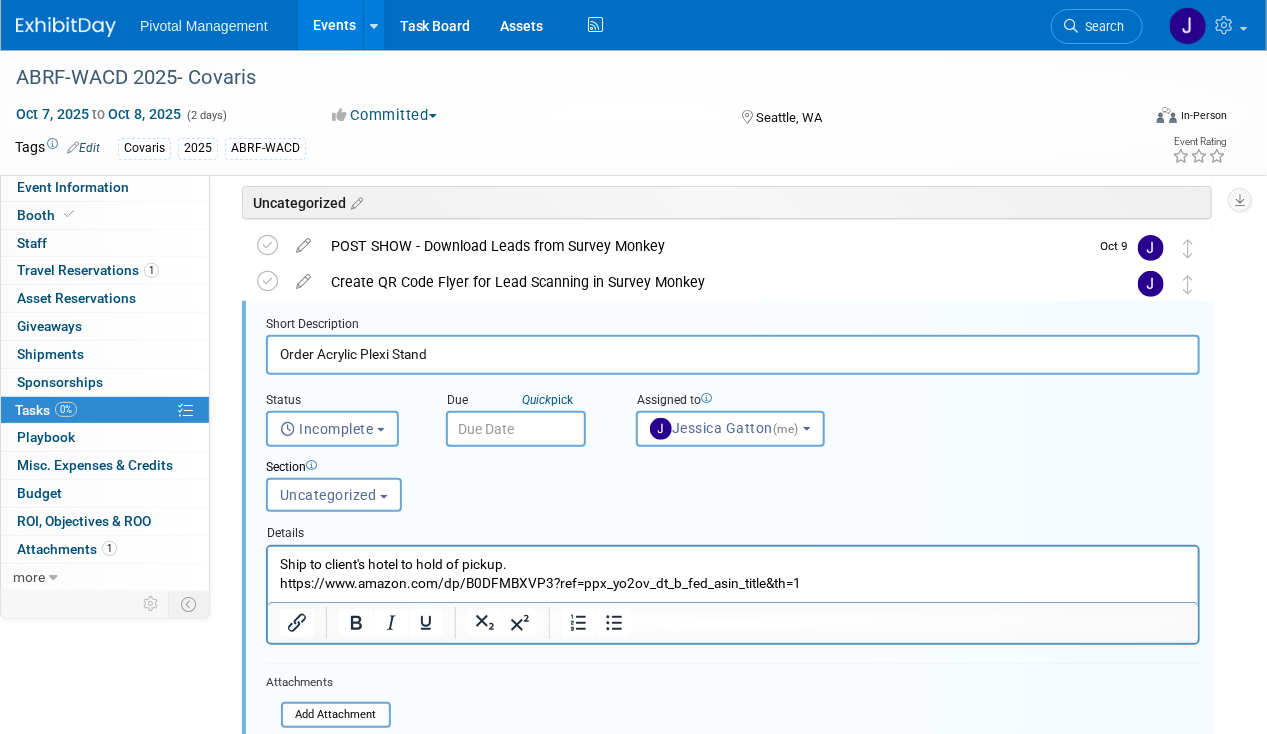 scroll, scrollTop: 141, scrollLeft: 0, axis: vertical 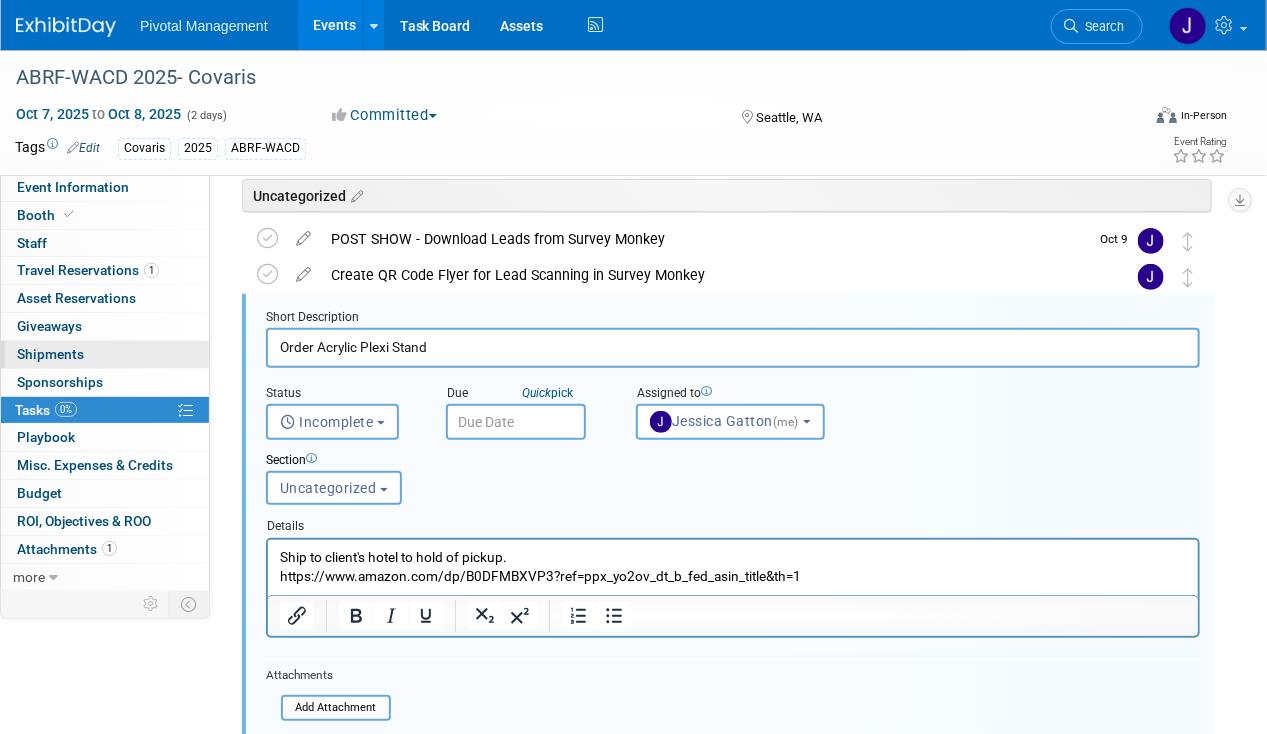 drag, startPoint x: 518, startPoint y: 337, endPoint x: 196, endPoint y: 340, distance: 322.01398 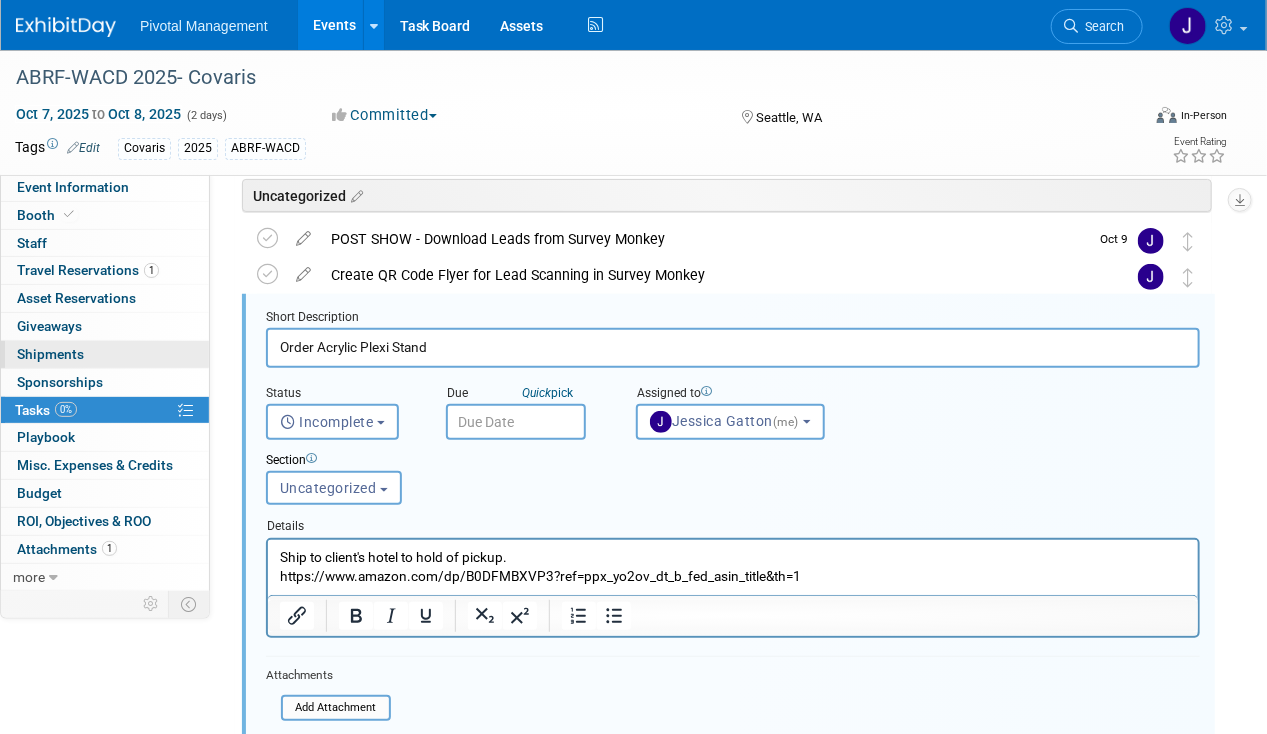 click on "Event Information
Event Info
Booth
Booth
0
Staff 0
Staff
1
Travel Reservations 1
Travel Reservations
0
Asset Reservations 0
Asset Reservations
0
Giveaways 0
Giveaways
0
Shipments 0
Shipments
0
Sponsorships 0
Sponsorships
0%
Tasks 0%
Tasks
0
Playbook 0
Playbook
0
Misc. Expenses & Credits 0
Misc. Expenses & Credits
Budget
Budget
0
ROI, Objectives & ROO 0
ROI, Objectives & ROO
1
Attachments 1
Attachments
more
more...
Event Binder (.pdf export)
Event Binder (.pdf export)
Copy/Duplicate Event
Copy/Duplicate Event
Event Settings
Event Settings
Logs
Logs
Delete Event
Delete Event
Event Website:
Edit
https://wacd.abrf.org/
Exhibitor Prospectus:
Edit" at bounding box center [633, 561] 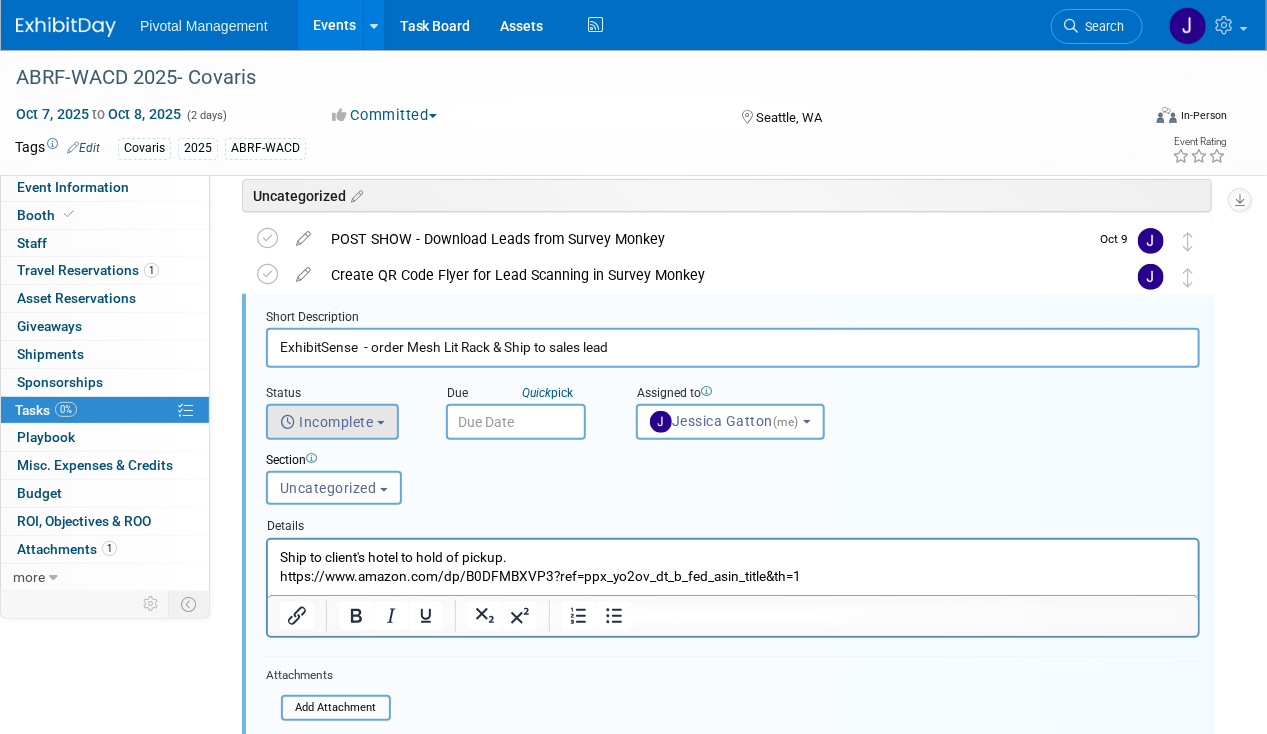 type on "ExhibitSense  - order Mesh Lit Rack & Ship to sales lead" 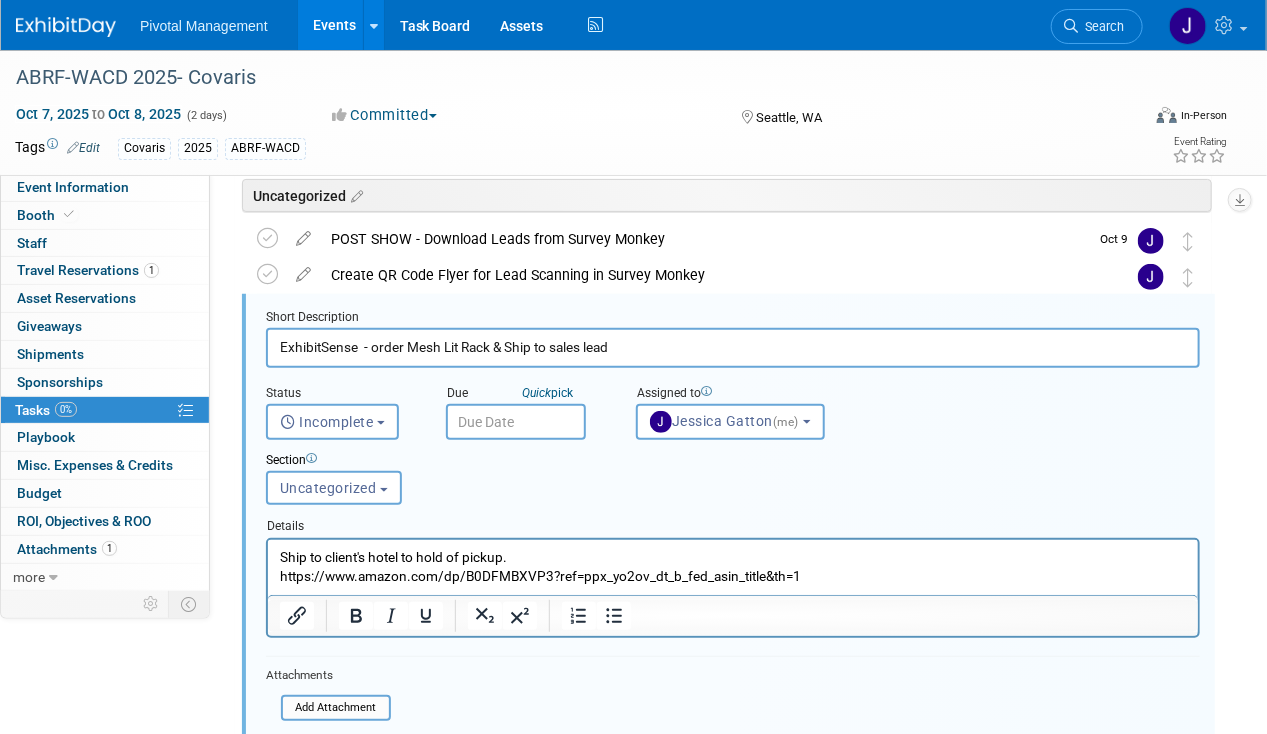 click on "ABRF-WACD 2025- Covaris
[CITY], [STATE]
Oct 7, 2025   to   Oct 8, 2025
(Going)
Uncategorized
POST SHOW - Download Leads from Survey Monkey
DETAILS
Download leads from survey monkey and send to [NAME] ([EMAIL]) to upload into Salesforce. At times the sales rep themselves might want to upload into Salesforce as well. You can double check this post show.
Pro tip: Press Ctrl-Enter to submit comment.
Submit
Show task history
Oct 9
Create QR Code Flyer for Lead Scanning in Survey Monkey
DETAILS
Covaris has their own survey monkey account. I create the QR Code in Survey Monkey and then add it to a Google Doc flyer (see attached). You can use the same template for the ABRF Regional shows. SurveyMonkey Login: UN: [EMAIL]  PW: Acoustic$" at bounding box center [718, 663] 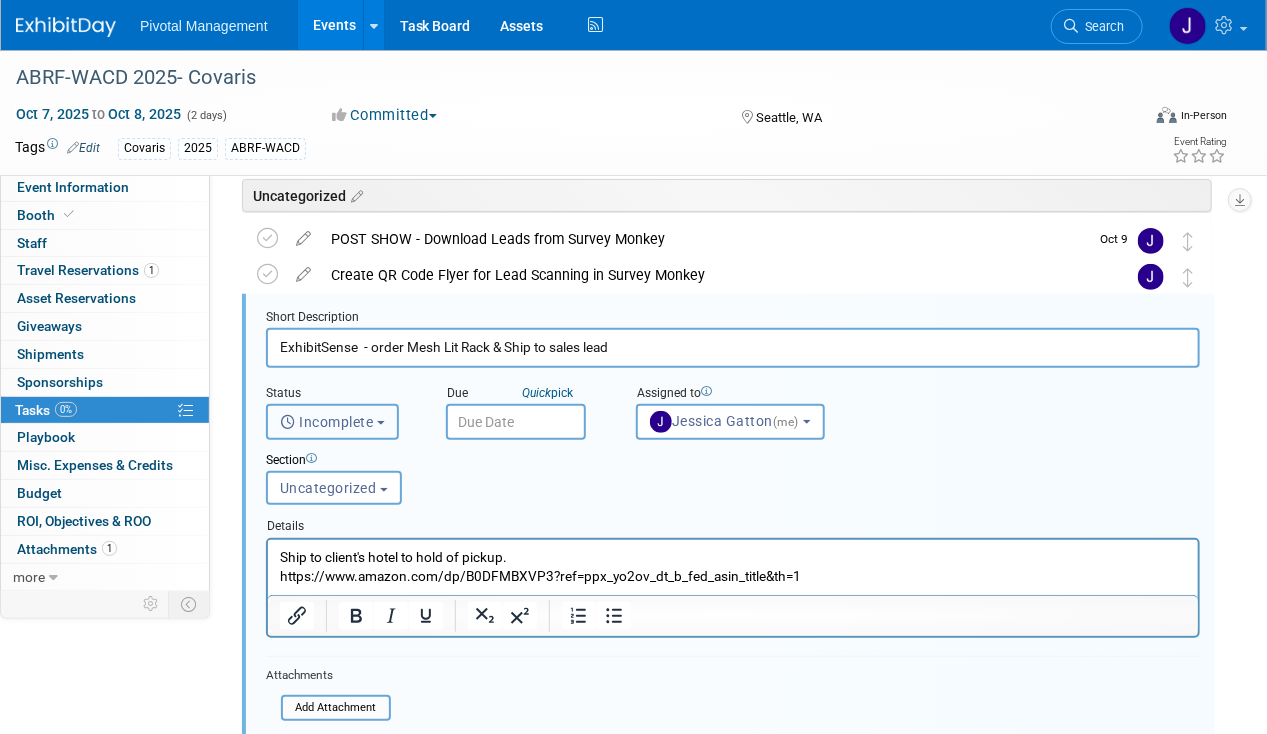 click on "Incomplete" at bounding box center (327, 422) 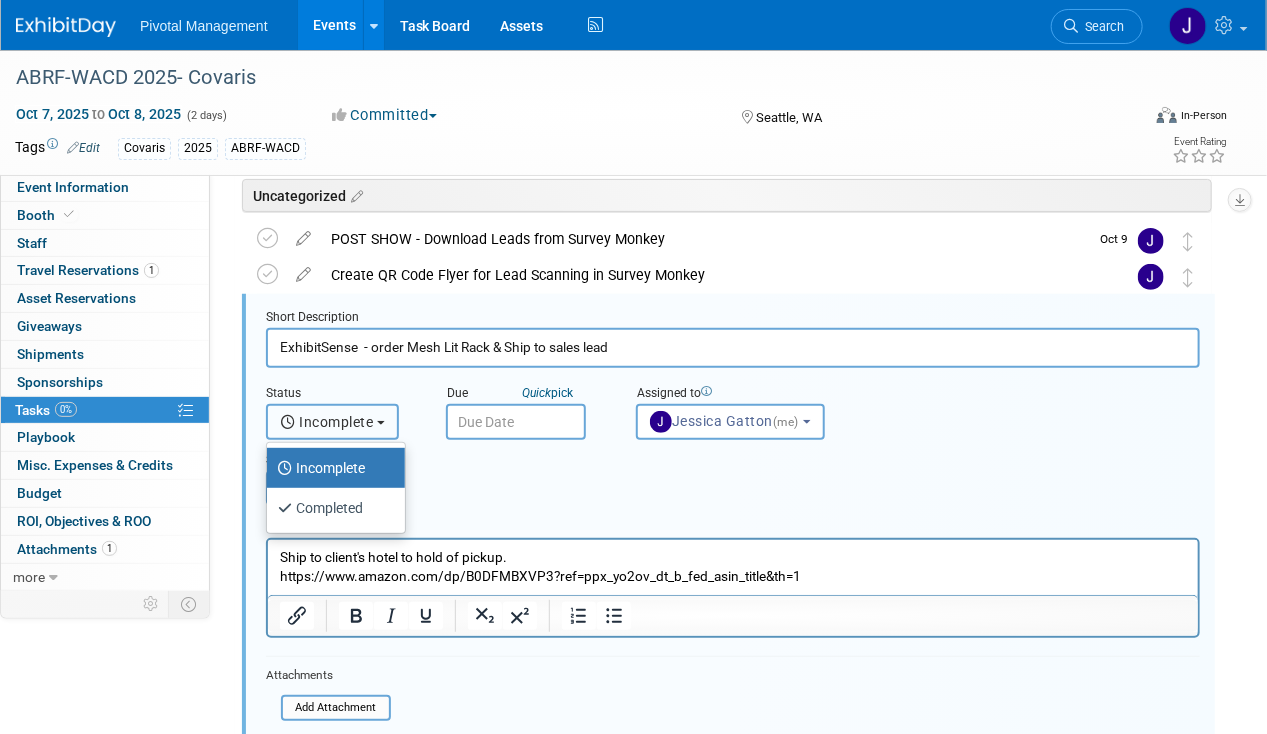 click on "Incomplete" at bounding box center (327, 422) 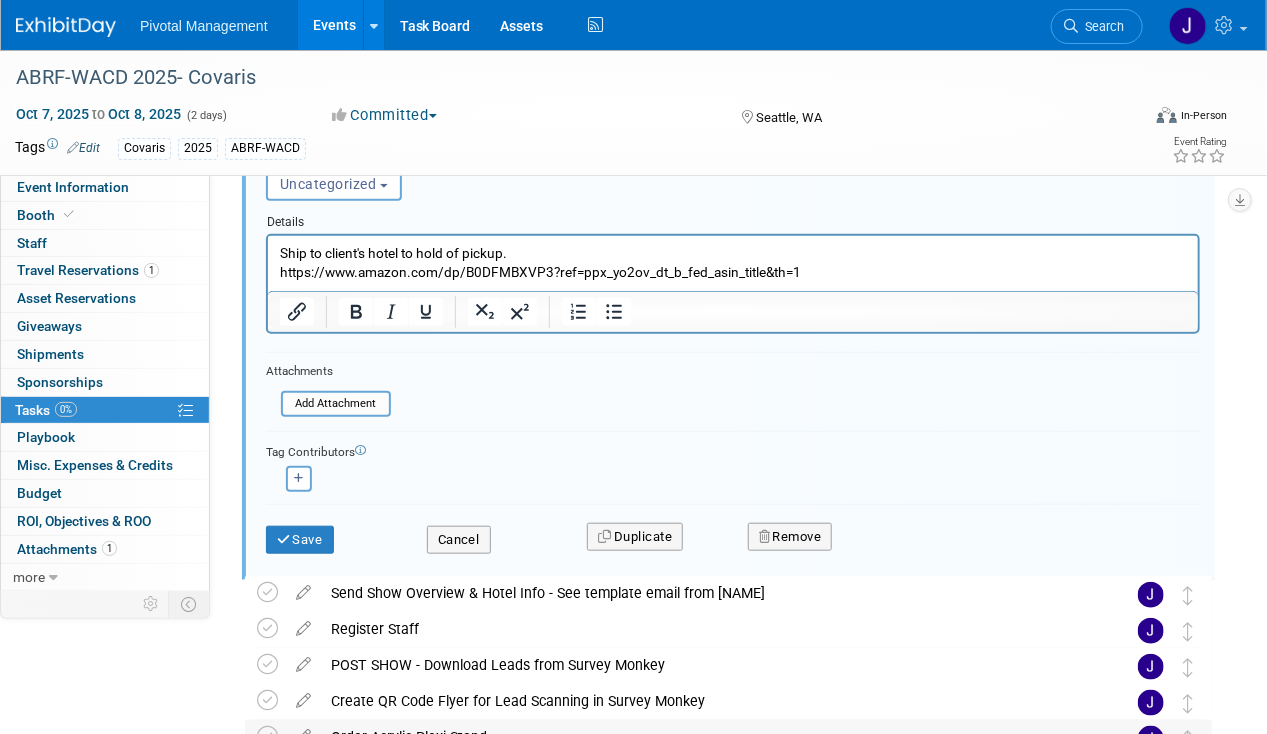 scroll, scrollTop: 541, scrollLeft: 0, axis: vertical 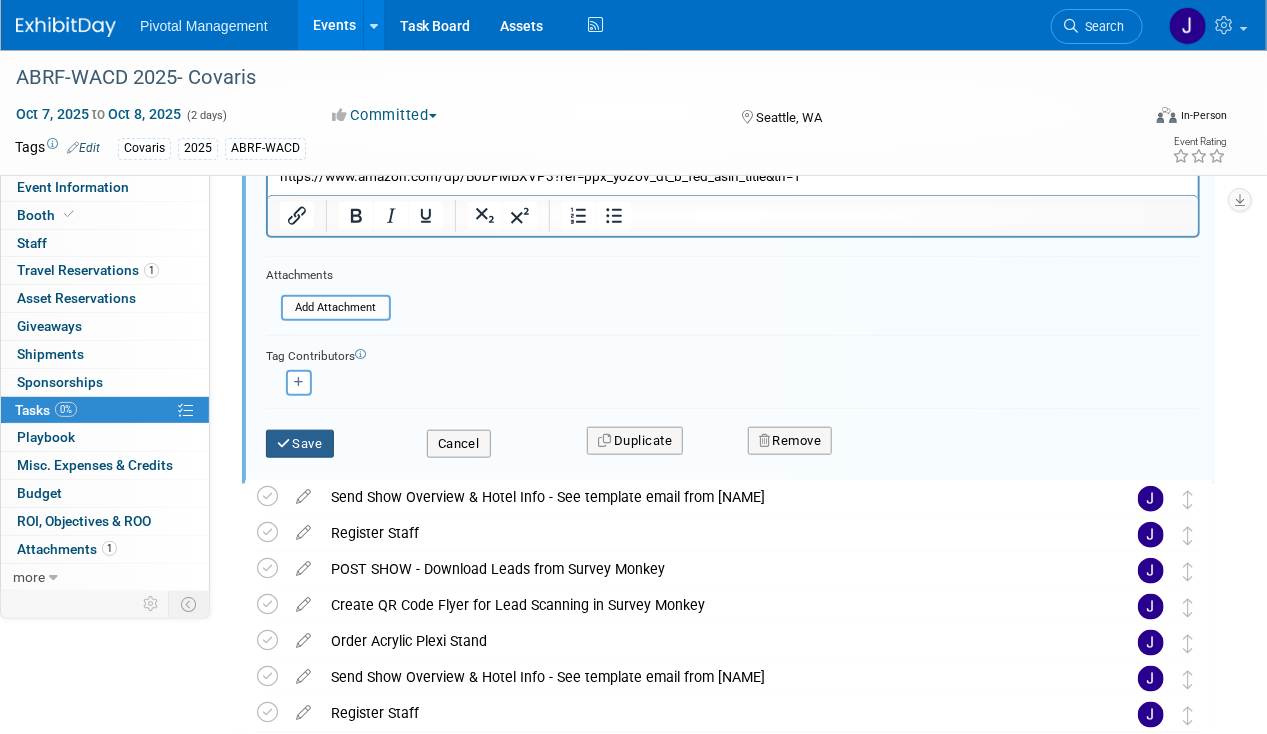 click on "Save" at bounding box center (300, 444) 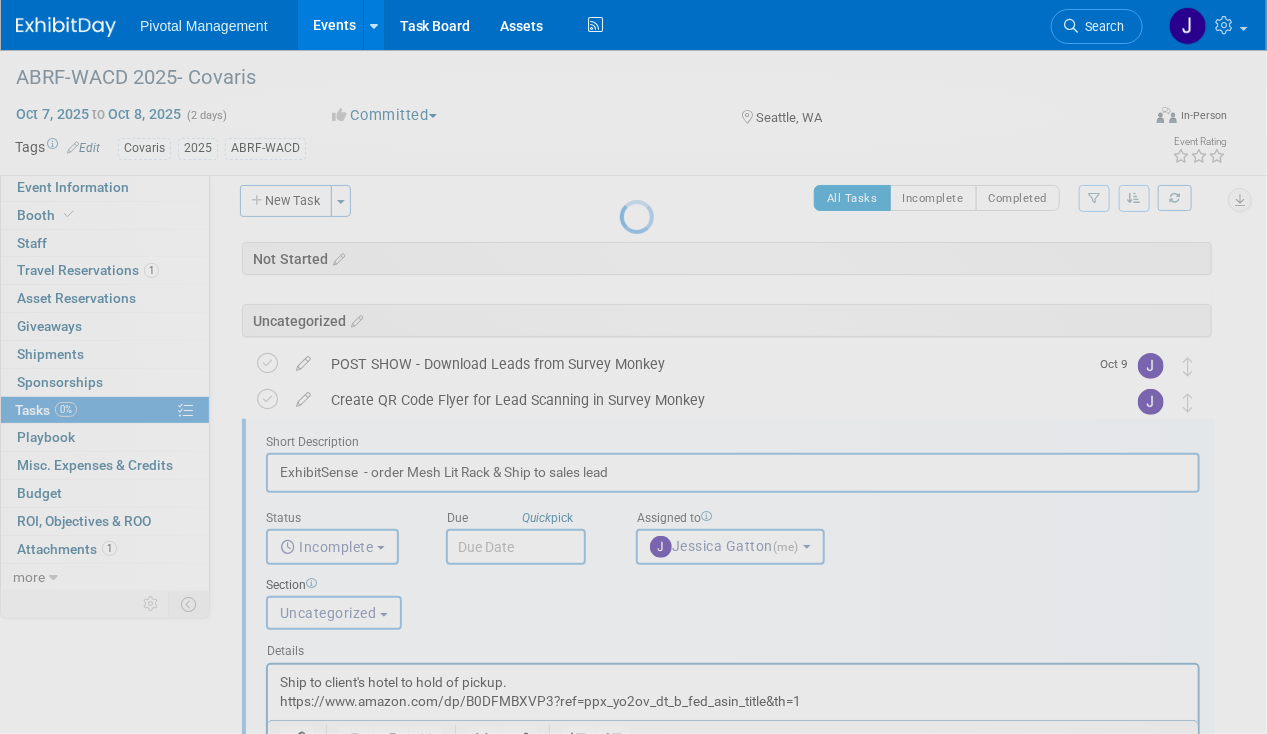 scroll, scrollTop: 0, scrollLeft: 0, axis: both 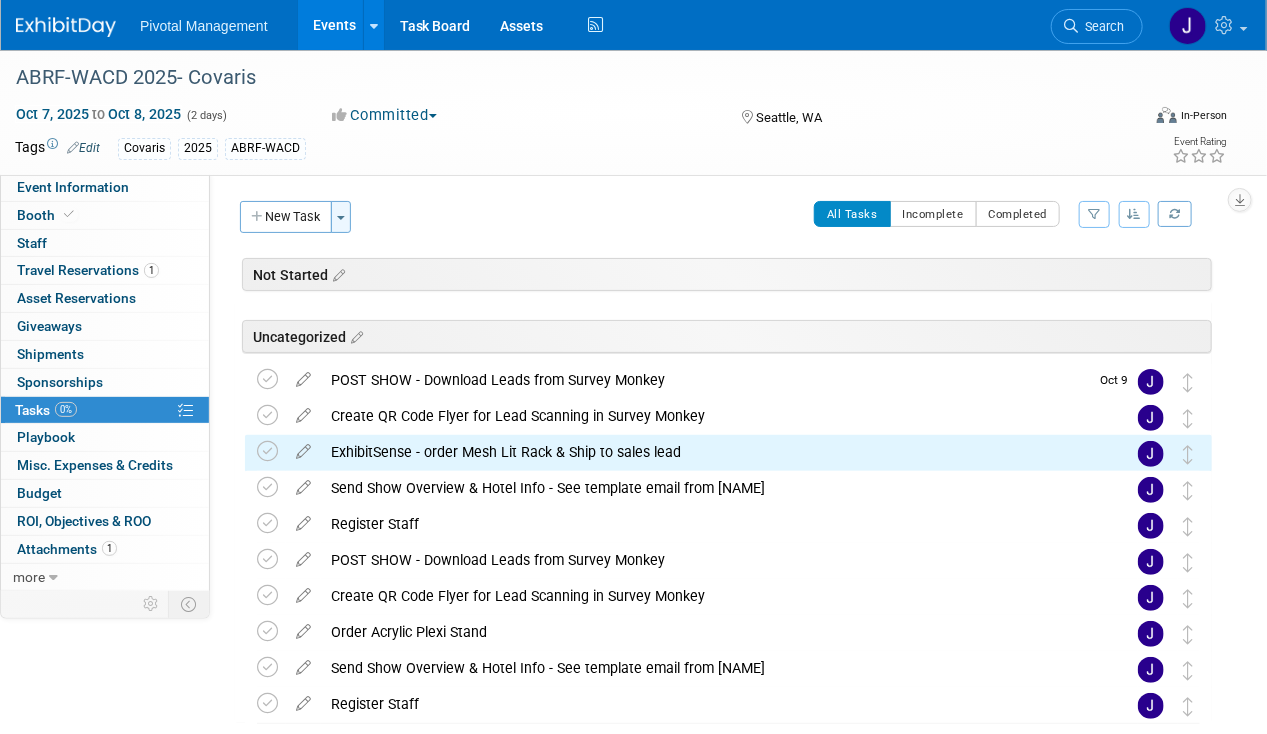 click on "Toggle Dropdown" at bounding box center [341, 217] 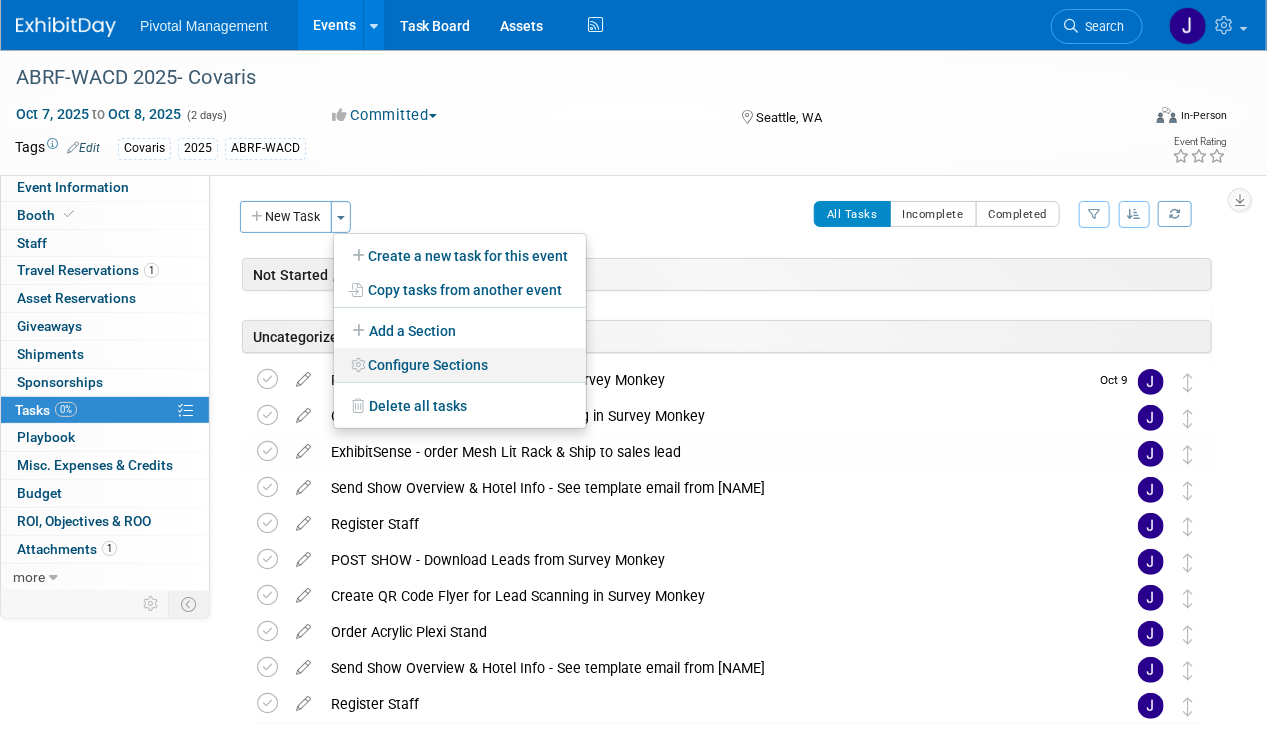 click on "Configure Sections" at bounding box center [460, 365] 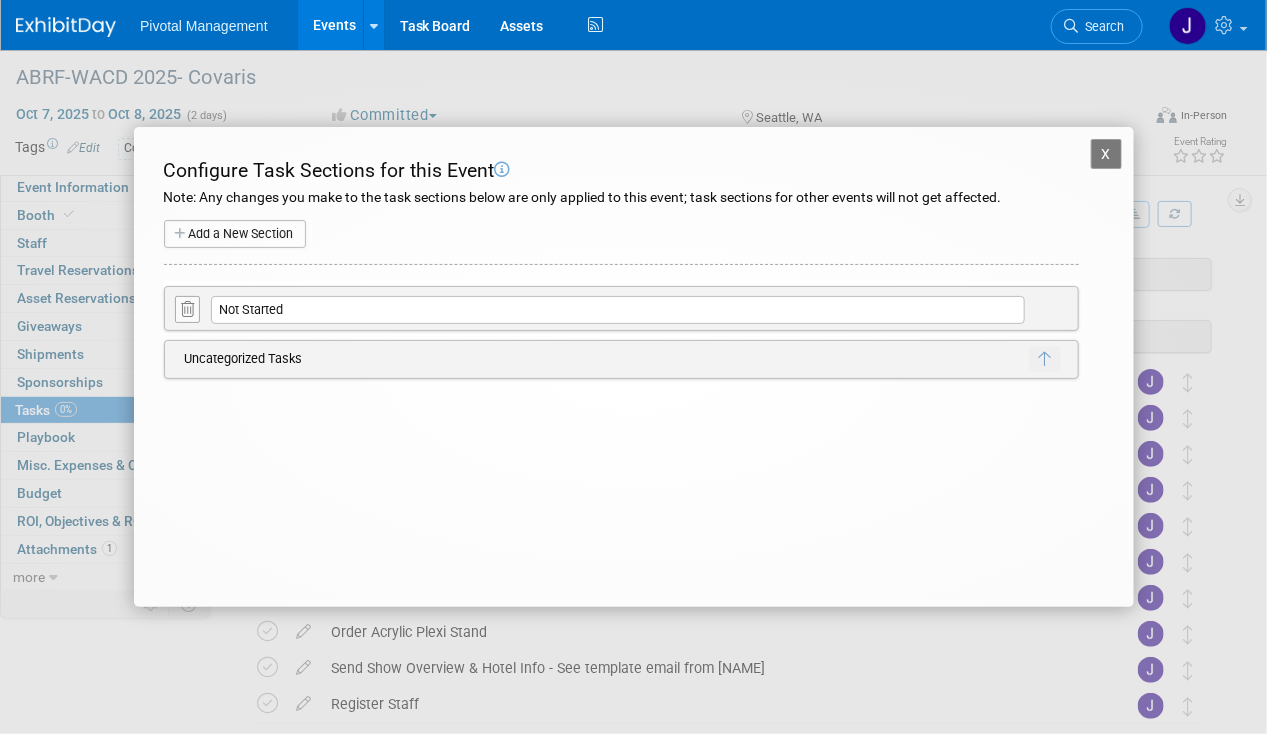 click on "Add a New Section" at bounding box center (235, 234) 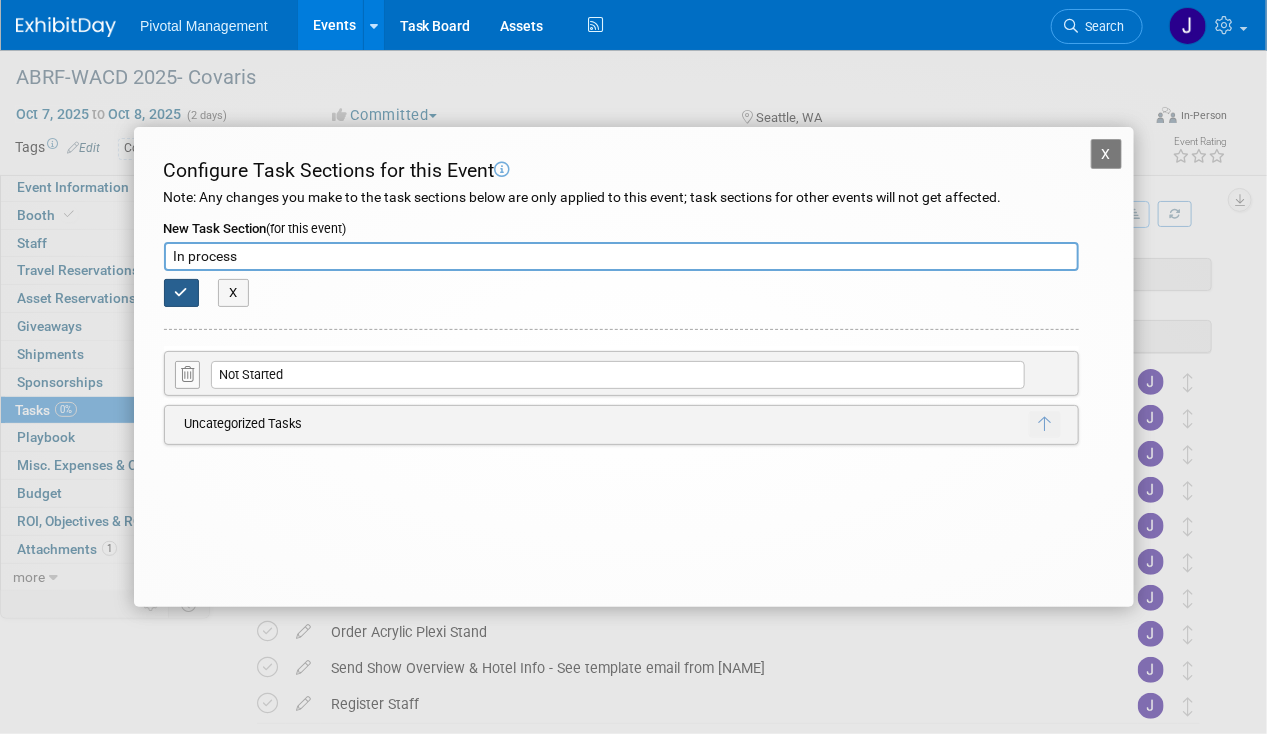 click at bounding box center (182, 293) 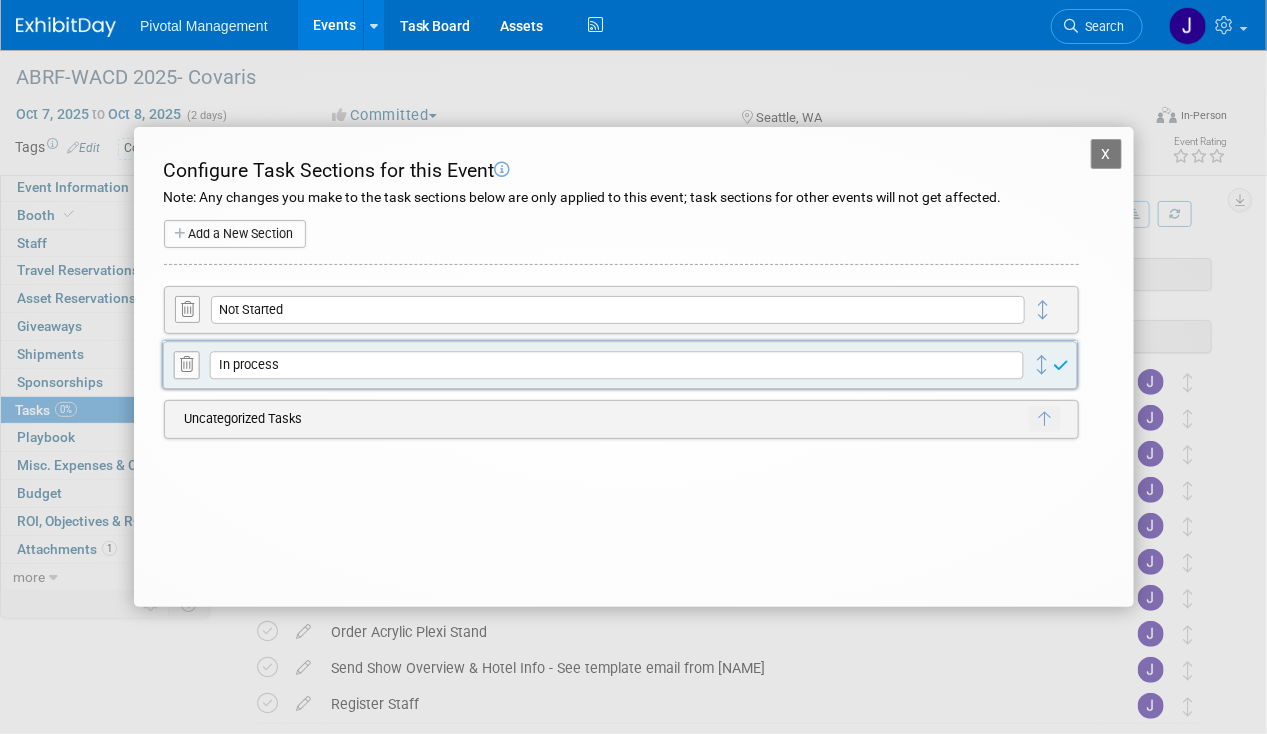 drag, startPoint x: 1050, startPoint y: 306, endPoint x: 1048, endPoint y: 367, distance: 61.03278 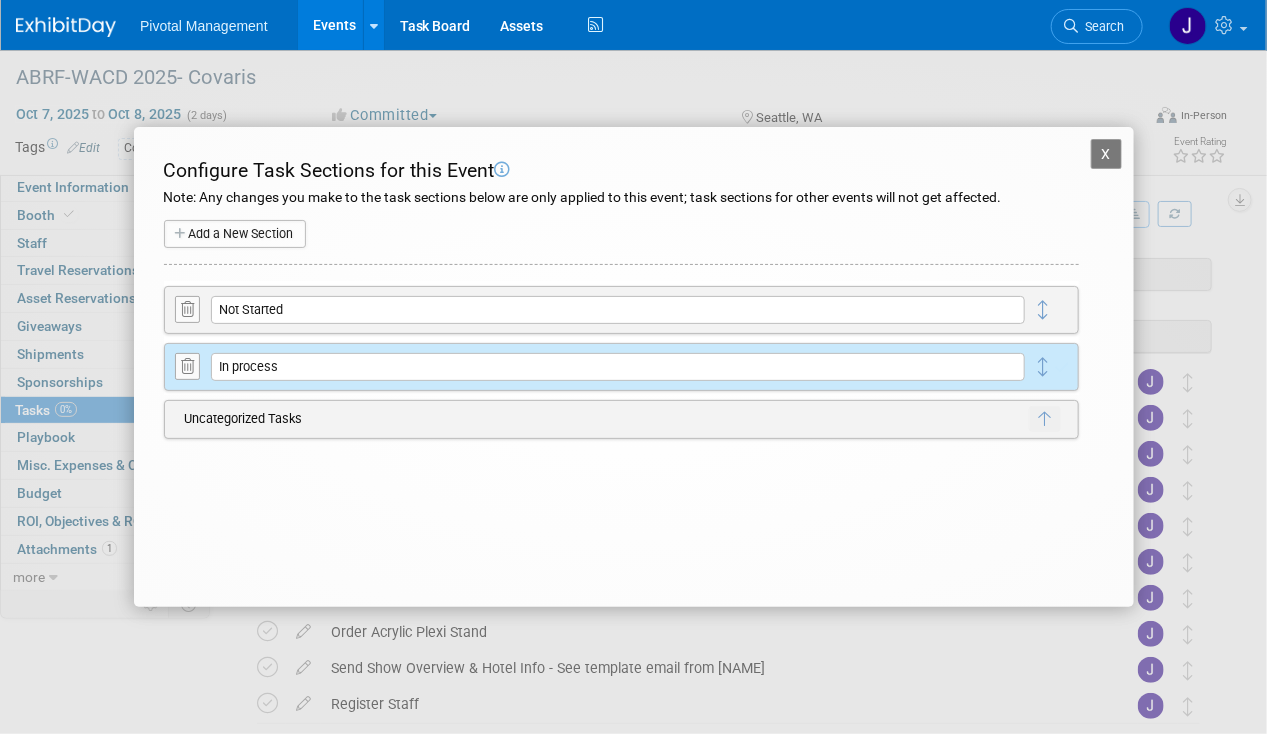 click on "Add a New Section" at bounding box center [235, 234] 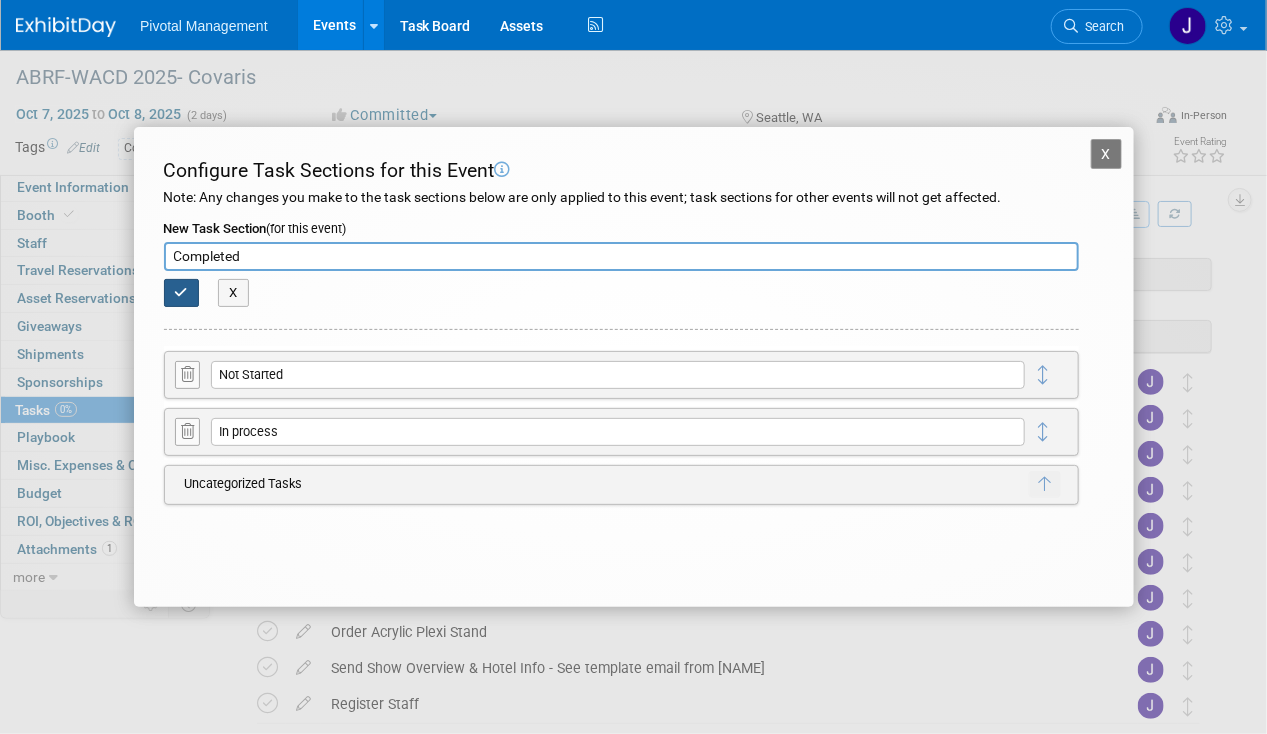click at bounding box center [182, 292] 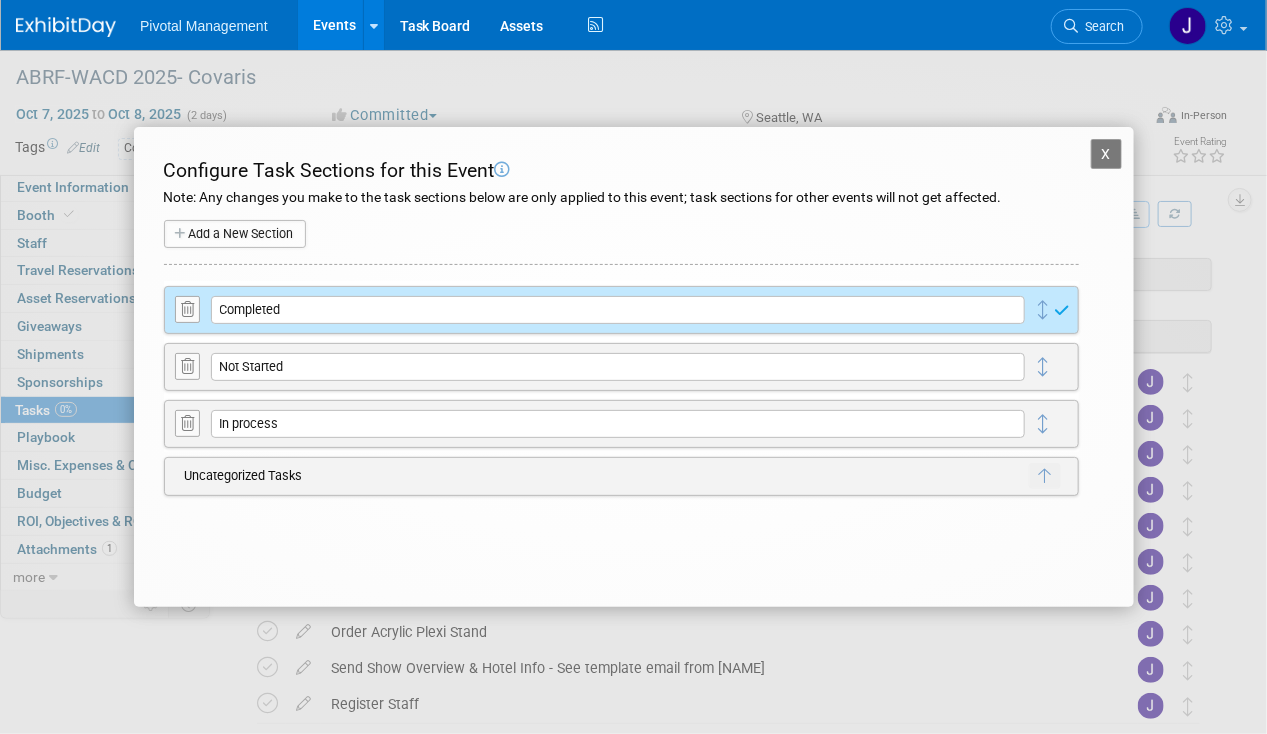 click on "Add a New Section" at bounding box center (235, 234) 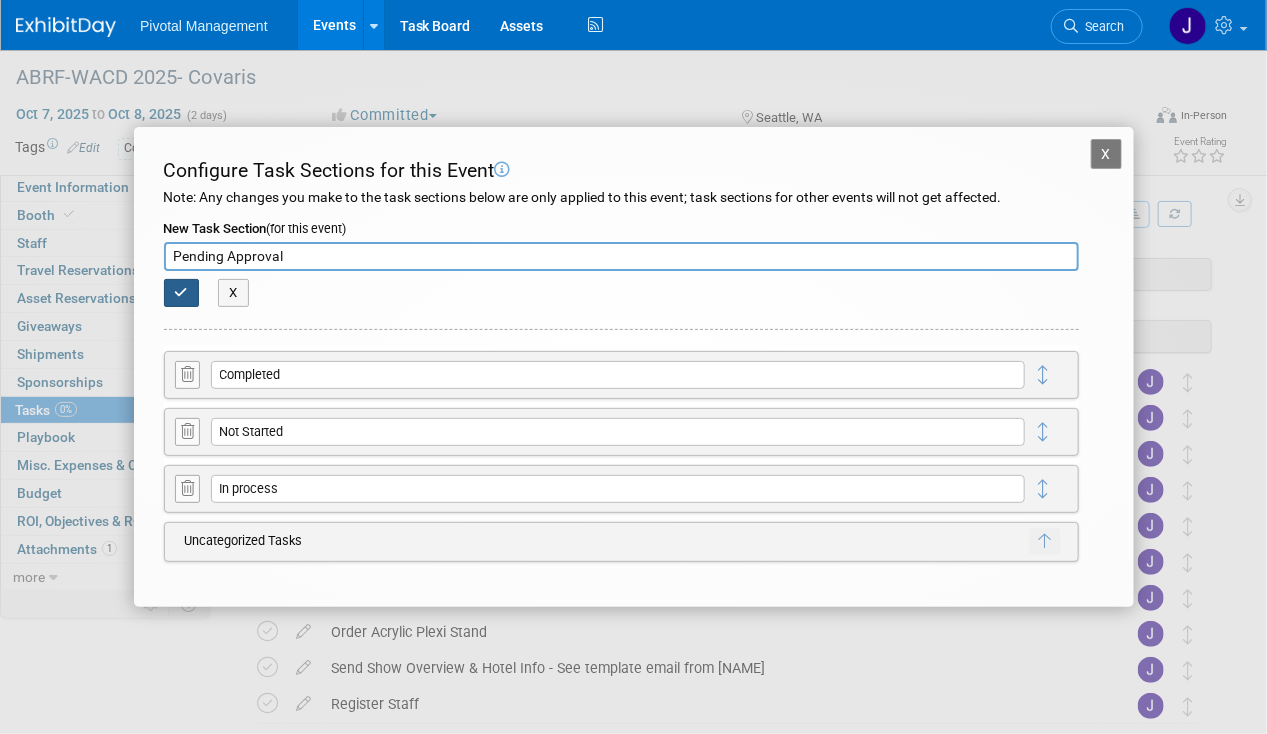 click at bounding box center (182, 293) 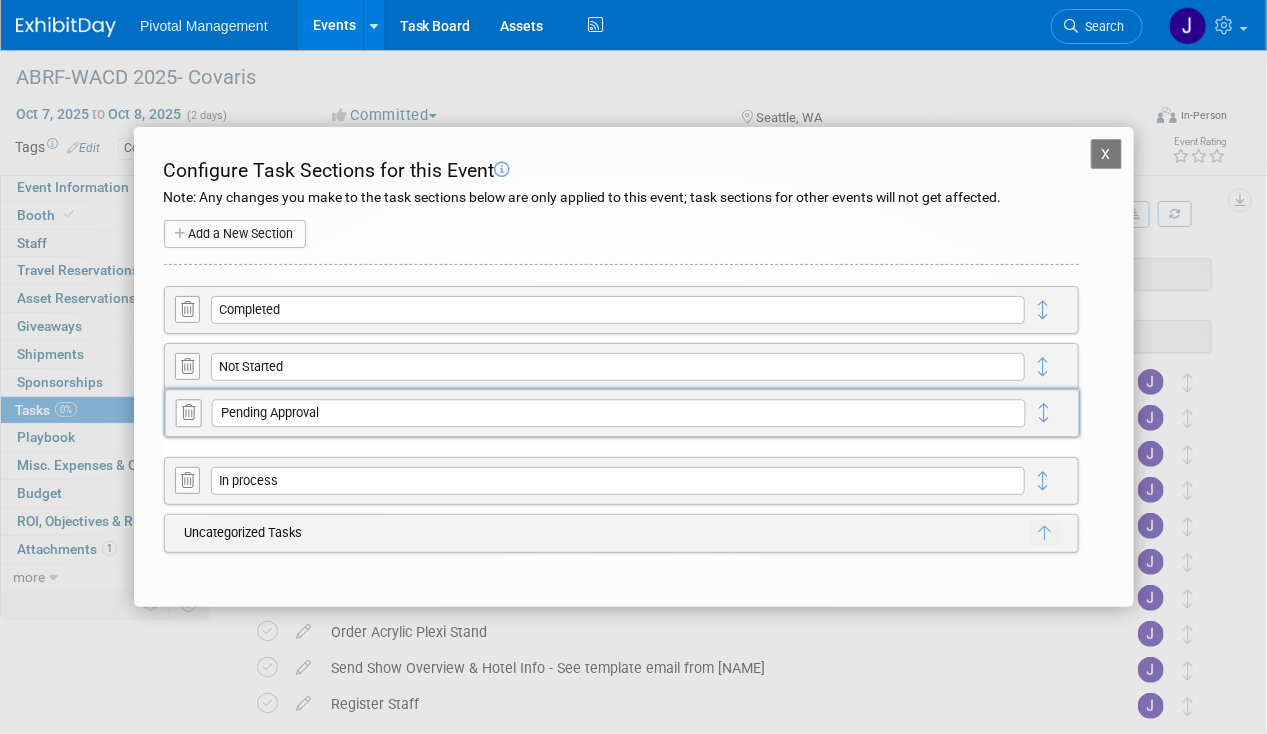 drag, startPoint x: 1052, startPoint y: 307, endPoint x: 1052, endPoint y: 412, distance: 105 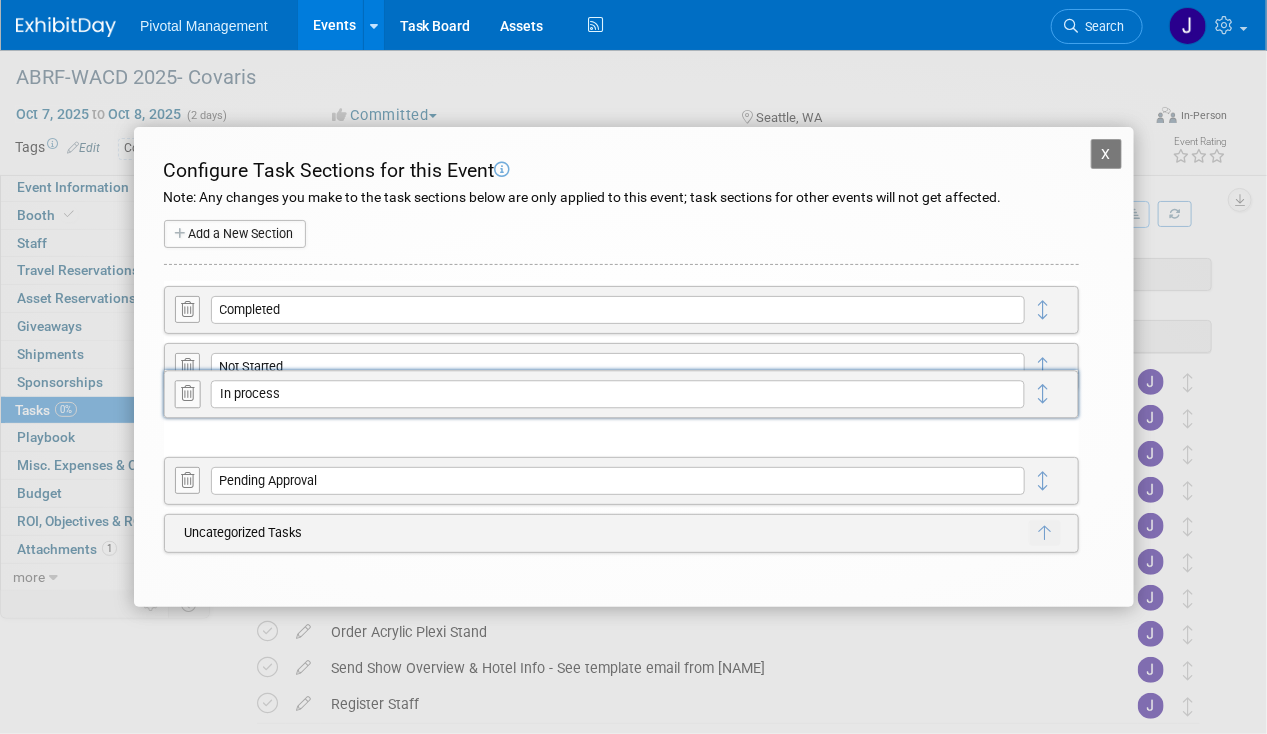 drag, startPoint x: 1051, startPoint y: 480, endPoint x: 1050, endPoint y: 397, distance: 83.00603 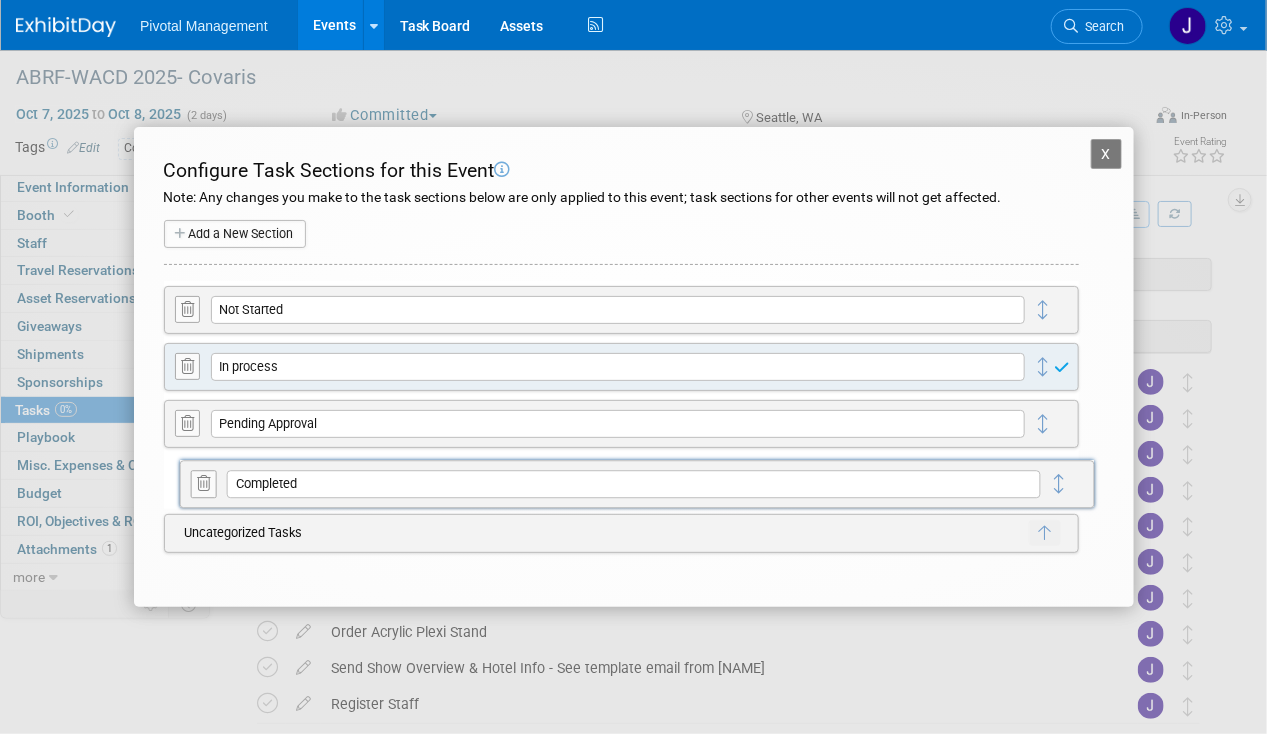 drag, startPoint x: 1048, startPoint y: 301, endPoint x: 1064, endPoint y: 476, distance: 175.7299 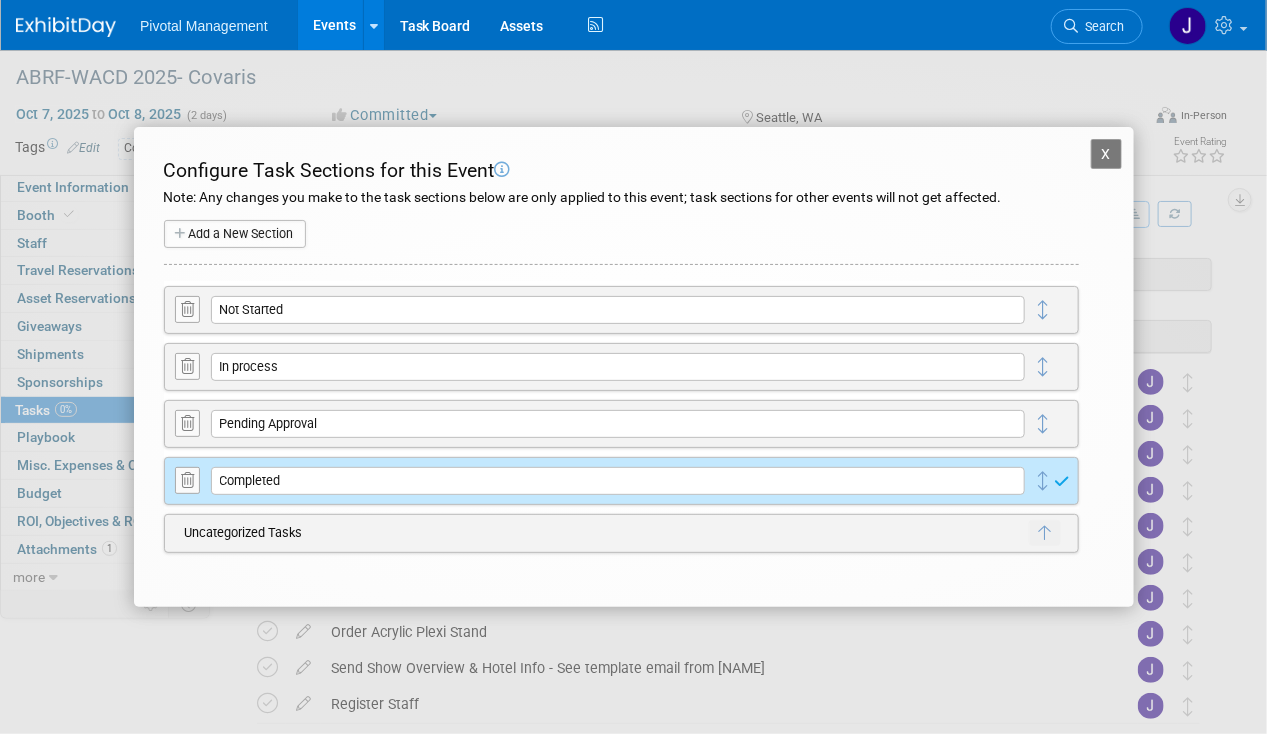 click on "Add a New Section
New Task Section  (for this event)
X" at bounding box center (621, 235) 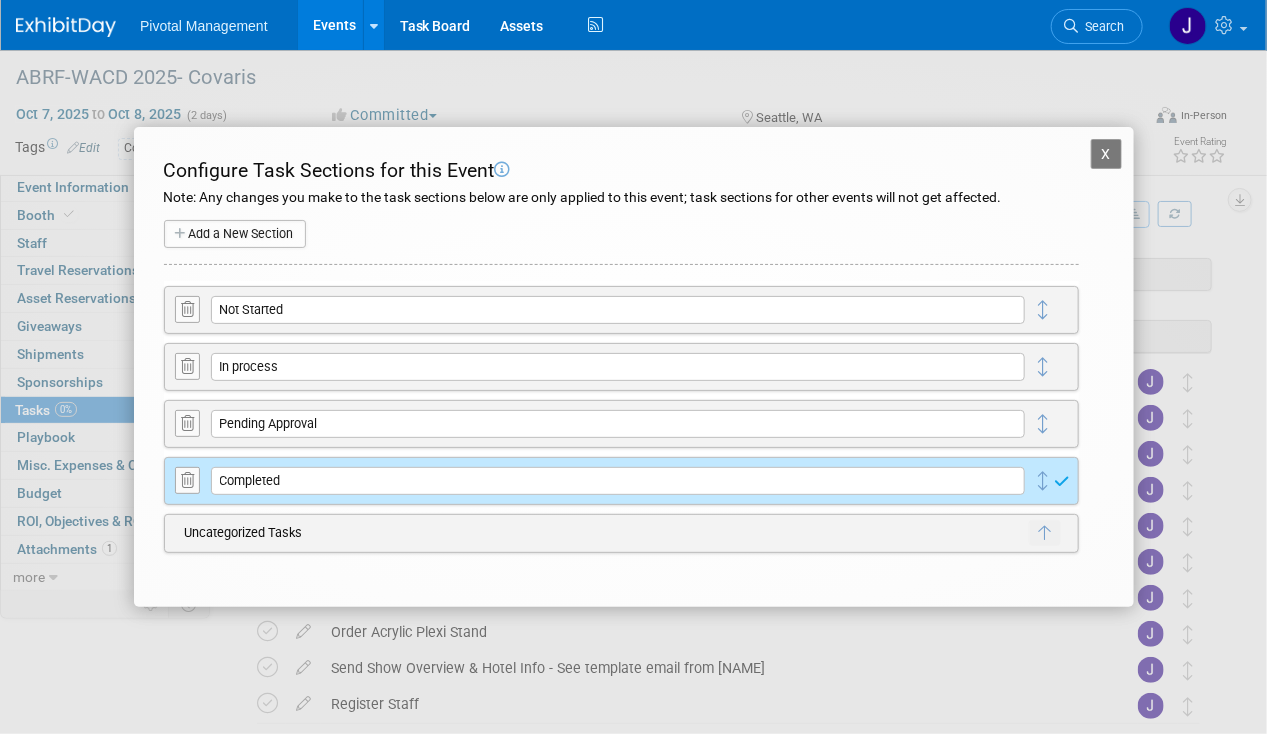 click on "Add a New Section" at bounding box center (235, 234) 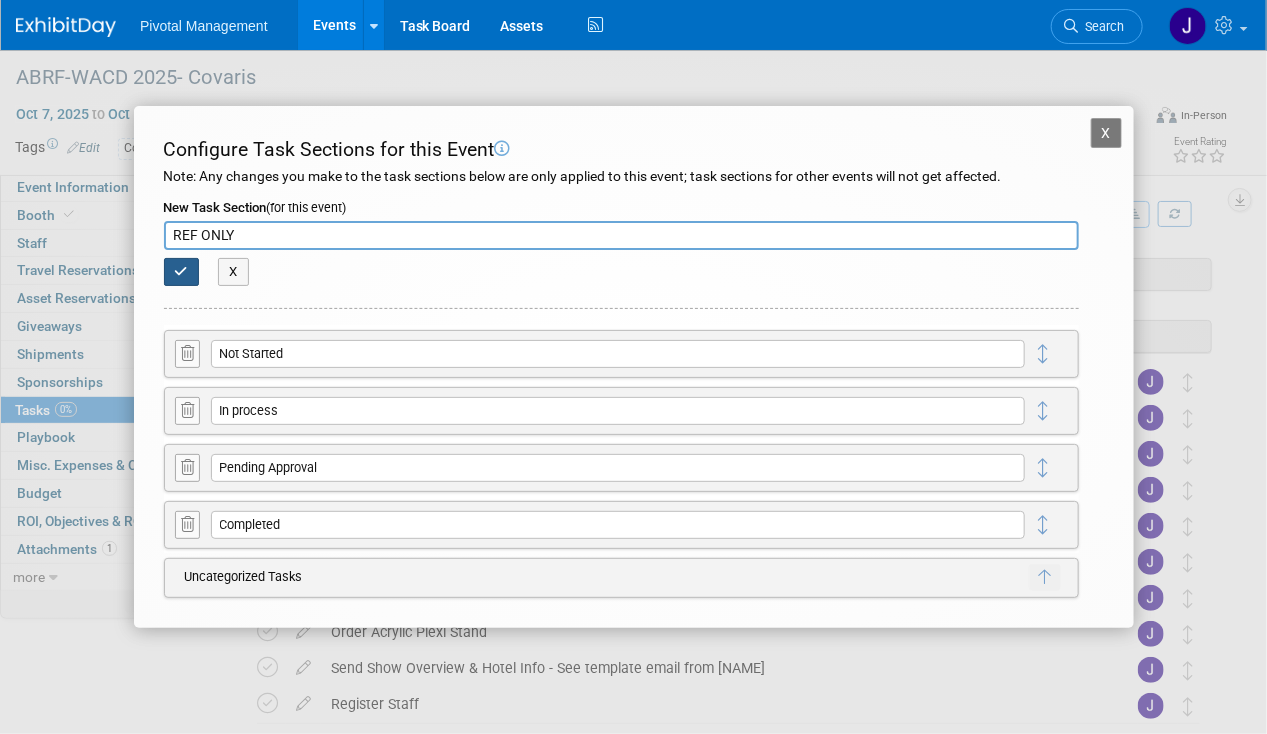 click at bounding box center (182, 272) 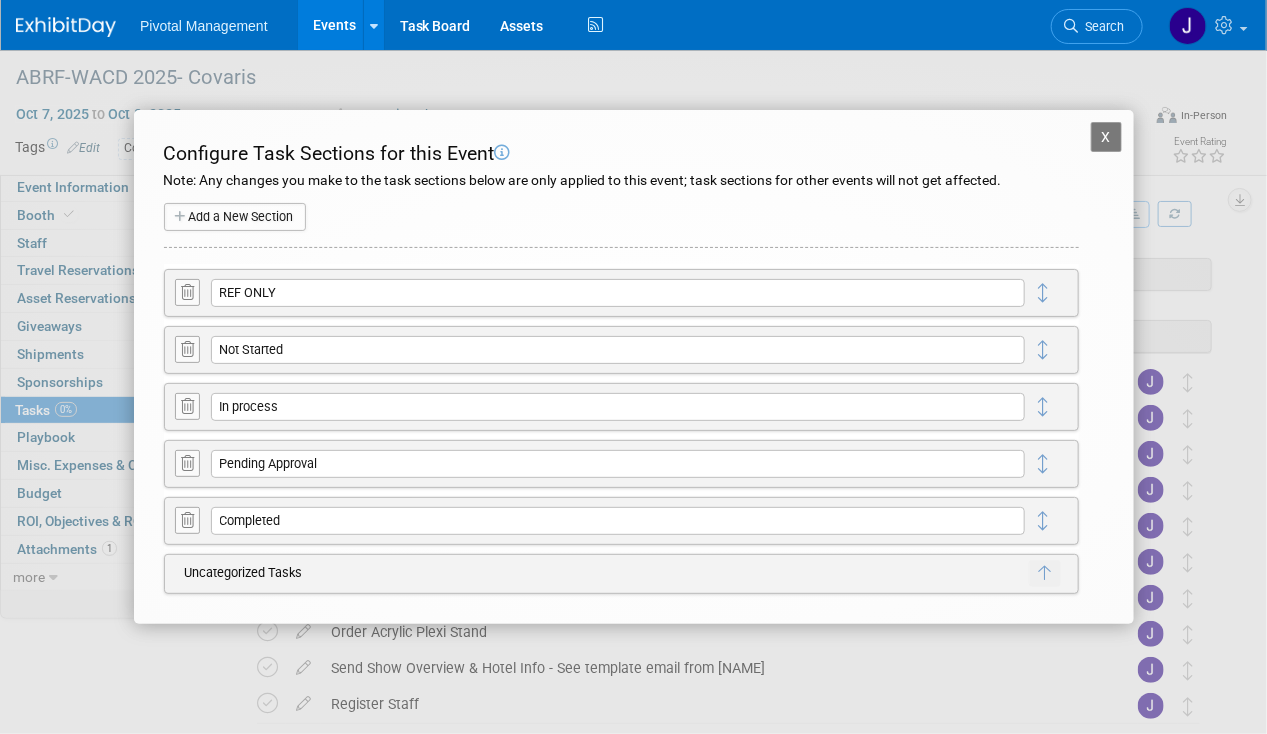 click on "Add a New Section" at bounding box center [235, 217] 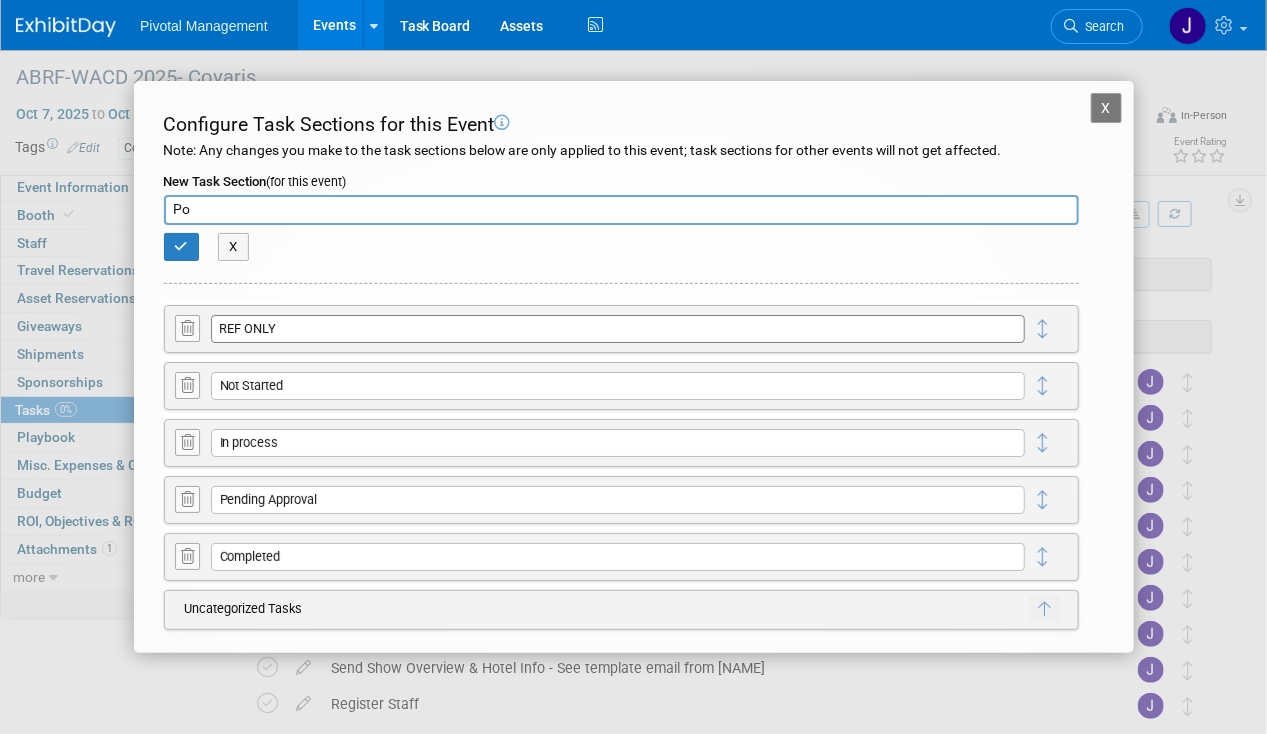 type on "P" 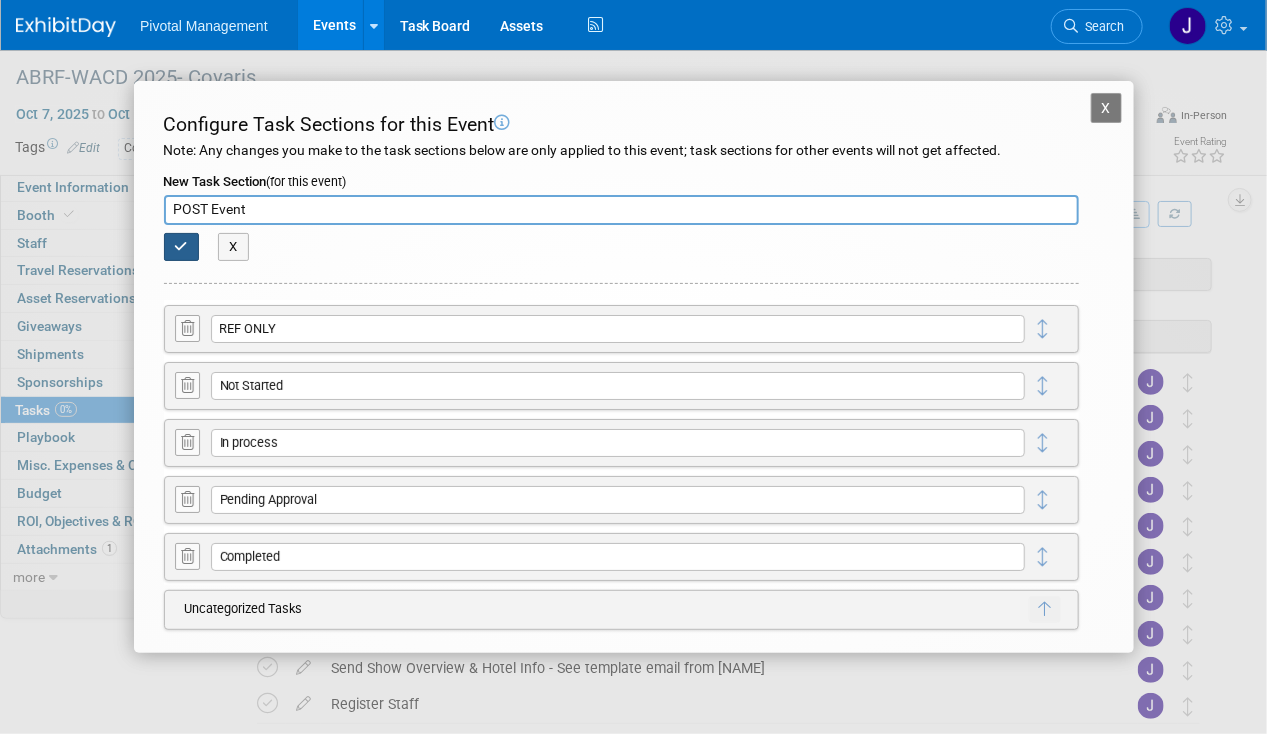 type on "POST Event" 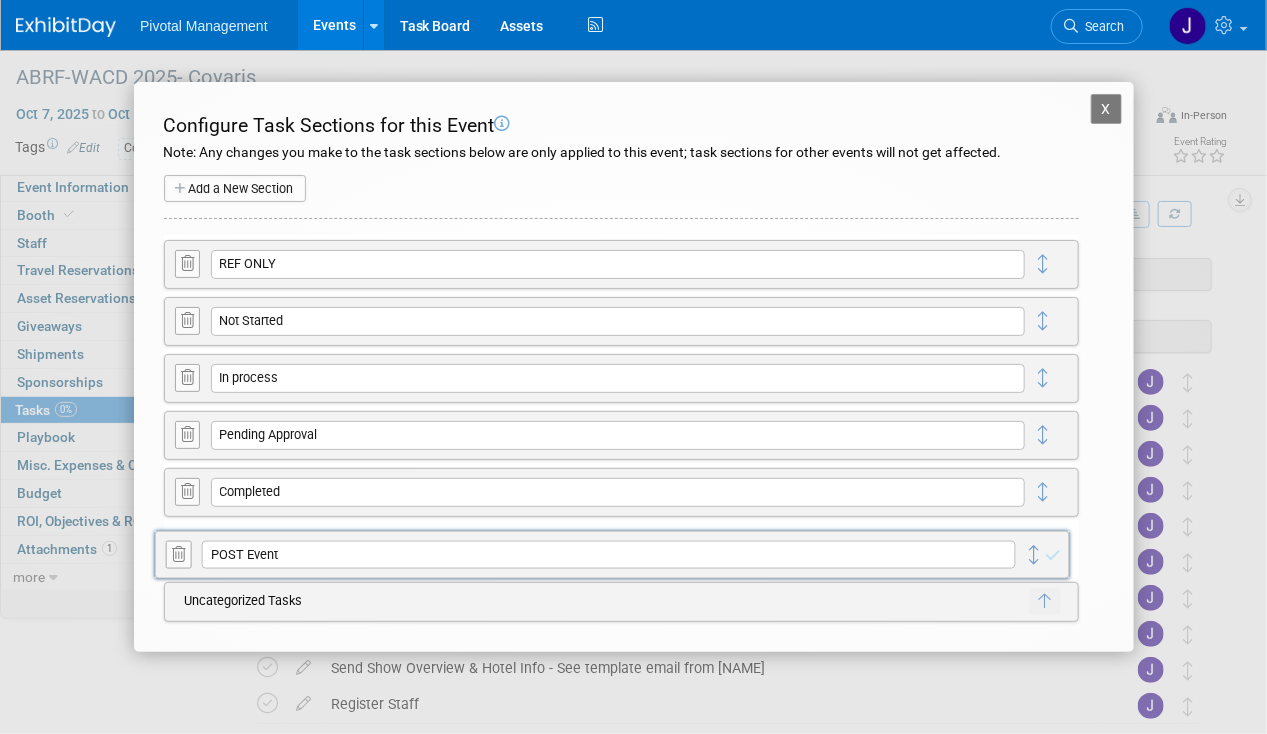 drag, startPoint x: 1046, startPoint y: 260, endPoint x: 1036, endPoint y: 536, distance: 276.1811 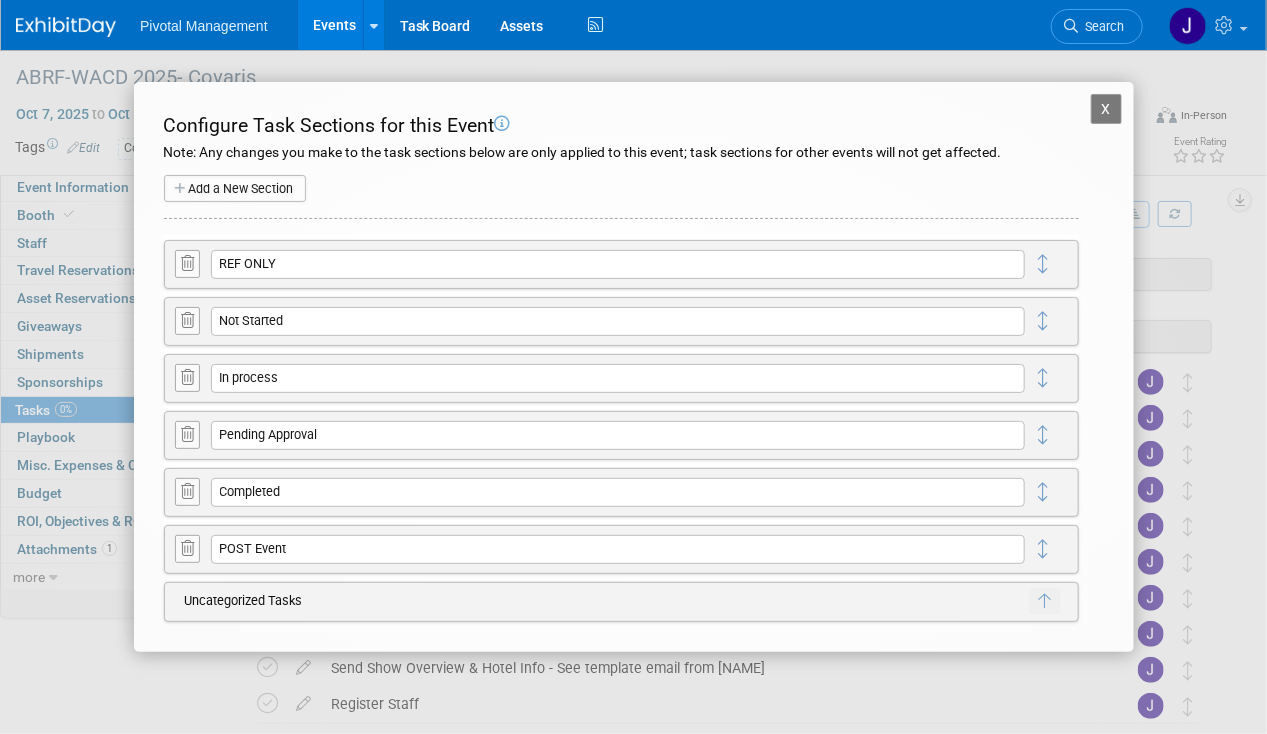 click on "X" at bounding box center [1107, 109] 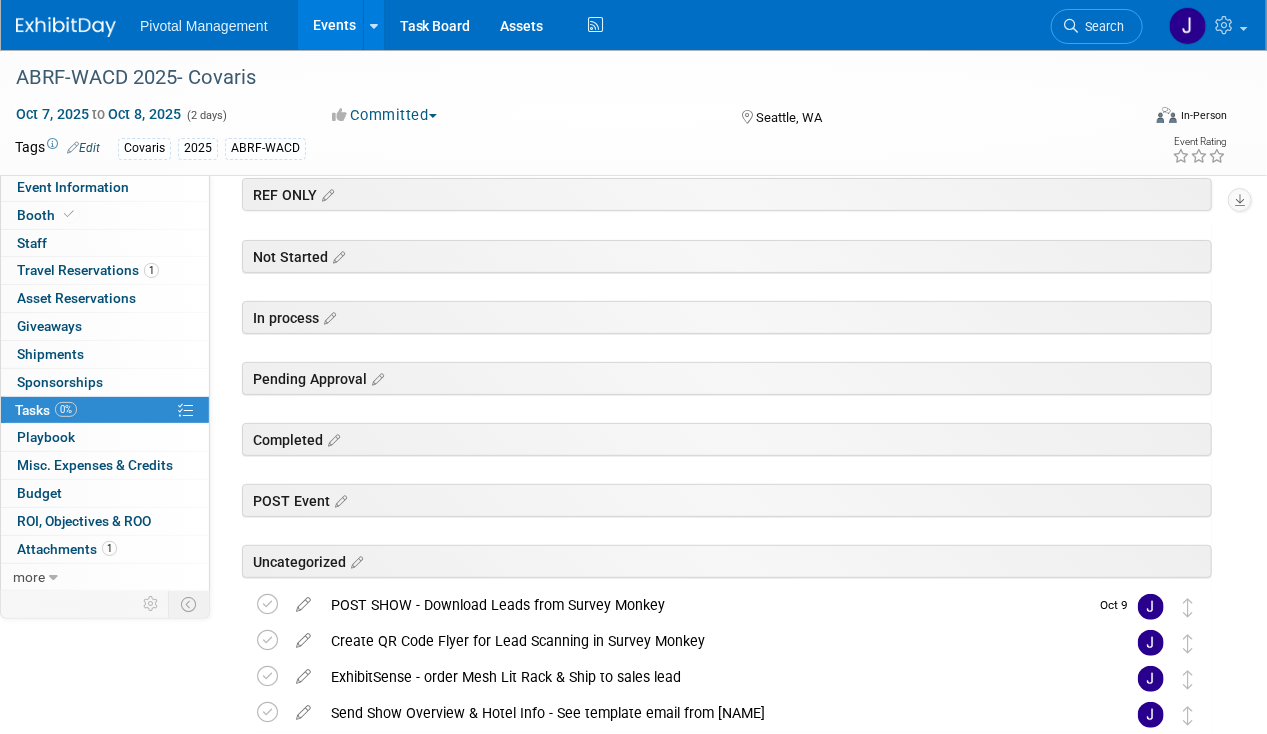scroll, scrollTop: 274, scrollLeft: 0, axis: vertical 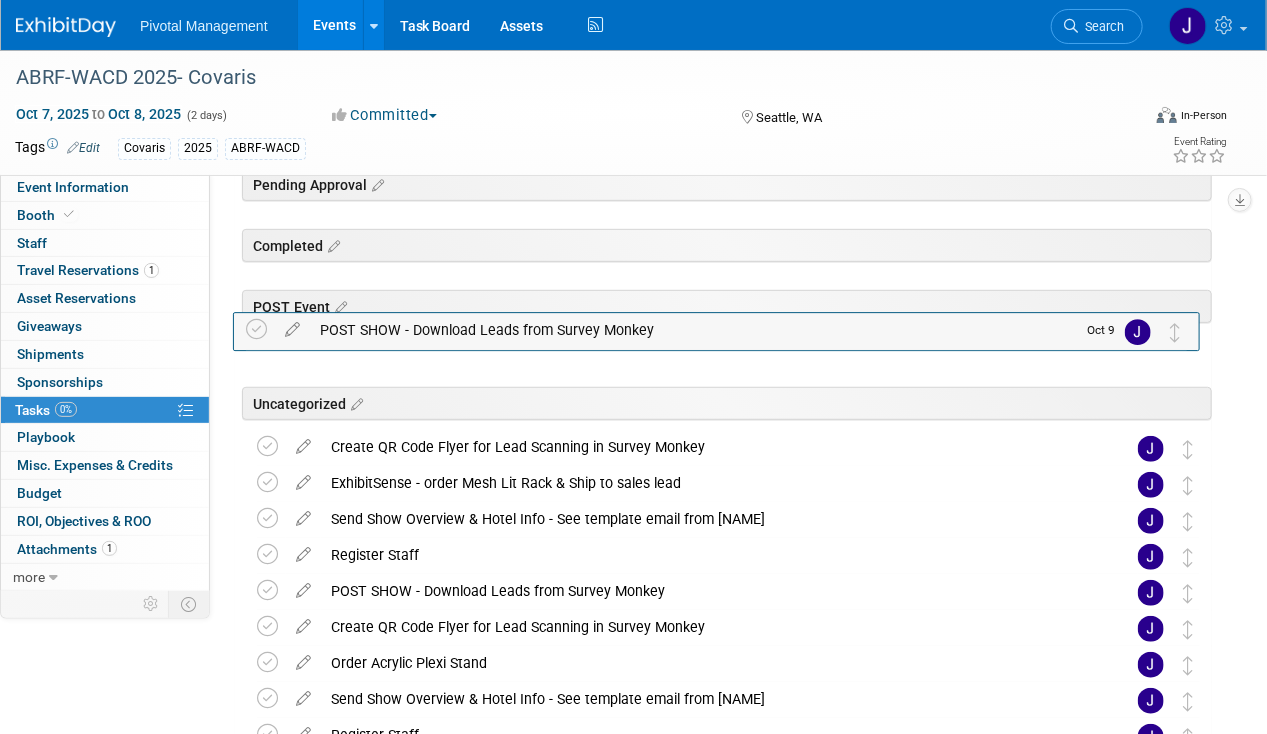 drag, startPoint x: 1180, startPoint y: 404, endPoint x: 1168, endPoint y: 324, distance: 80.895 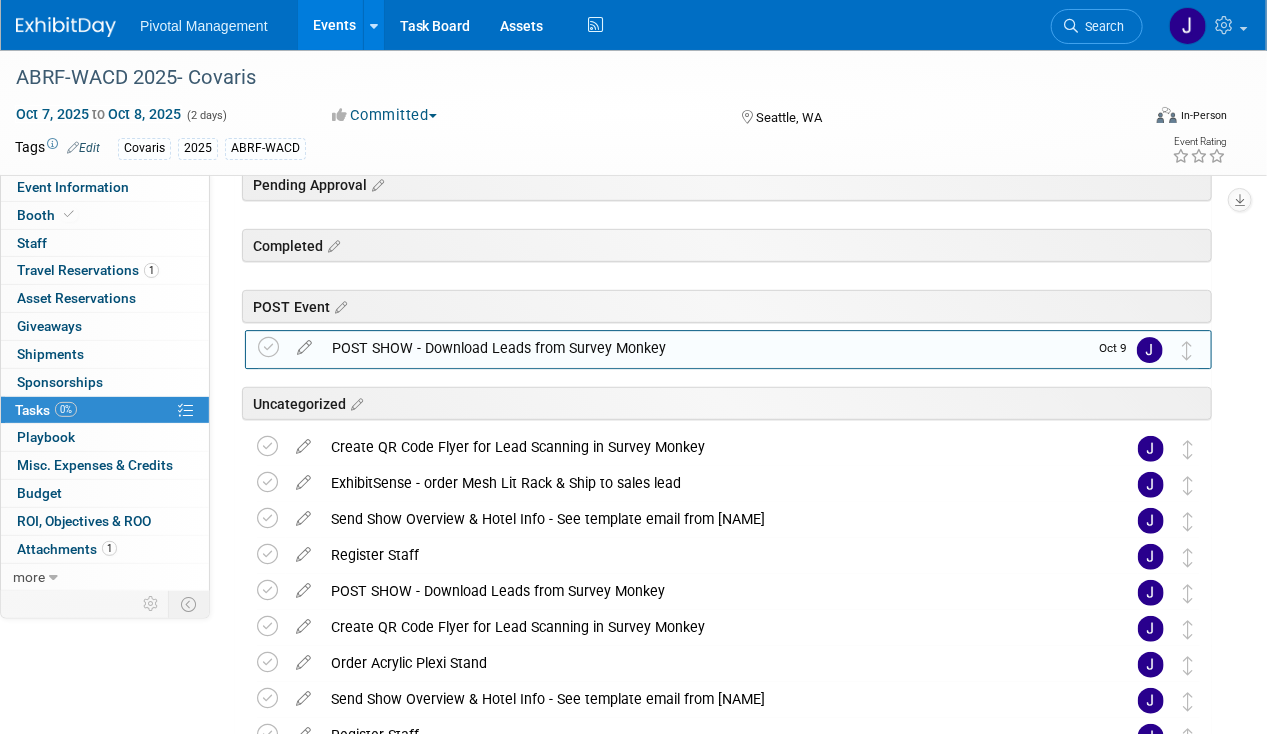 drag, startPoint x: 1181, startPoint y: 283, endPoint x: 1180, endPoint y: 344, distance: 61.008198 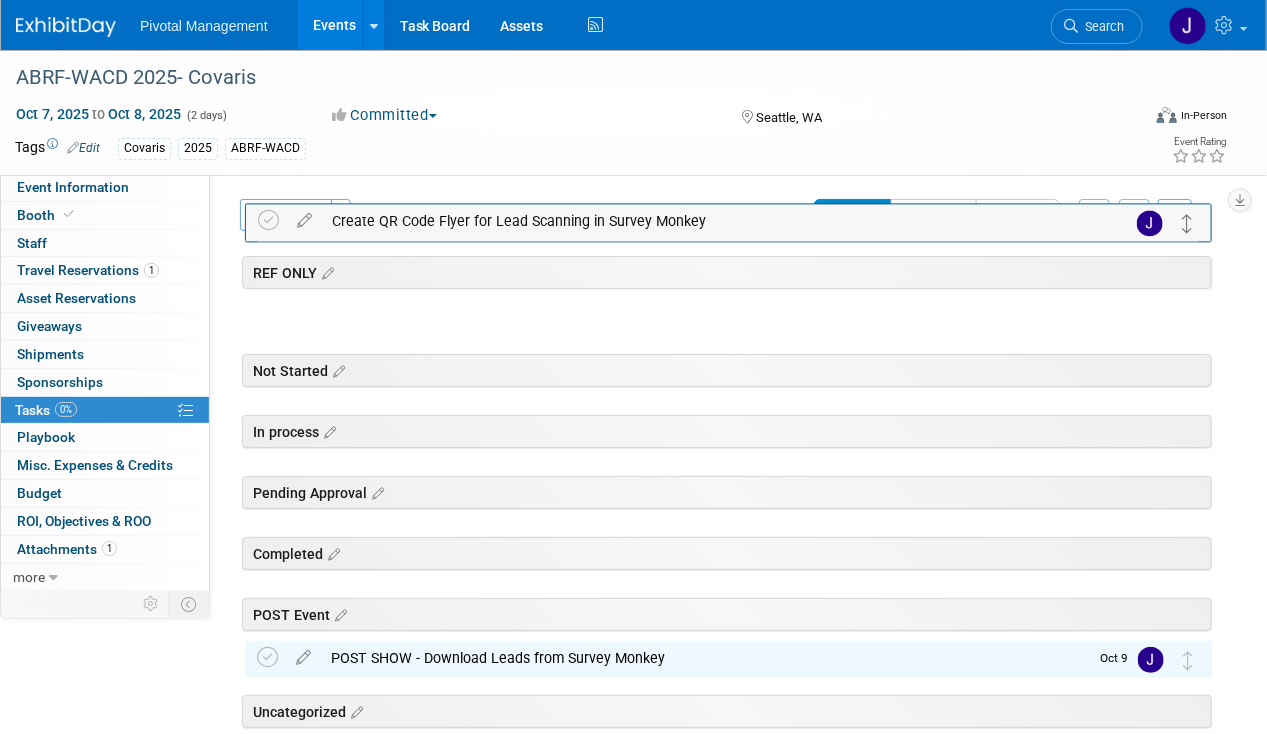 scroll, scrollTop: 0, scrollLeft: 0, axis: both 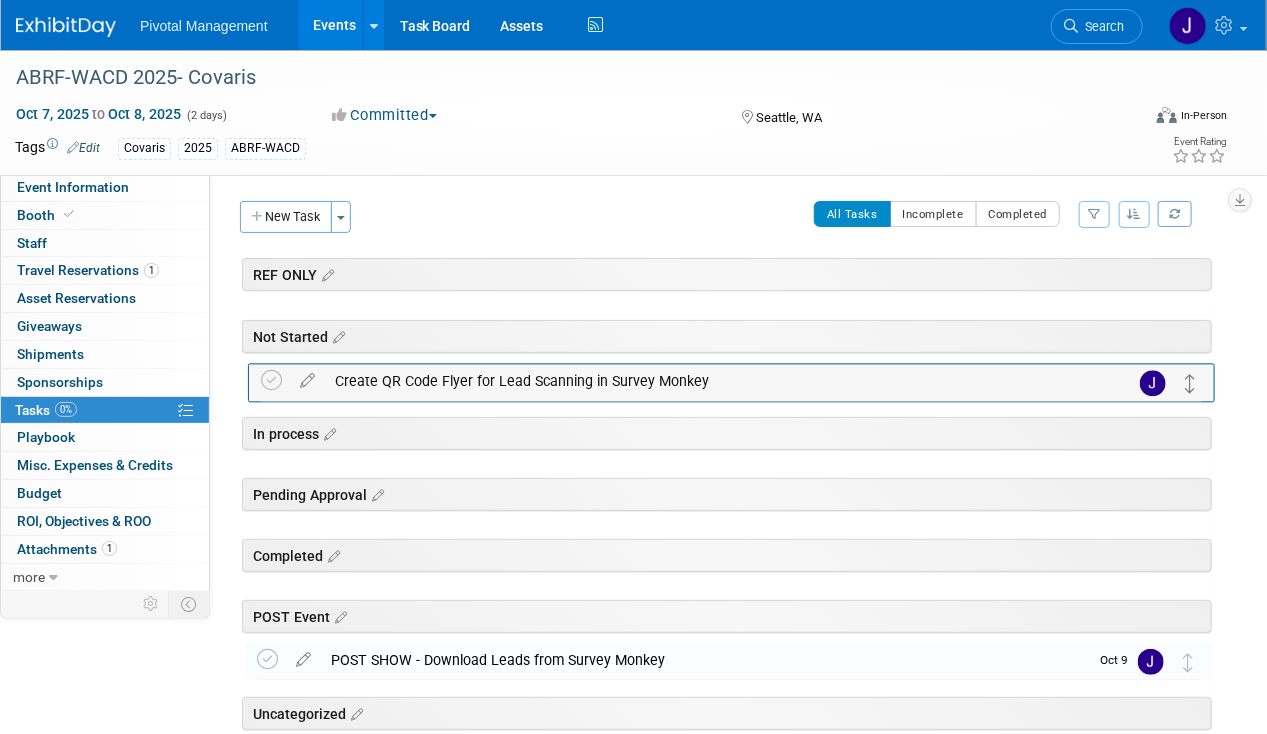 drag, startPoint x: 1185, startPoint y: 444, endPoint x: 1188, endPoint y: 379, distance: 65.06919 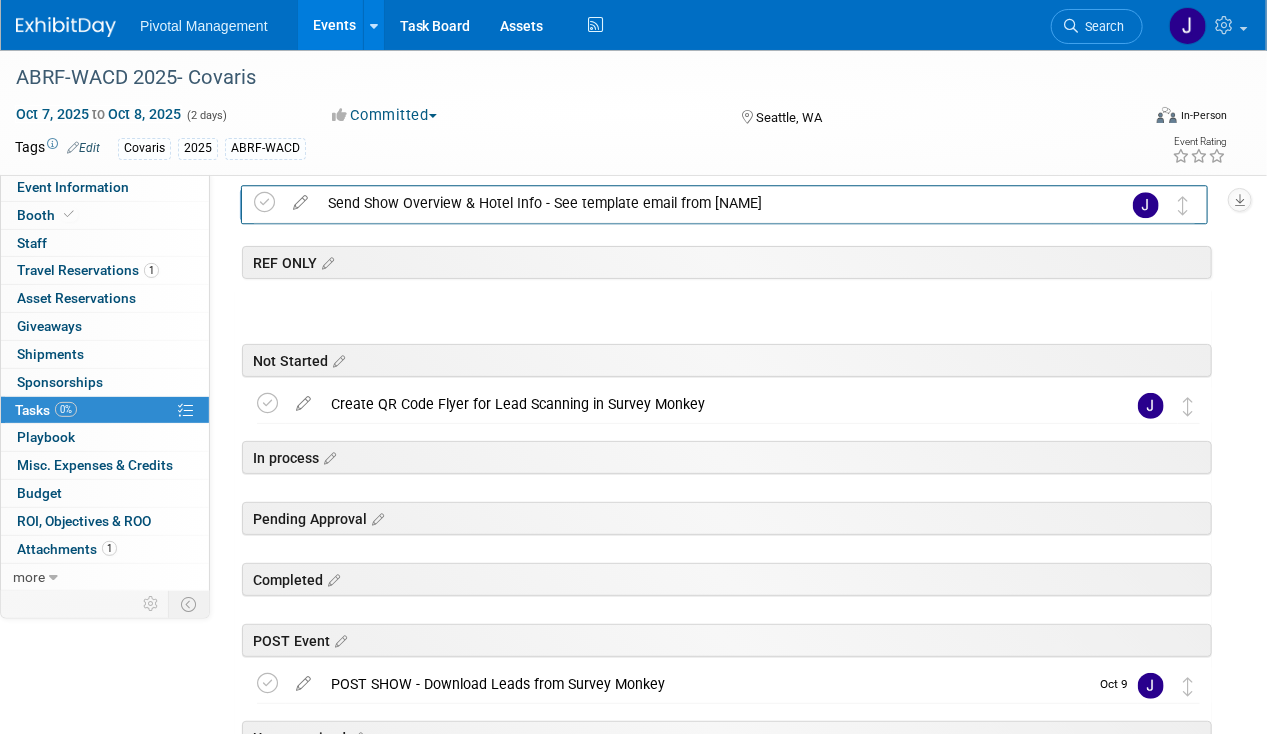scroll, scrollTop: 11, scrollLeft: 0, axis: vertical 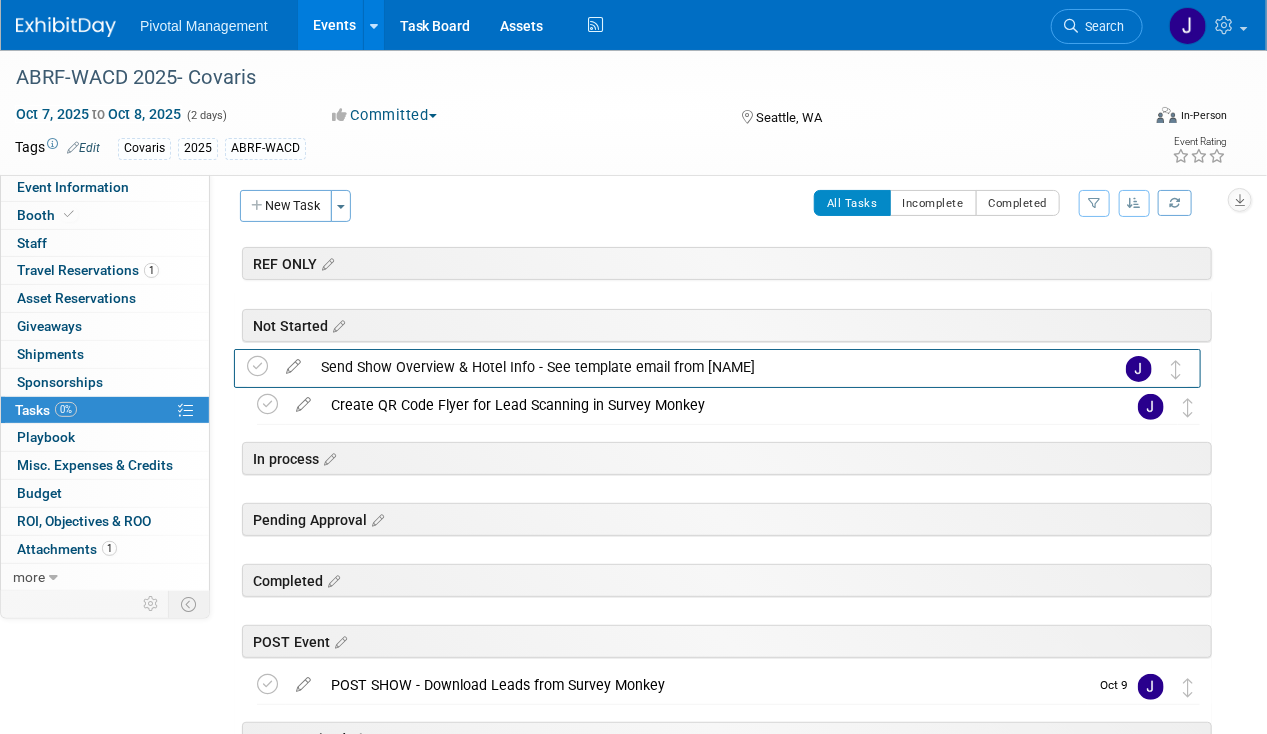 drag, startPoint x: 1187, startPoint y: 458, endPoint x: 1171, endPoint y: 342, distance: 117.09825 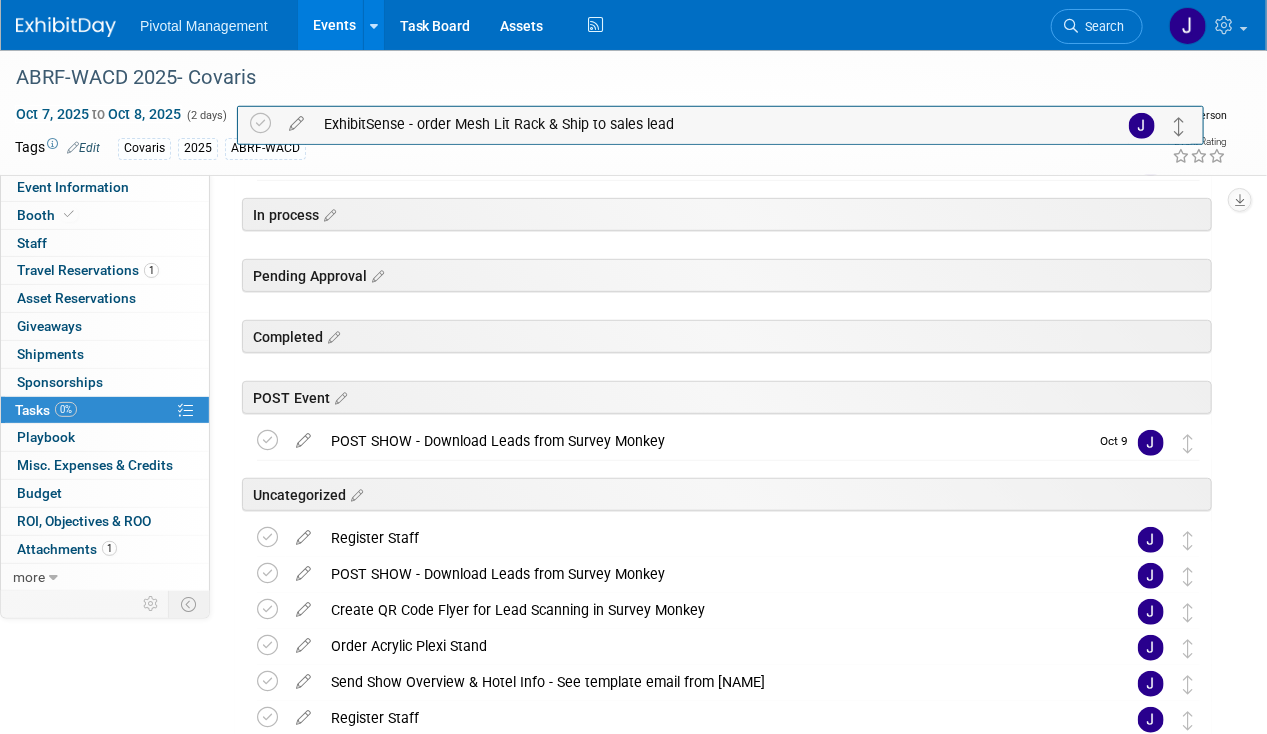 scroll, scrollTop: 280, scrollLeft: 0, axis: vertical 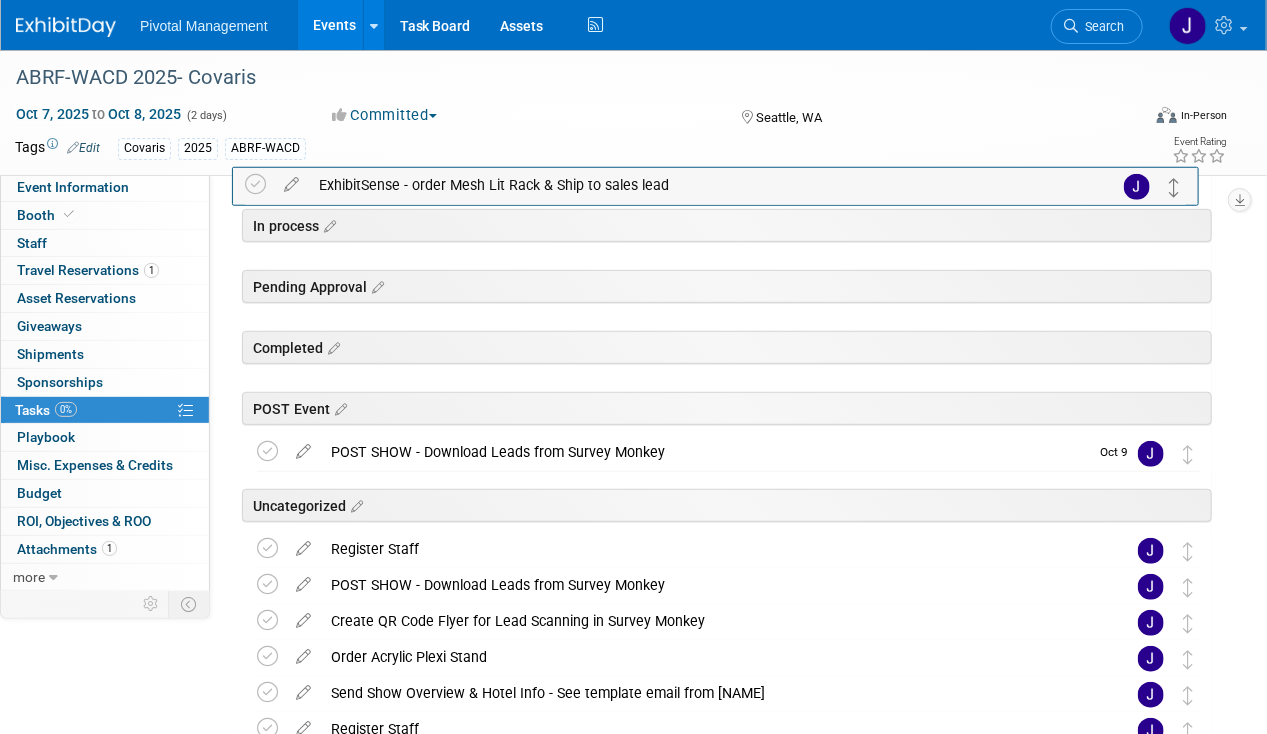drag, startPoint x: 1186, startPoint y: 486, endPoint x: 1174, endPoint y: 186, distance: 300.2399 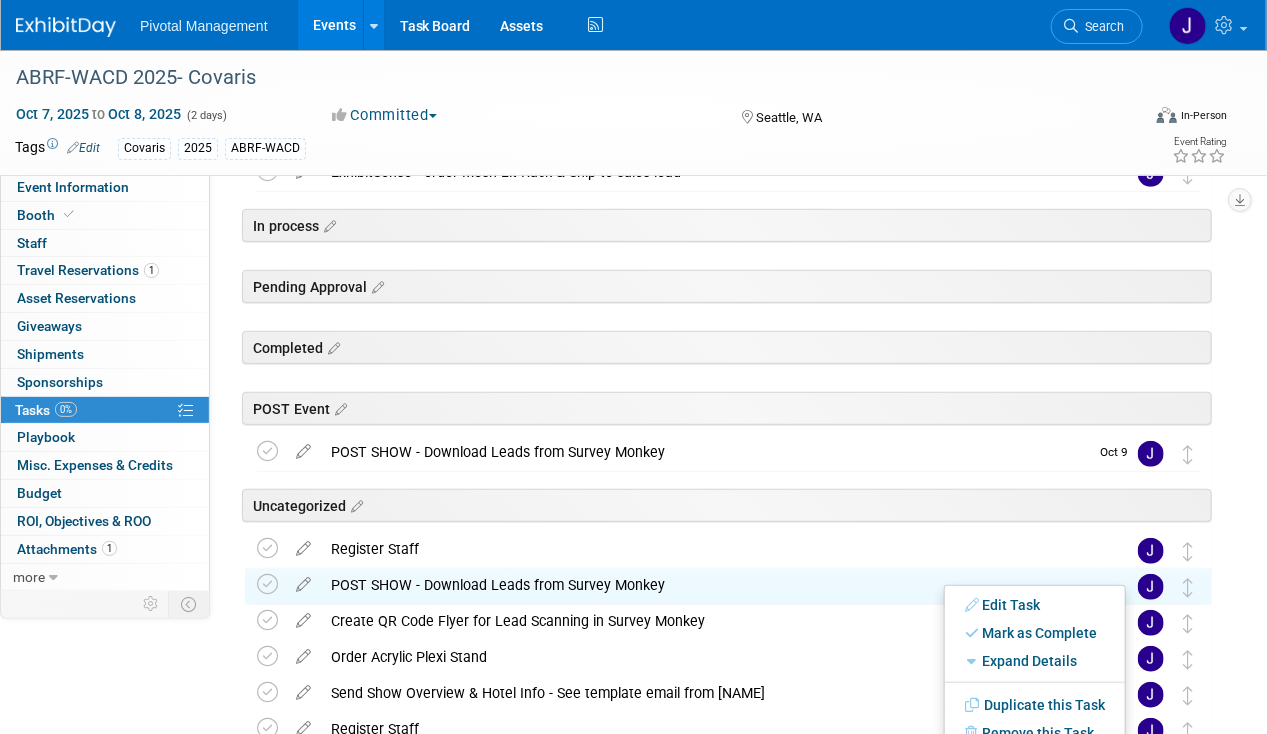 scroll, scrollTop: 414, scrollLeft: 0, axis: vertical 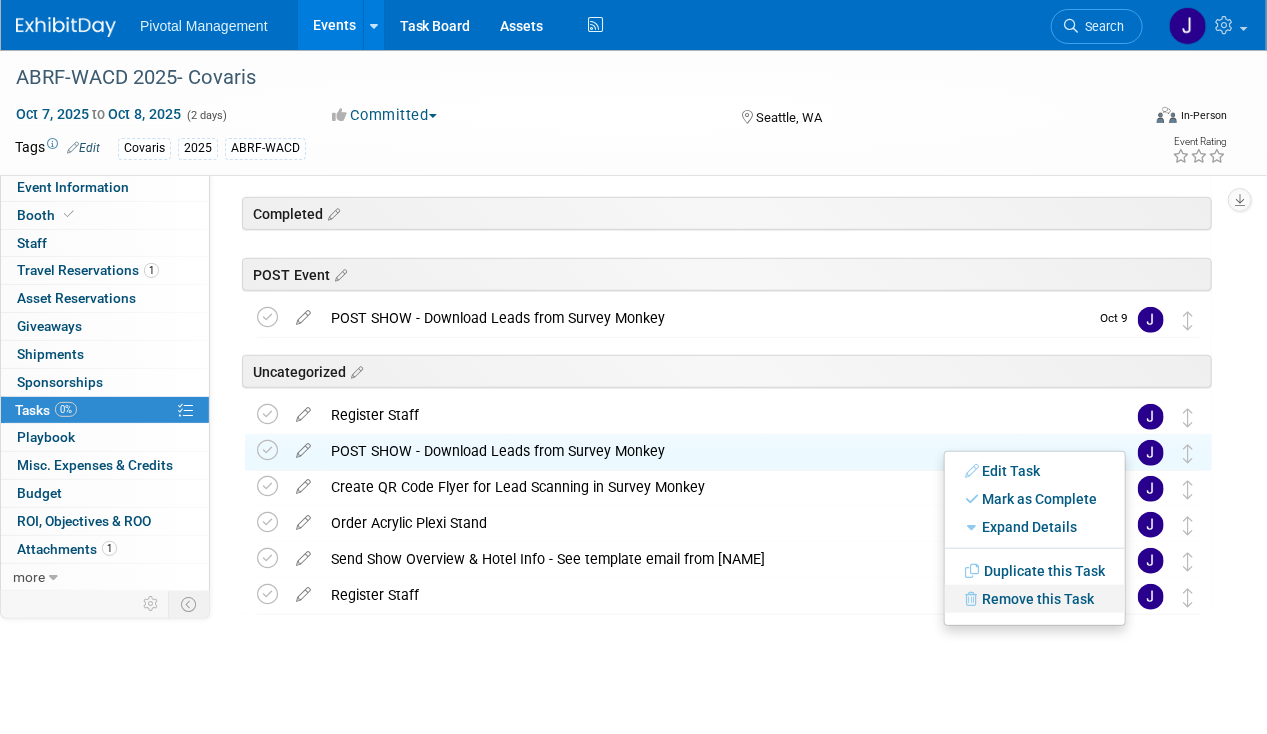 click on "Remove this Task" at bounding box center (1035, 599) 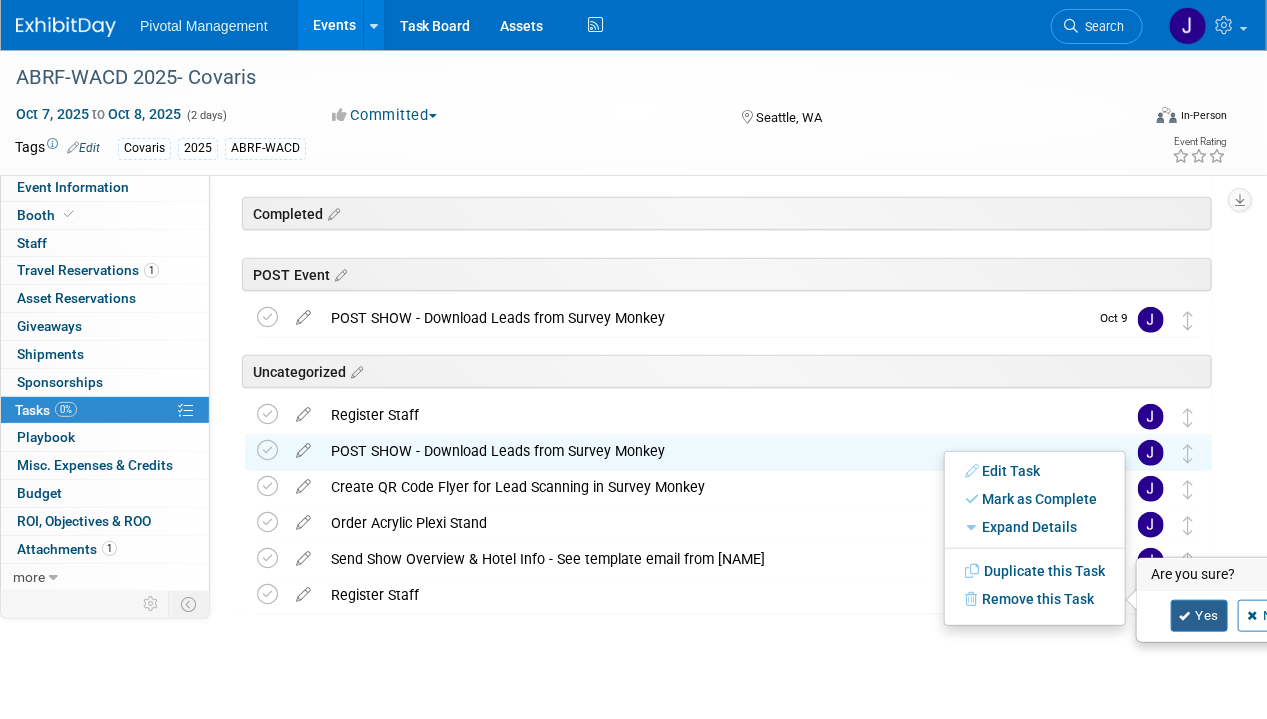 click on "Yes" at bounding box center [1200, 616] 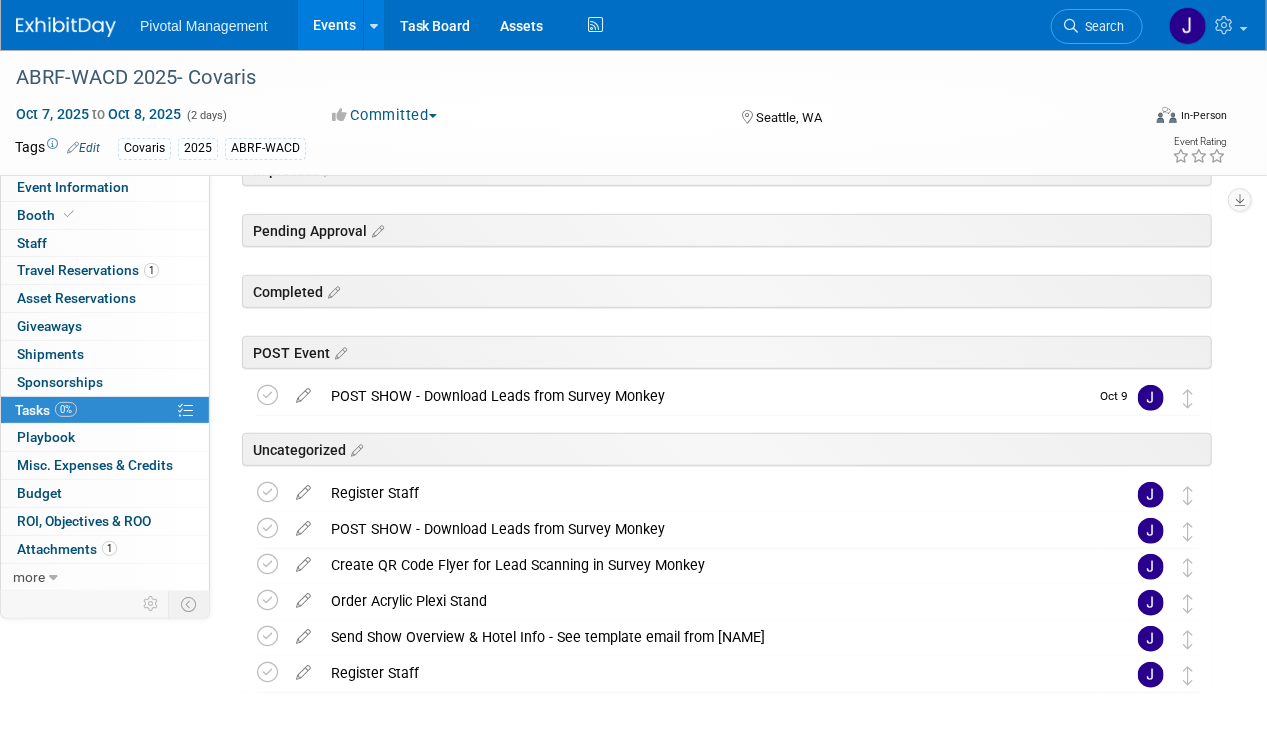 scroll, scrollTop: 414, scrollLeft: 0, axis: vertical 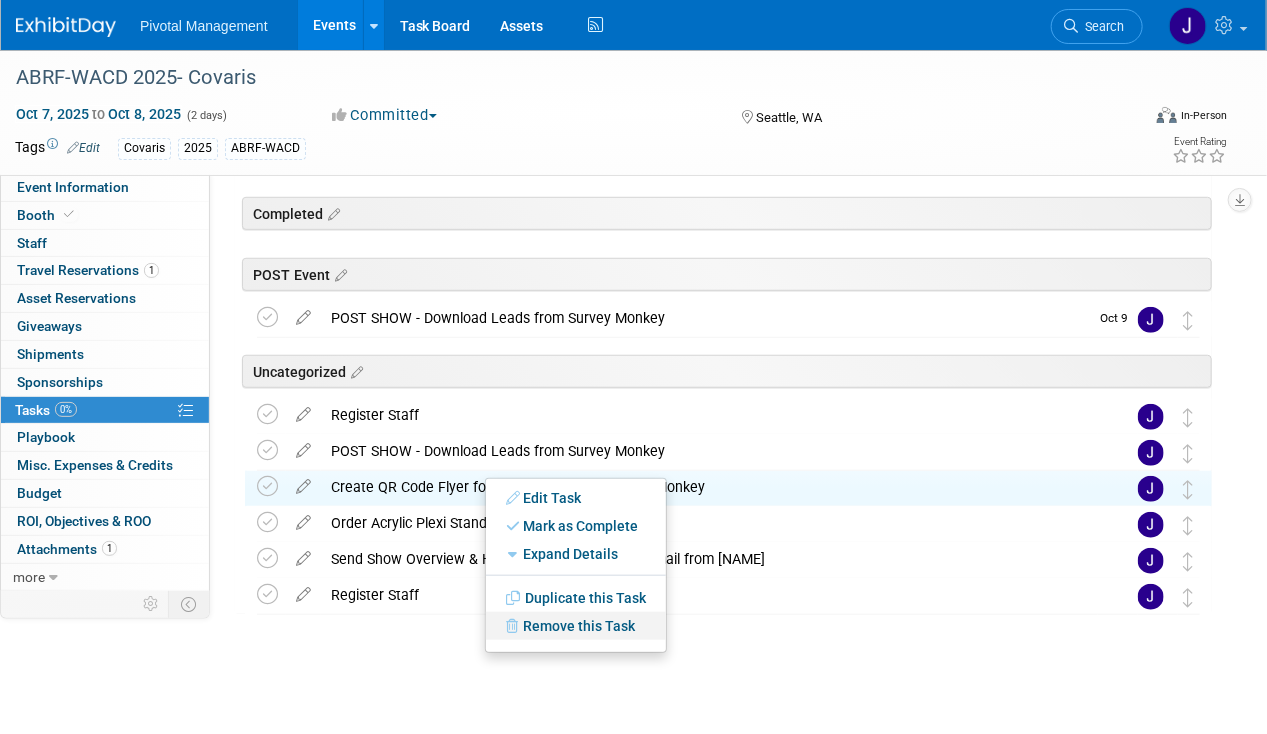 click on "Remove this Task" at bounding box center [576, 626] 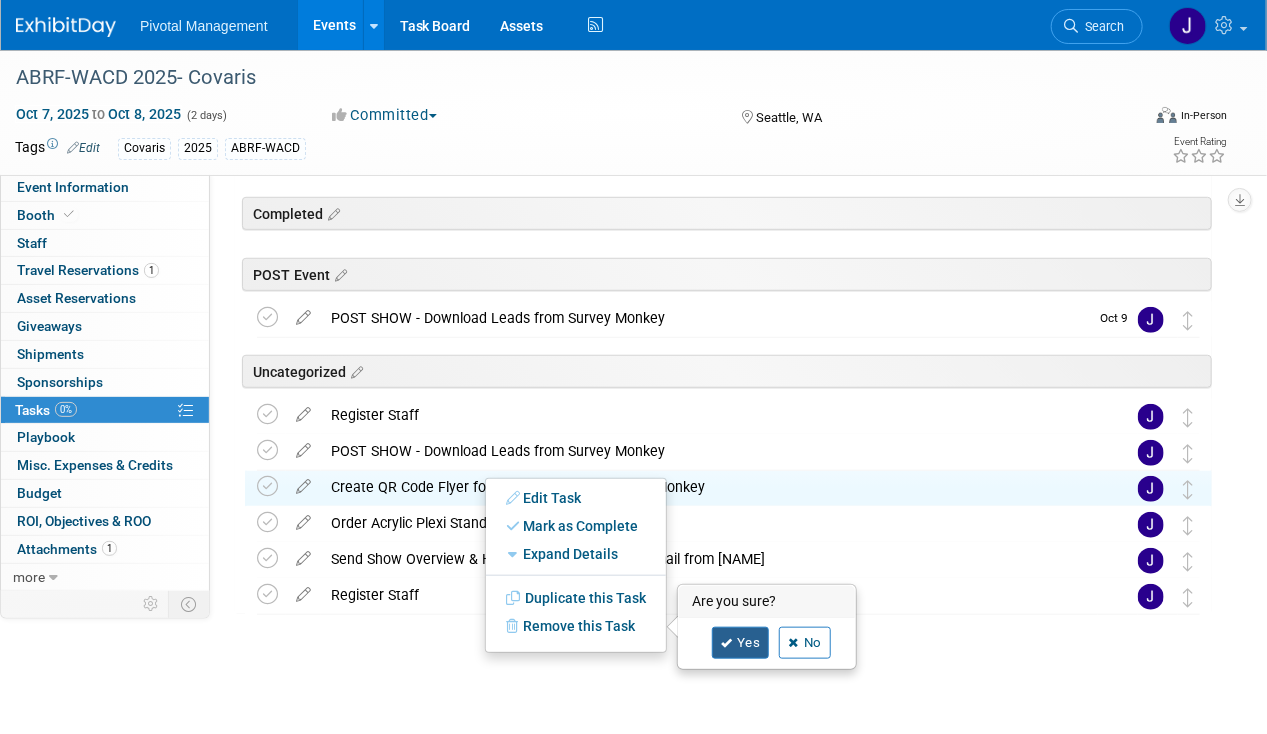 click on "Yes" at bounding box center [741, 643] 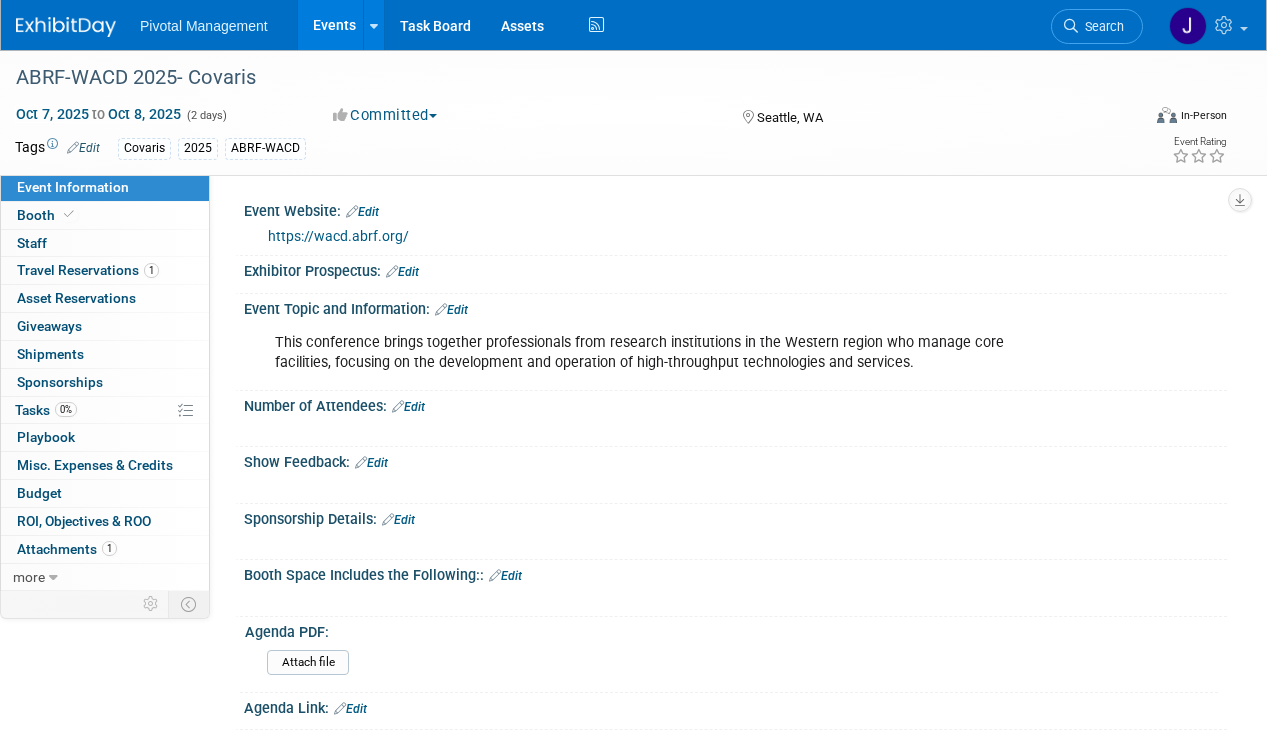 scroll, scrollTop: 0, scrollLeft: 0, axis: both 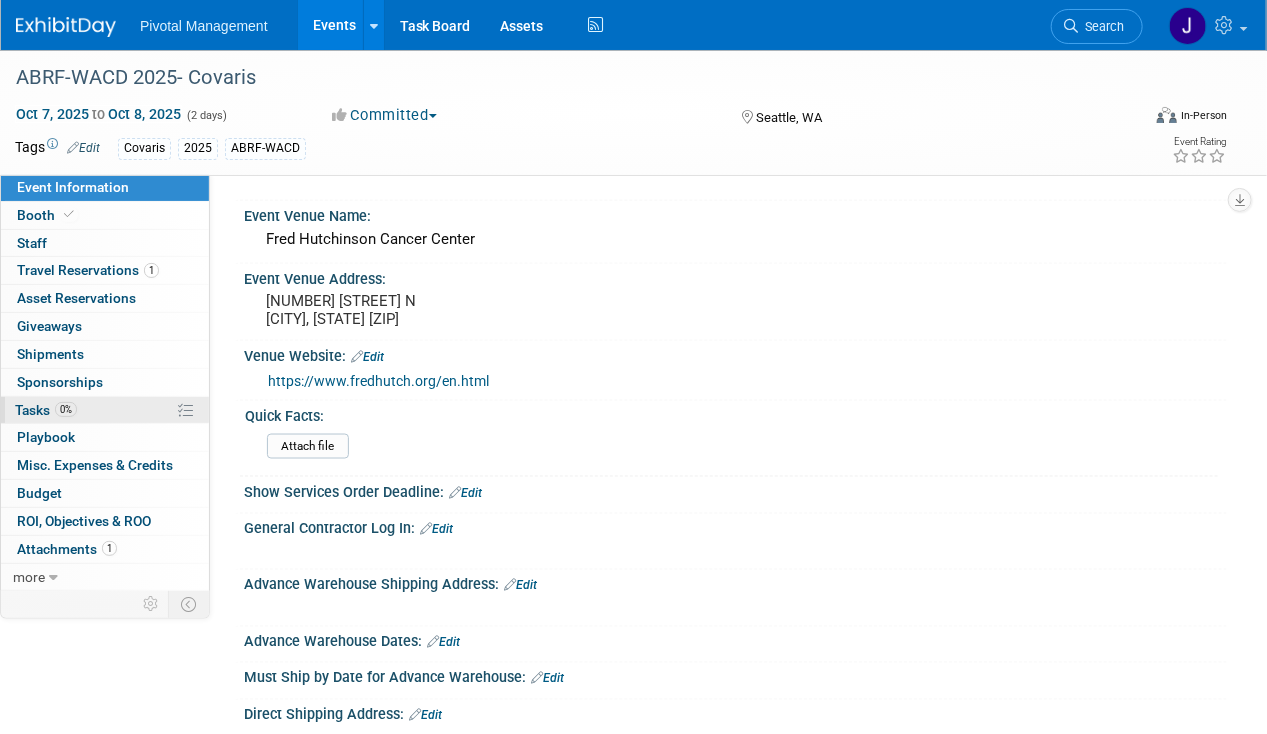 click on "0%" at bounding box center (66, 409) 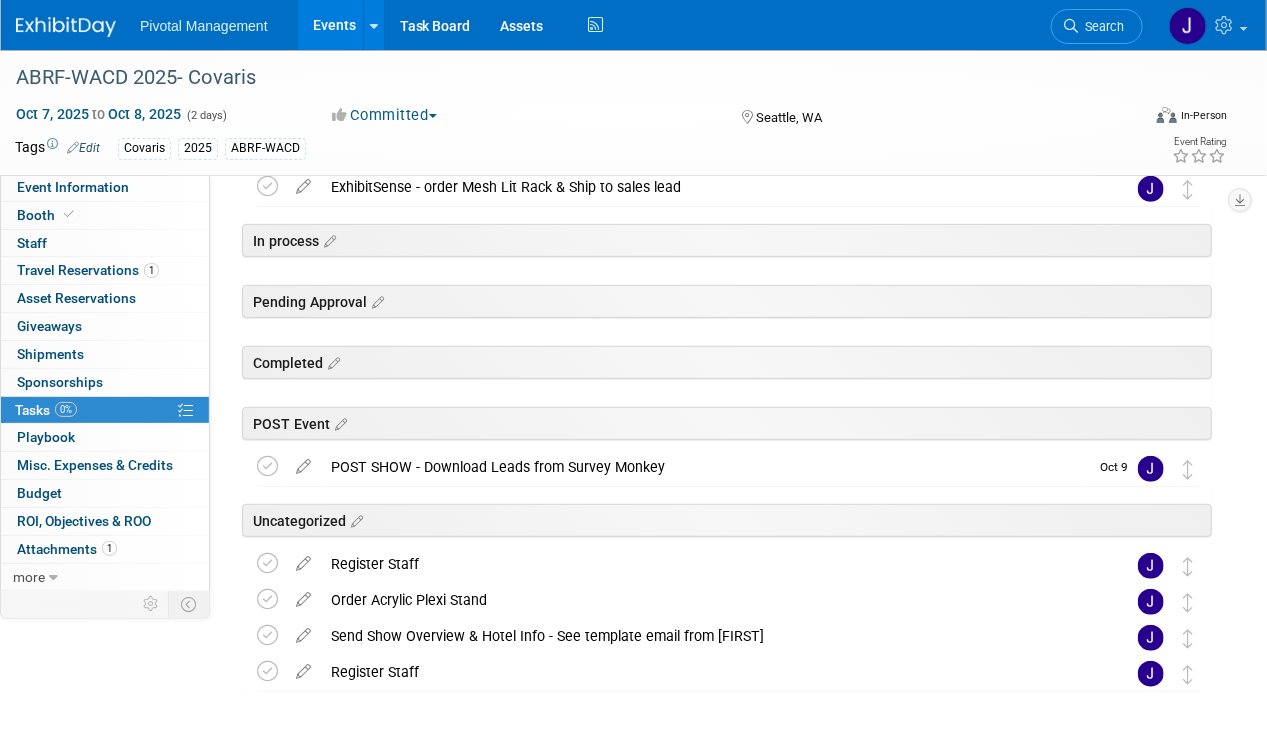 scroll, scrollTop: 310, scrollLeft: 0, axis: vertical 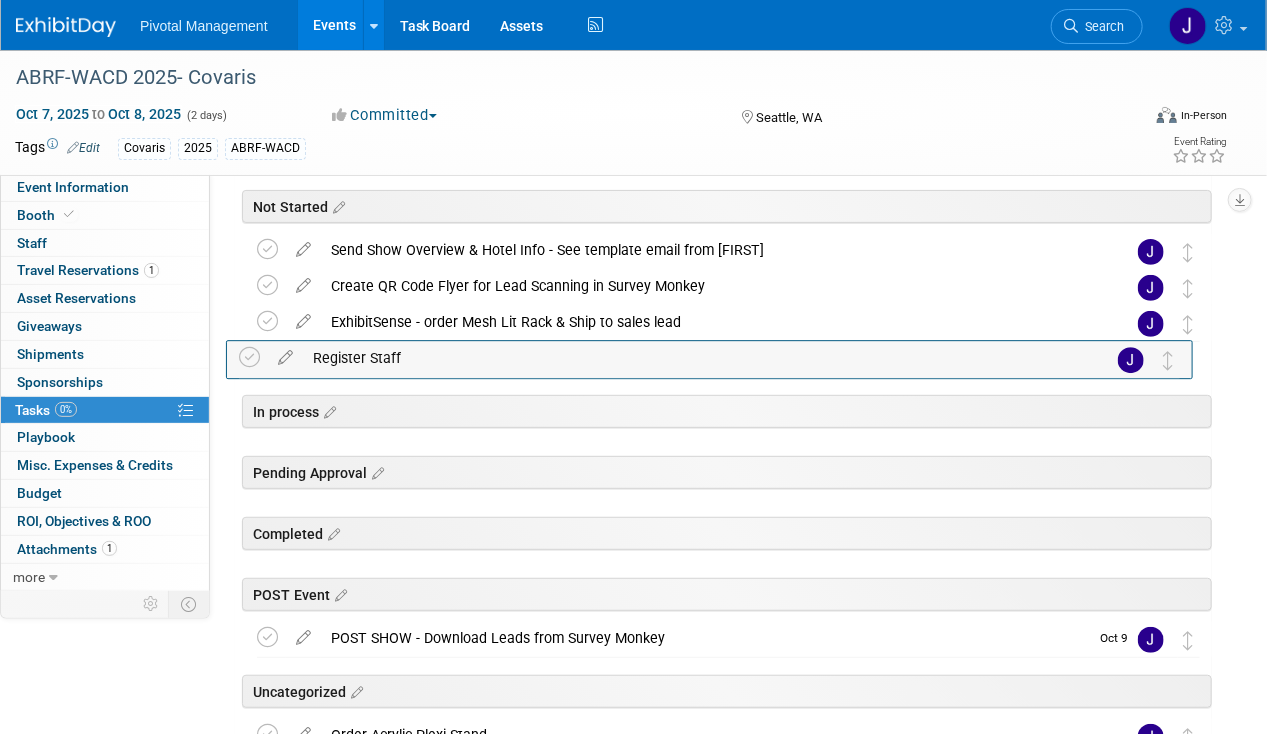 drag, startPoint x: 1193, startPoint y: 515, endPoint x: 1175, endPoint y: 355, distance: 161.00932 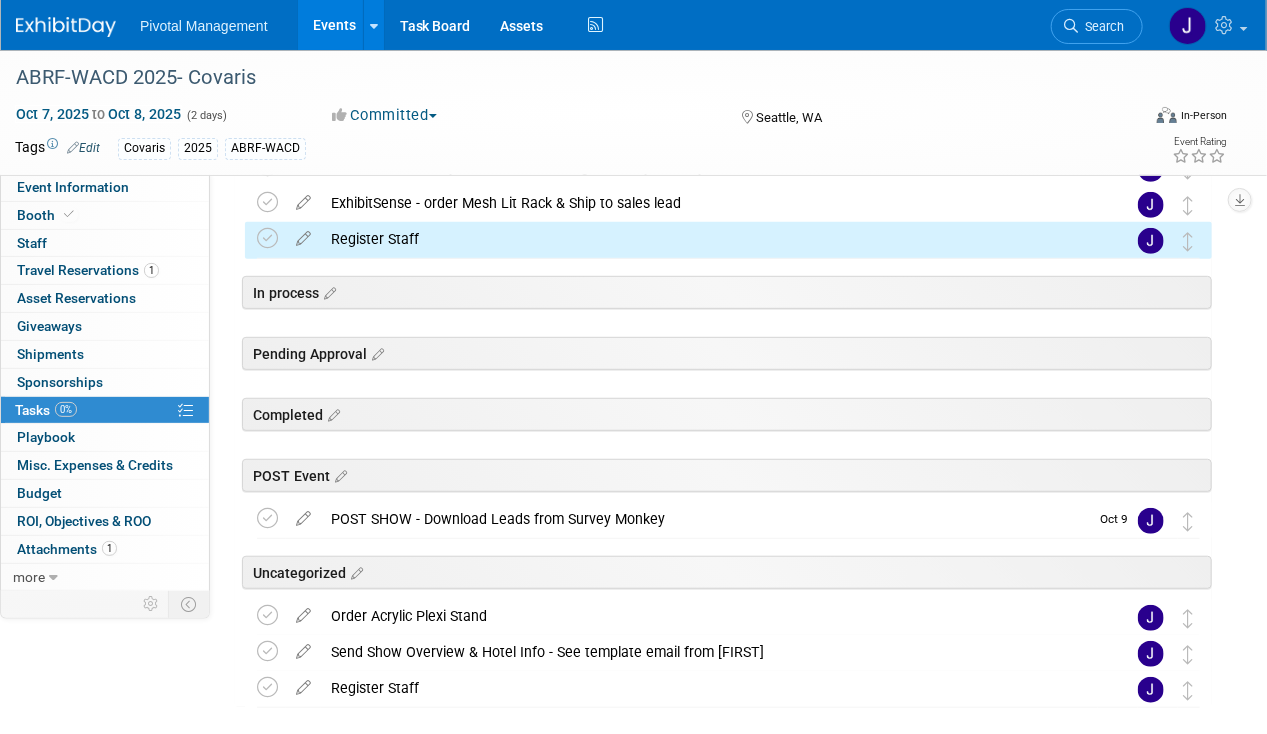 scroll, scrollTop: 342, scrollLeft: 0, axis: vertical 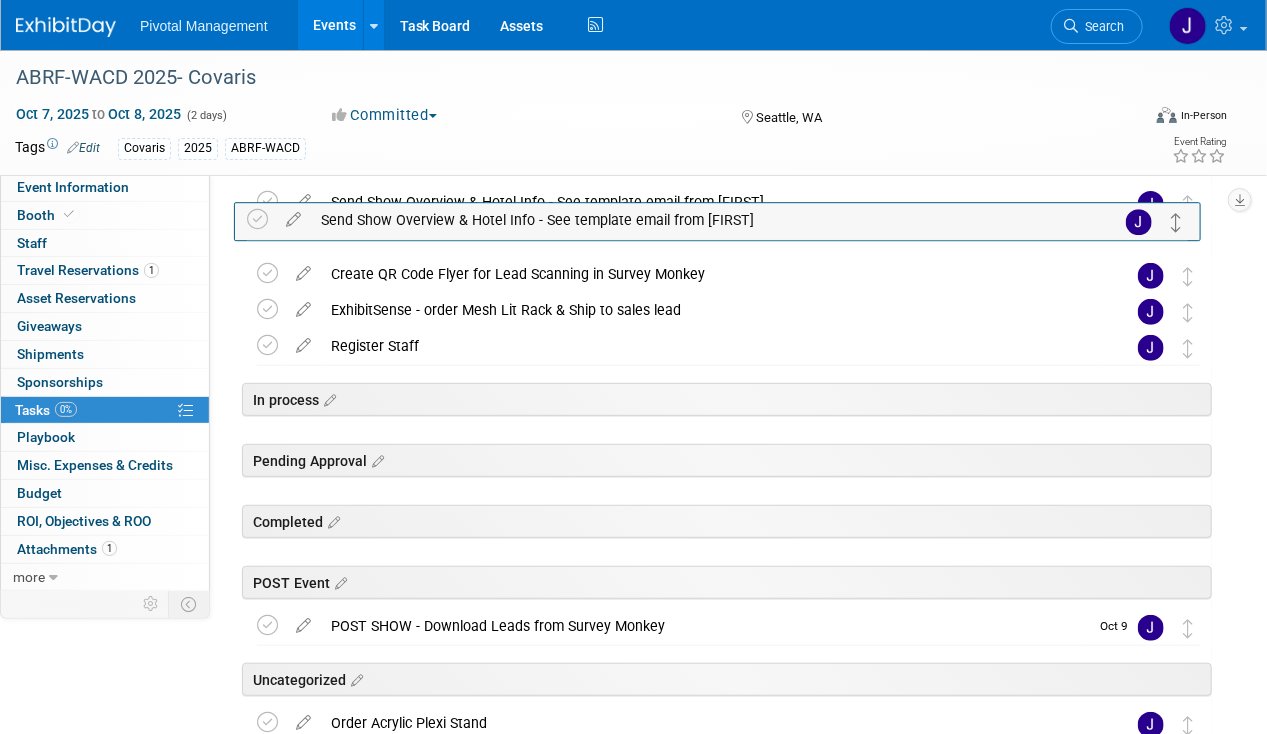 drag, startPoint x: 1189, startPoint y: 555, endPoint x: 1179, endPoint y: 215, distance: 340.14703 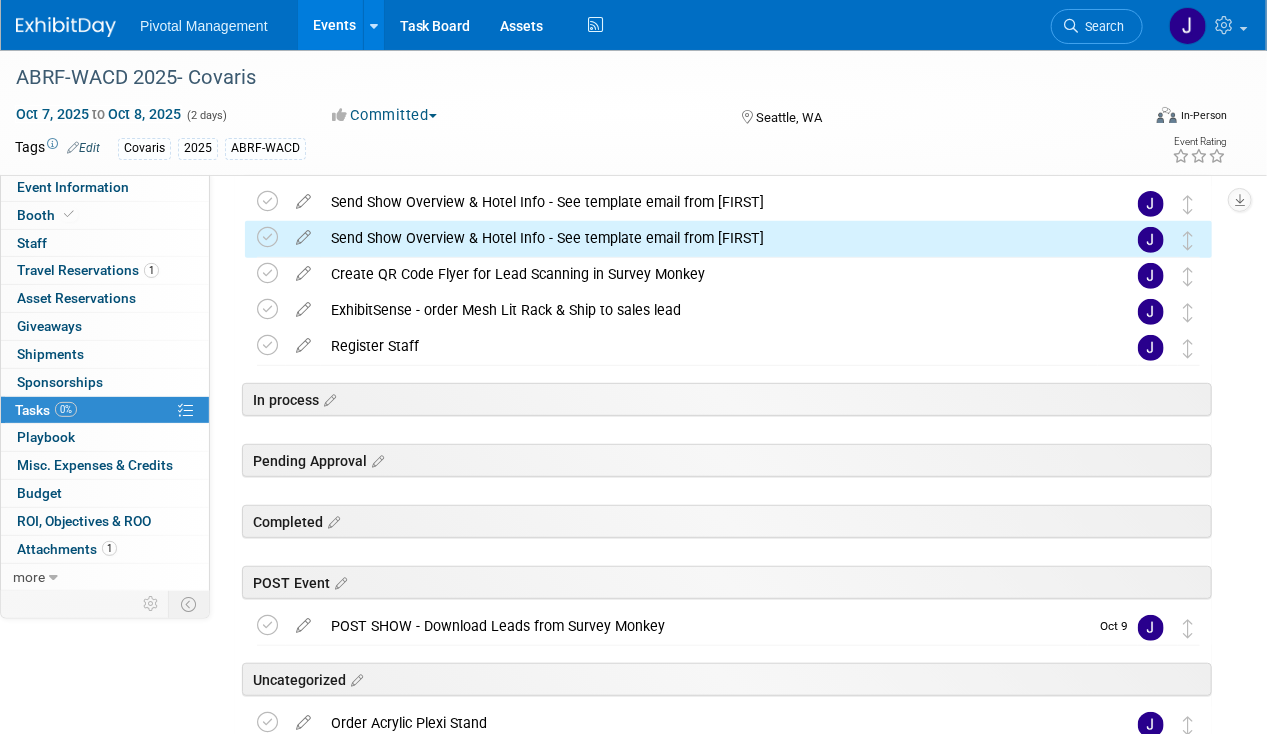 scroll, scrollTop: 69, scrollLeft: 0, axis: vertical 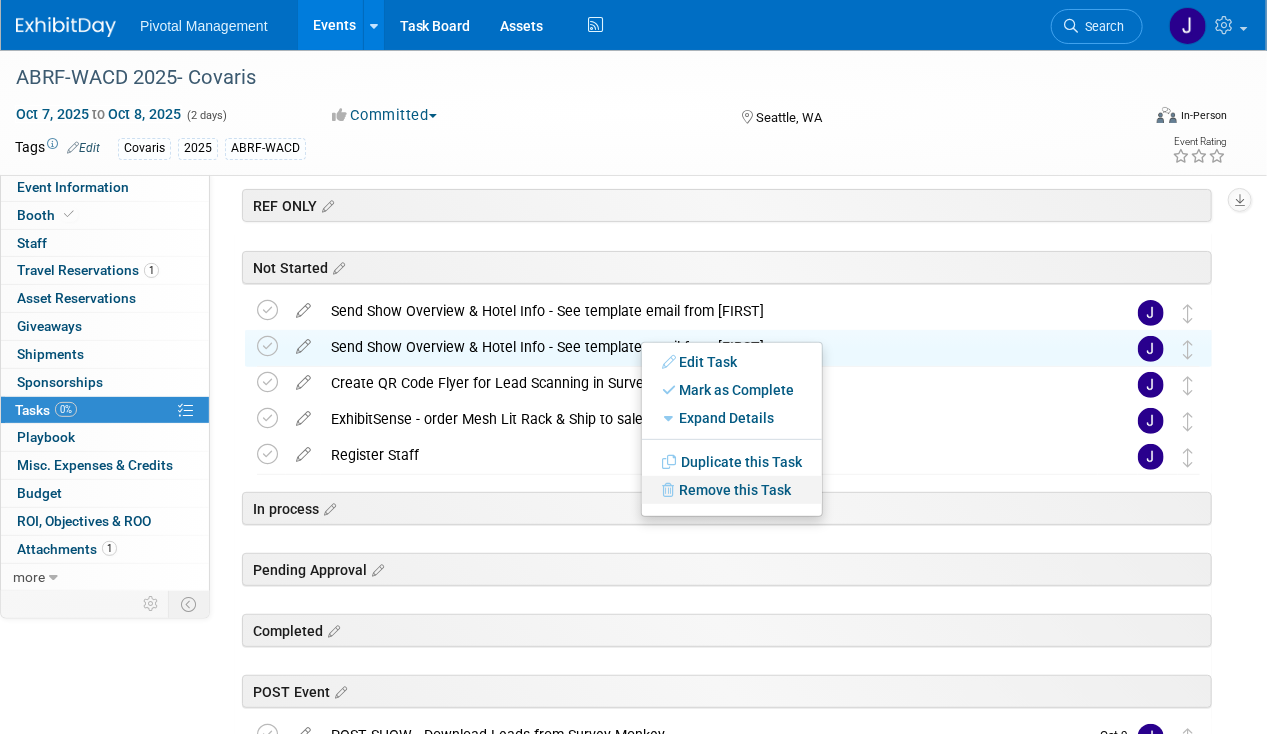 click on "Remove this Task" at bounding box center (732, 490) 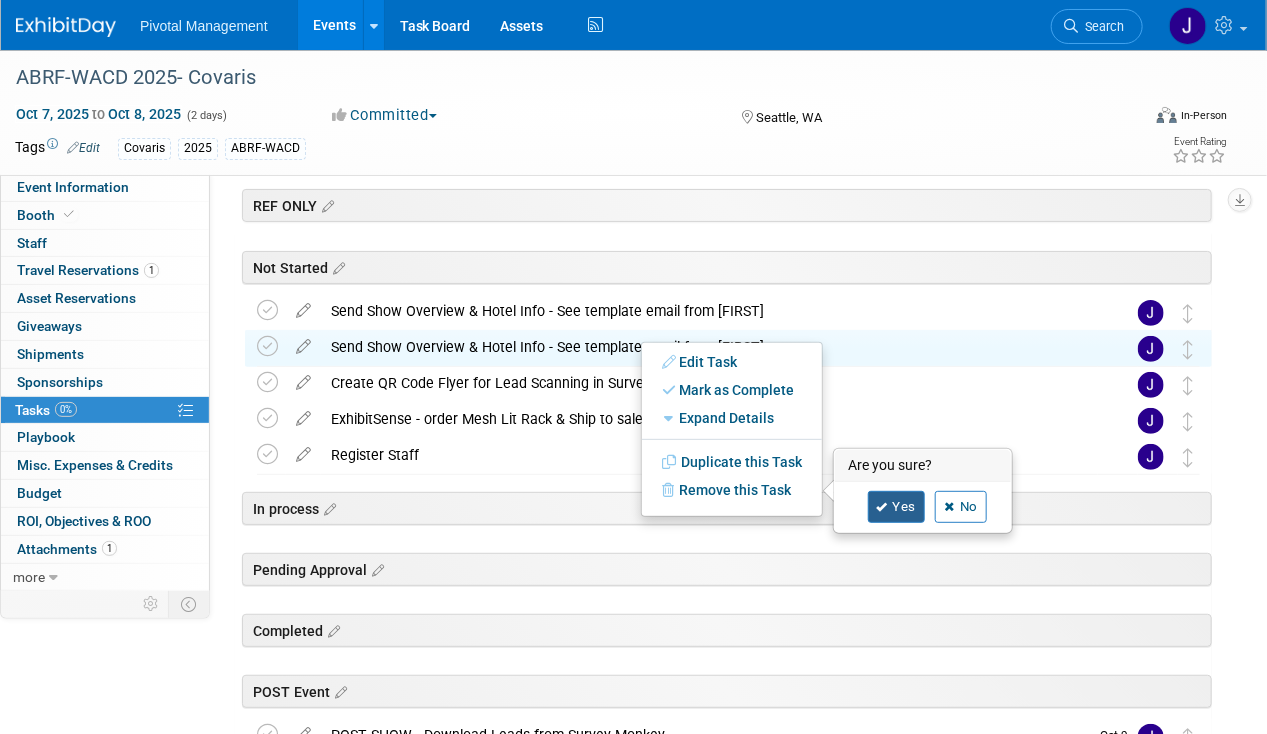 click on "Yes" at bounding box center [897, 507] 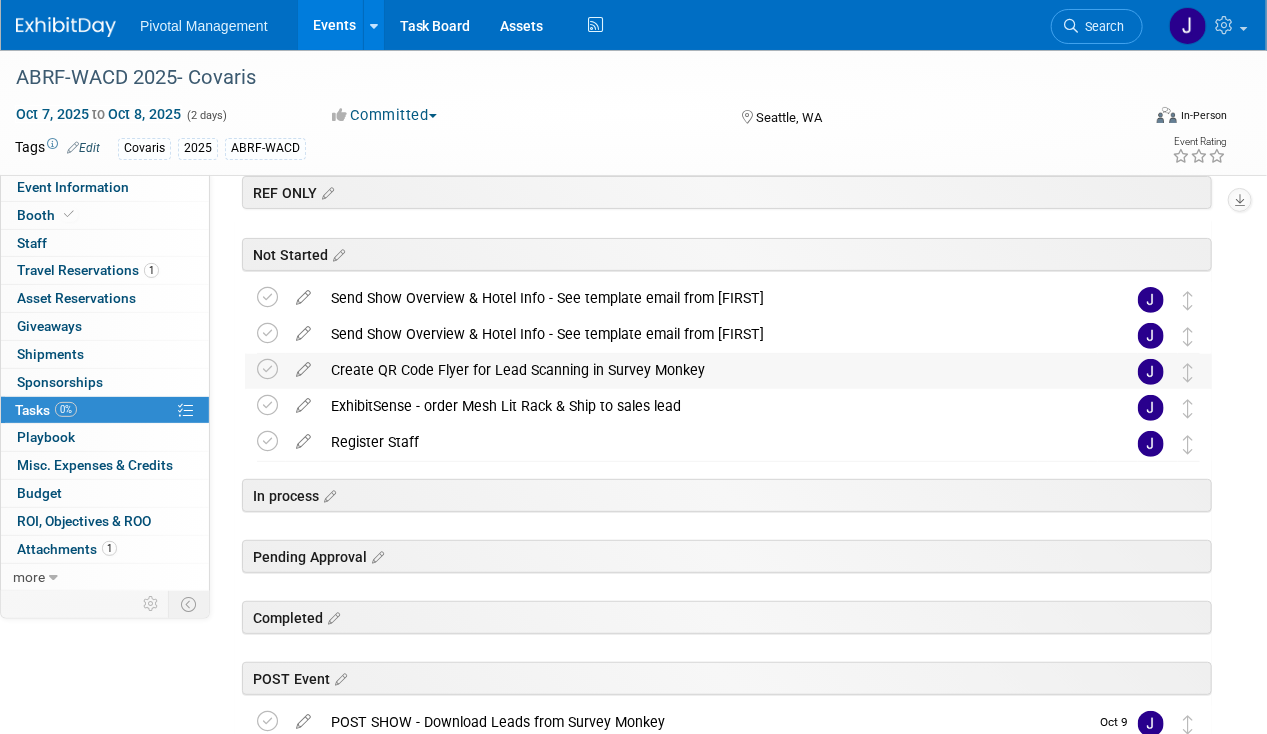 scroll, scrollTop: 0, scrollLeft: 0, axis: both 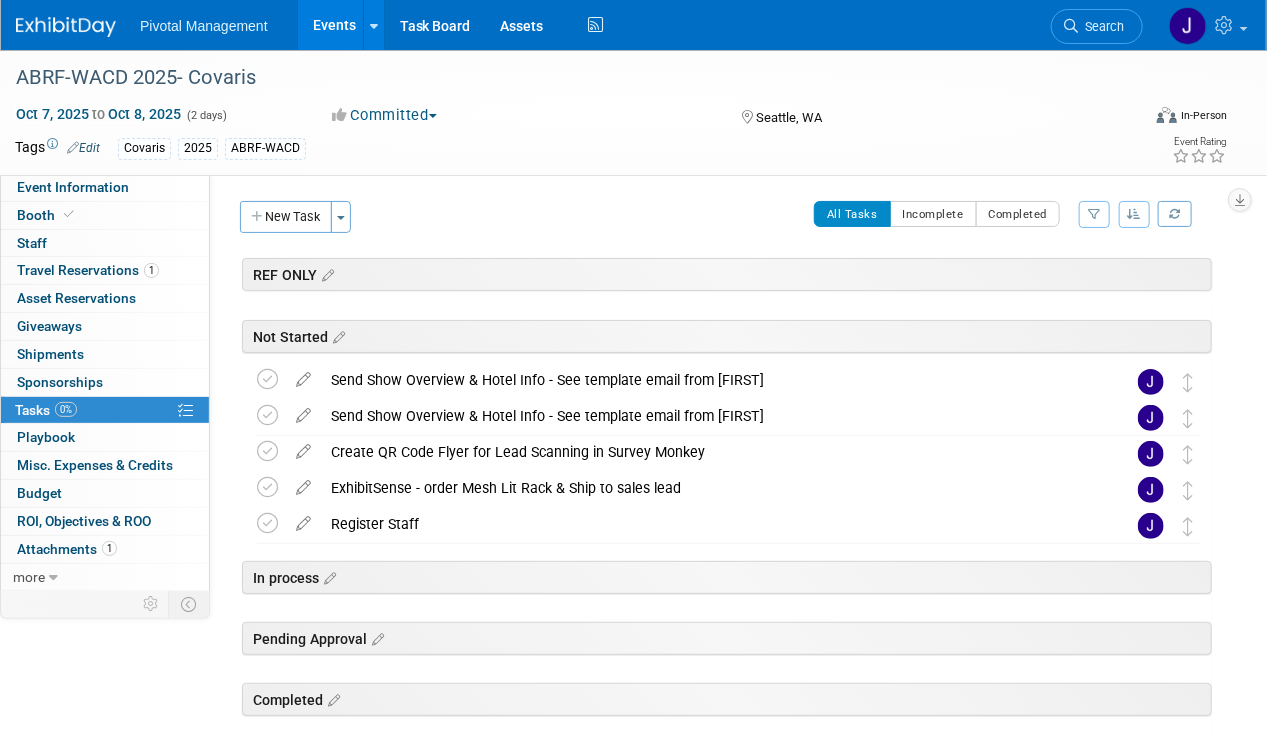 drag, startPoint x: 109, startPoint y: 450, endPoint x: 114, endPoint y: 441, distance: 10.29563 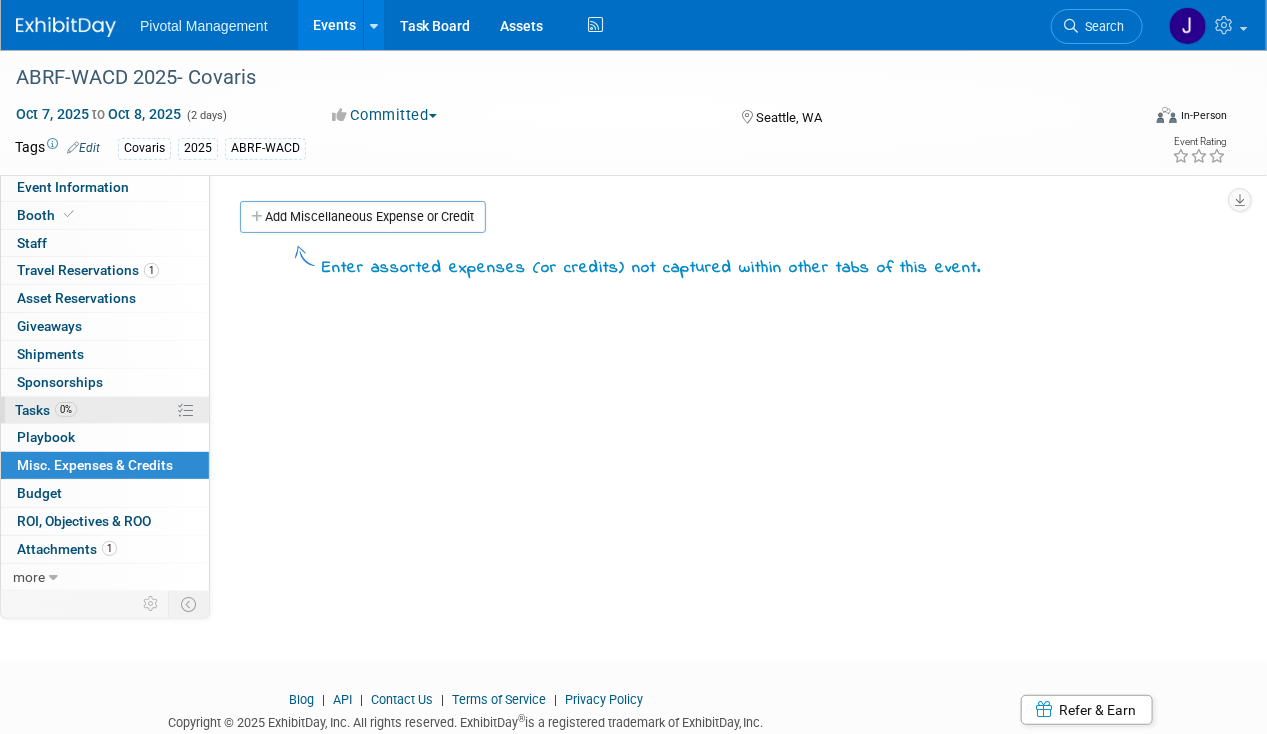 click on "0%
Tasks 0%" at bounding box center [105, 410] 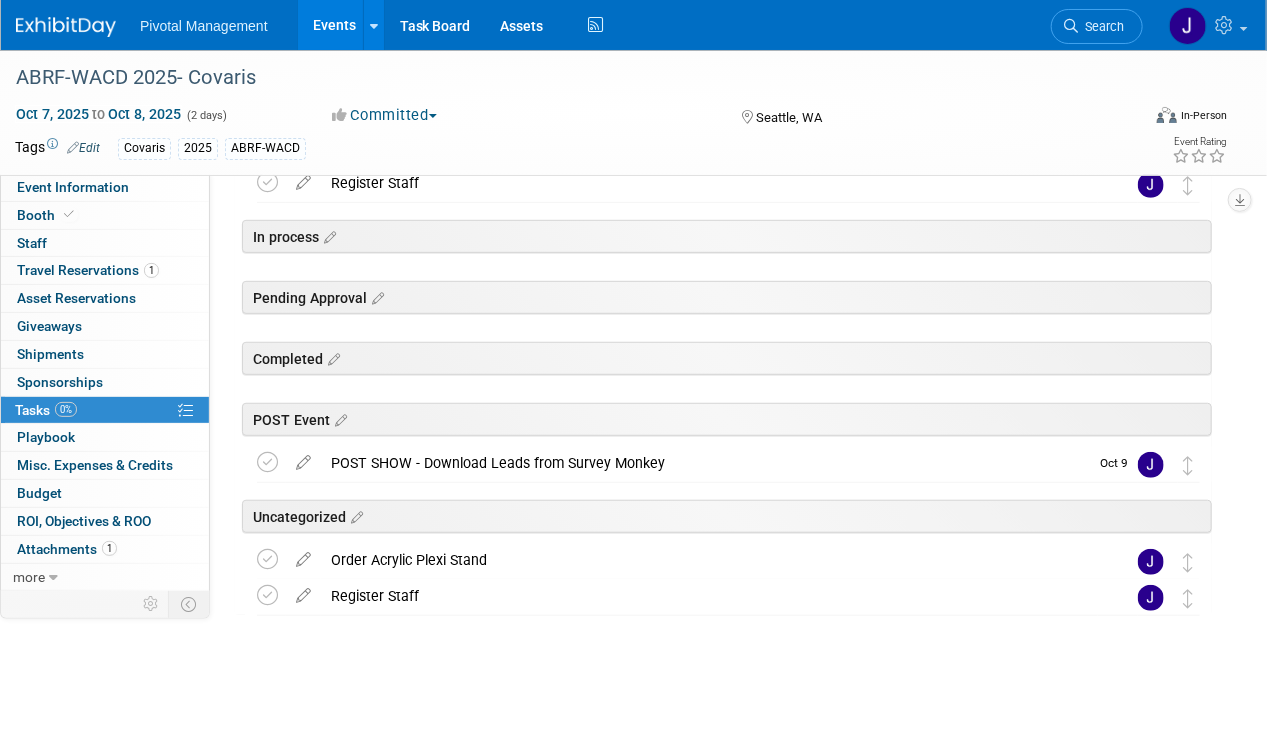 scroll, scrollTop: 306, scrollLeft: 0, axis: vertical 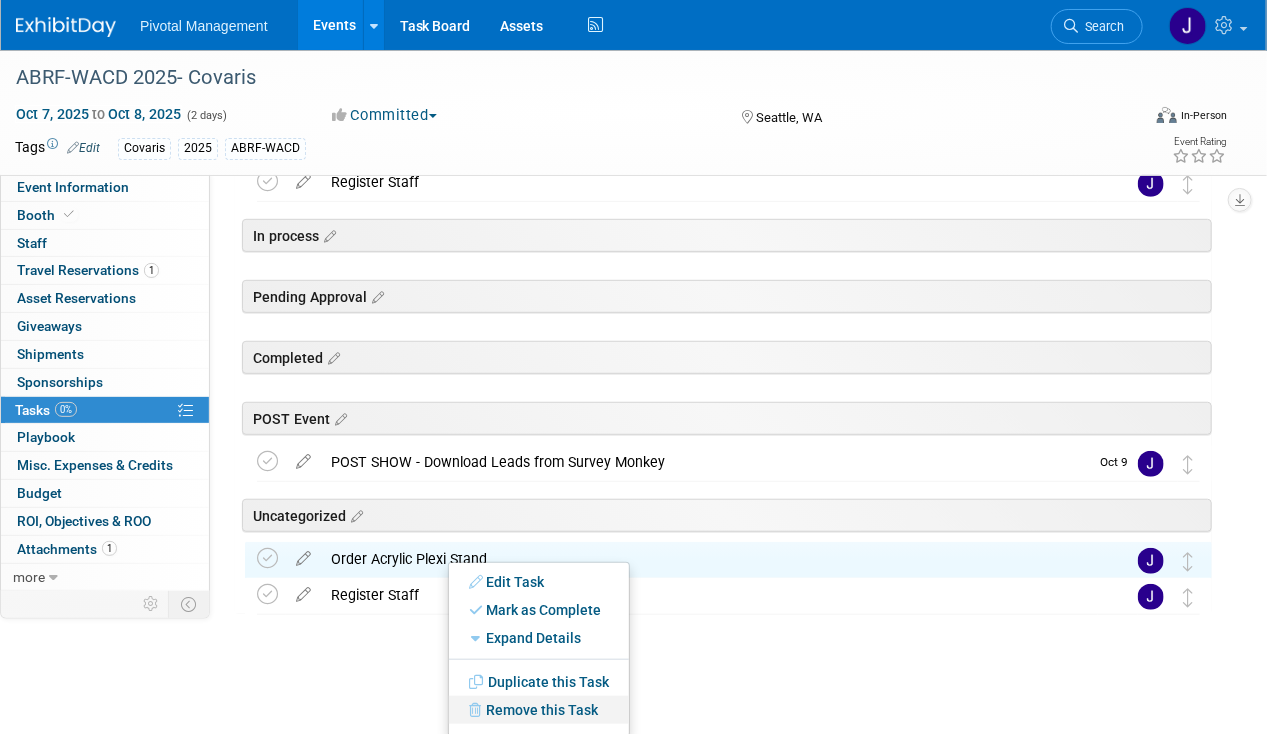 click on "Remove this Task" at bounding box center [539, 710] 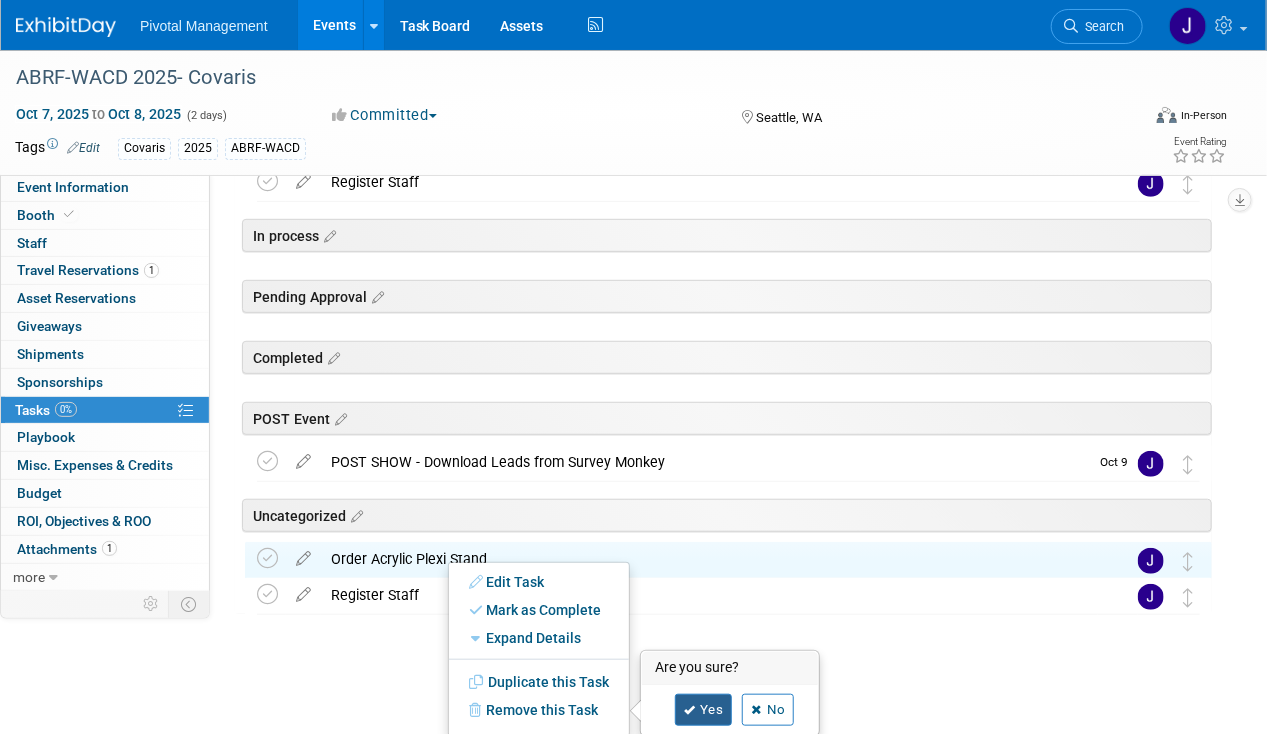 drag, startPoint x: 694, startPoint y: 702, endPoint x: 717, endPoint y: 677, distance: 33.970577 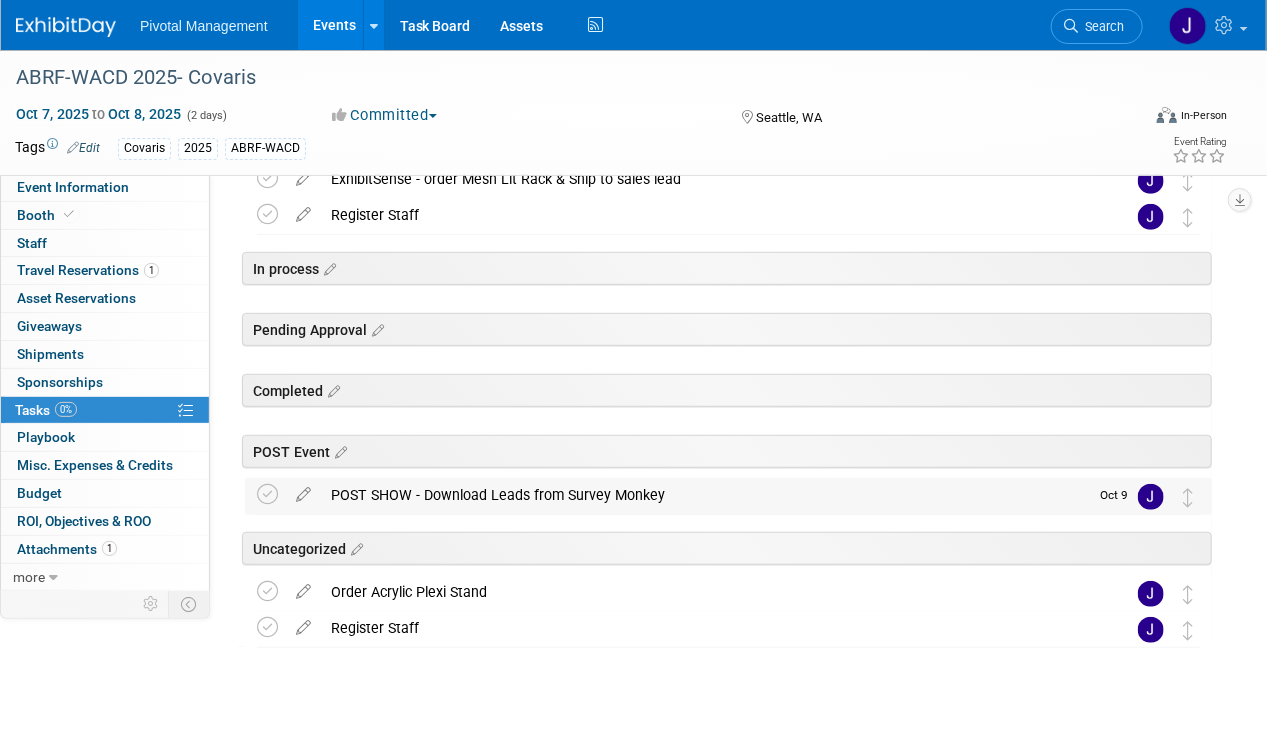 scroll, scrollTop: 306, scrollLeft: 0, axis: vertical 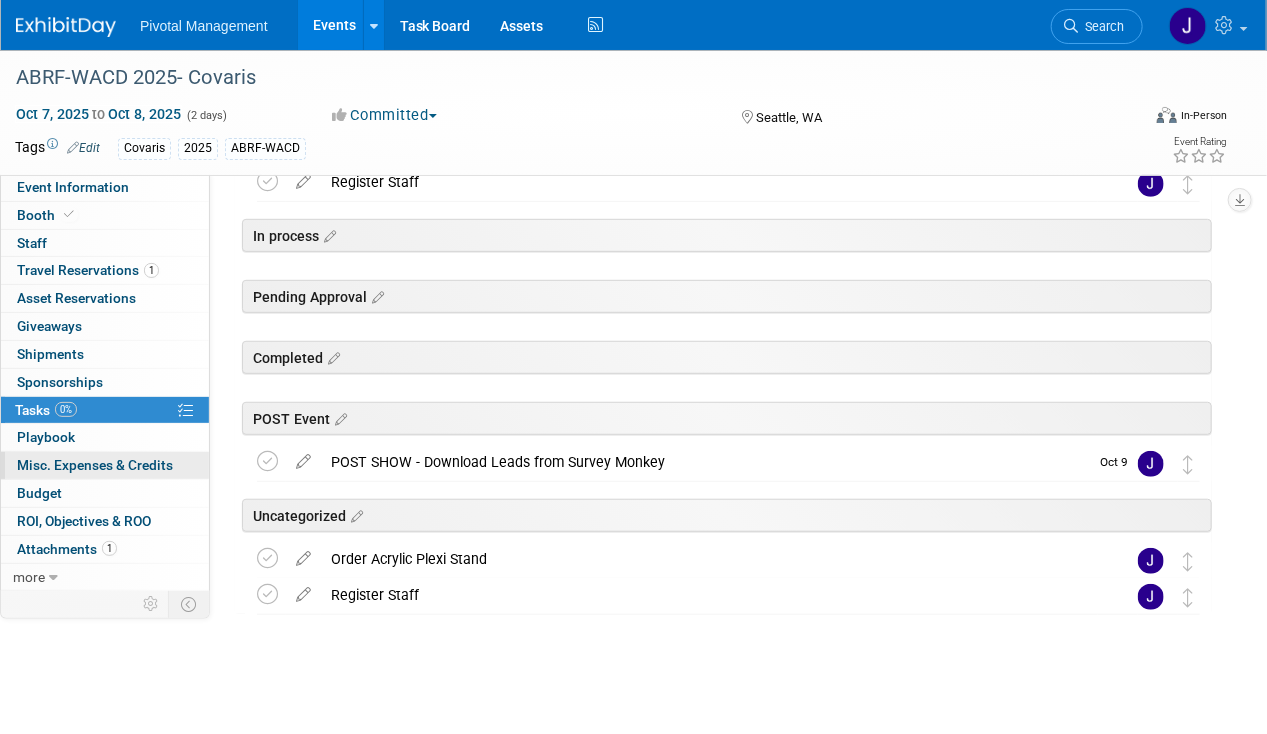 click on "0
Misc. Expenses & Credits 0" at bounding box center (105, 465) 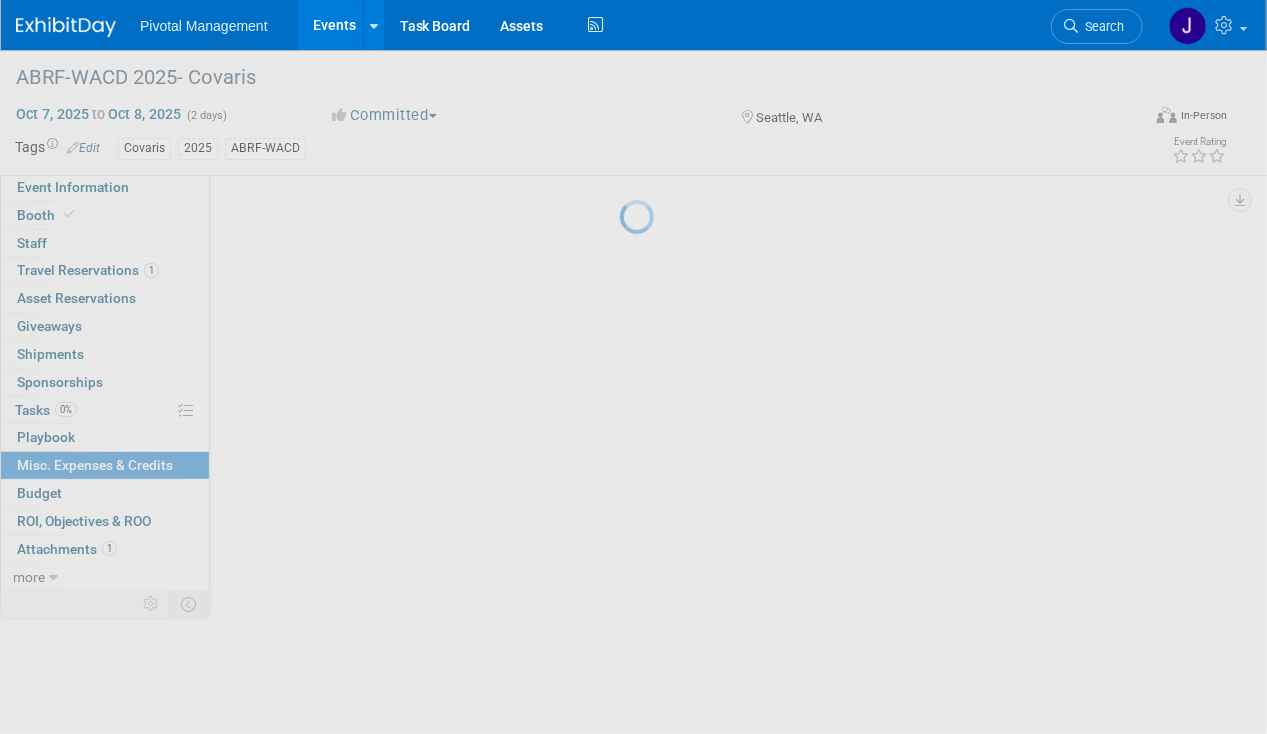 scroll, scrollTop: 0, scrollLeft: 0, axis: both 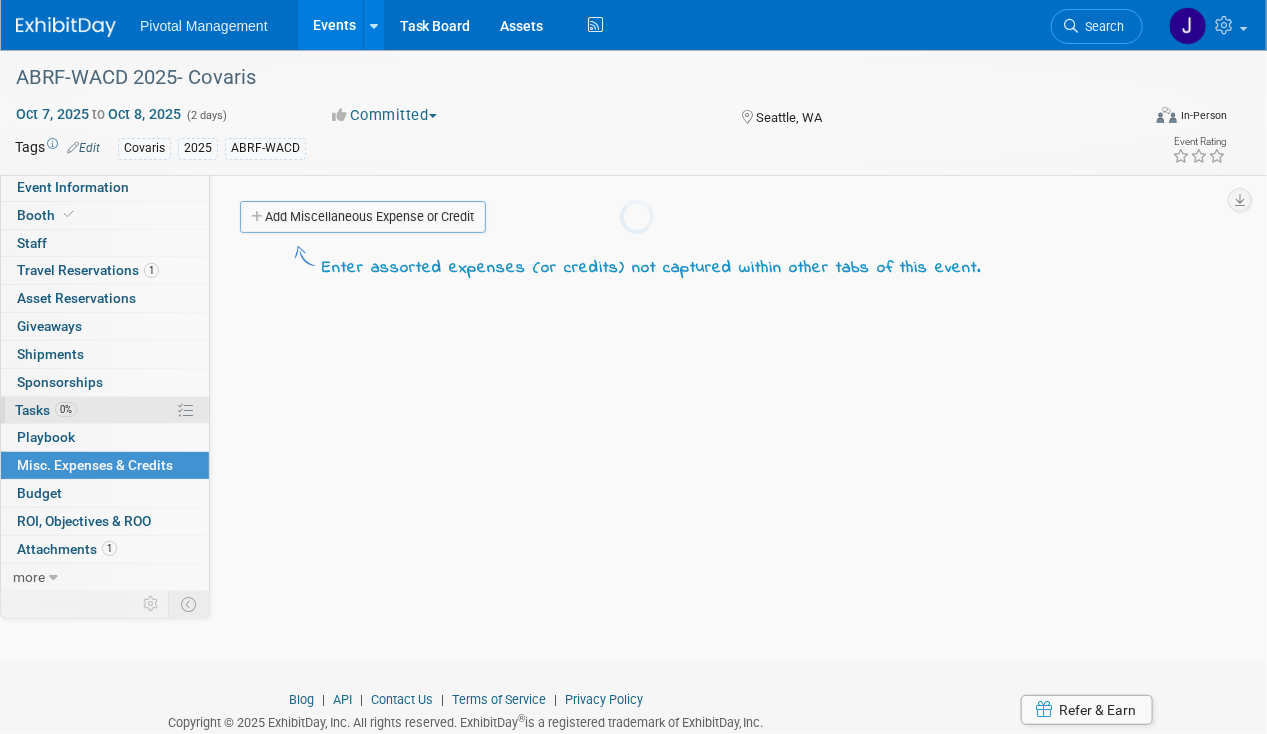 click on "0%
Tasks 0%" at bounding box center (105, 410) 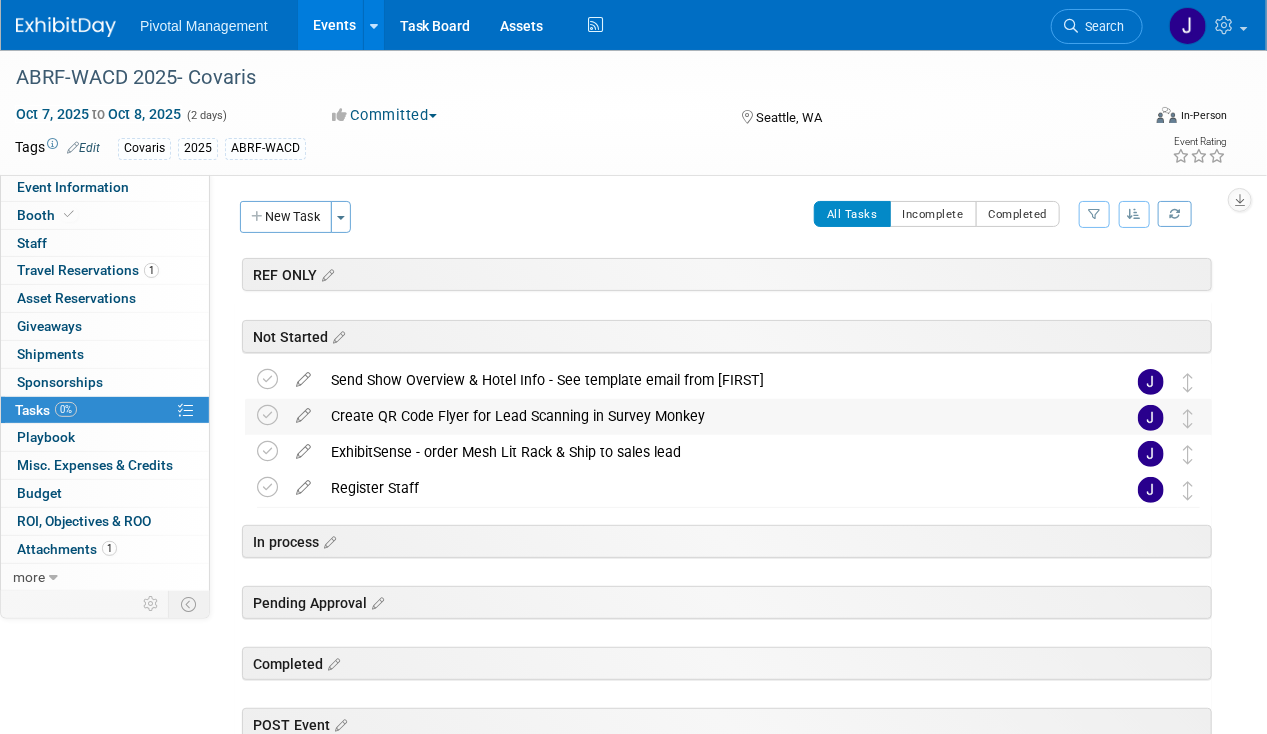 scroll, scrollTop: 270, scrollLeft: 0, axis: vertical 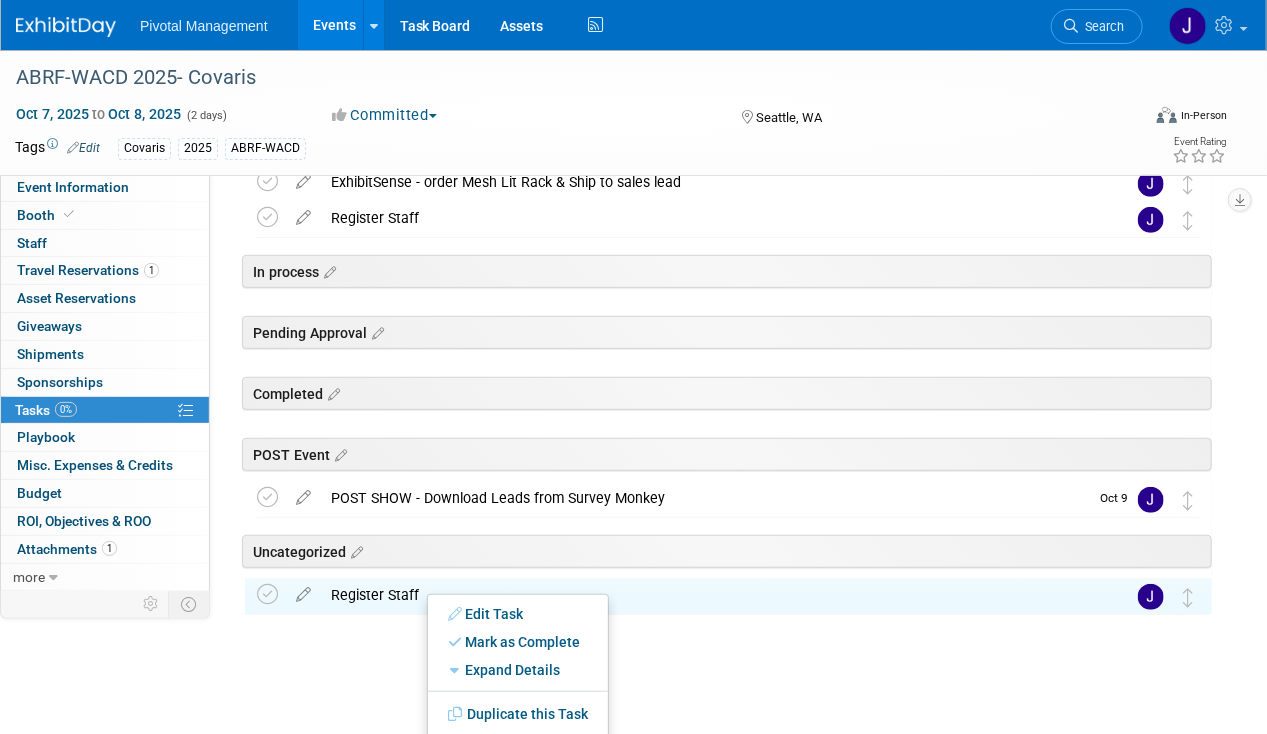 click at bounding box center (723, 634) 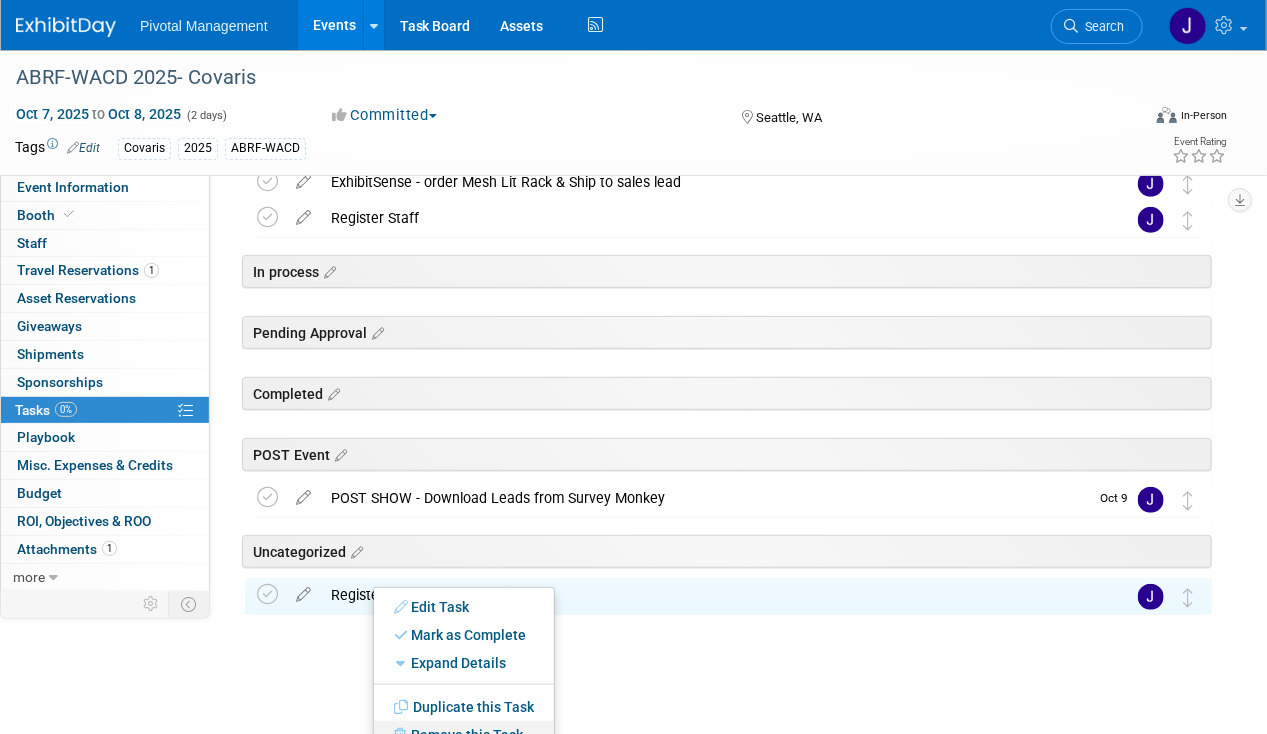 click on "Remove this Task" at bounding box center (464, 735) 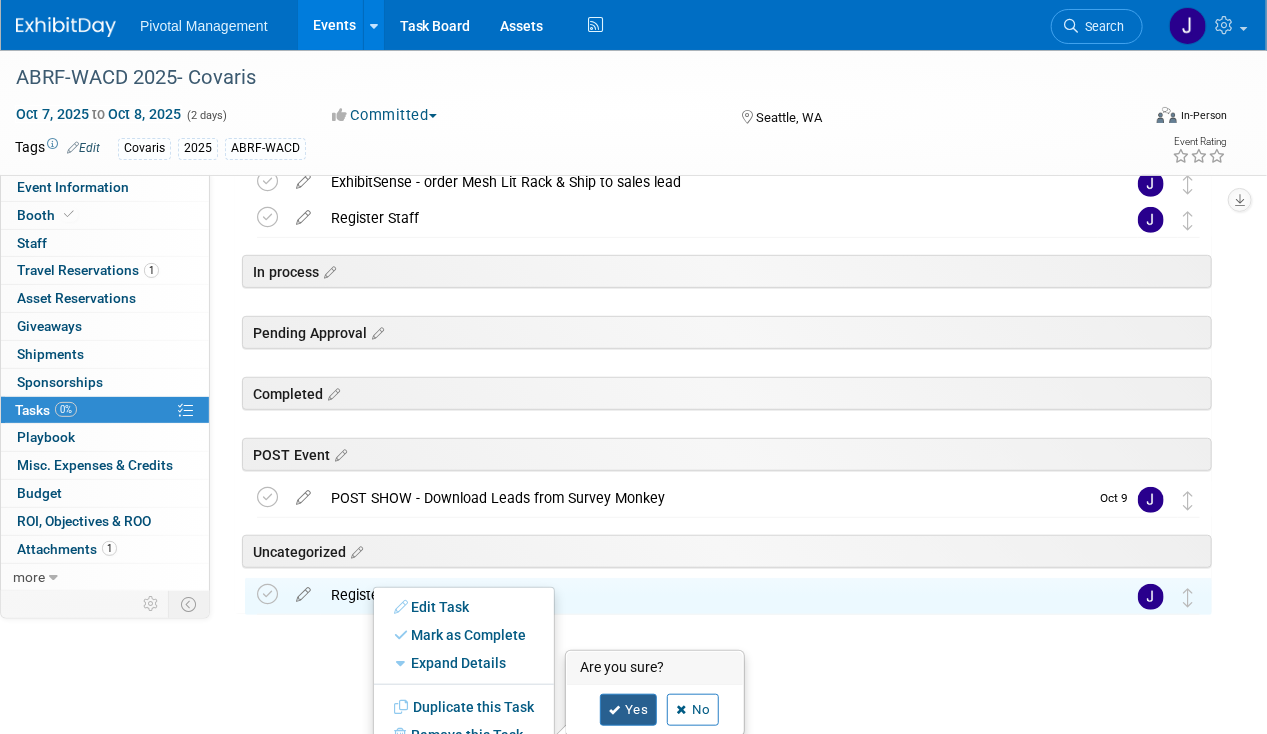 click on "Yes" at bounding box center [629, 710] 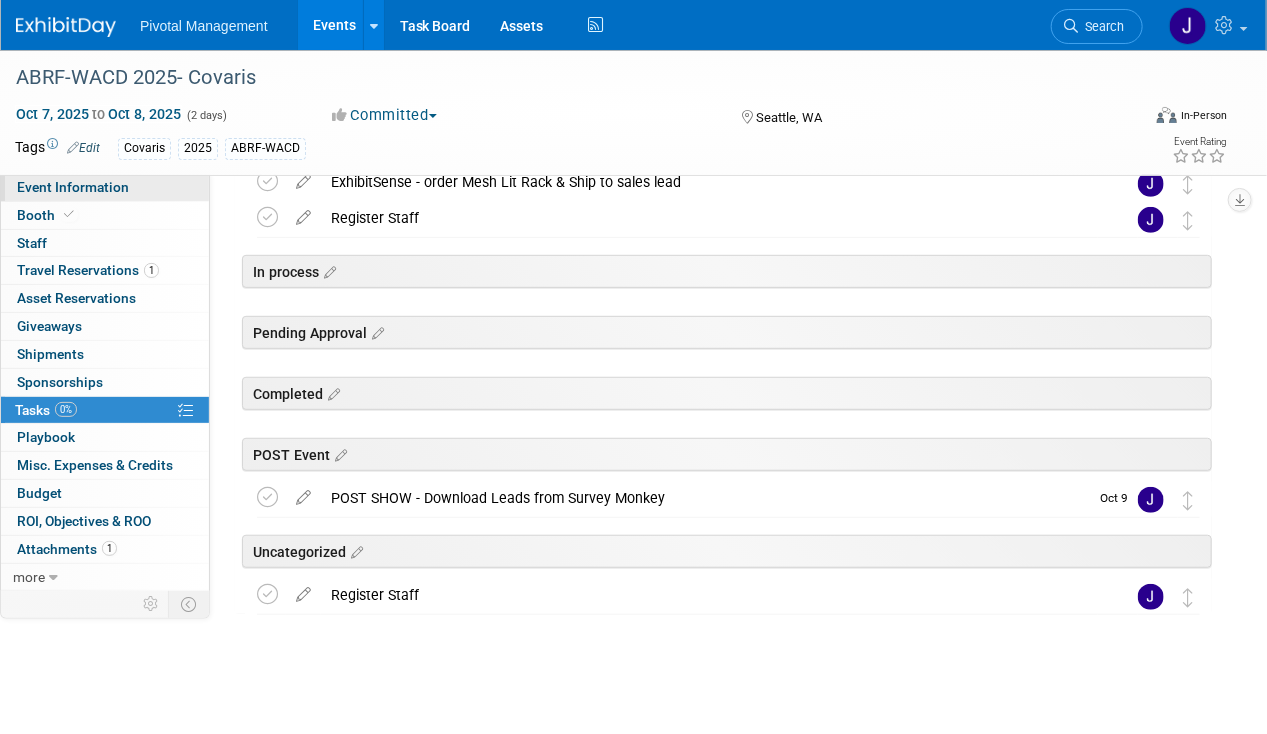 click on "Event Information" at bounding box center (105, 187) 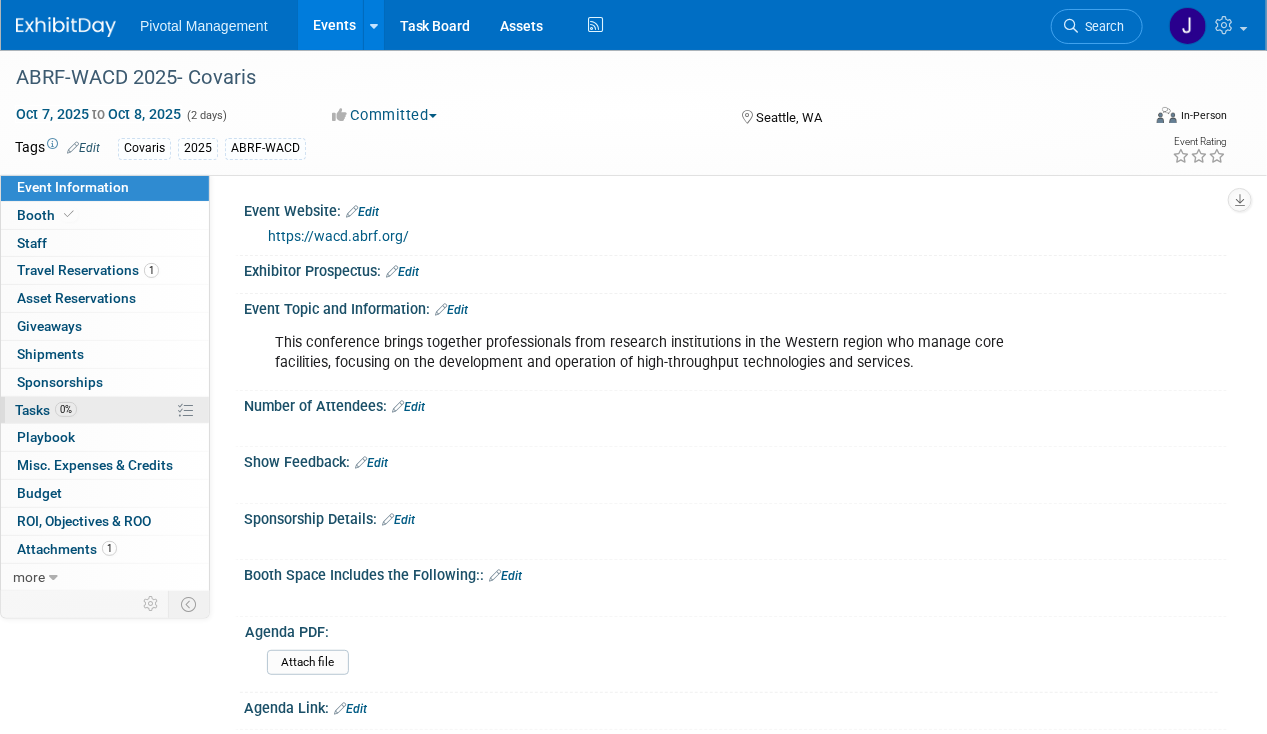 drag, startPoint x: 87, startPoint y: 396, endPoint x: 662, endPoint y: 373, distance: 575.45984 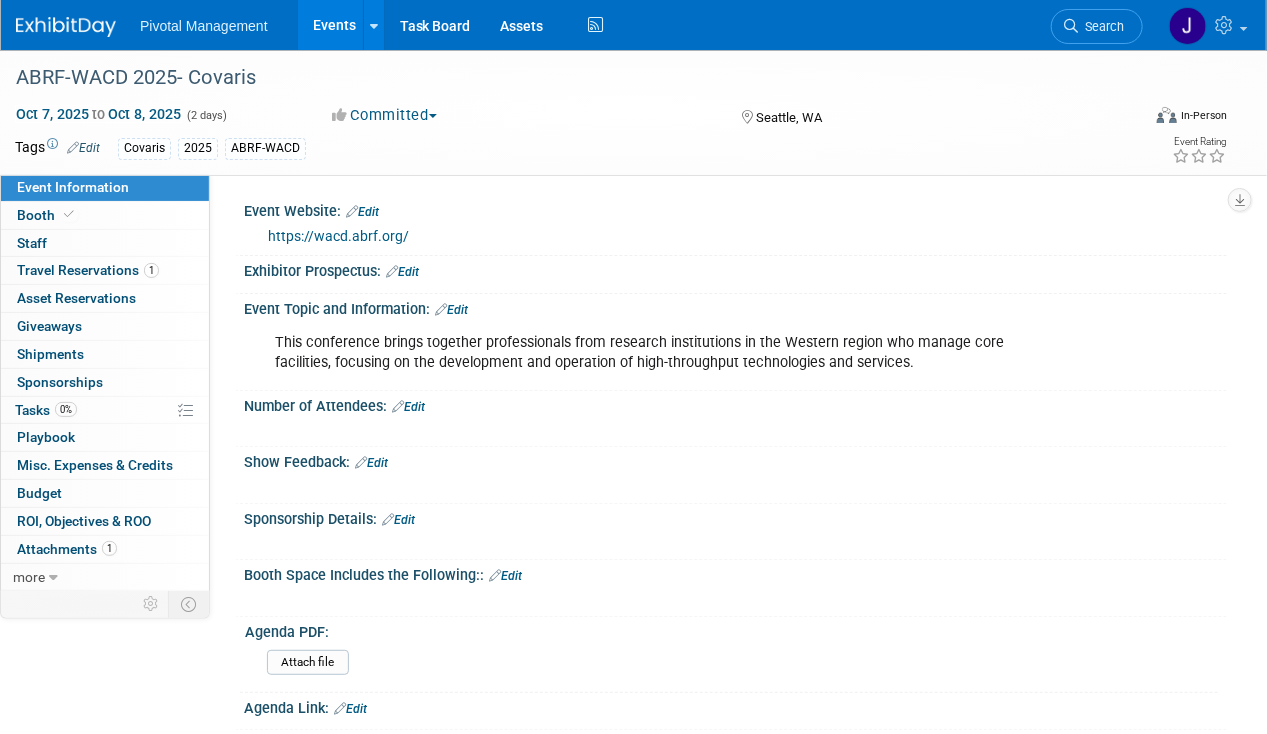 click on "0%
Tasks 0%" at bounding box center (105, 410) 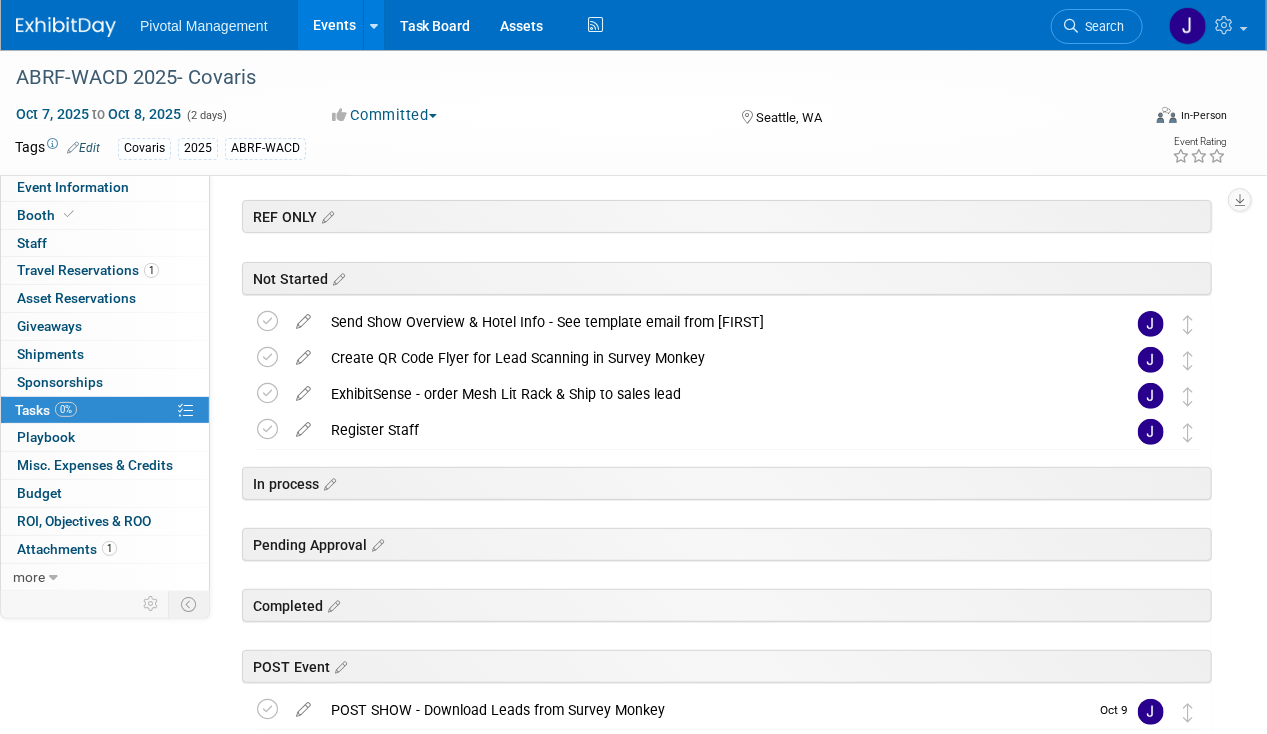 scroll, scrollTop: 0, scrollLeft: 0, axis: both 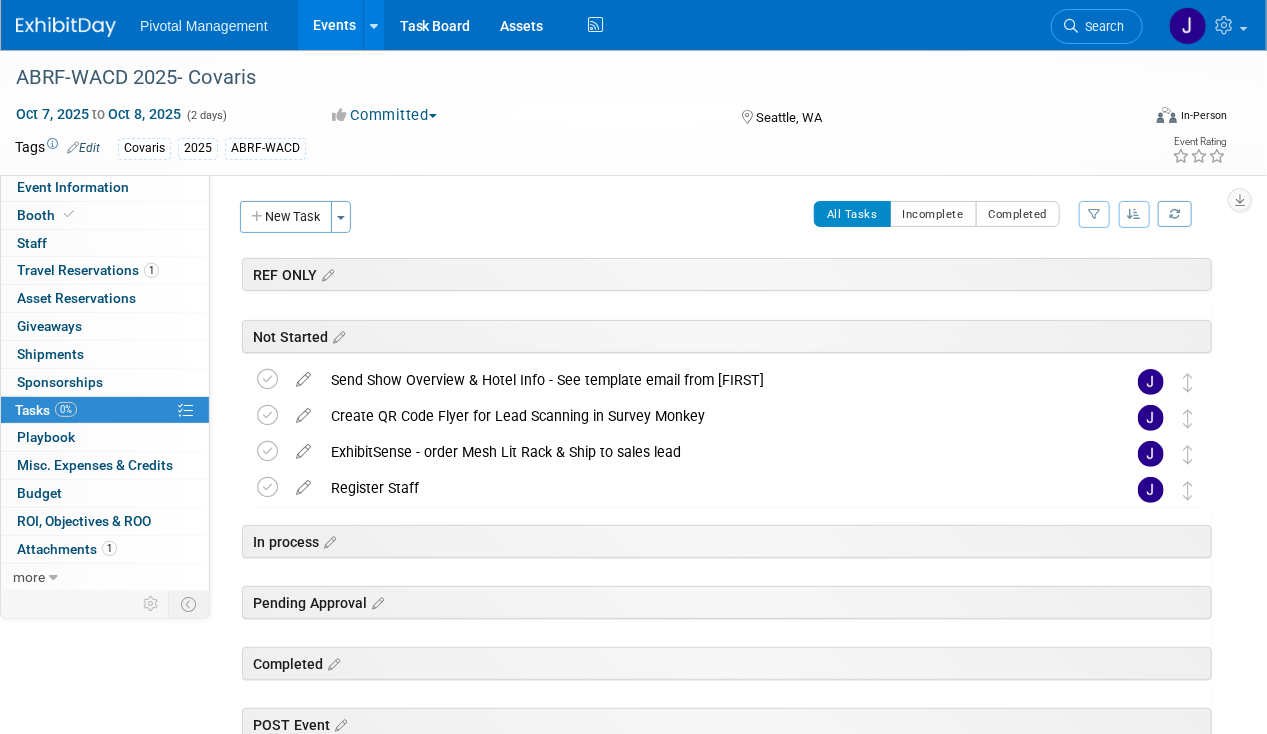 drag, startPoint x: 297, startPoint y: 208, endPoint x: 514, endPoint y: 208, distance: 217 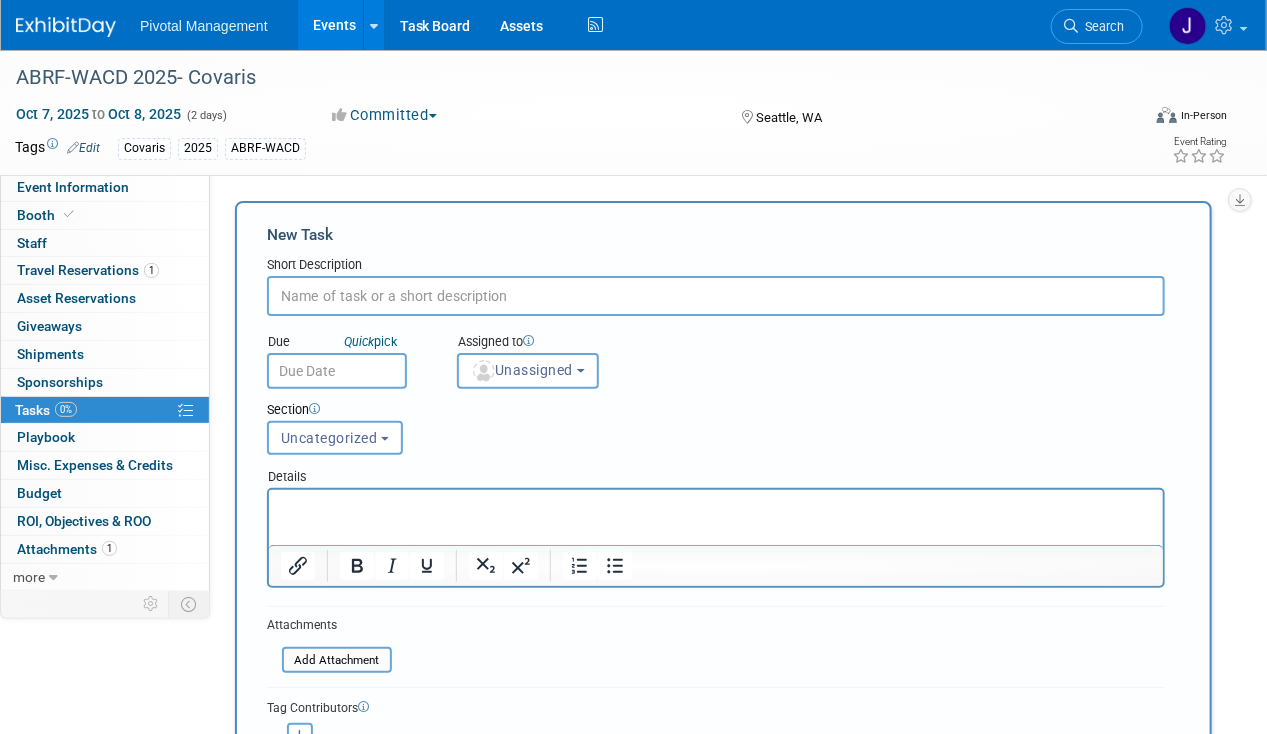 scroll, scrollTop: 0, scrollLeft: 0, axis: both 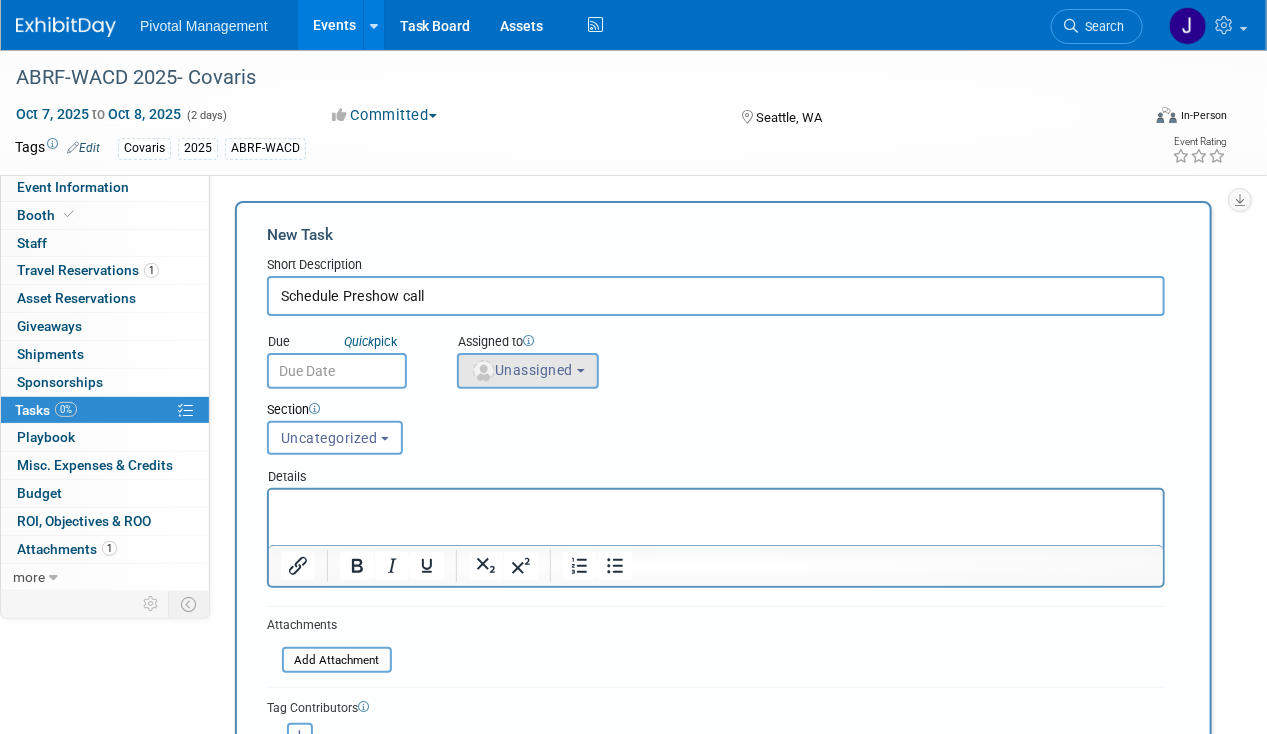 type on "Schedule Preshow call" 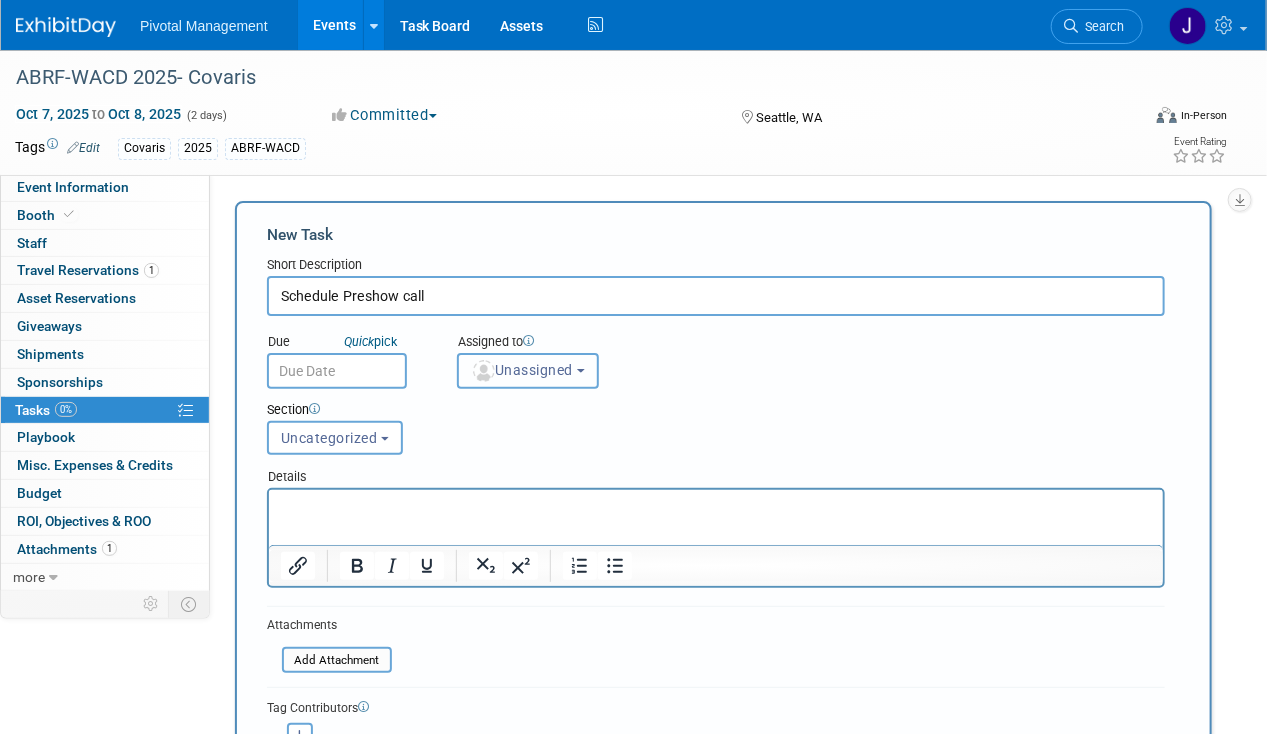click on "Unassigned" at bounding box center [522, 370] 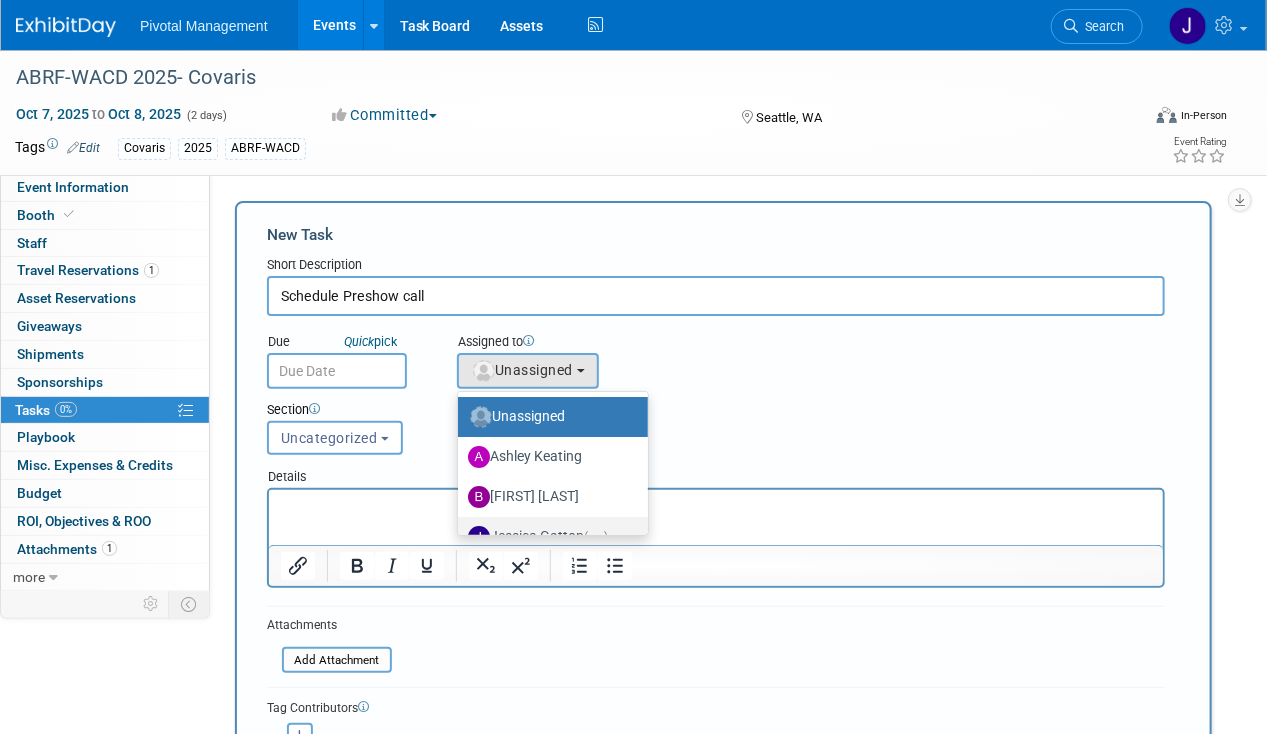 click on "[FIRST] [LAST]
(me)" at bounding box center [548, 537] 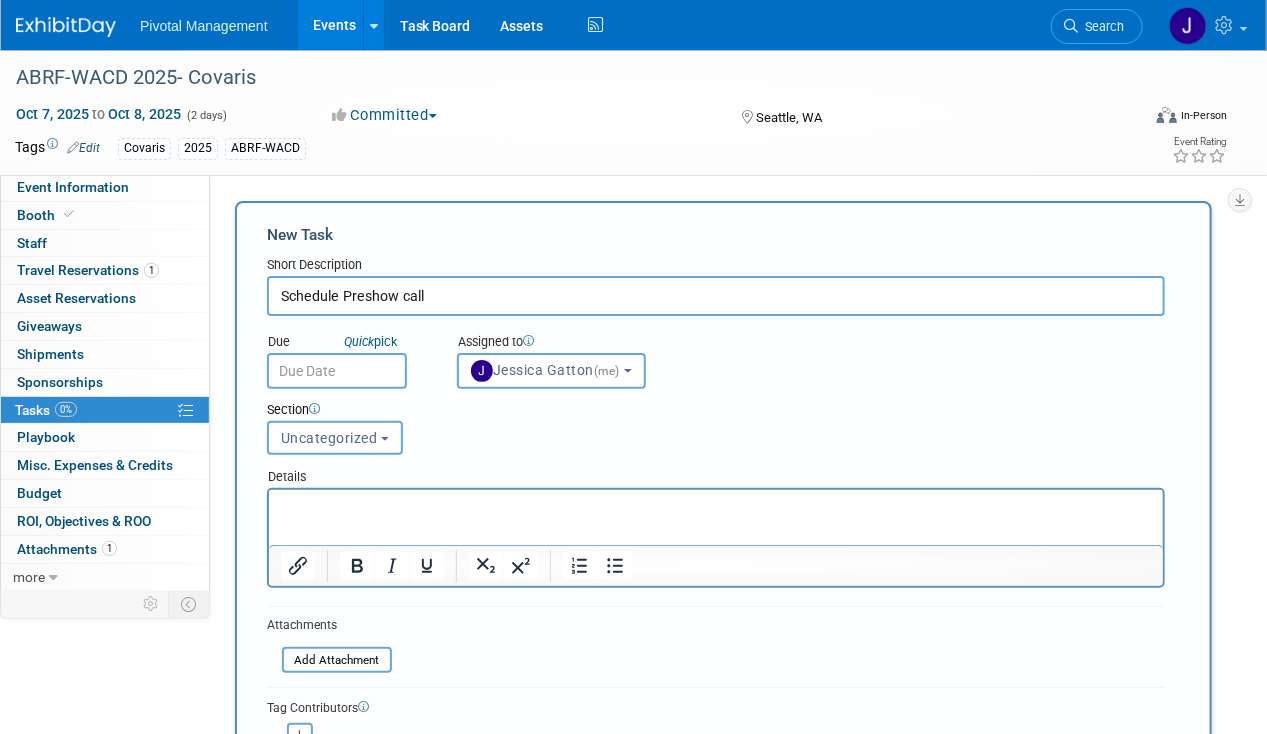click at bounding box center (337, 371) 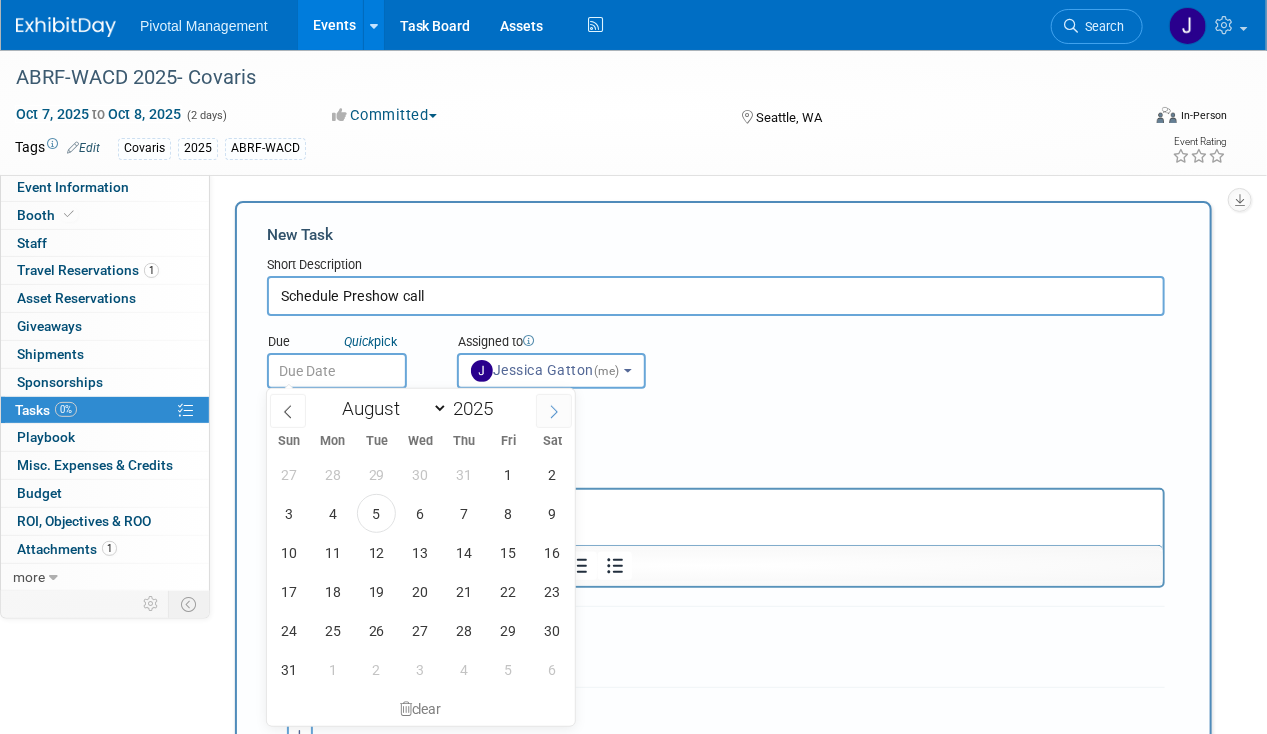 click at bounding box center (554, 411) 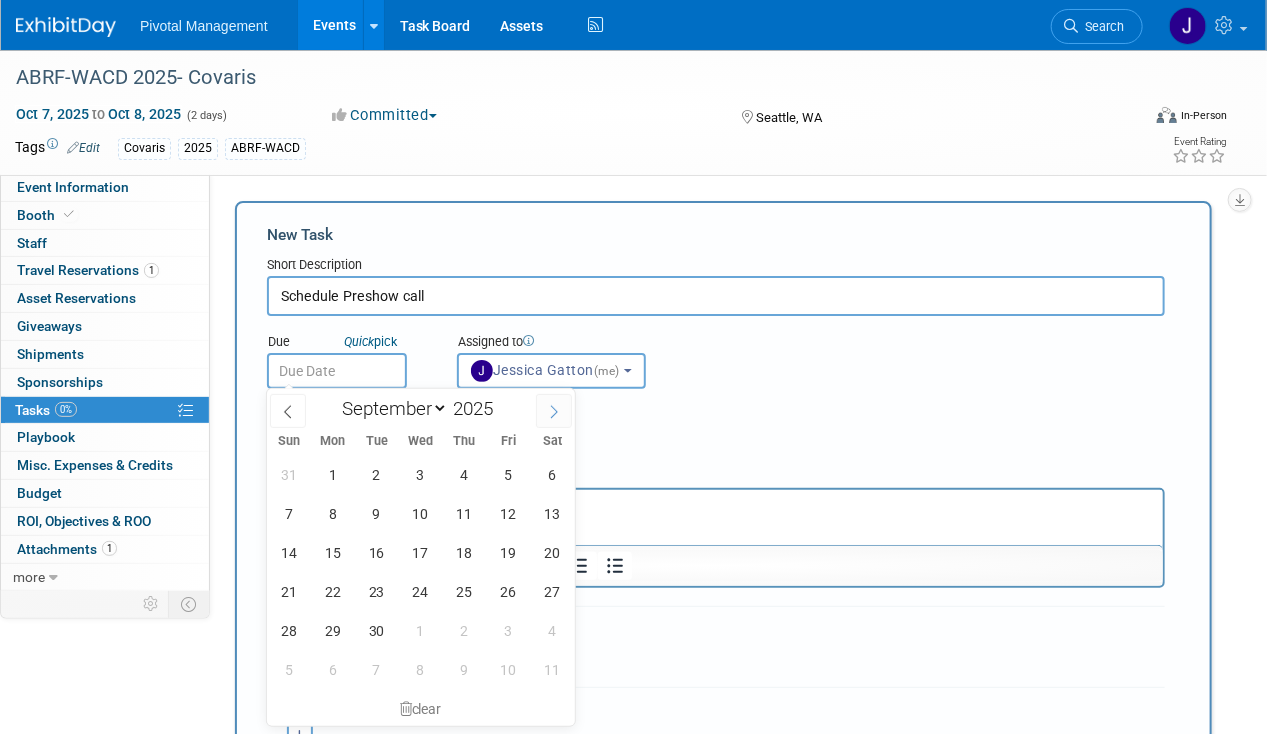 click at bounding box center [554, 411] 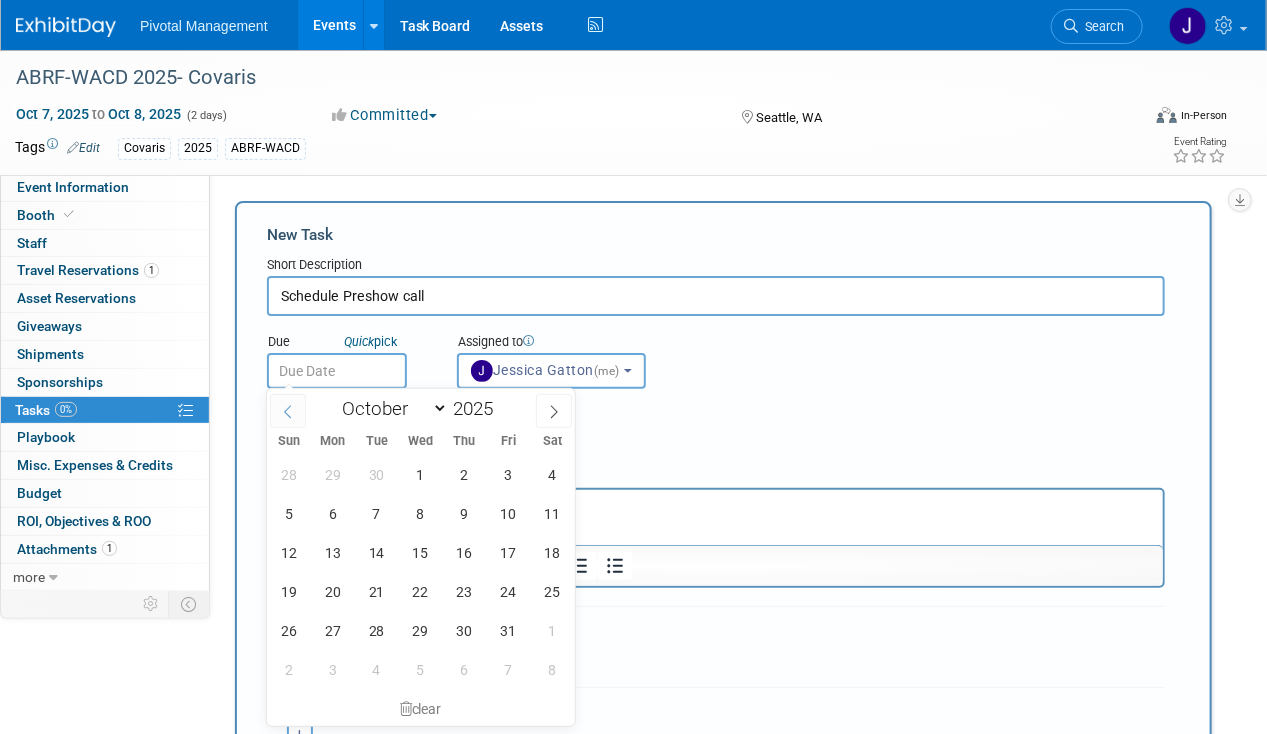 click 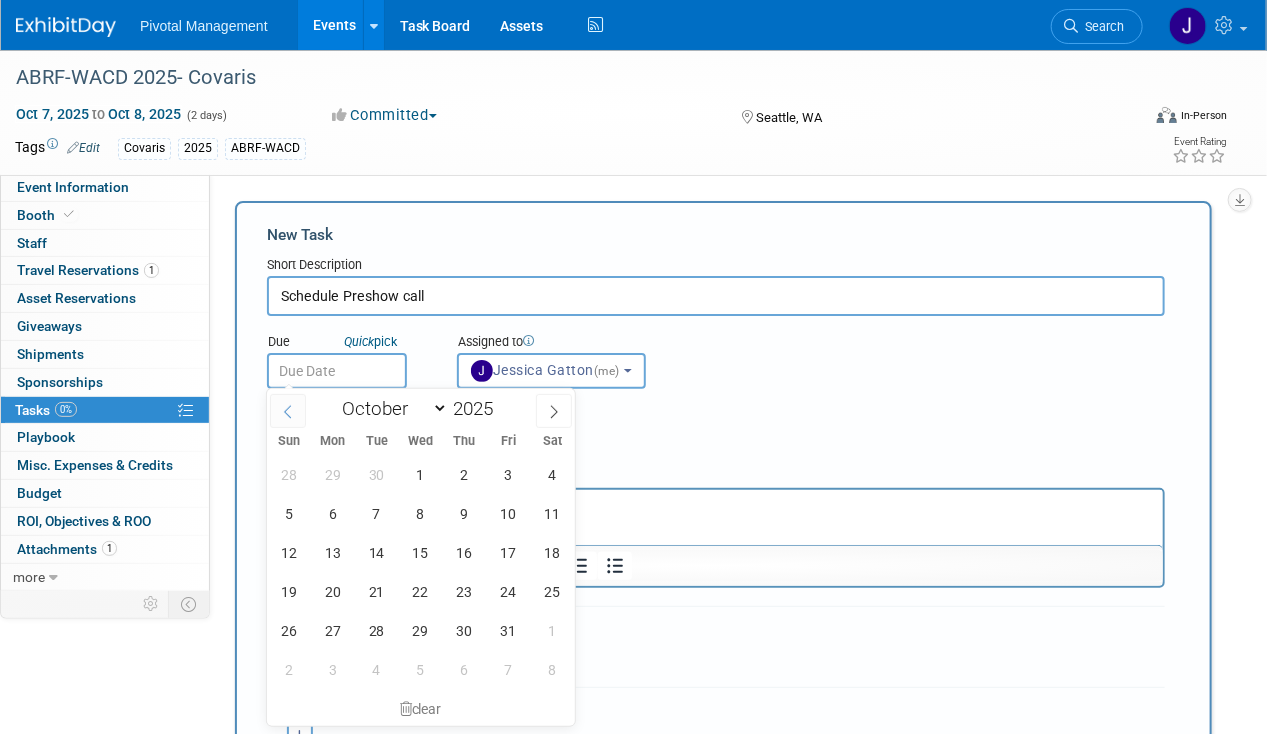 select on "8" 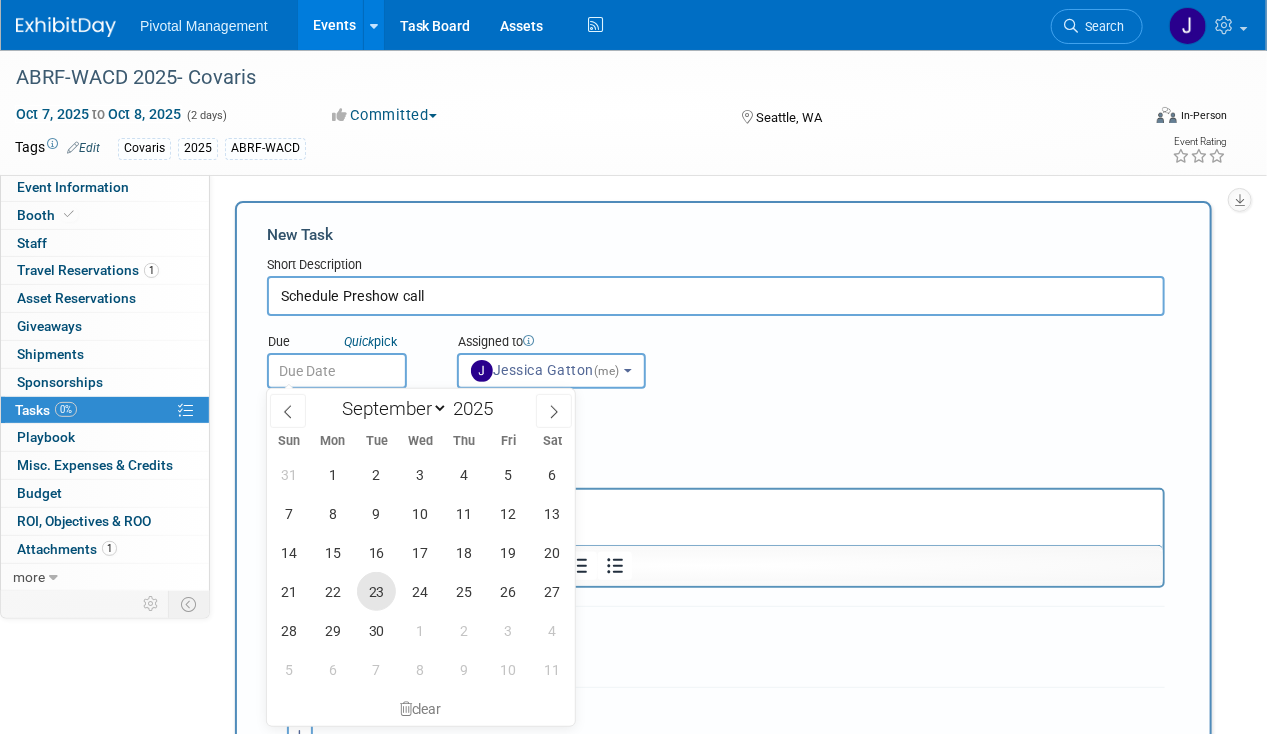 click on "23" at bounding box center [376, 591] 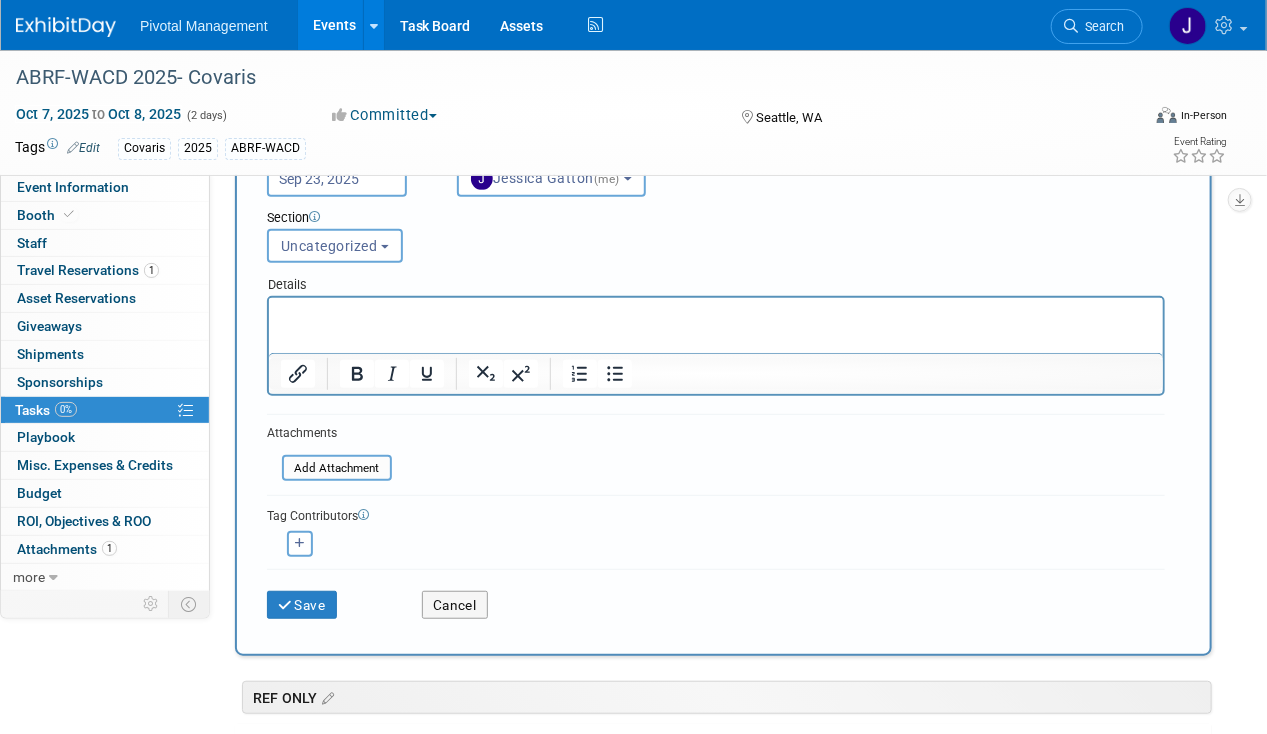 scroll, scrollTop: 323, scrollLeft: 0, axis: vertical 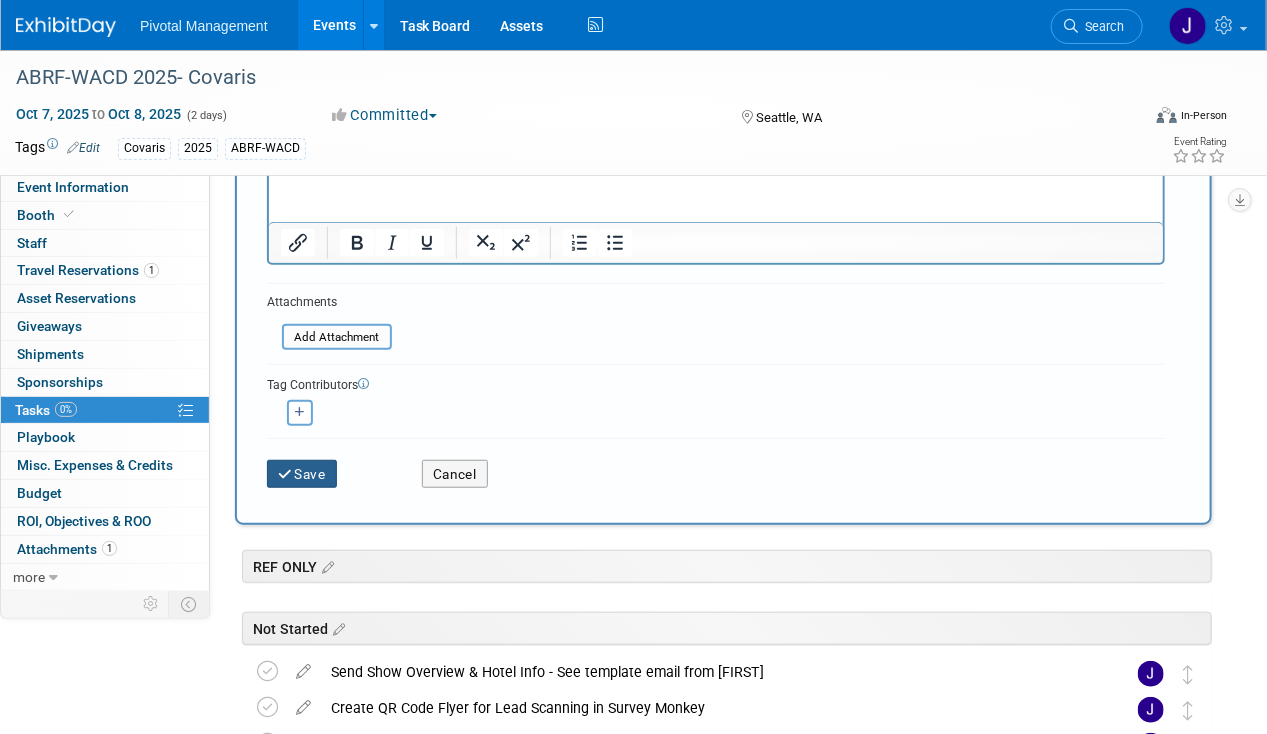 click on "Save" at bounding box center [302, 474] 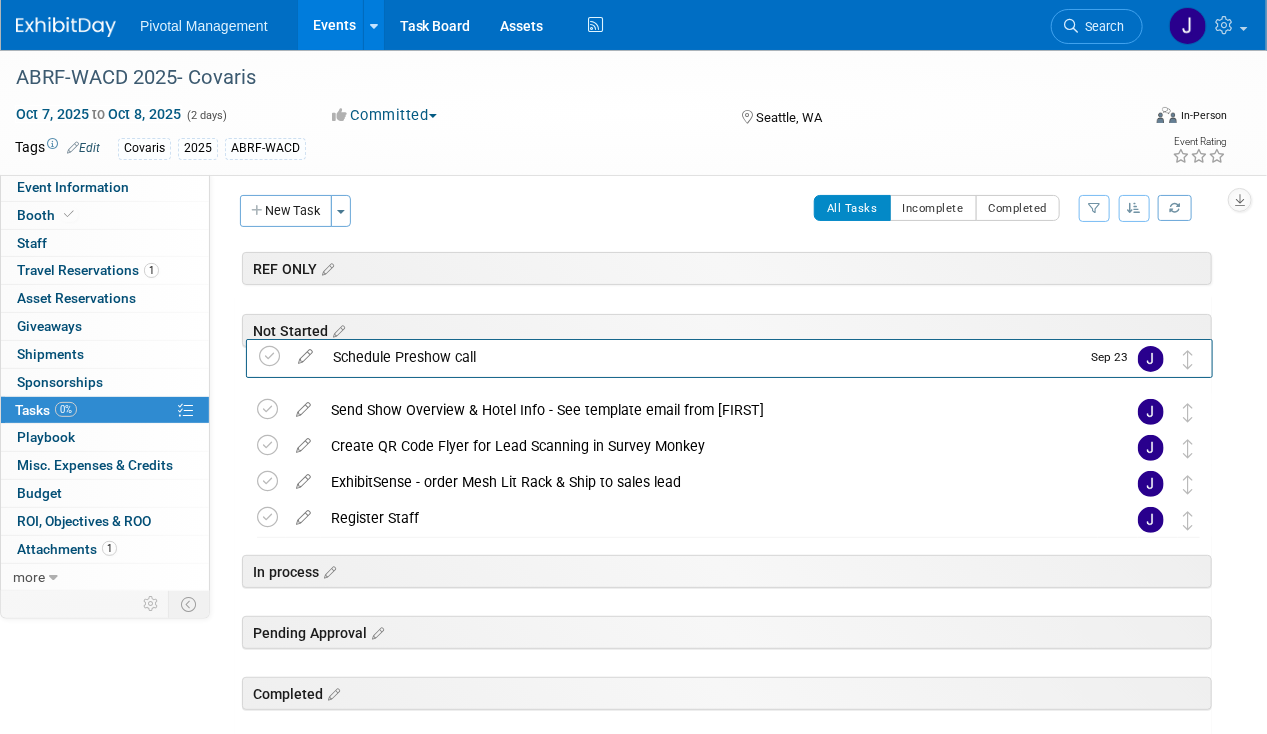 scroll, scrollTop: 0, scrollLeft: 0, axis: both 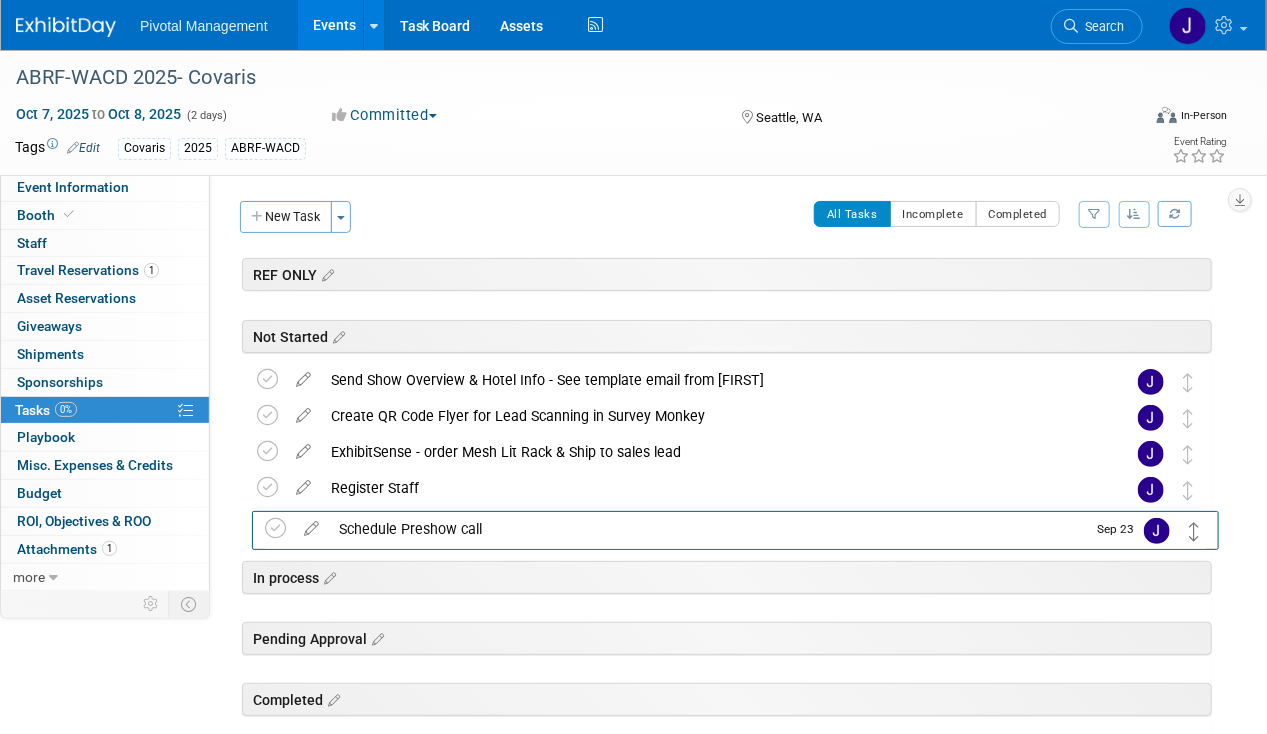 drag, startPoint x: 1190, startPoint y: 594, endPoint x: 1197, endPoint y: 529, distance: 65.37584 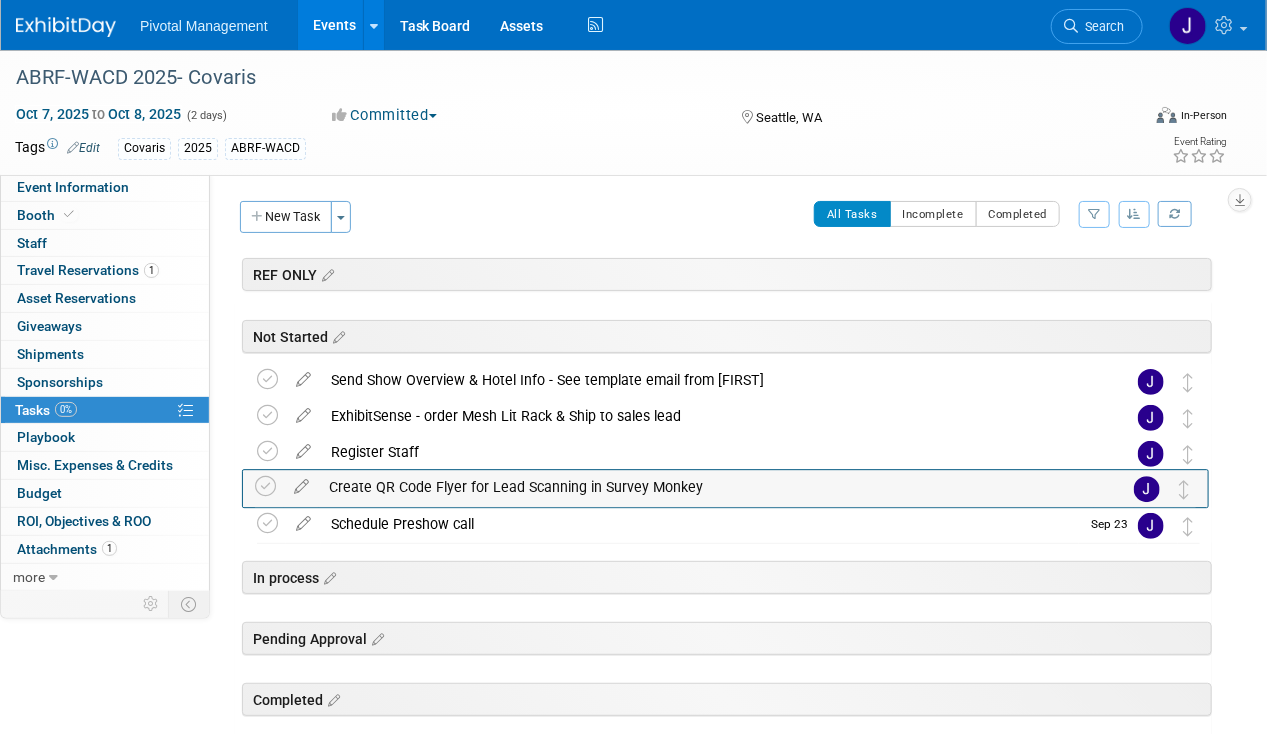 drag, startPoint x: 1181, startPoint y: 410, endPoint x: 1178, endPoint y: 482, distance: 72.06247 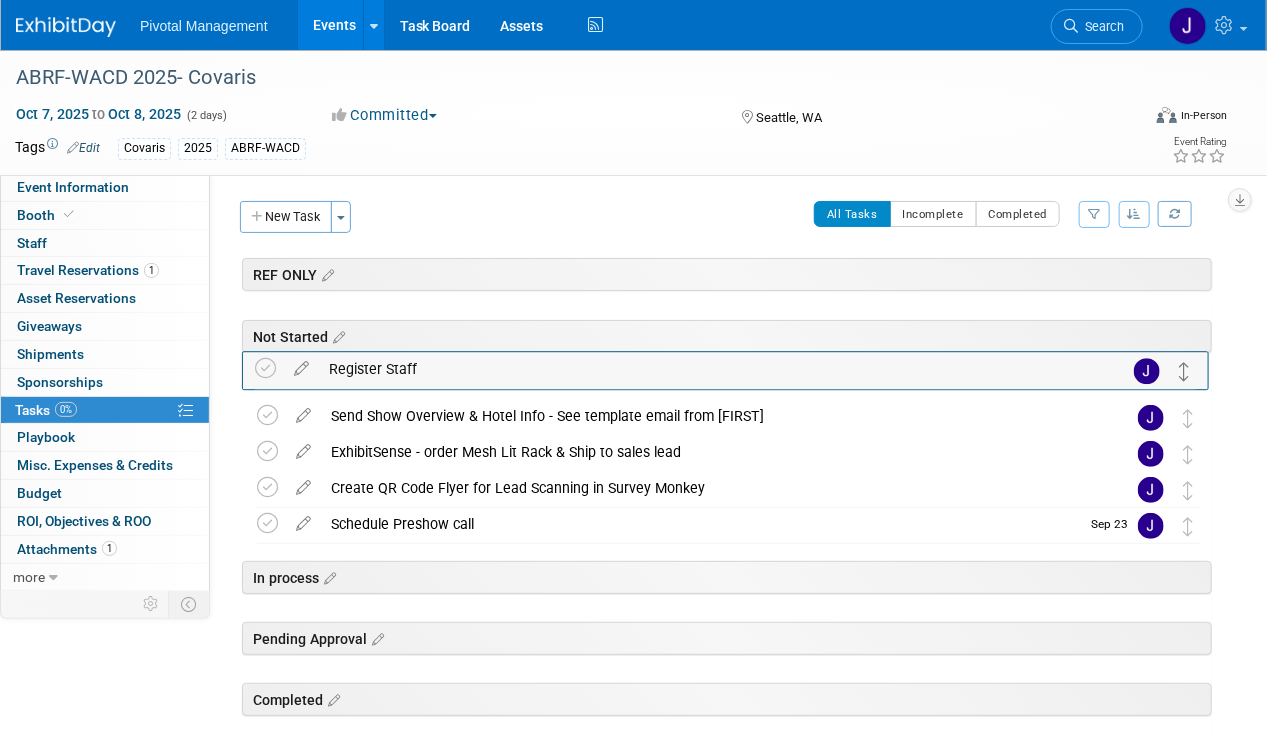 drag, startPoint x: 1188, startPoint y: 454, endPoint x: 1184, endPoint y: 372, distance: 82.0975 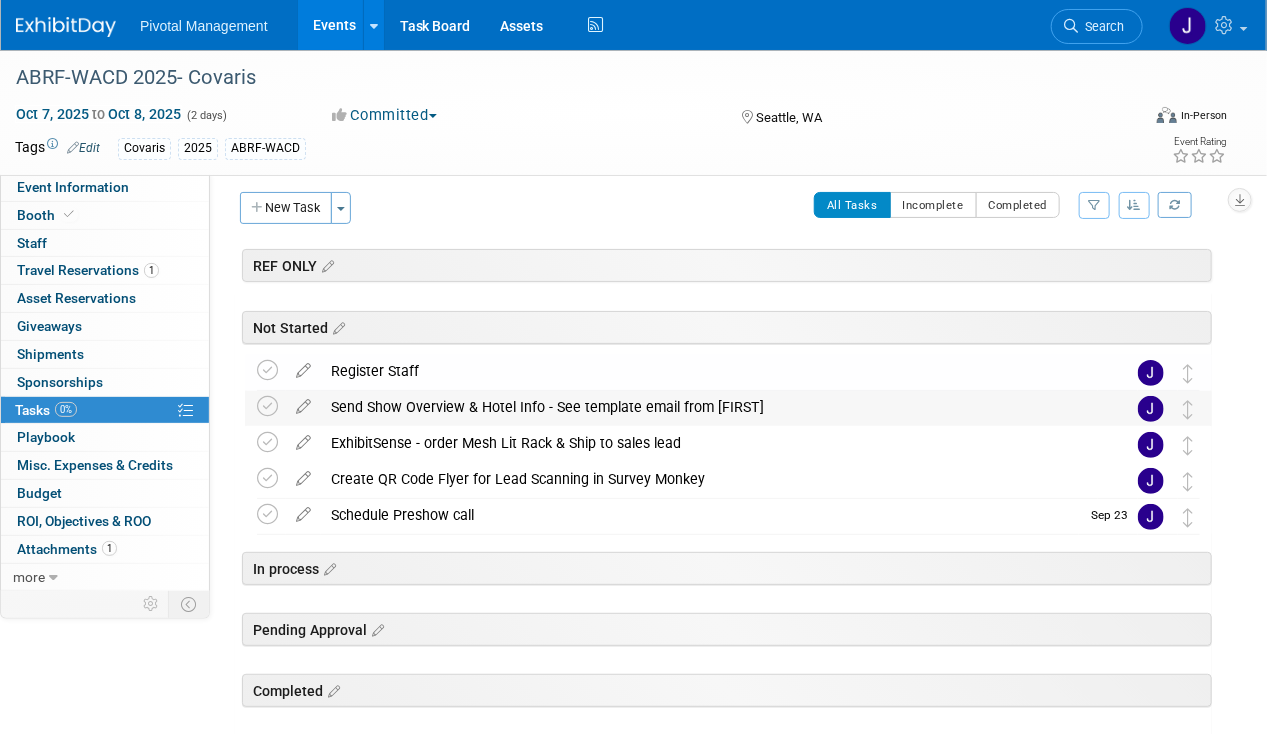 scroll, scrollTop: 0, scrollLeft: 0, axis: both 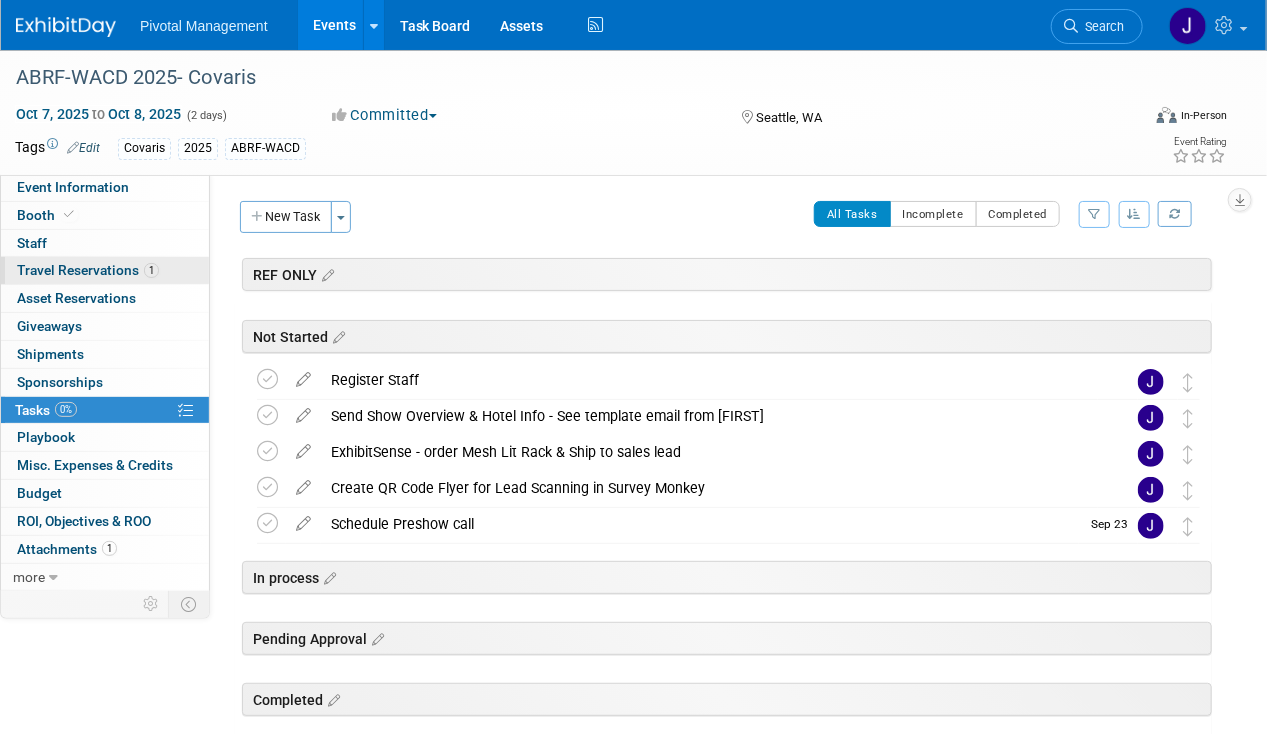 click on "Travel Reservations 1" at bounding box center (88, 270) 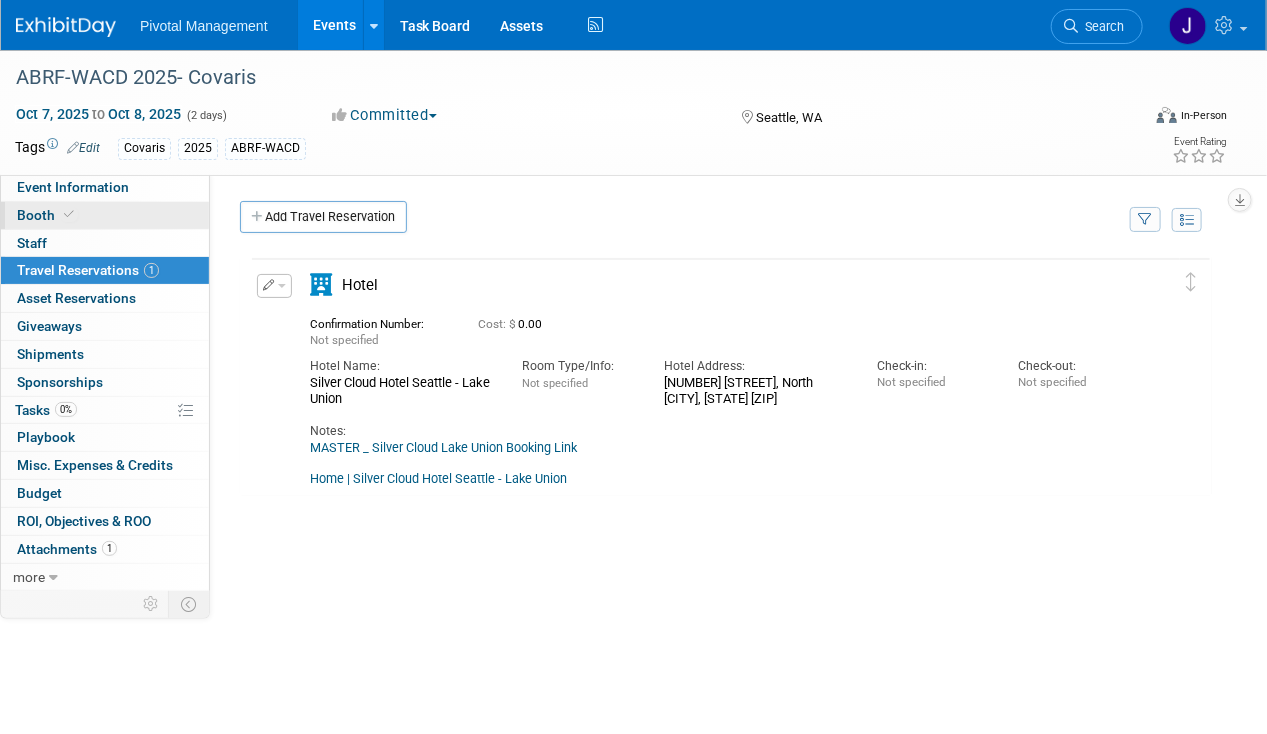 click on "Booth" at bounding box center [105, 215] 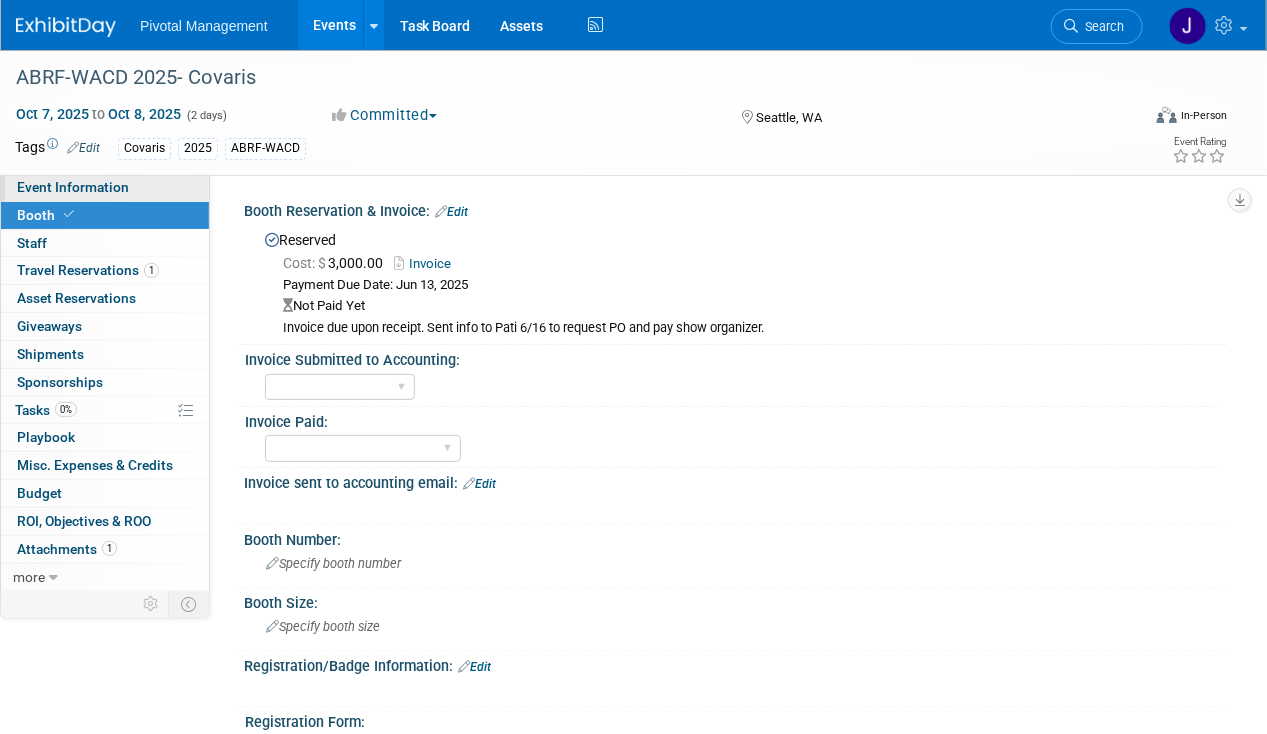 click on "Event Information" at bounding box center (73, 187) 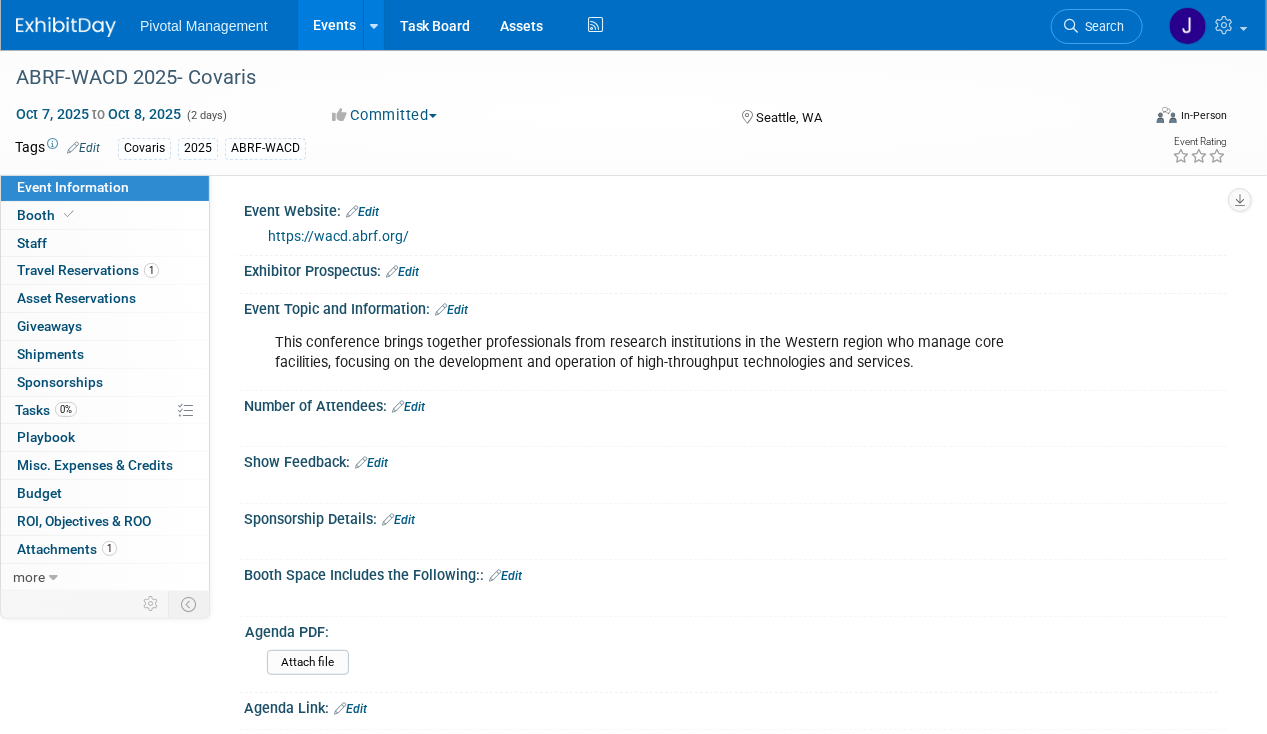 click on "Events" at bounding box center [334, 25] 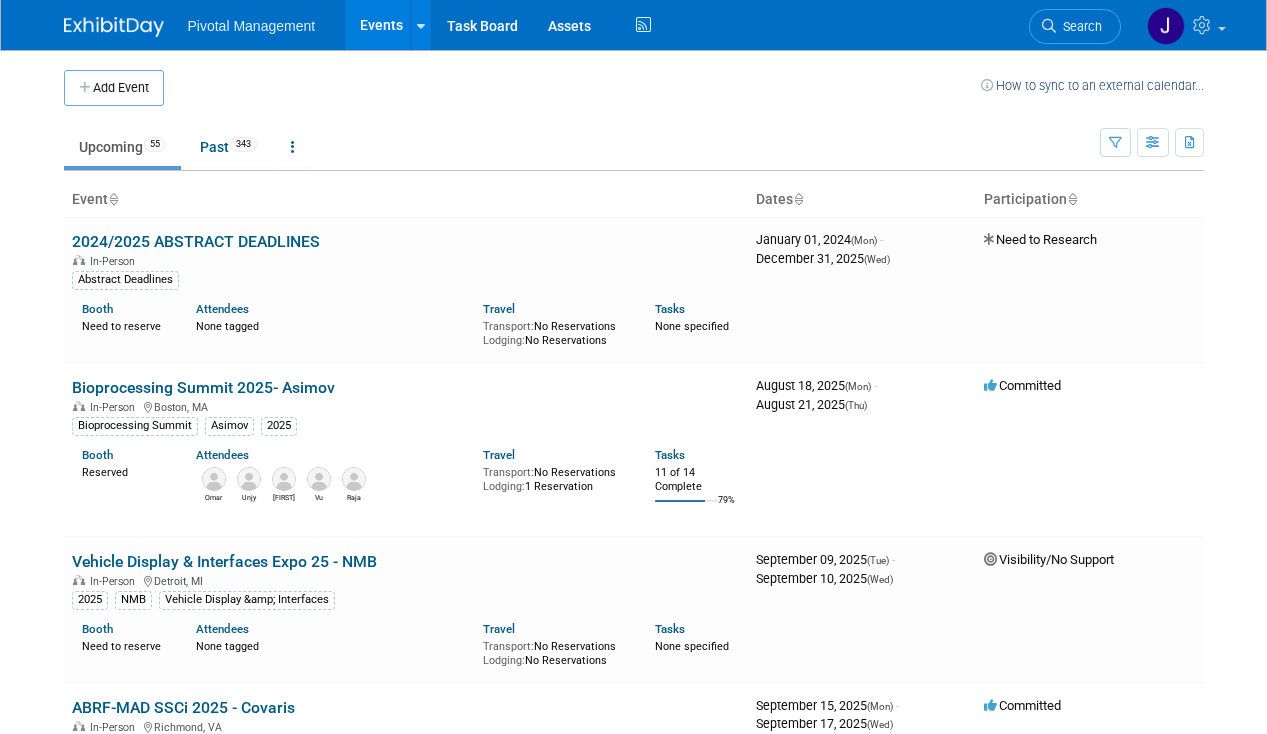 scroll, scrollTop: 0, scrollLeft: 0, axis: both 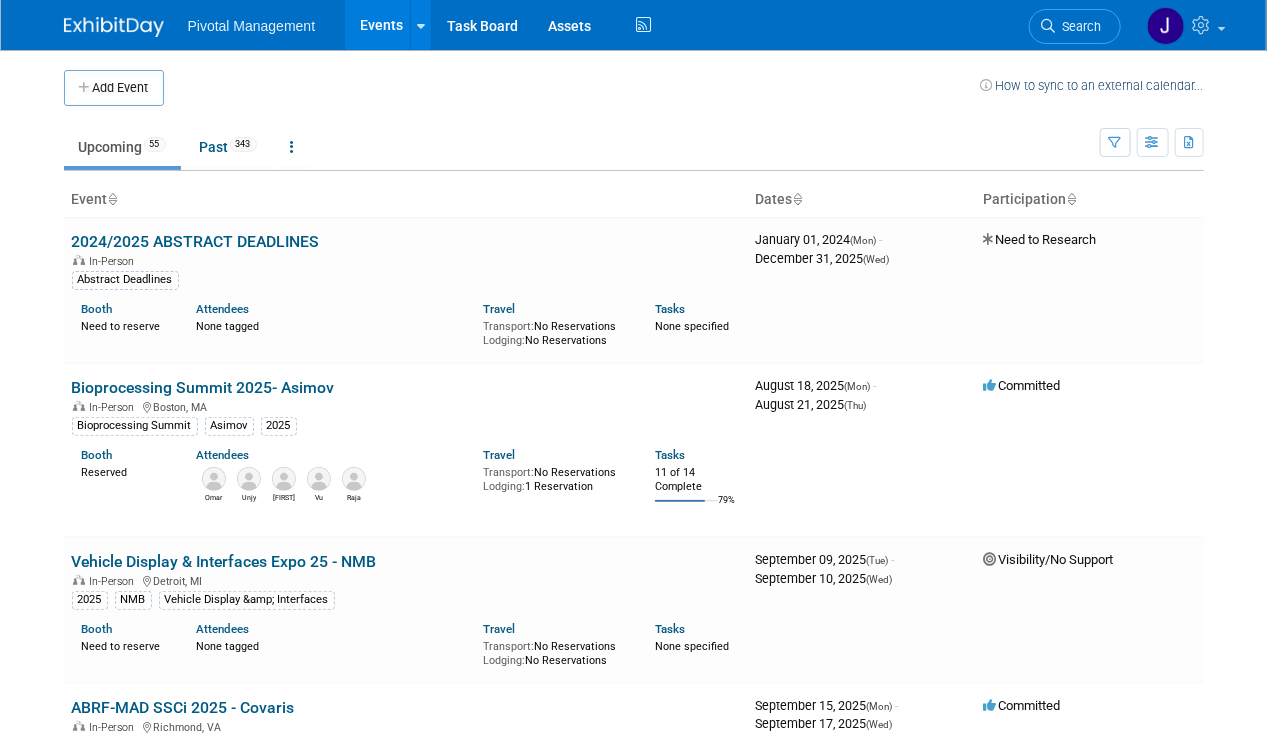 click on "Search" at bounding box center [1079, 26] 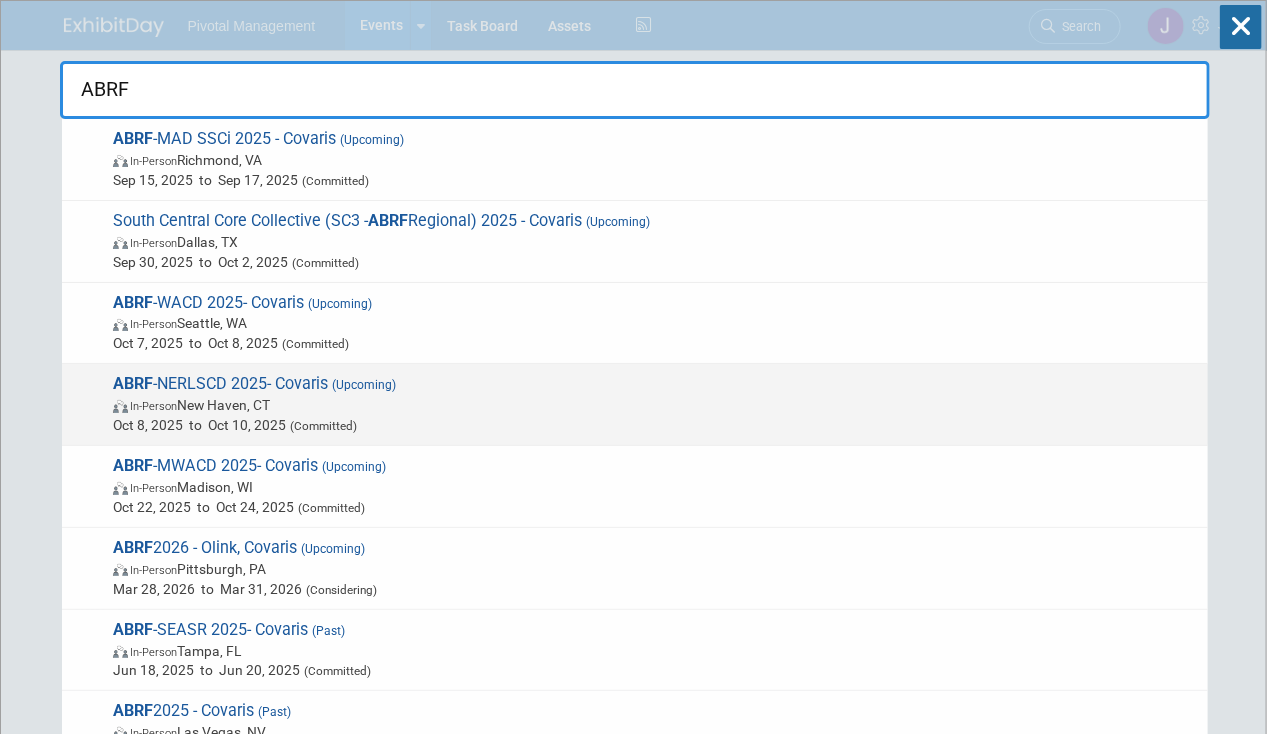 type on "ABRF" 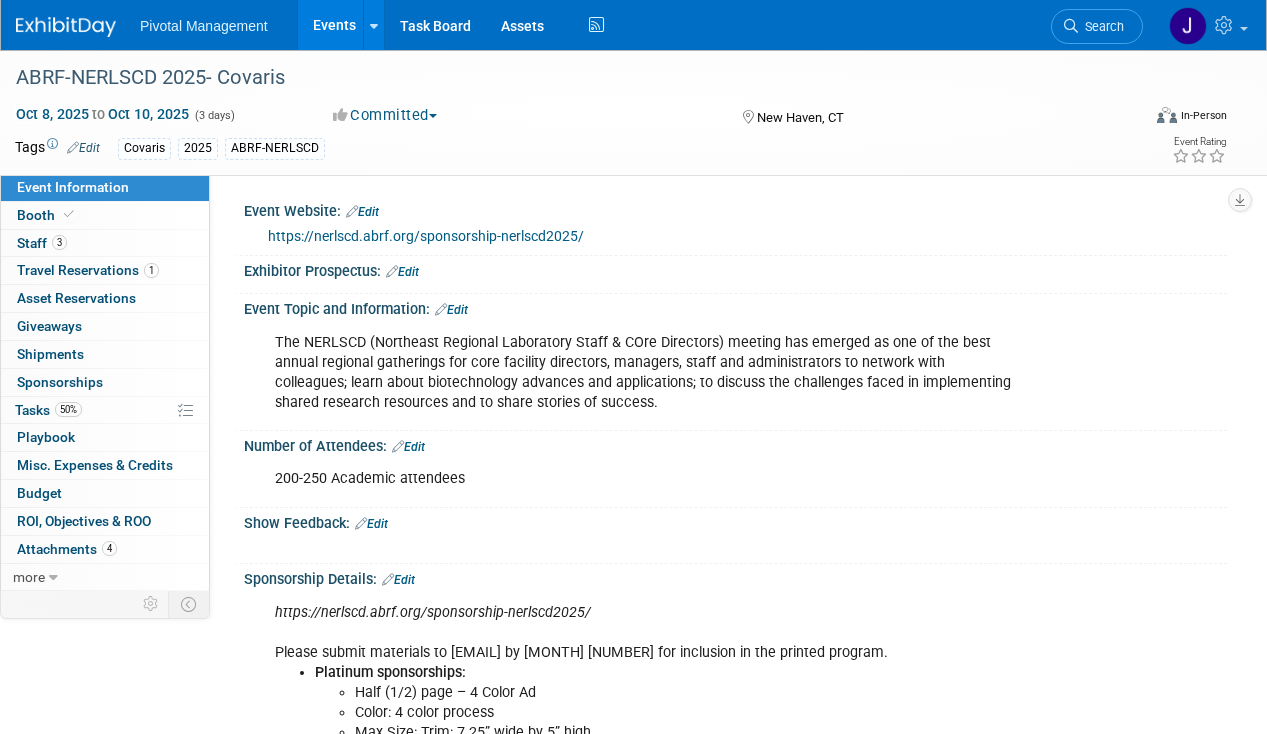 scroll, scrollTop: 0, scrollLeft: 0, axis: both 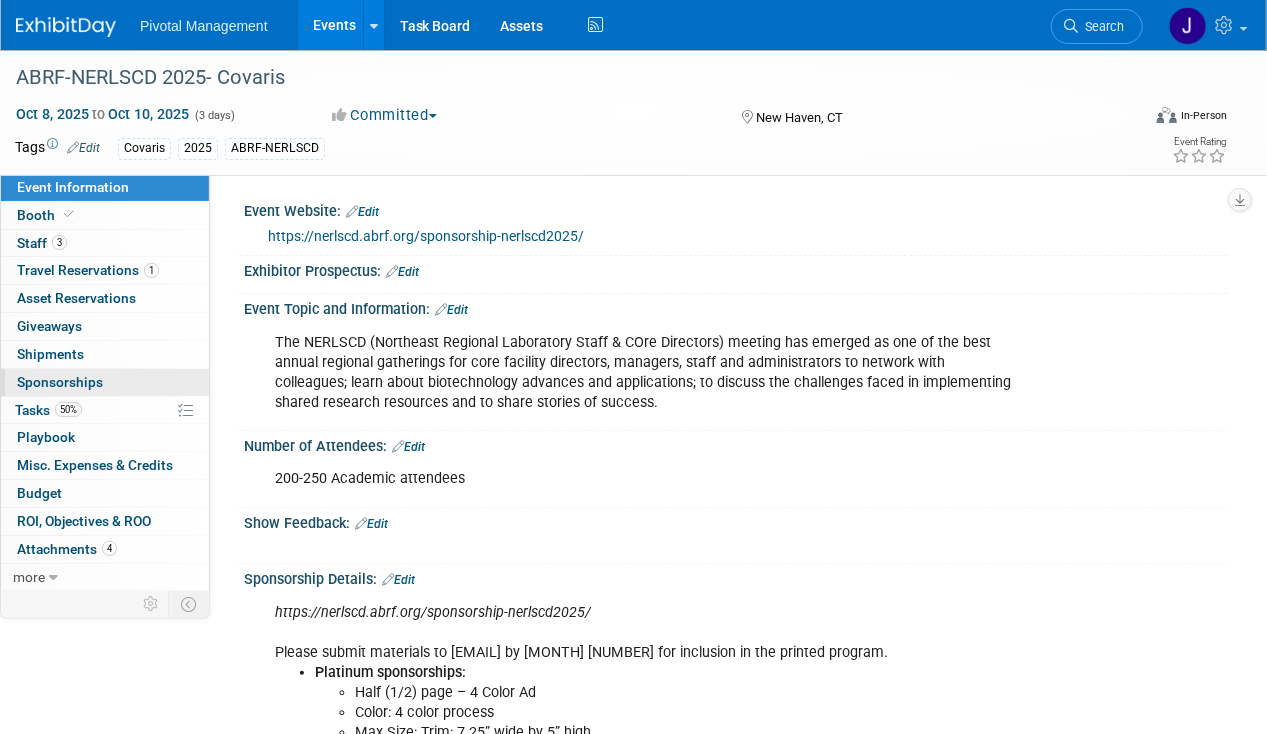 click on "0
Sponsorships 0" at bounding box center [105, 382] 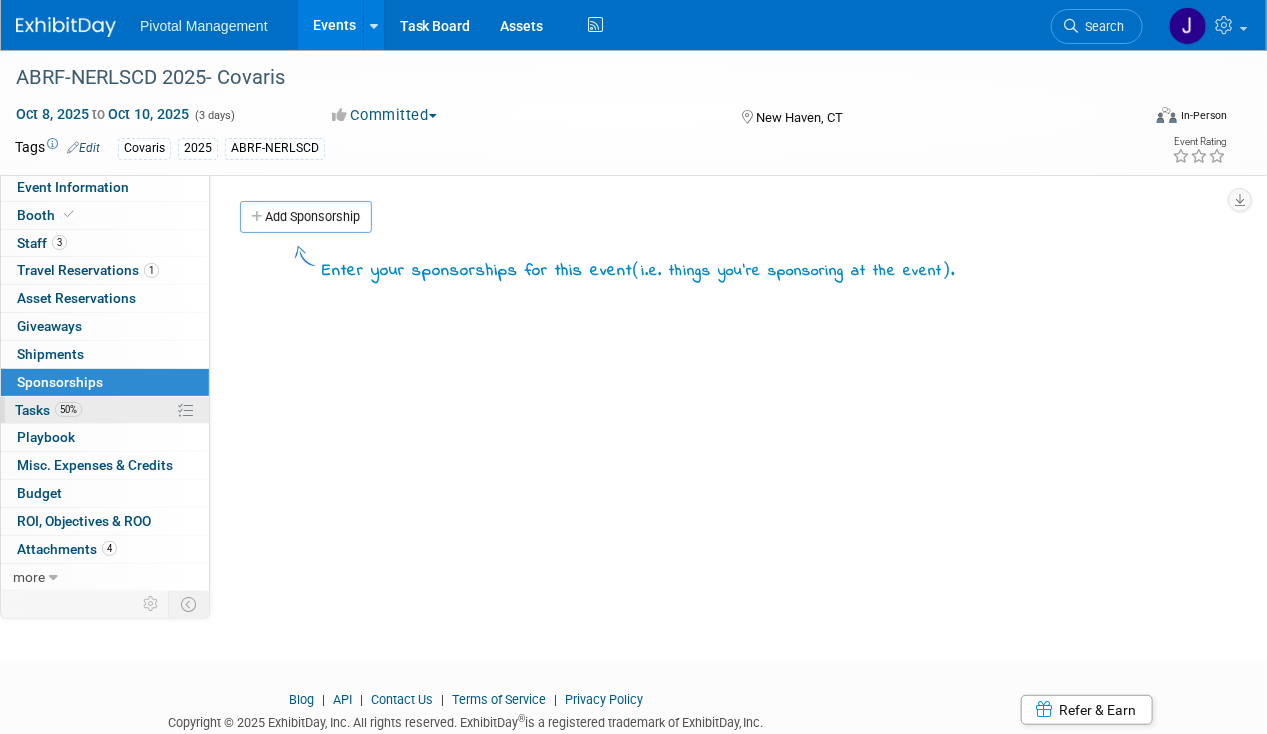 click on "50%
Tasks 50%" at bounding box center [105, 410] 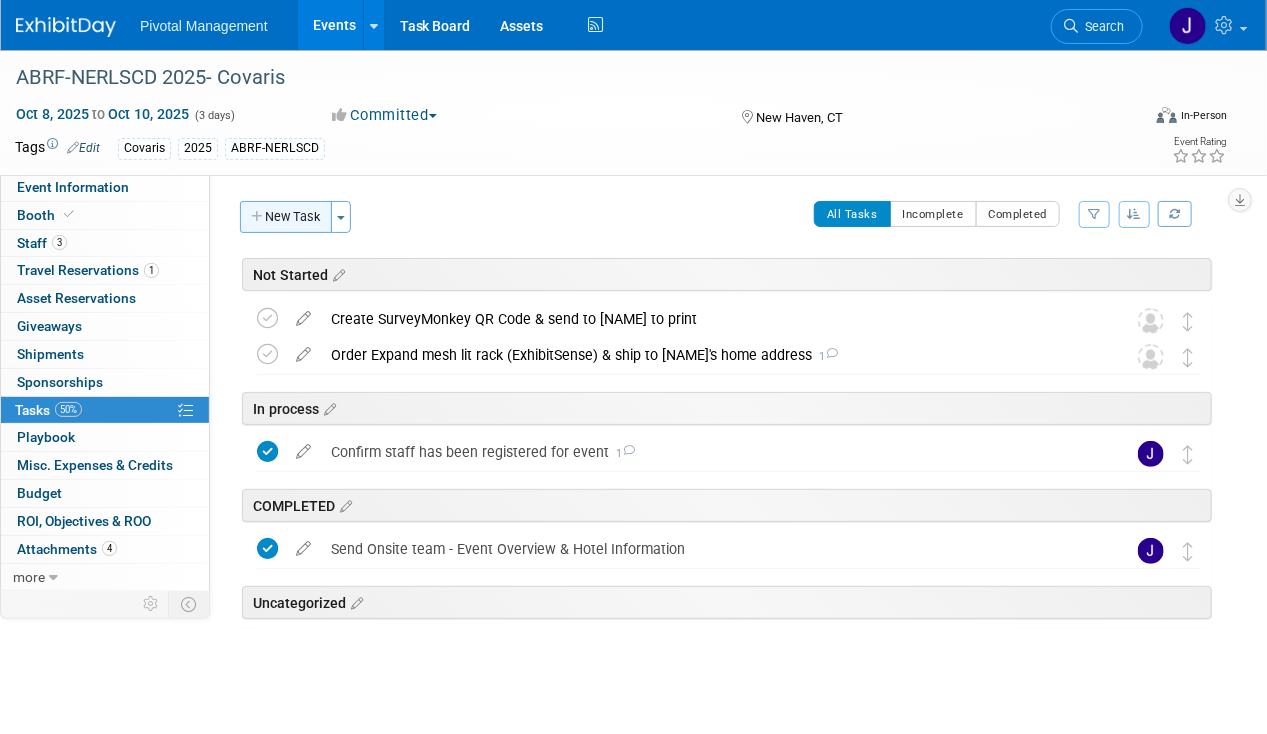 click on "New Task" at bounding box center [286, 217] 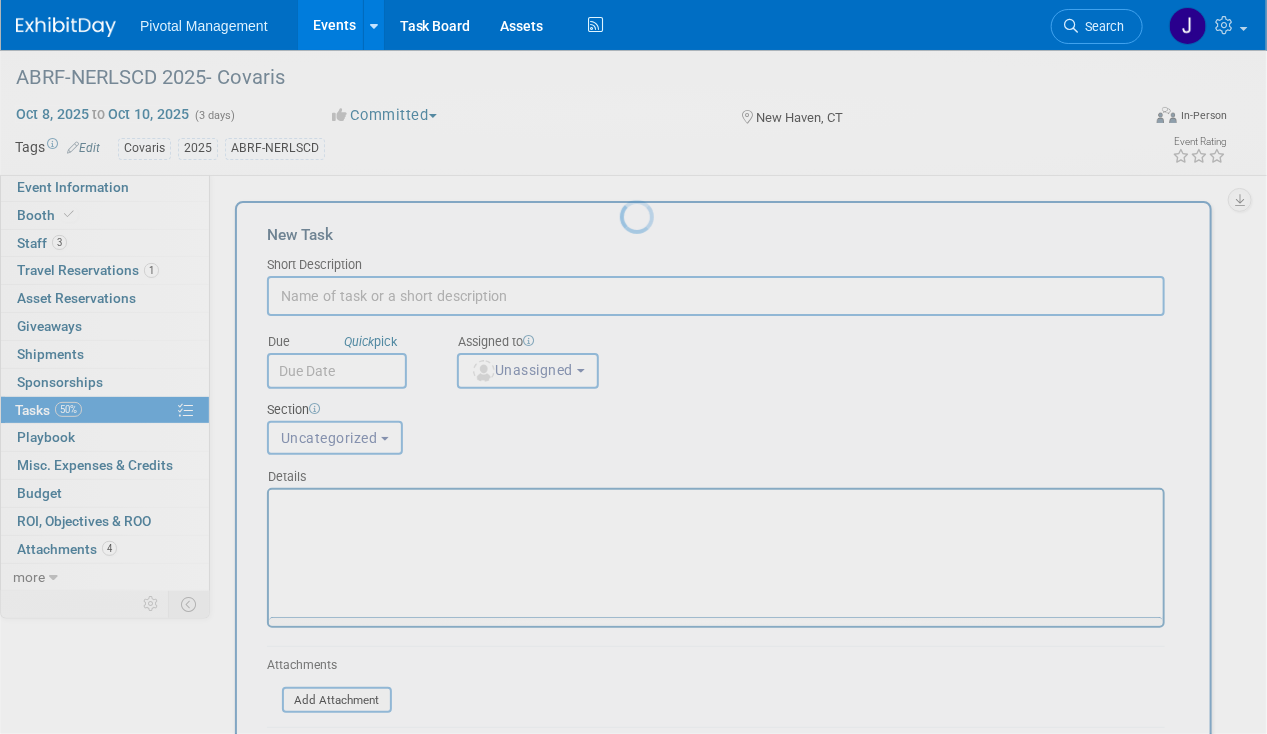 scroll, scrollTop: 0, scrollLeft: 0, axis: both 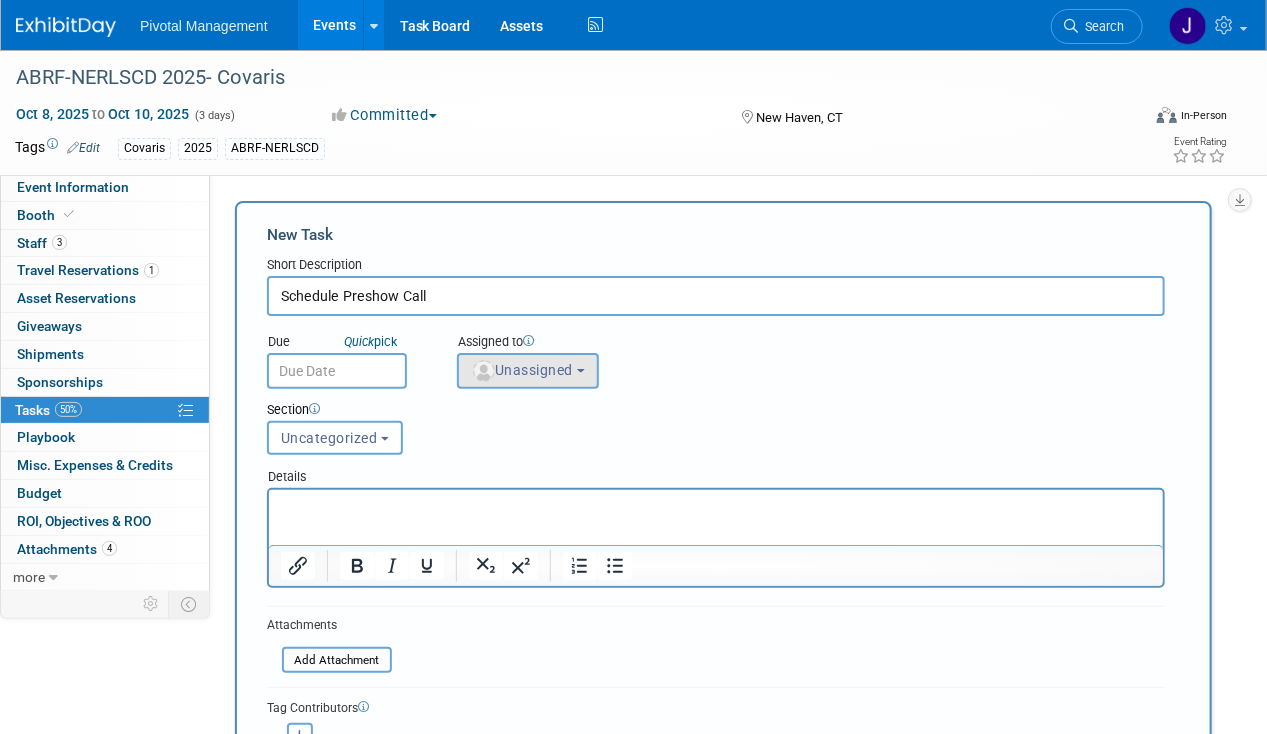 type on "Schedule Preshow Call" 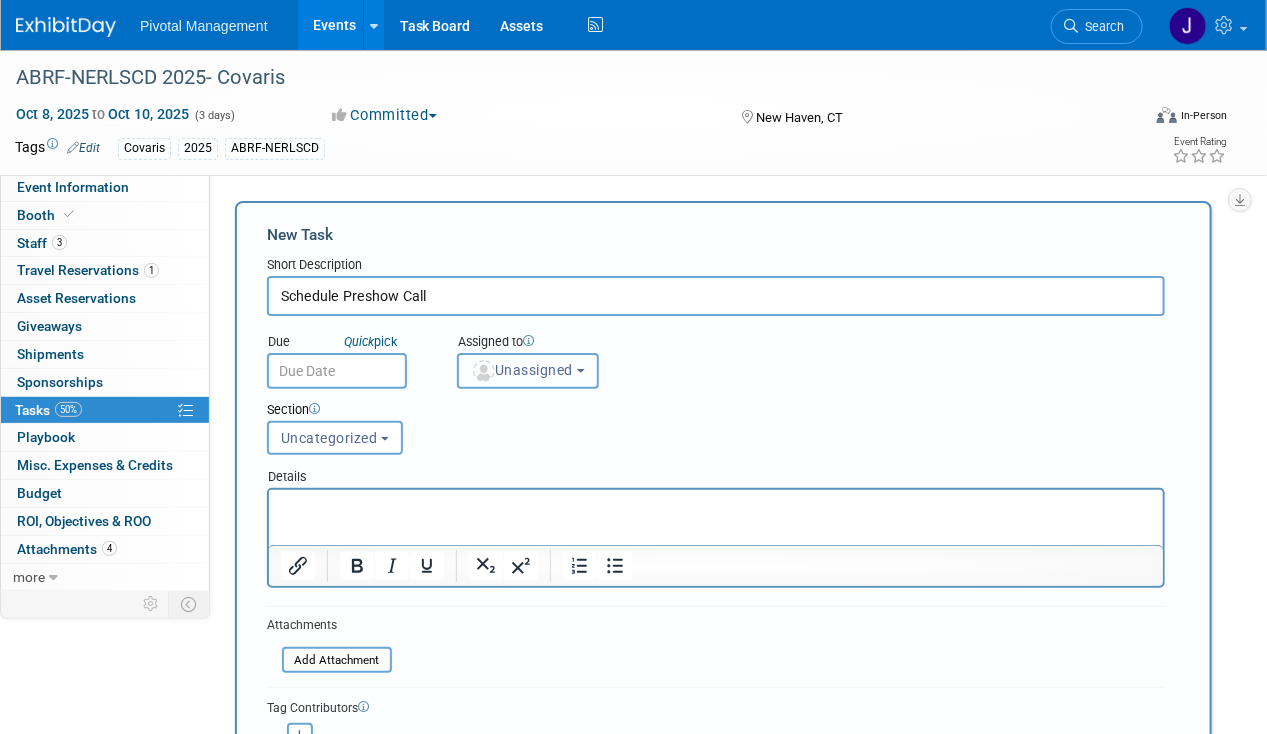 click on "Unassigned" at bounding box center [522, 370] 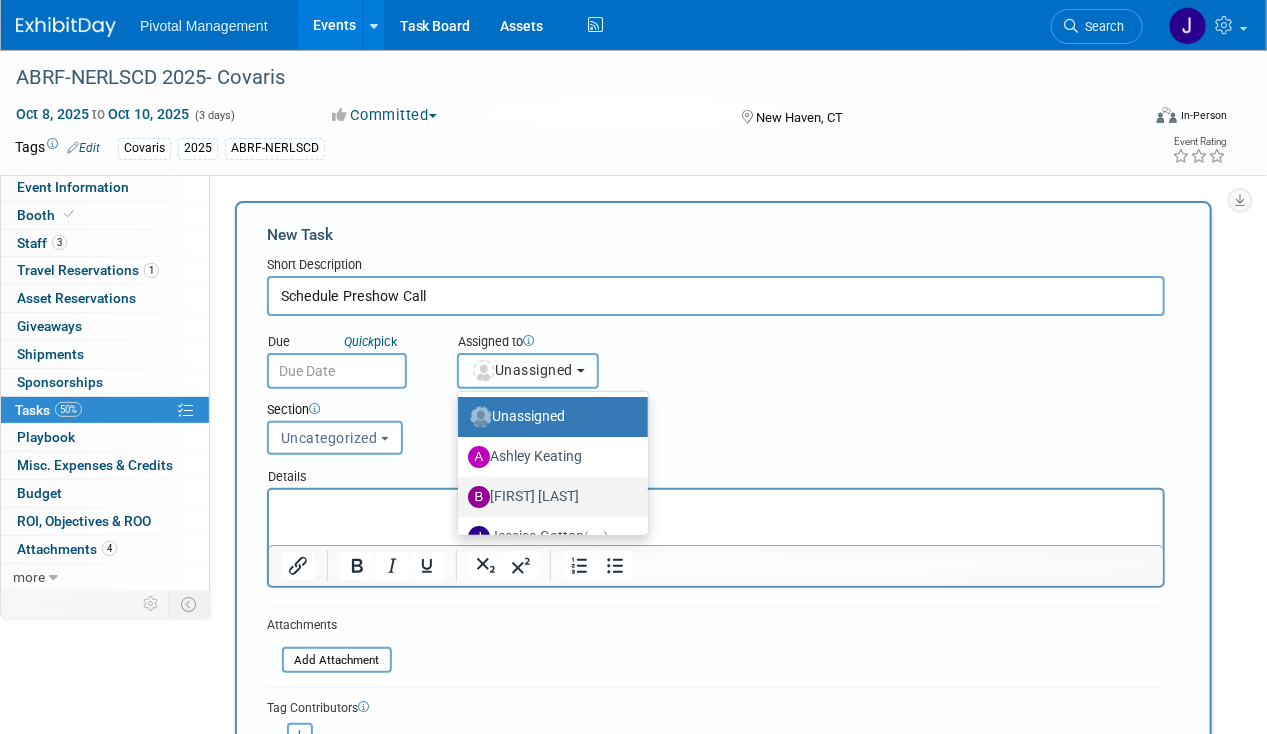 scroll, scrollTop: 26, scrollLeft: 0, axis: vertical 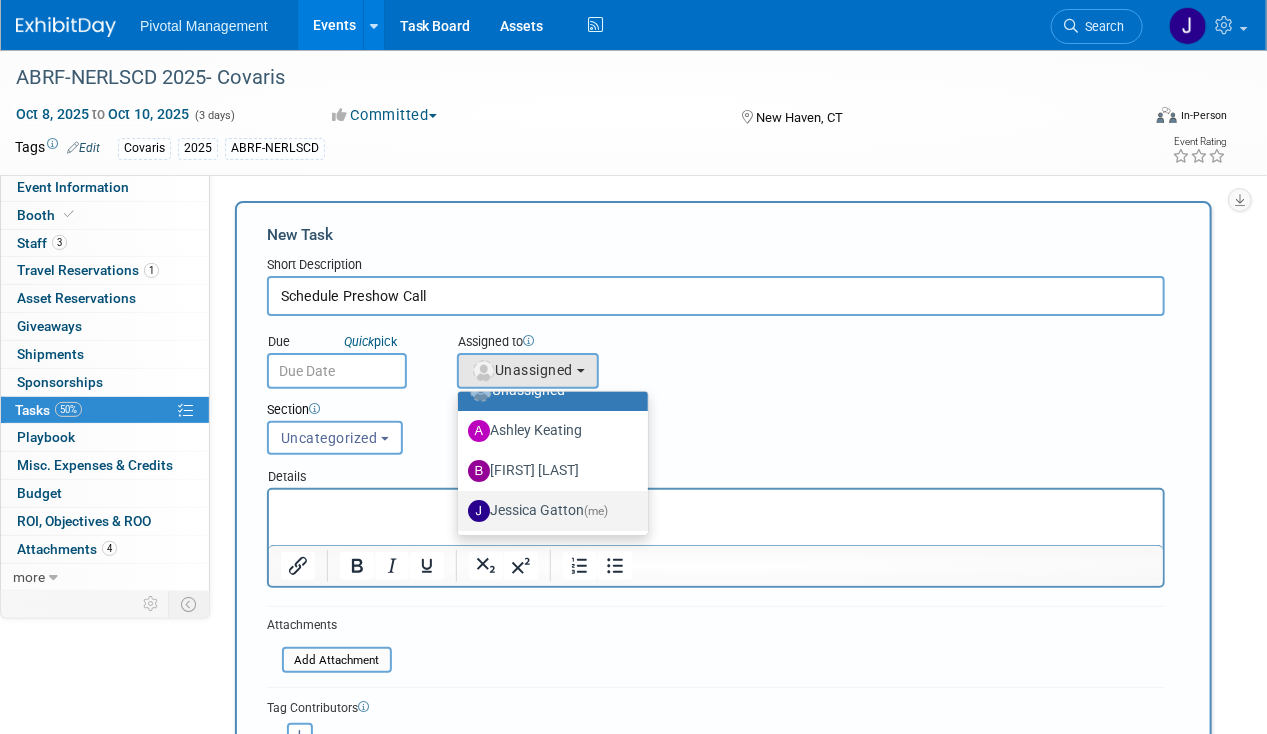 click on "[FIRST] [LAST]
(me)" at bounding box center [548, 511] 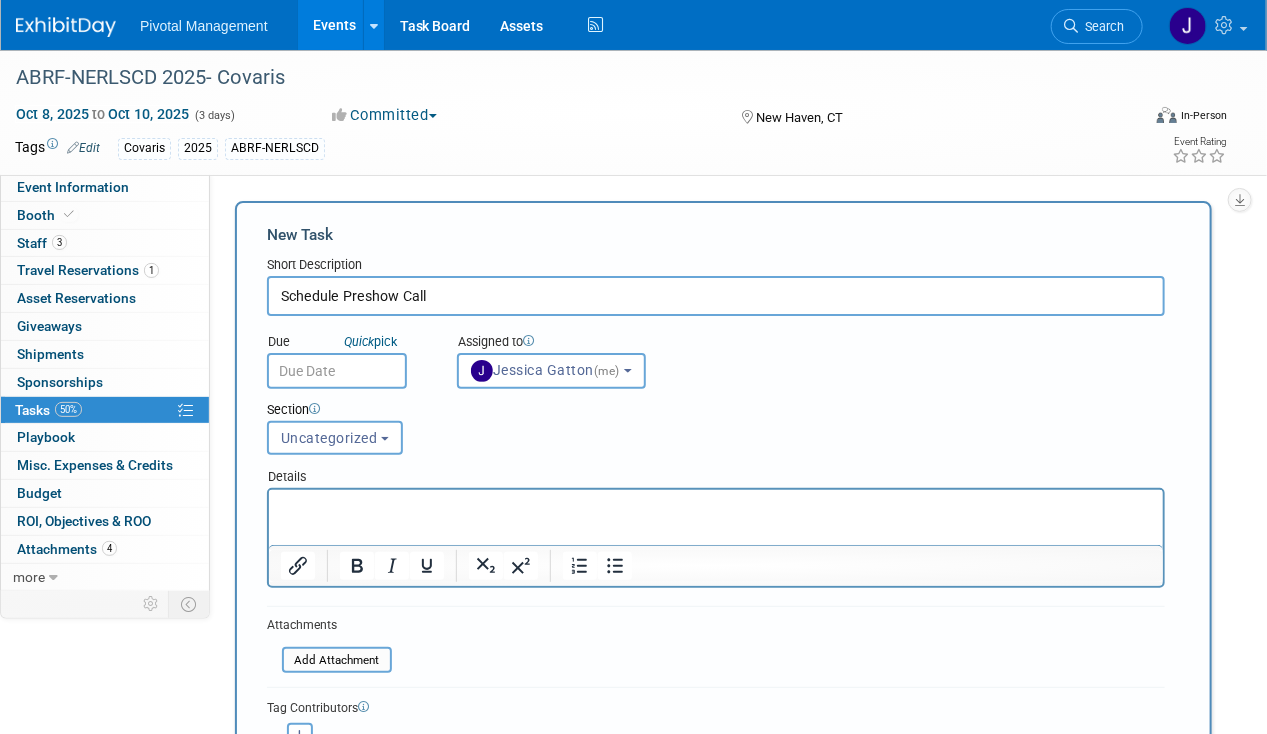 click at bounding box center (337, 371) 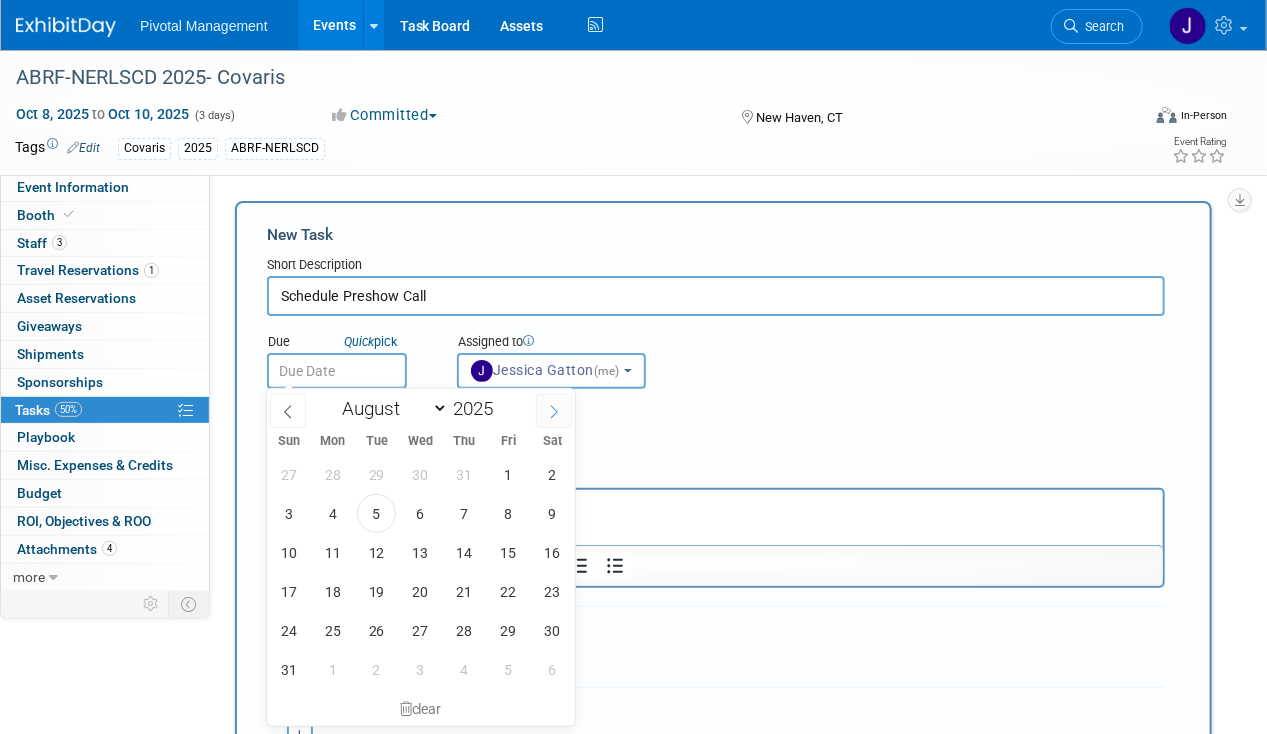 click at bounding box center [554, 411] 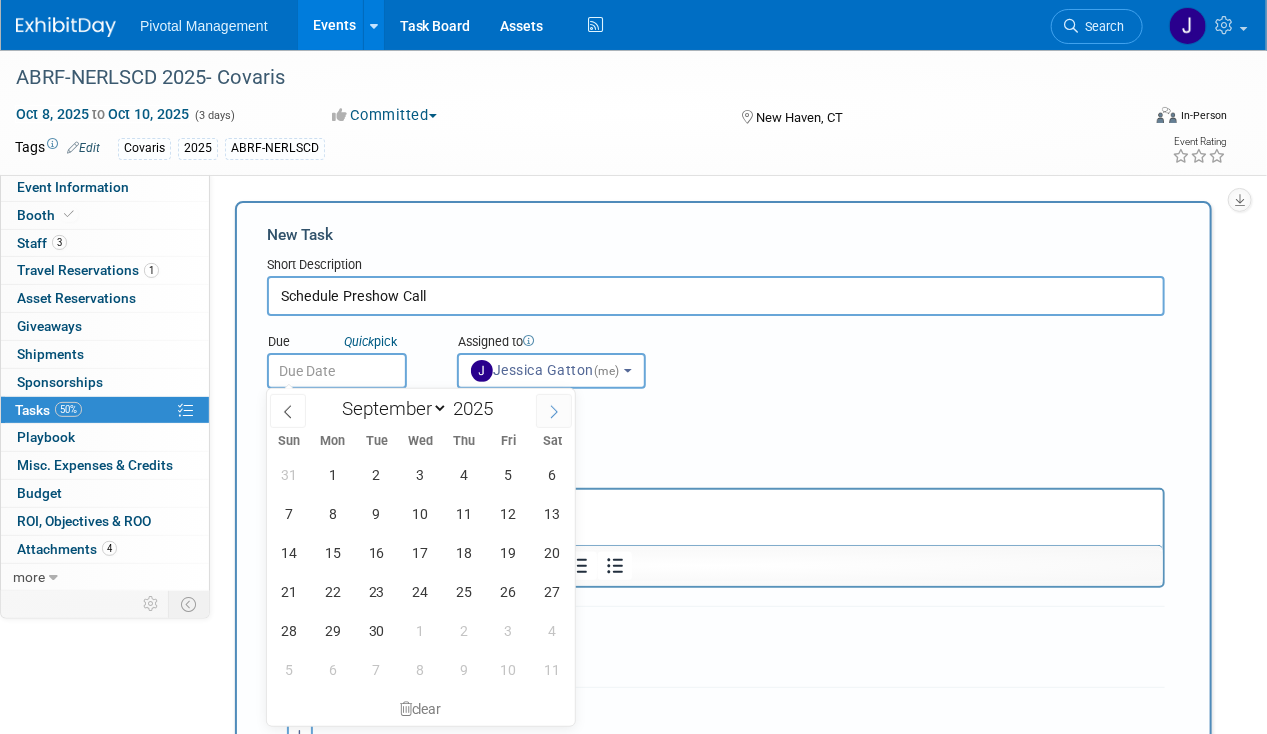 click at bounding box center [554, 411] 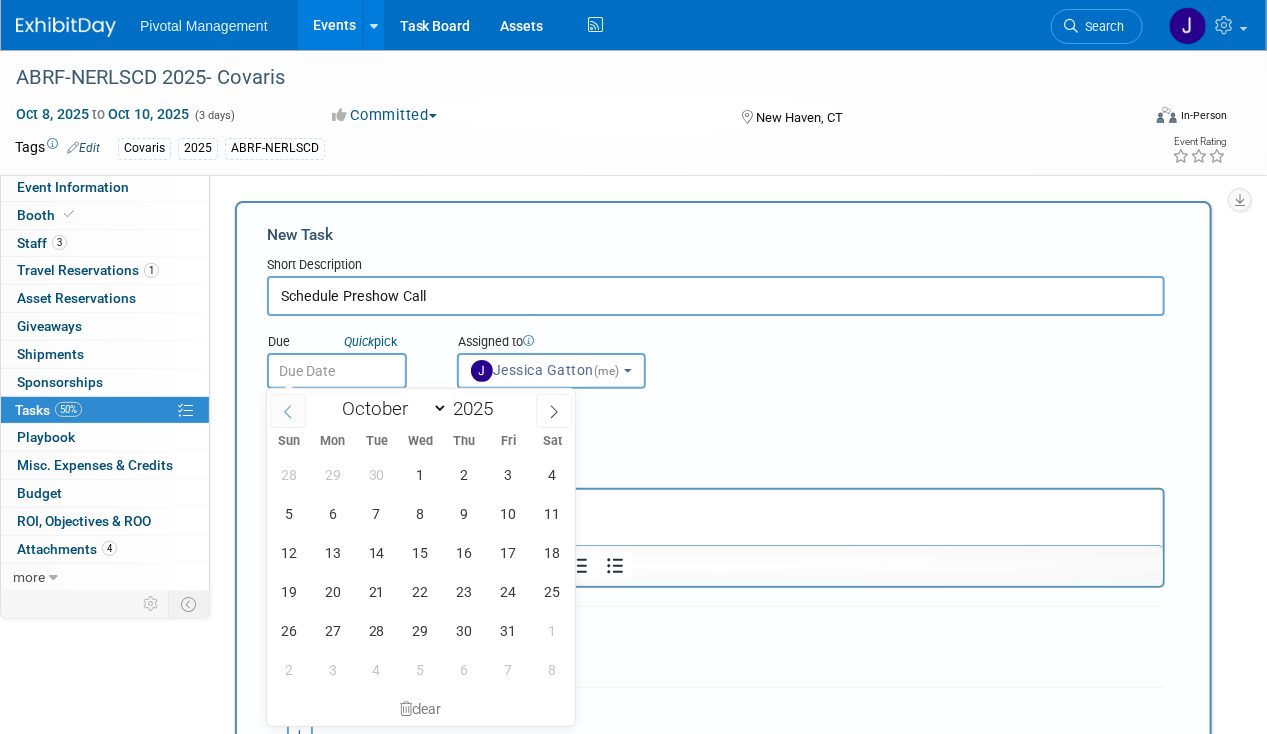 click 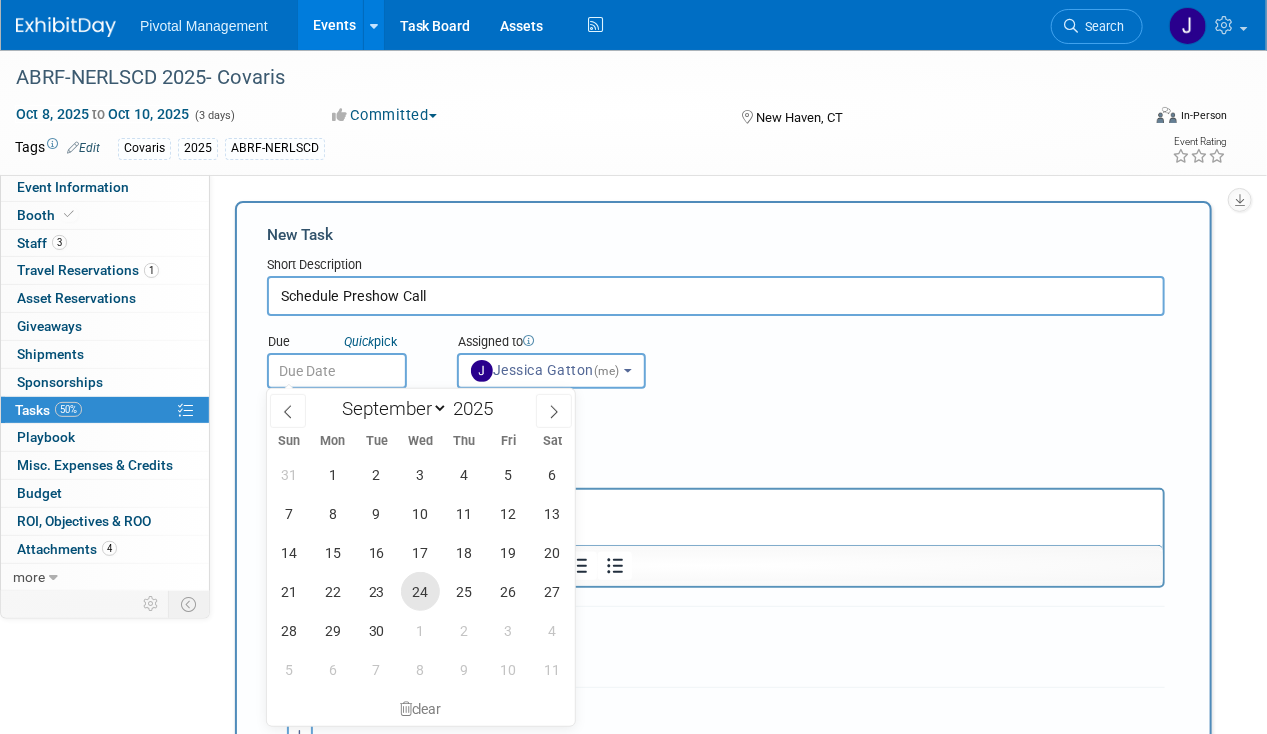 click on "24" at bounding box center [420, 591] 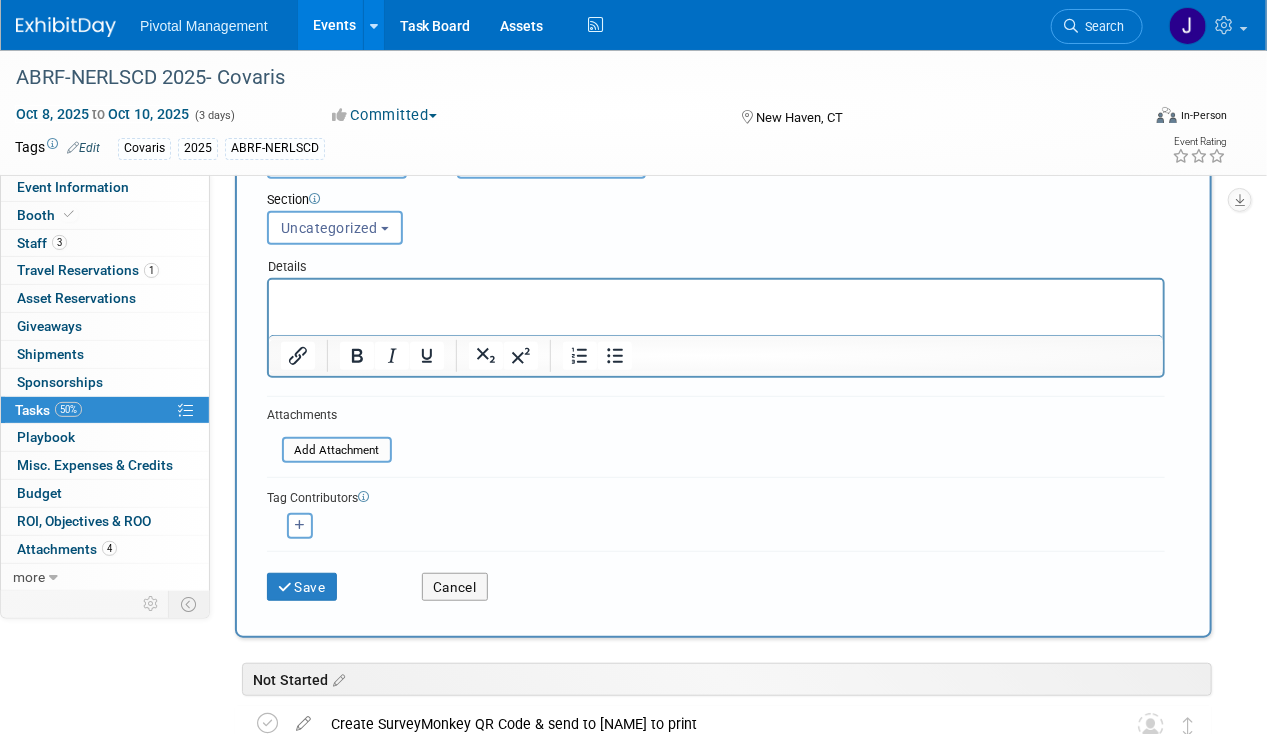 scroll, scrollTop: 230, scrollLeft: 0, axis: vertical 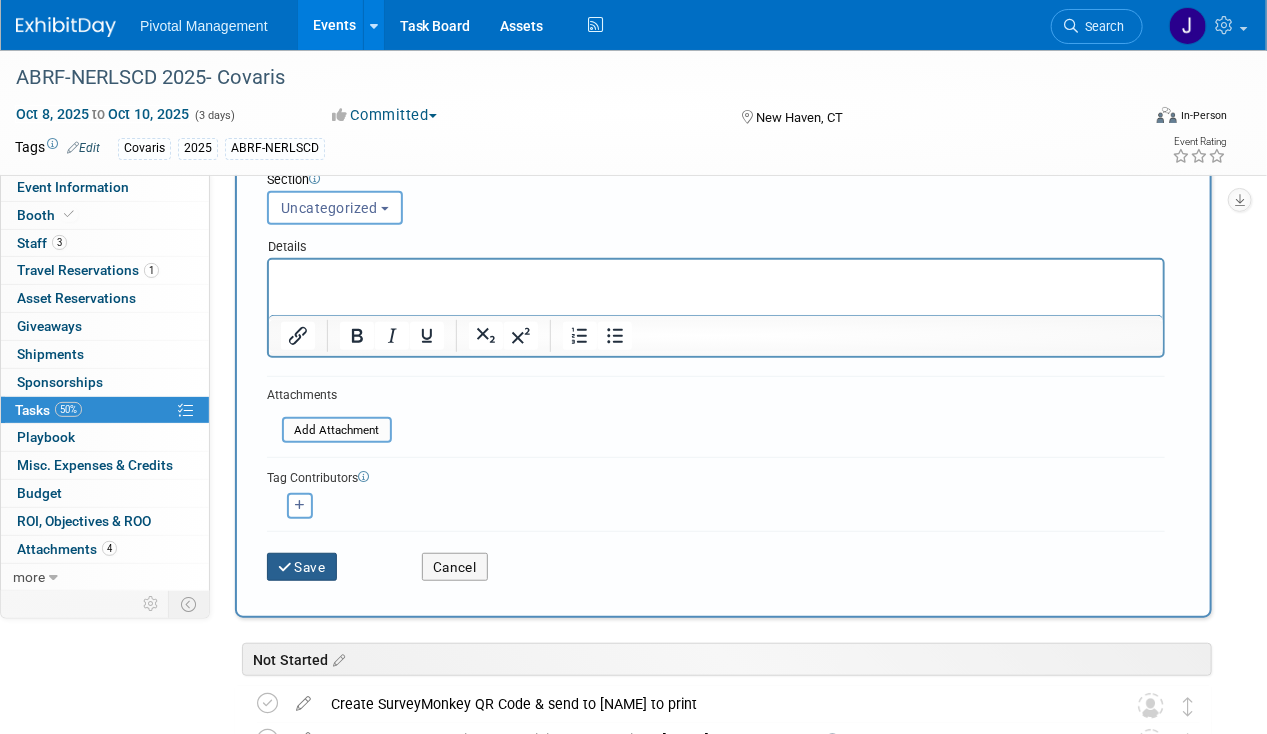click on "Save" at bounding box center (302, 567) 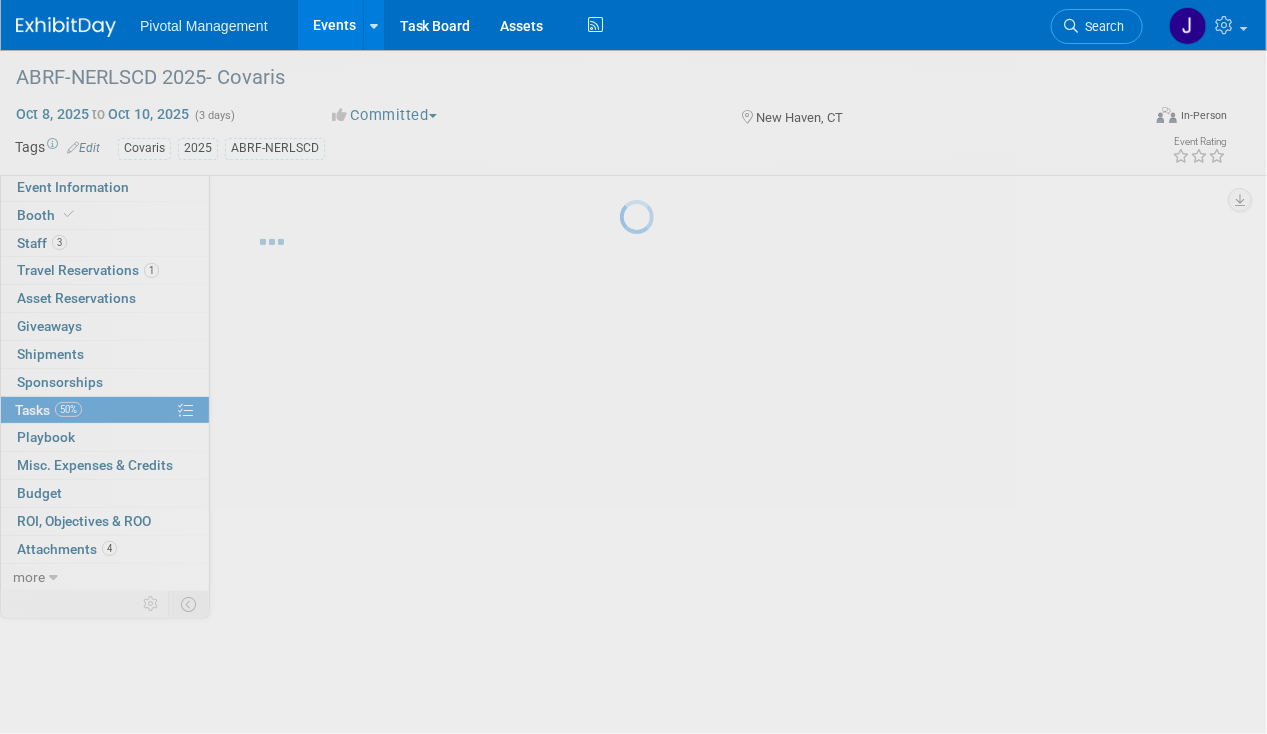 scroll, scrollTop: 0, scrollLeft: 0, axis: both 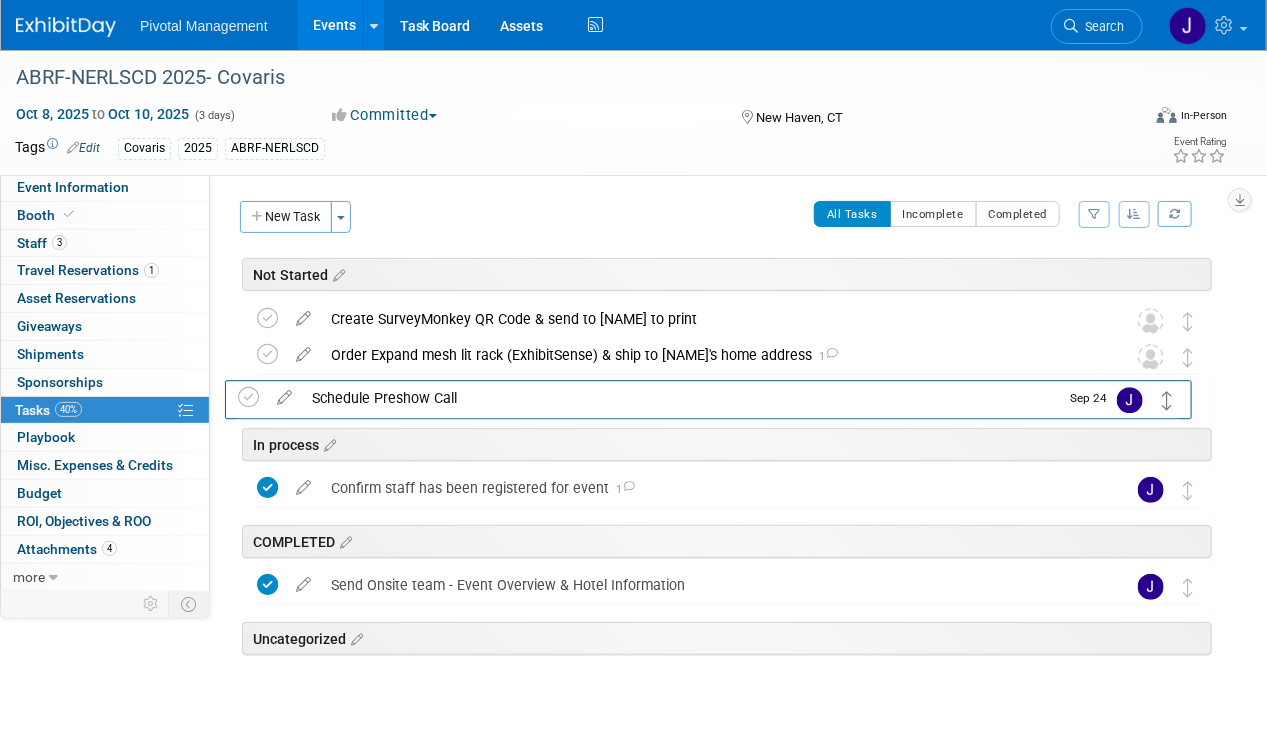 drag, startPoint x: 1186, startPoint y: 646, endPoint x: 1166, endPoint y: 400, distance: 246.81168 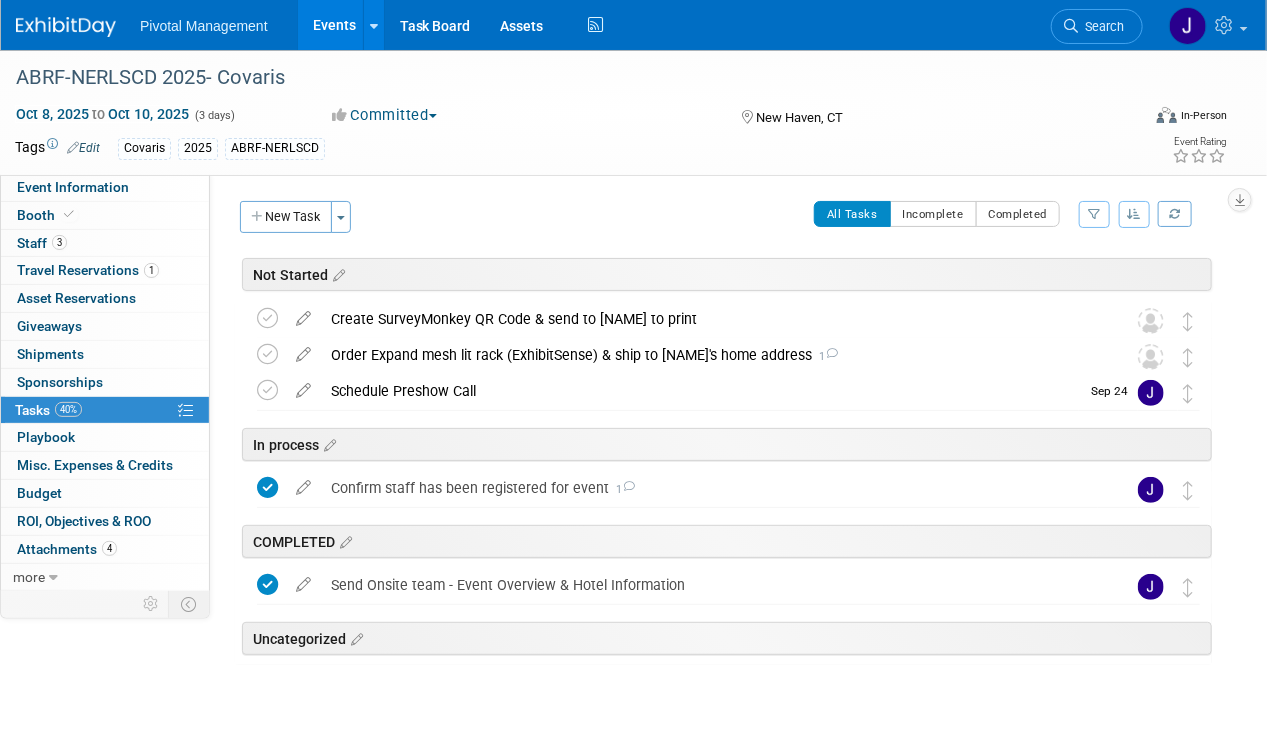 click on "New Task" at bounding box center [286, 217] 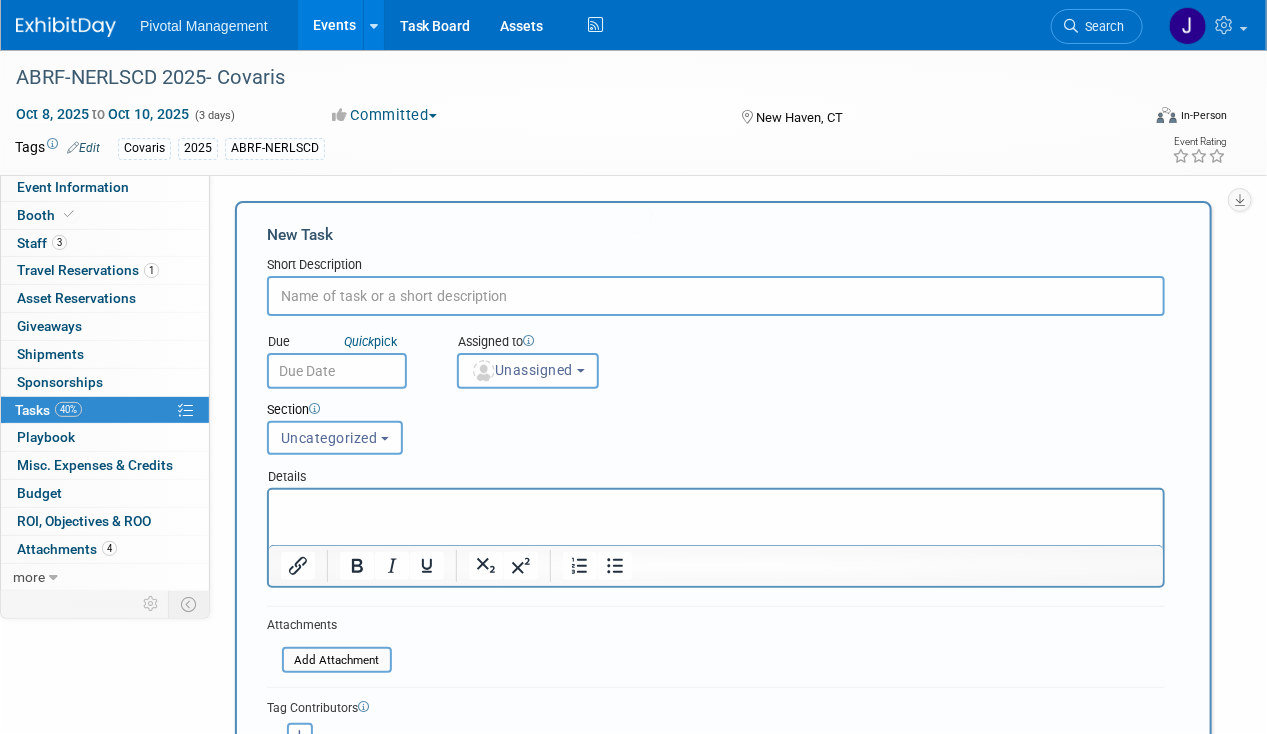 scroll, scrollTop: 0, scrollLeft: 0, axis: both 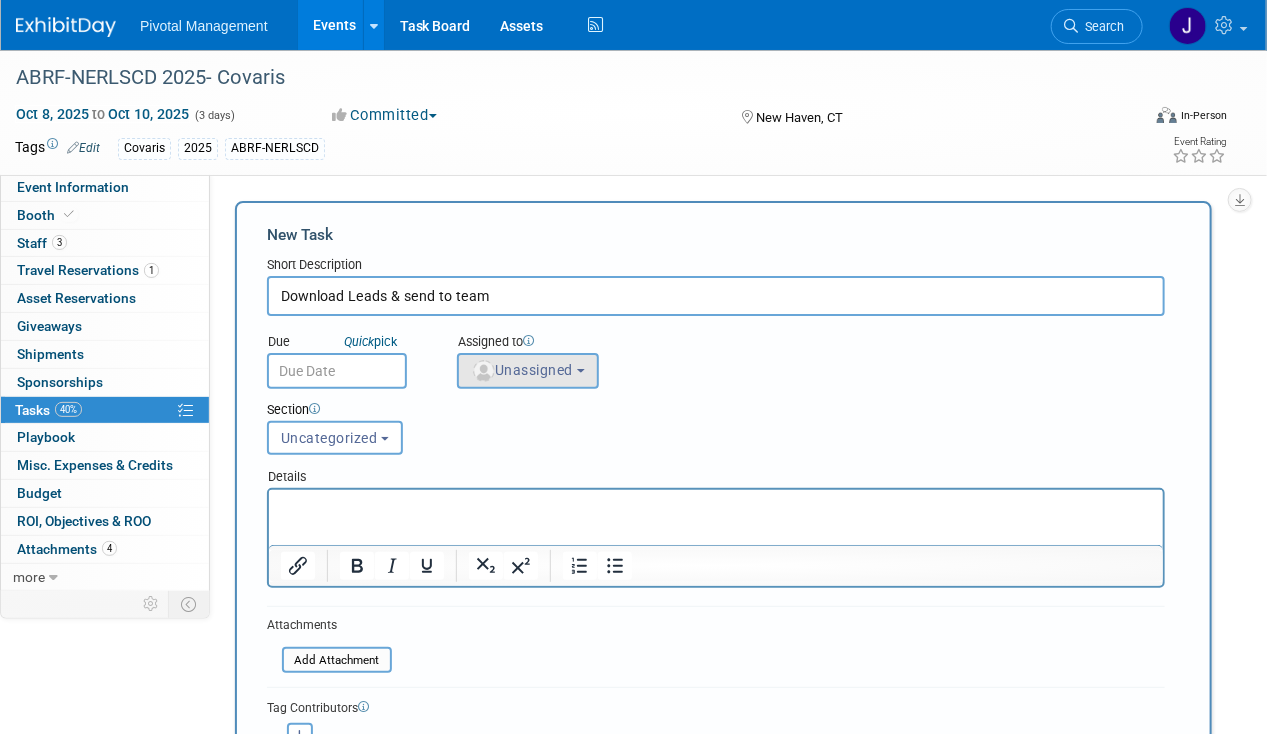 type on "Download Leads & send to team" 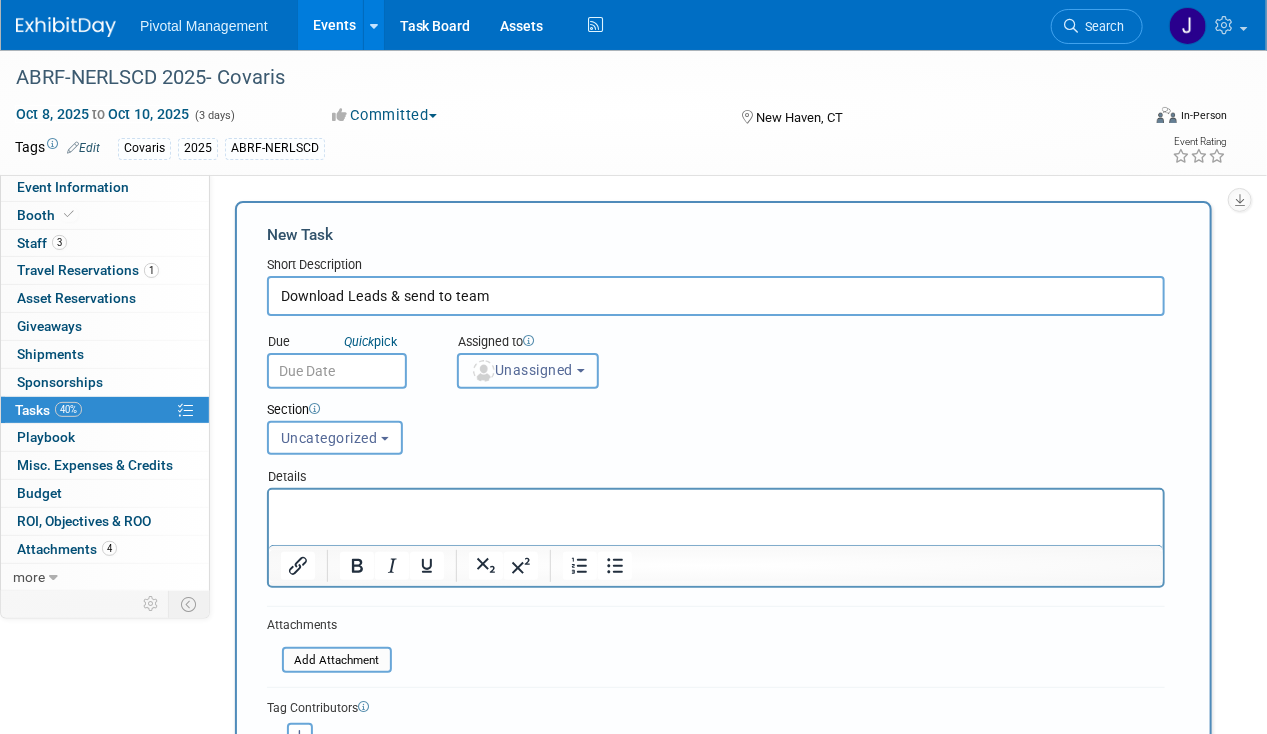click at bounding box center [484, 371] 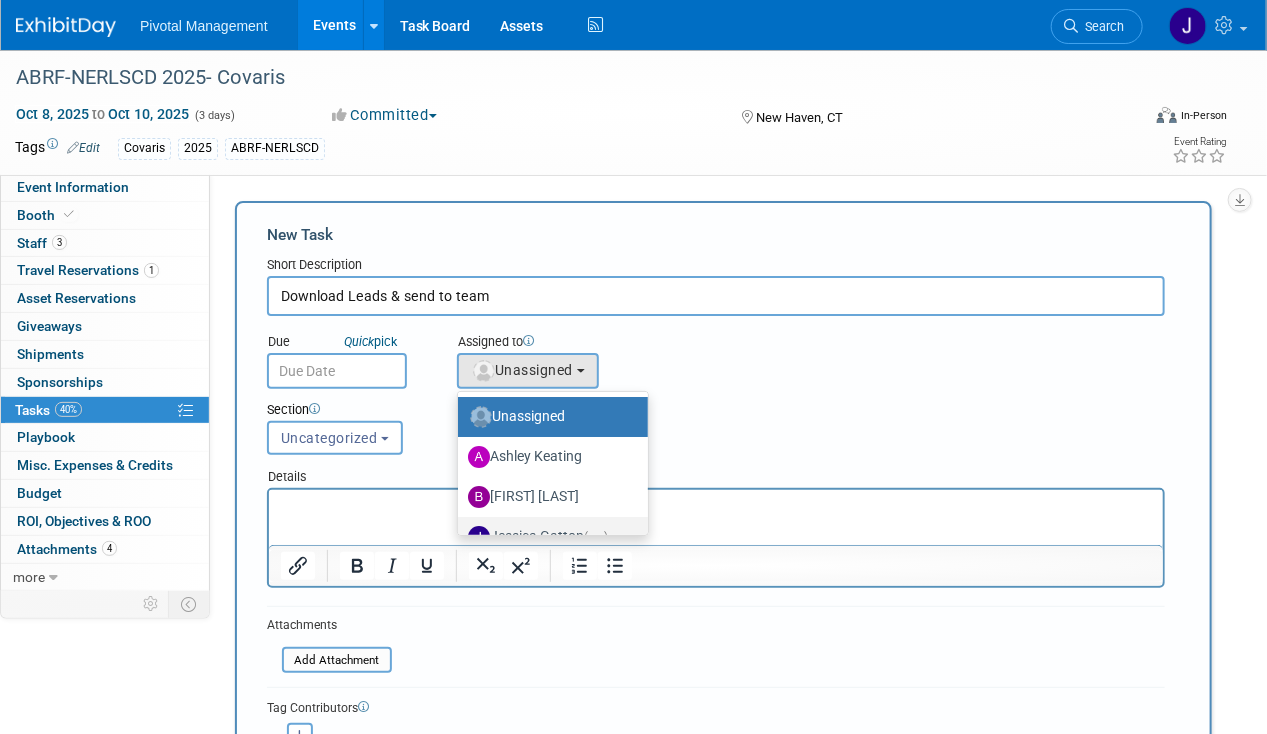 click on "Jessica Gatton
(me)" at bounding box center (548, 537) 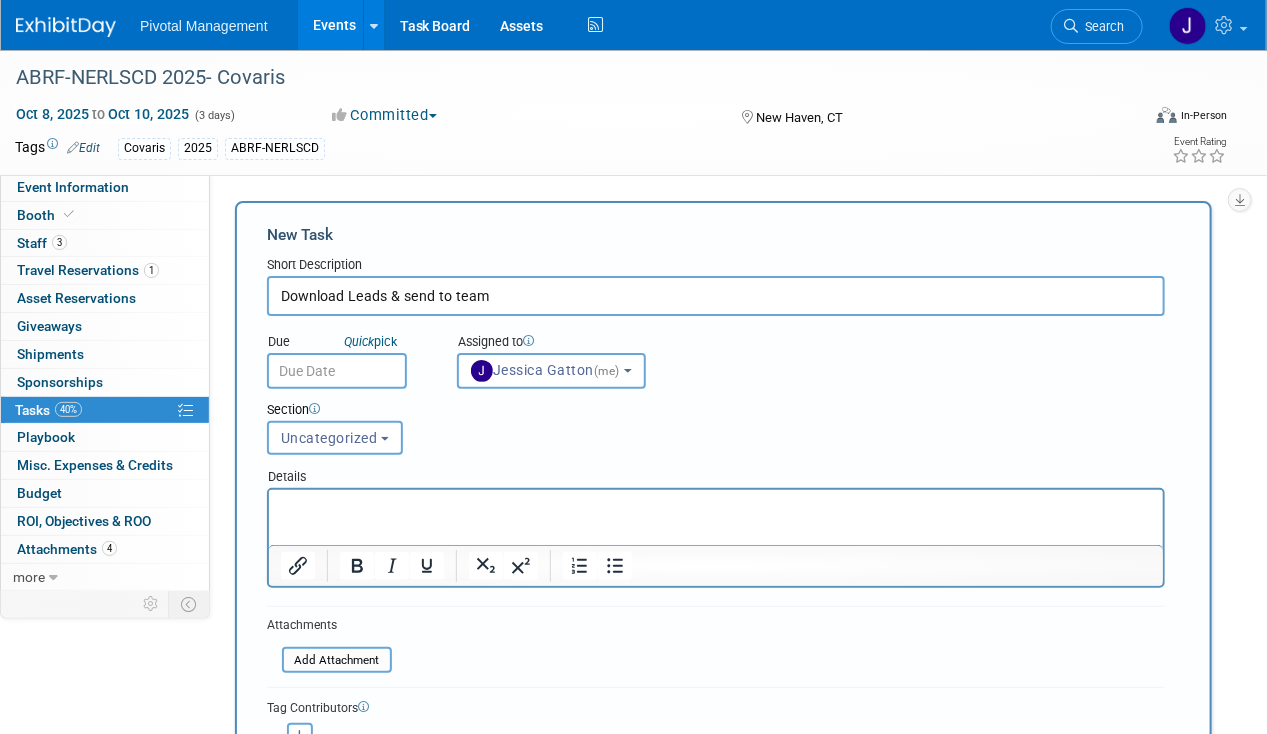click at bounding box center (337, 371) 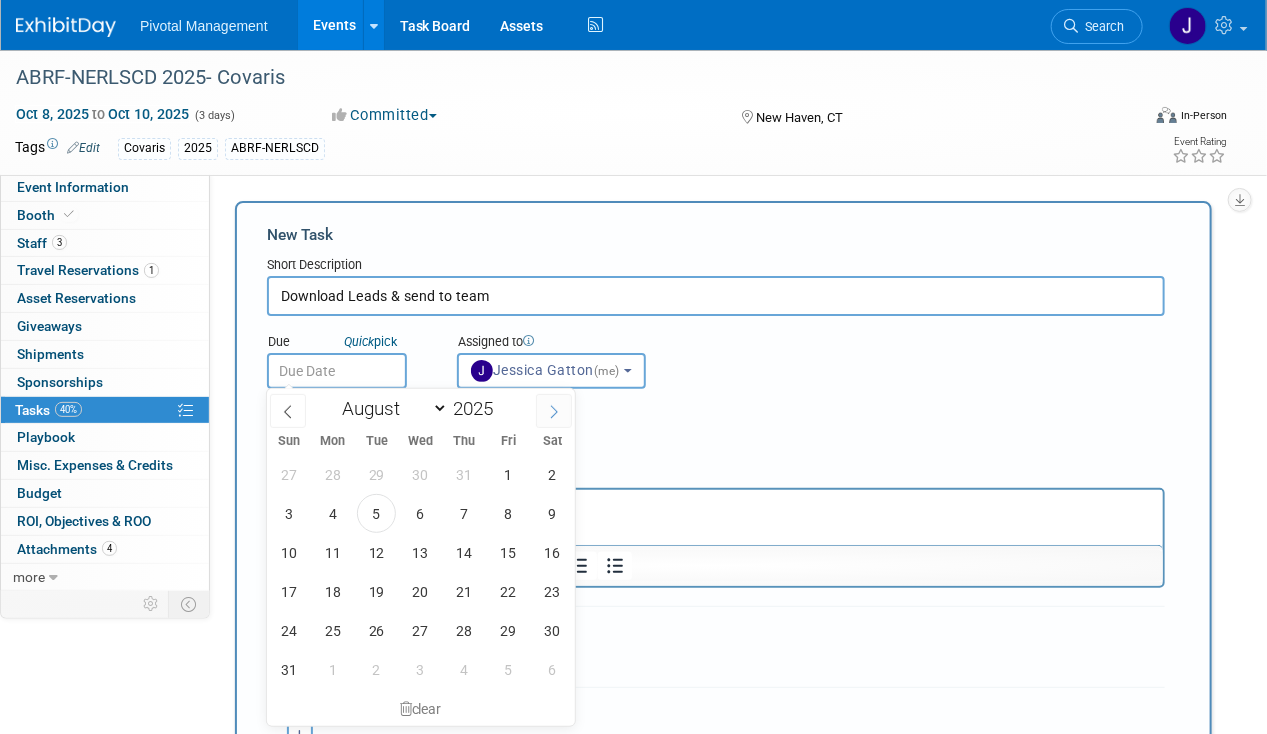 click 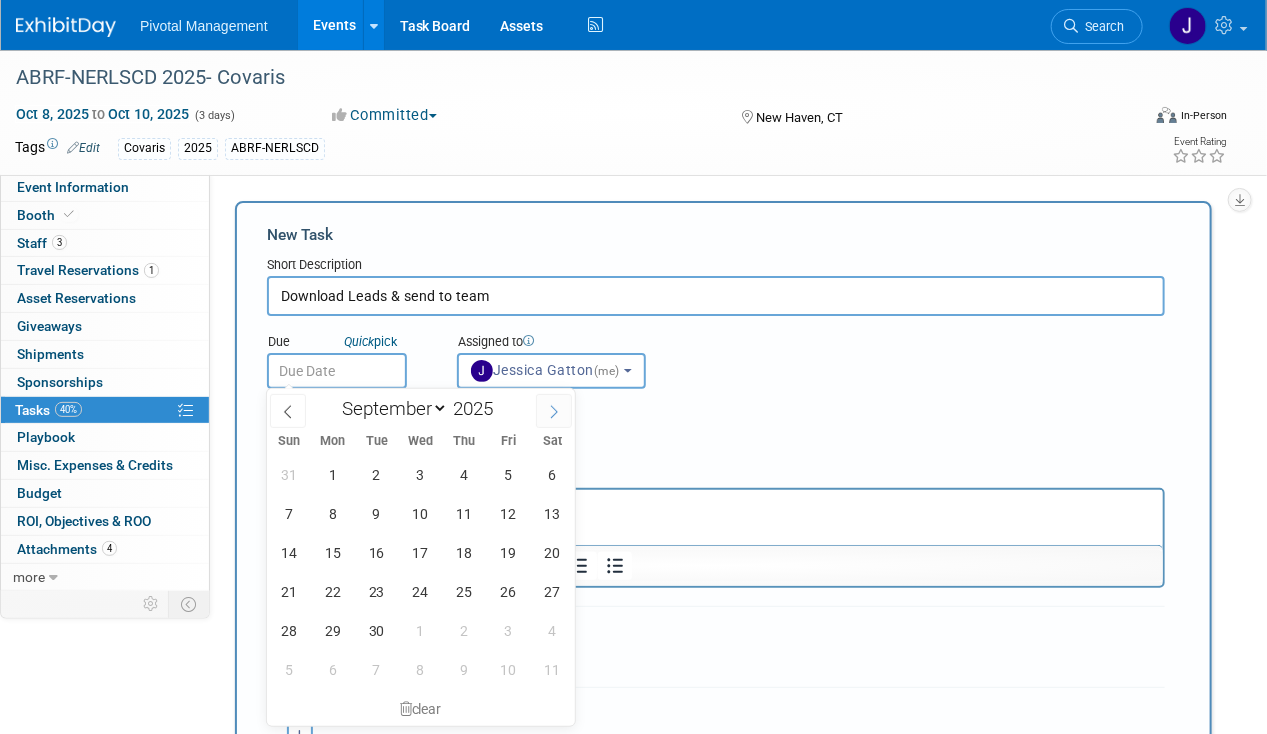 click 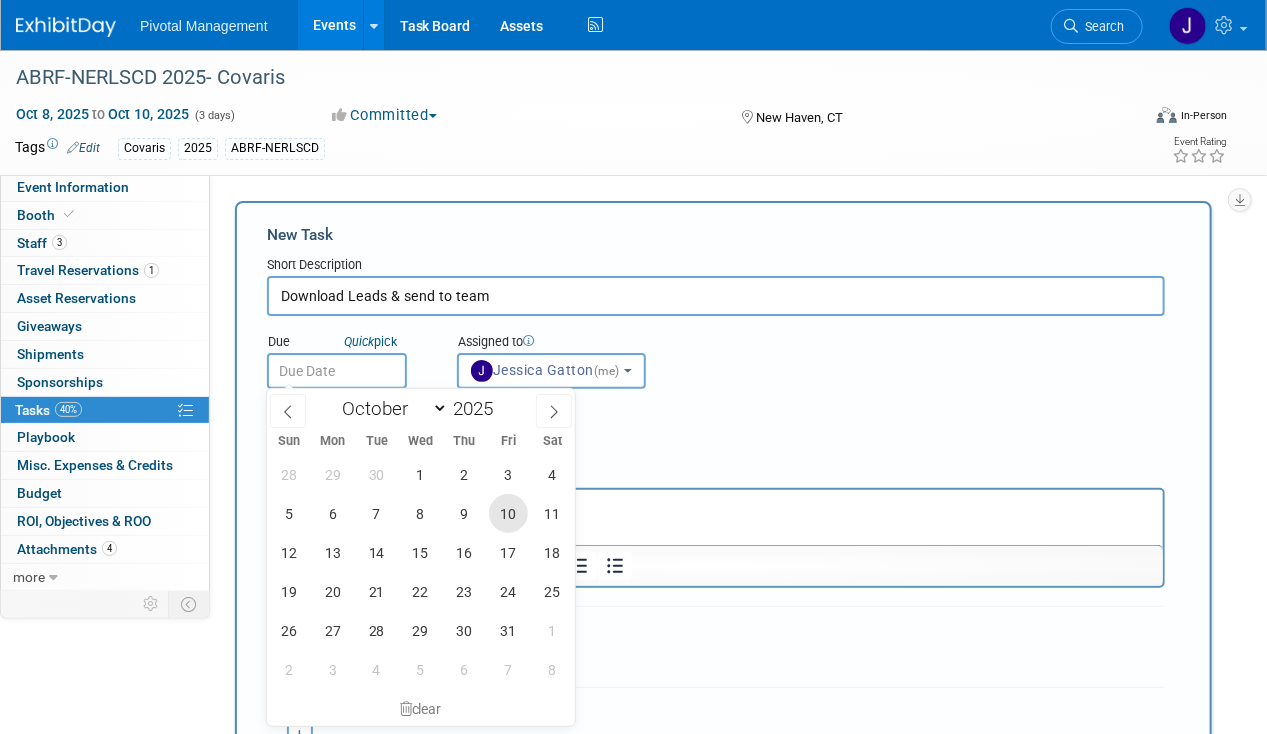 click on "10" at bounding box center [508, 513] 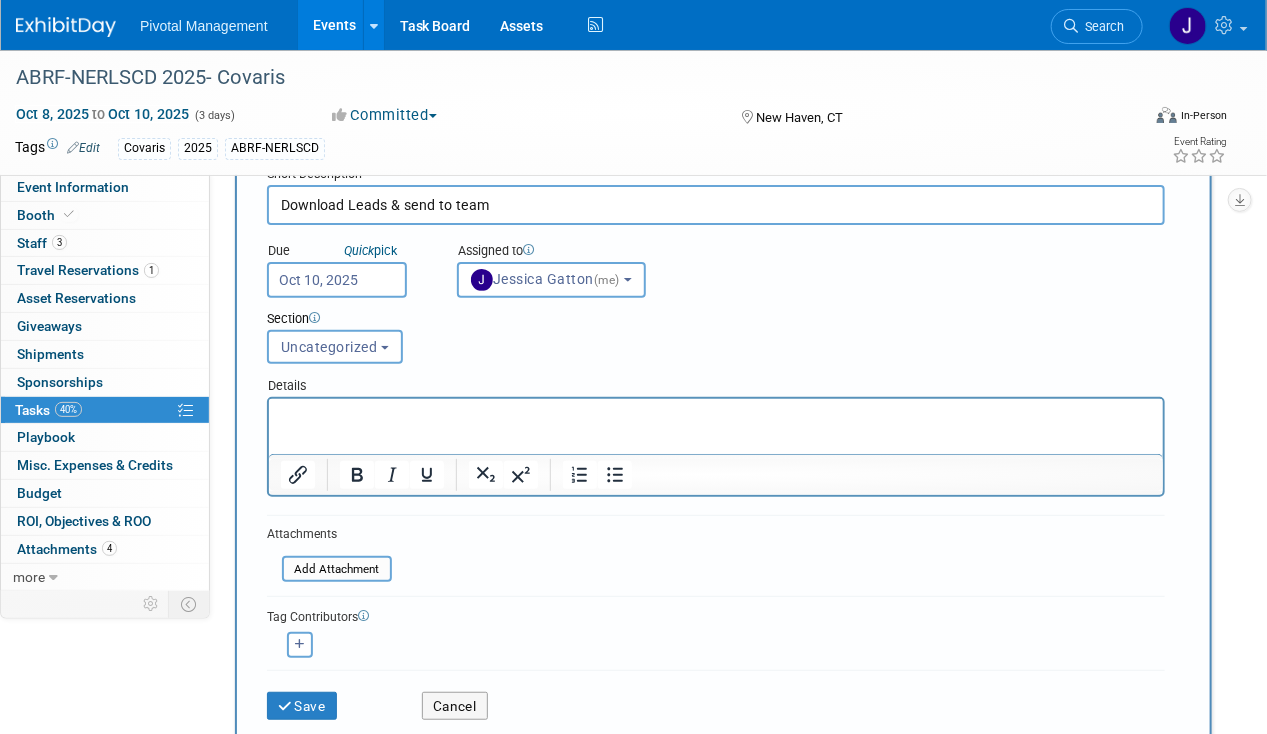 scroll, scrollTop: 176, scrollLeft: 0, axis: vertical 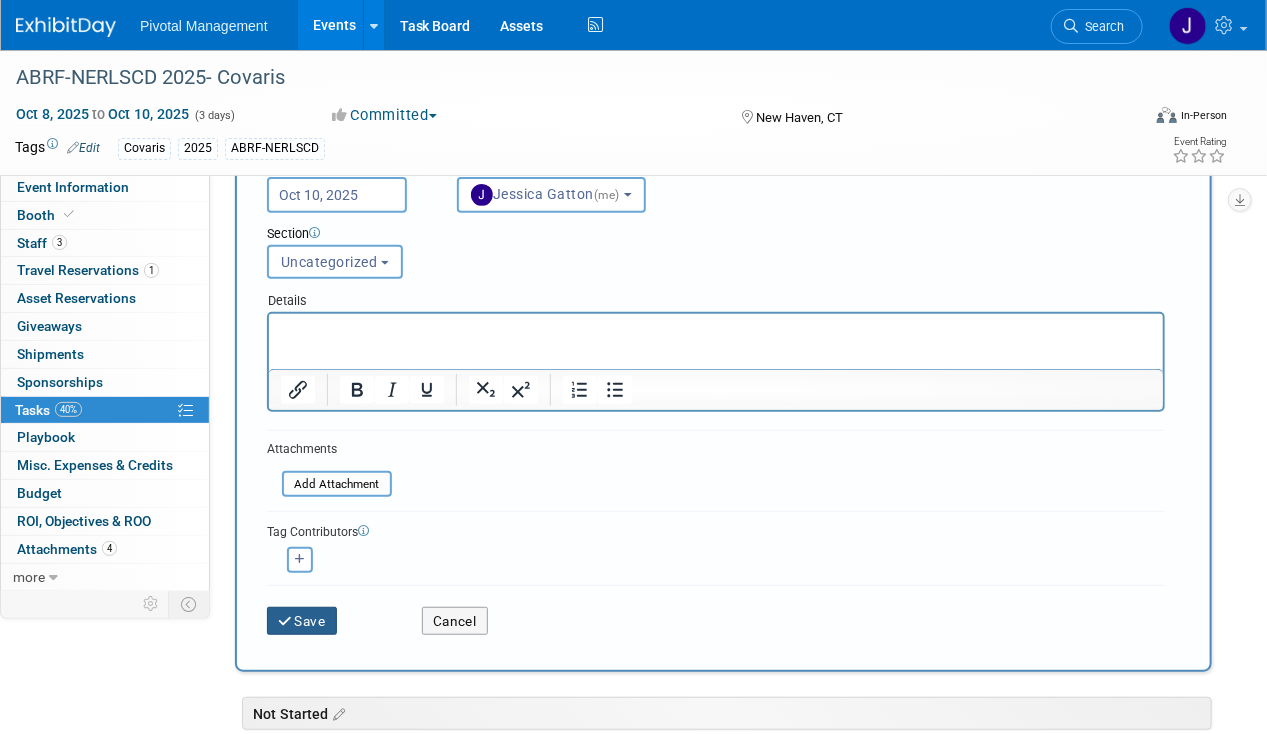 click on "Save" at bounding box center (302, 621) 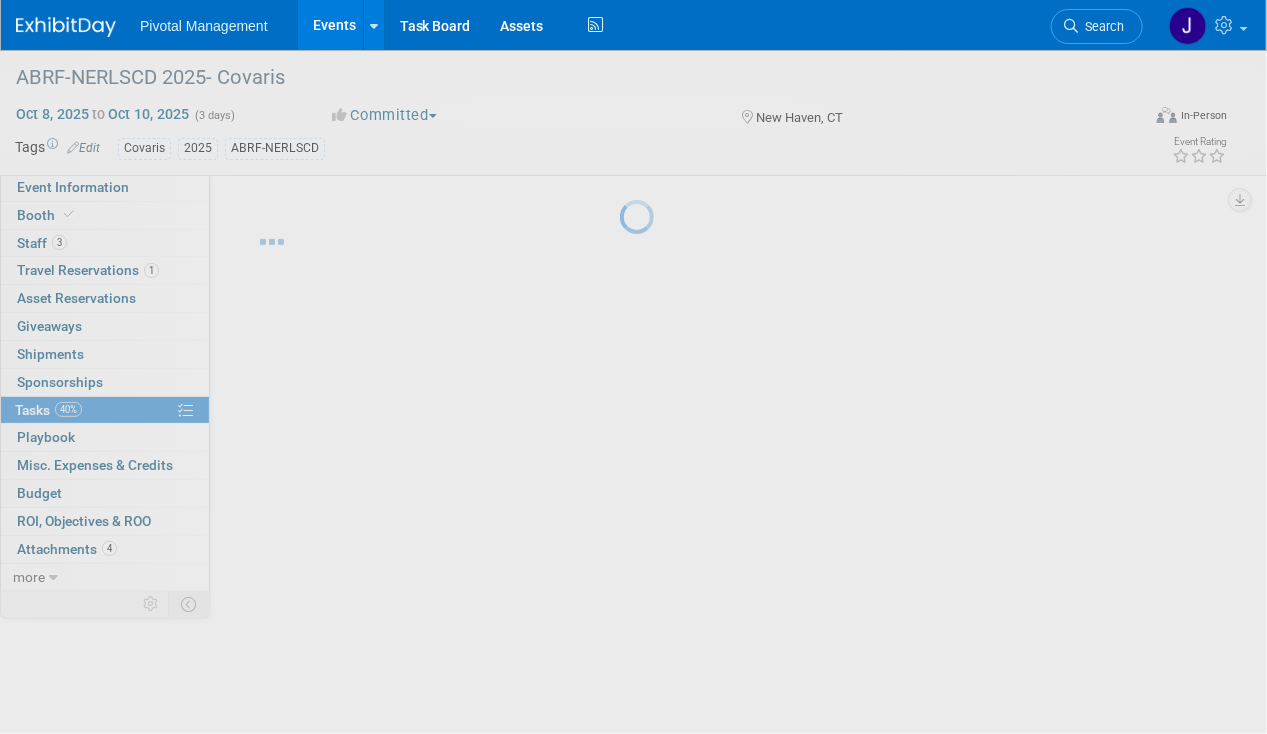 scroll, scrollTop: 0, scrollLeft: 0, axis: both 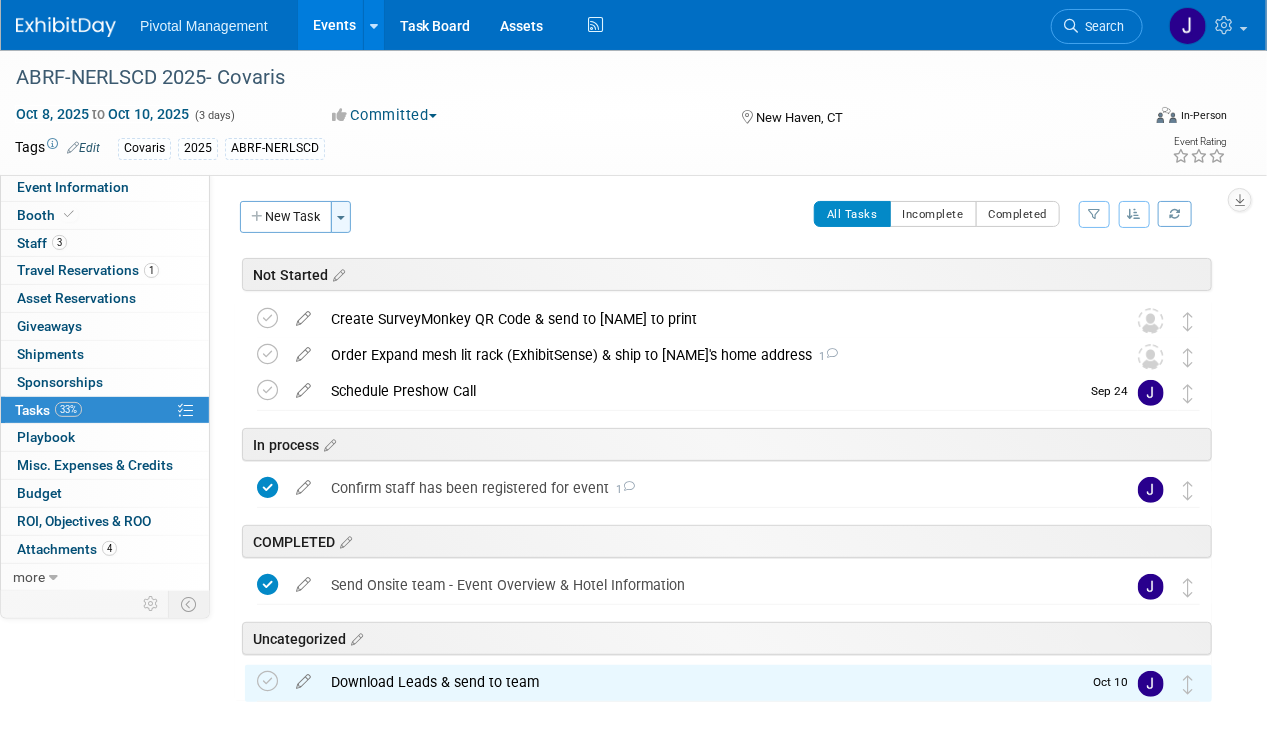 click on "Toggle Dropdown" at bounding box center [341, 217] 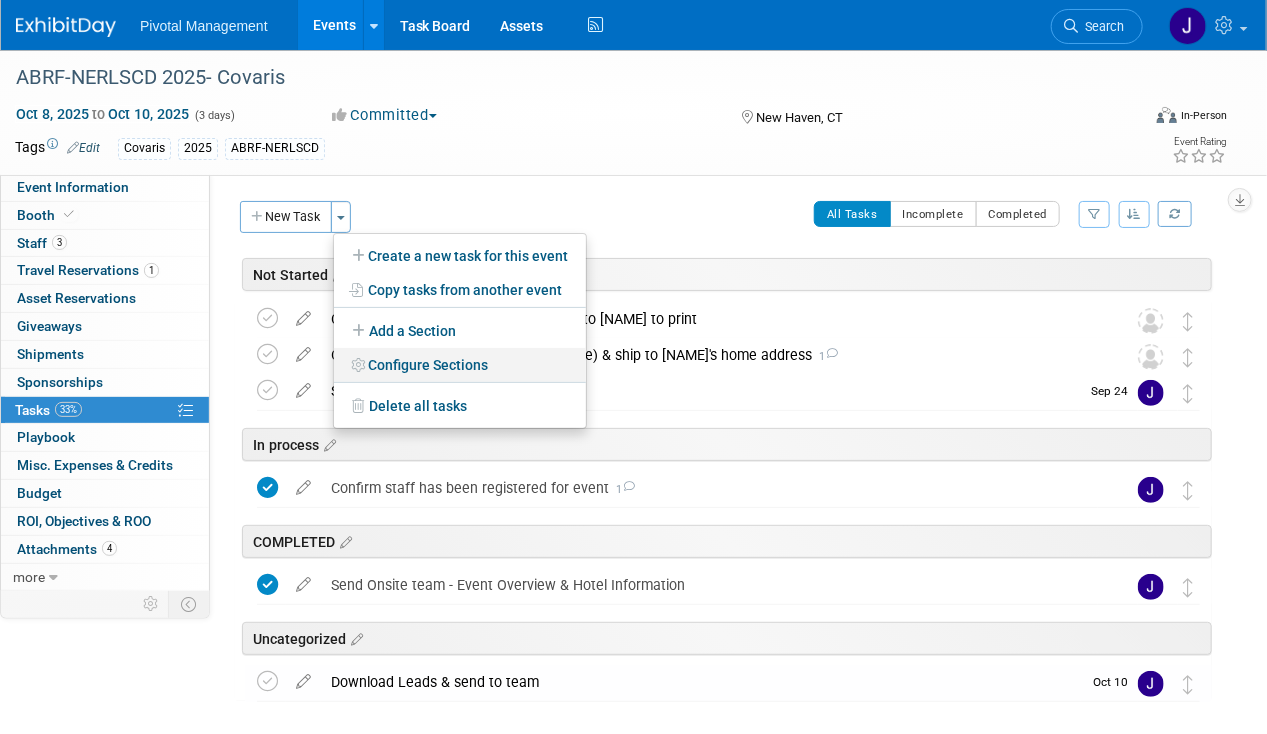 click on "Configure Sections" at bounding box center (460, 365) 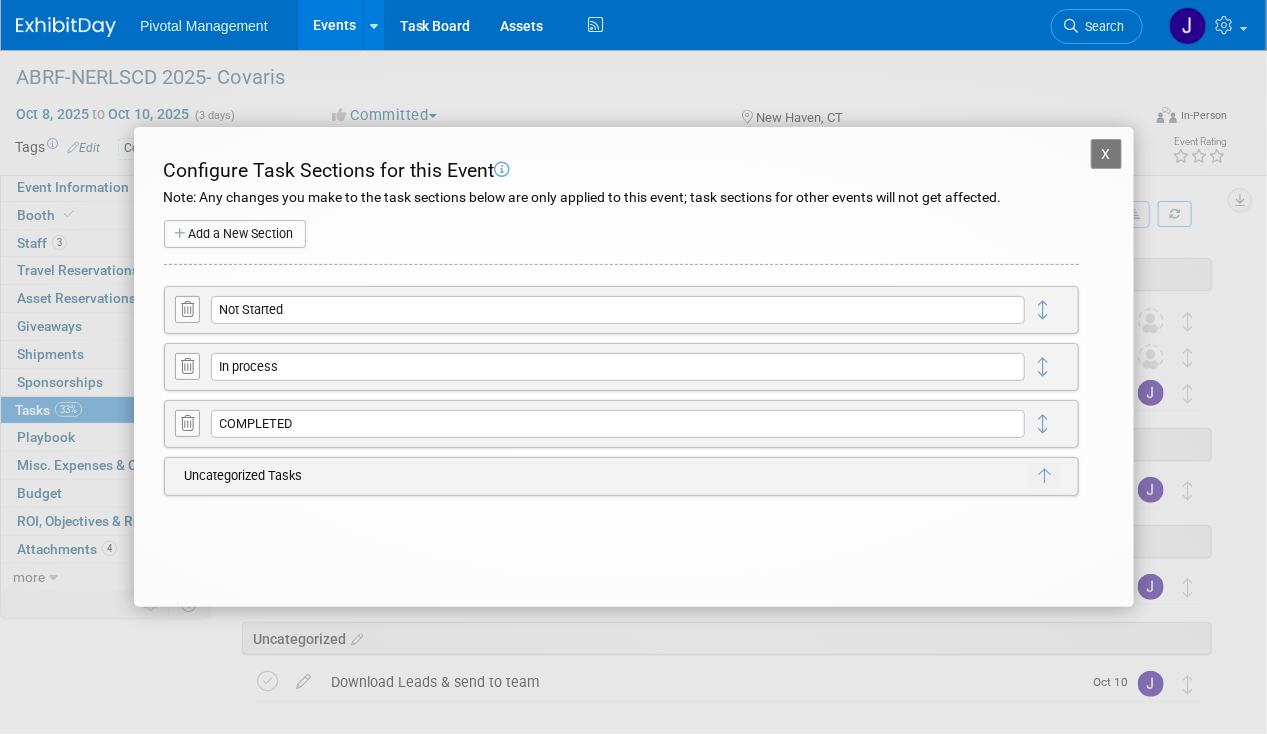 click on "Add a New Section" at bounding box center (235, 234) 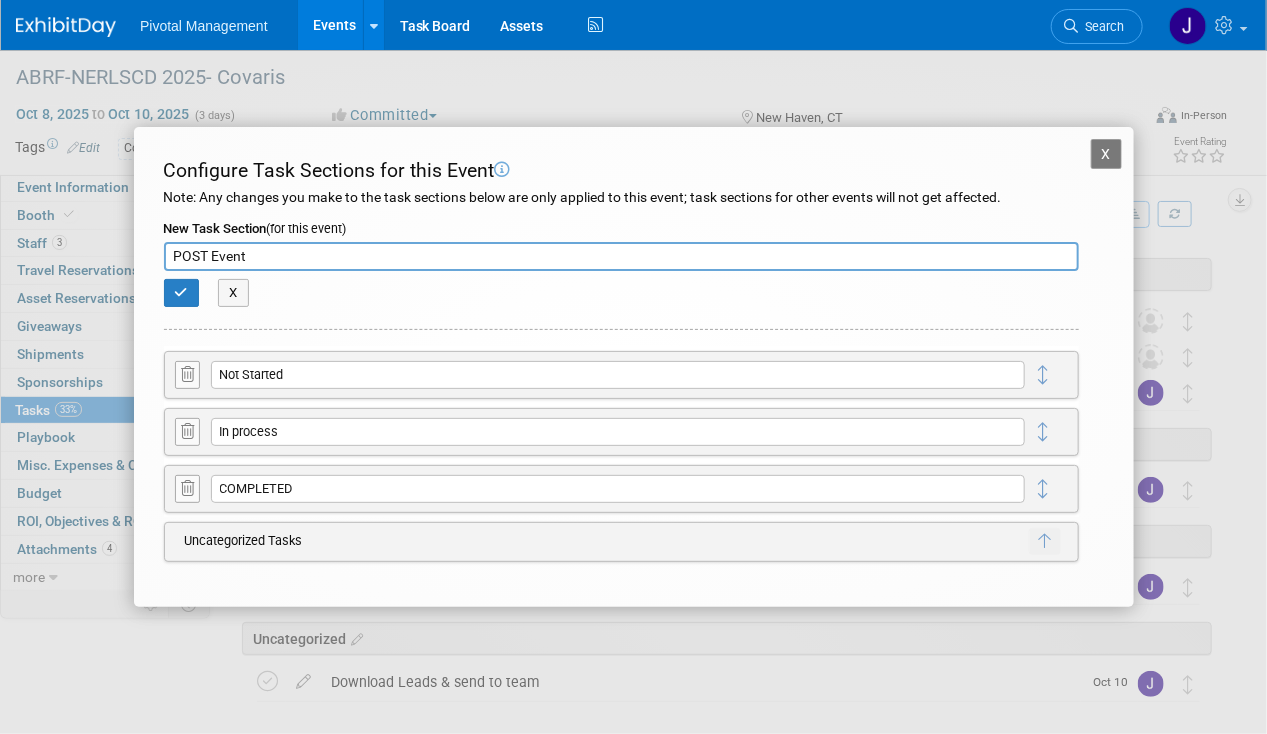 type on "POST Event" 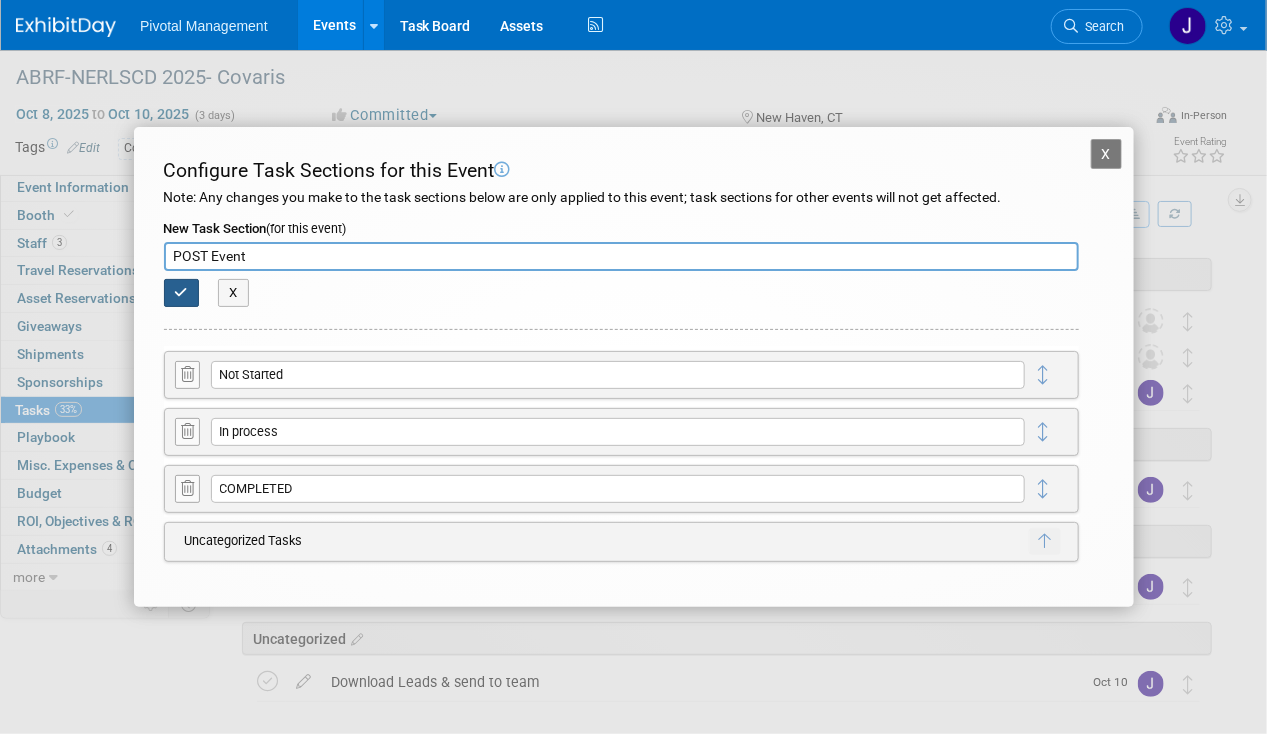 click at bounding box center (182, 292) 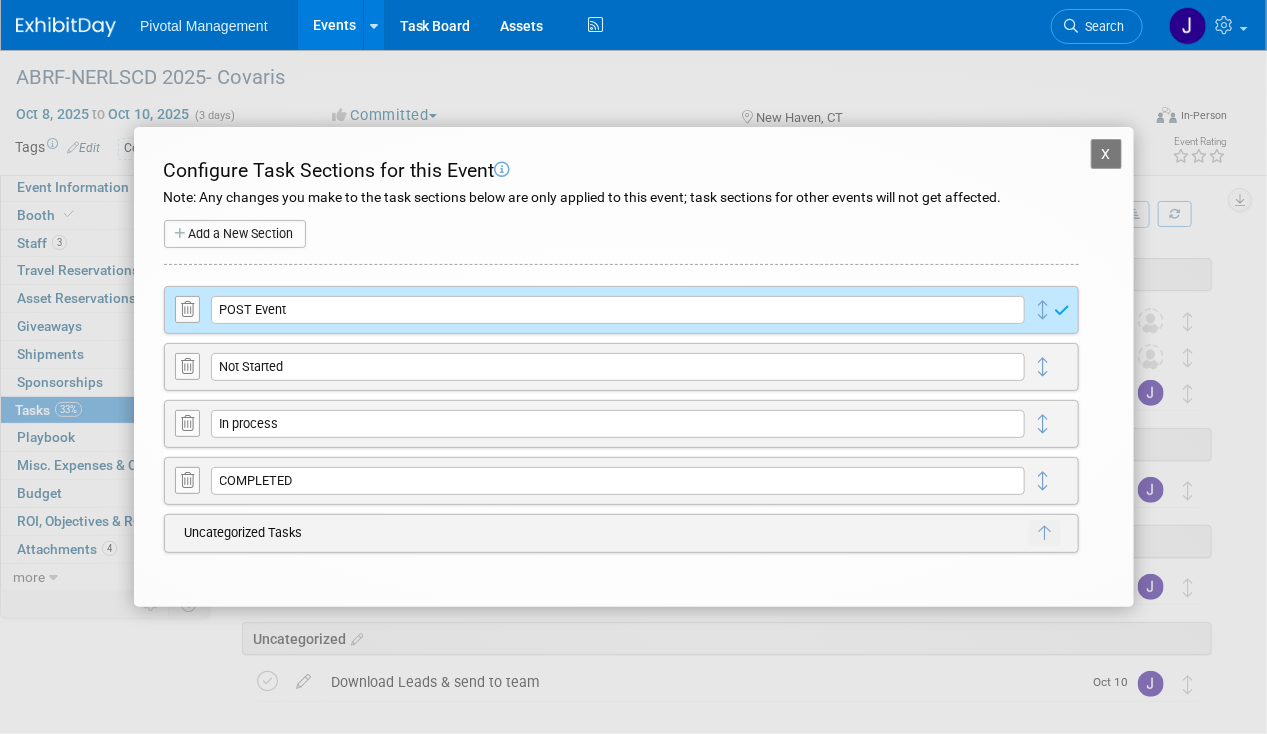 click on "Add a New Section" at bounding box center [235, 234] 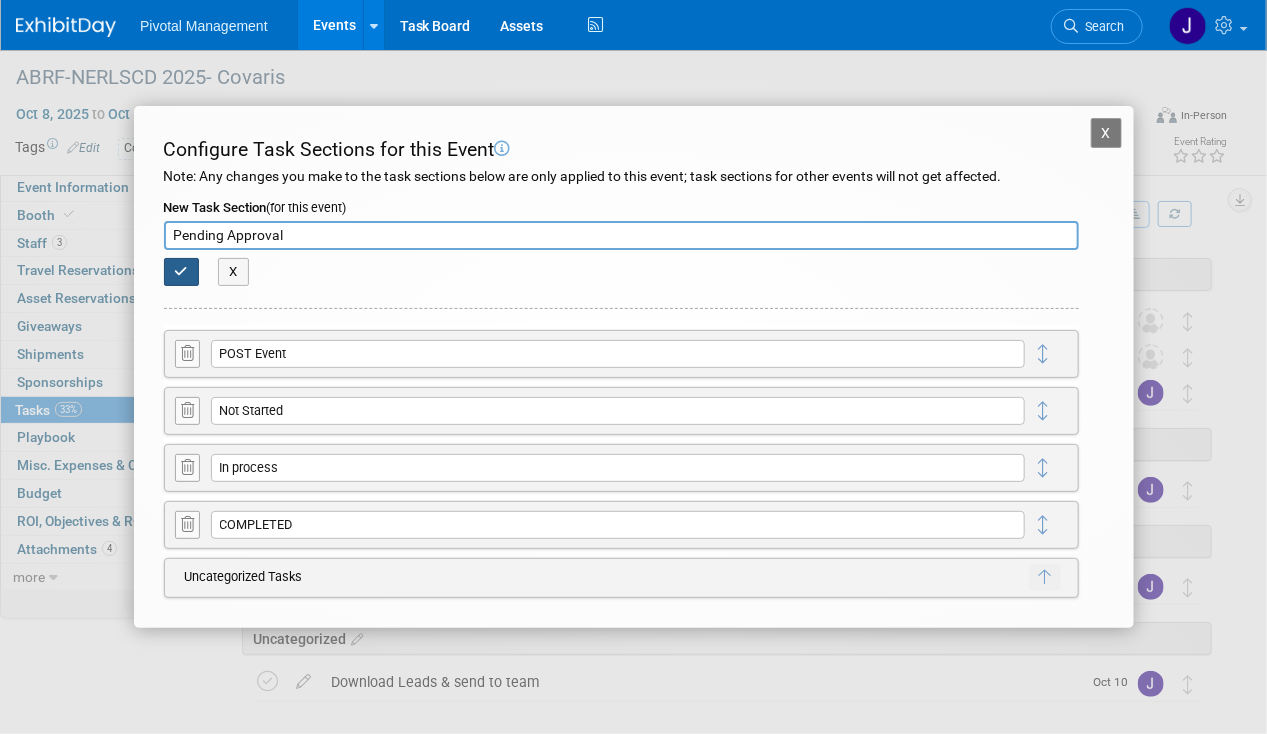 type on "Pending Approval" 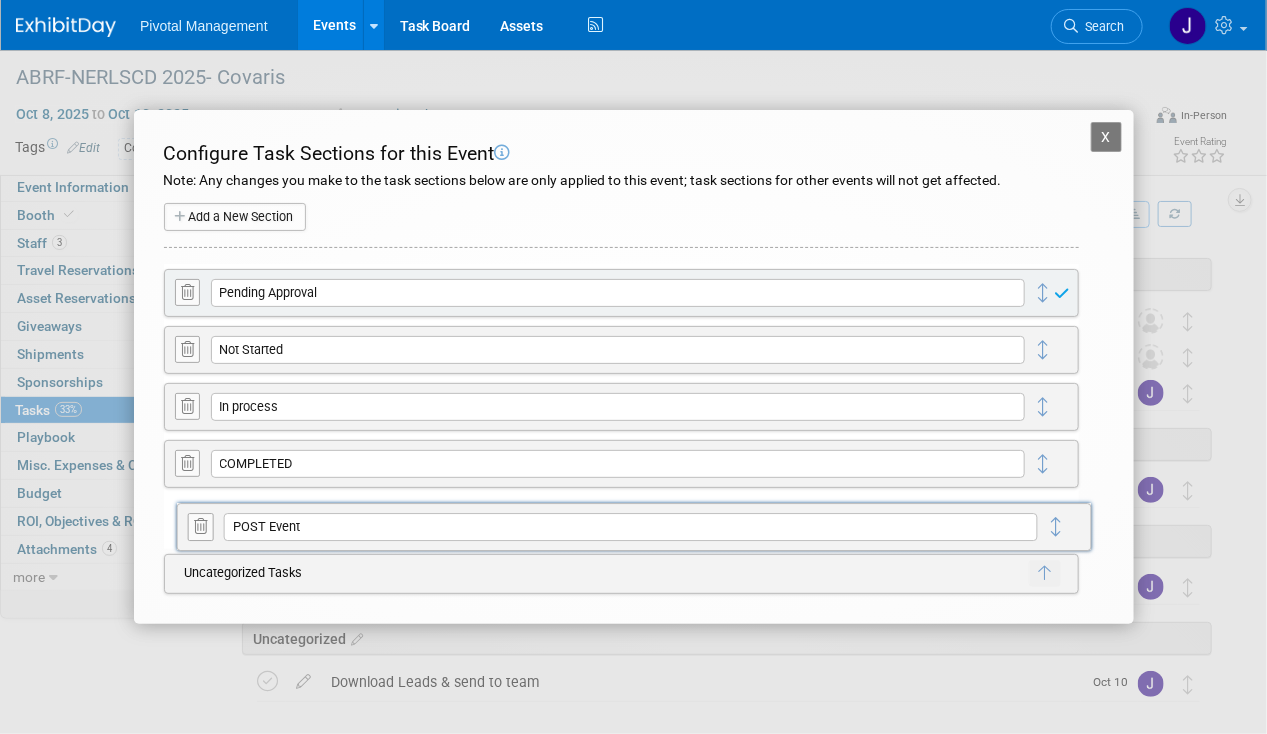 drag, startPoint x: 1044, startPoint y: 343, endPoint x: 1056, endPoint y: 505, distance: 162.44383 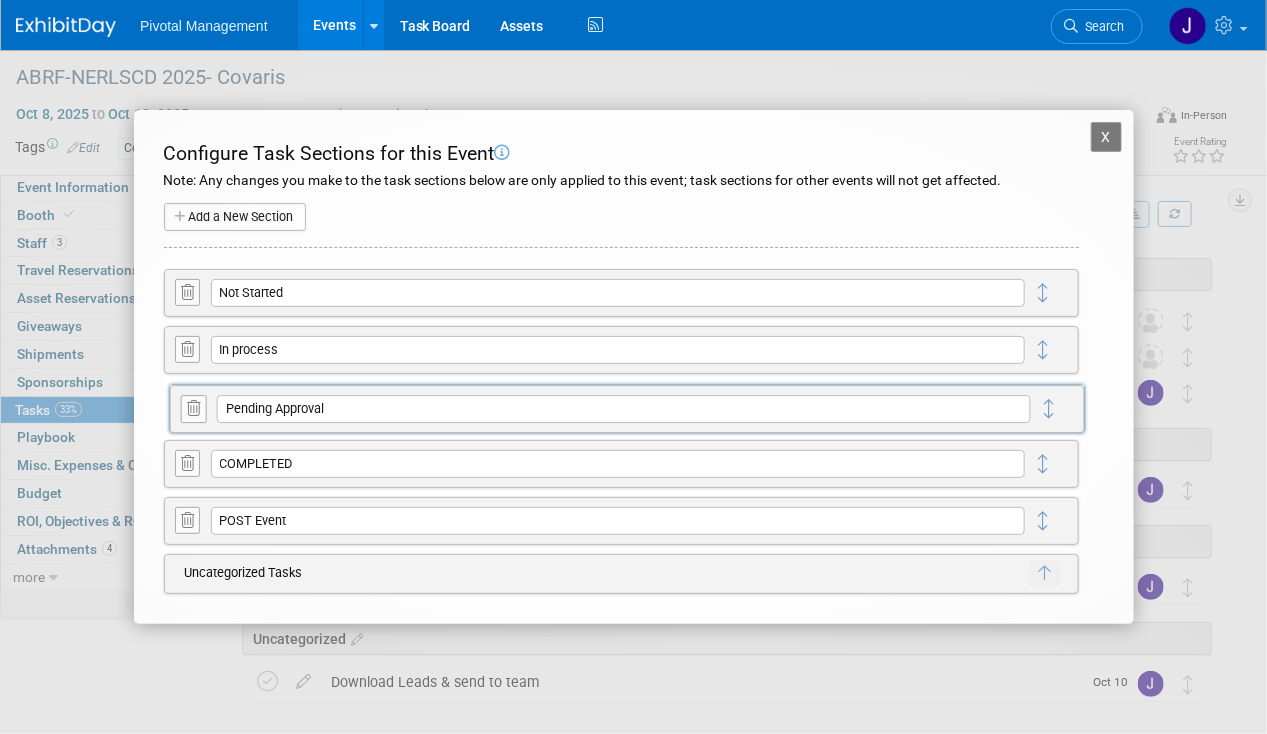 drag, startPoint x: 1046, startPoint y: 290, endPoint x: 1052, endPoint y: 406, distance: 116.15507 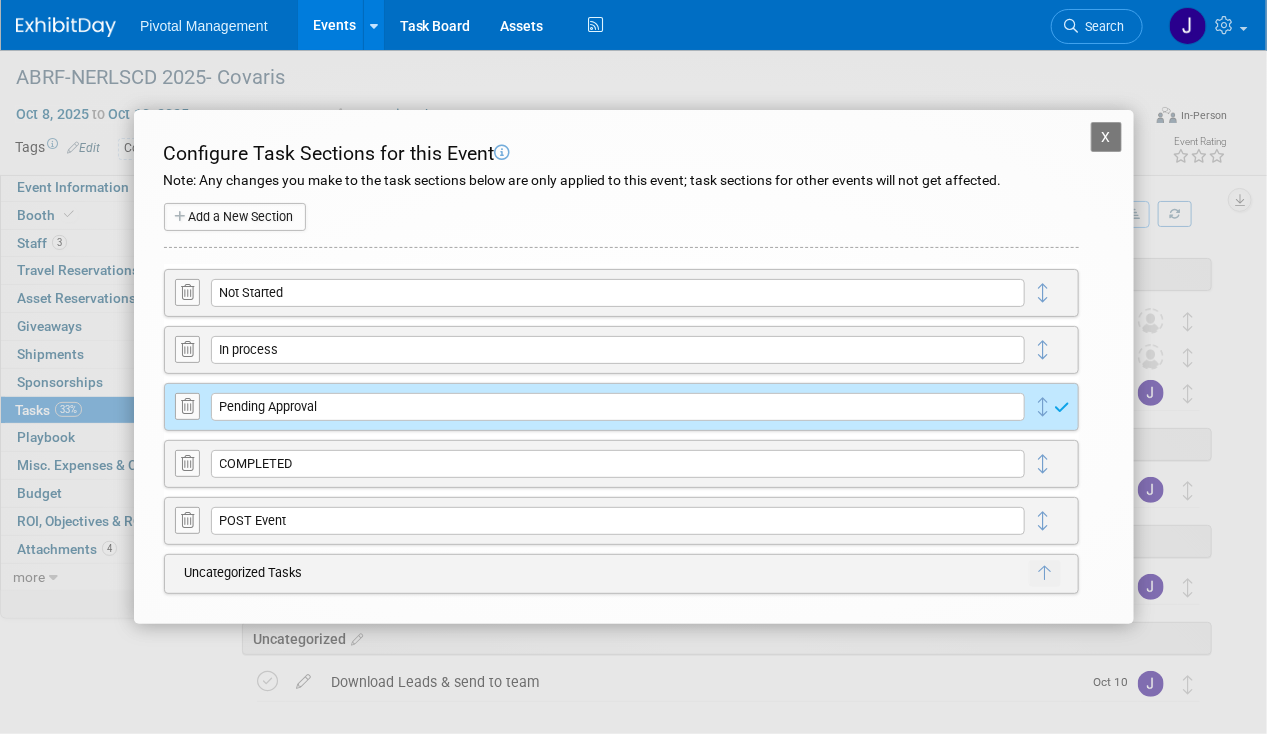 click on "X
ABRF-NERLSCD 2025- Covaris
Configure Task Sections for this Event
Note: Any changes you make to the task sections below are only applied to this event; task sections for other events will not get affected.
Add a New Section
New Task Section  (for this event)
X
Not Started" at bounding box center [634, 366] 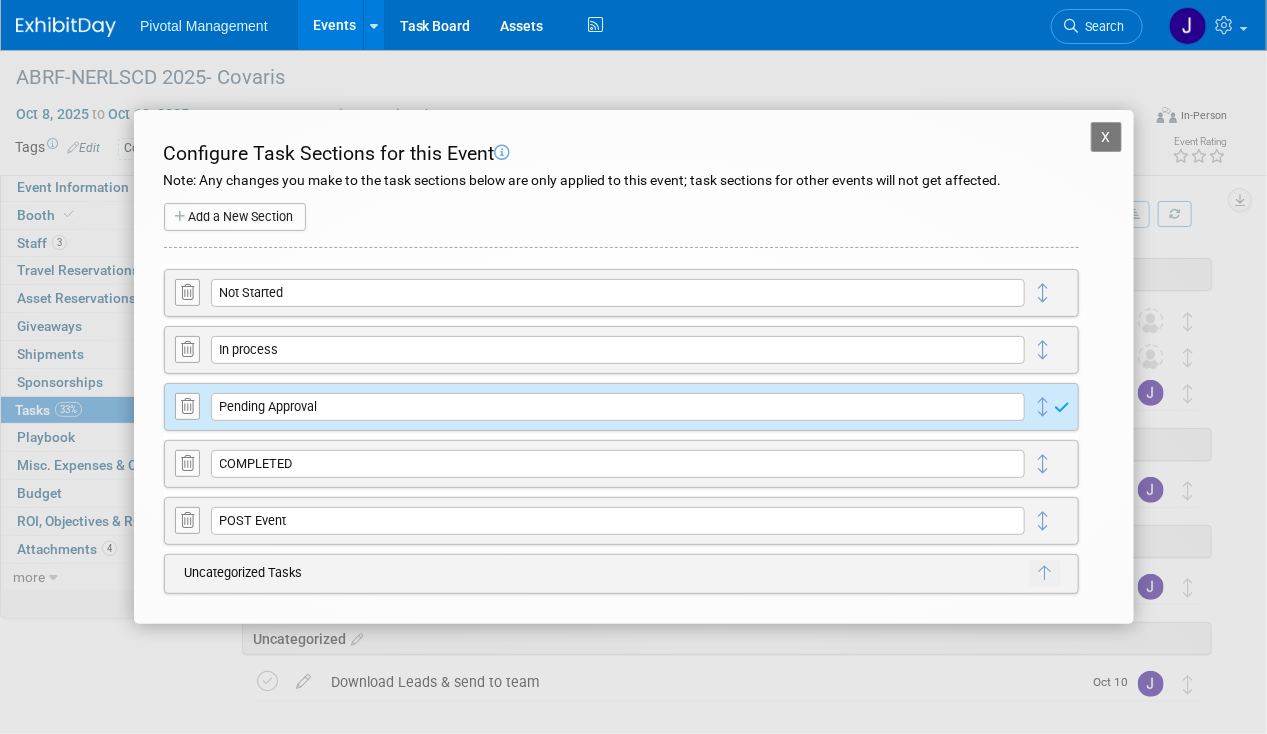 click on "X" at bounding box center [1107, 137] 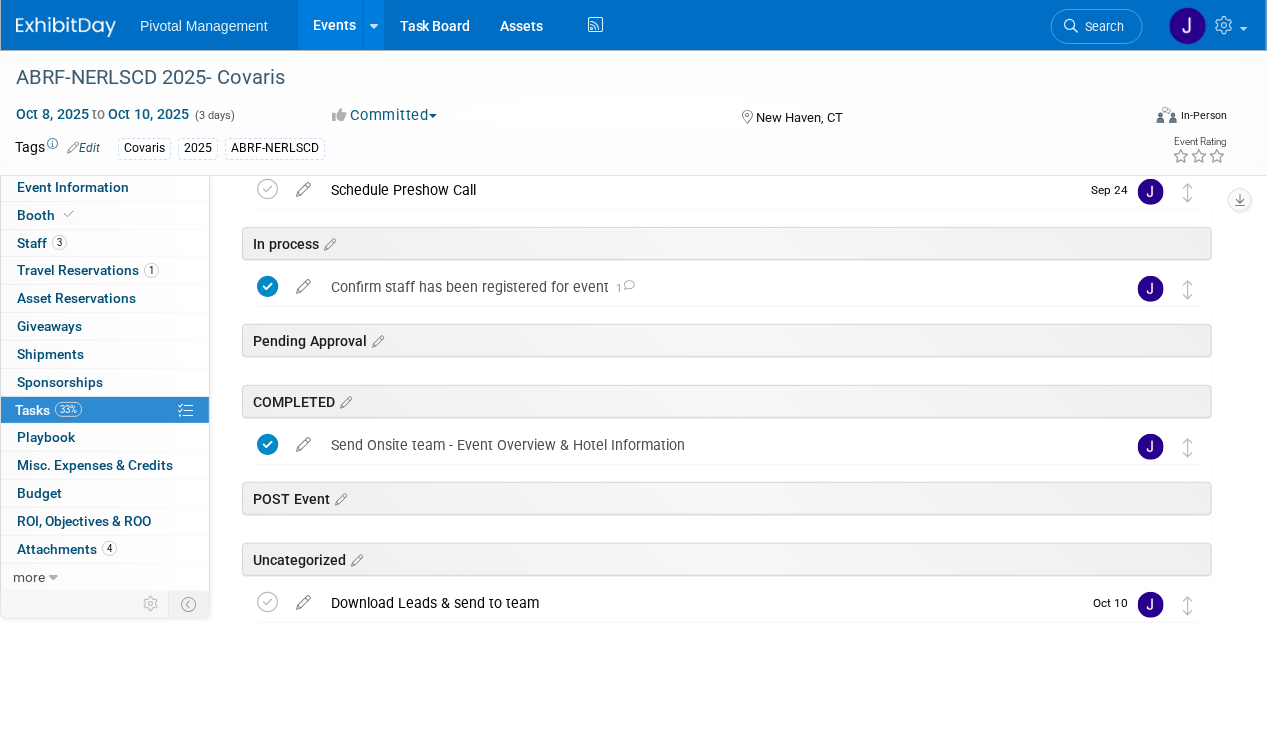 scroll, scrollTop: 209, scrollLeft: 0, axis: vertical 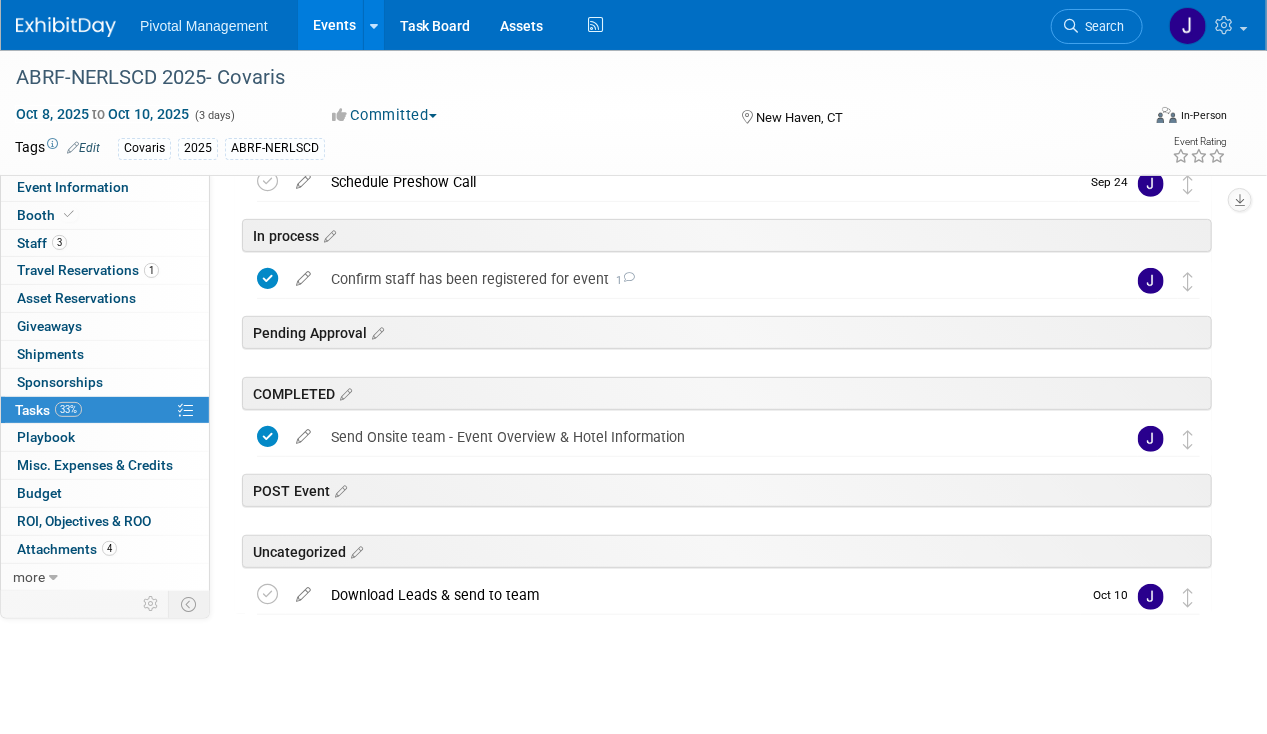 drag, startPoint x: 333, startPoint y: 19, endPoint x: 382, endPoint y: 51, distance: 58.5235 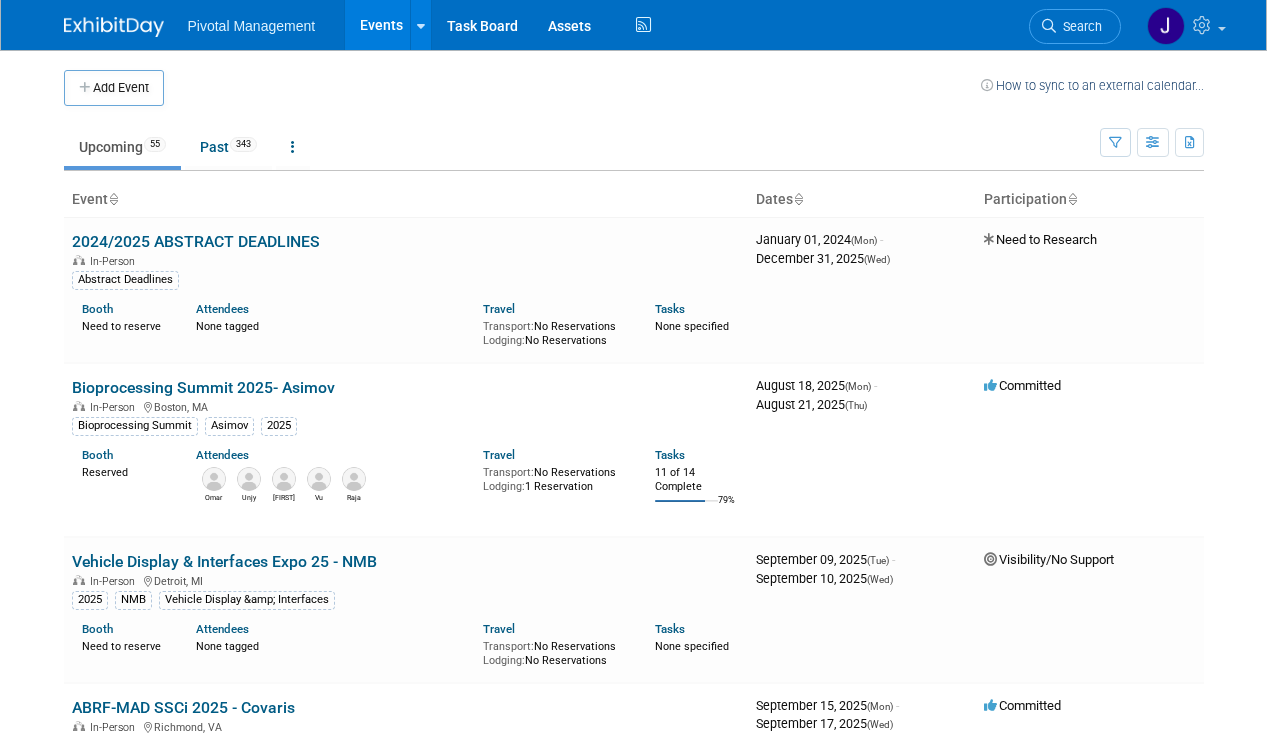 scroll, scrollTop: 0, scrollLeft: 0, axis: both 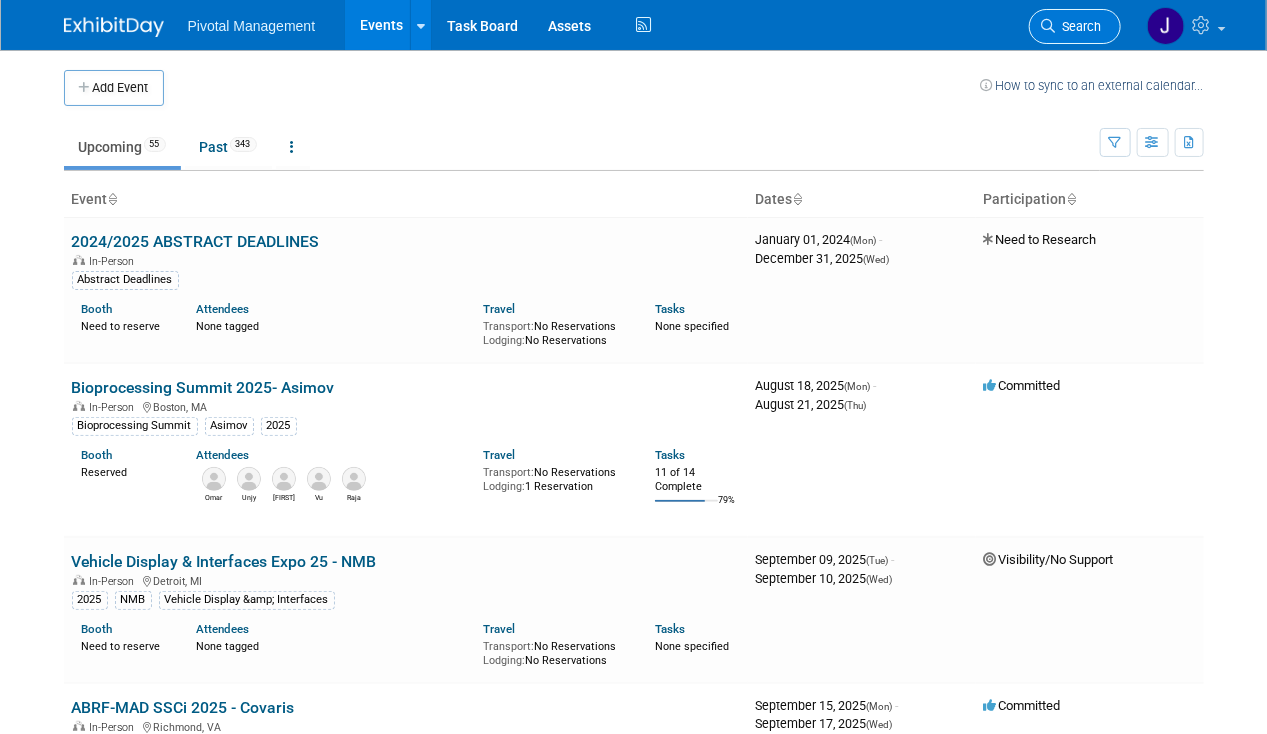click on "Search" at bounding box center [1079, 26] 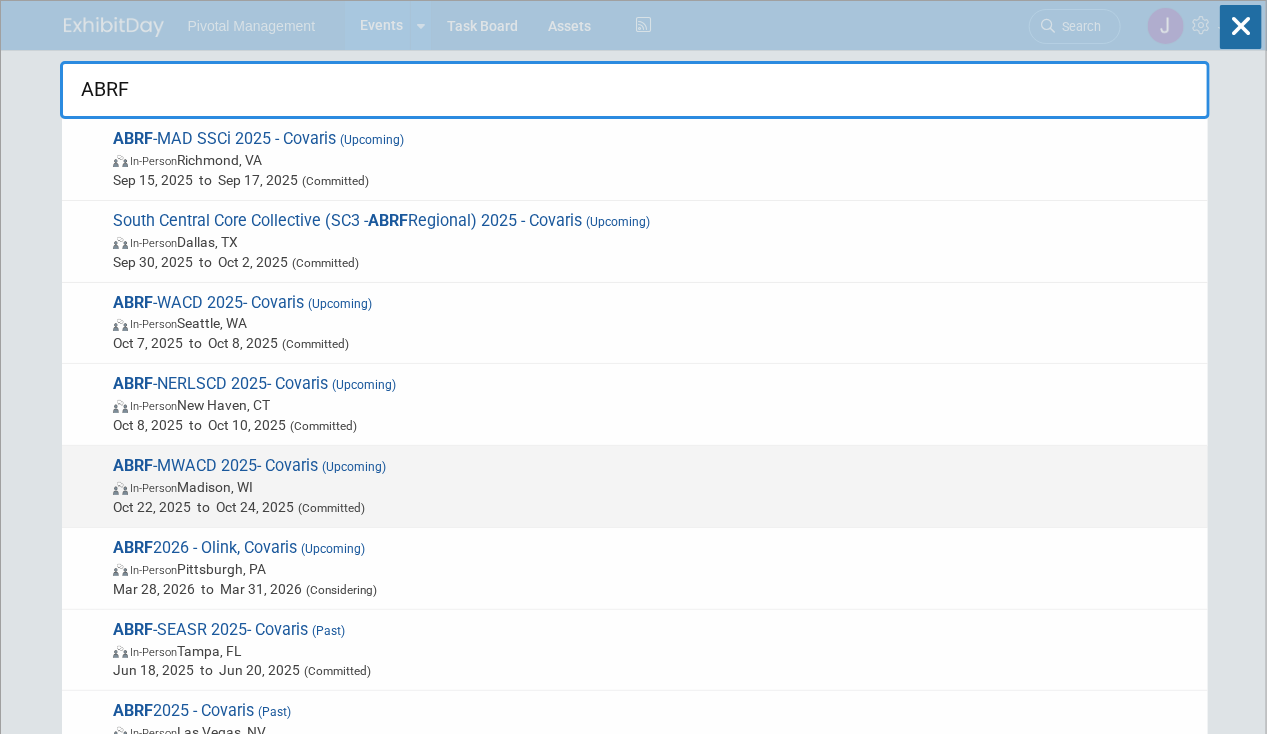 type on "ABRF" 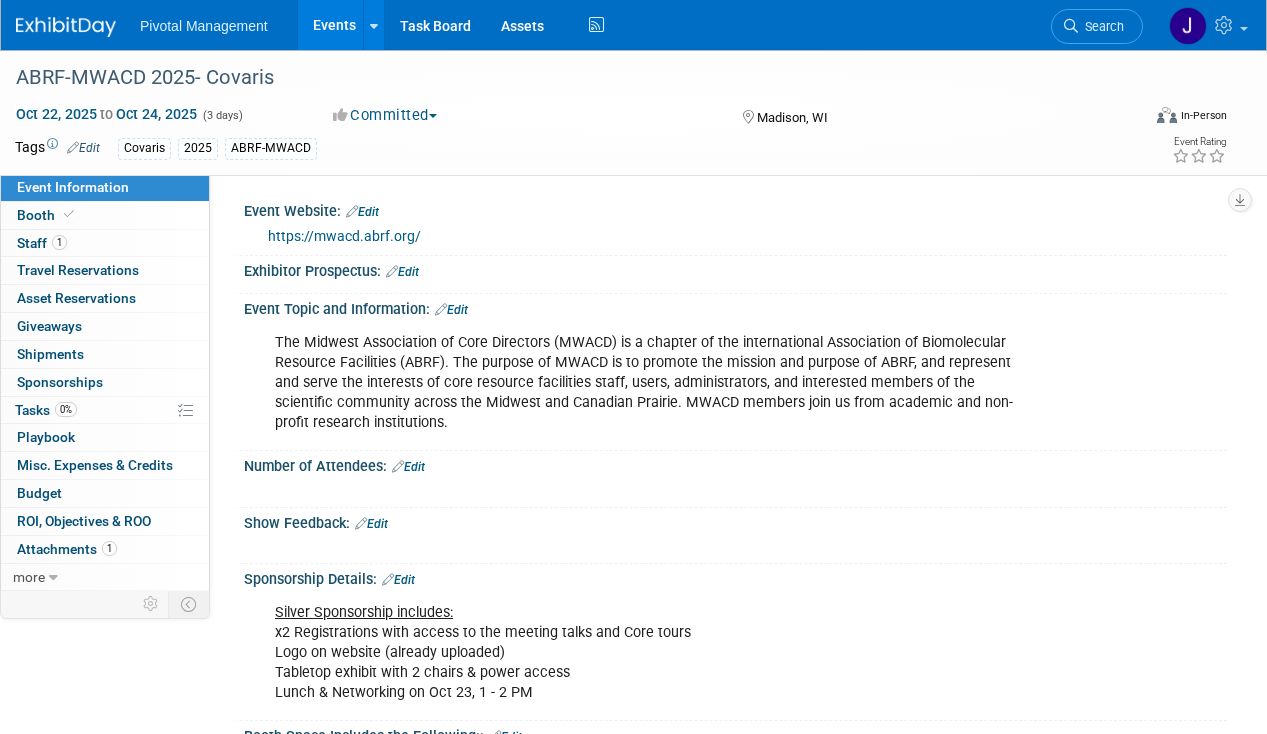 scroll, scrollTop: 0, scrollLeft: 0, axis: both 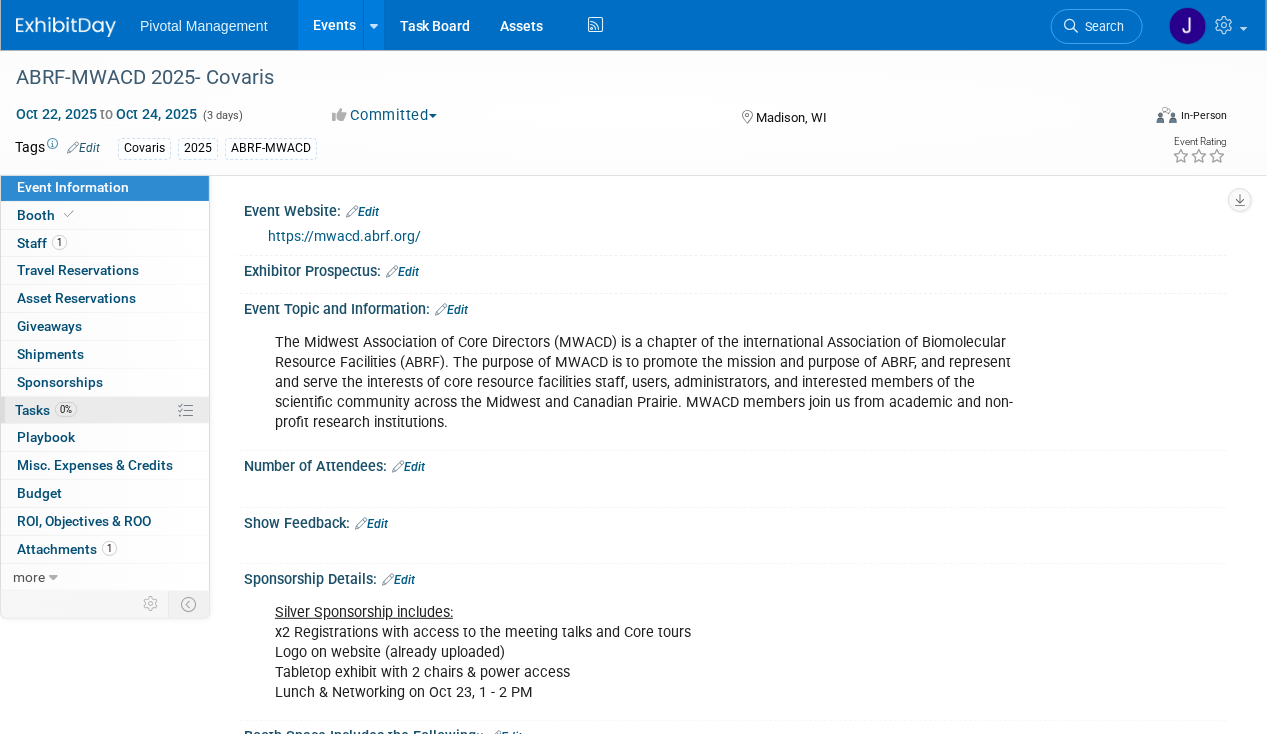 click on "0%
Tasks 0%" at bounding box center [105, 410] 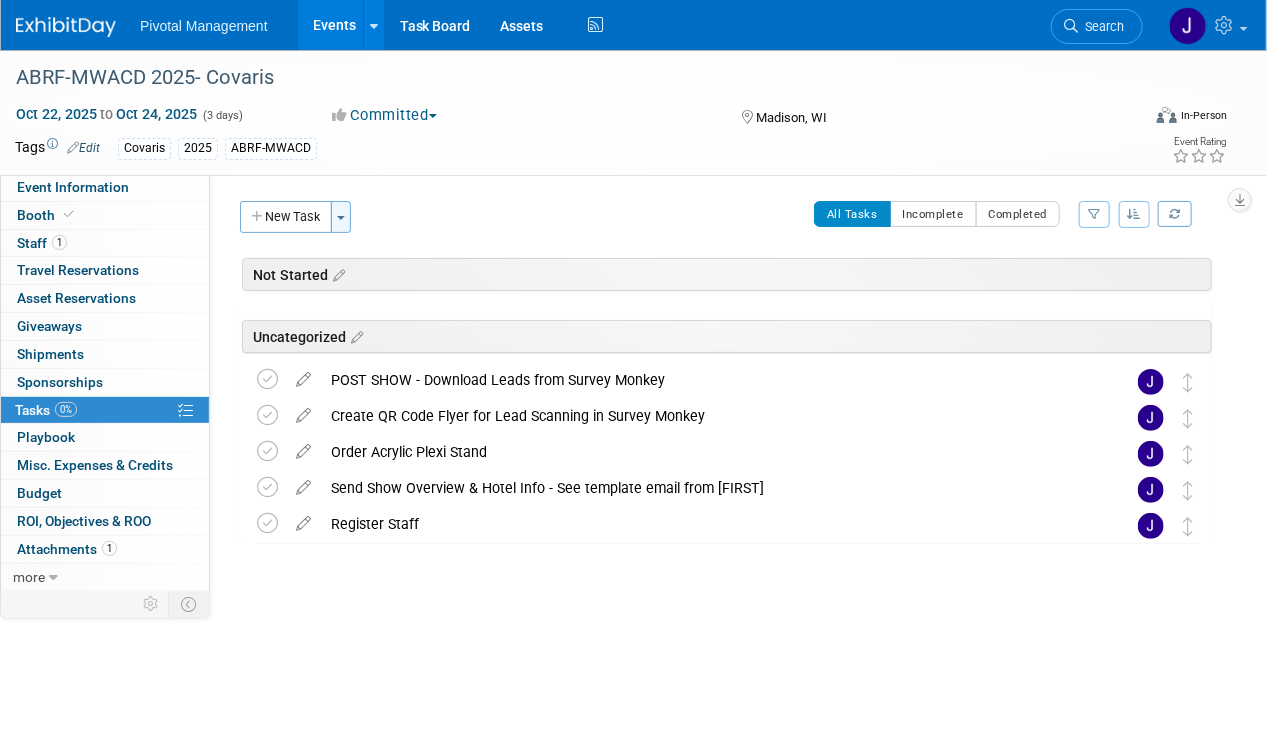 click on "Toggle Dropdown" at bounding box center (341, 217) 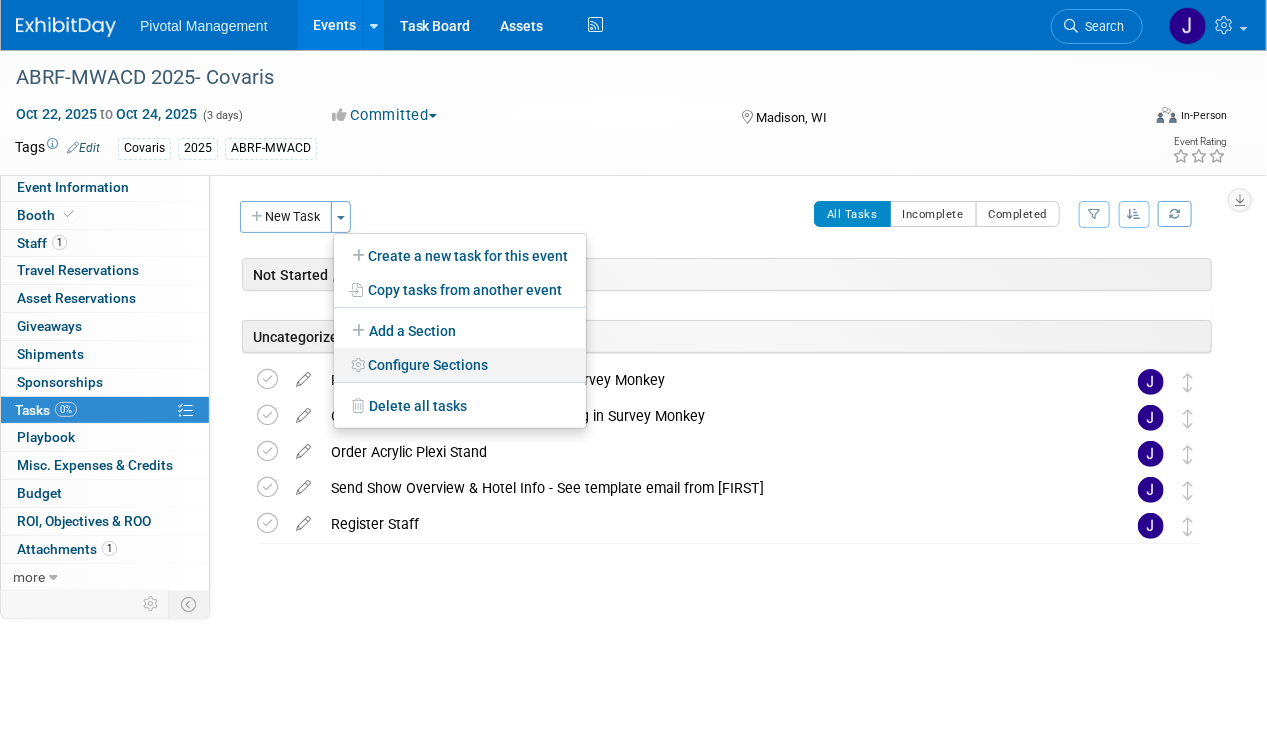 click on "Configure Sections" at bounding box center (460, 365) 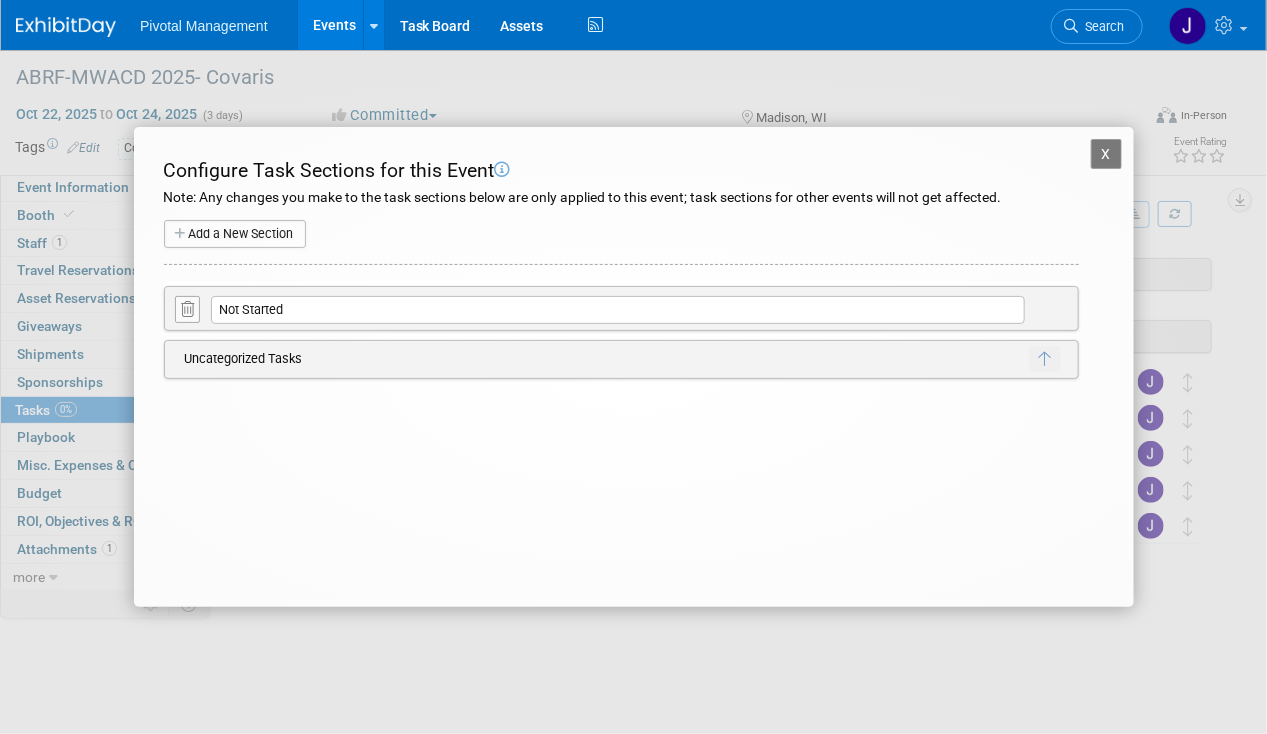 click on "Add a New Section" at bounding box center (235, 234) 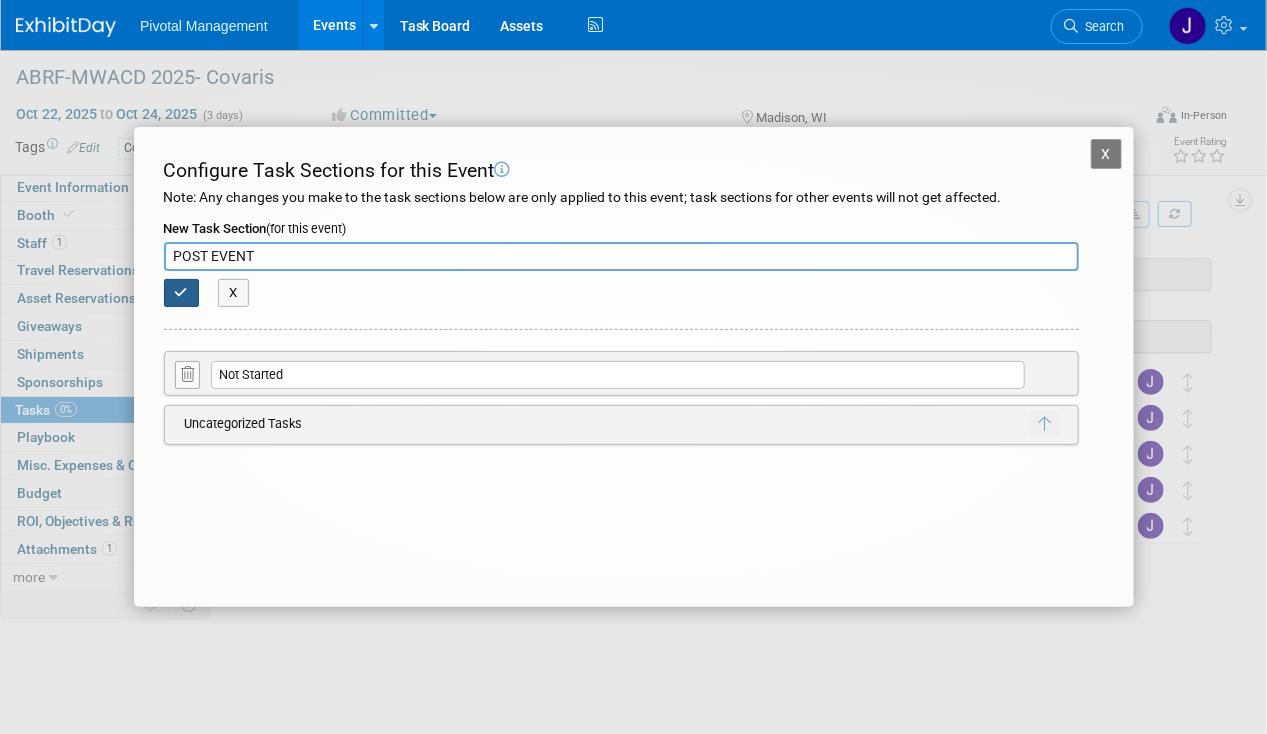 type on "POST EVENT" 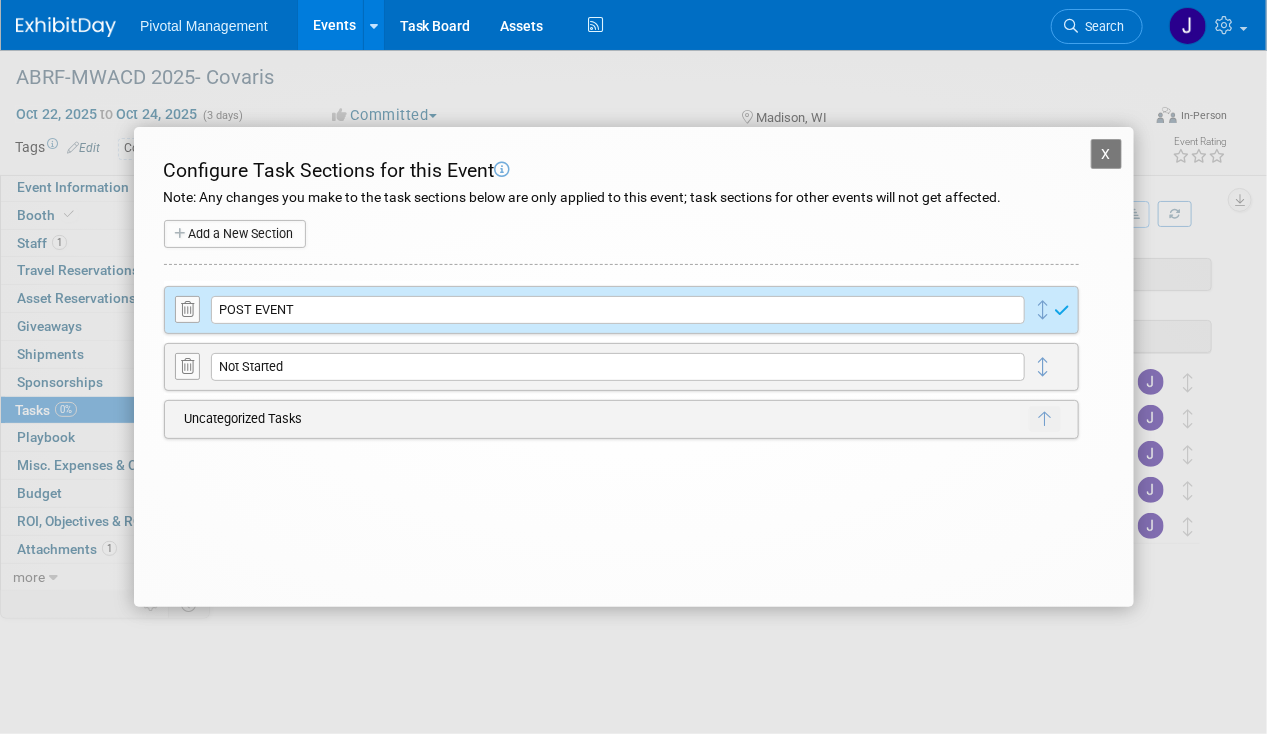 click on "Add a New Section" at bounding box center (235, 234) 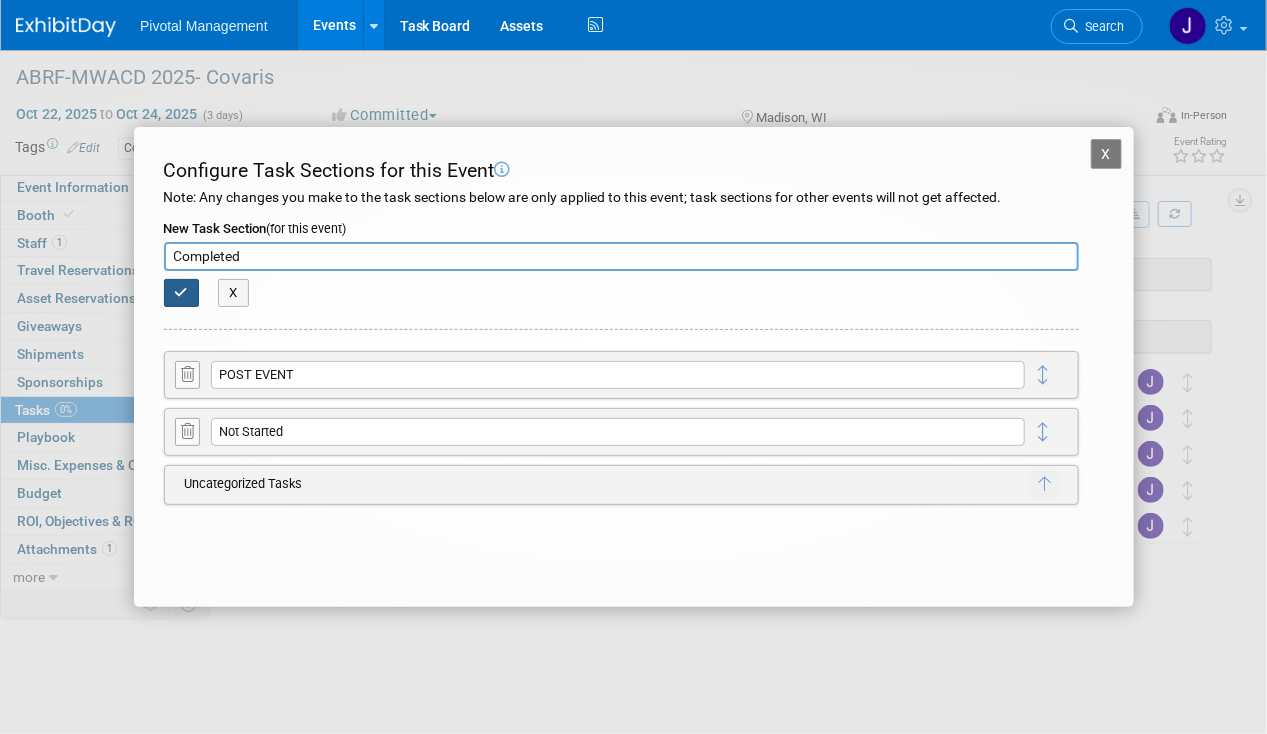 click at bounding box center [182, 292] 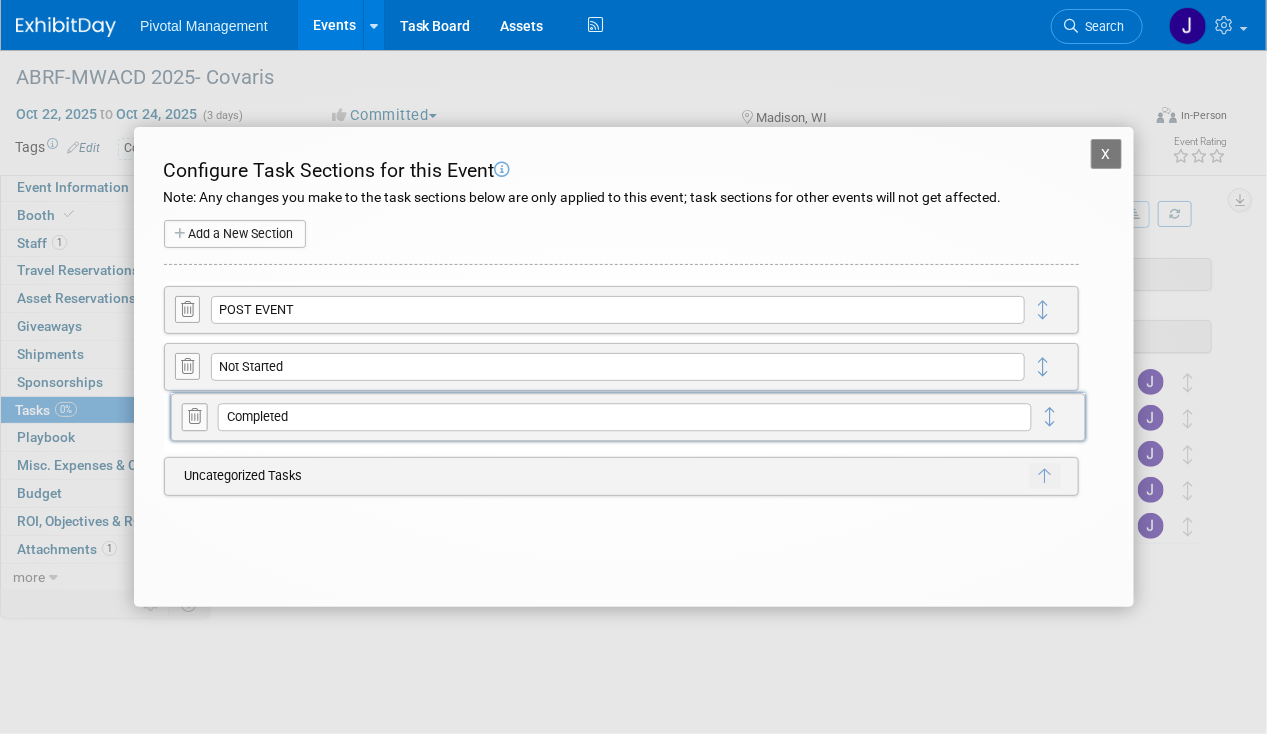 drag, startPoint x: 1046, startPoint y: 308, endPoint x: 1053, endPoint y: 416, distance: 108.226616 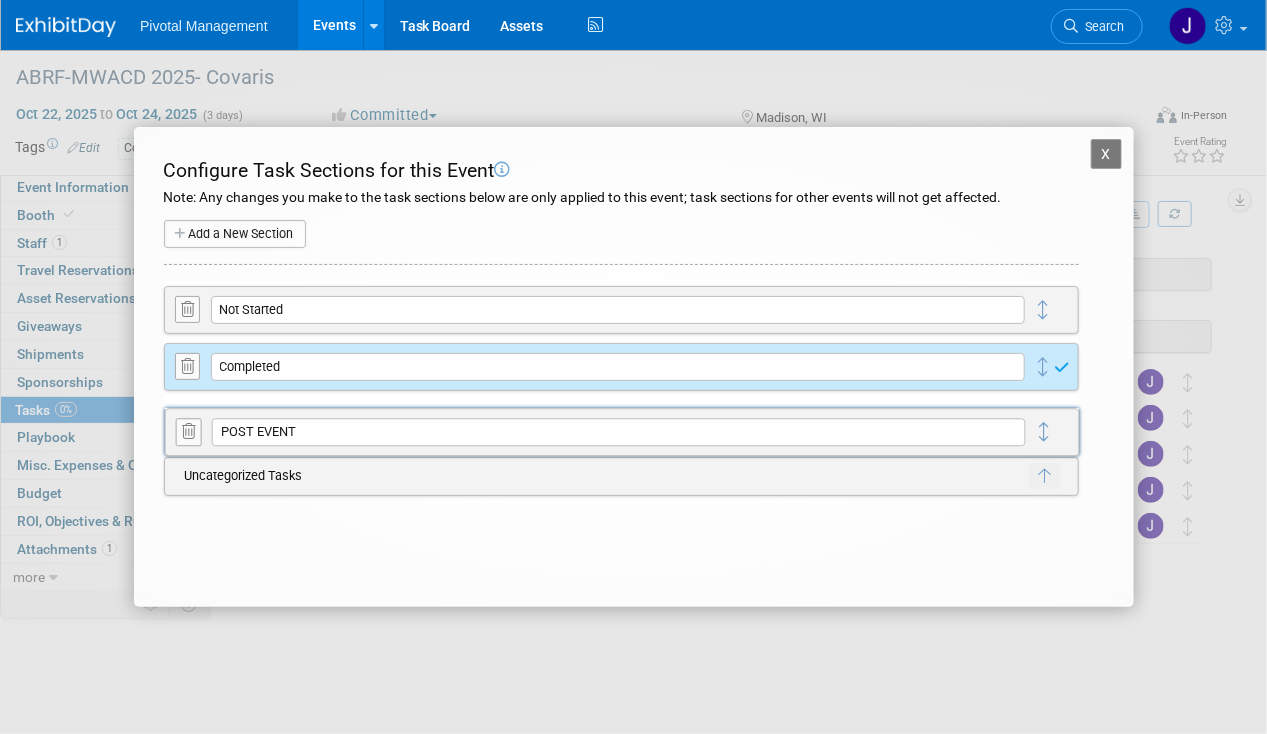 drag, startPoint x: 1033, startPoint y: 299, endPoint x: 1034, endPoint y: 423, distance: 124.004036 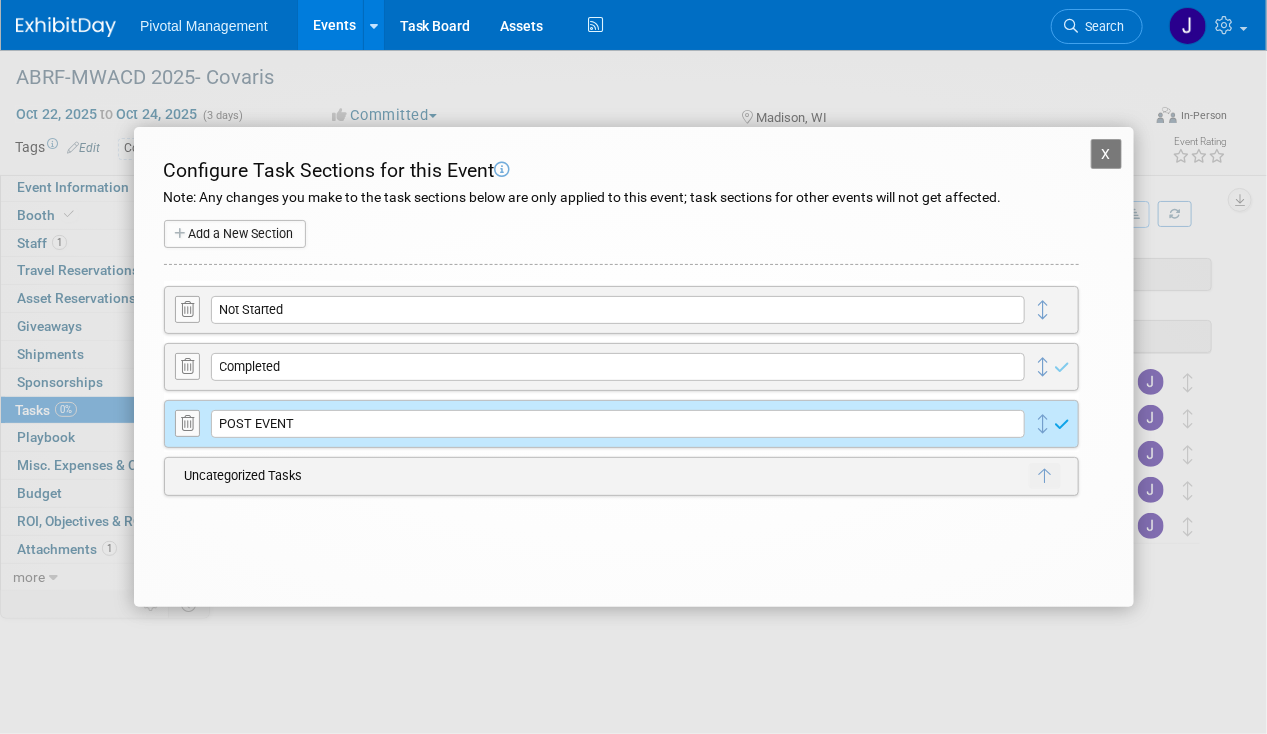 click on "Add a New Section" at bounding box center [235, 234] 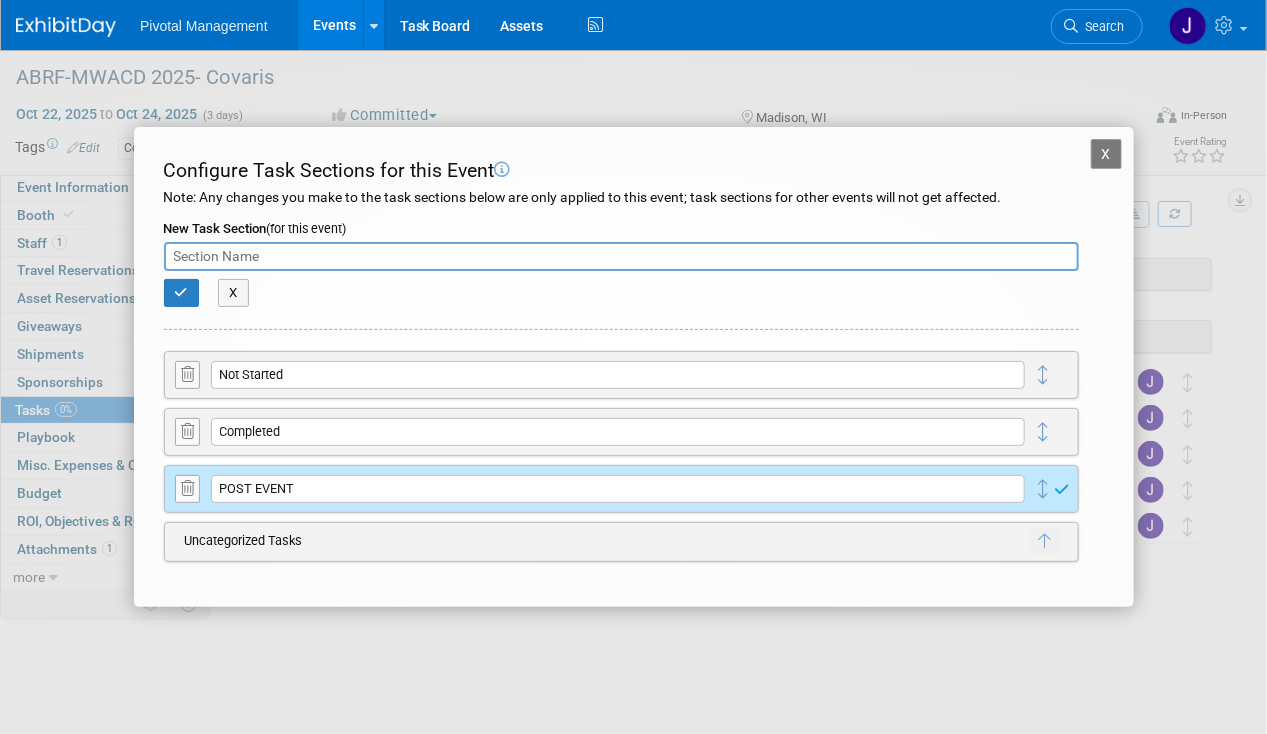 click at bounding box center [621, 257] 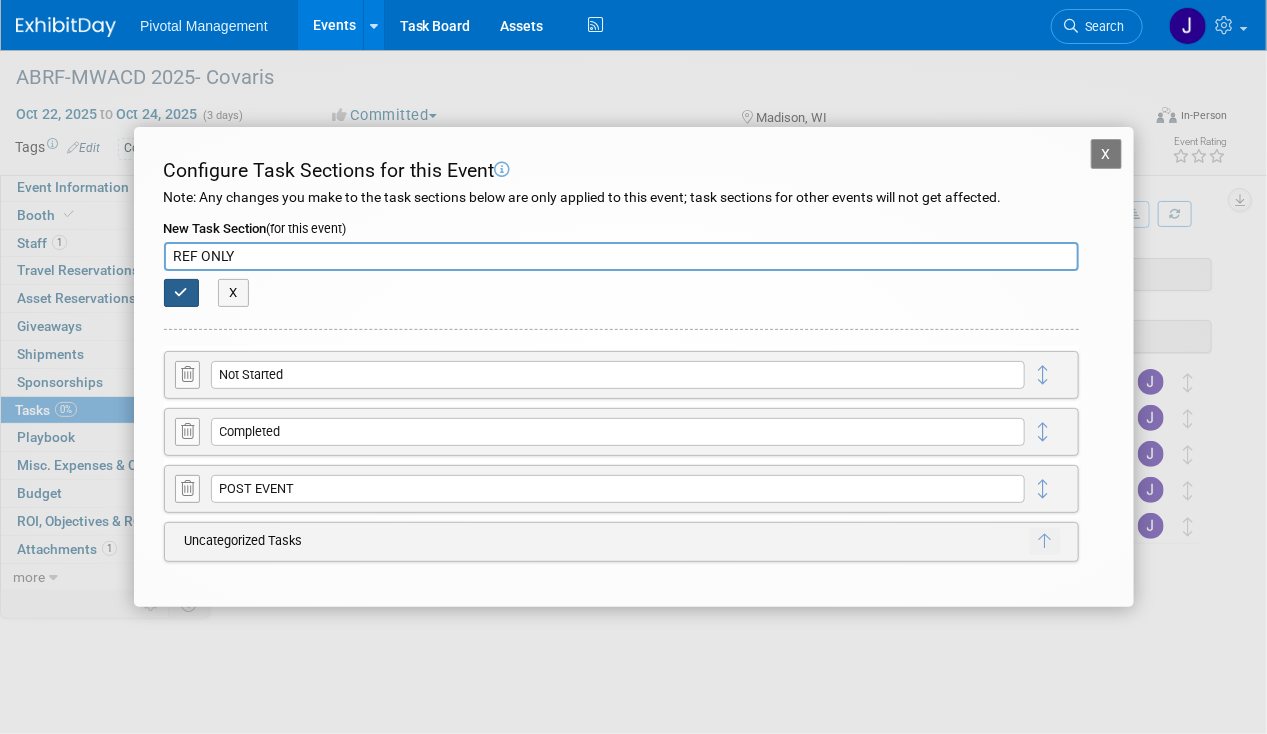 type on "REF ONLY" 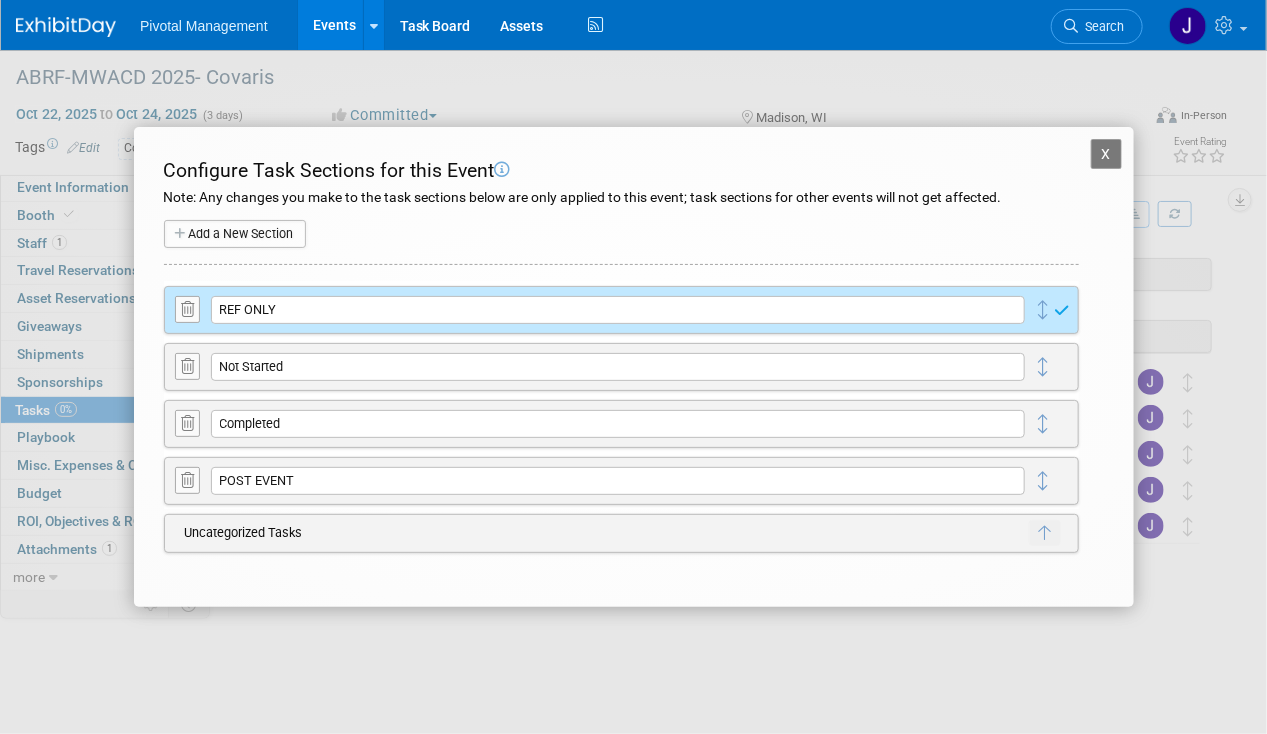 click on "Add a New Section" at bounding box center [235, 234] 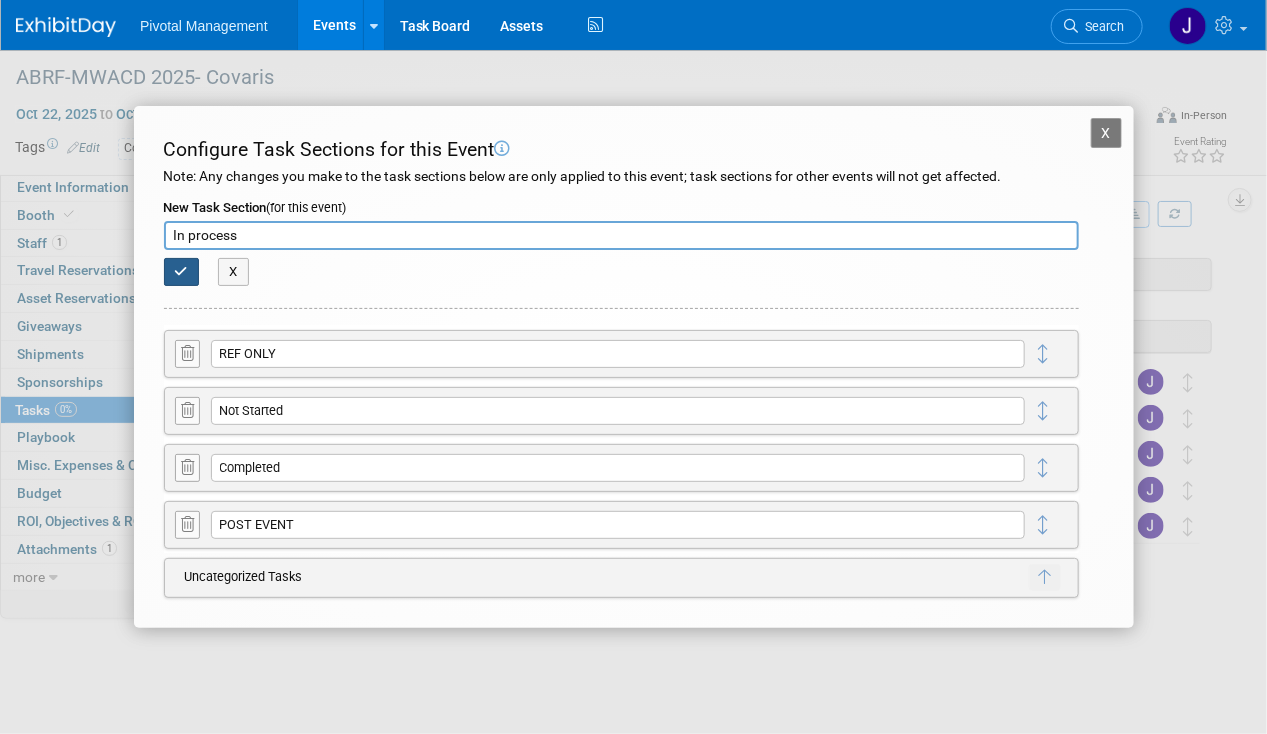 click at bounding box center (182, 272) 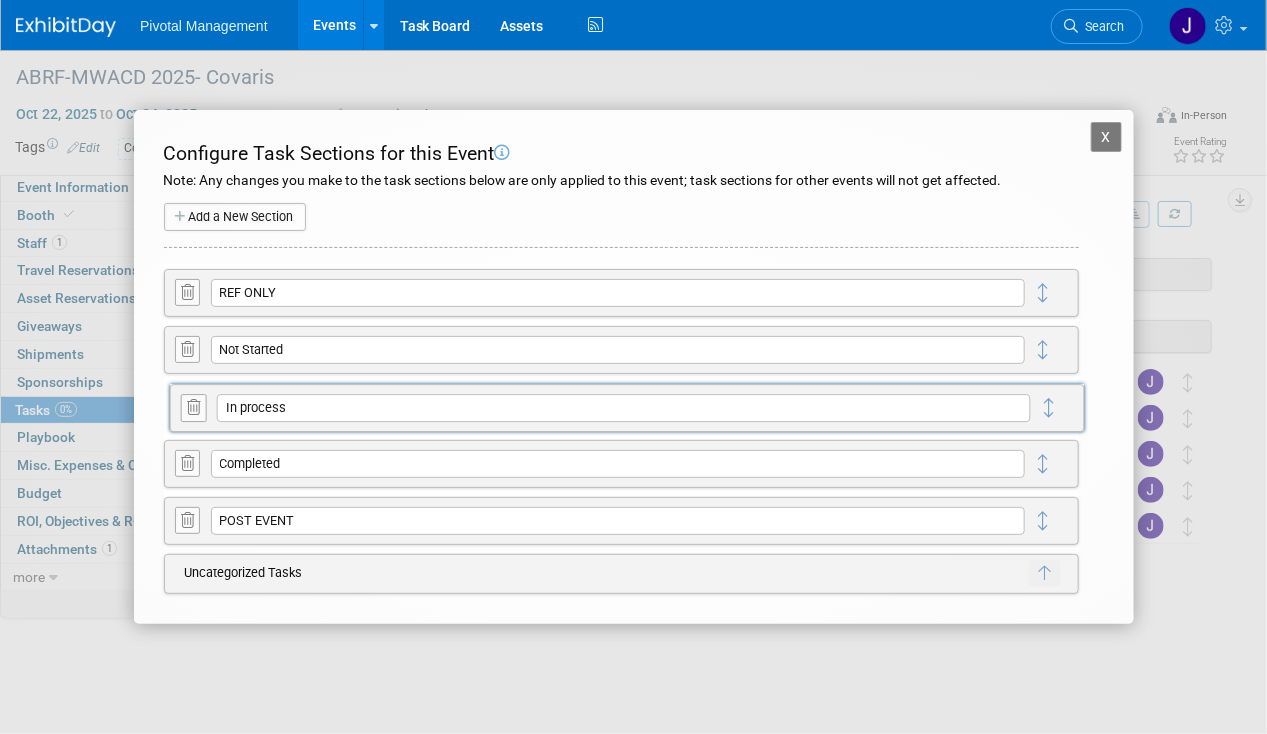 drag, startPoint x: 1043, startPoint y: 283, endPoint x: 1048, endPoint y: 398, distance: 115.10864 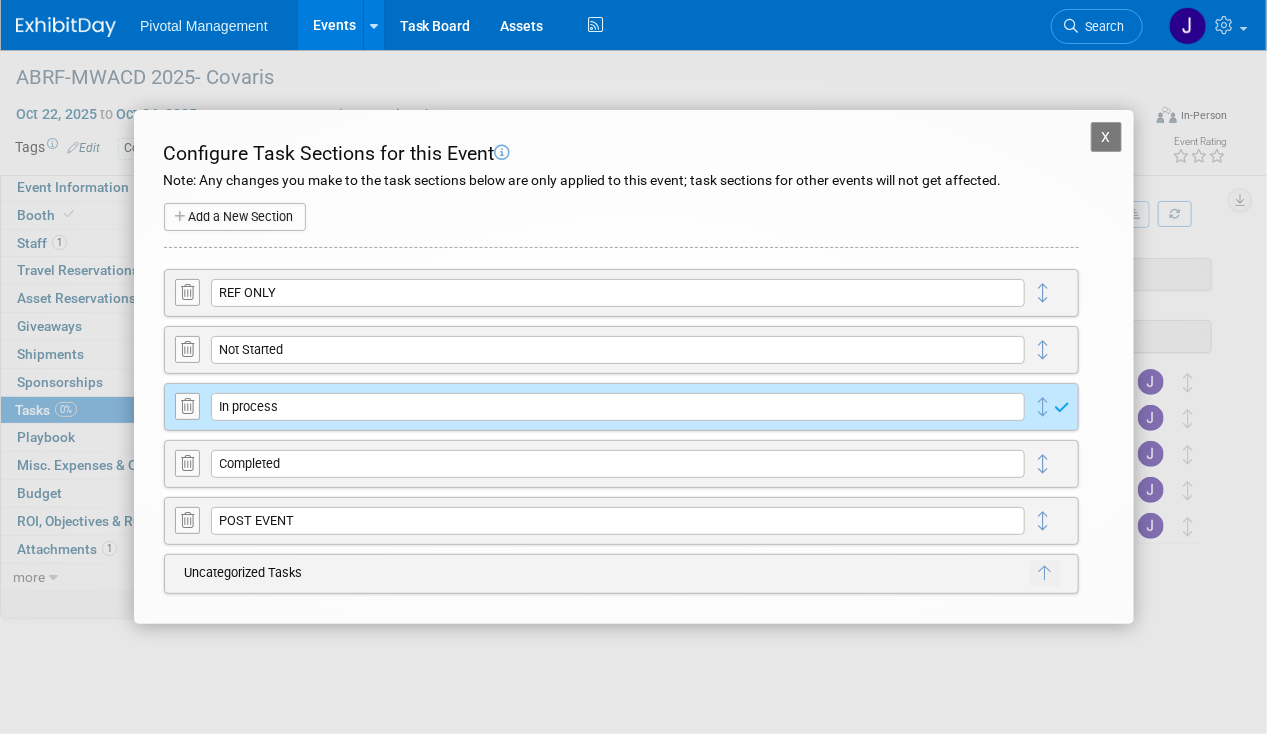 click on "Add a New Section" at bounding box center [235, 217] 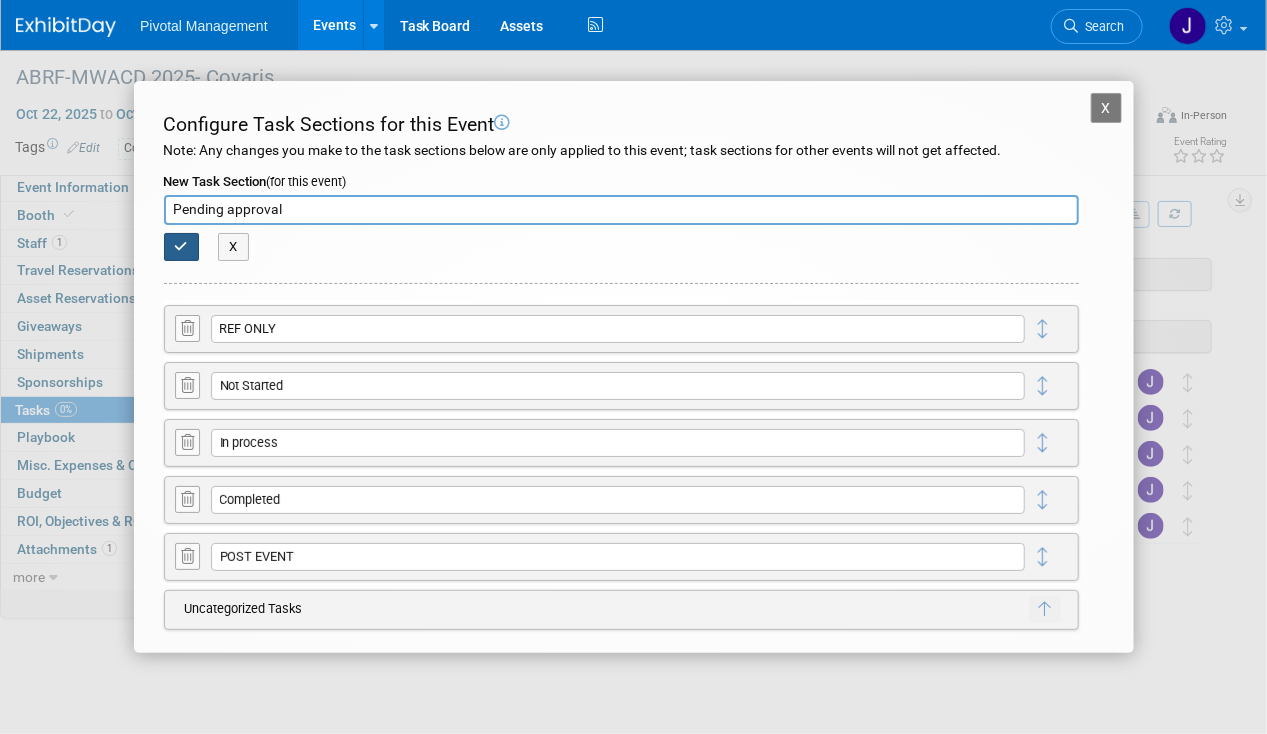 type on "Pending approval" 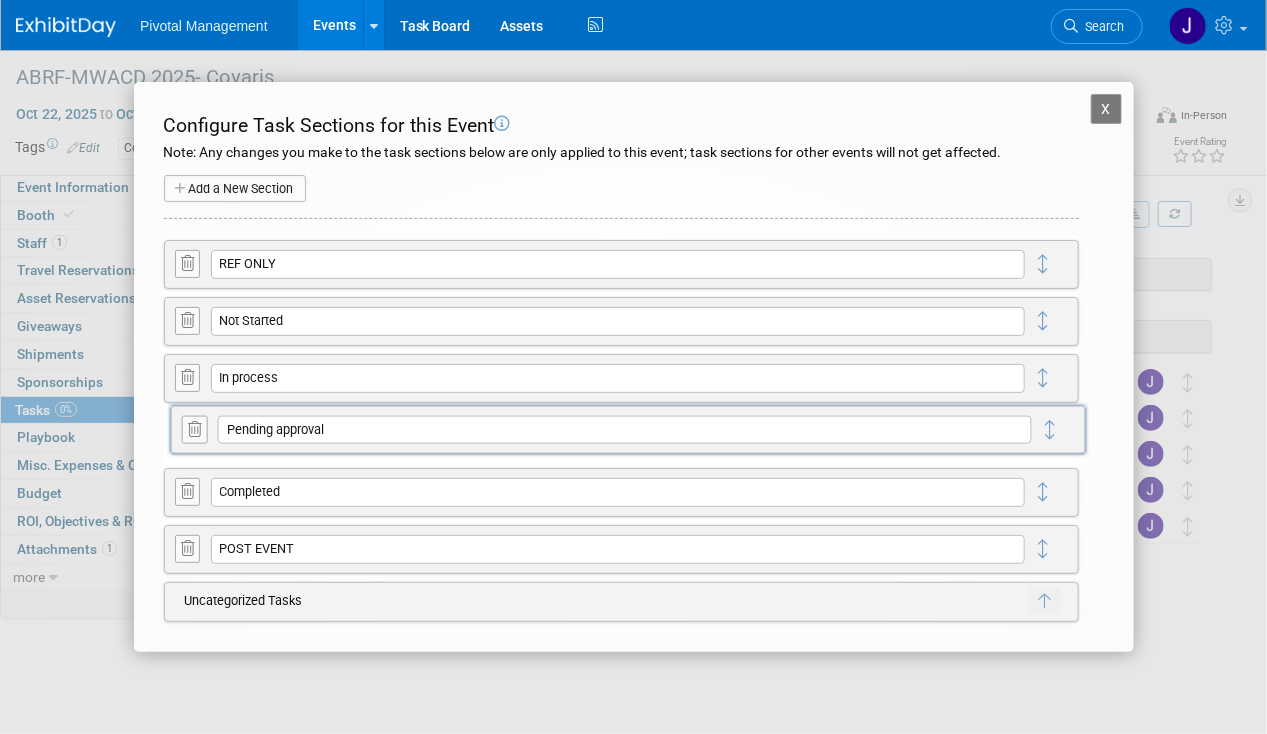 drag, startPoint x: 1047, startPoint y: 261, endPoint x: 1053, endPoint y: 427, distance: 166.1084 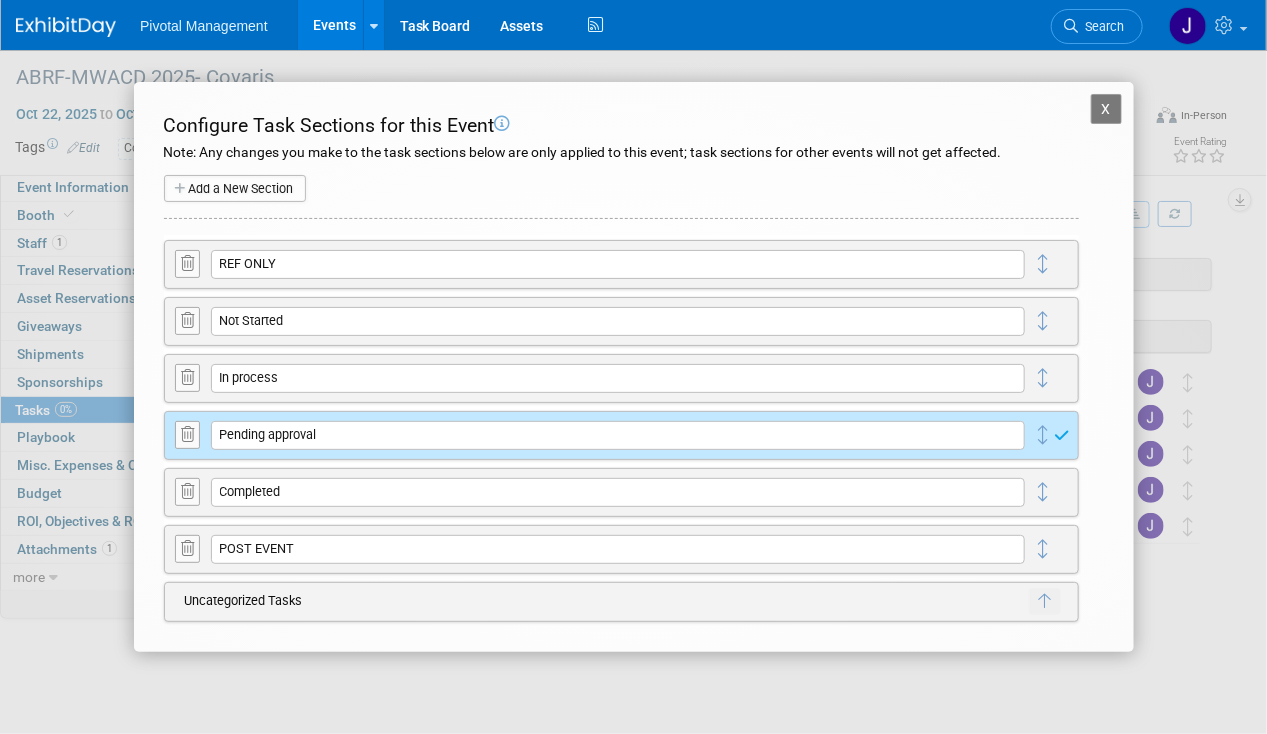 click on "X" at bounding box center [1107, 109] 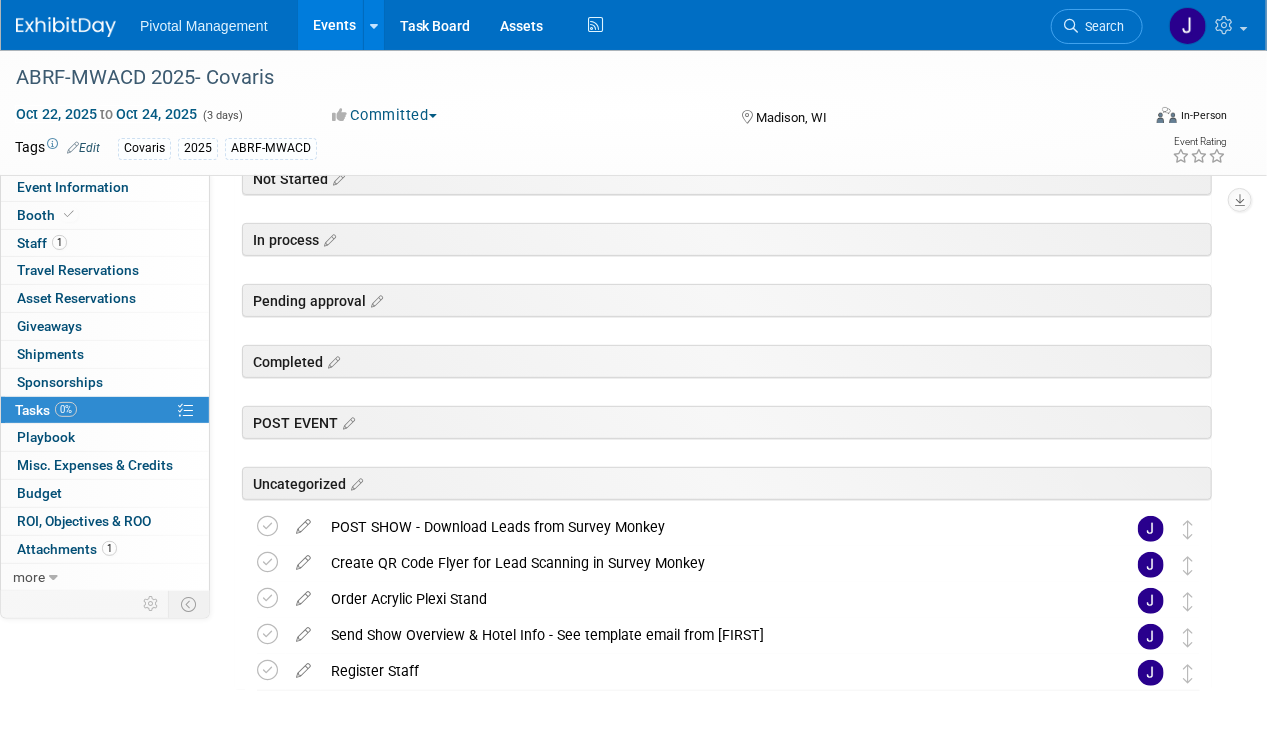 scroll, scrollTop: 234, scrollLeft: 0, axis: vertical 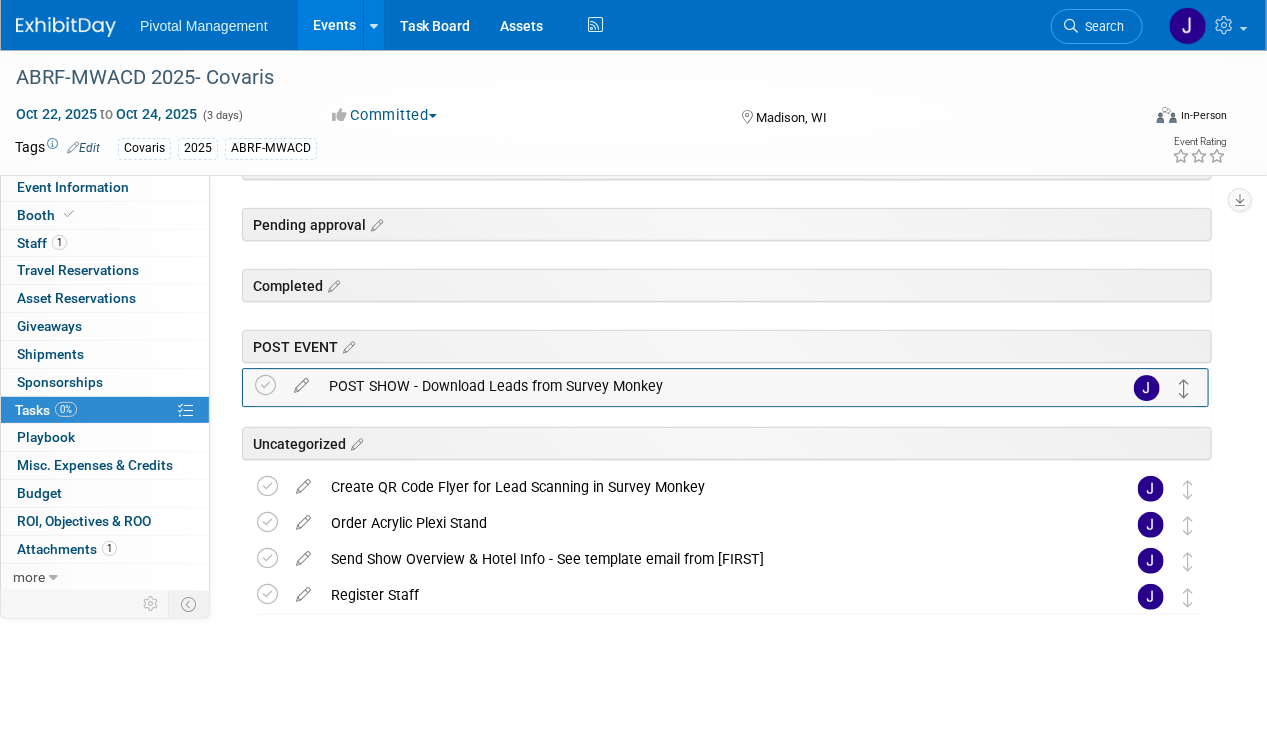 drag, startPoint x: 1183, startPoint y: 446, endPoint x: 1180, endPoint y: 382, distance: 64.070274 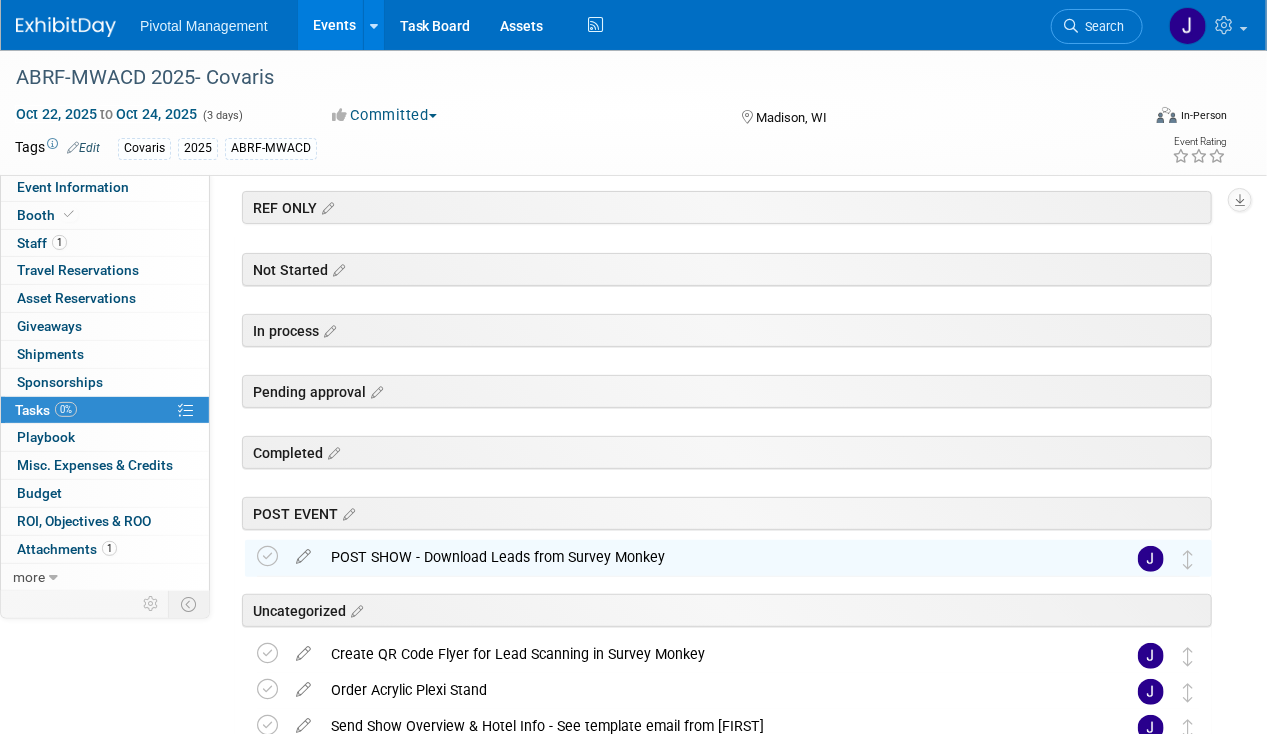 scroll, scrollTop: 0, scrollLeft: 0, axis: both 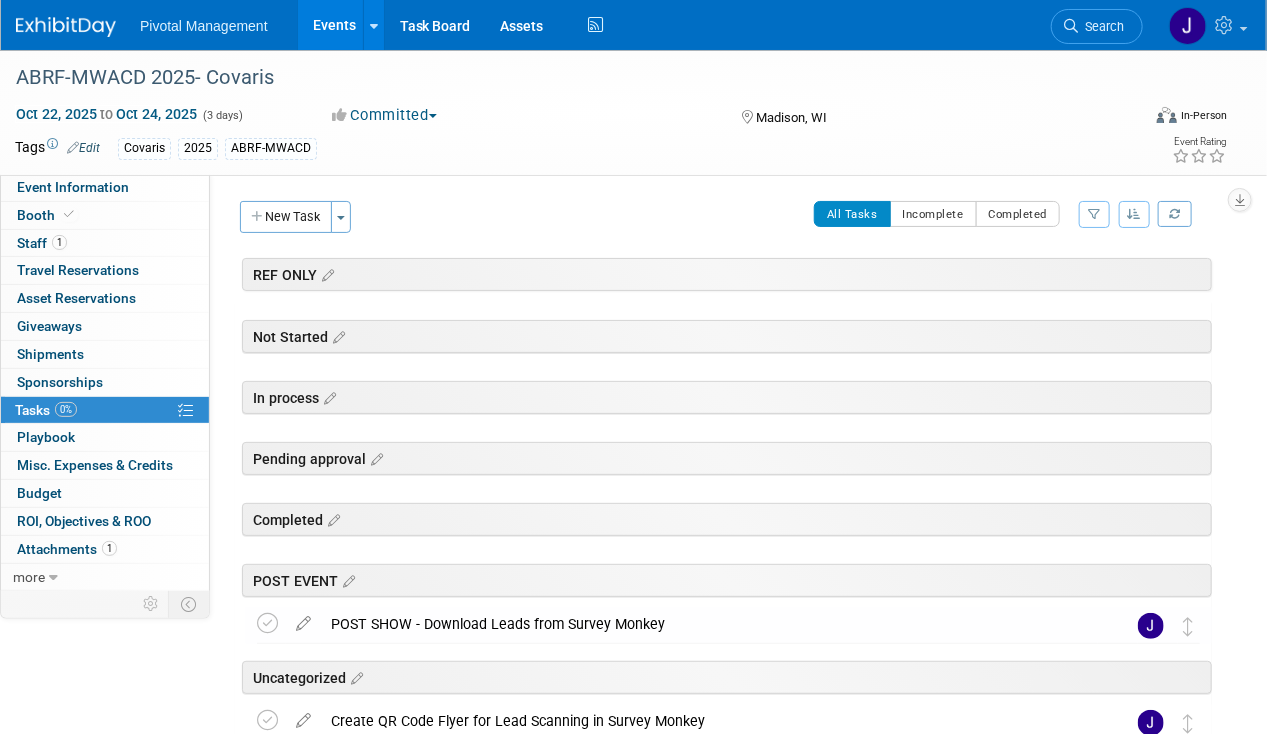click on "New Task" at bounding box center (286, 217) 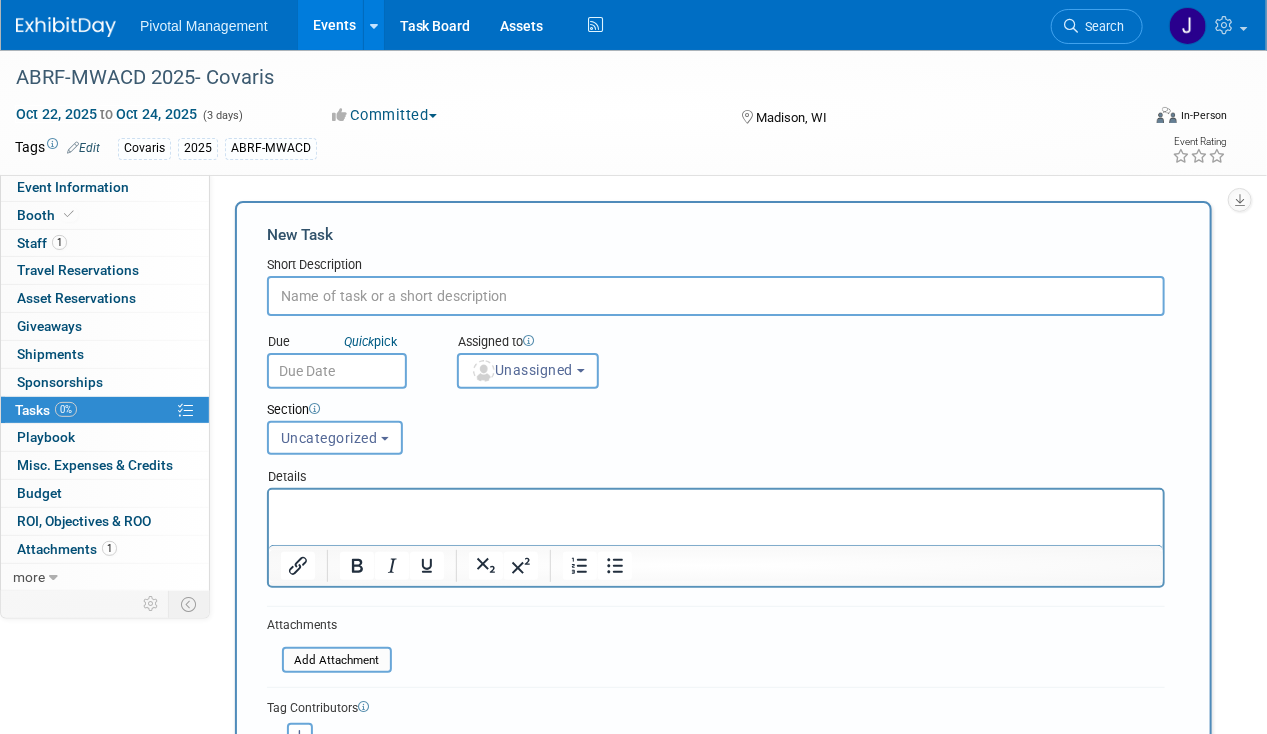 scroll, scrollTop: 0, scrollLeft: 0, axis: both 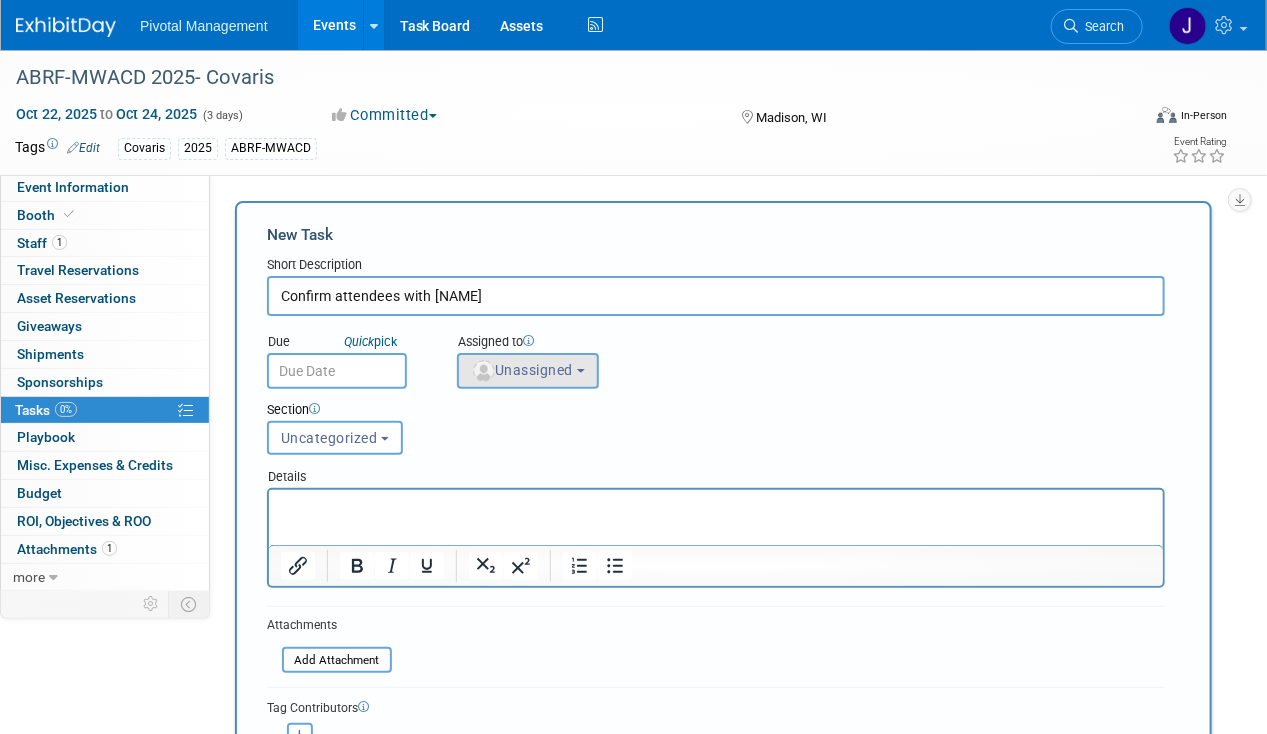 type on "Confirm attendees with Tom" 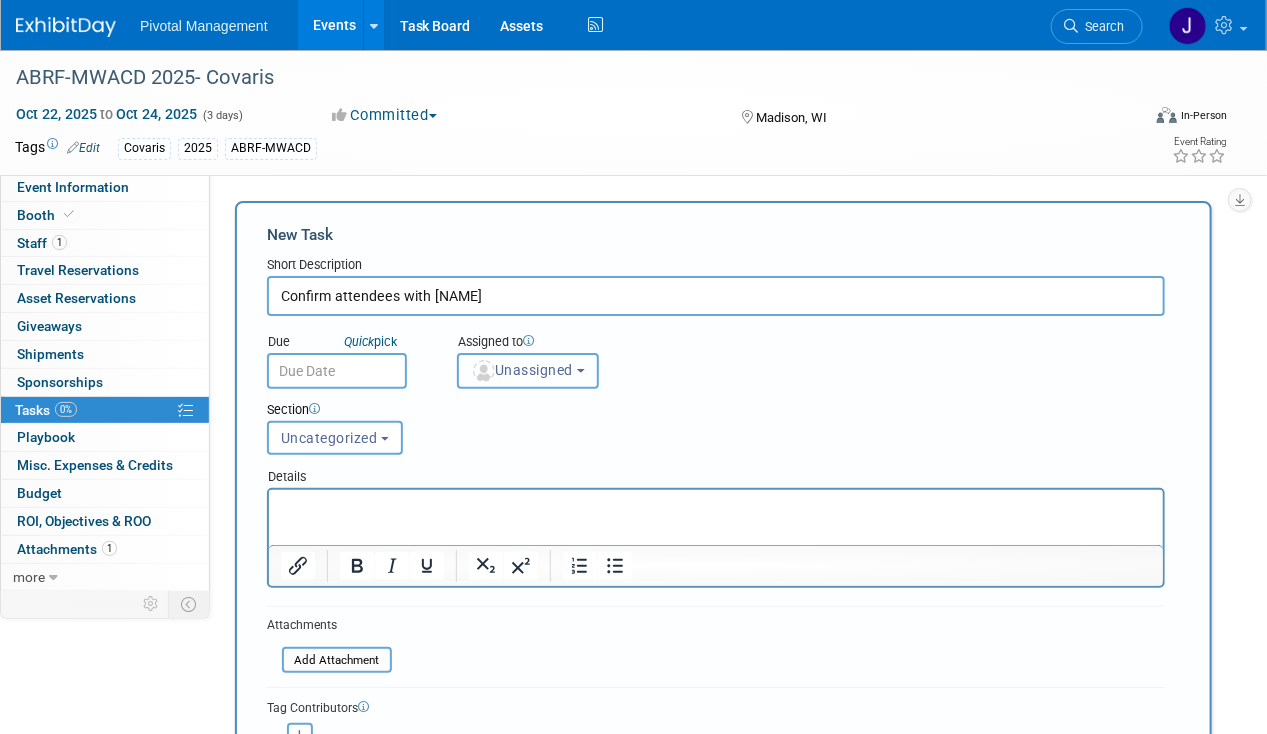 click on "Unassigned" at bounding box center (522, 370) 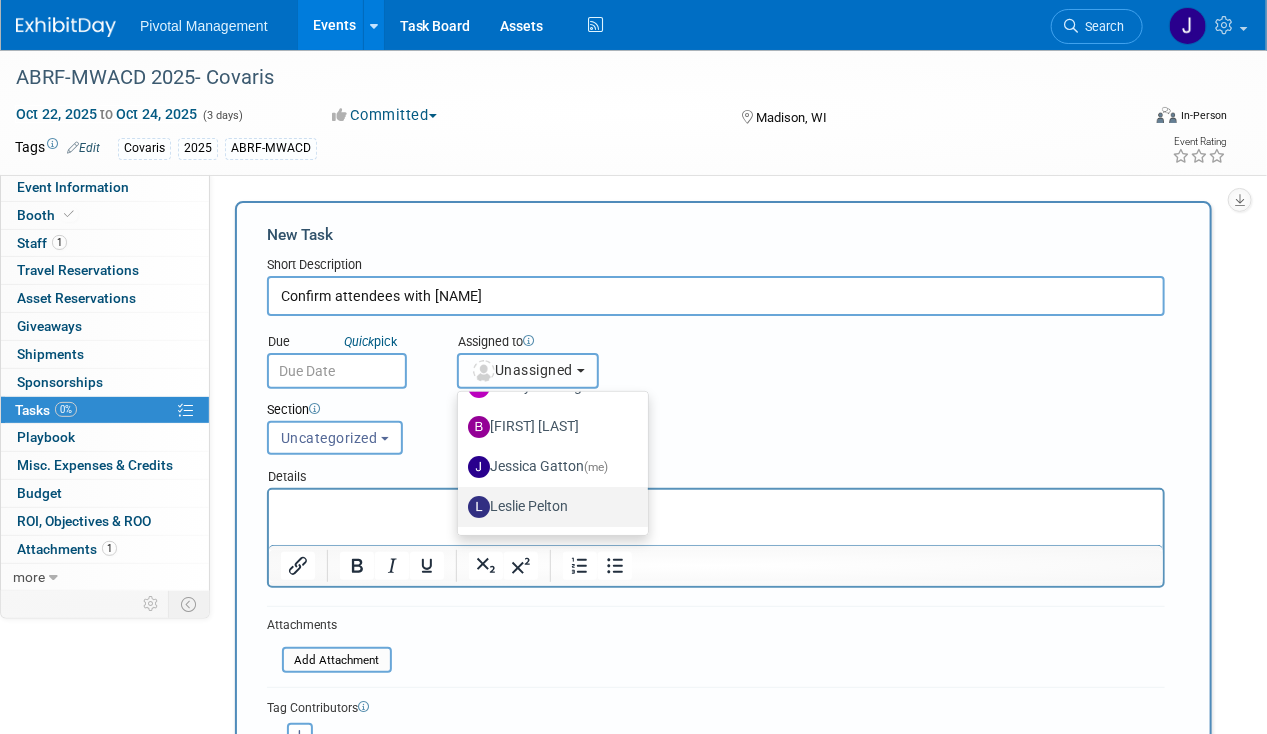scroll, scrollTop: 74, scrollLeft: 0, axis: vertical 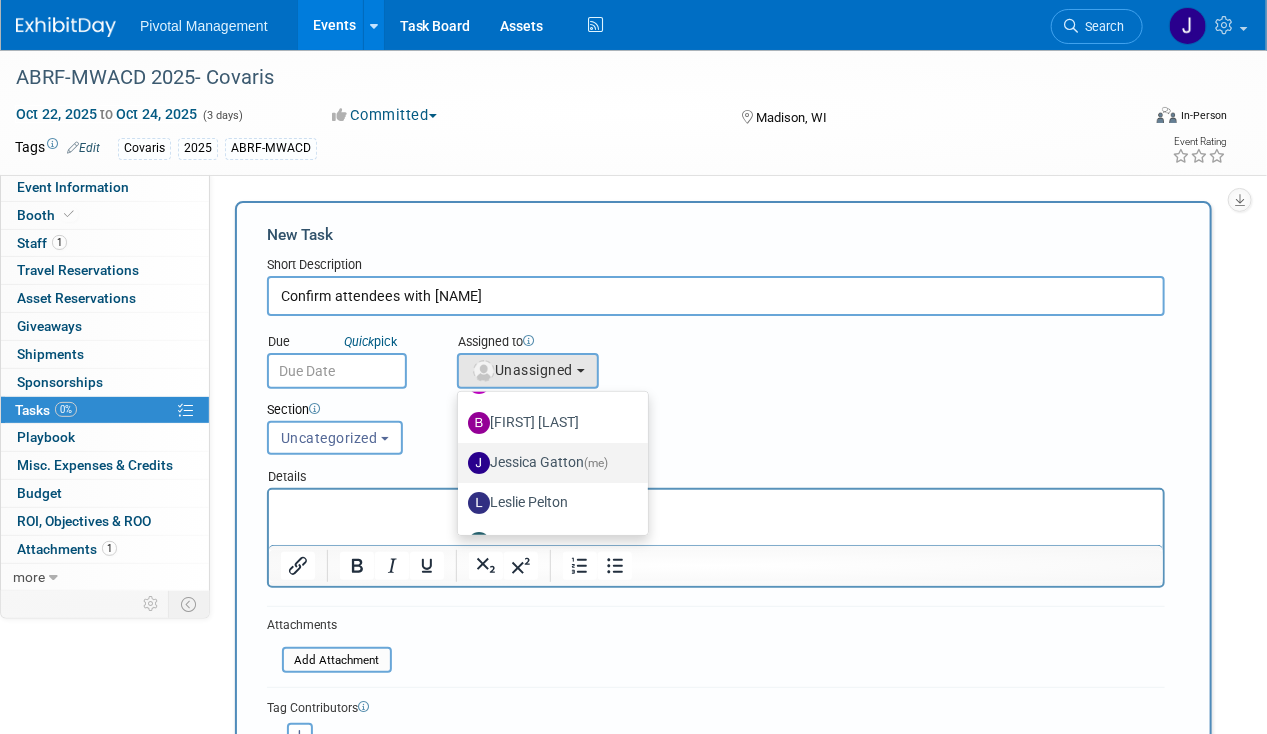 click on "Jessica Gatton
(me)" at bounding box center (548, 463) 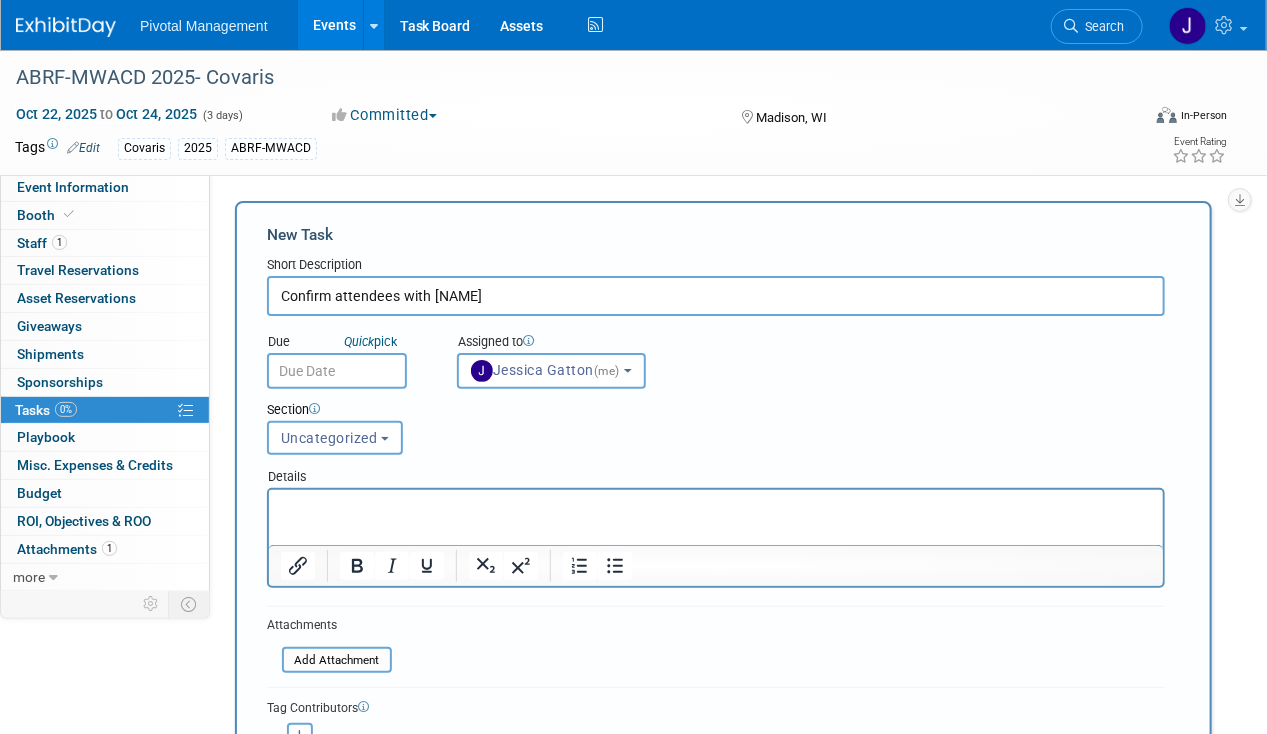 click on "Pivotal Management
Events
Add Event
Bulk Upload Events
Shareable Event Boards
Recently Viewed Events:
ABRF-MWACD 2025- Covaris
Madison, WI
Oct 22, 2025  to  Oct 24, 2025
ABRF-NERLSCD 2025- Covaris
New Haven, CT
Oct 8, 2025  to  Oct 10, 2025
ABRF-WACD 2025- Covaris
Seattle, WA
Oct 7, 2025  to  Oct 8, 2025
Task Board
Assets
Activity Feed
My Account
My Profile & Preferences
Sync to External Calendar...
Team Workspace
Users and Permissions
Workspace Settings
Metrics & Analytics
Budgeting, ROI & ROO
Annual Budgets (all events)
You've Earned Free Swag ...
Refer & Earn
Contact us
Sign out
Search" at bounding box center [633, 367] 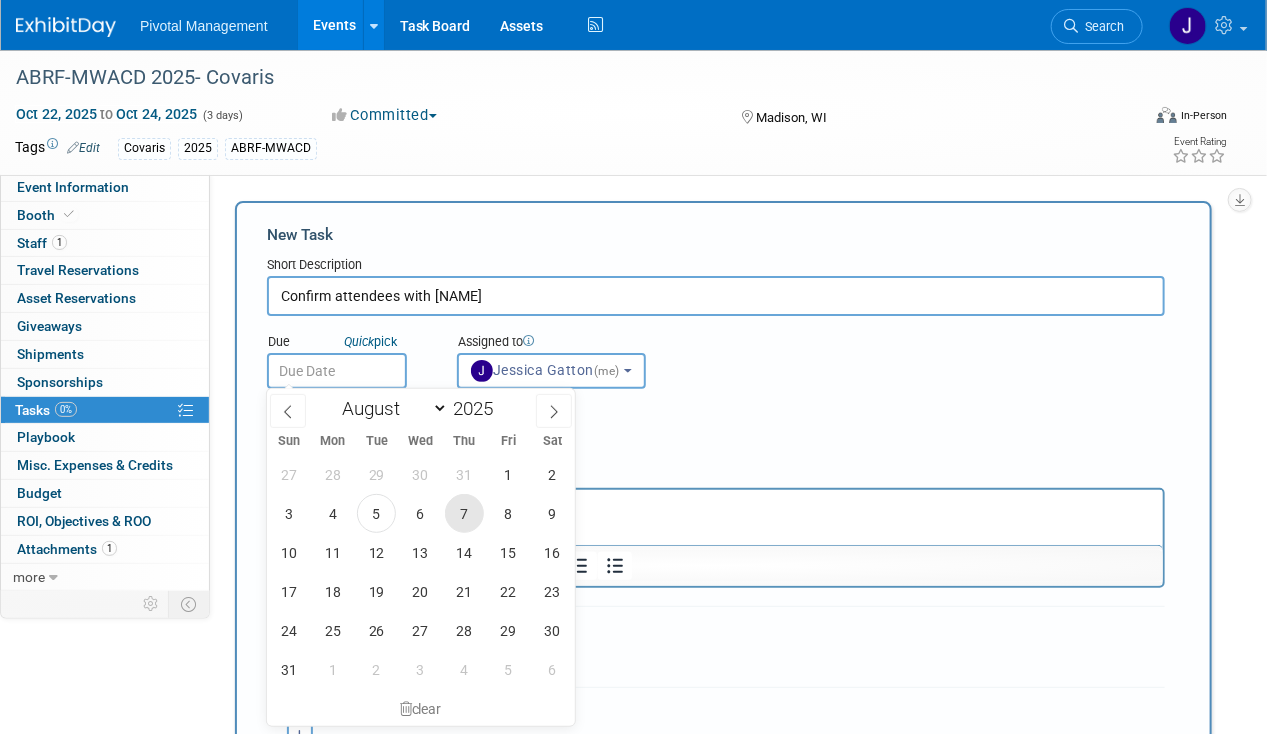 click on "7" at bounding box center (464, 513) 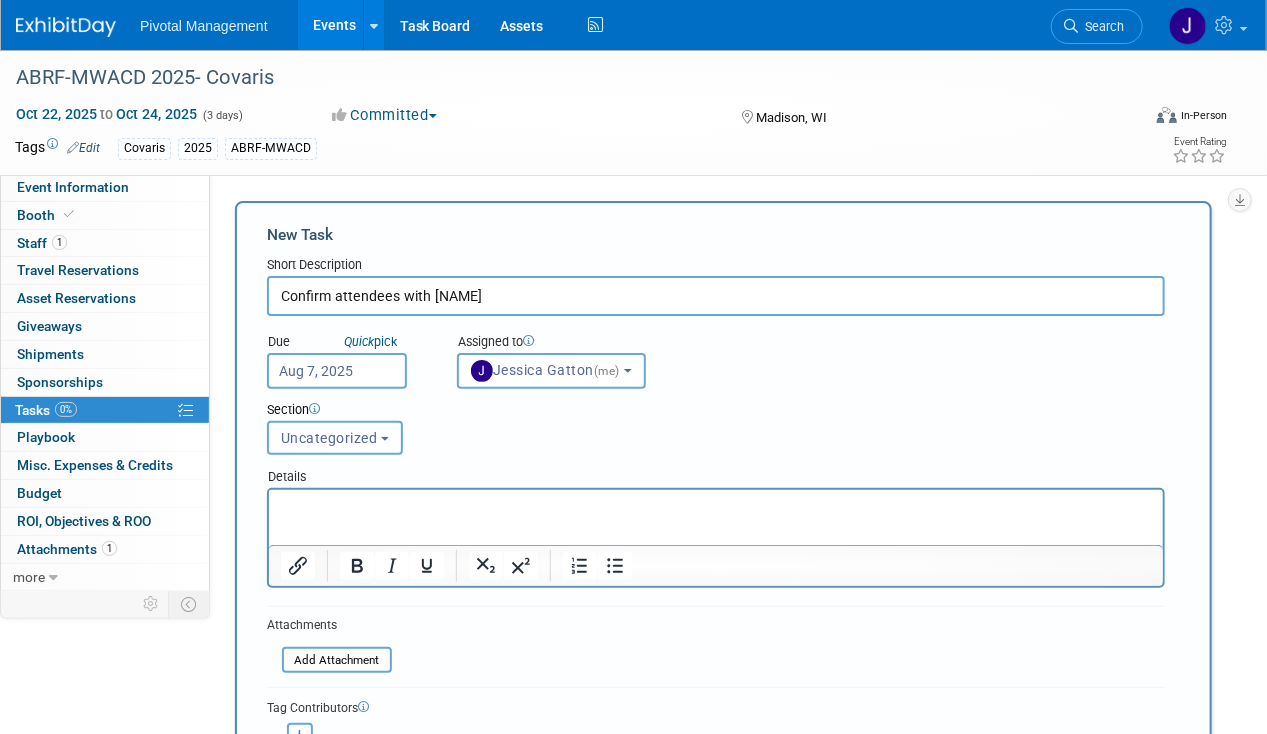 click on "Uncategorized" at bounding box center [329, 438] 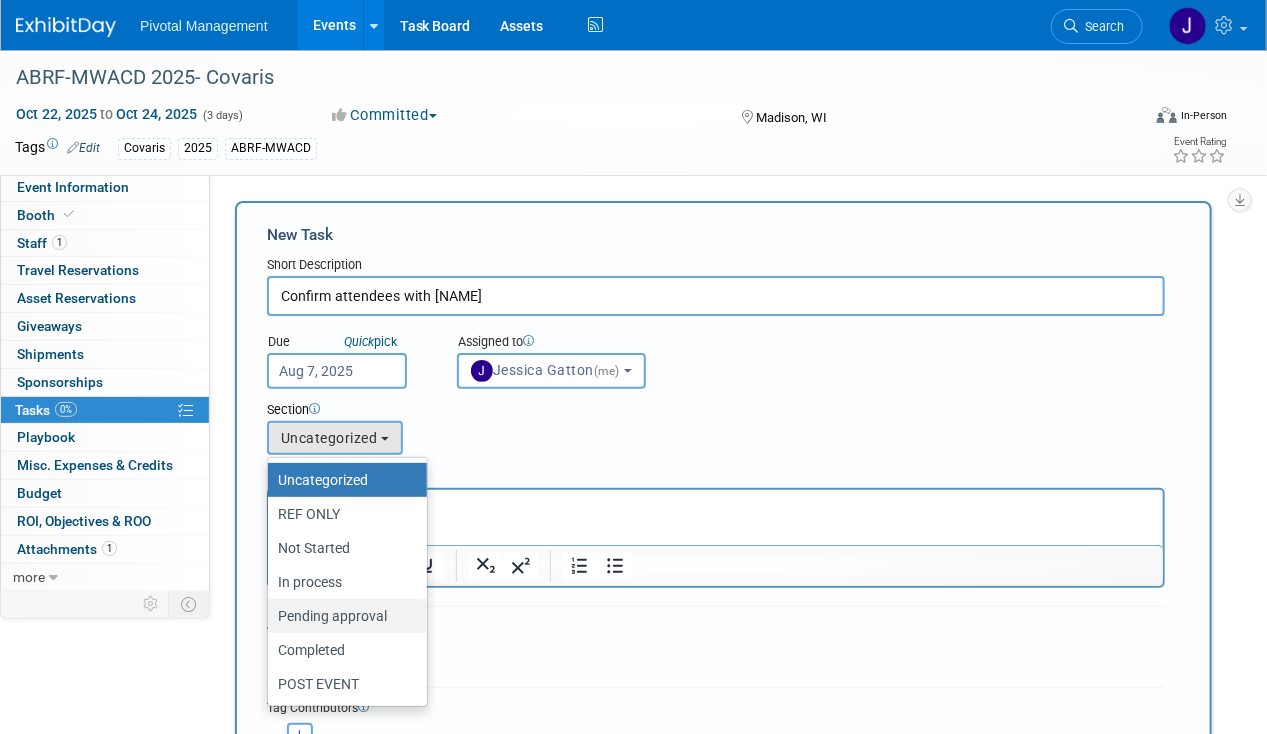 click on "Pending approval" at bounding box center (342, 616) 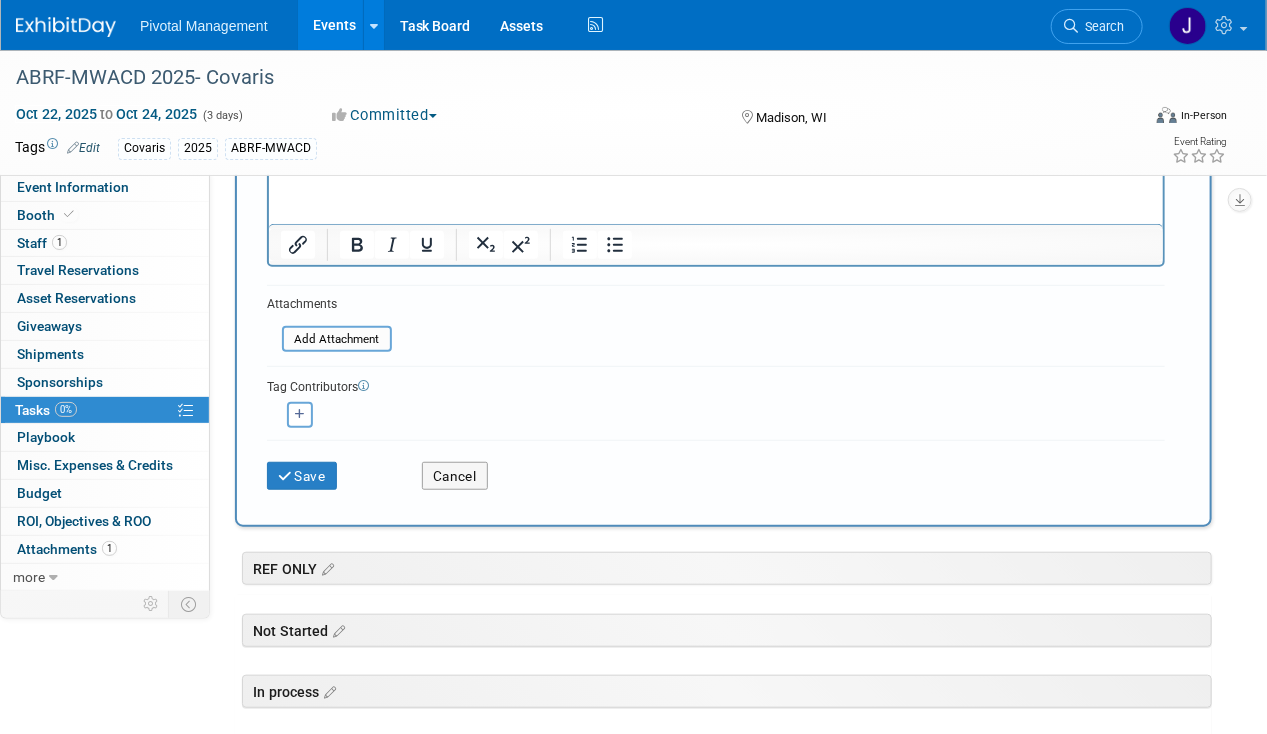 scroll, scrollTop: 324, scrollLeft: 0, axis: vertical 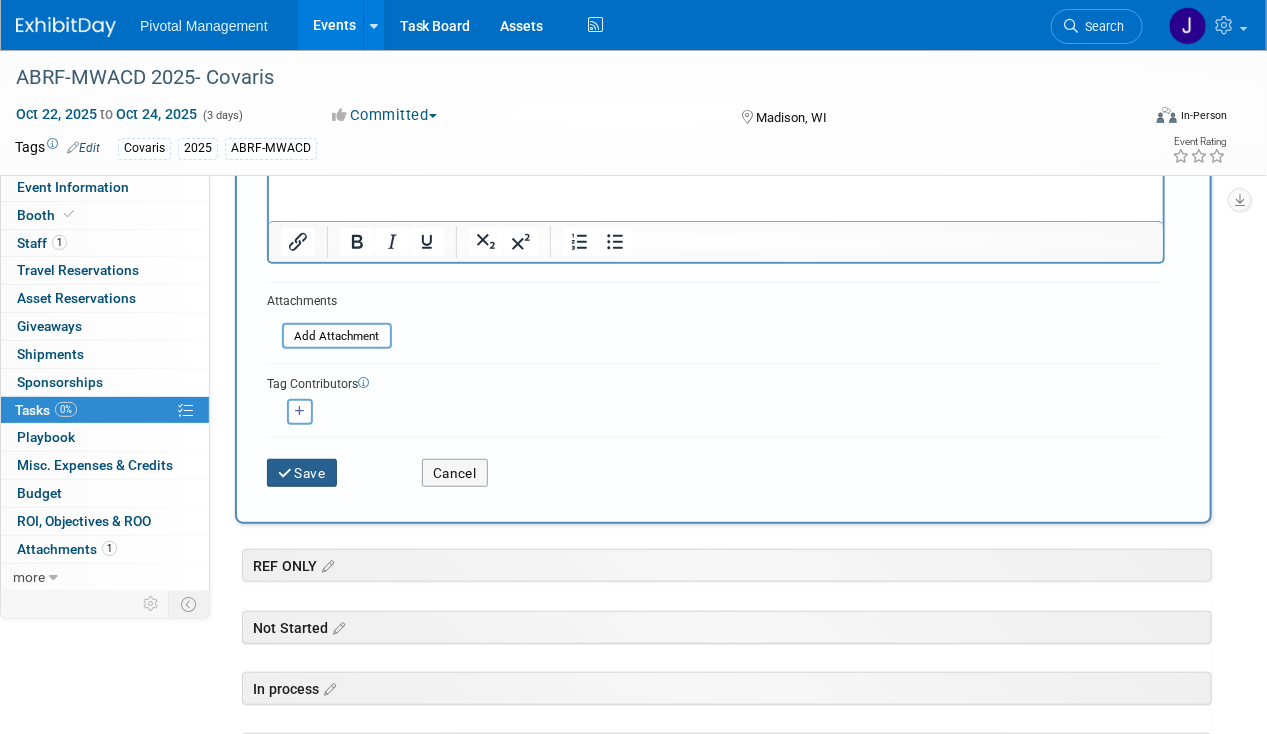 click on "Save" at bounding box center [302, 473] 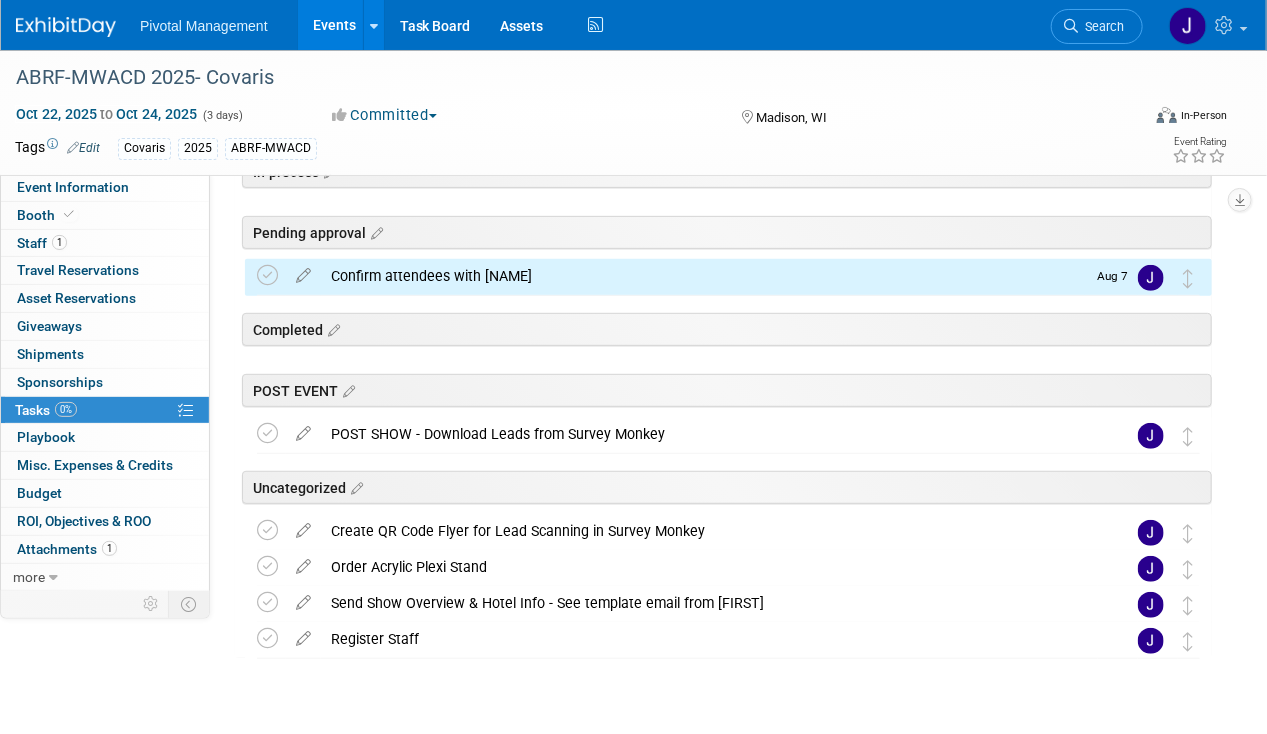 scroll, scrollTop: 229, scrollLeft: 0, axis: vertical 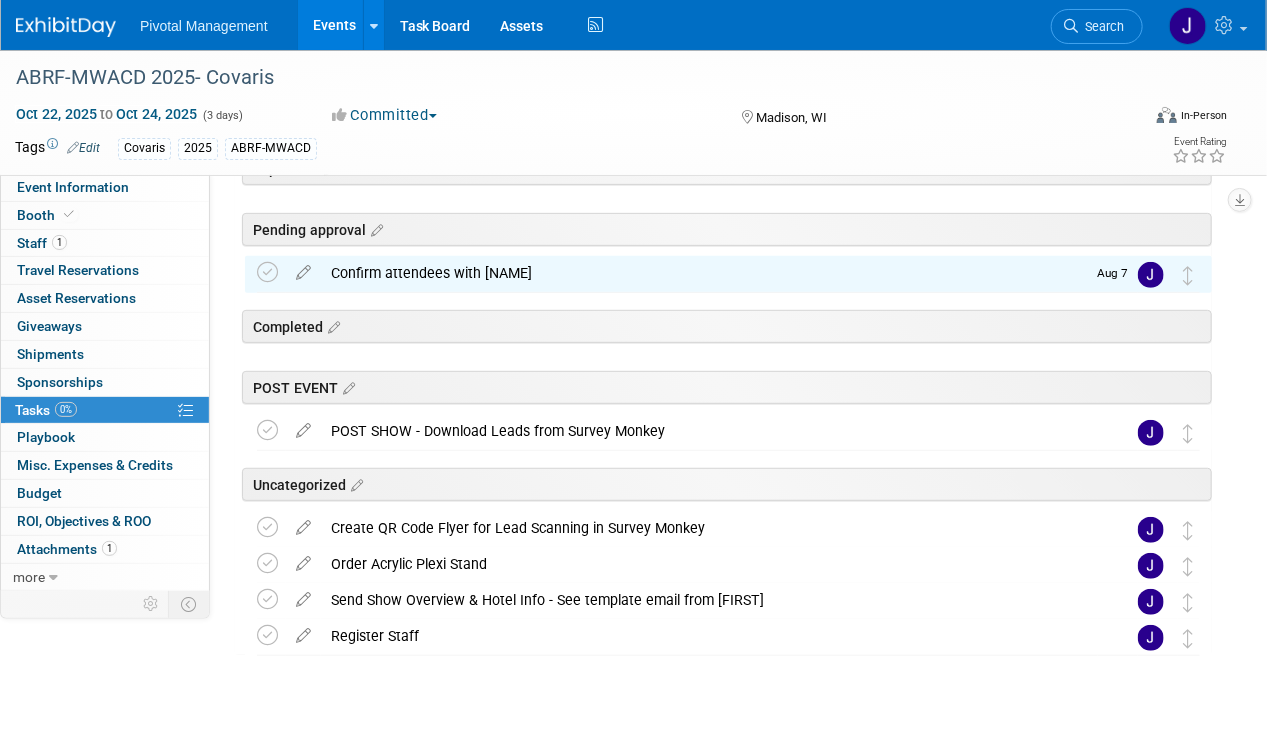 click on "Confirm attendees with Tom" at bounding box center (703, 273) 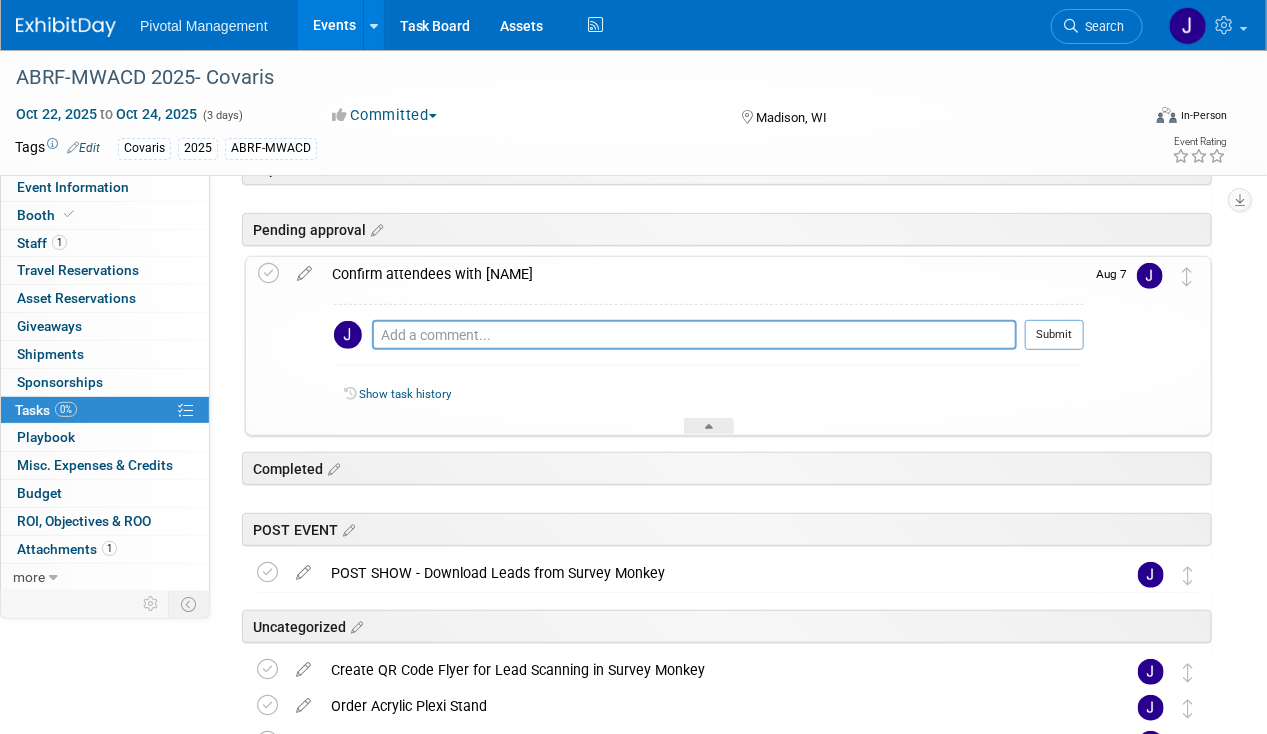 click on "Pro tip: Press Ctrl-Enter to submit comment.
Submit" at bounding box center [709, 340] 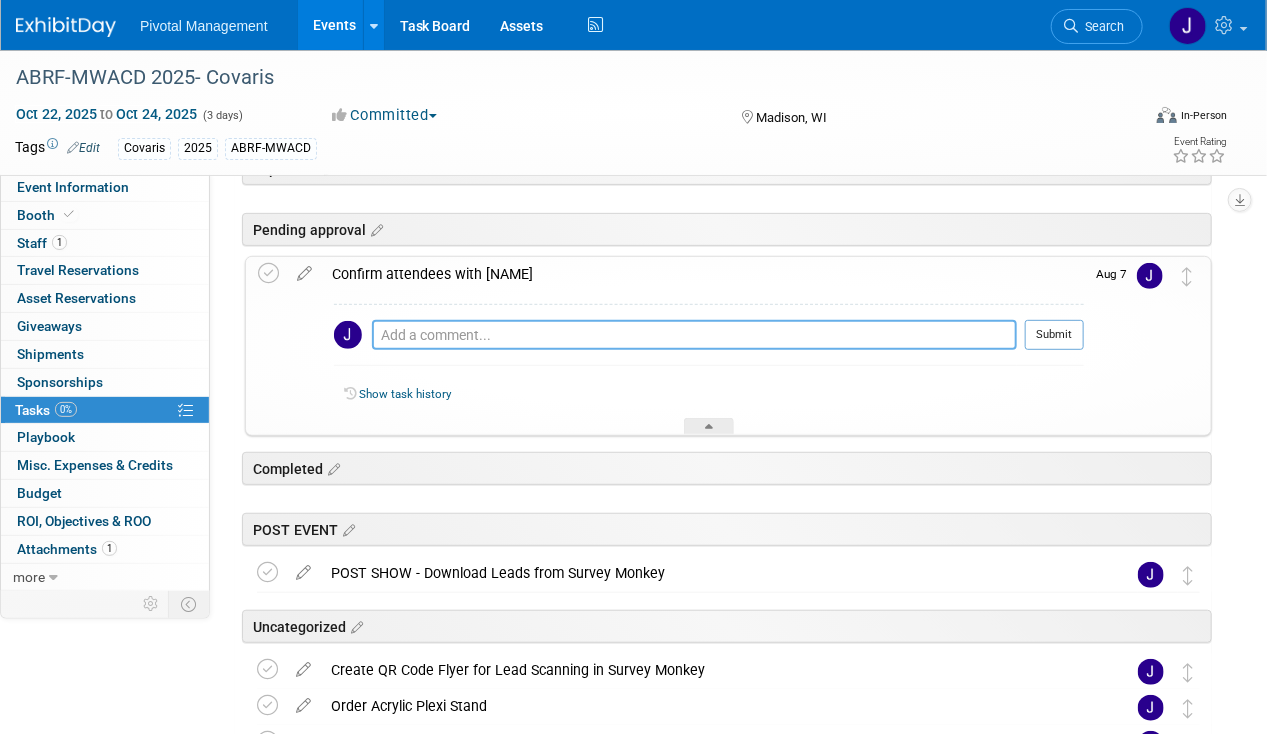click at bounding box center [694, 335] 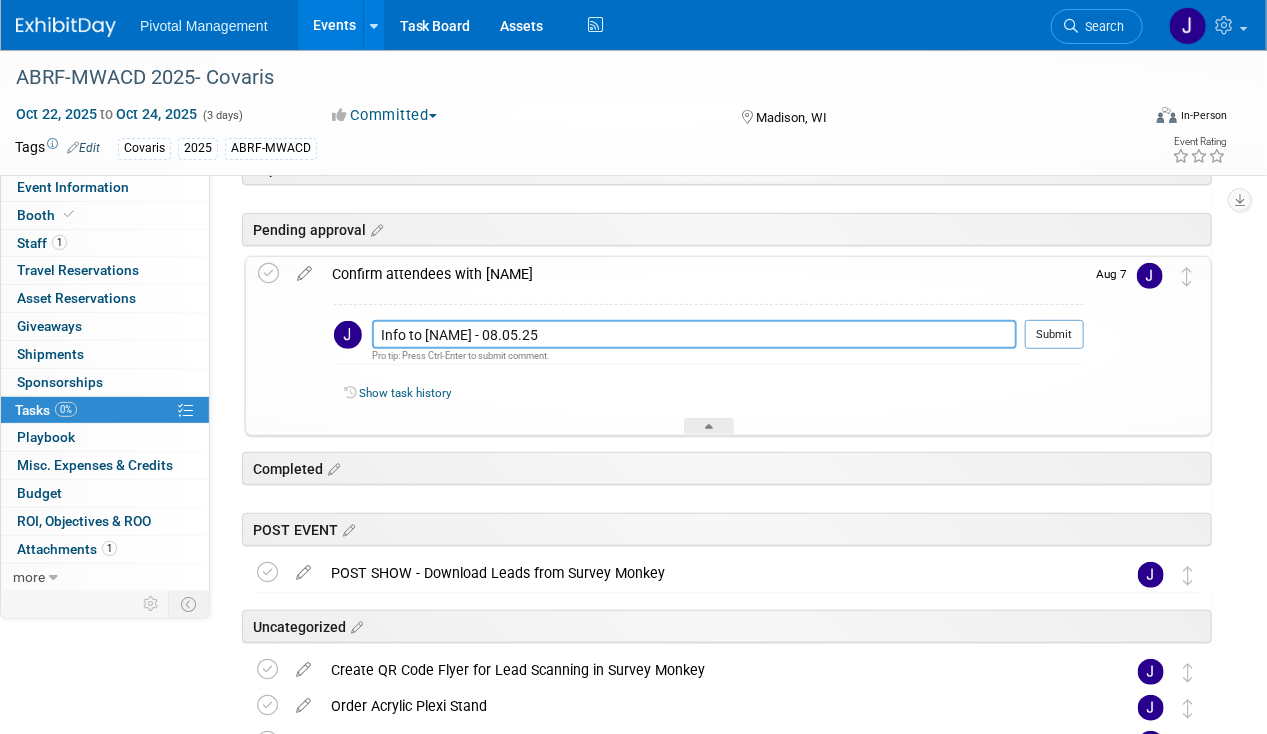 type on "Info to Tom - 08.05.25" 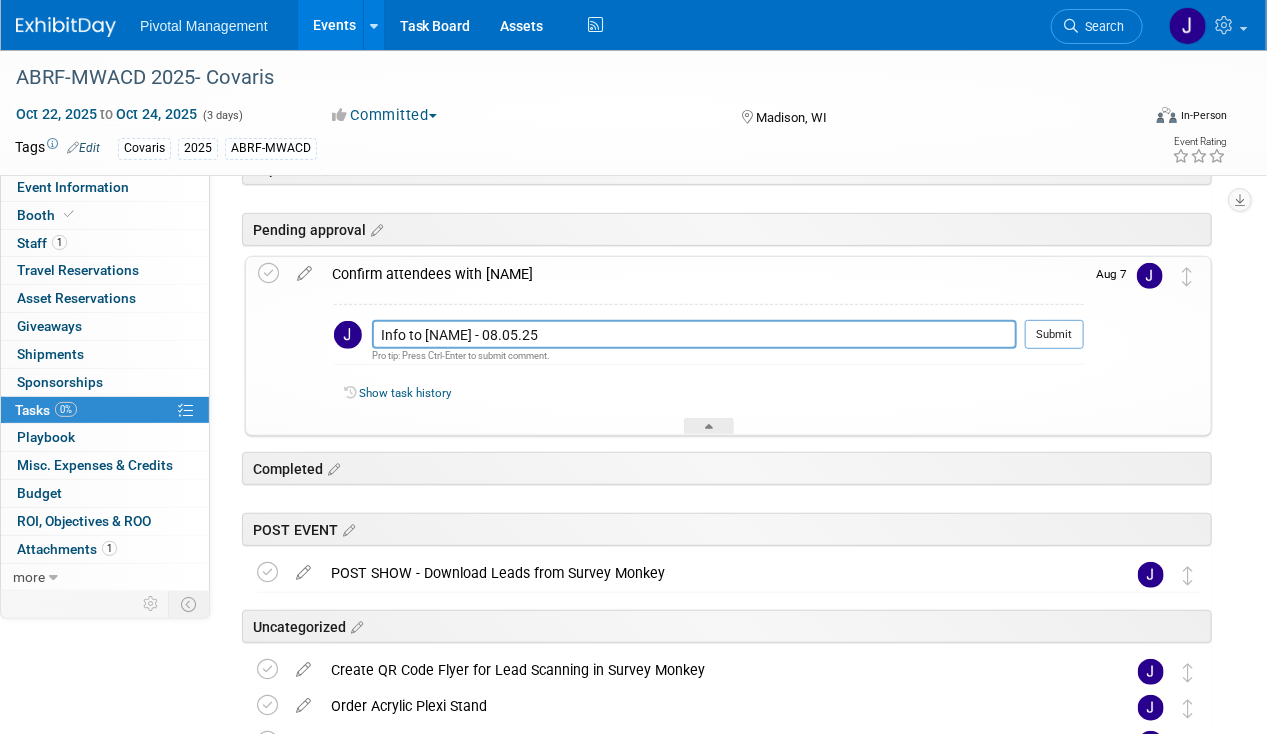 click on "Submit" at bounding box center [1054, 335] 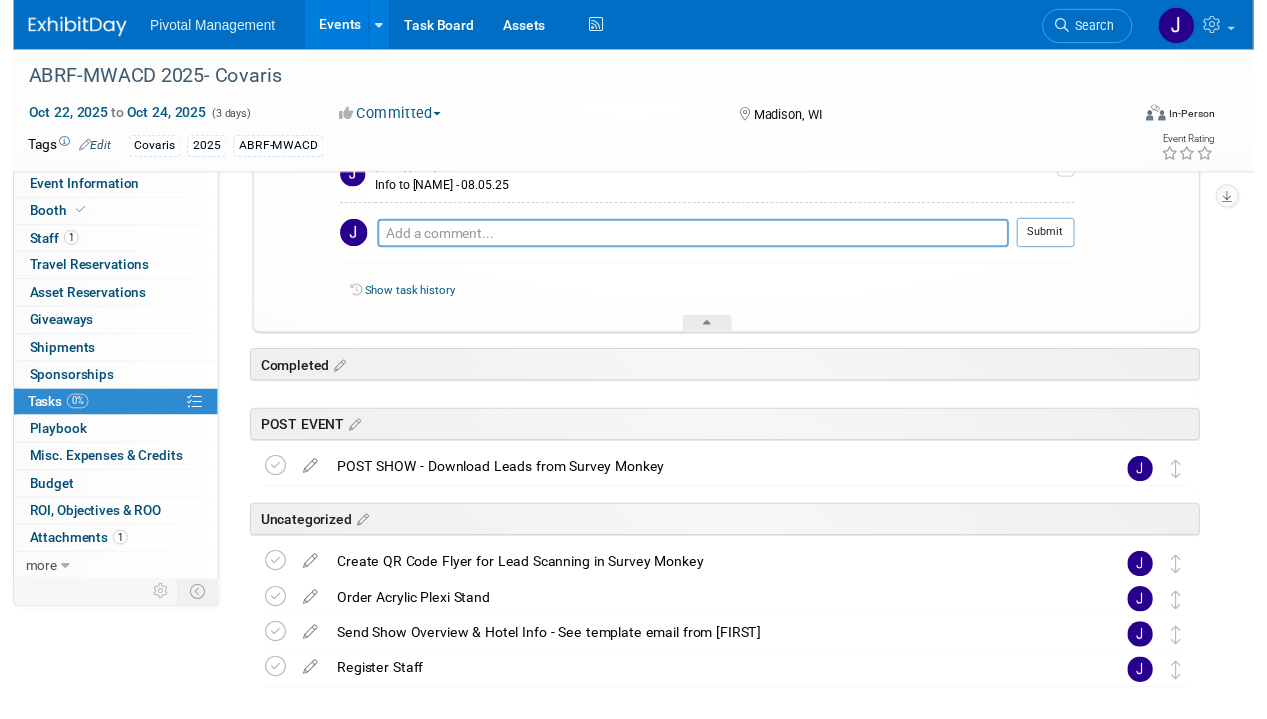 scroll, scrollTop: 500, scrollLeft: 0, axis: vertical 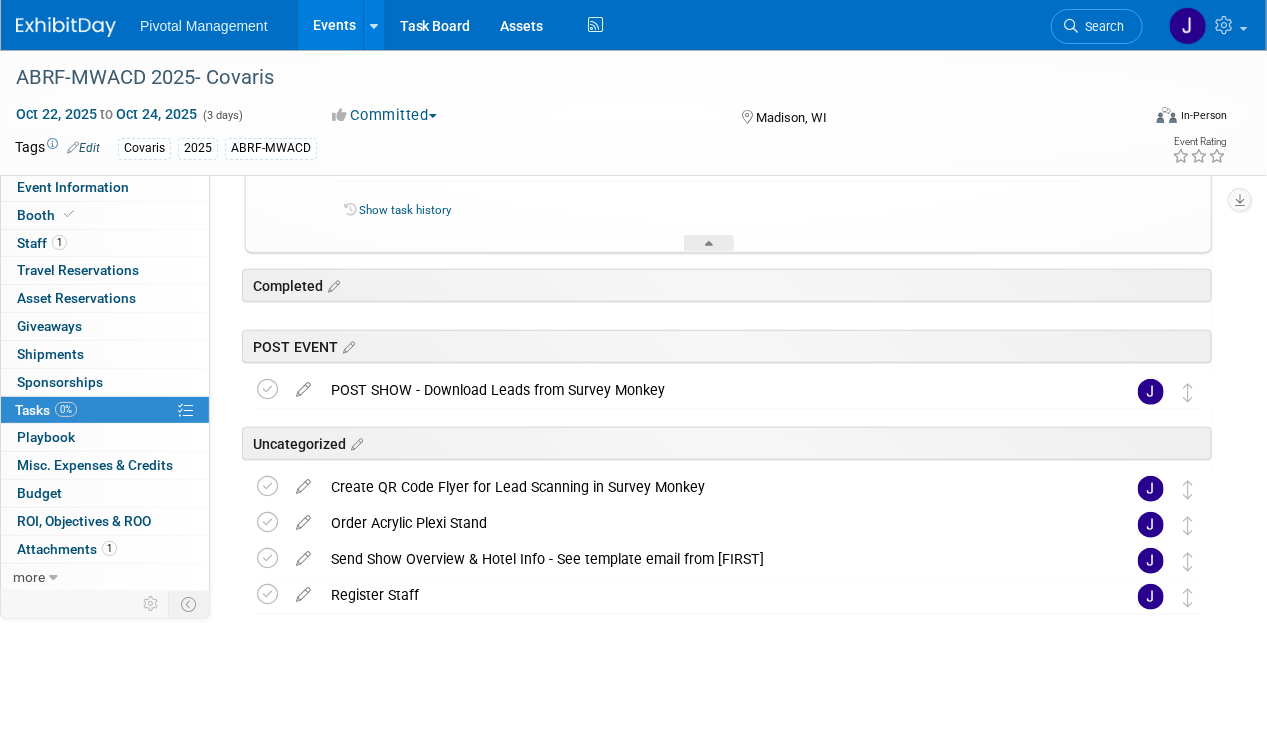 click at bounding box center [303, 518] 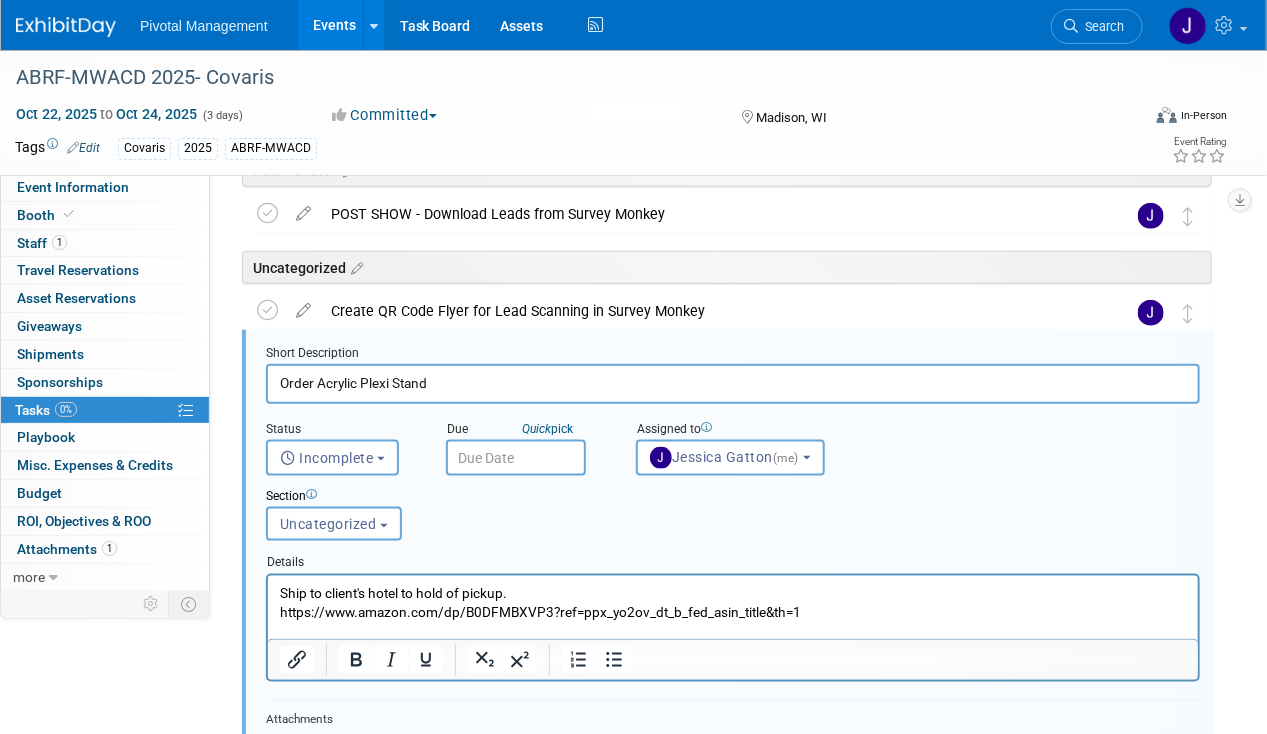 scroll, scrollTop: 712, scrollLeft: 0, axis: vertical 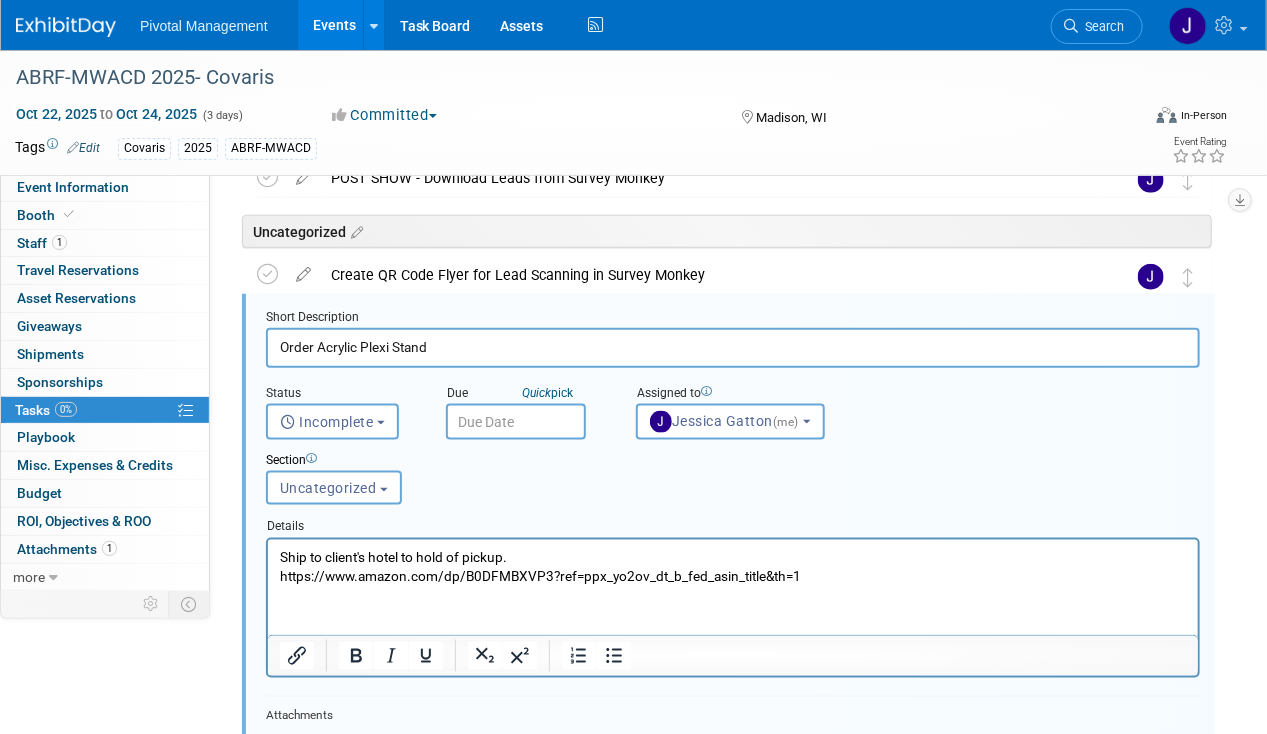 click on "Order Acrylic Plexi Stand" at bounding box center [733, 347] 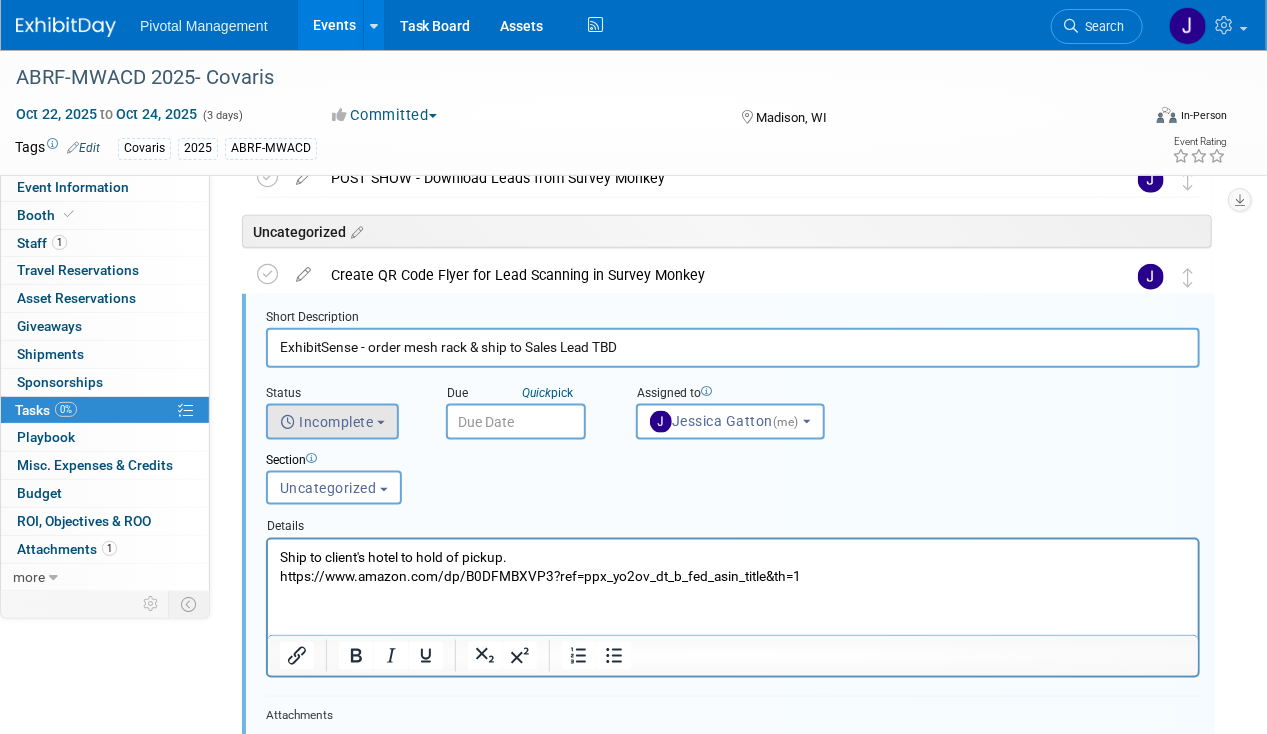 type on "ExhibitSense - order mesh rack & ship to Sales Lead TBD" 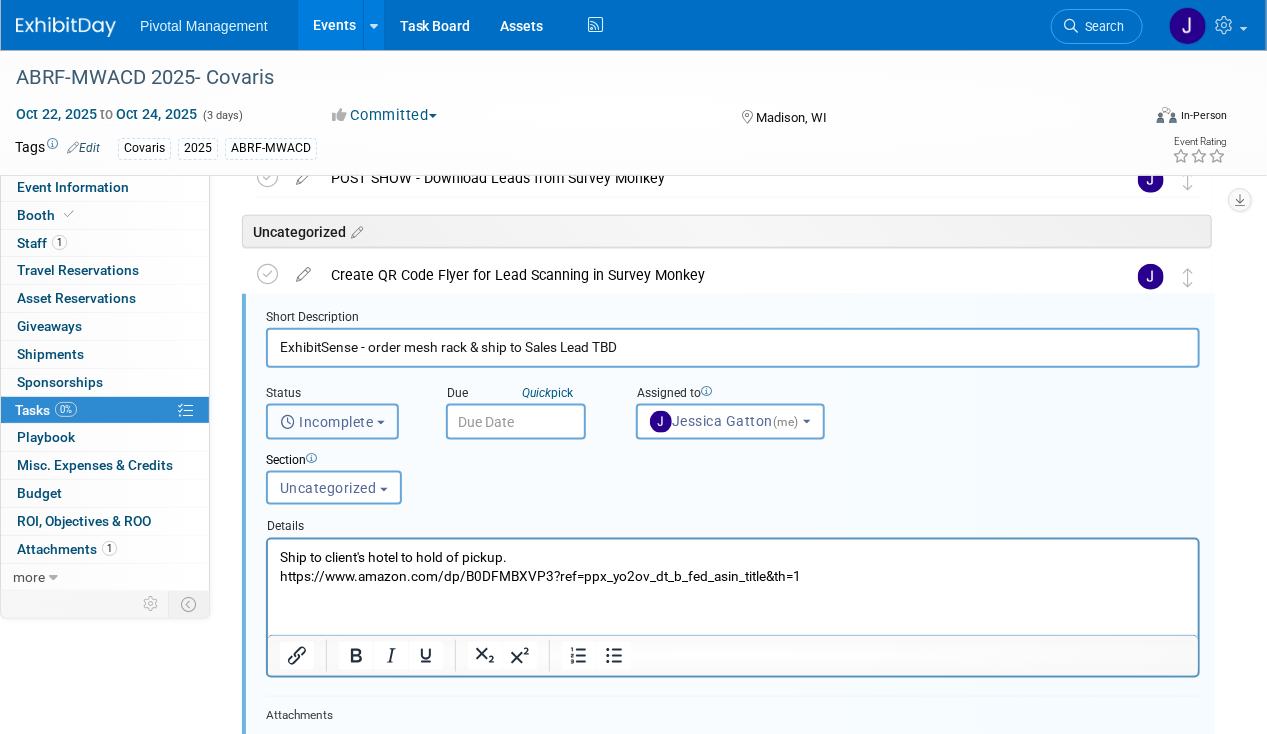 click on "Incomplete" at bounding box center [327, 422] 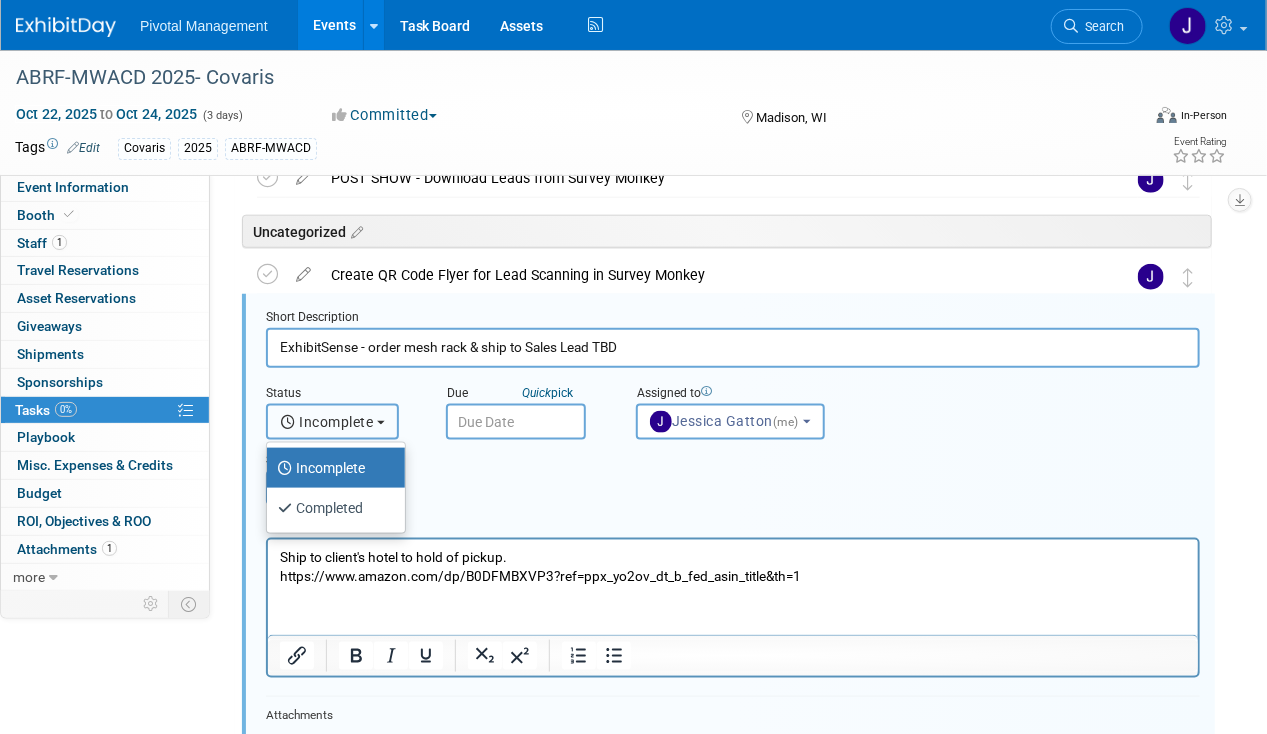 click on "Incomplete" at bounding box center (332, 422) 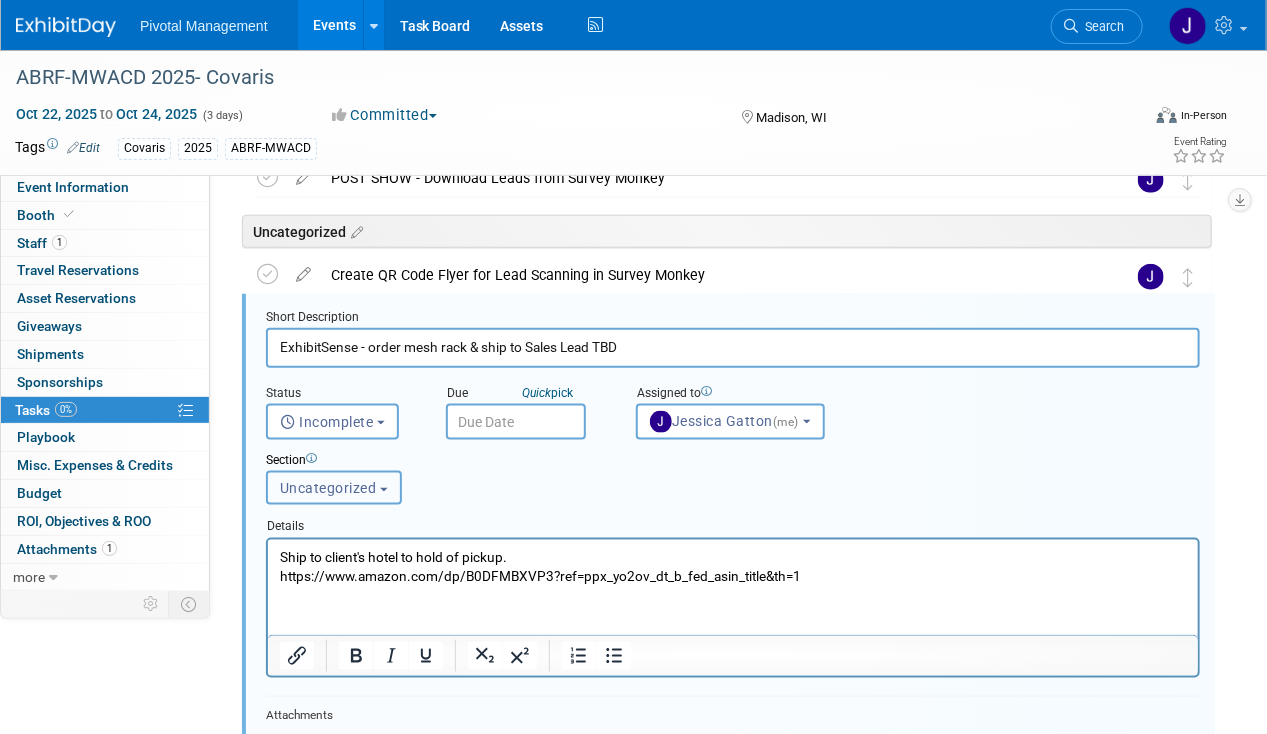 click on "Uncategorized" at bounding box center [334, 488] 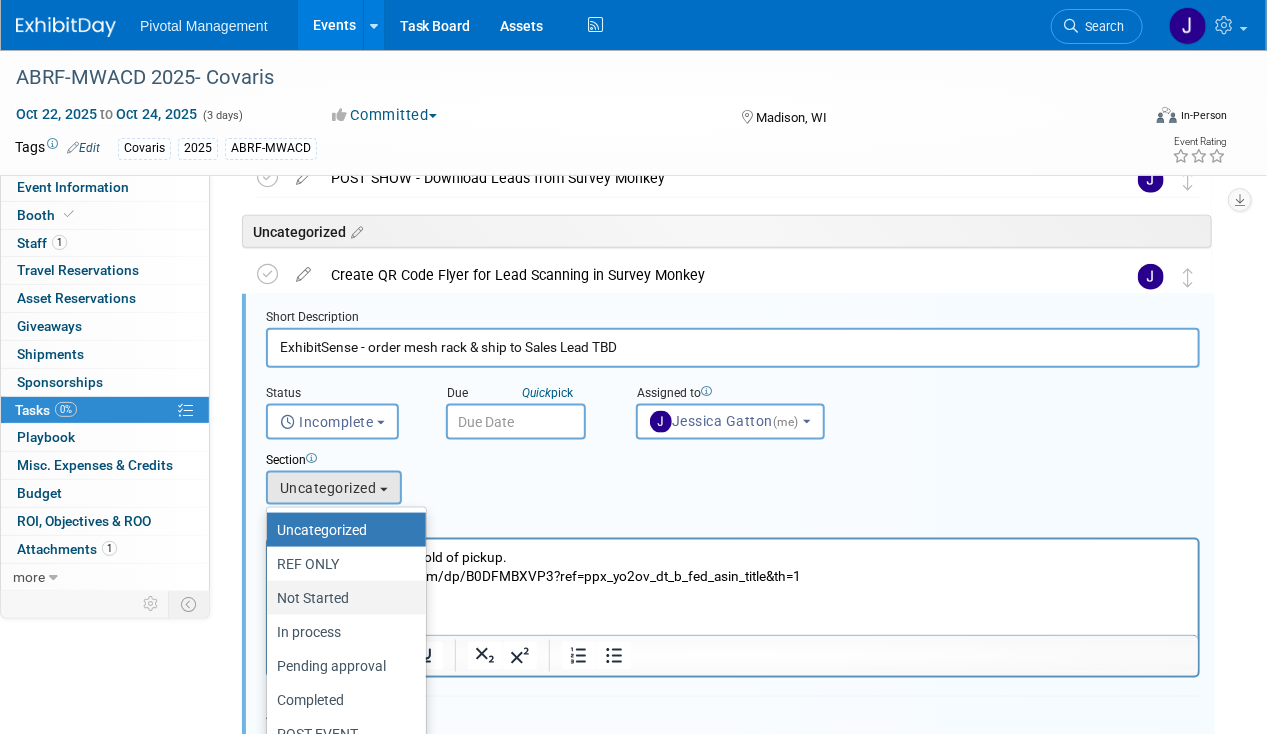 click on "Not Started" at bounding box center [341, 598] 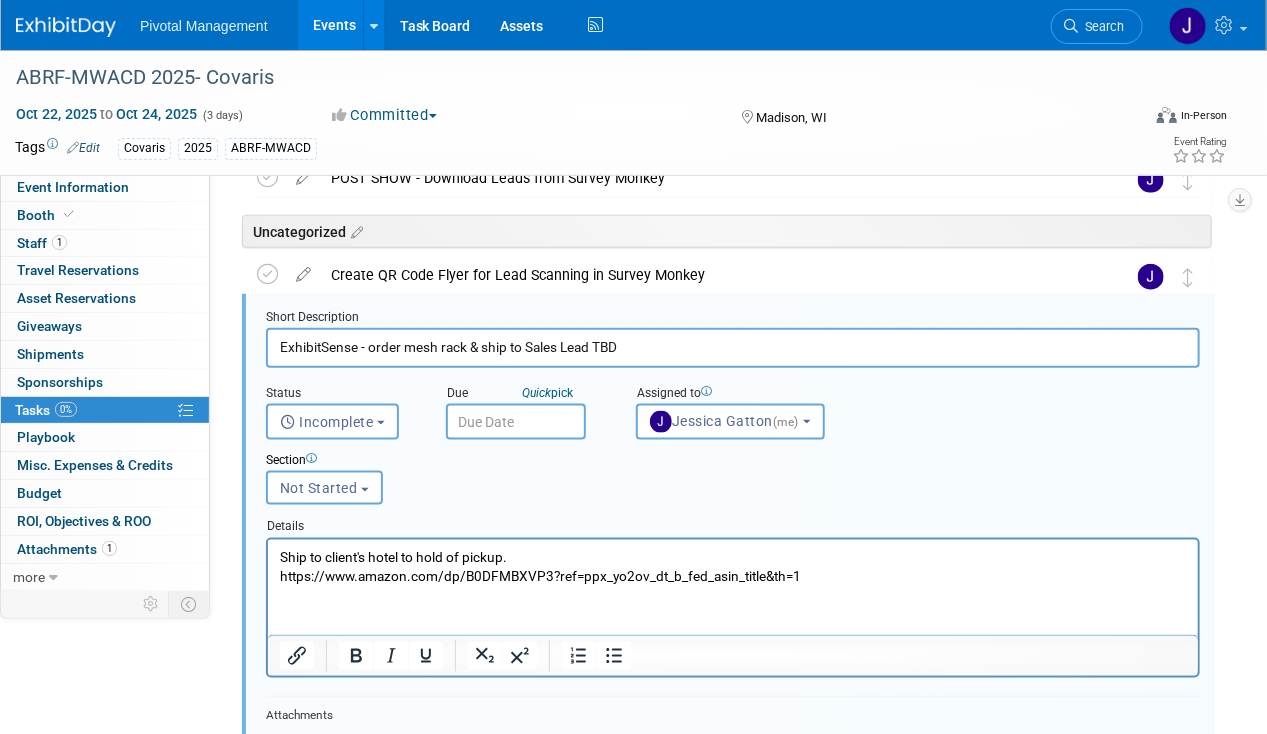 click at bounding box center [516, 422] 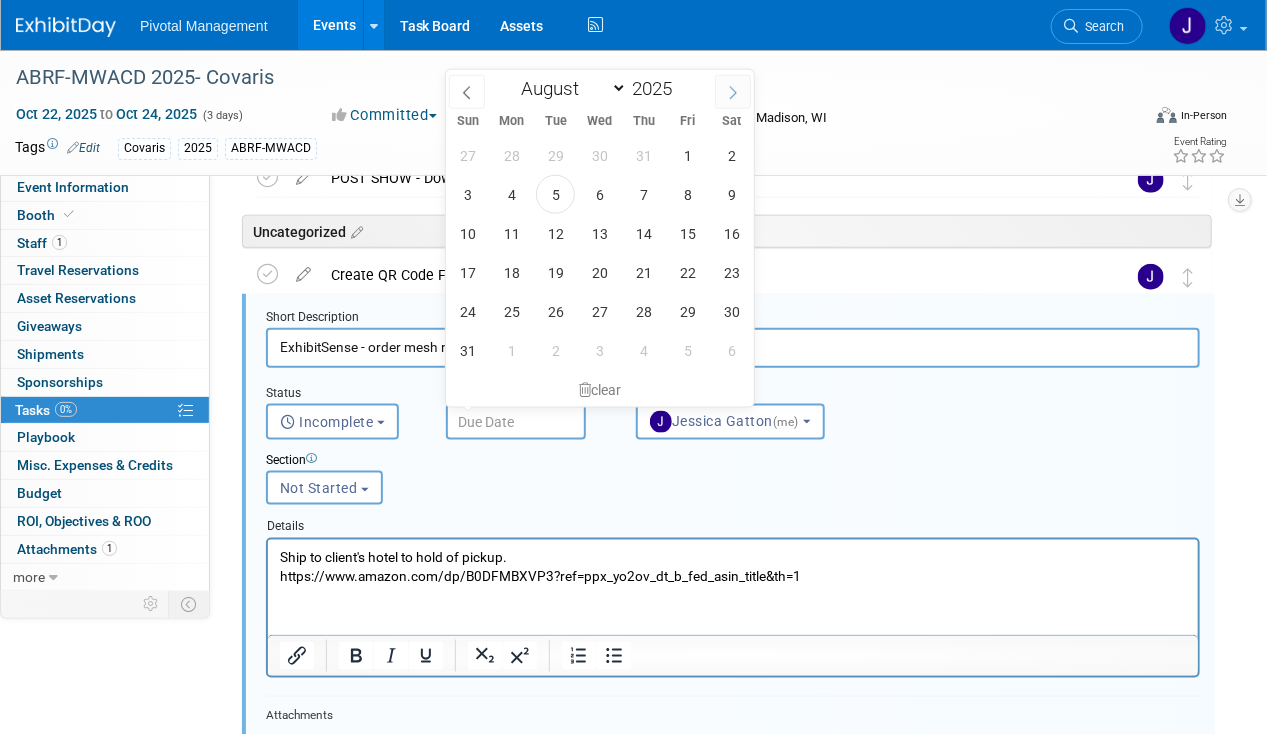 click 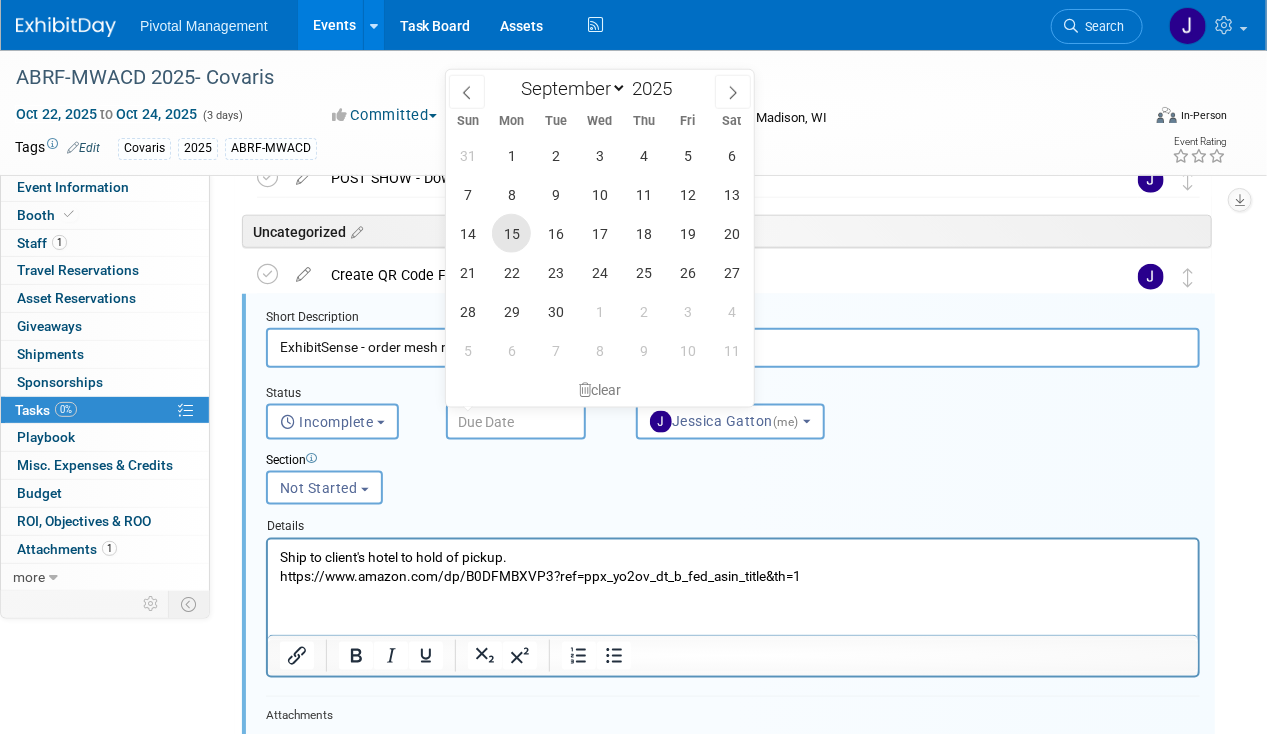 click on "15" at bounding box center (511, 233) 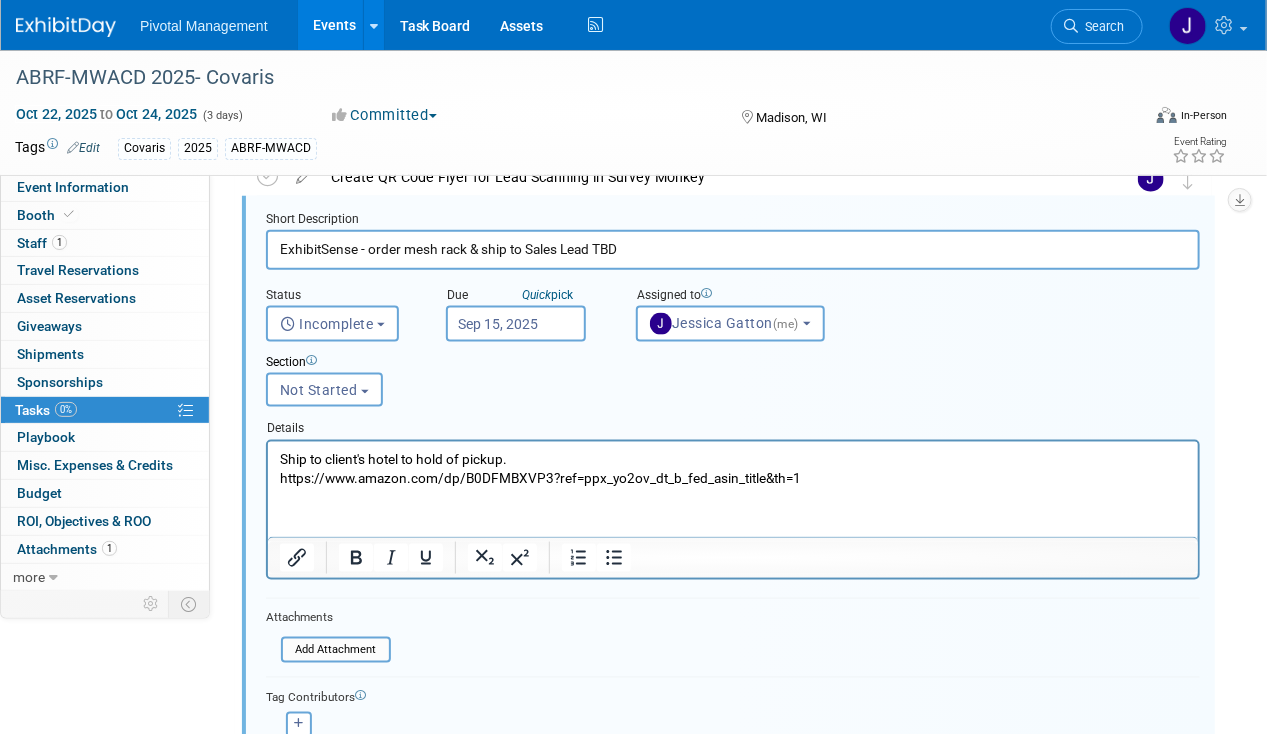 scroll, scrollTop: 1024, scrollLeft: 0, axis: vertical 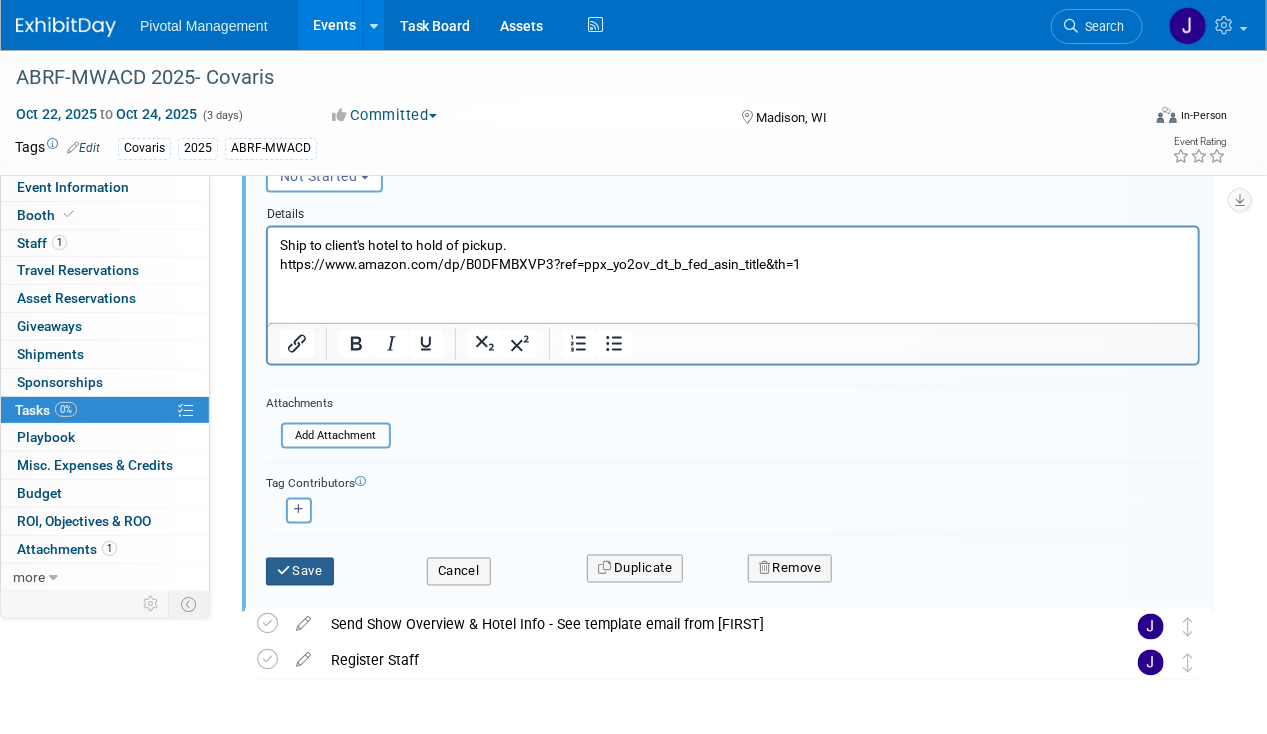 click on "Save" at bounding box center (300, 572) 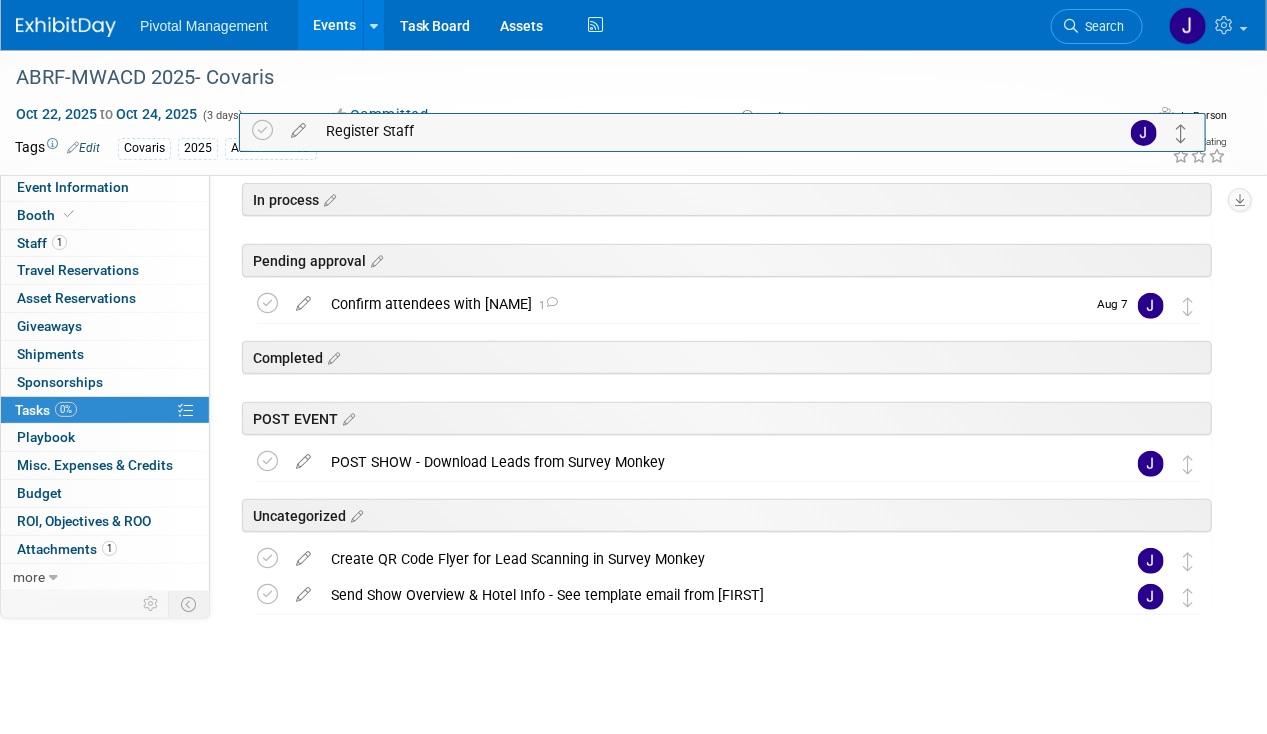 scroll, scrollTop: 0, scrollLeft: 0, axis: both 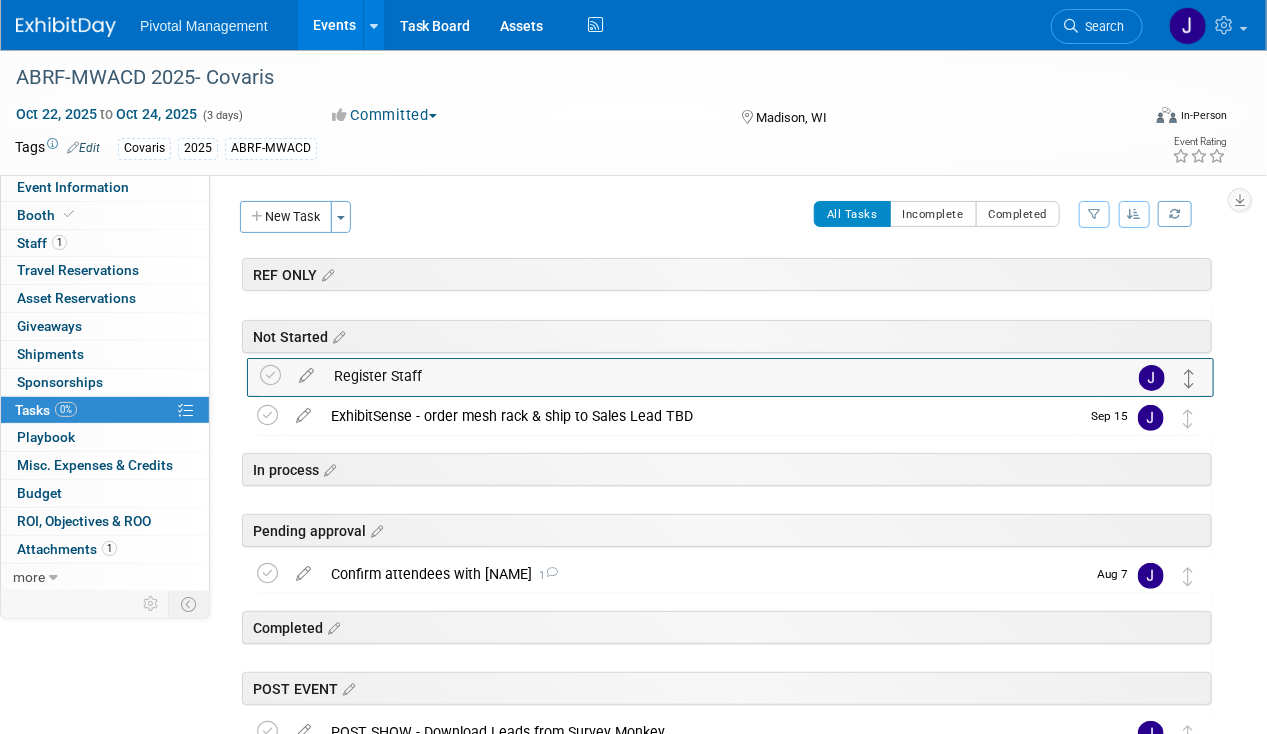 drag, startPoint x: 1185, startPoint y: 591, endPoint x: 1186, endPoint y: 374, distance: 217.0023 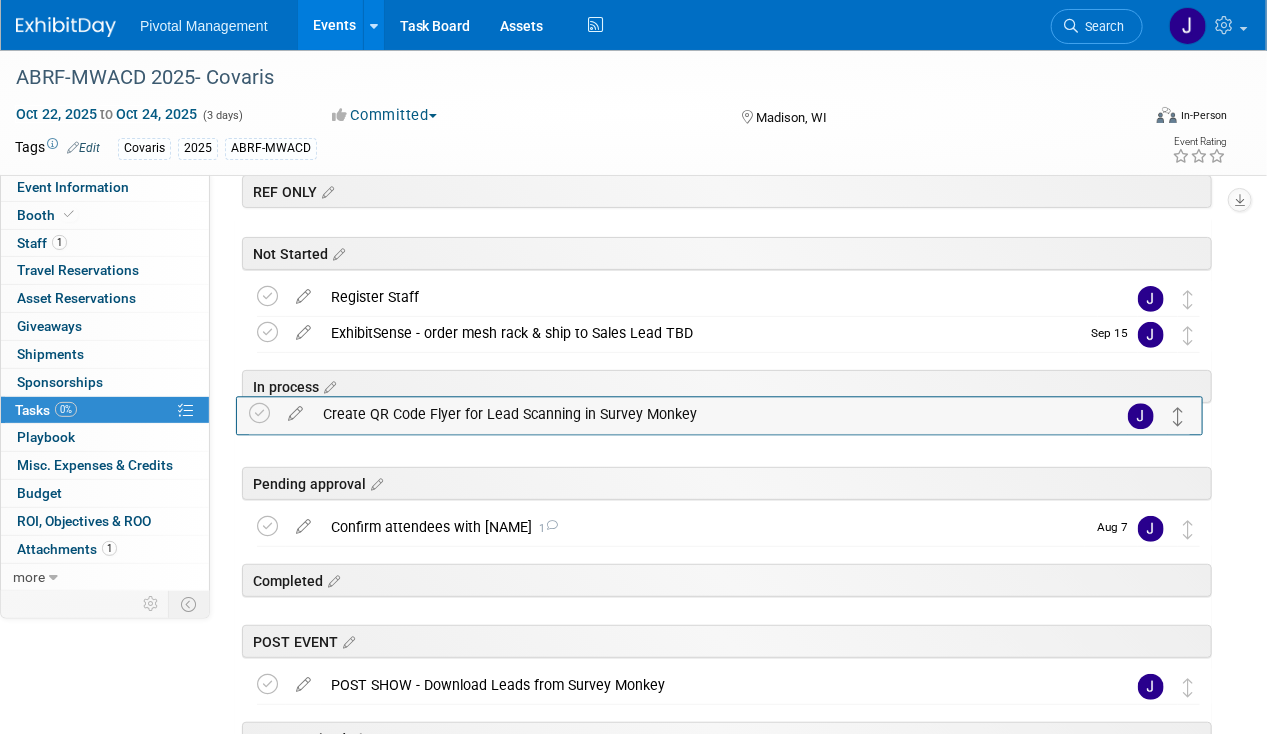 scroll, scrollTop: 10, scrollLeft: 0, axis: vertical 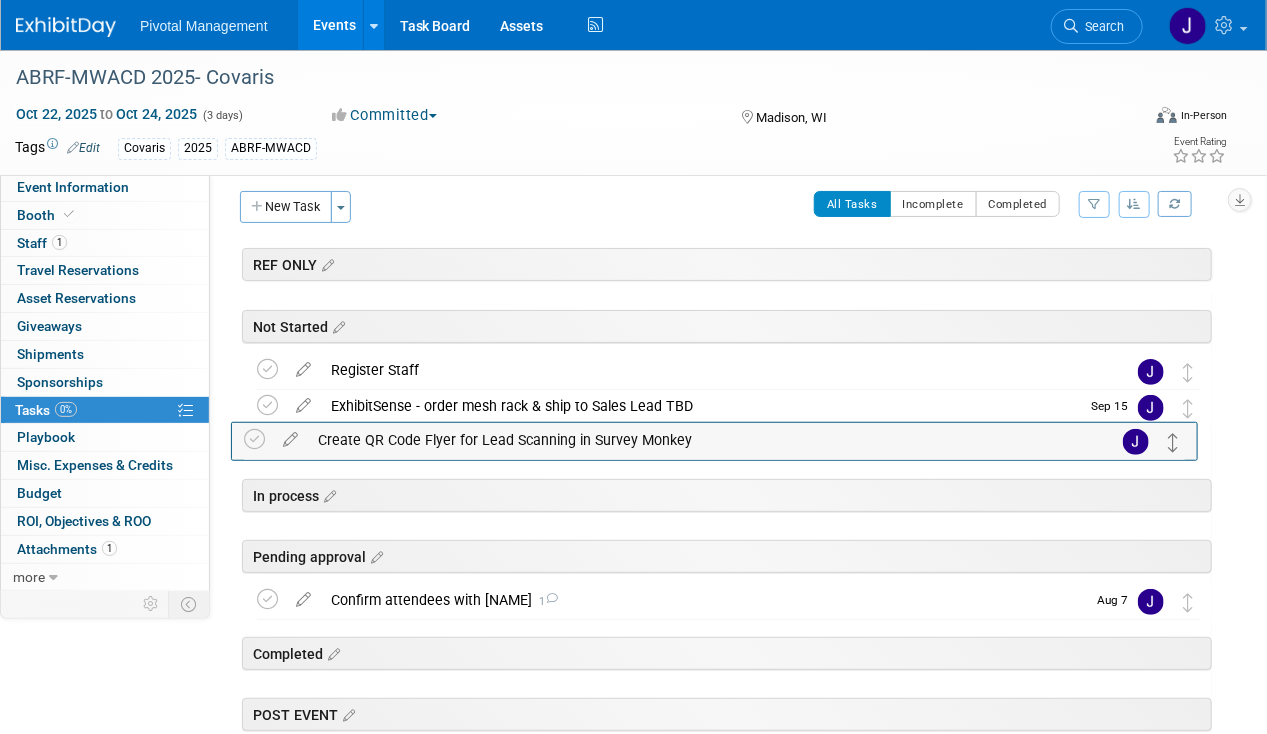 drag, startPoint x: 1186, startPoint y: 560, endPoint x: 1172, endPoint y: 441, distance: 119.8207 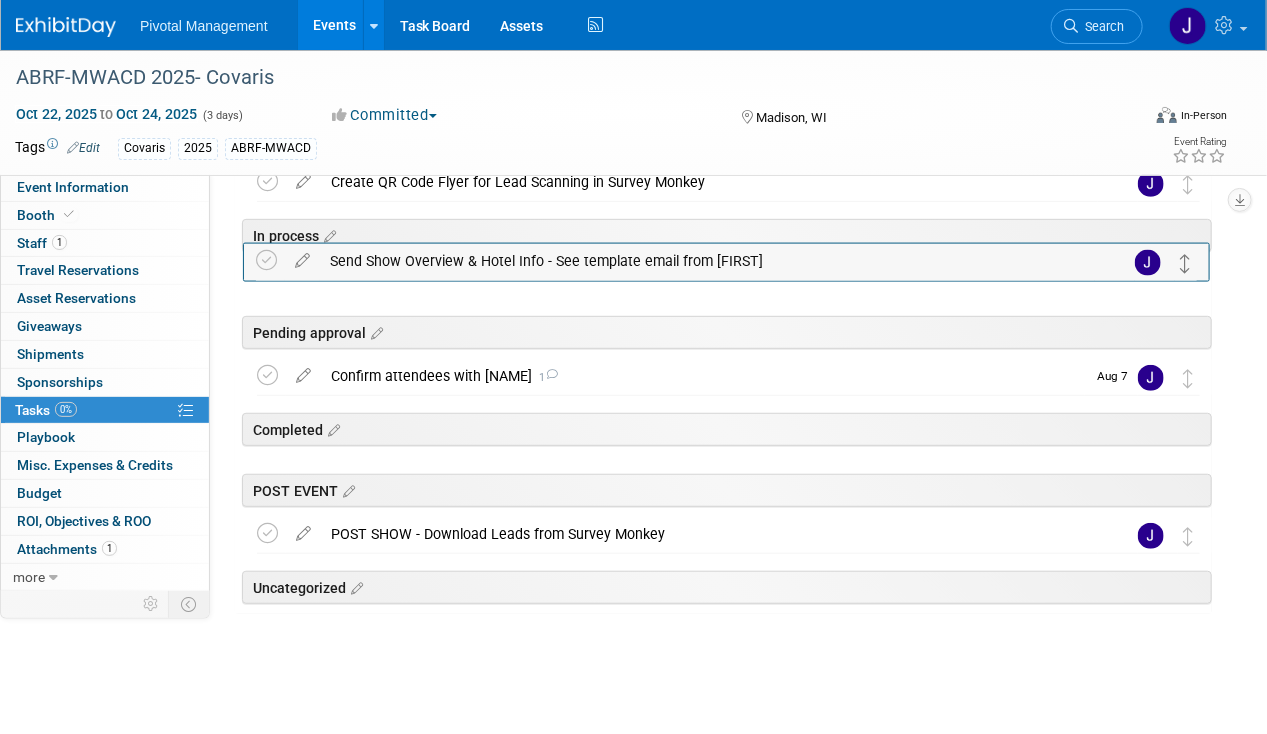 scroll, scrollTop: 96, scrollLeft: 0, axis: vertical 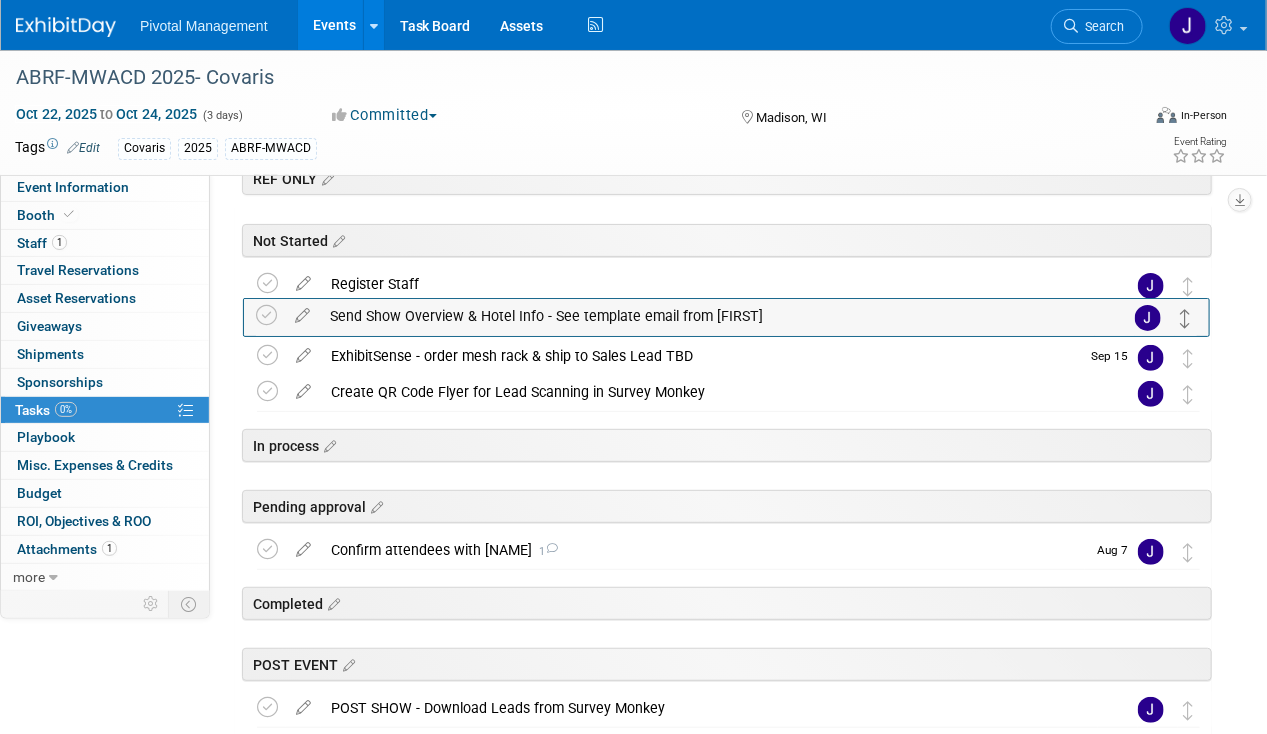 drag, startPoint x: 1192, startPoint y: 600, endPoint x: 1190, endPoint y: 322, distance: 278.0072 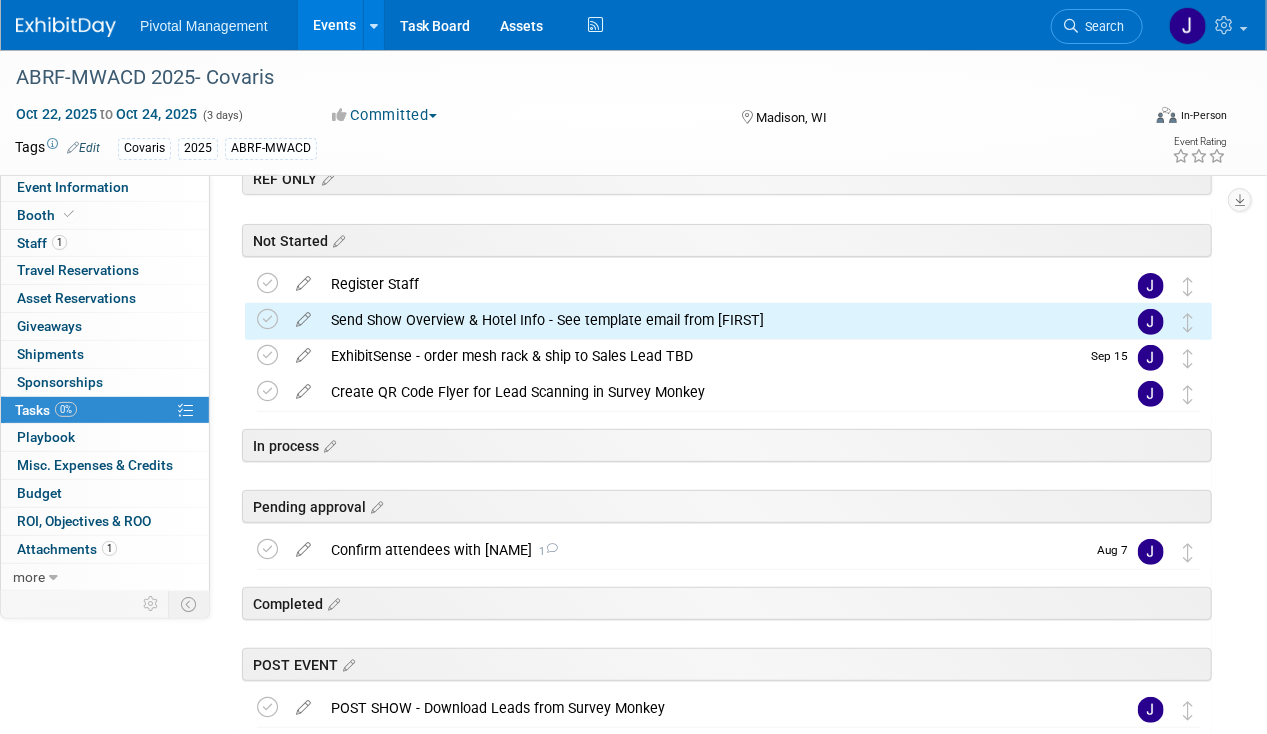 click on "Events" at bounding box center [334, 25] 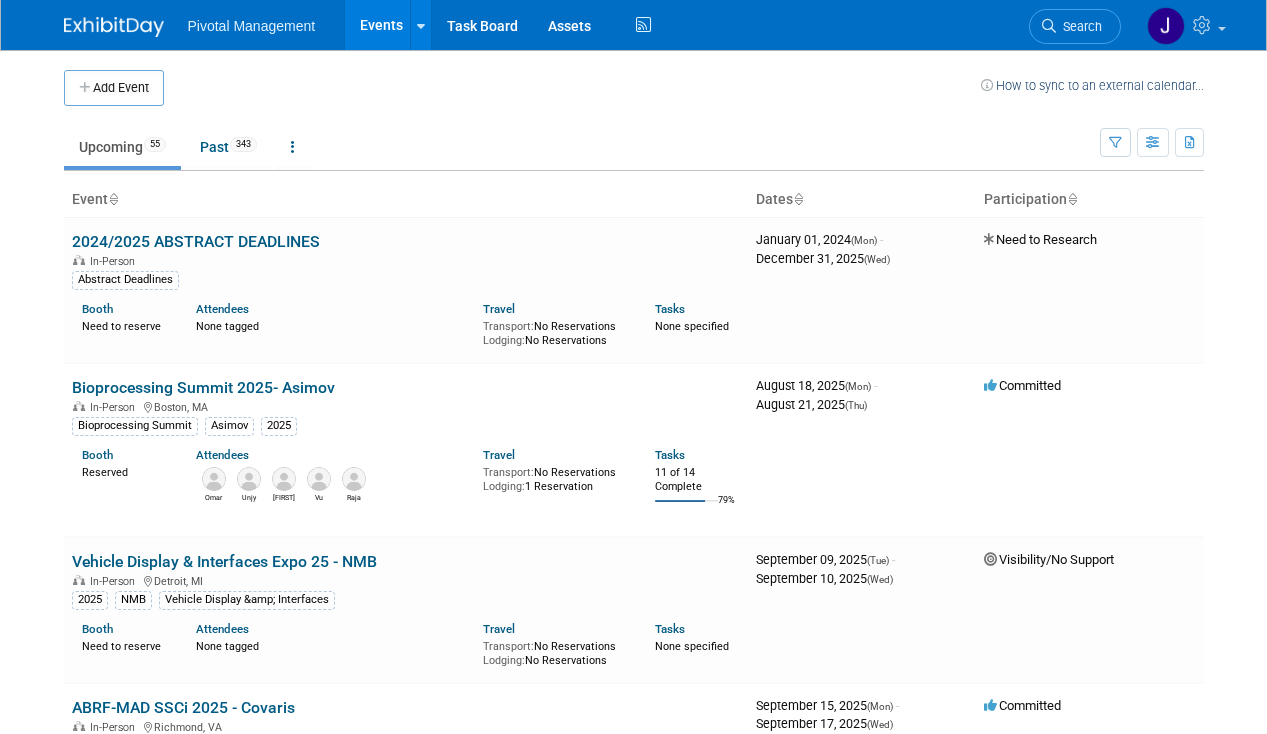 scroll, scrollTop: 0, scrollLeft: 0, axis: both 